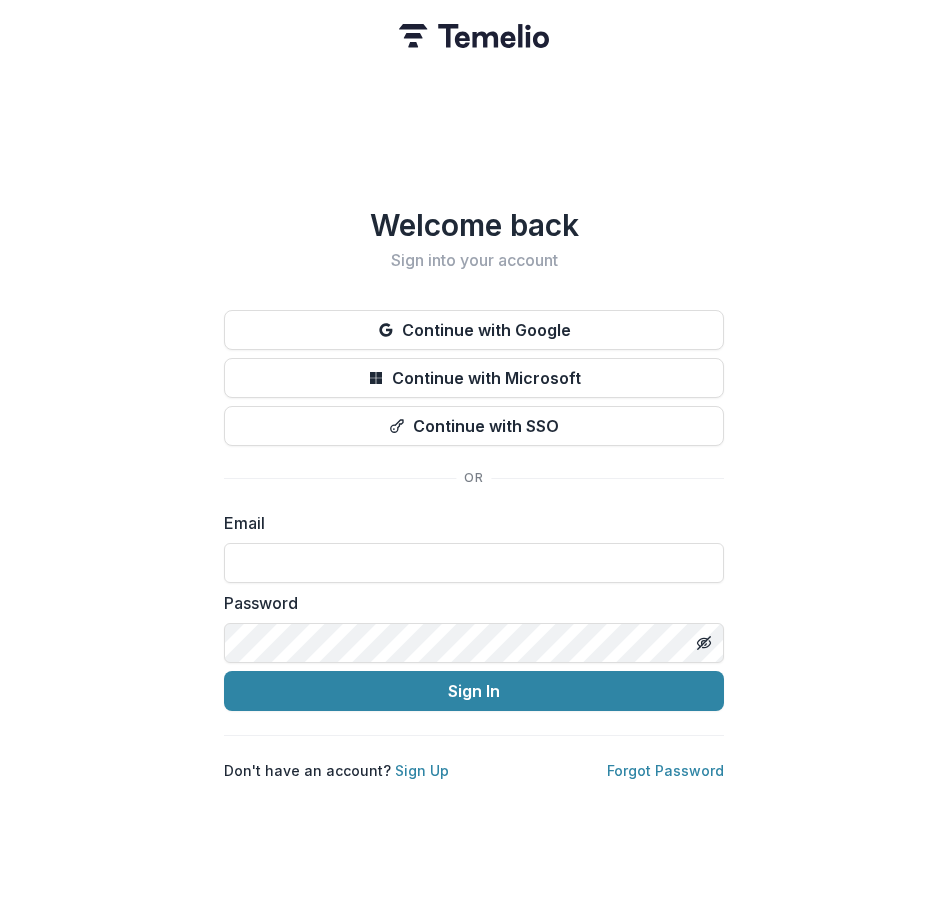 scroll, scrollTop: 0, scrollLeft: 0, axis: both 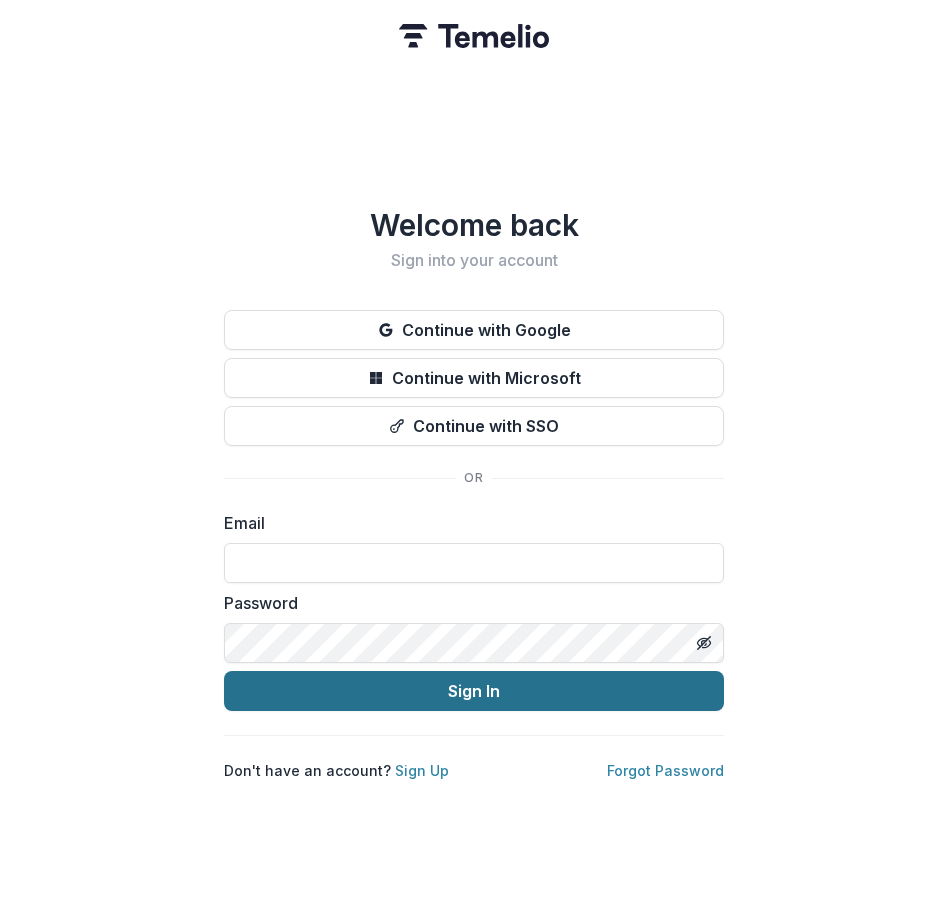 type on "**********" 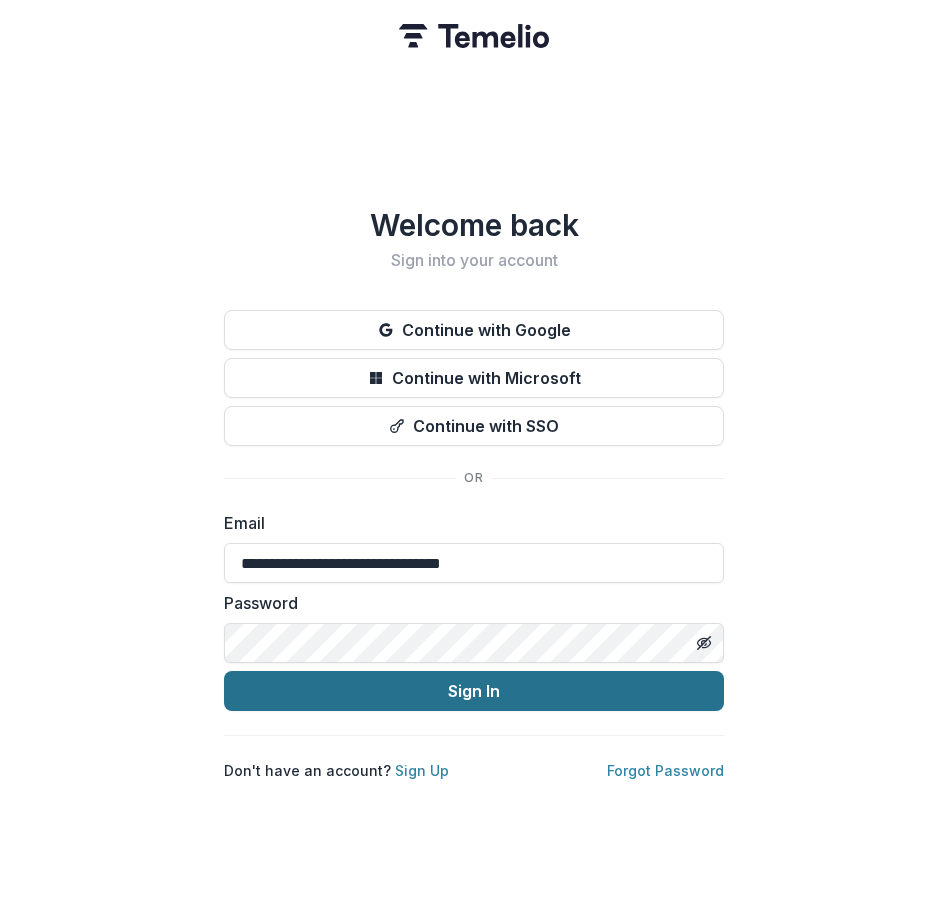 click on "Sign In" at bounding box center (474, 691) 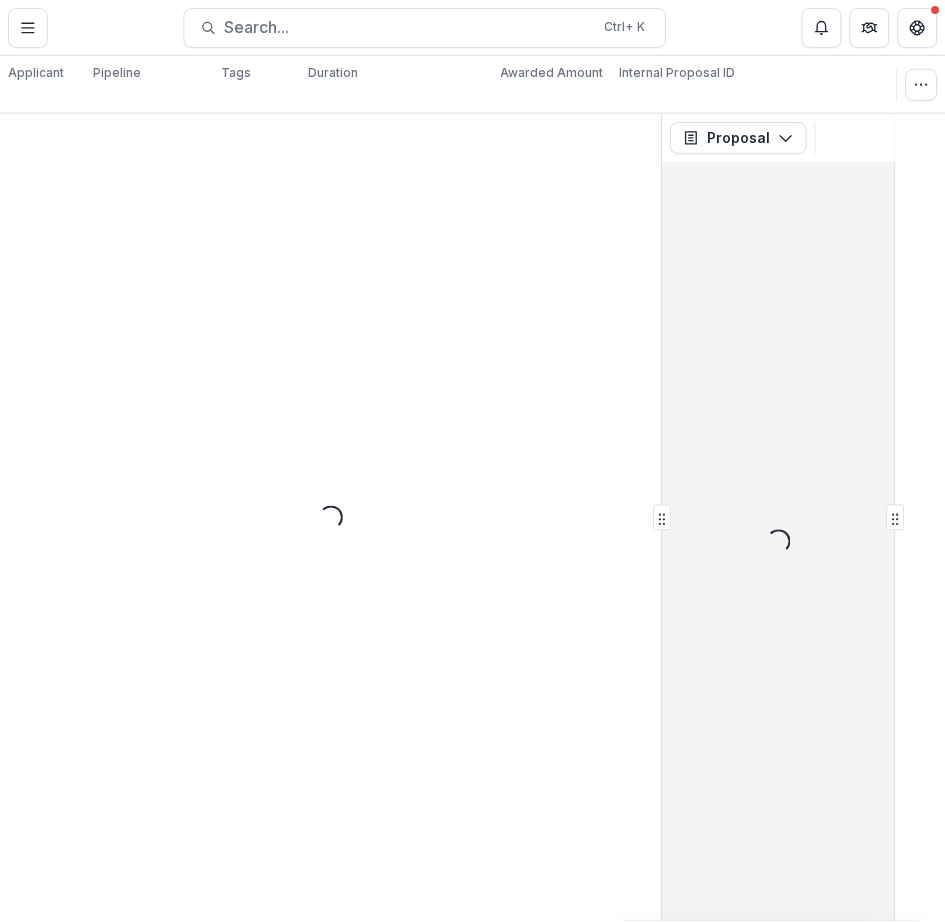 scroll, scrollTop: 0, scrollLeft: 0, axis: both 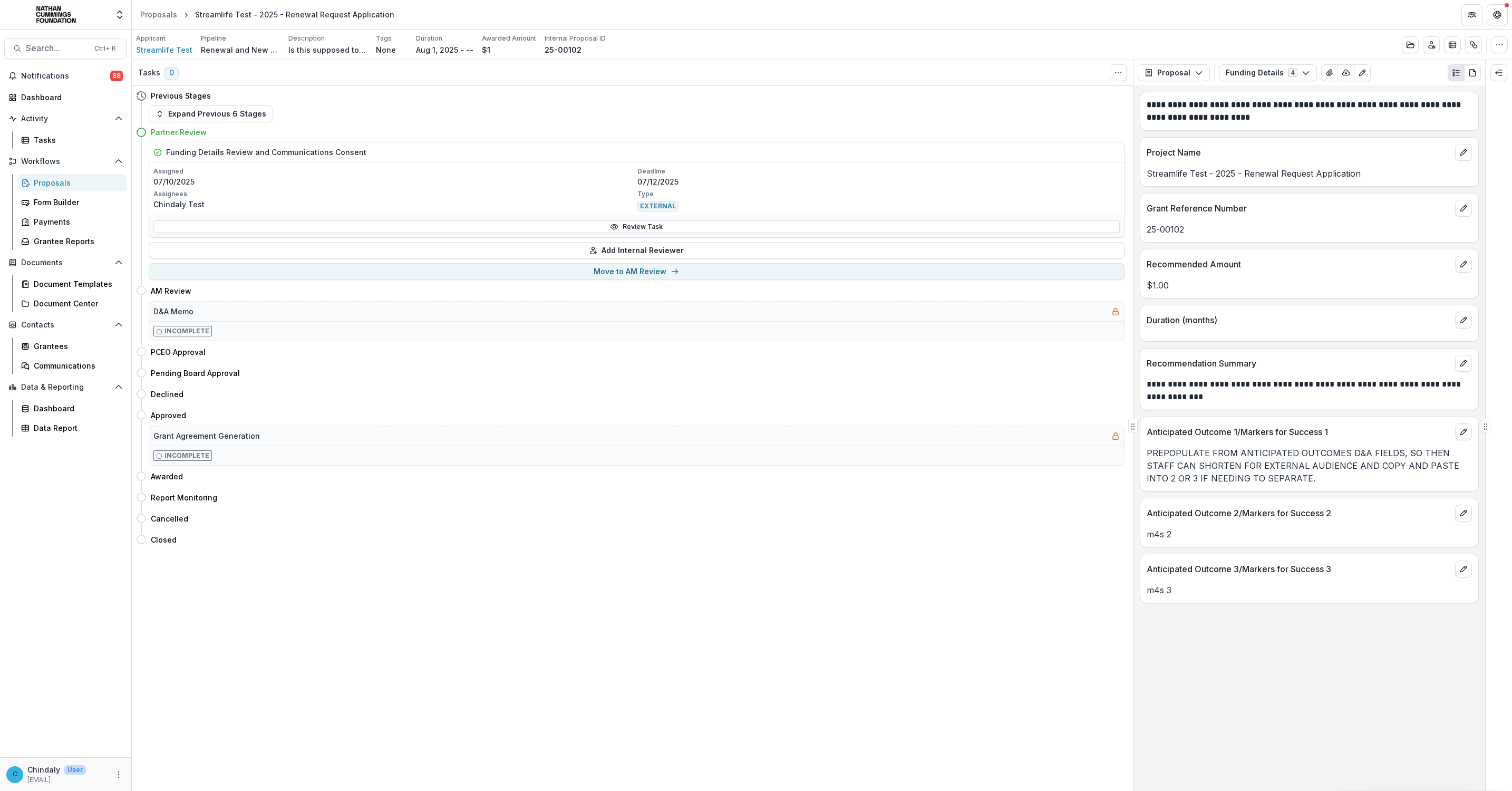 click on "Proposals" at bounding box center [76, 182] 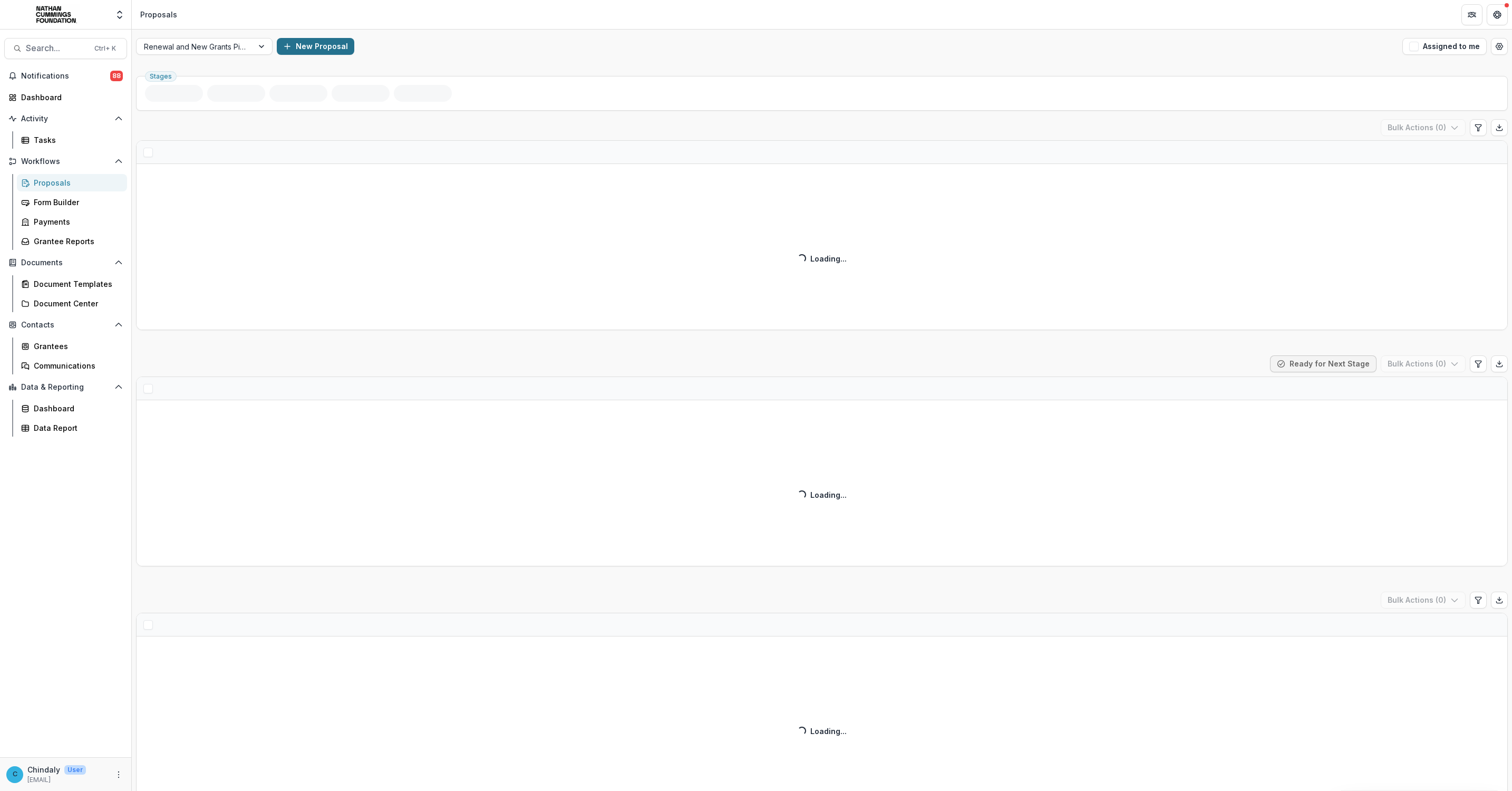 click on "New Proposal" at bounding box center (315, 46) 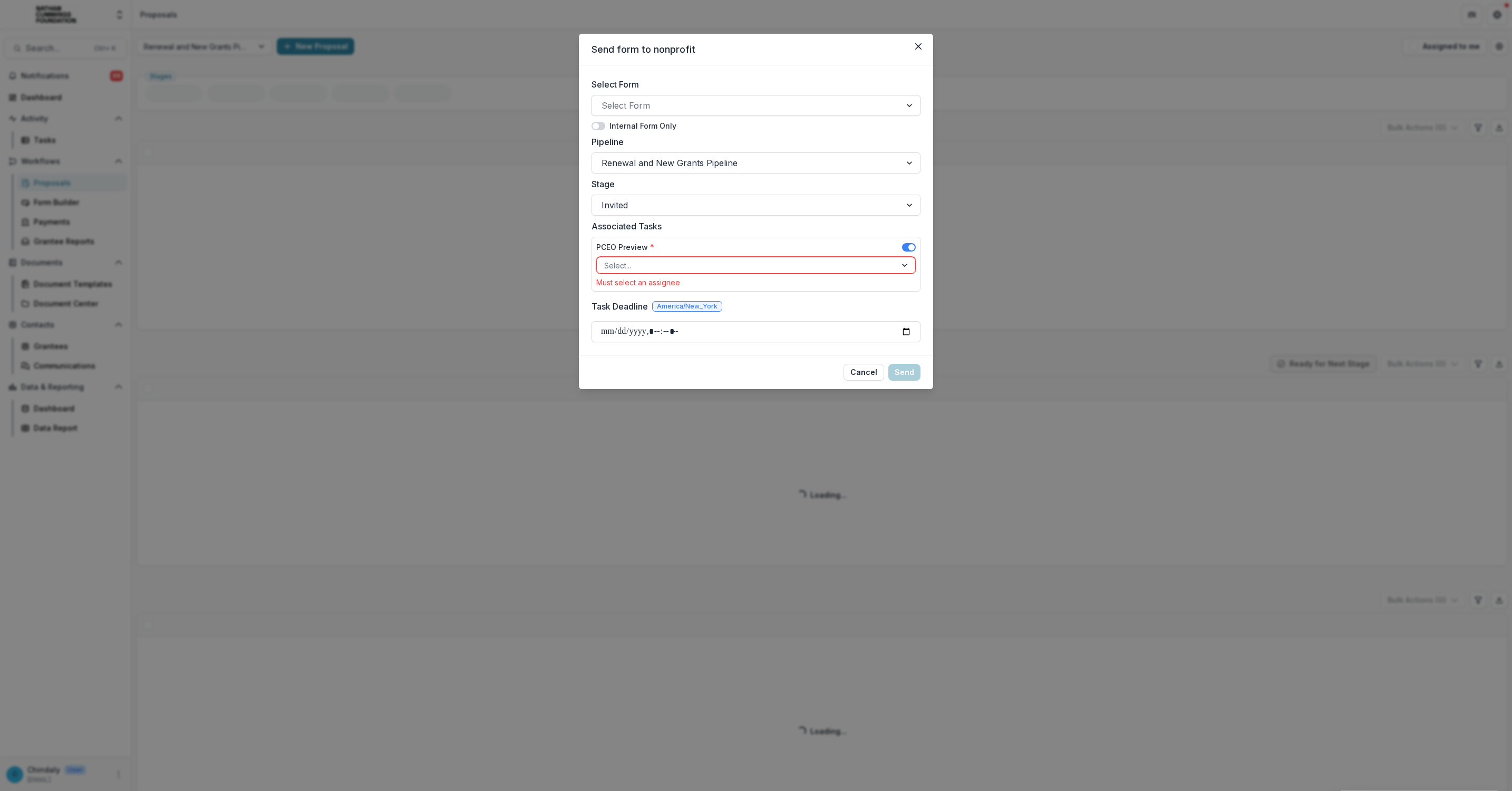 click at bounding box center (747, 105) 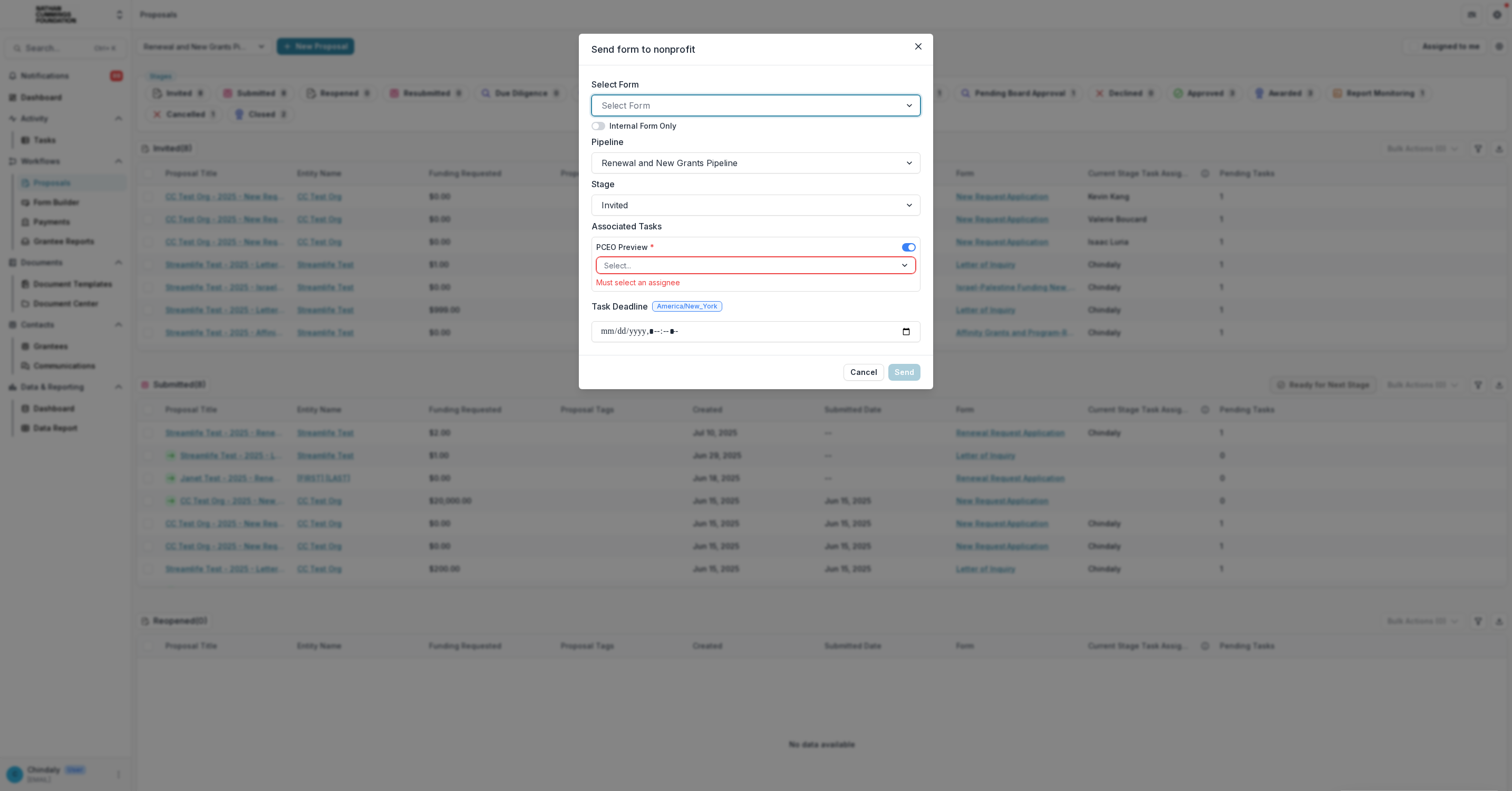 click at bounding box center [747, 105] 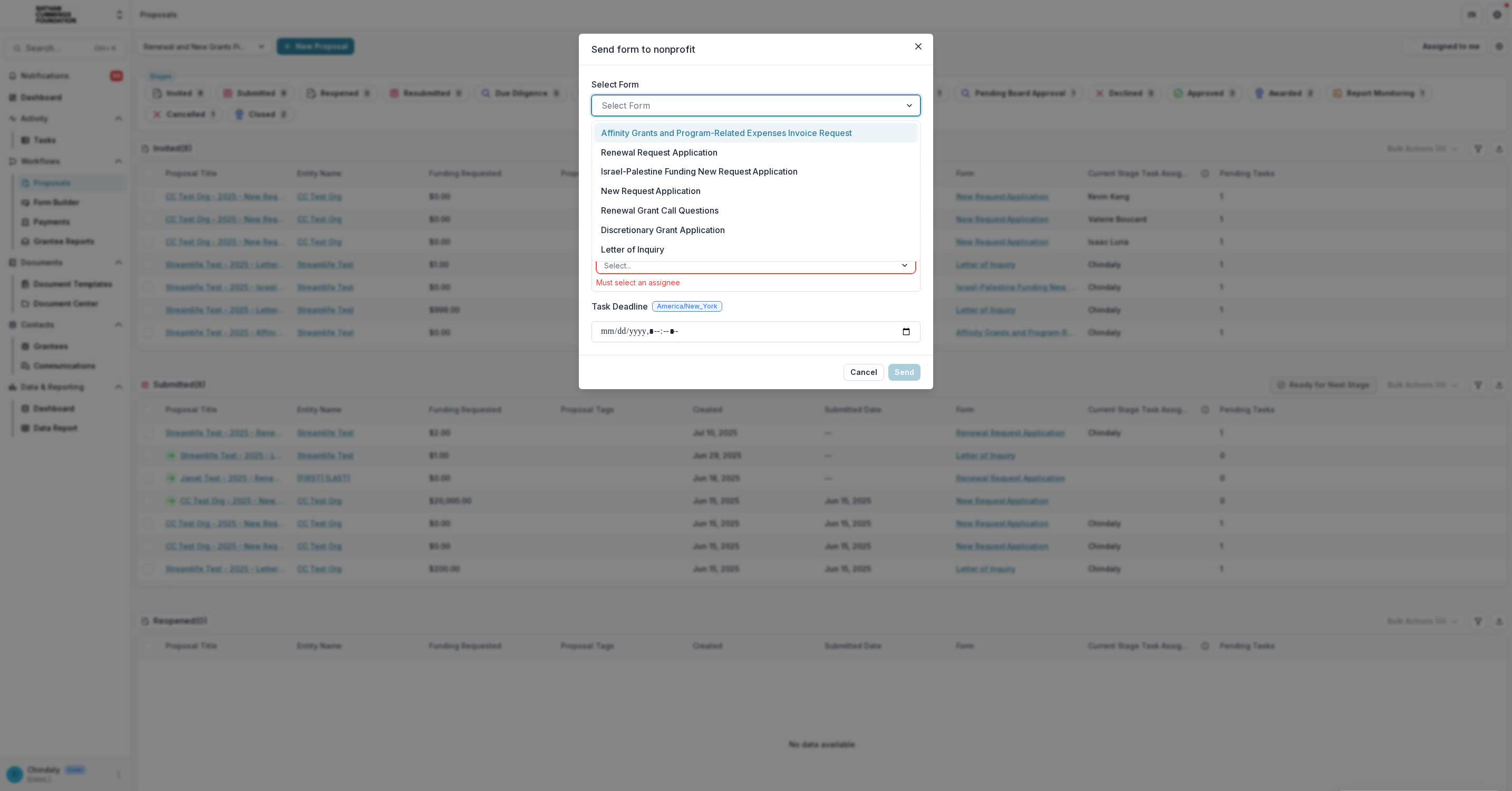 click at bounding box center (747, 105) 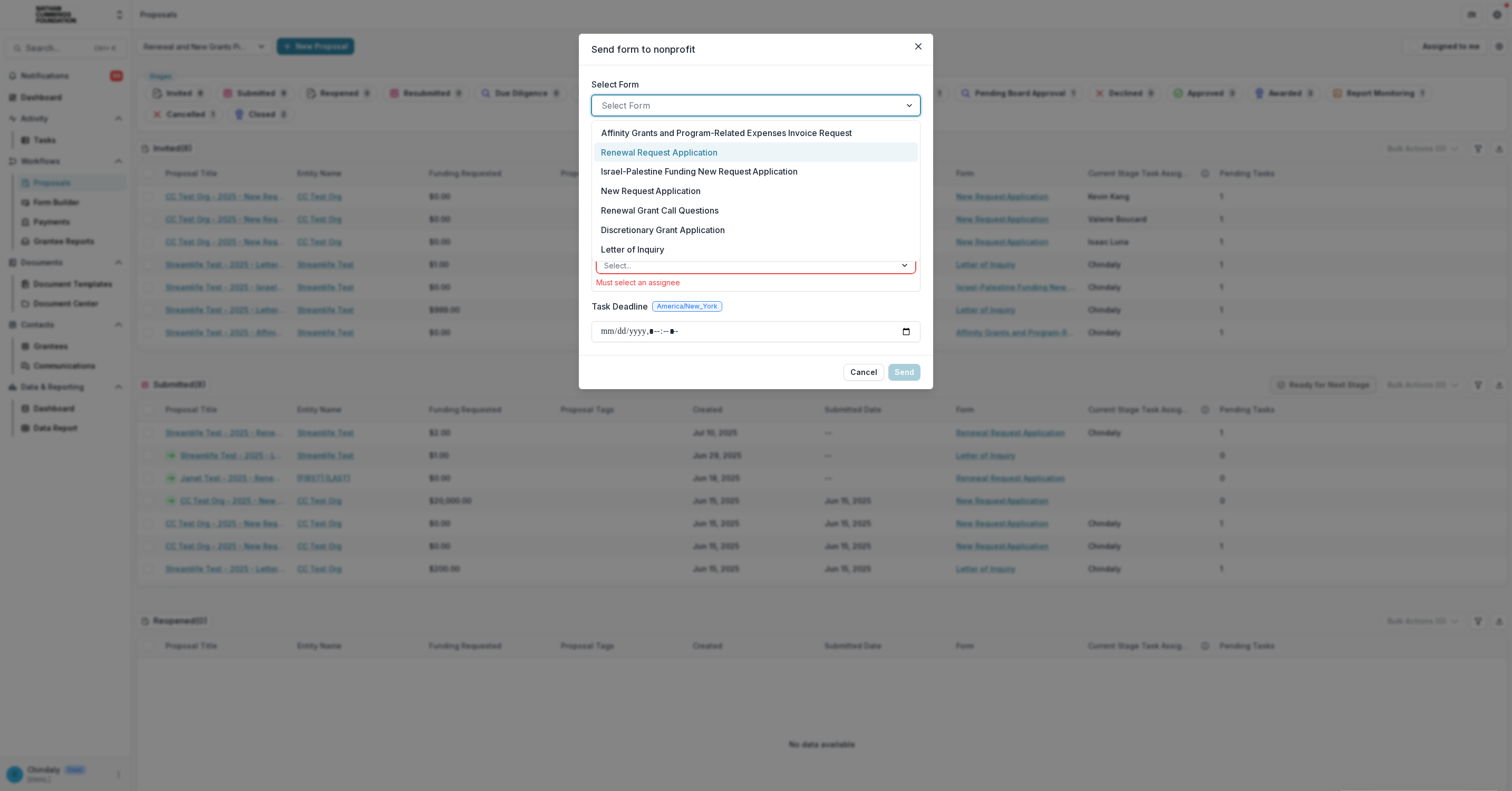 click on "Renewal Request Application" at bounding box center [756, 152] 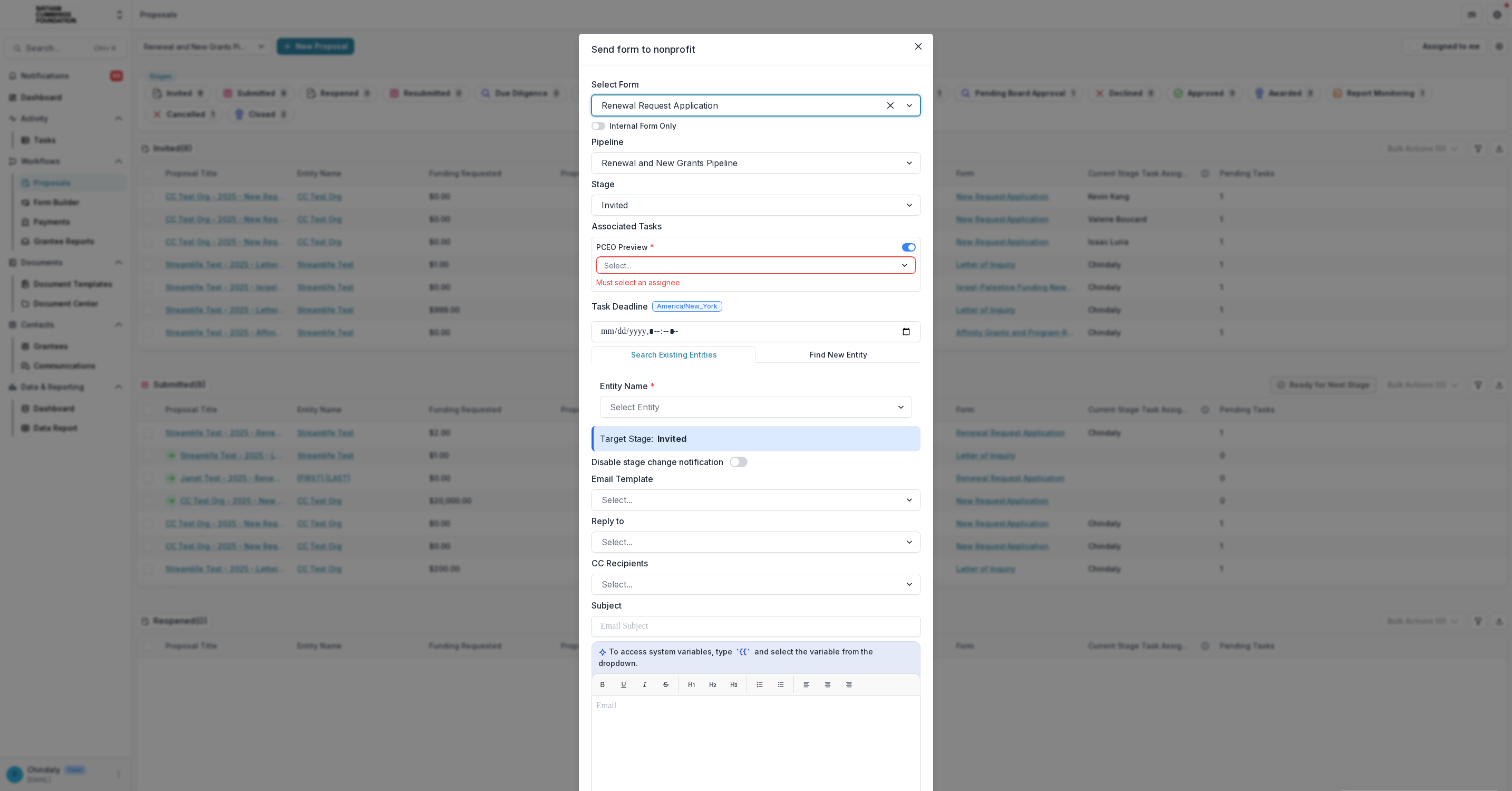 click on "Select..." at bounding box center [747, 265] 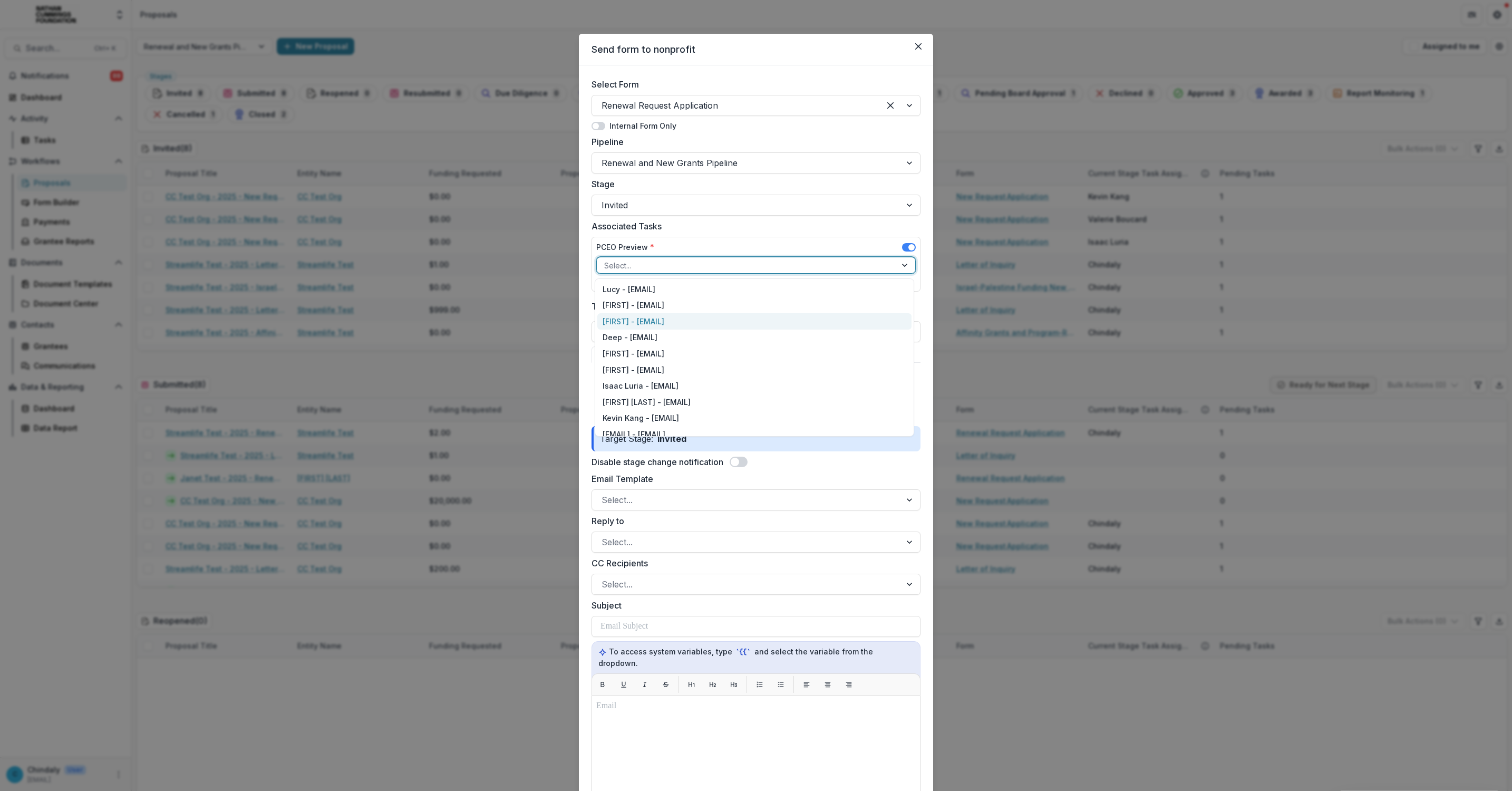 click on "[FIRST] - [EMAIL]" at bounding box center [754, 321] 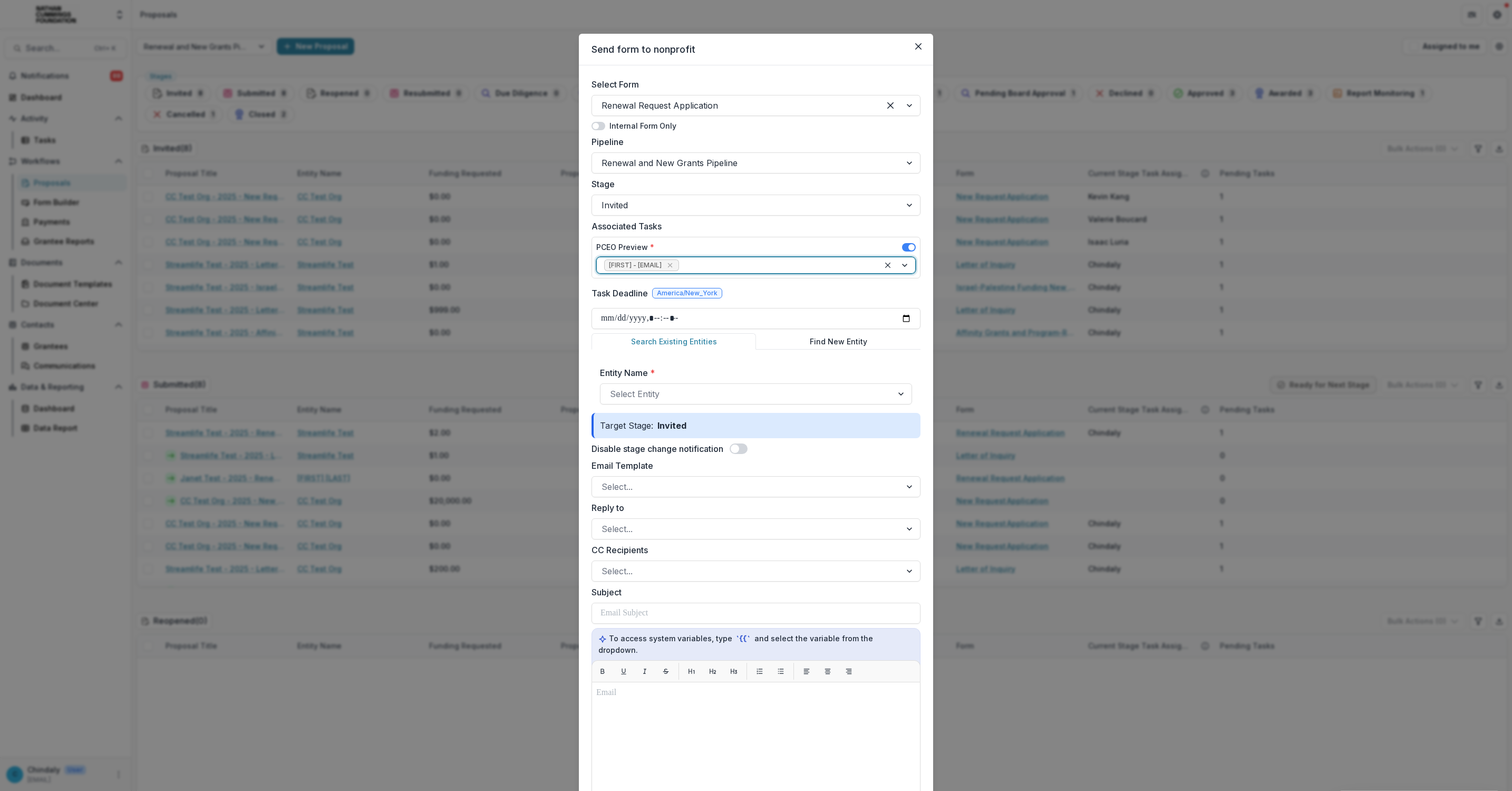 click on "Task Deadline" at bounding box center (756, 319) 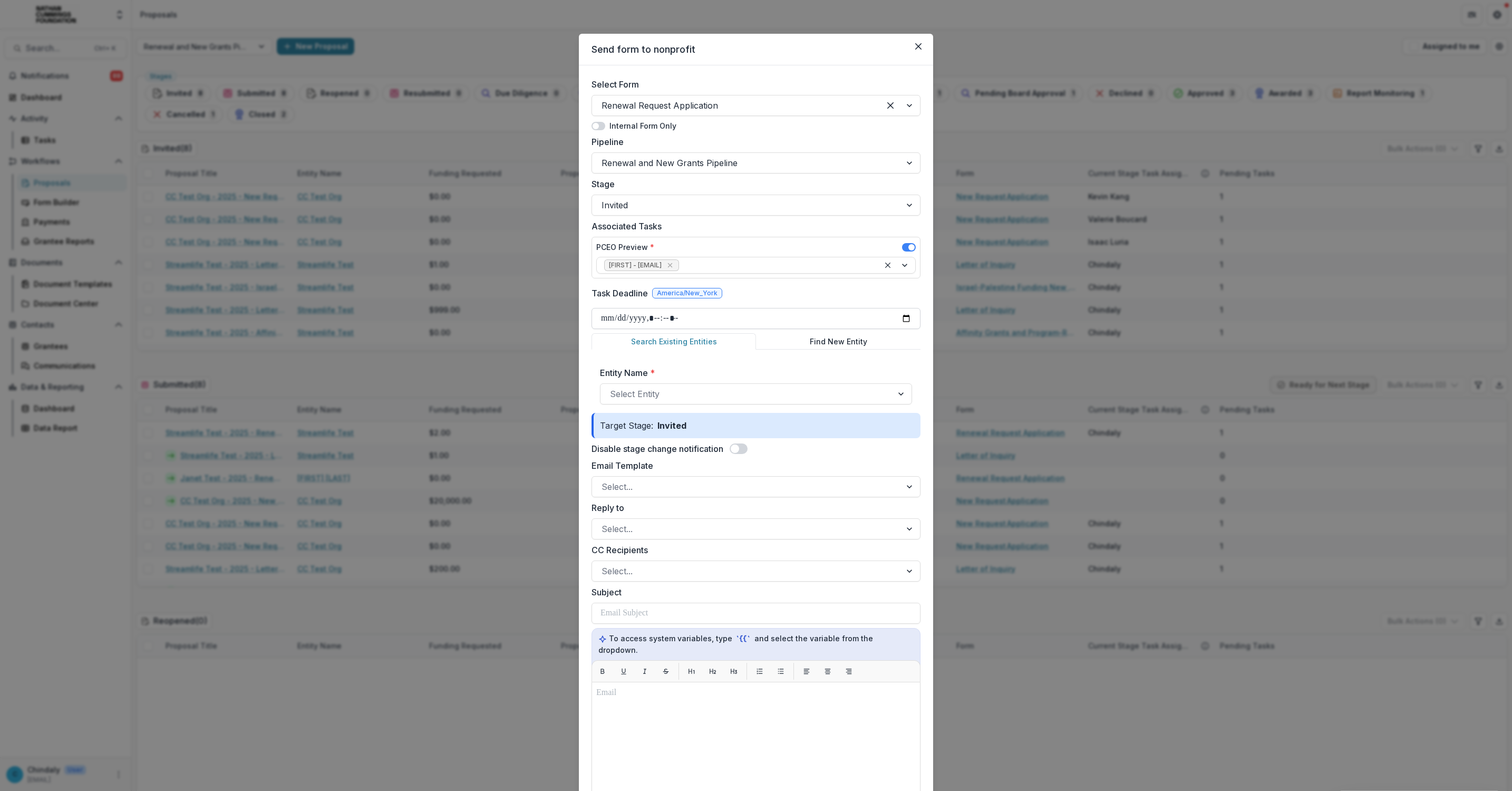 click on "Task Deadline" at bounding box center (756, 319) 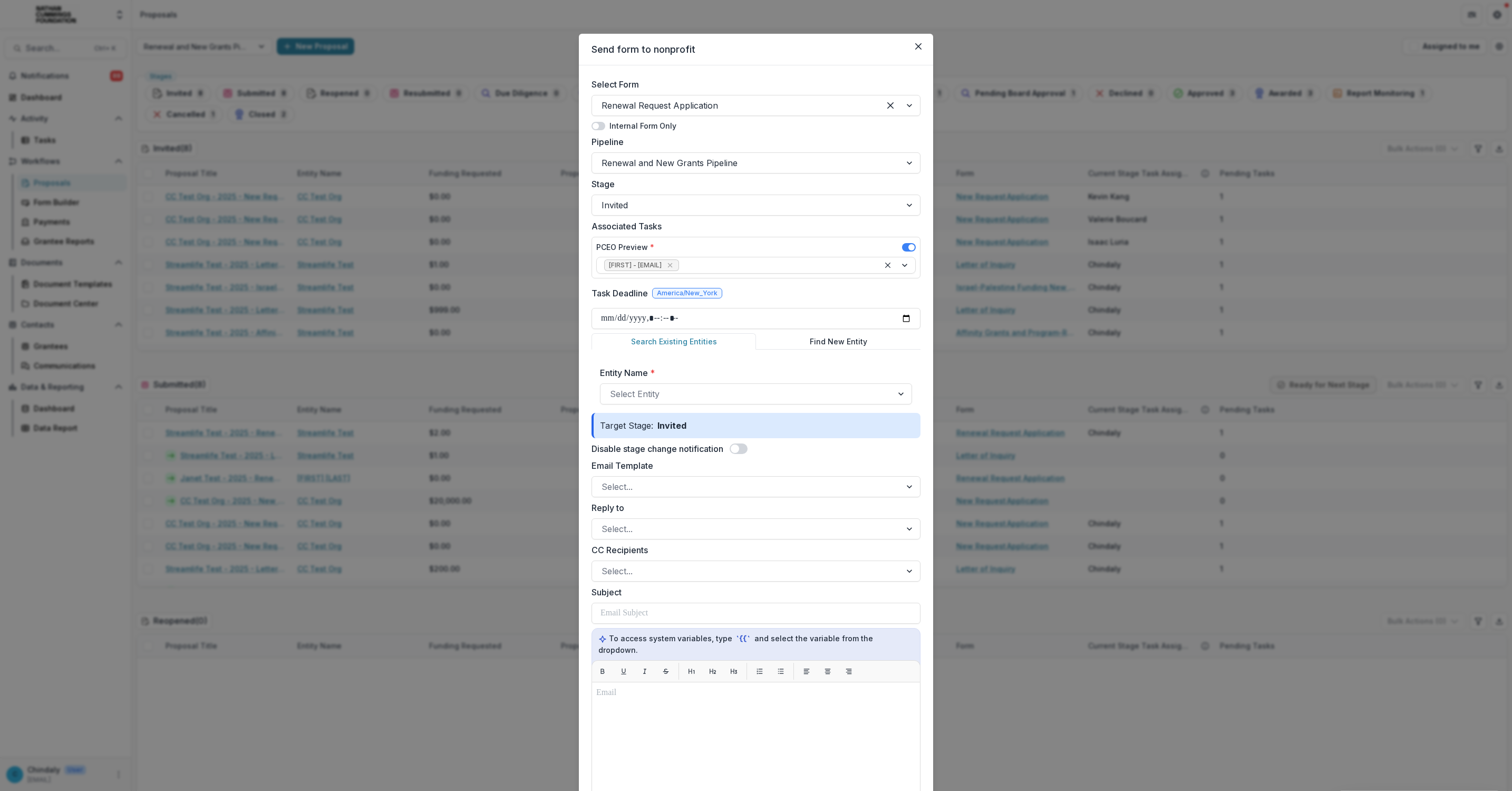 type on "**********" 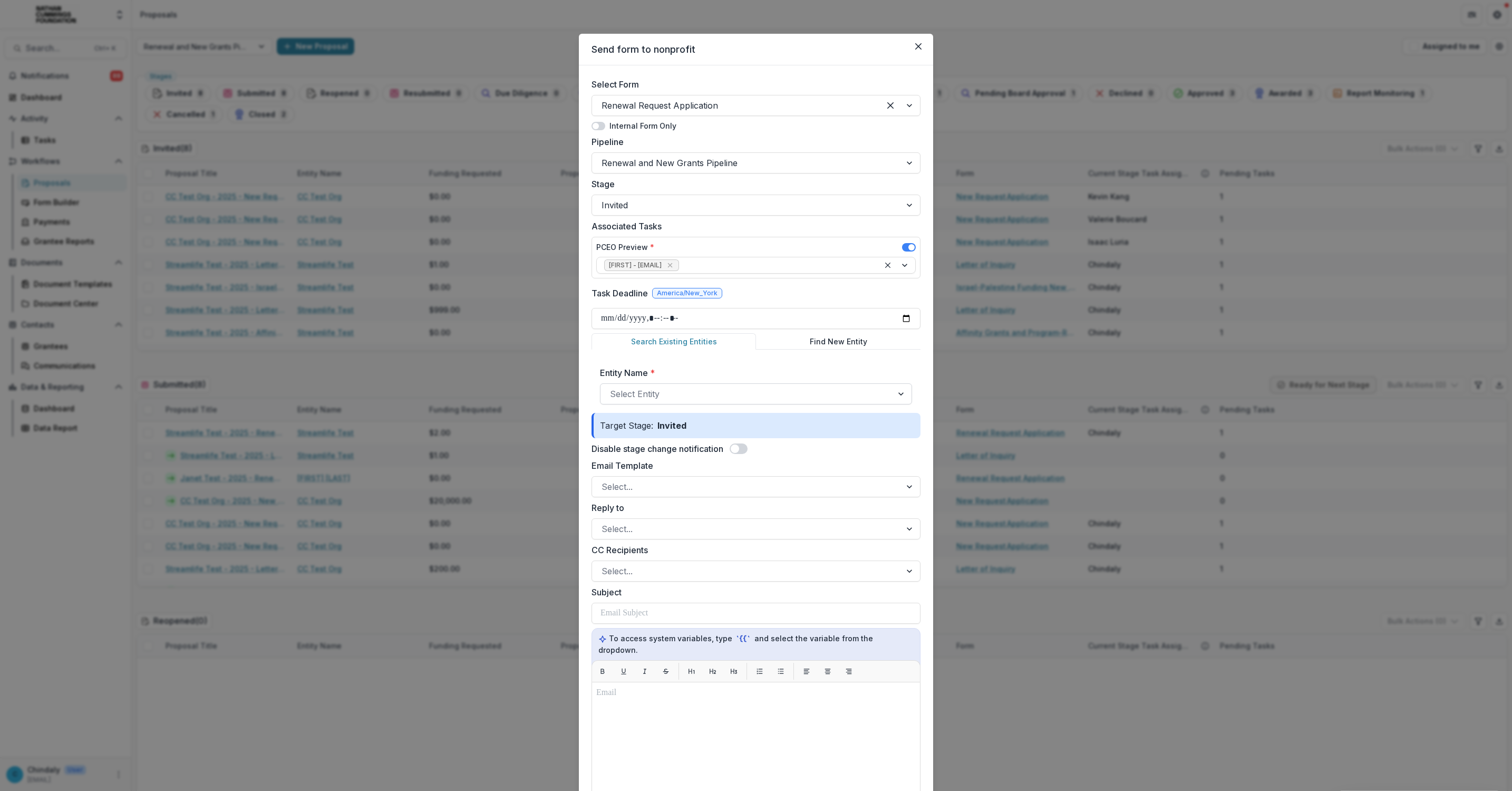 click at bounding box center [747, 394] 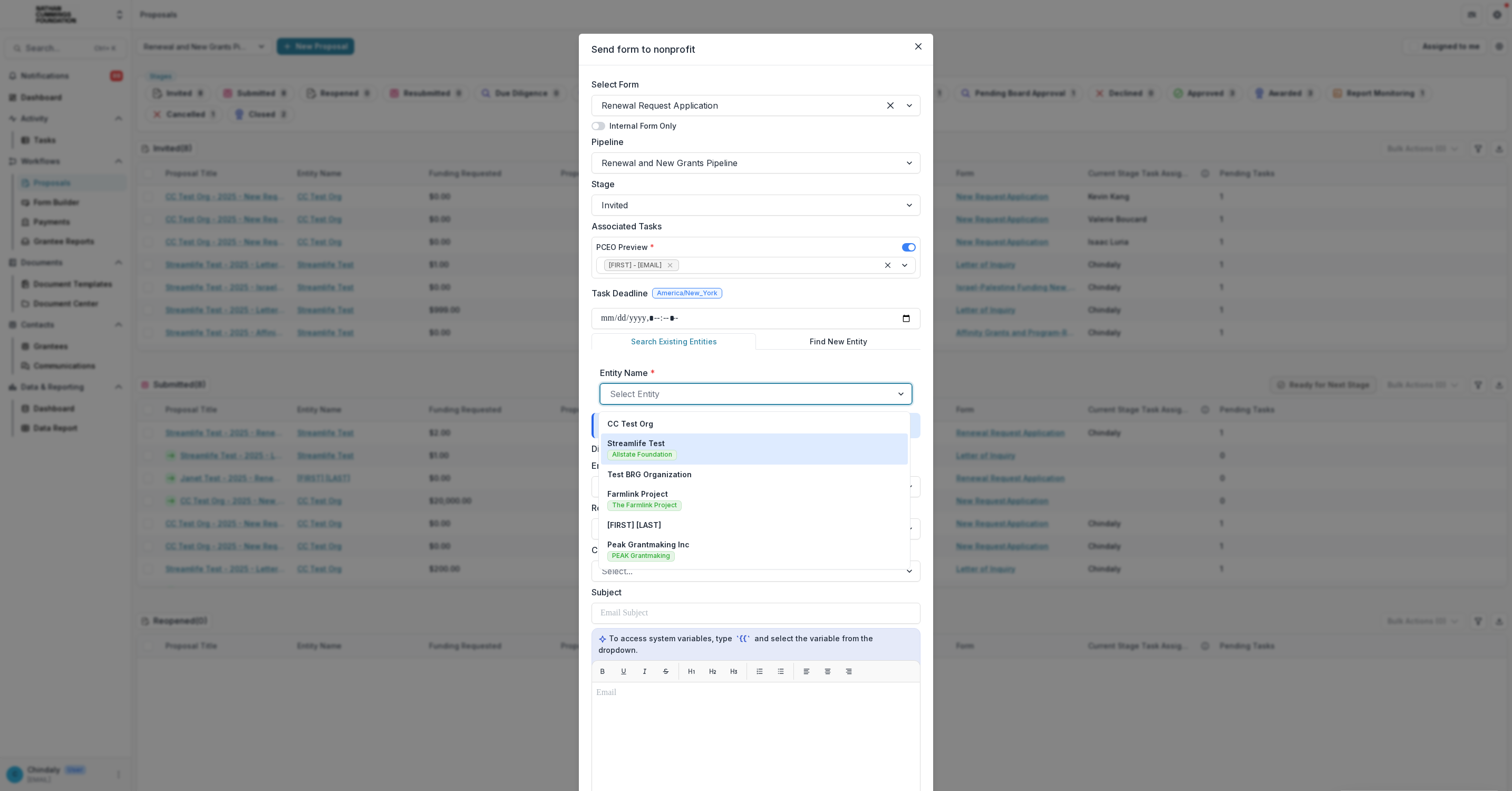 click on "Streamlife Test Allstate Foundation" at bounding box center (754, 449) 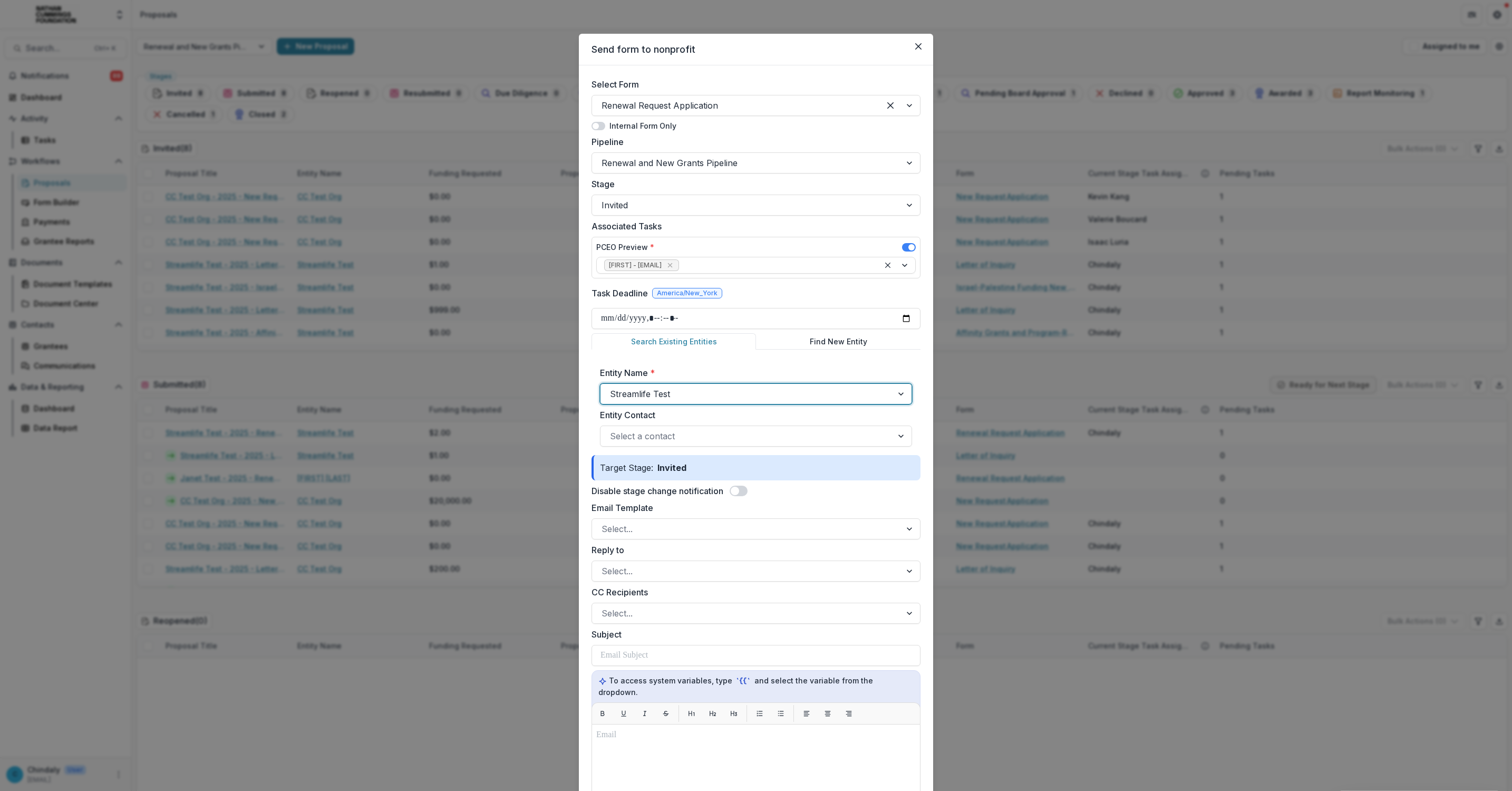 click at bounding box center [747, 436] 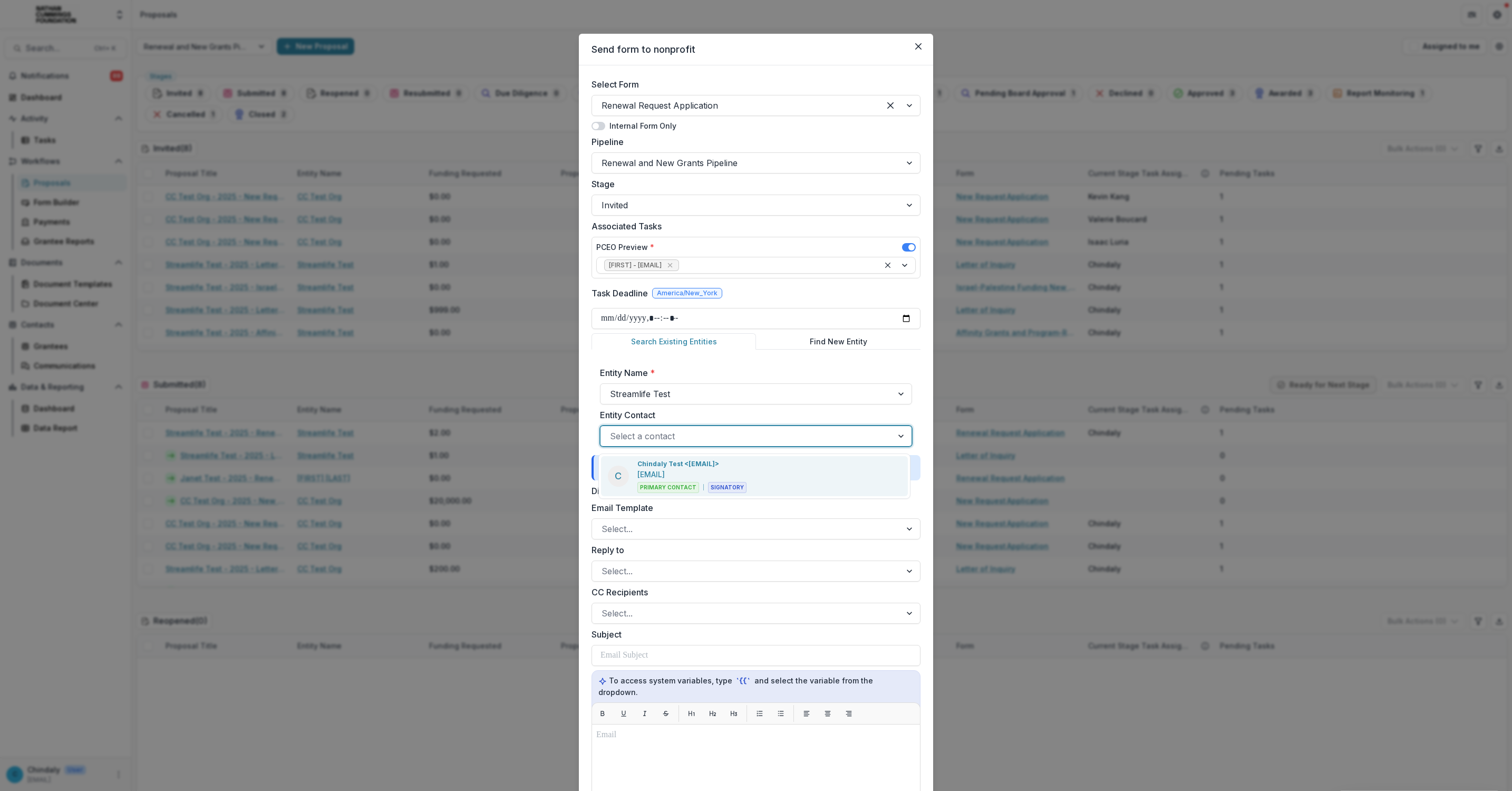 click on "[FIRST] [LAST] <[EMAIL]> [EMAIL] Primary Contact Signatory" at bounding box center [754, 476] 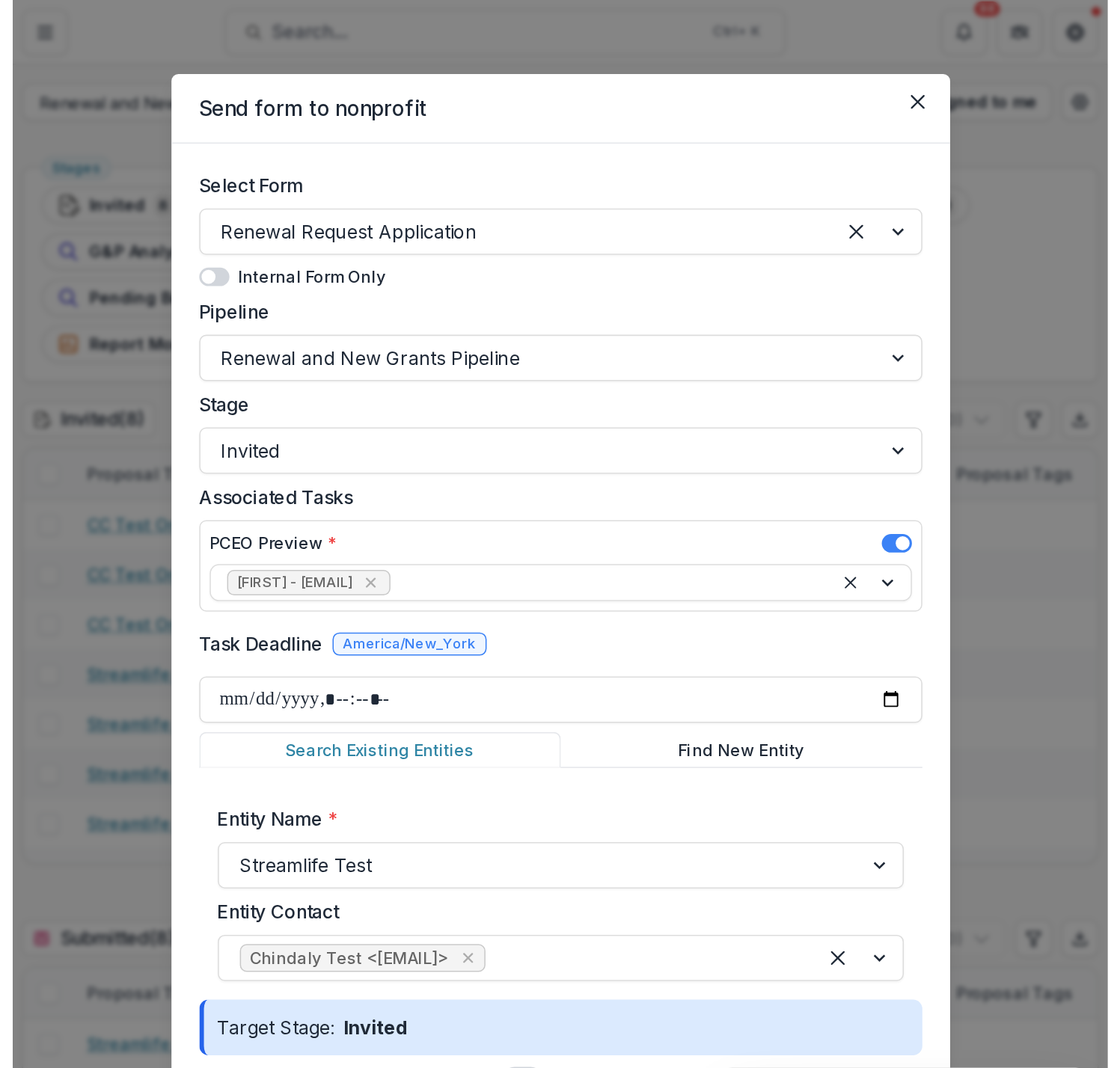 scroll, scrollTop: 604, scrollLeft: 0, axis: vertical 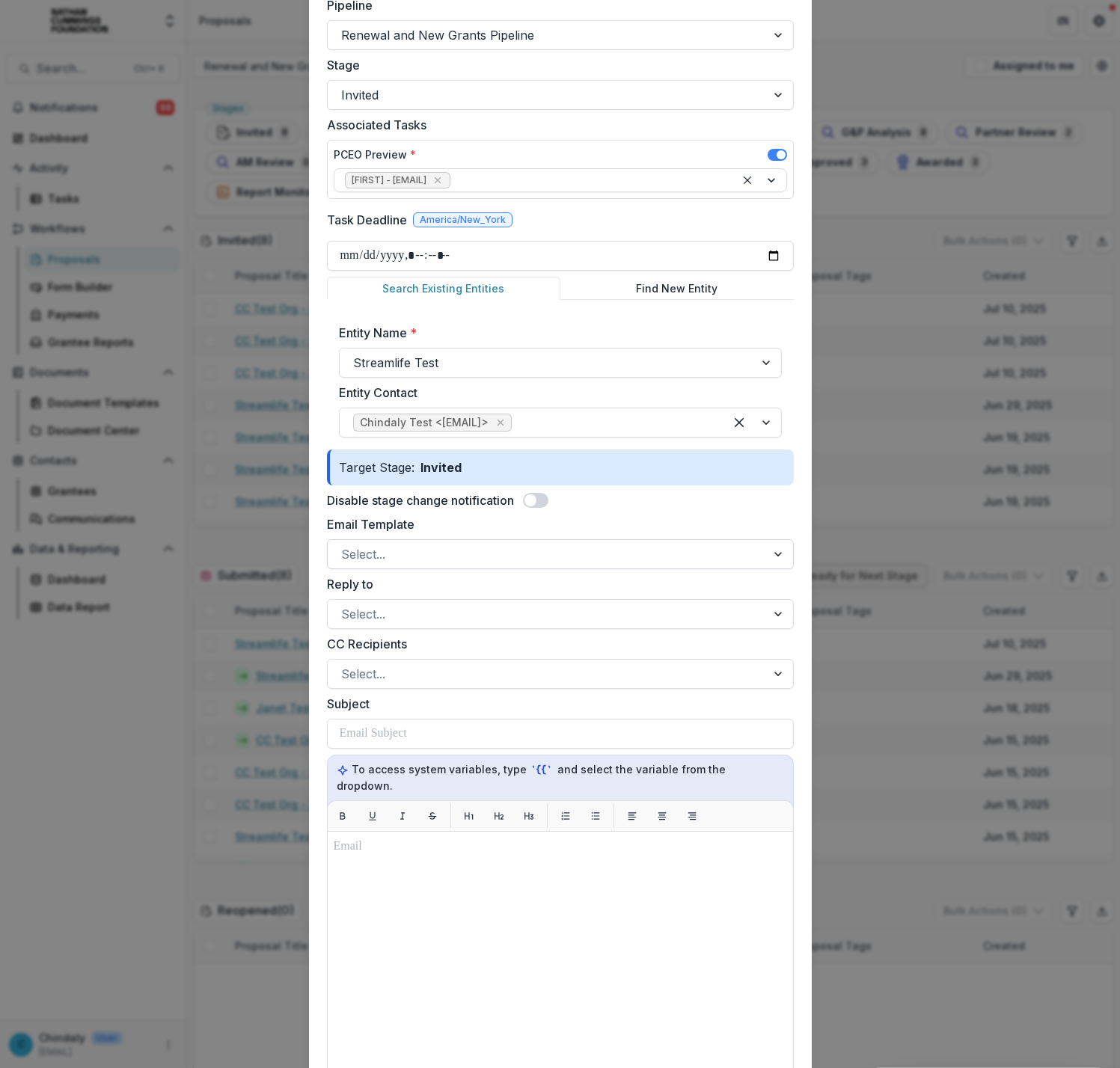 click at bounding box center (547, 554) 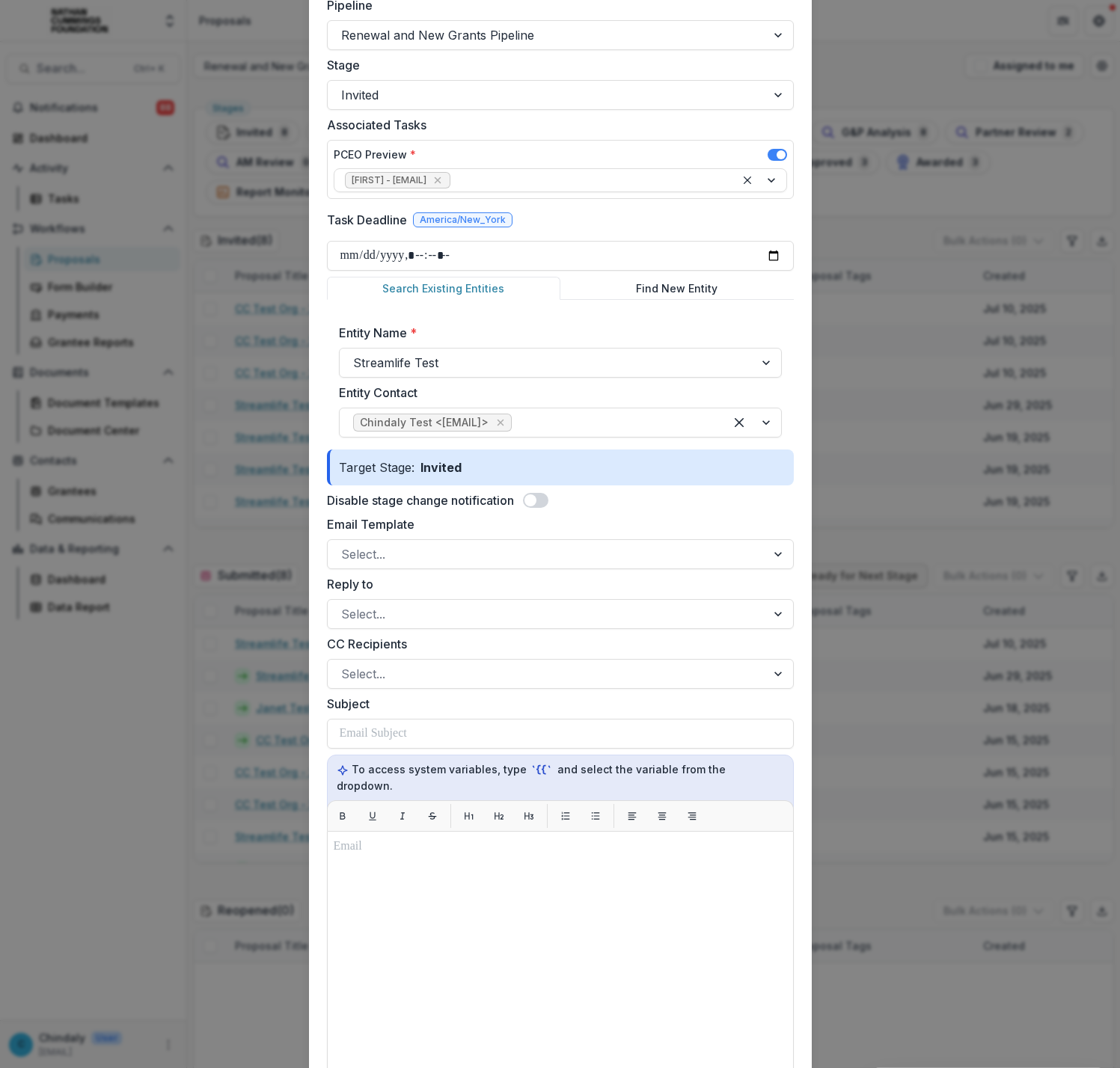 click at bounding box center (536, 500) 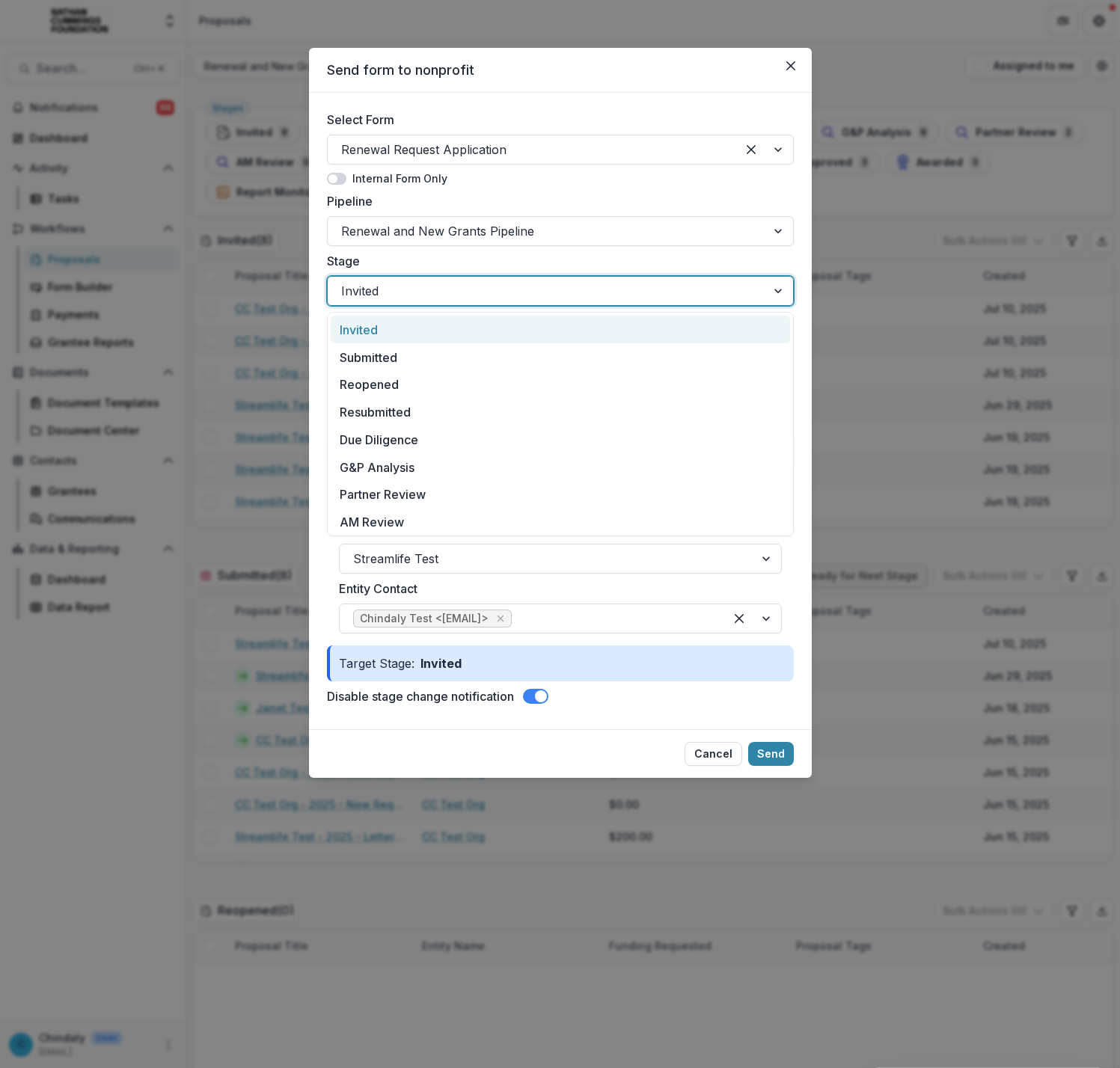 click at bounding box center (547, 291) 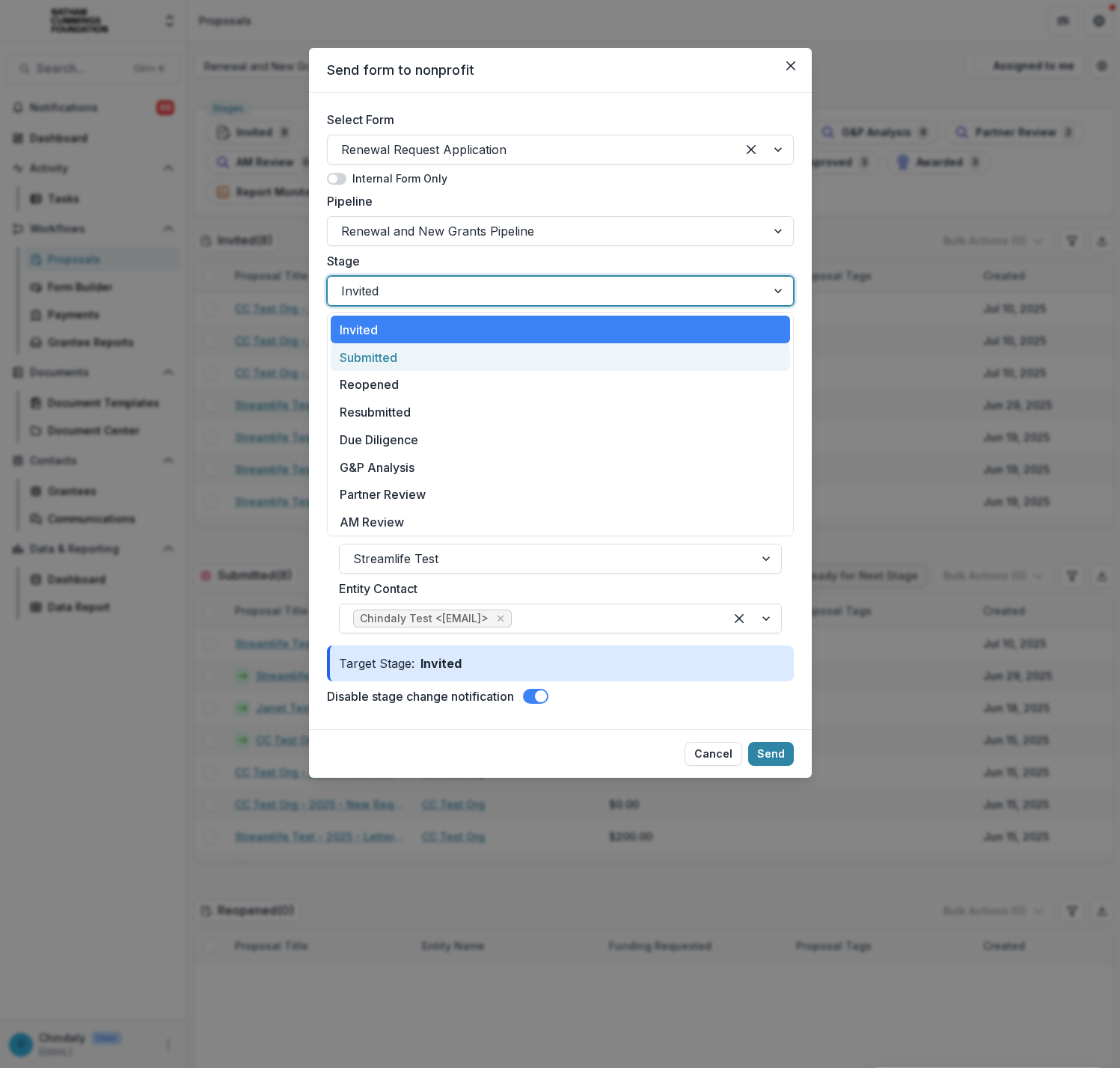 click on "Submitted" at bounding box center [560, 357] 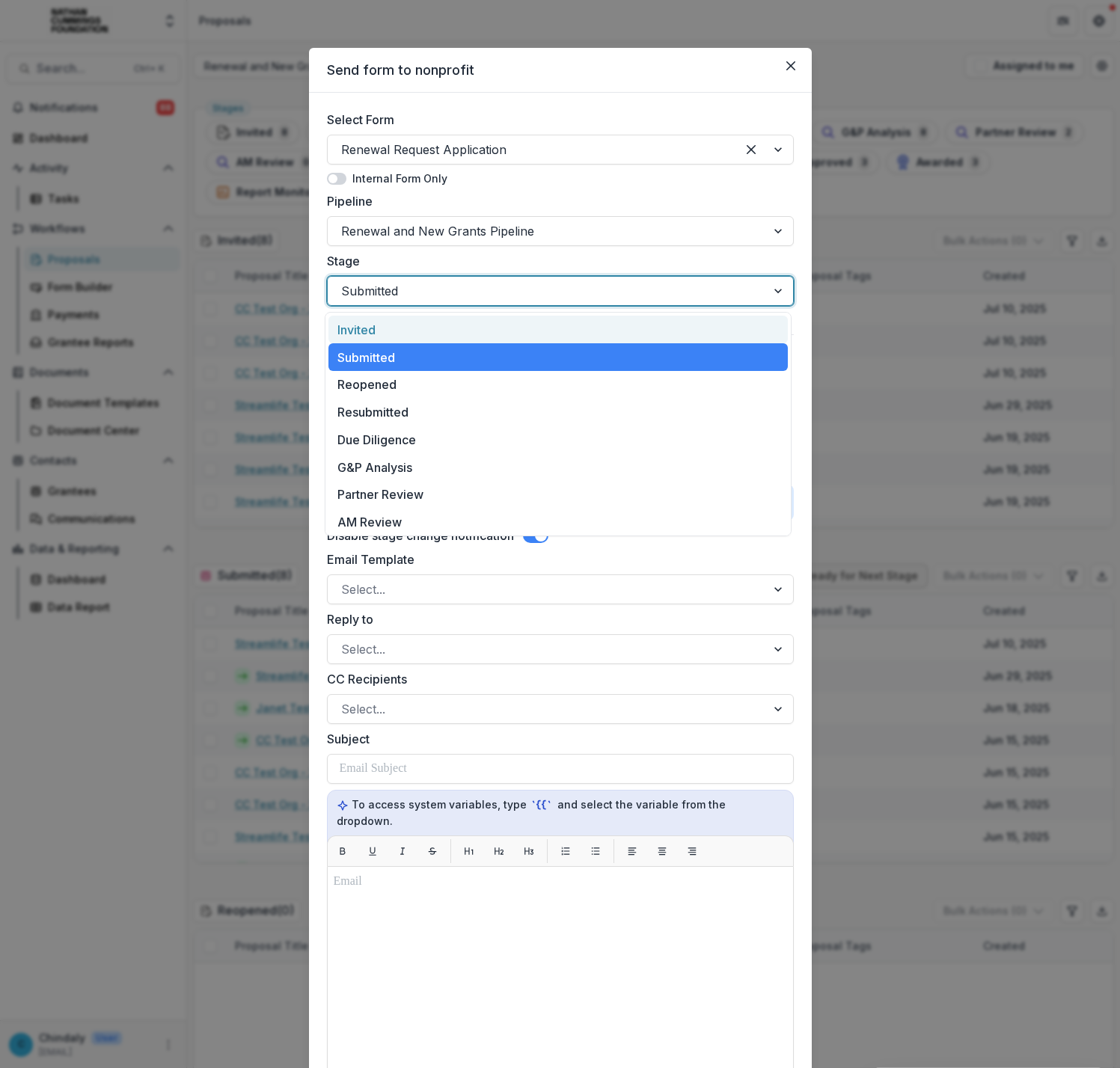 click at bounding box center [547, 291] 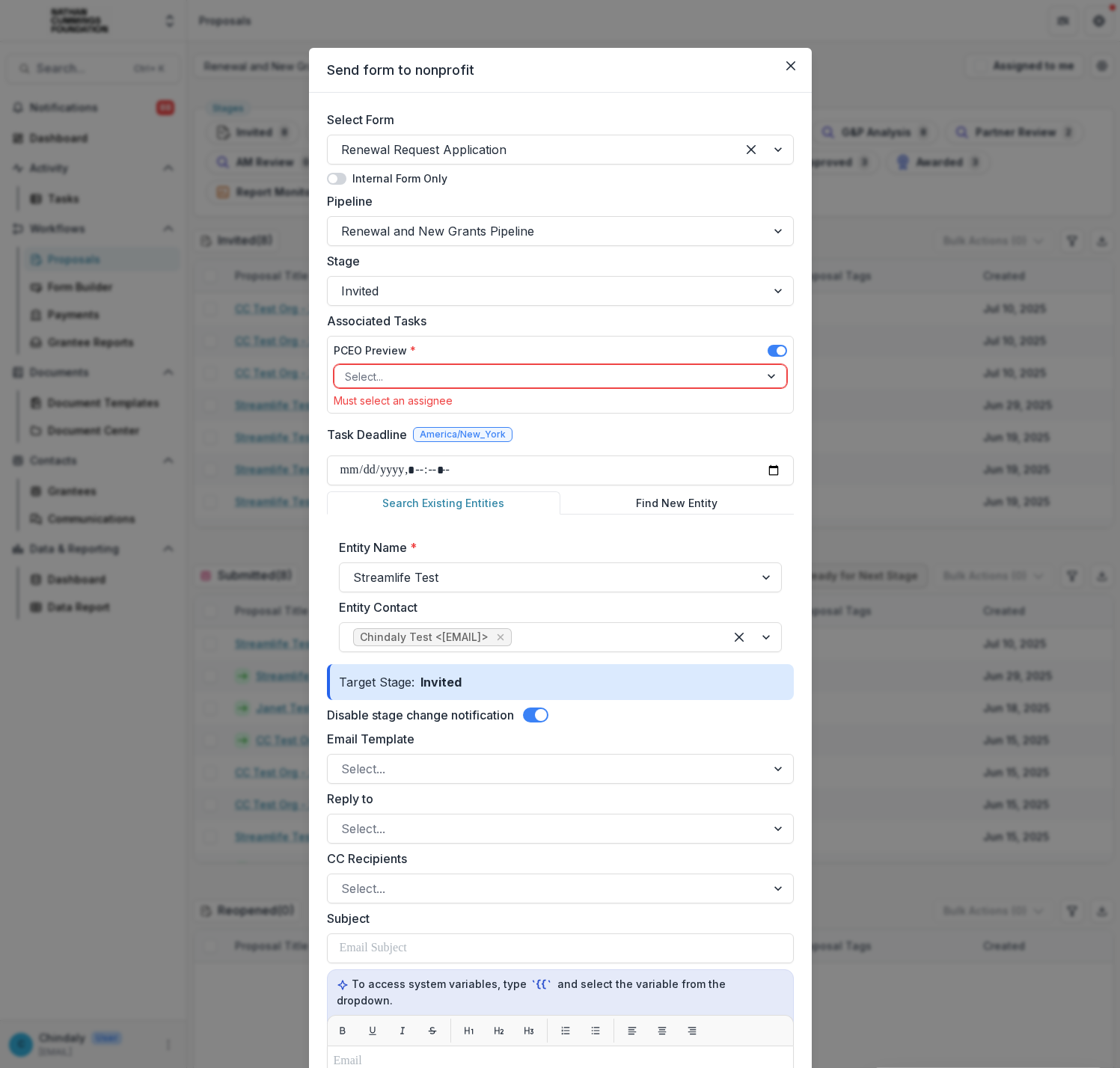 click on "Must select an assignee" at bounding box center [560, 400] 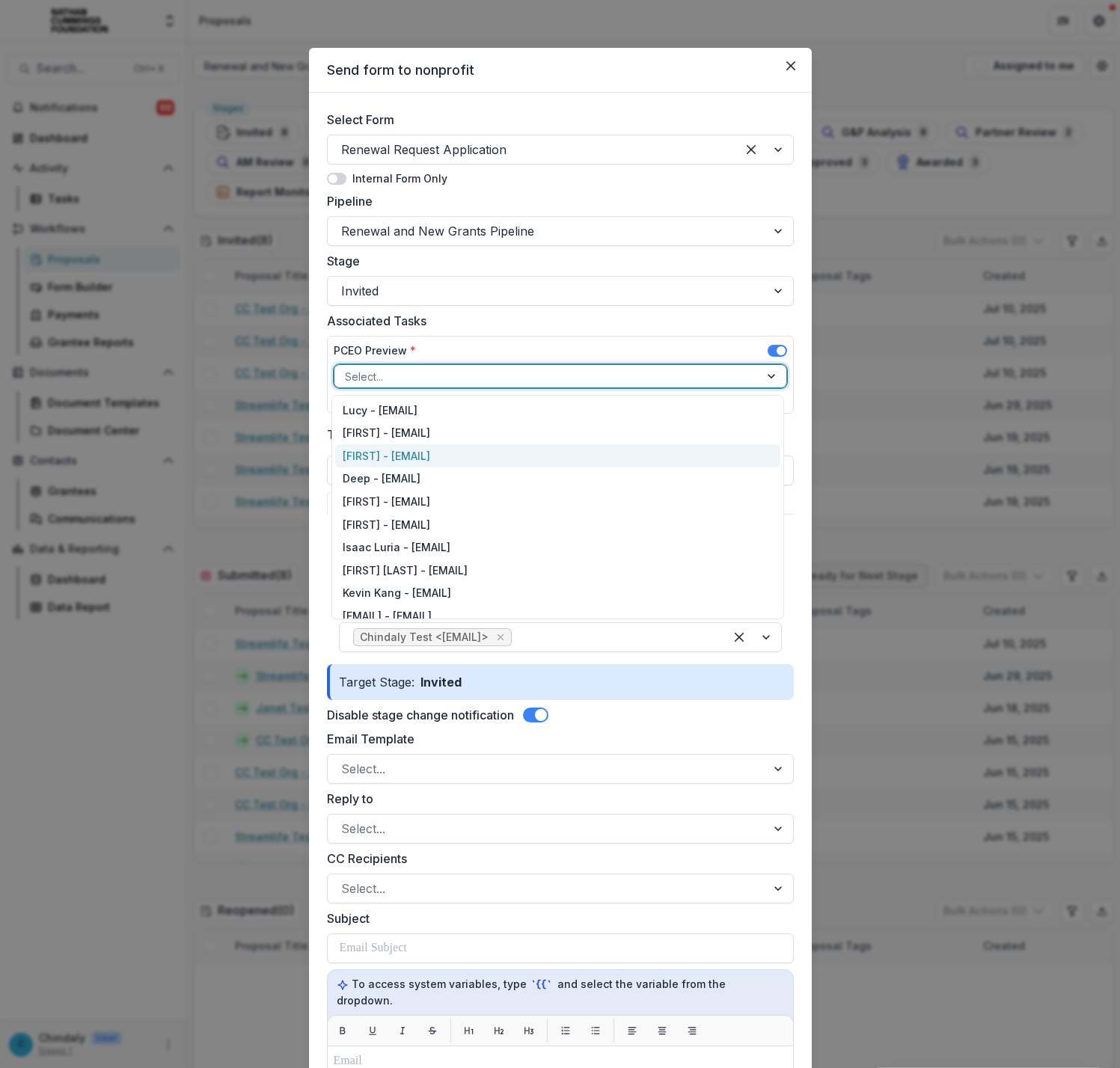 click on "[FIRST] - [EMAIL]" at bounding box center [557, 455] 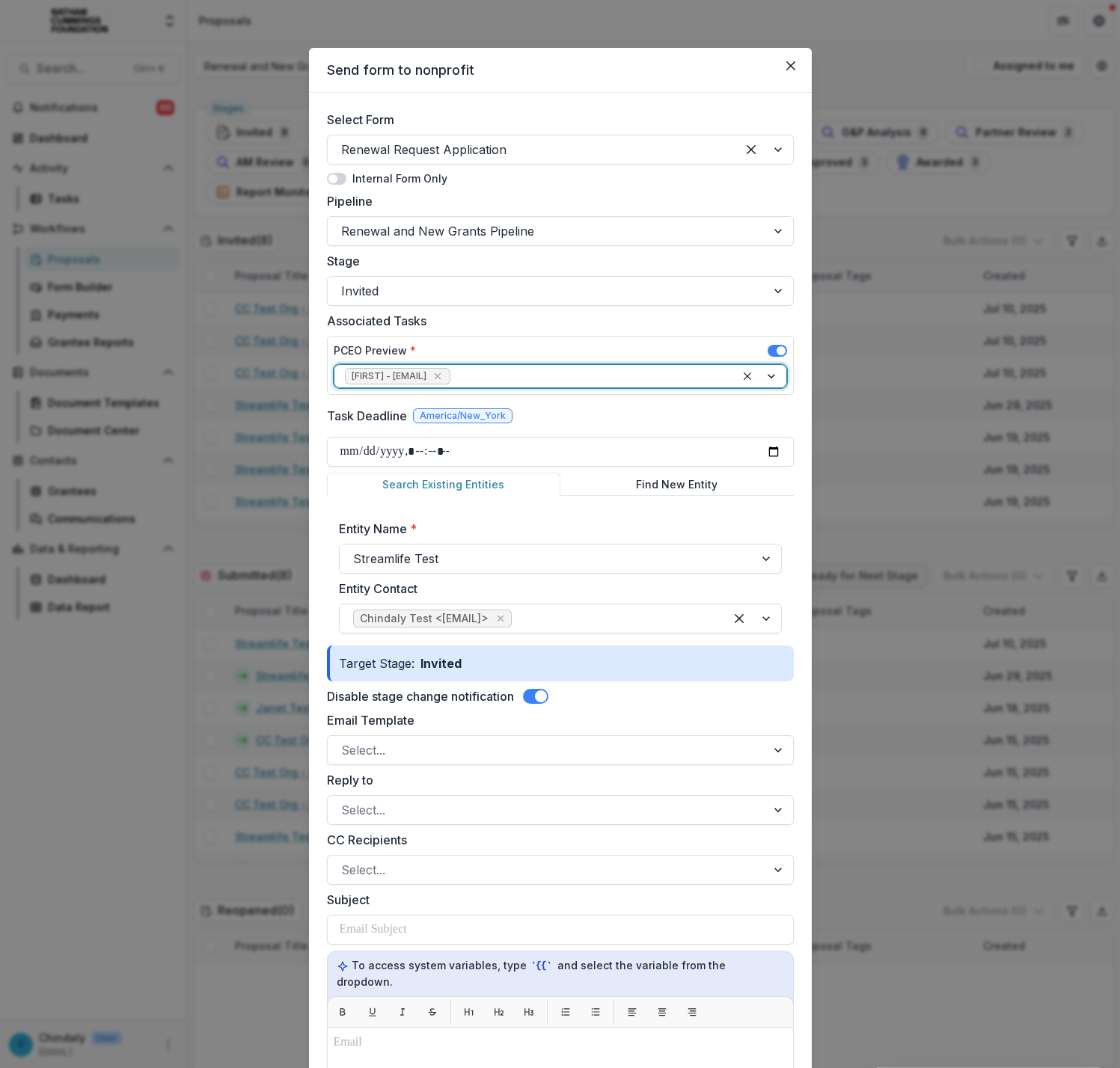 click at bounding box center (541, 696) 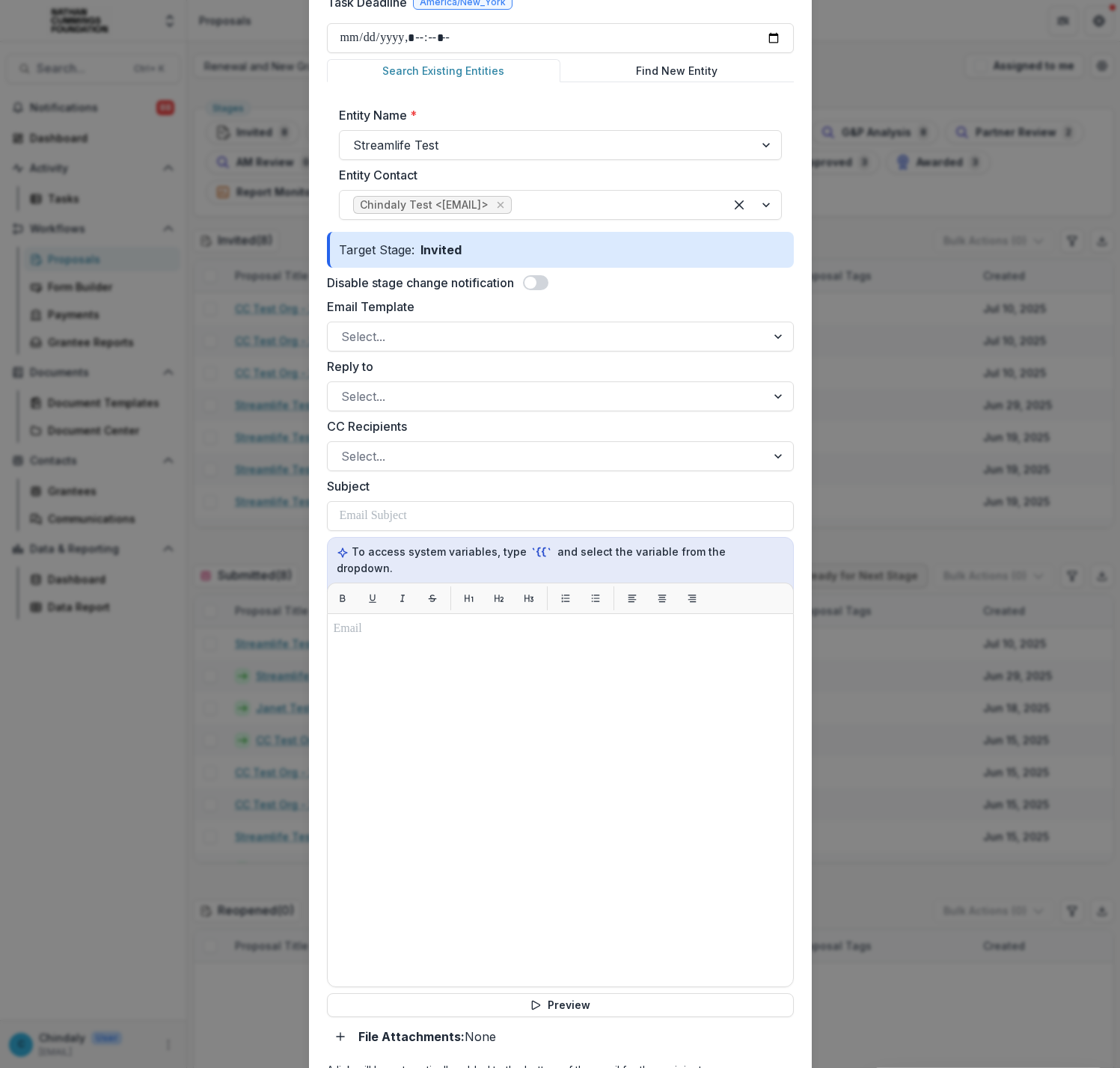 scroll, scrollTop: 532, scrollLeft: 0, axis: vertical 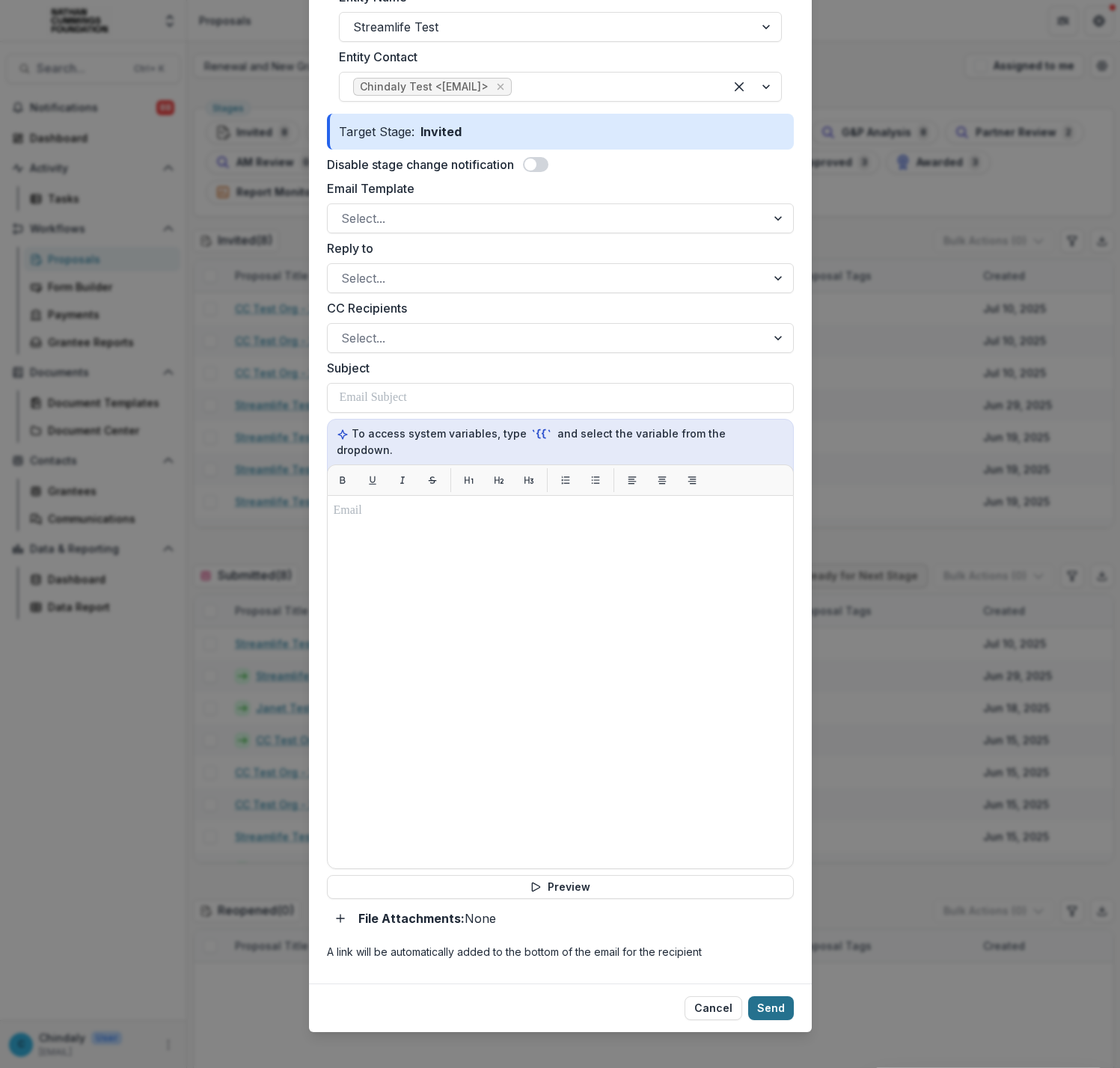 click on "Send" at bounding box center (771, 1008) 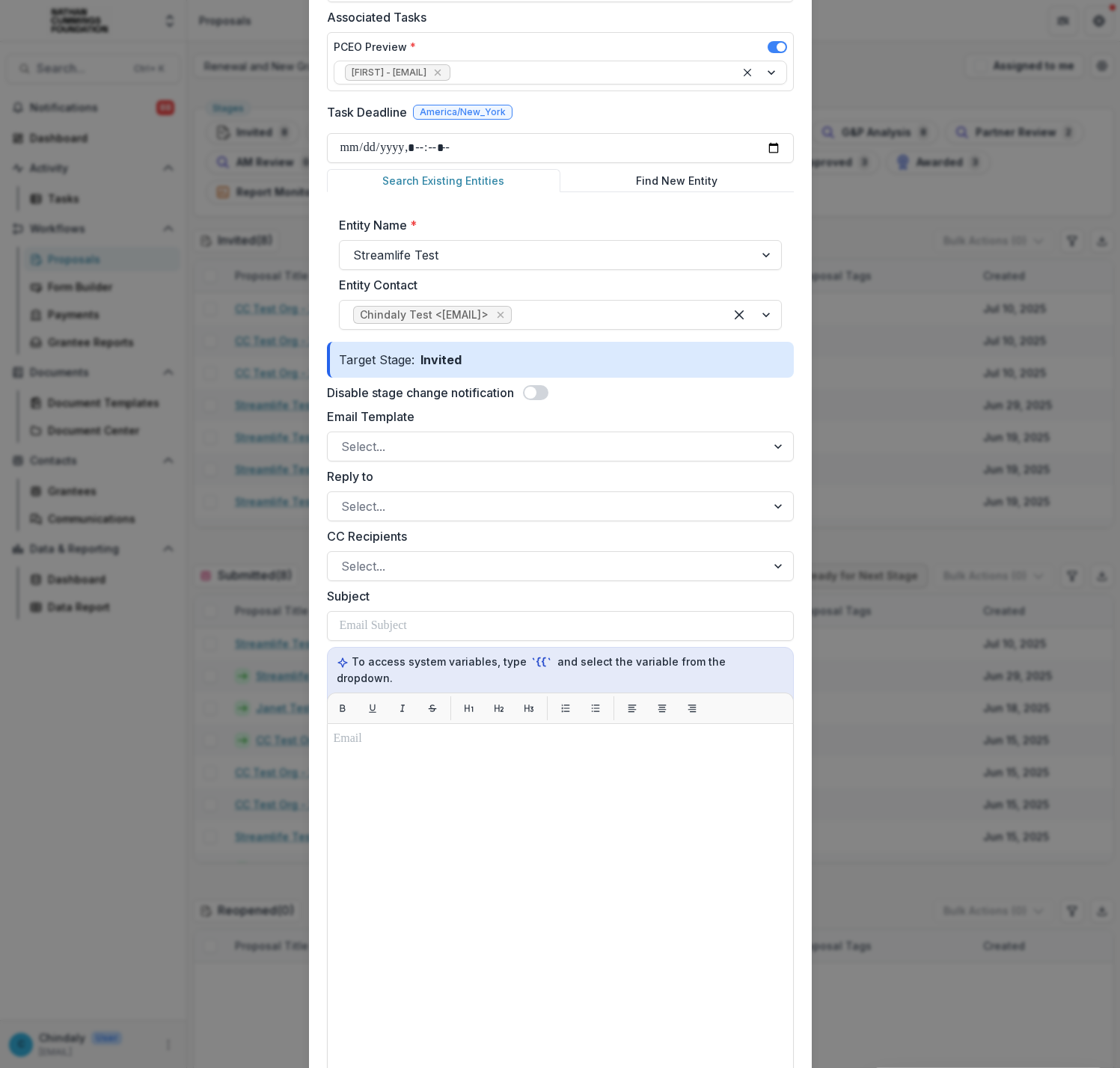 scroll, scrollTop: 532, scrollLeft: 0, axis: vertical 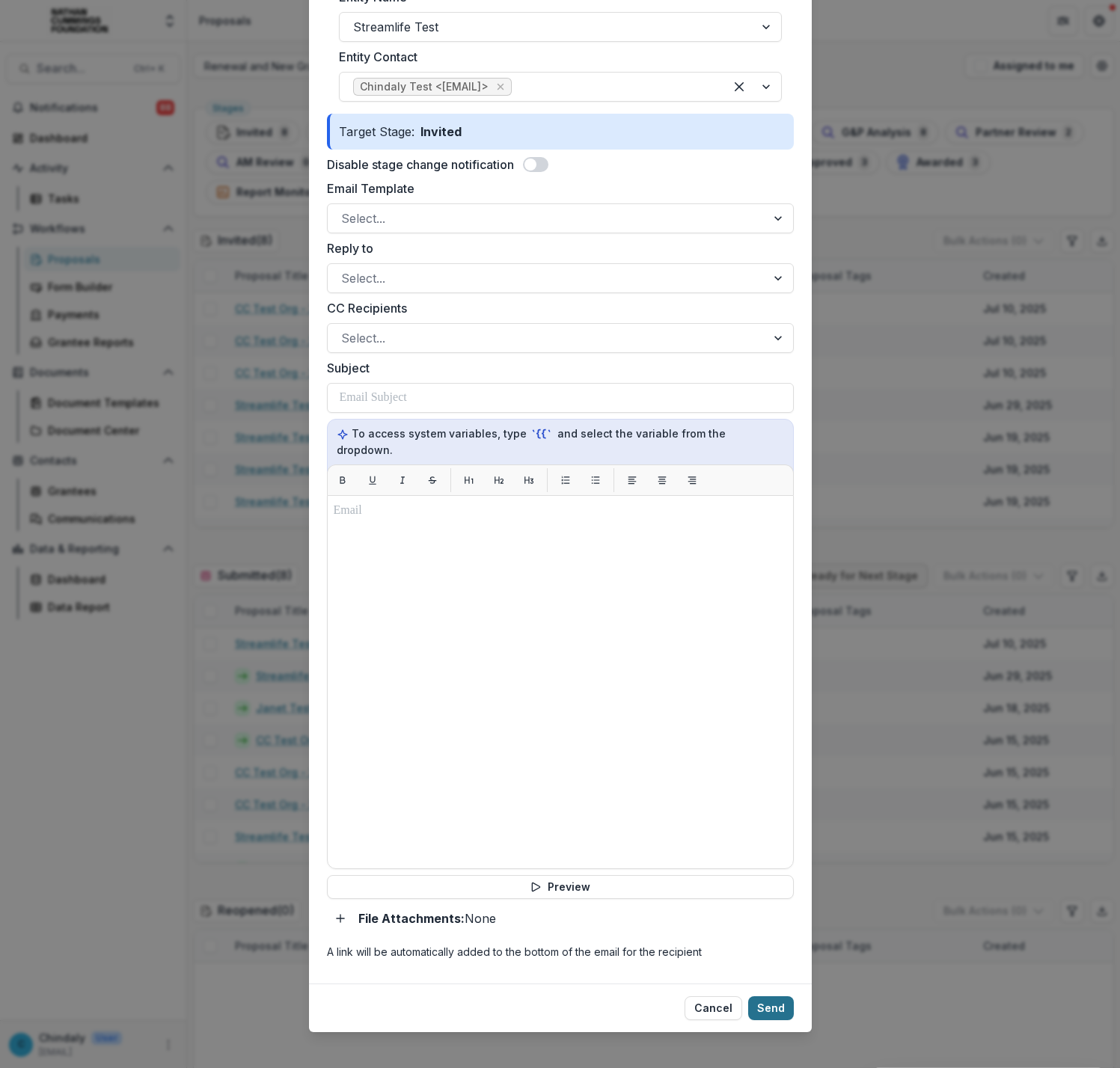 click on "Send" at bounding box center (771, 1008) 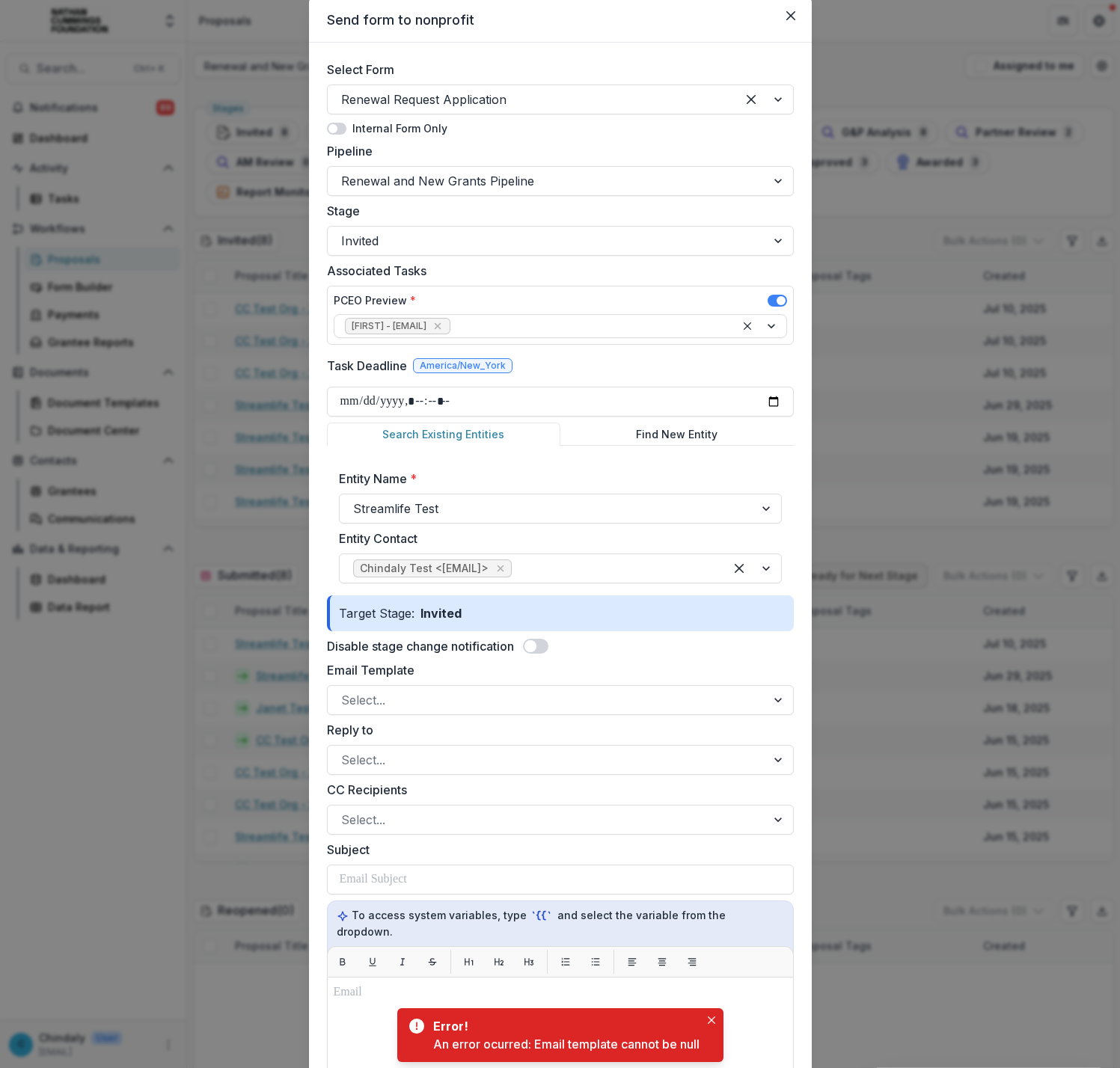 scroll, scrollTop: 0, scrollLeft: 0, axis: both 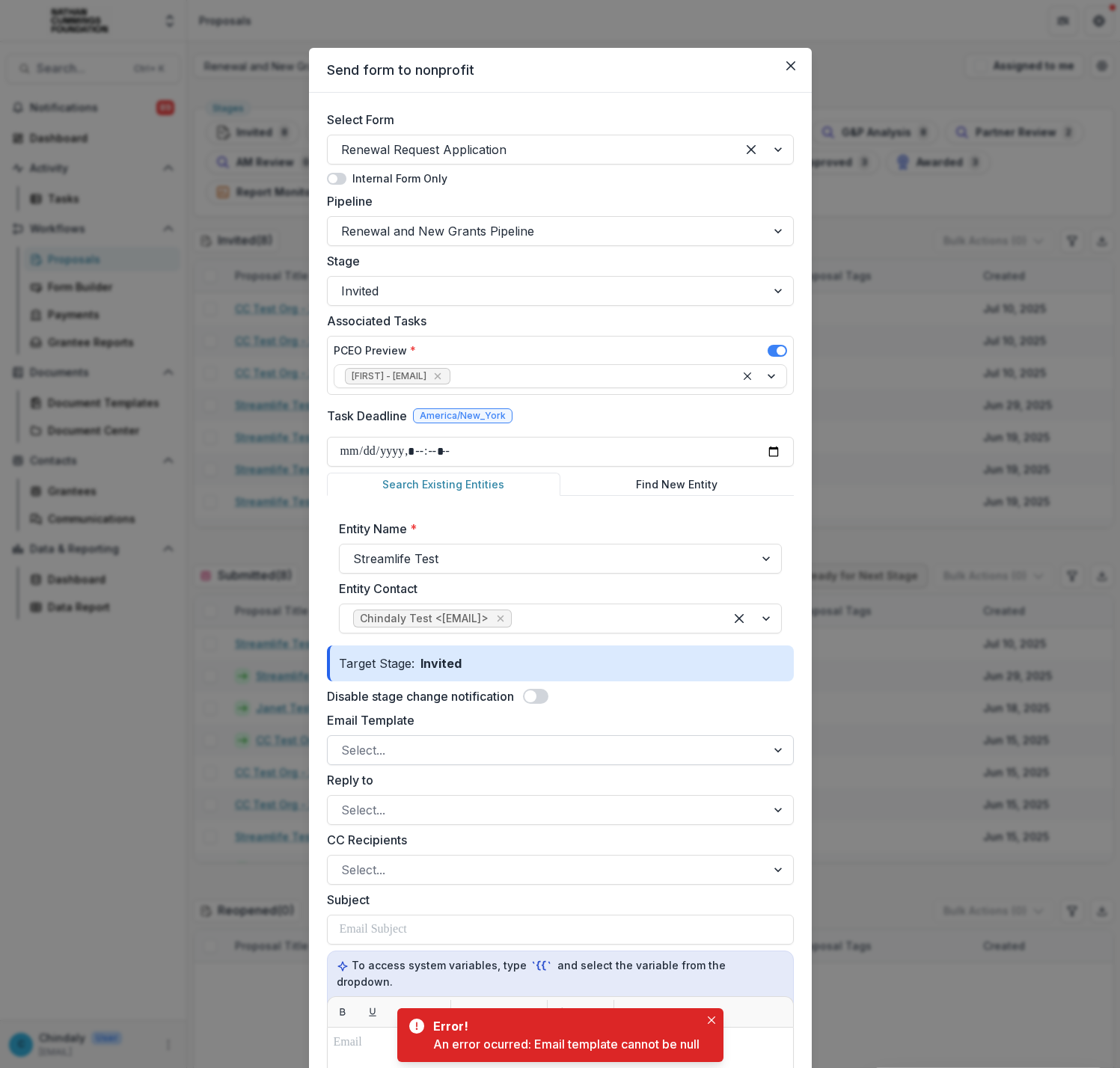 click at bounding box center [547, 750] 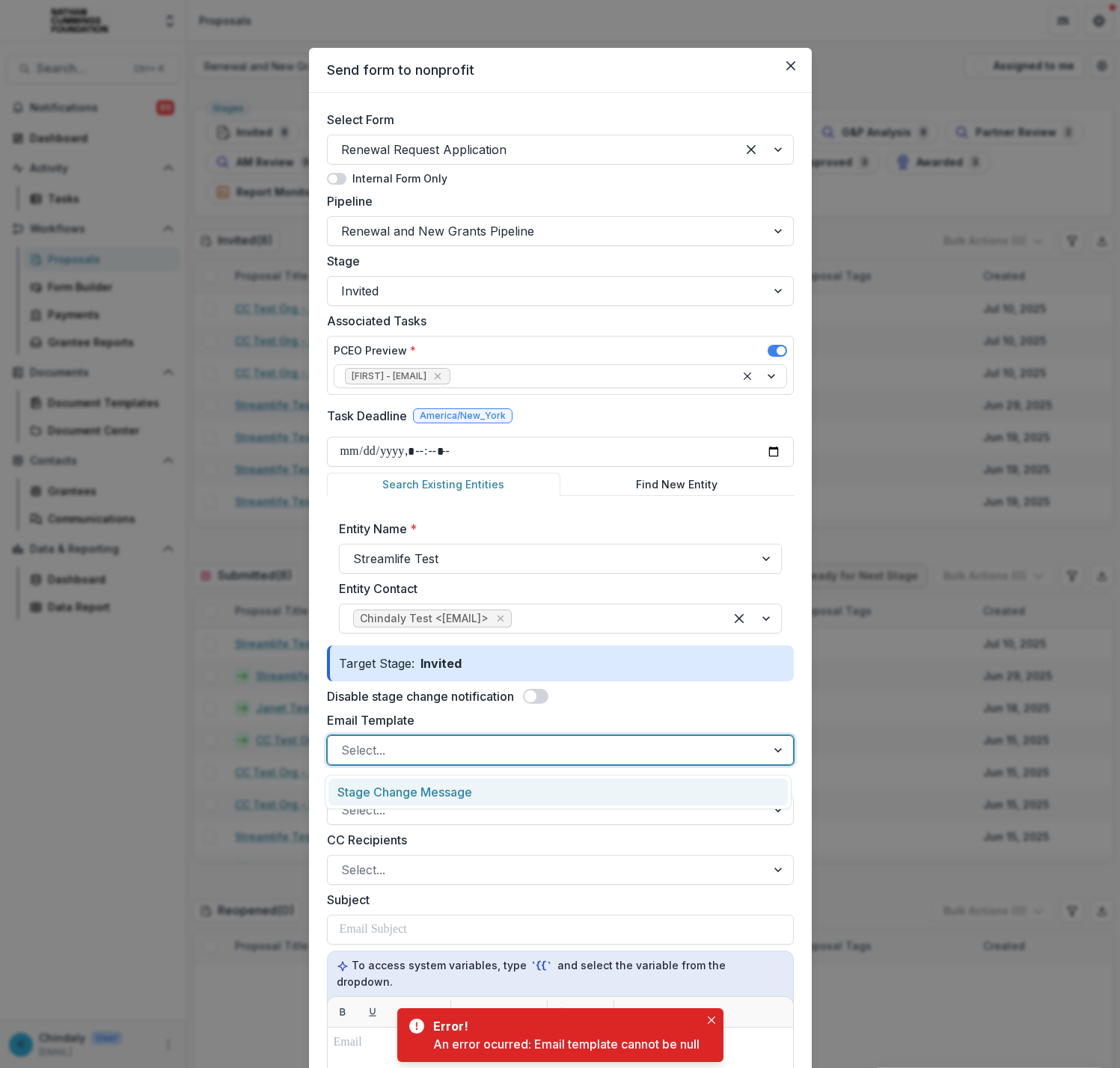 click on "Stage Change Message" at bounding box center (558, 792) 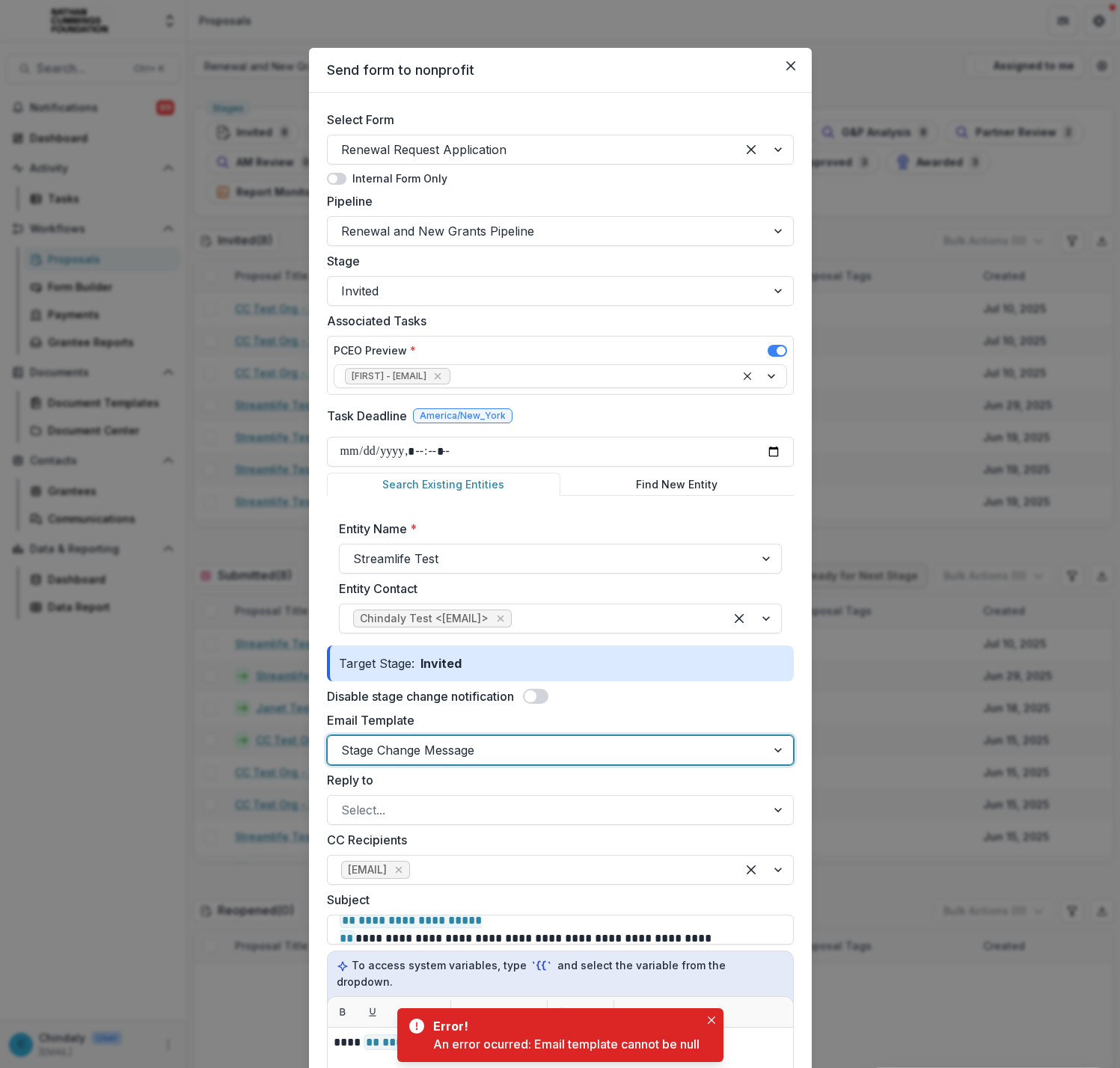 scroll, scrollTop: 532, scrollLeft: 0, axis: vertical 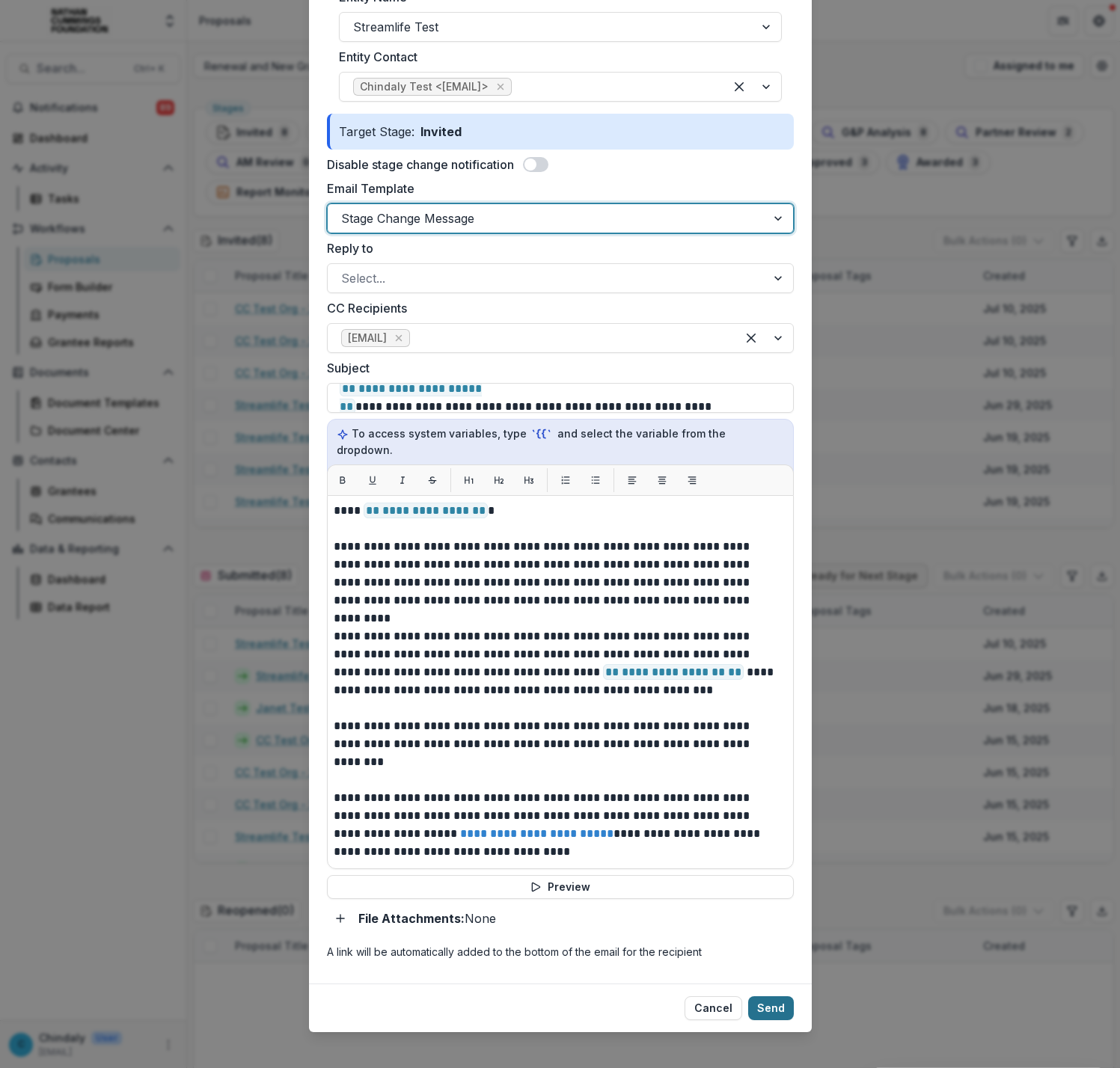 click on "Send" at bounding box center [771, 1008] 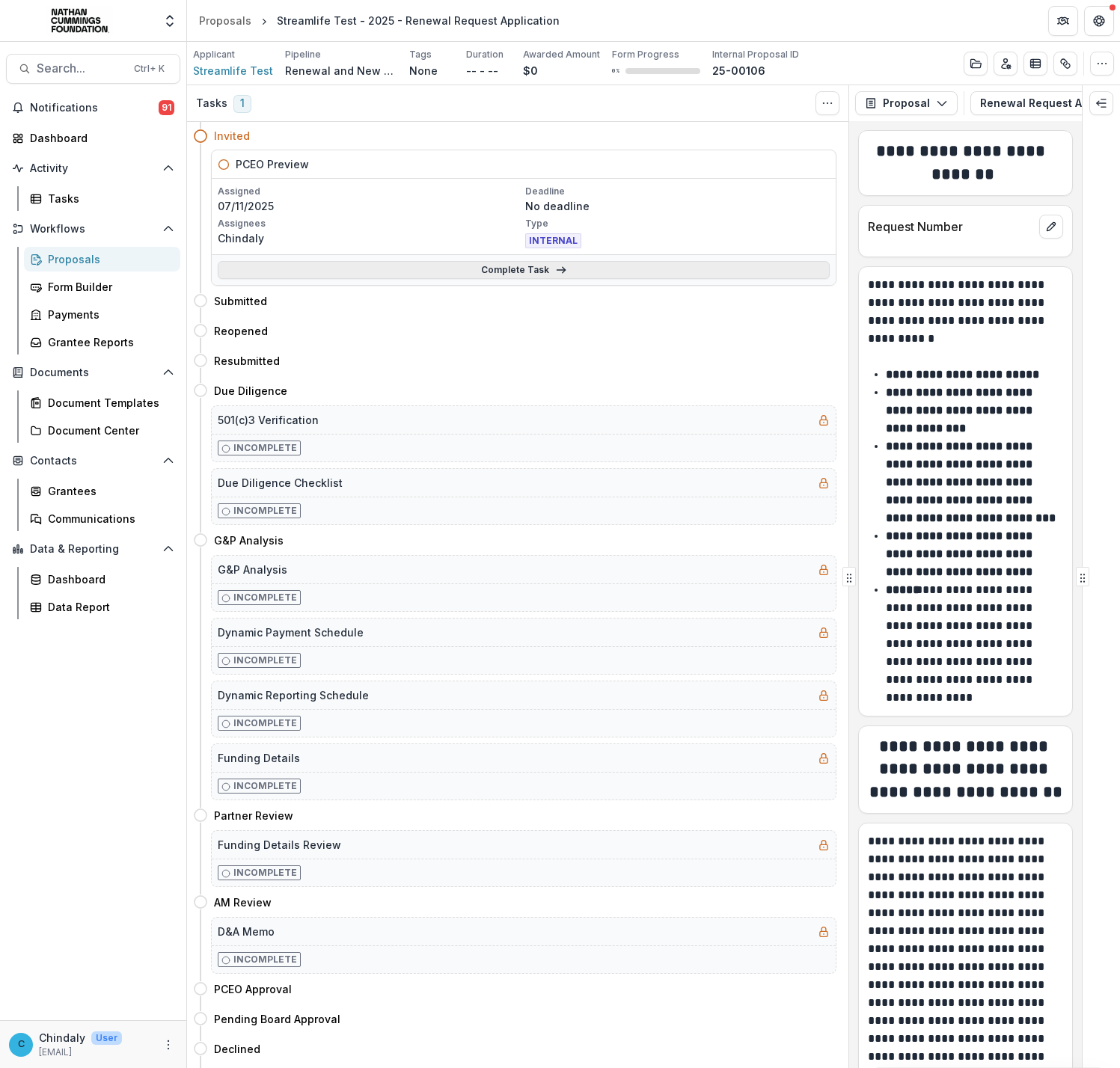 click on "Complete Task" at bounding box center (524, 270) 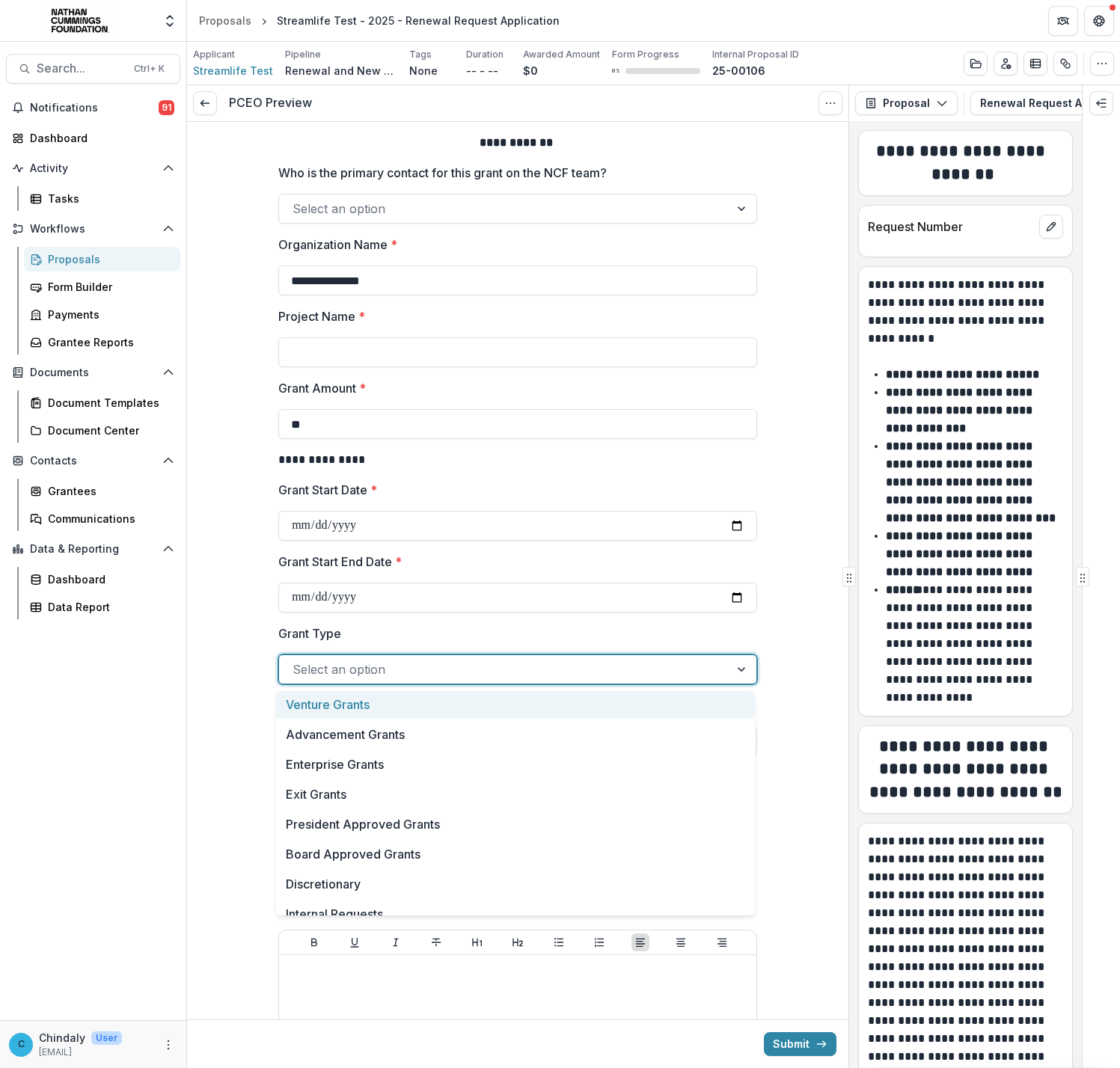 click at bounding box center [504, 669] 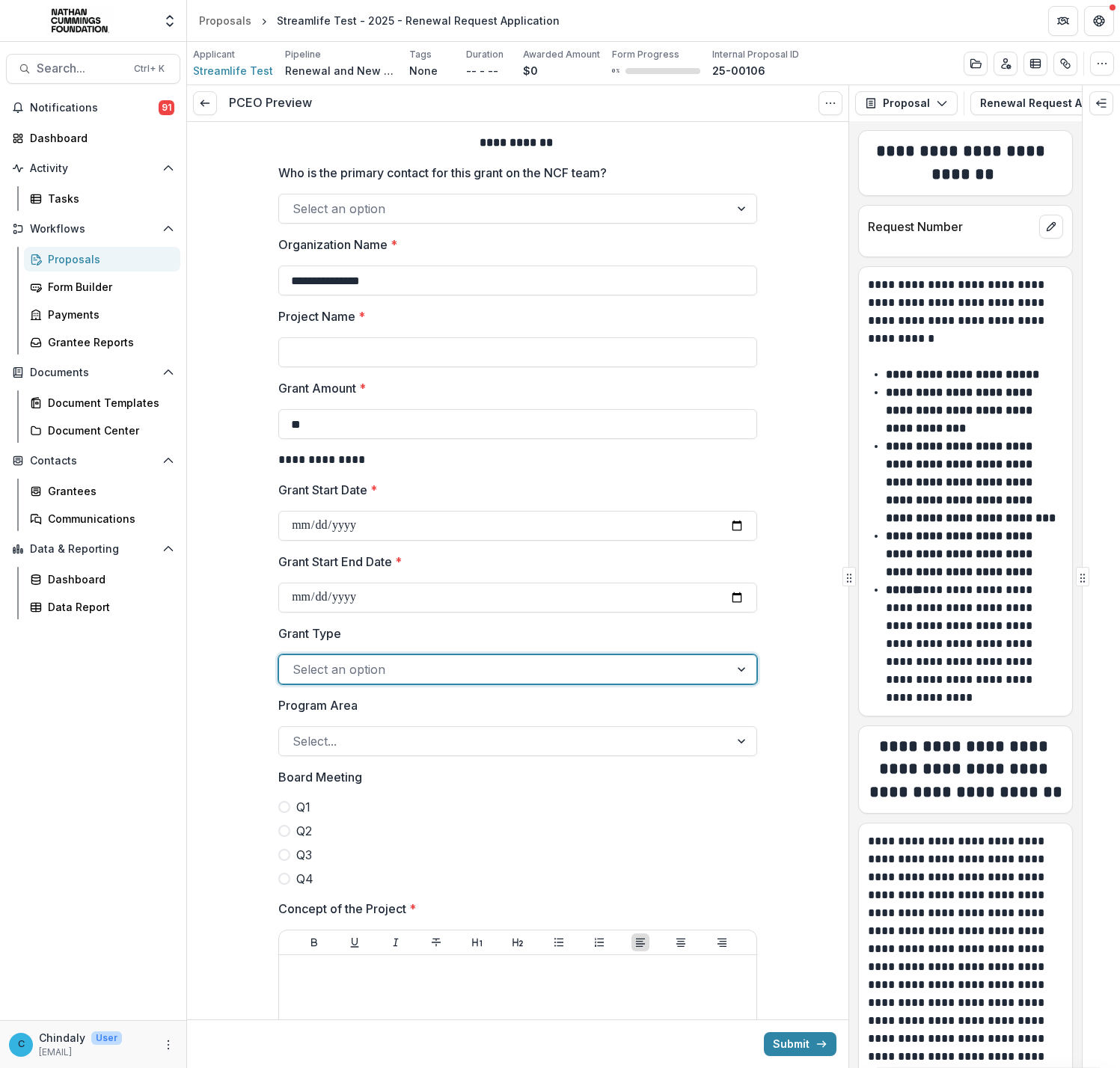 click at bounding box center [504, 669] 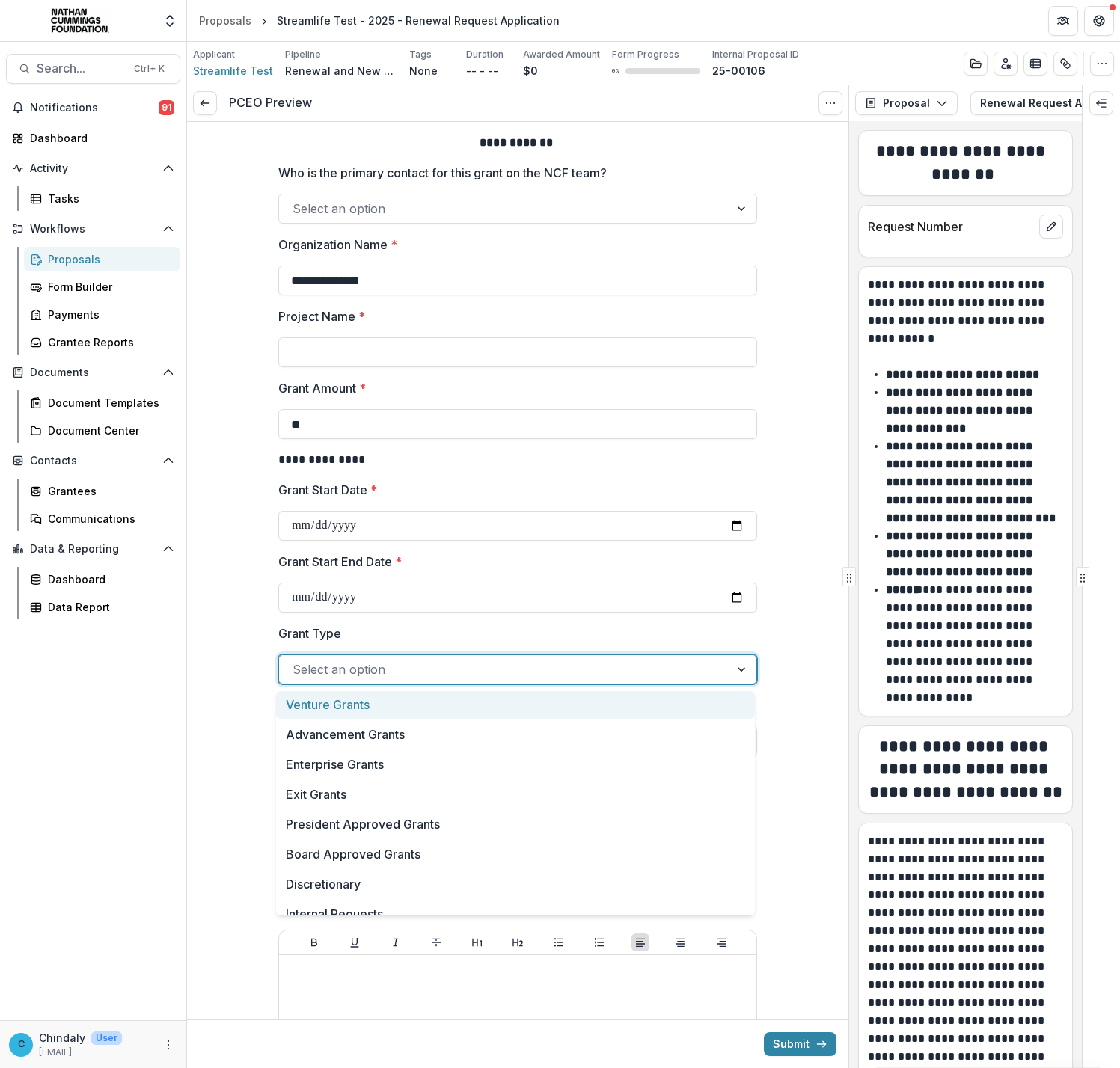 click at bounding box center [504, 669] 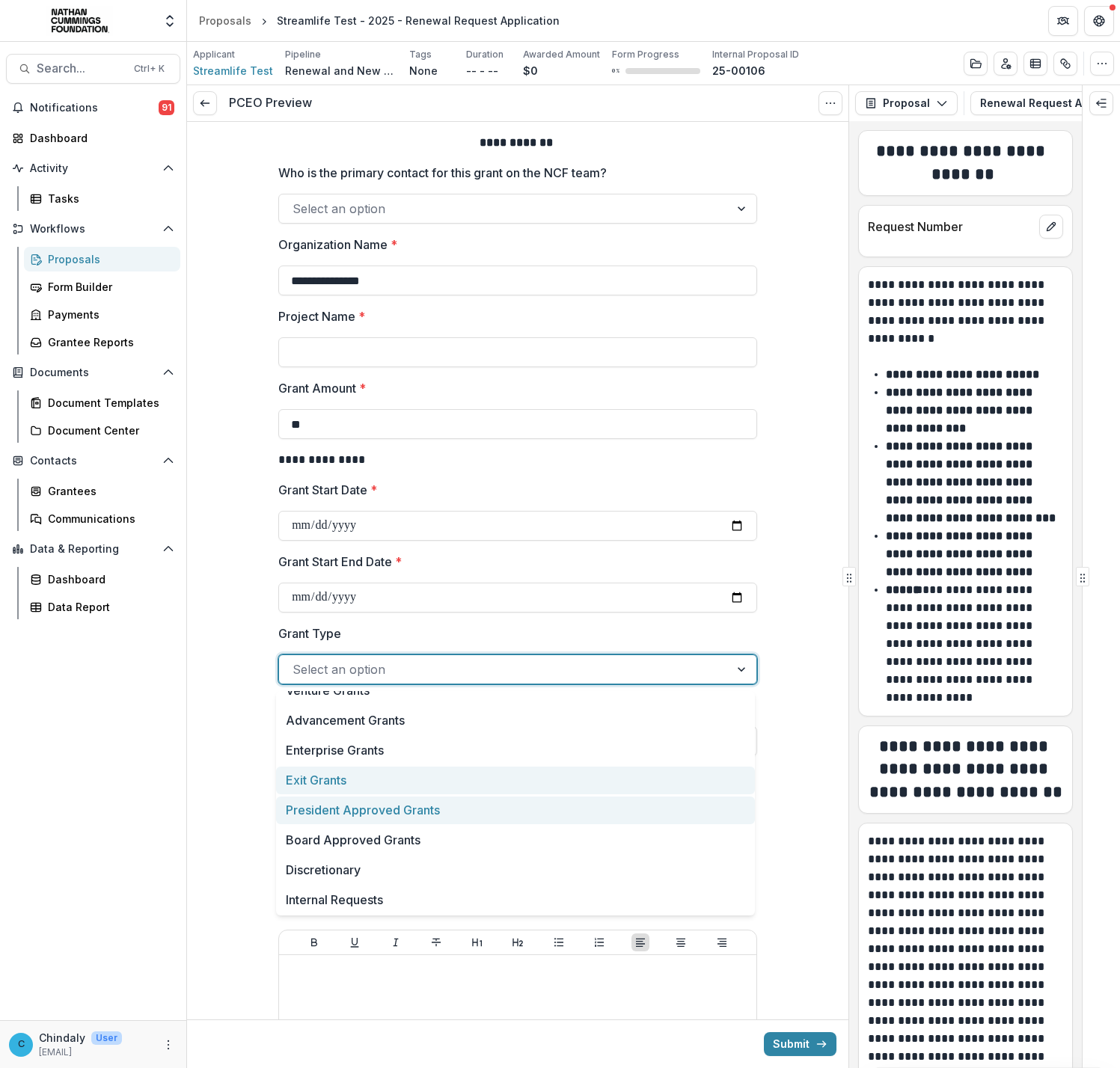 scroll, scrollTop: 0, scrollLeft: 0, axis: both 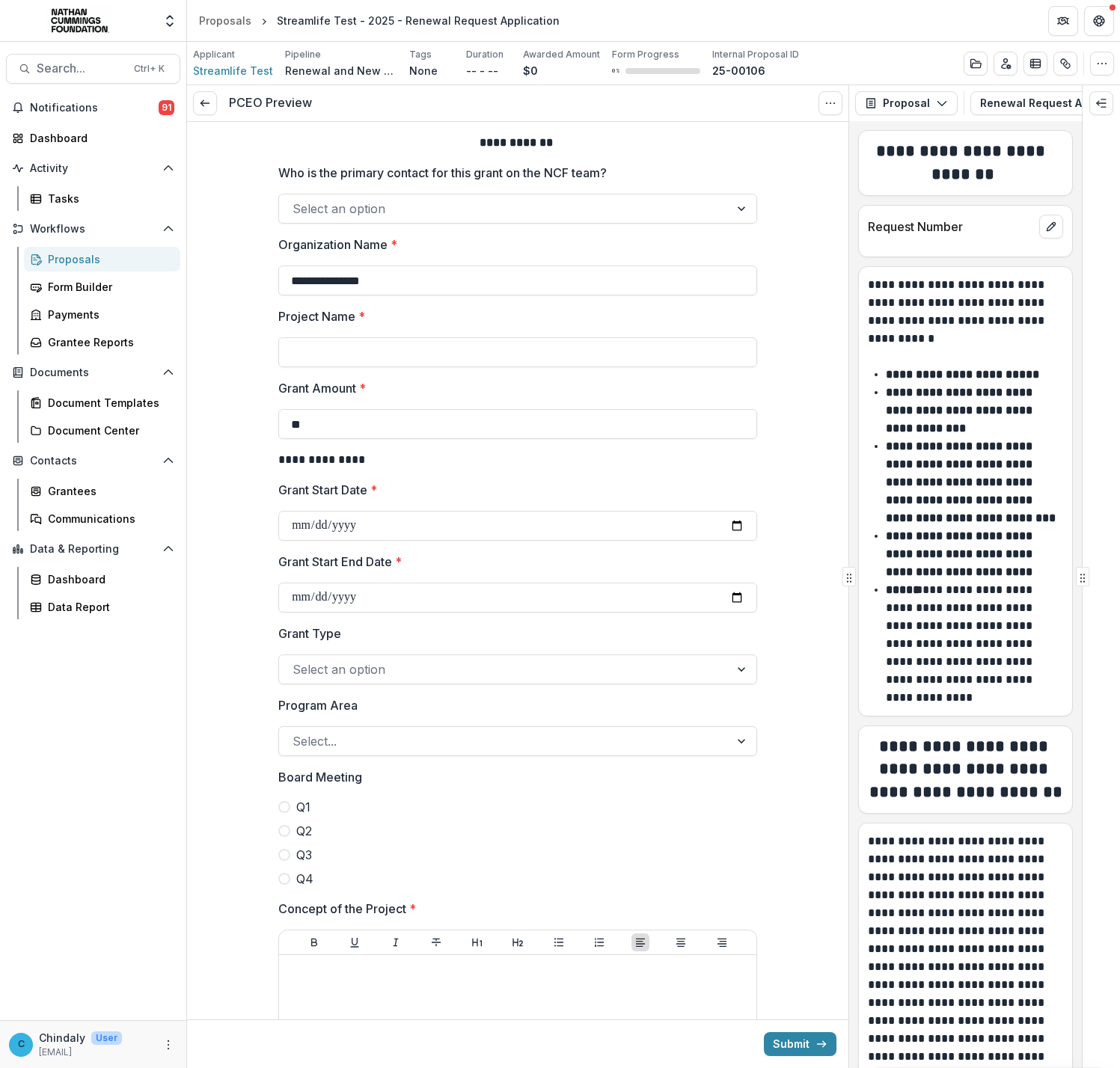 click at bounding box center [504, 669] 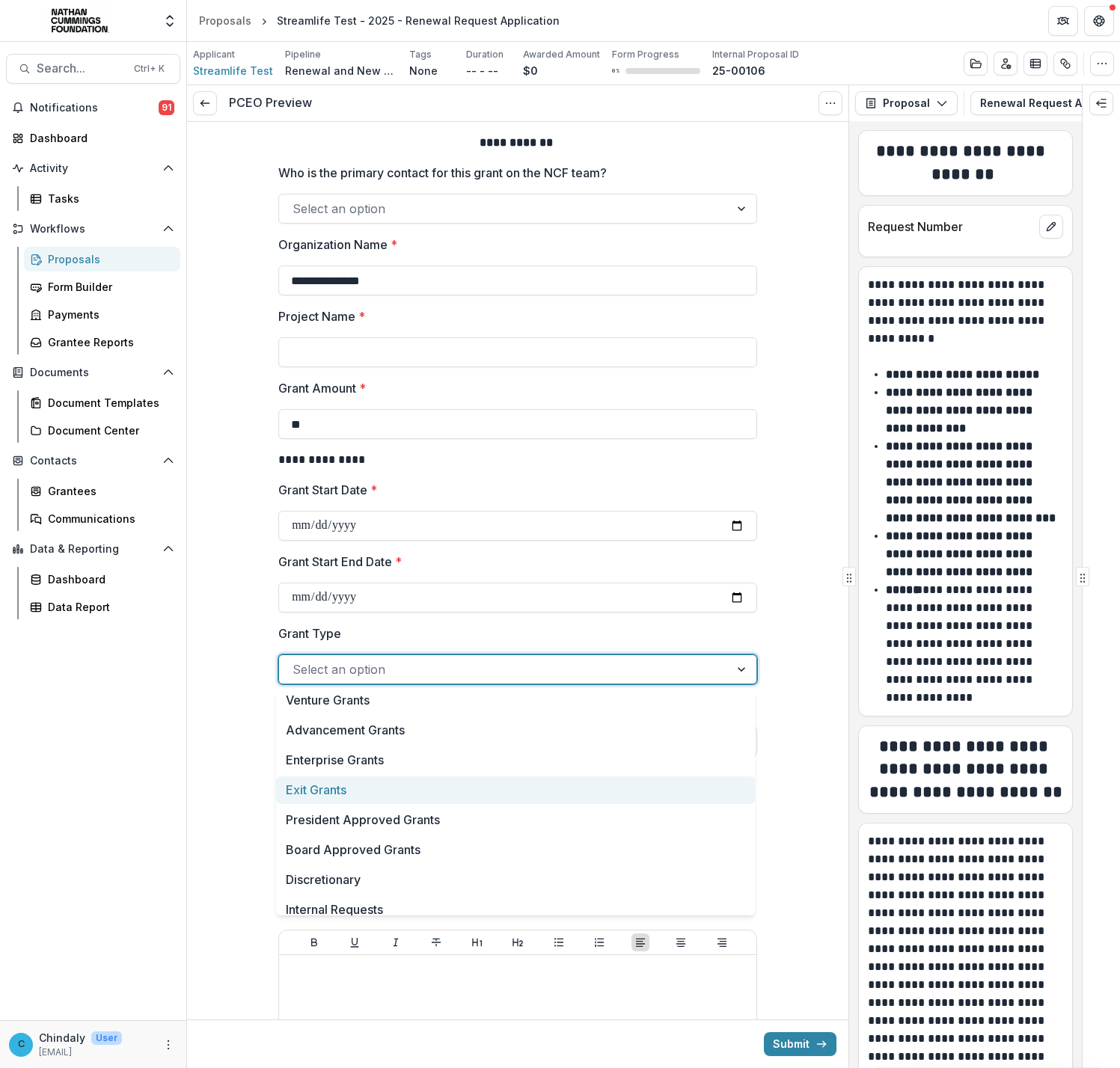 scroll, scrollTop: 0, scrollLeft: 0, axis: both 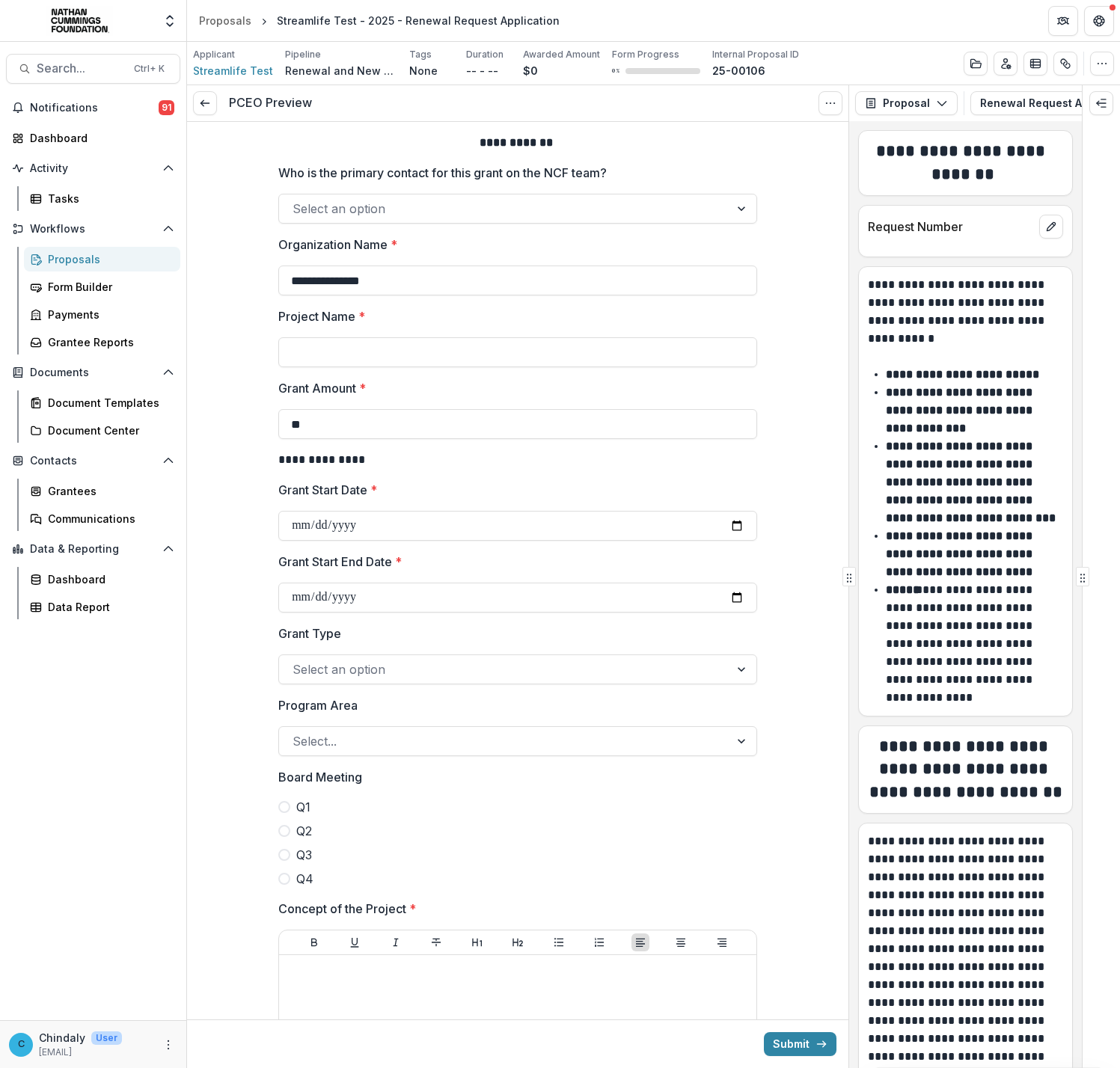 click at bounding box center (504, 669) 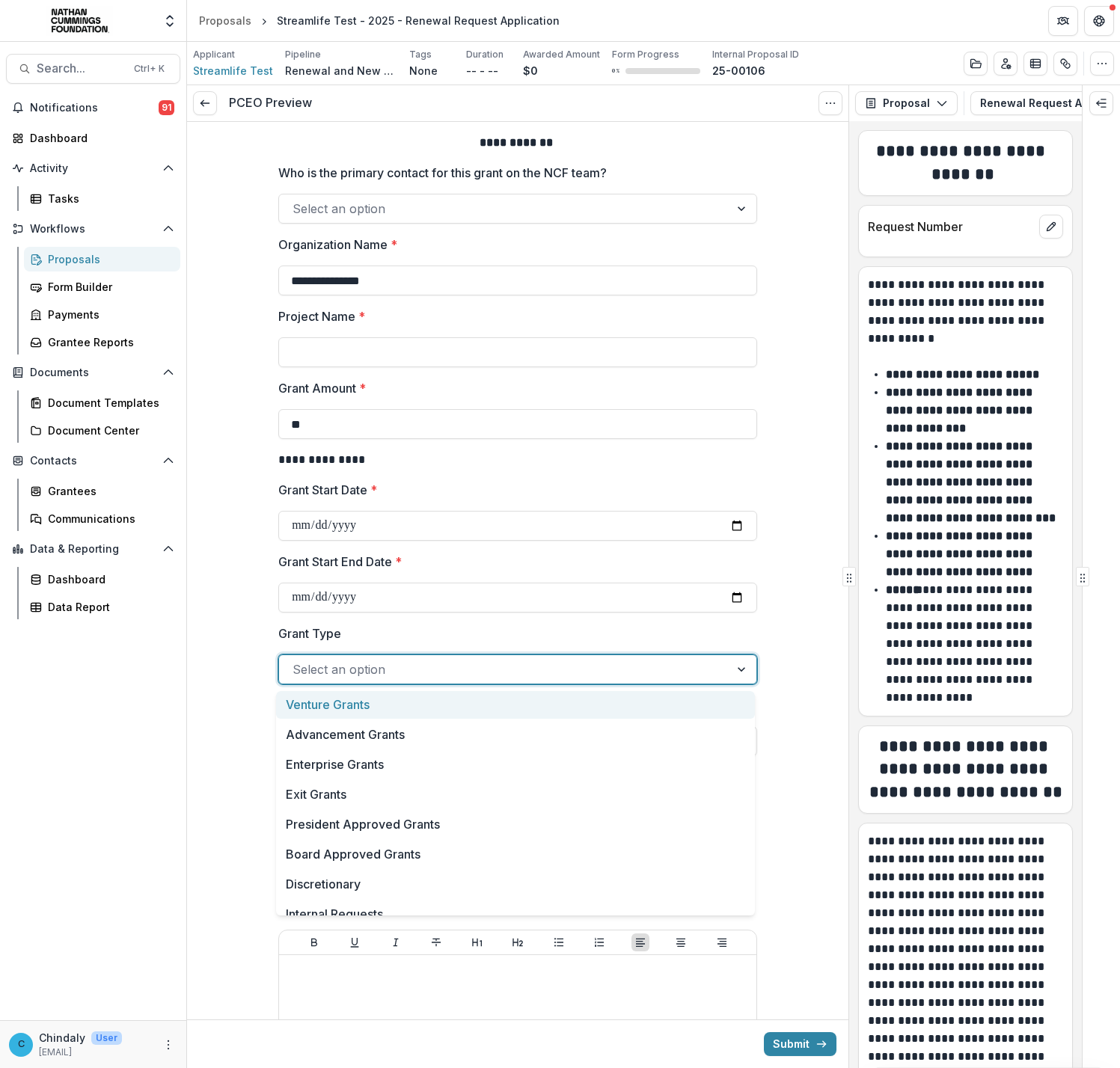 drag, startPoint x: 413, startPoint y: 737, endPoint x: 422, endPoint y: 481, distance: 256.15815 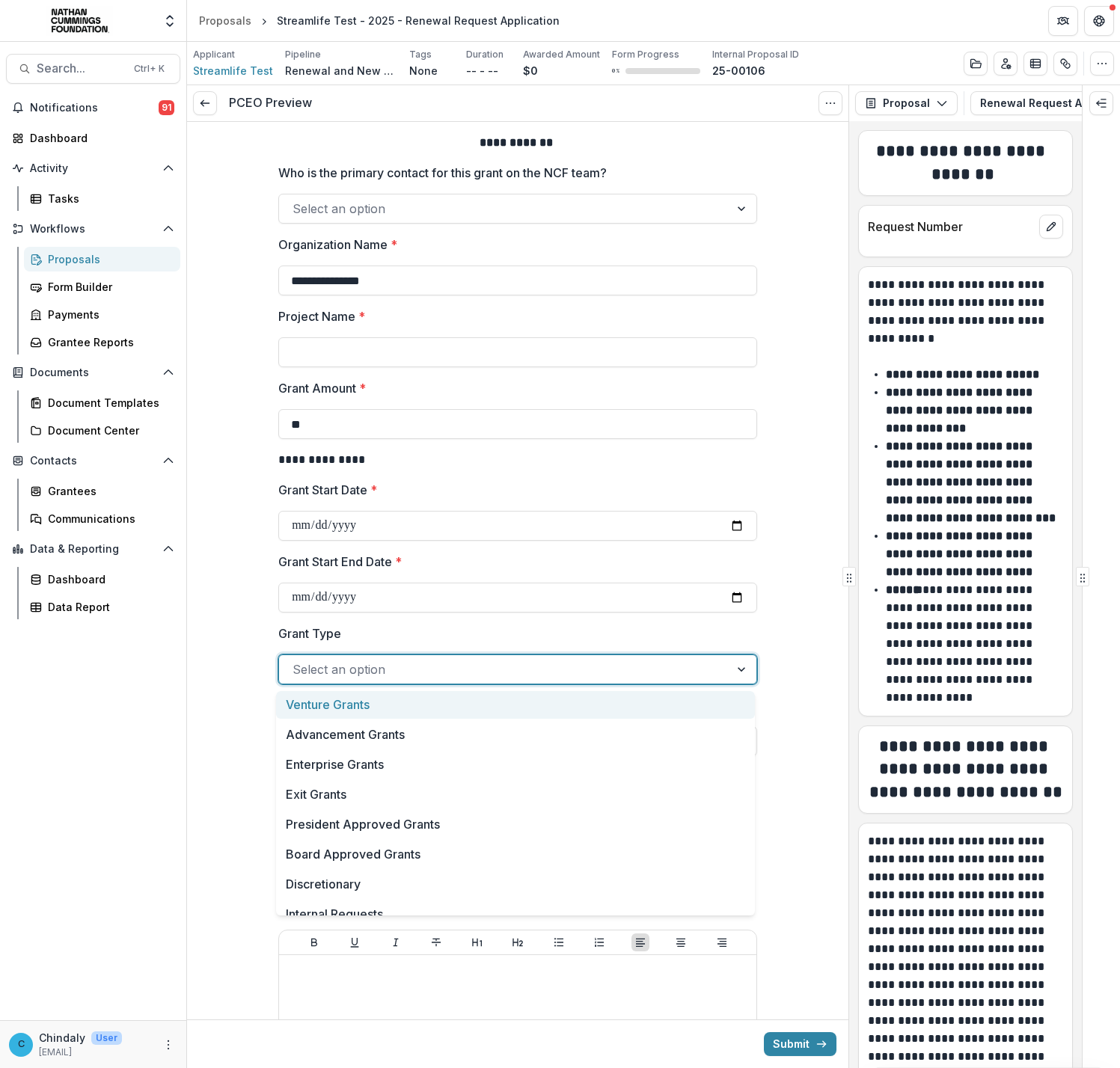 click on "**********" at bounding box center (560, 534) 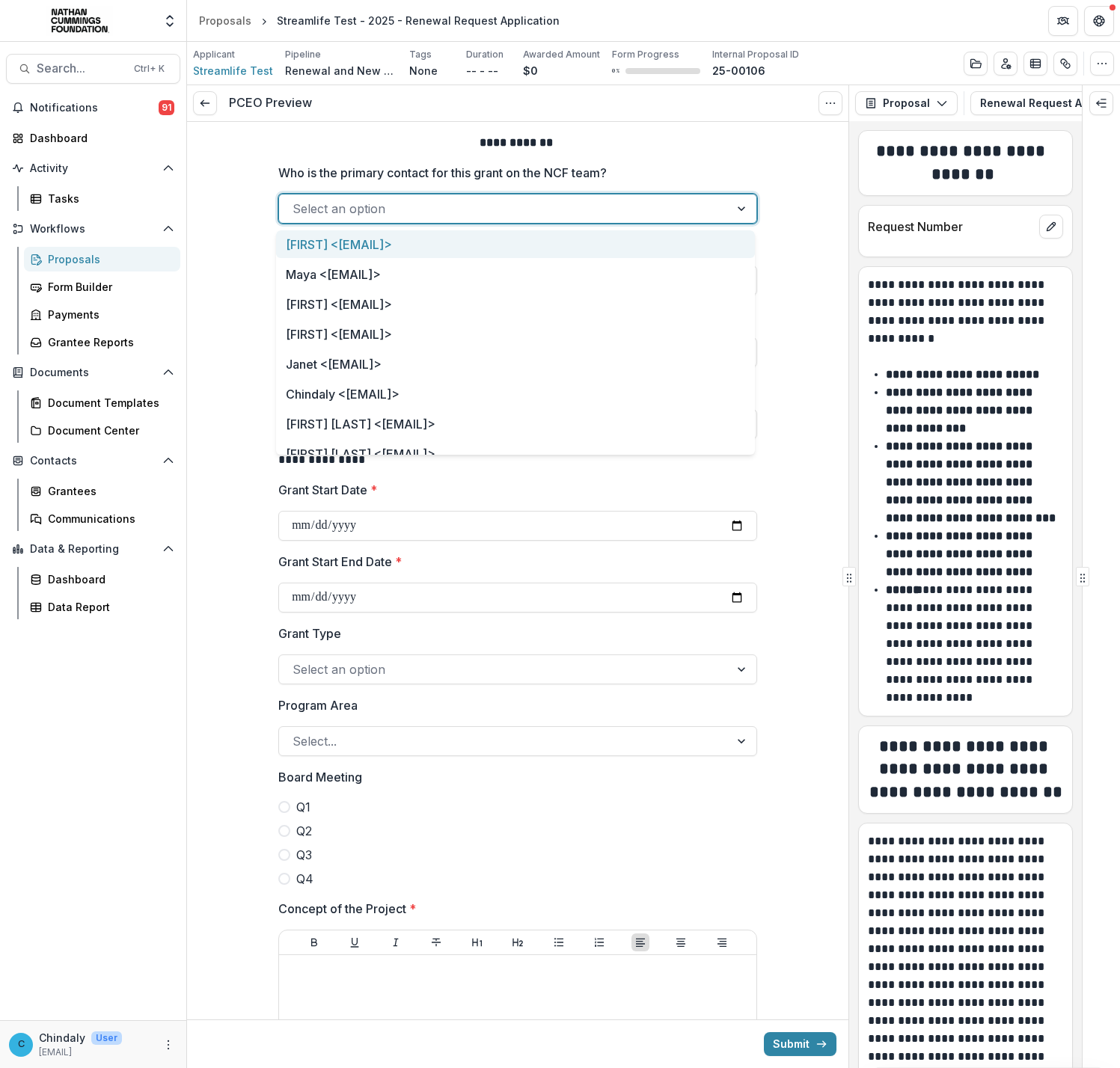 click at bounding box center [504, 209] 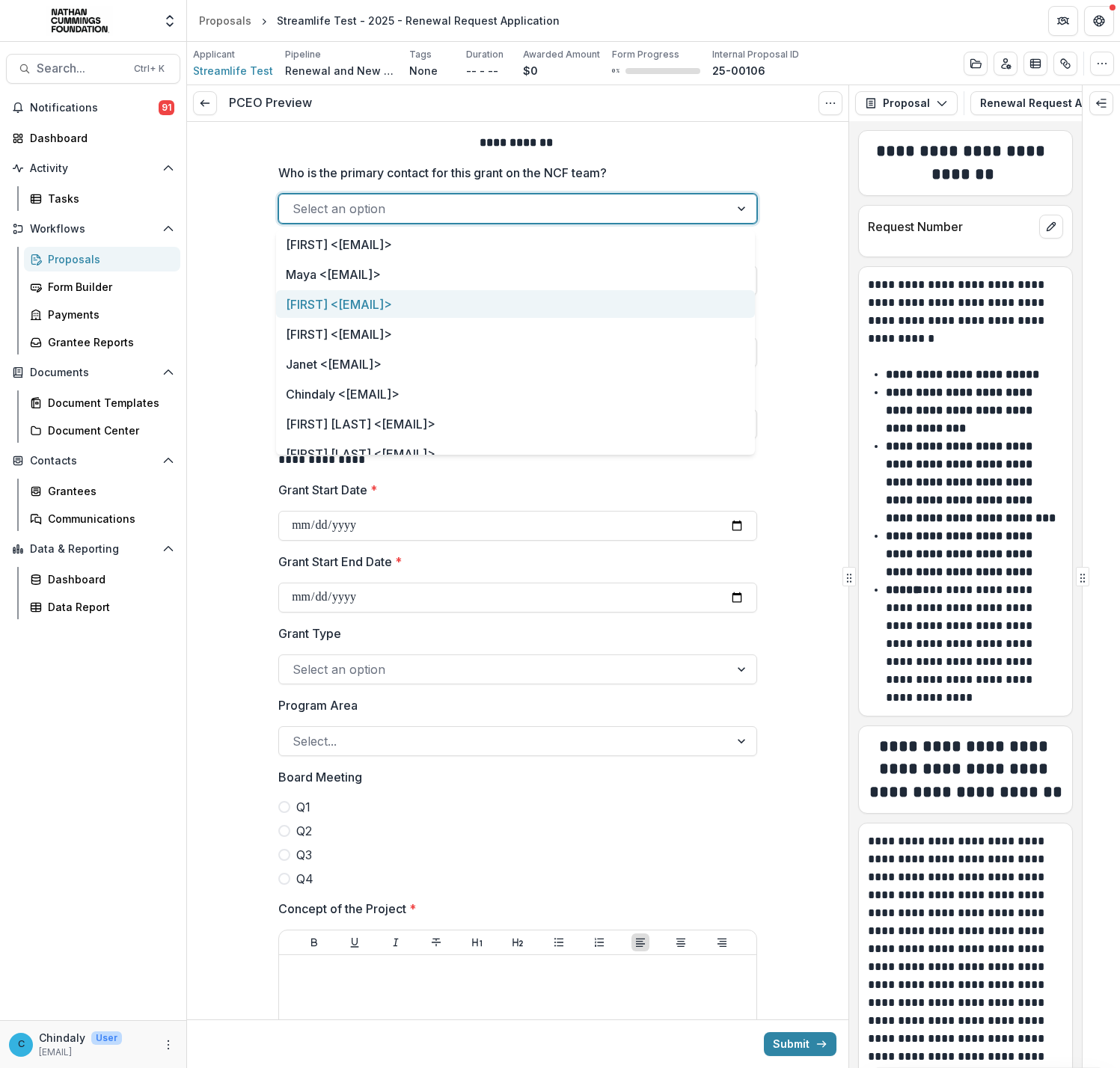 click on "[FIRST] <[EMAIL]>" at bounding box center (515, 304) 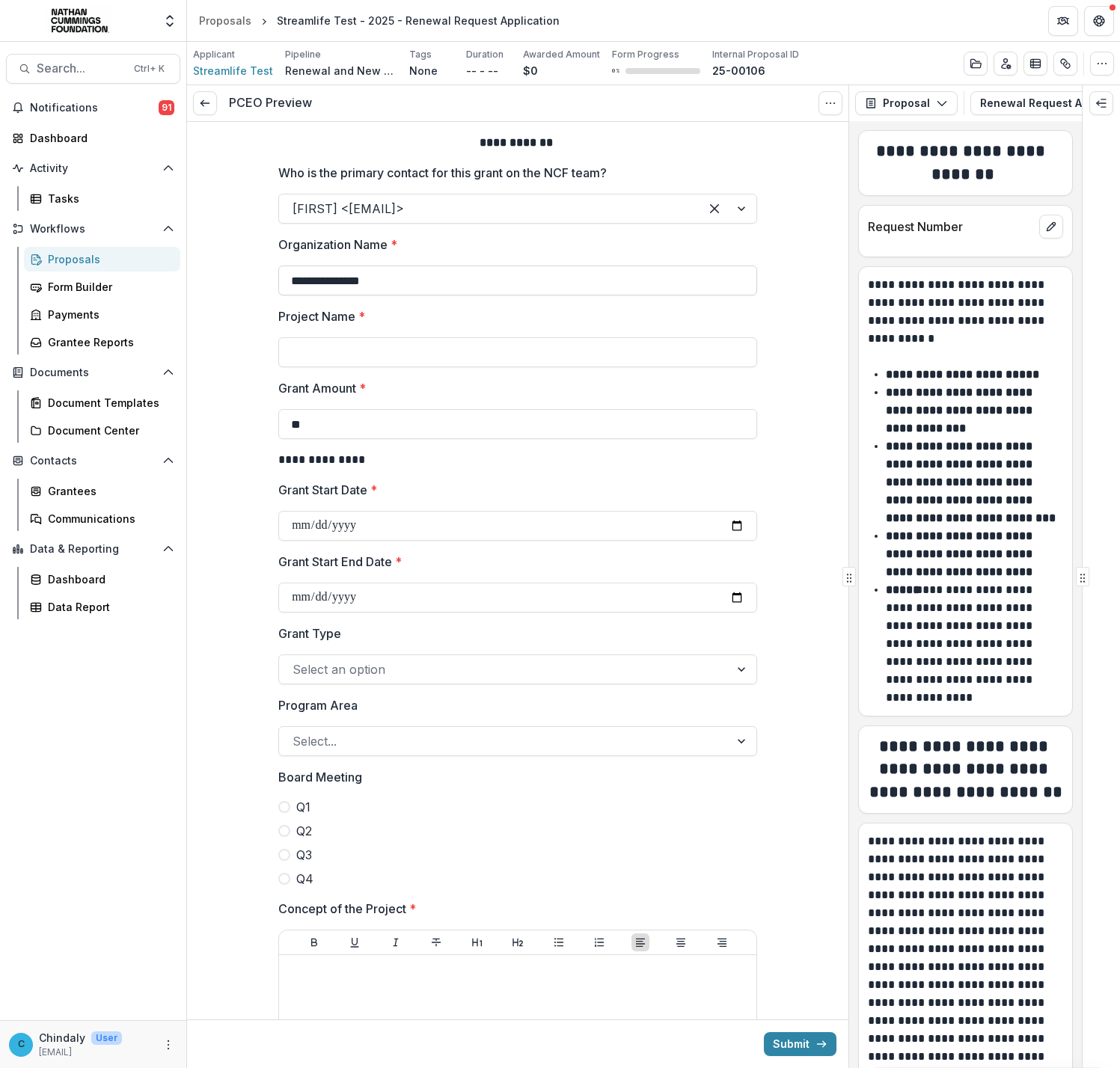 click on "**********" at bounding box center (518, 280) 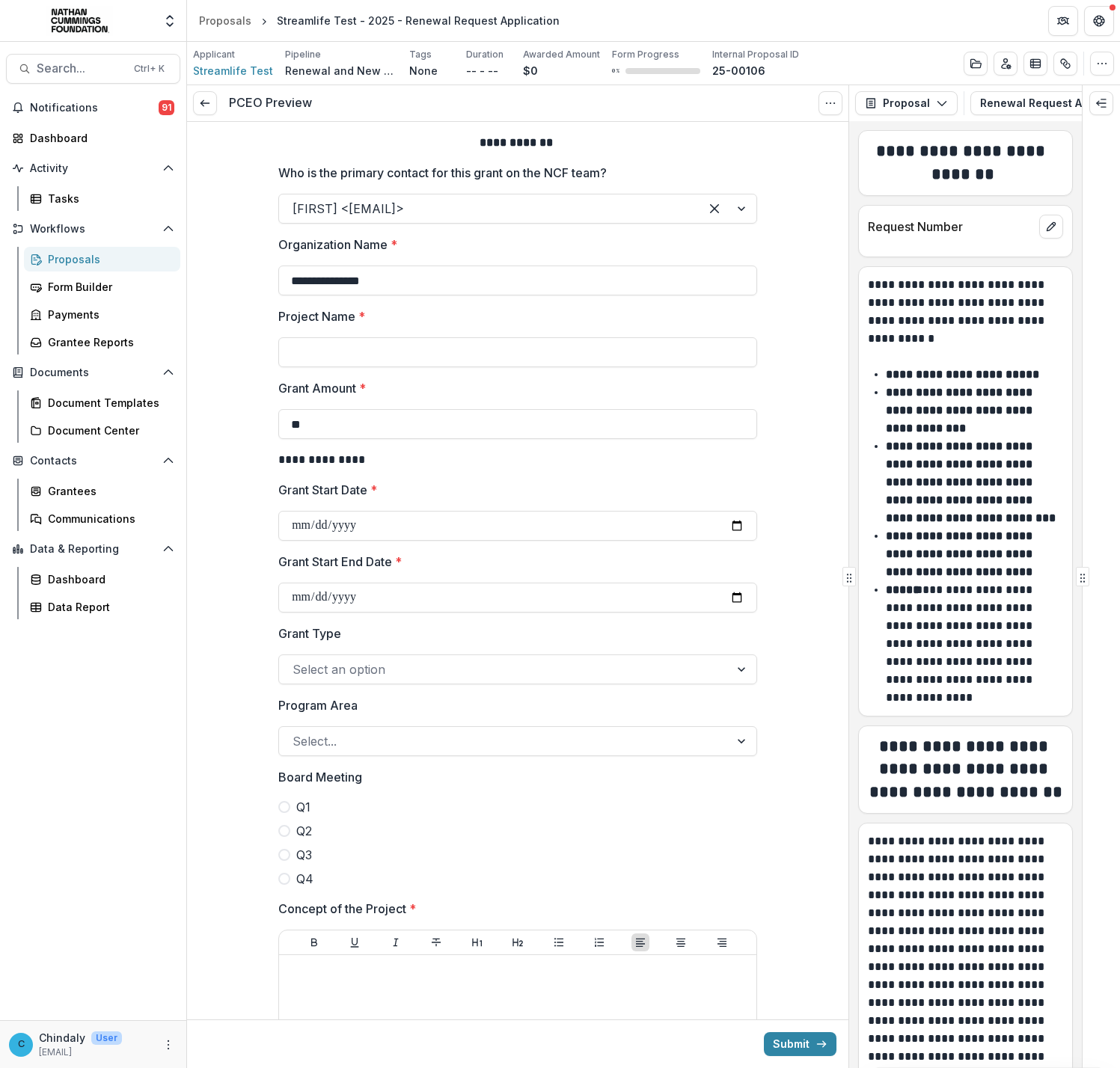 click on "**********" at bounding box center (518, 827) 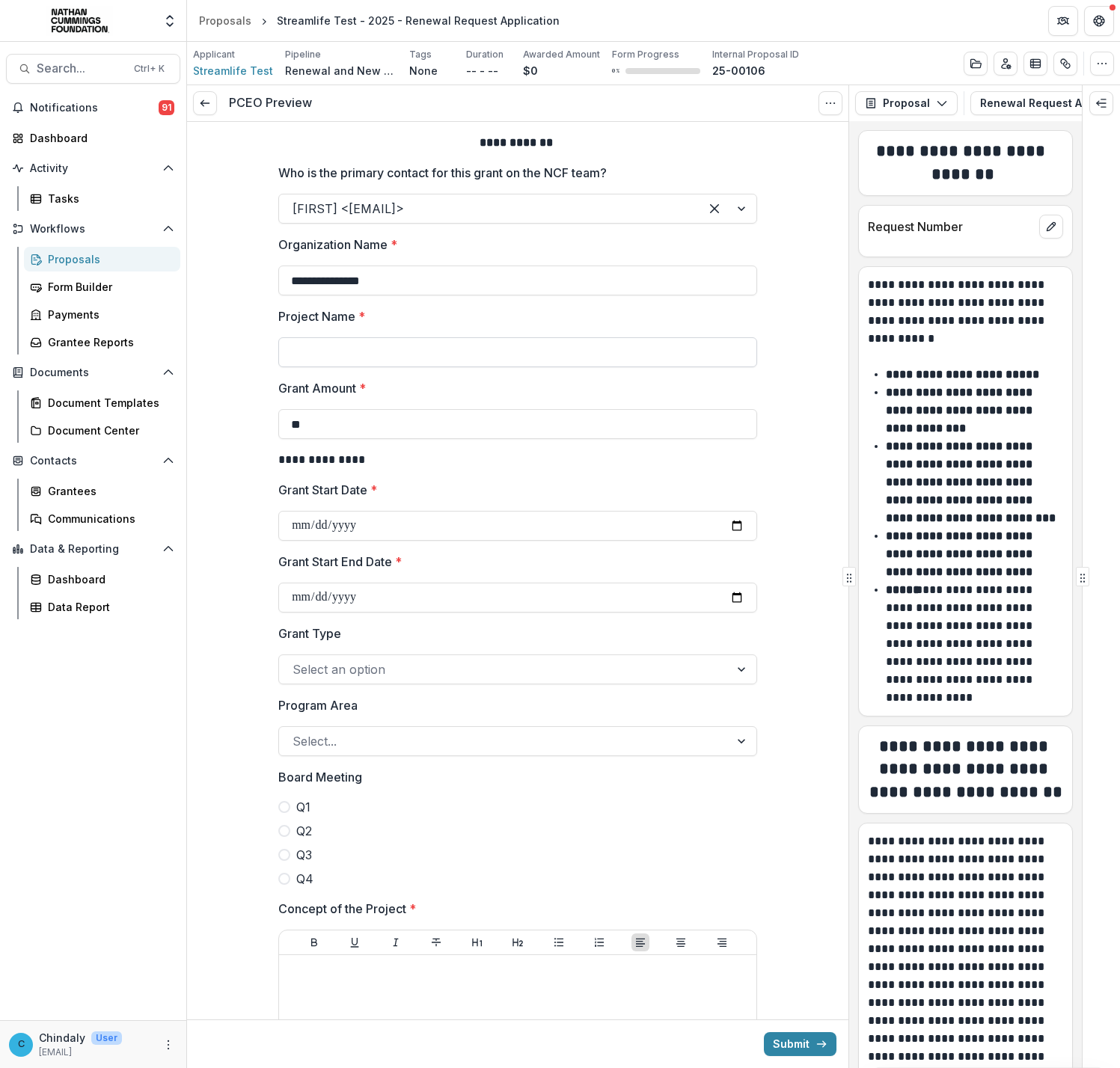 click on "Project Name *" at bounding box center (518, 352) 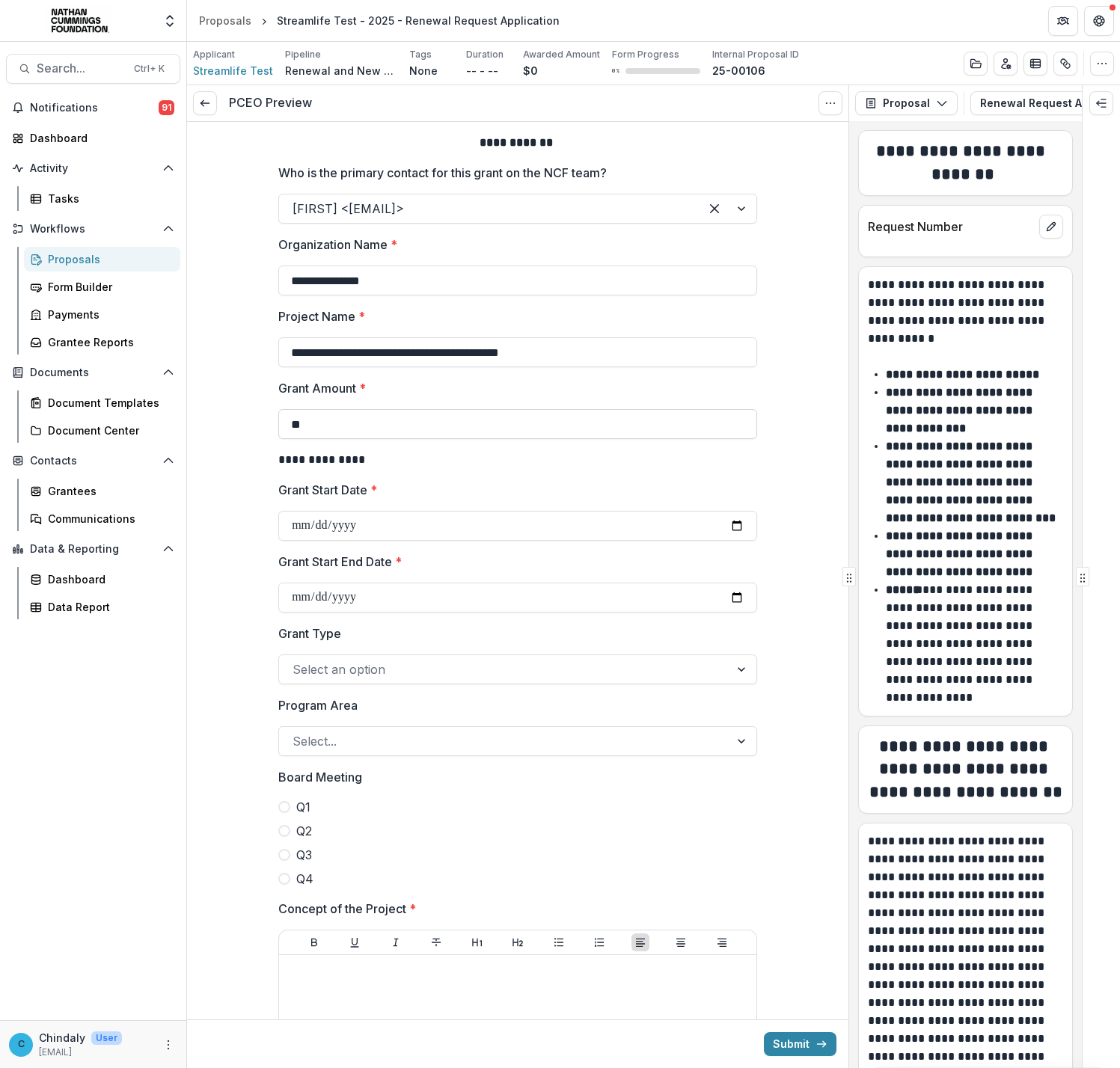 type on "**********" 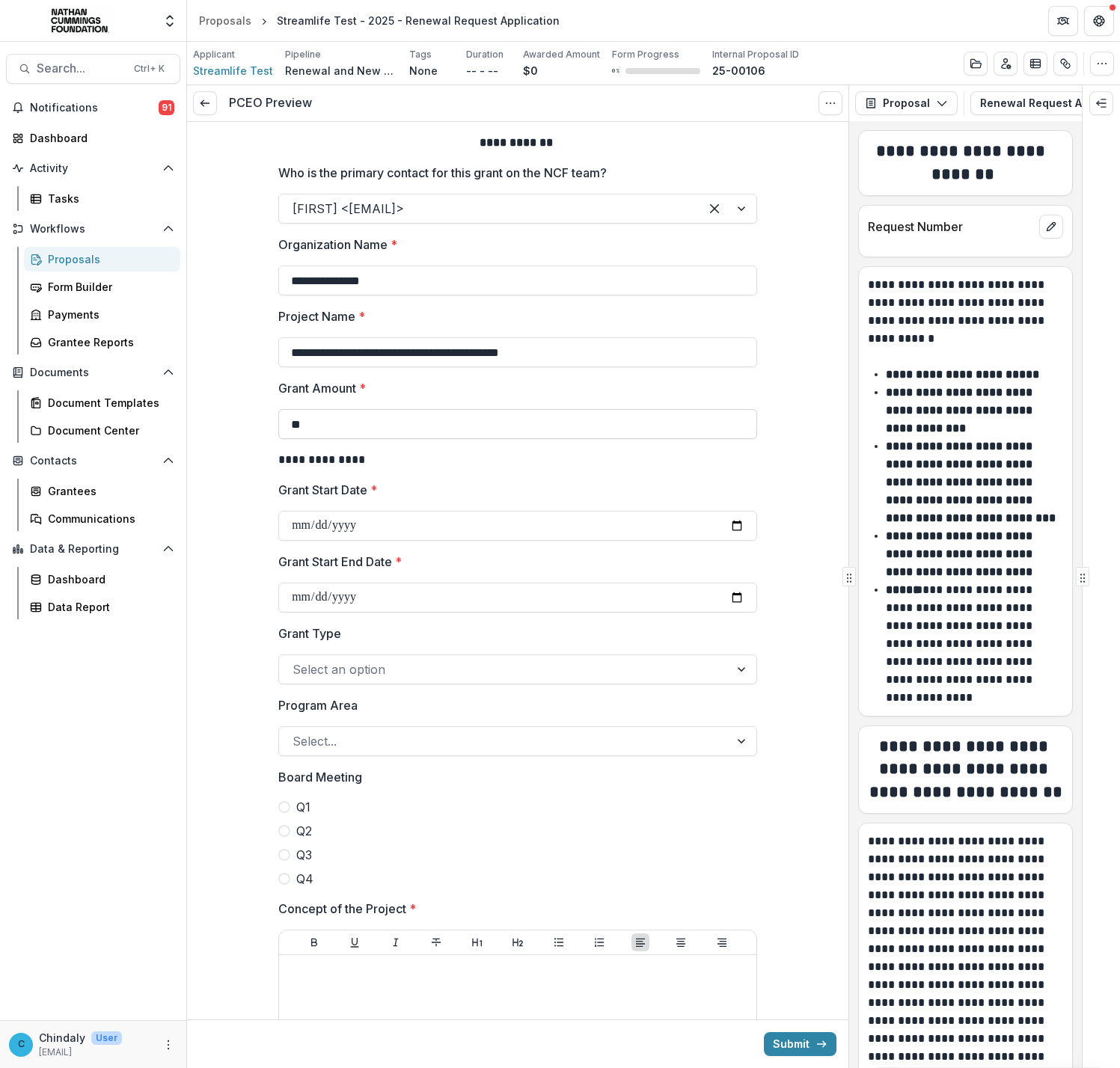 click on "**" at bounding box center (518, 424) 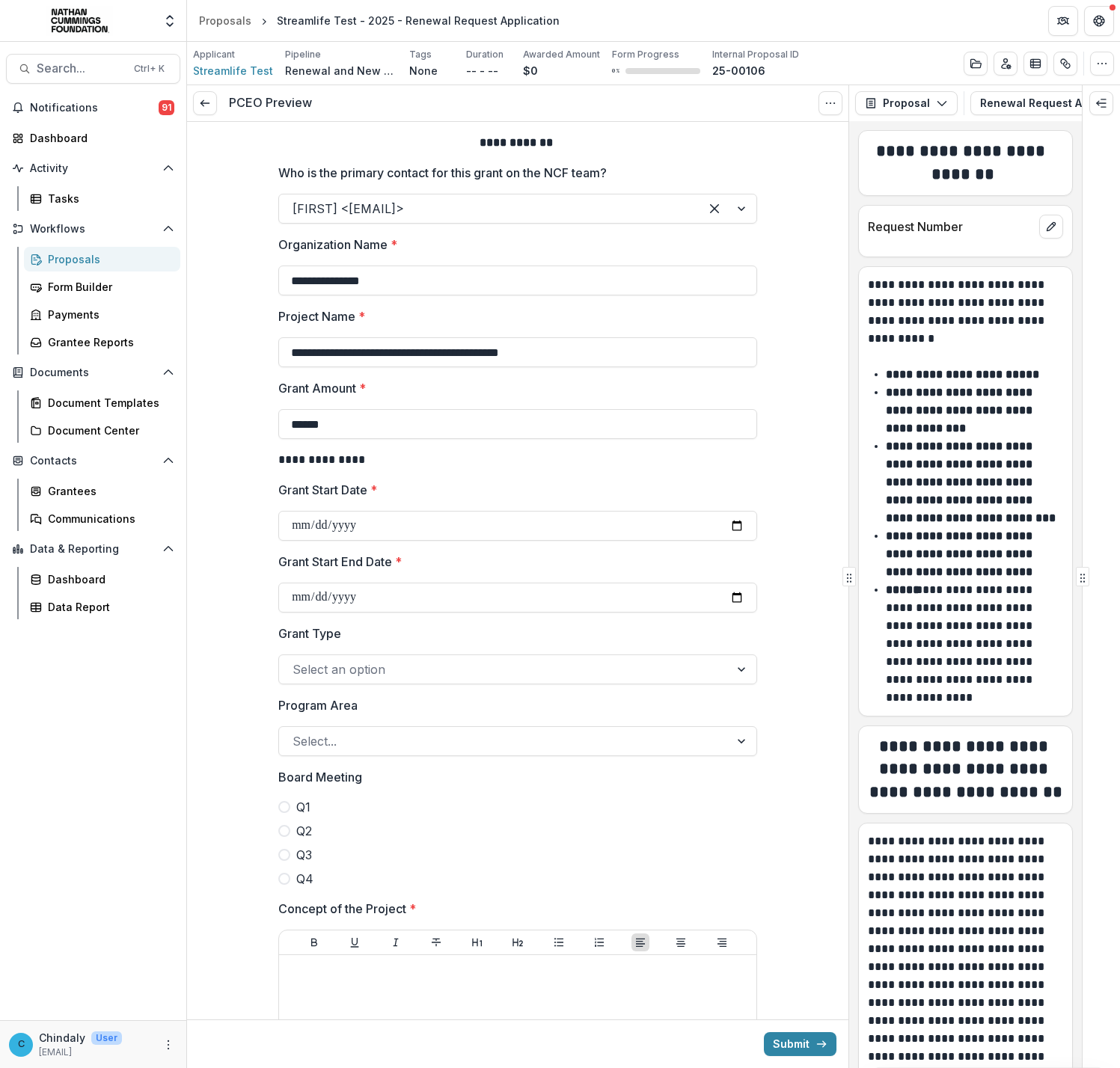 type on "******" 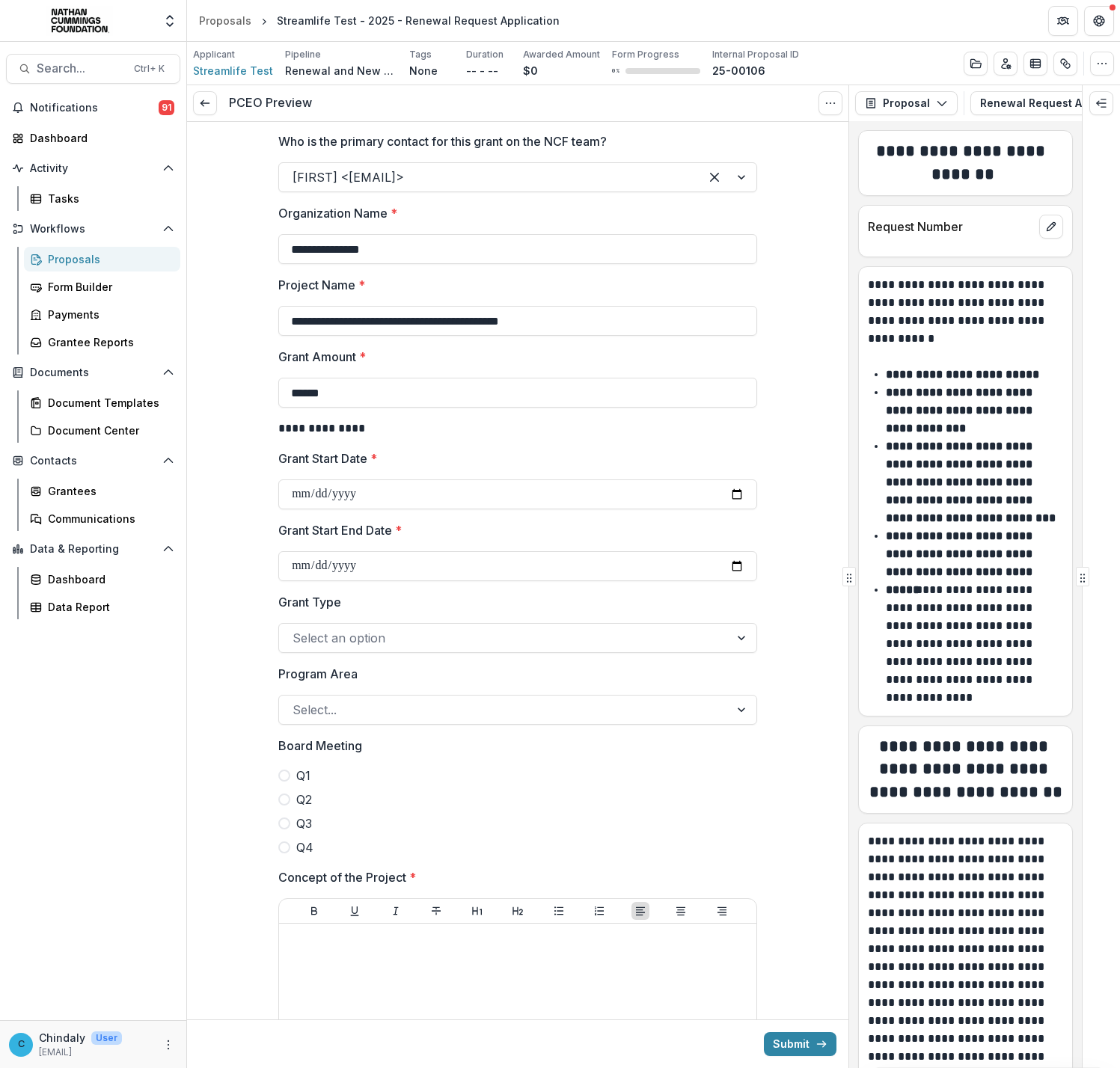 scroll, scrollTop: 0, scrollLeft: 0, axis: both 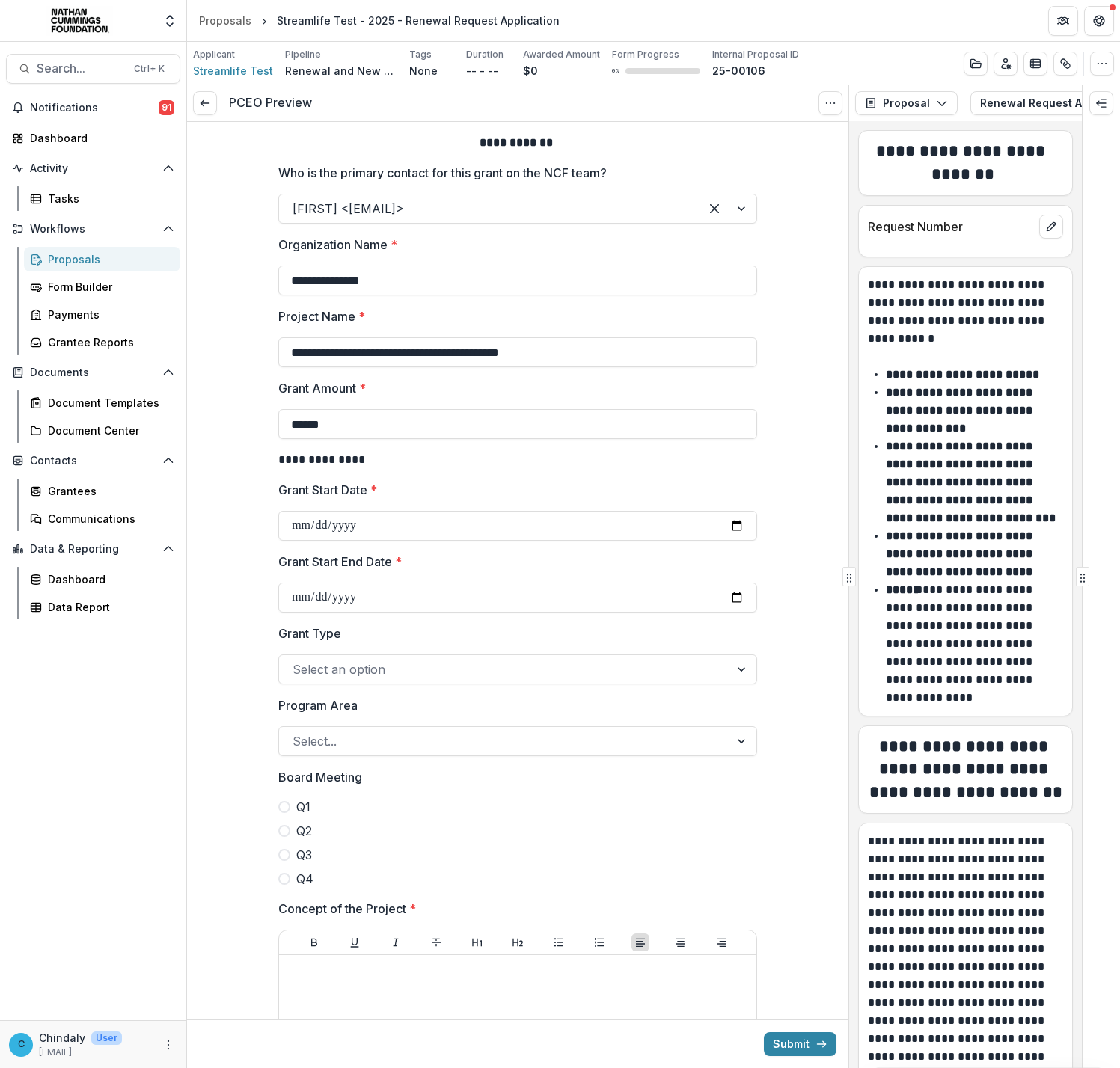 click at bounding box center (504, 669) 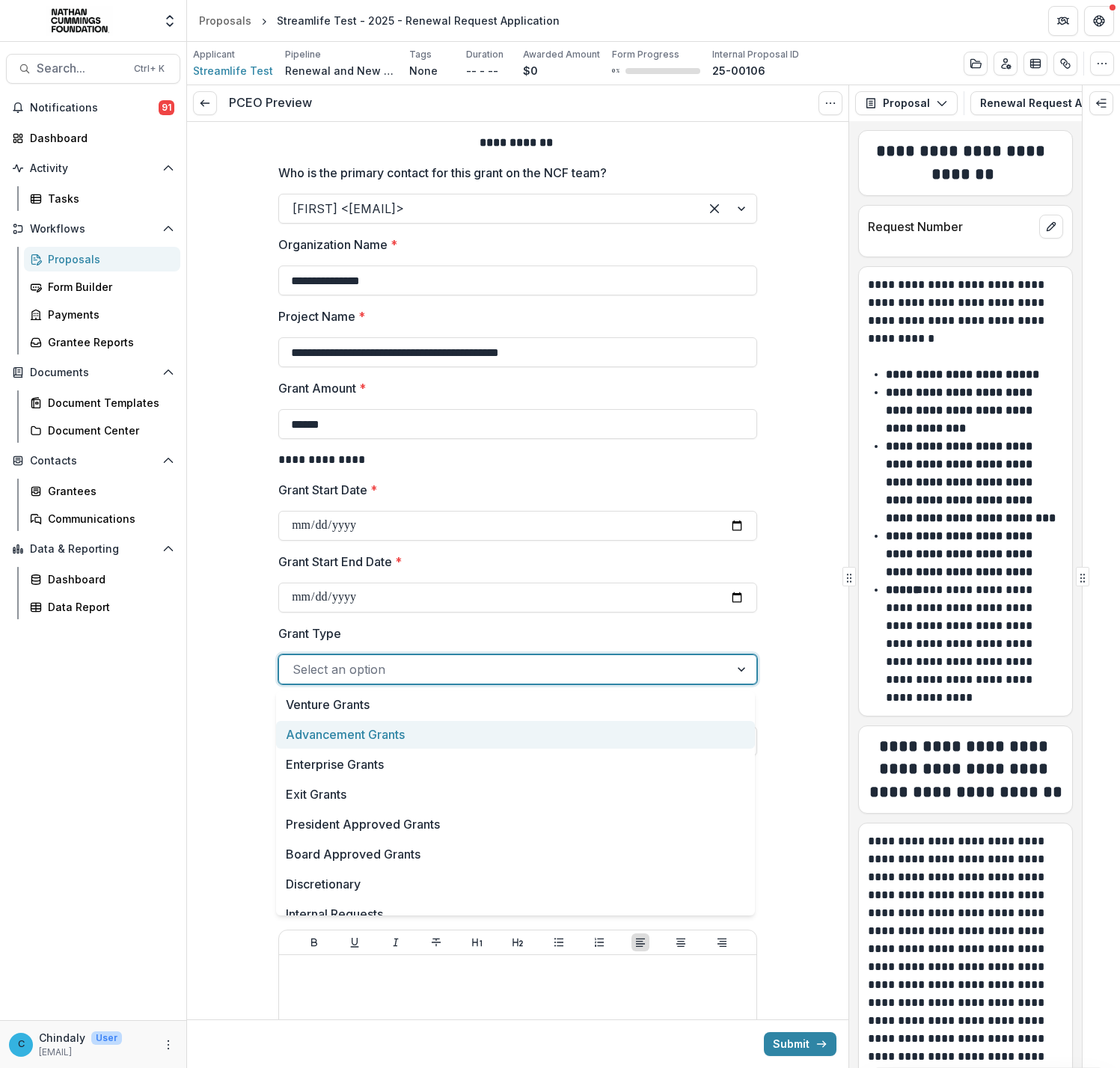 click on "Advancement Grants" at bounding box center (515, 734) 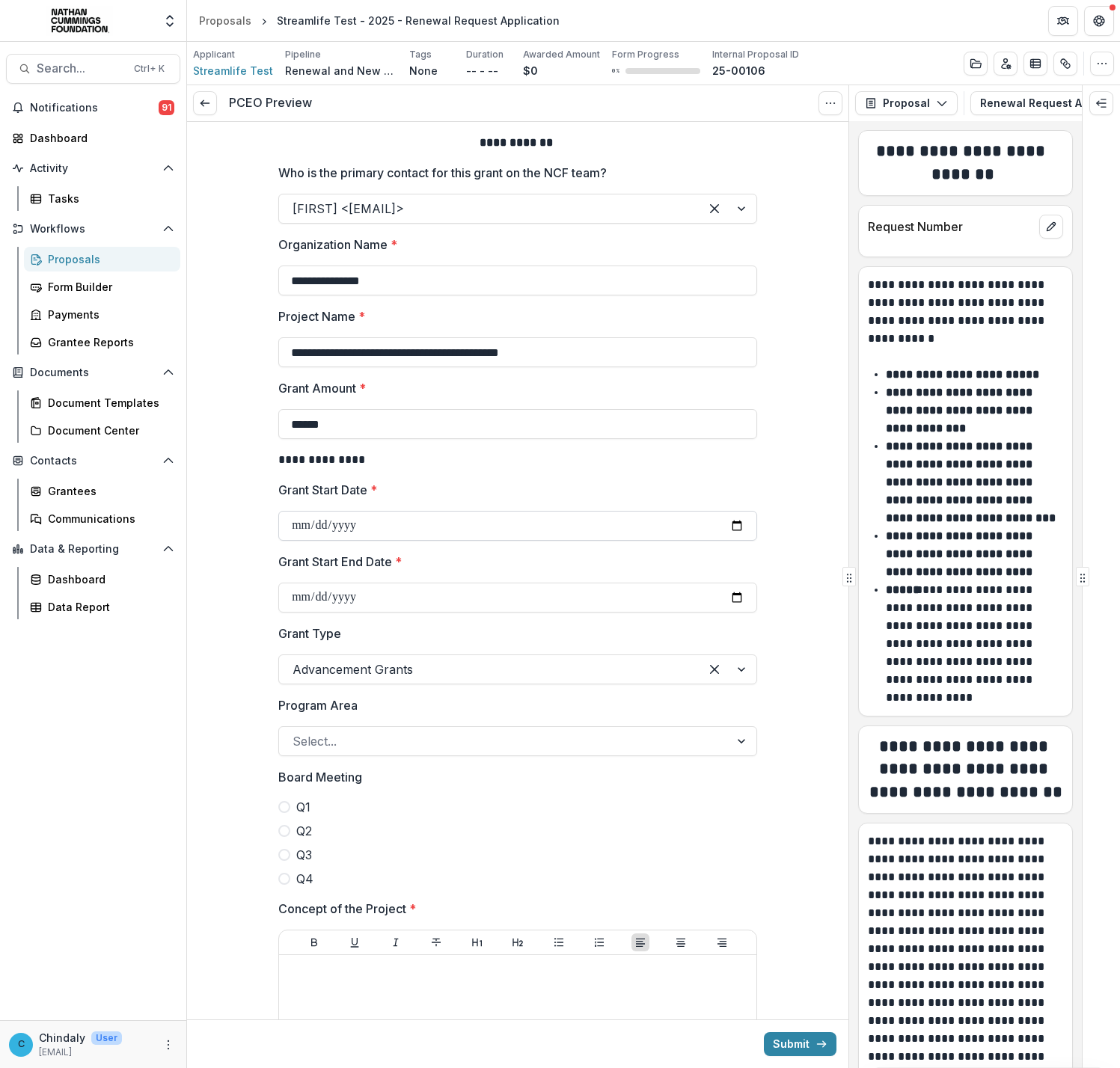 click on "Grant Start Date *" at bounding box center (518, 526) 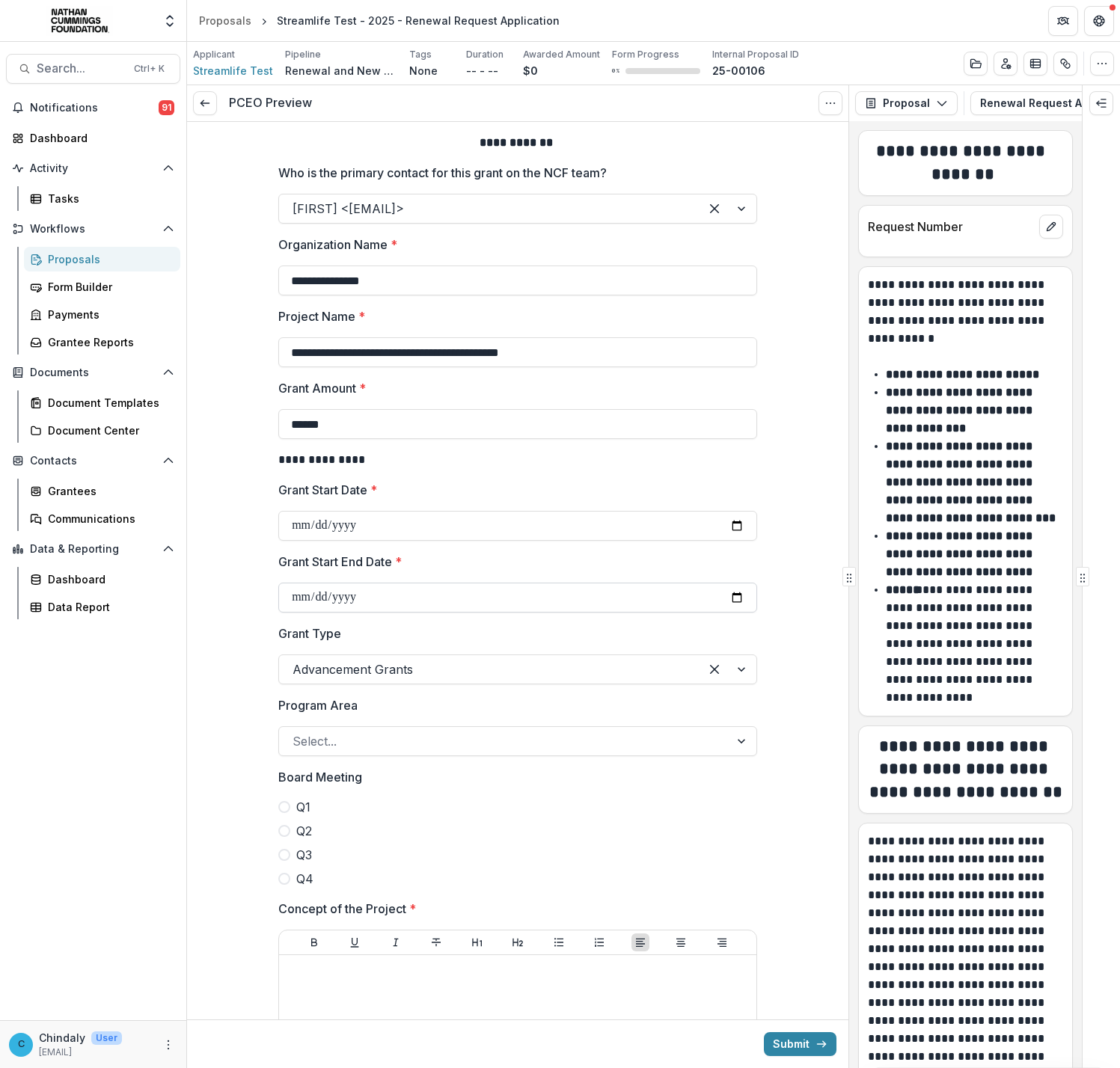 type on "**********" 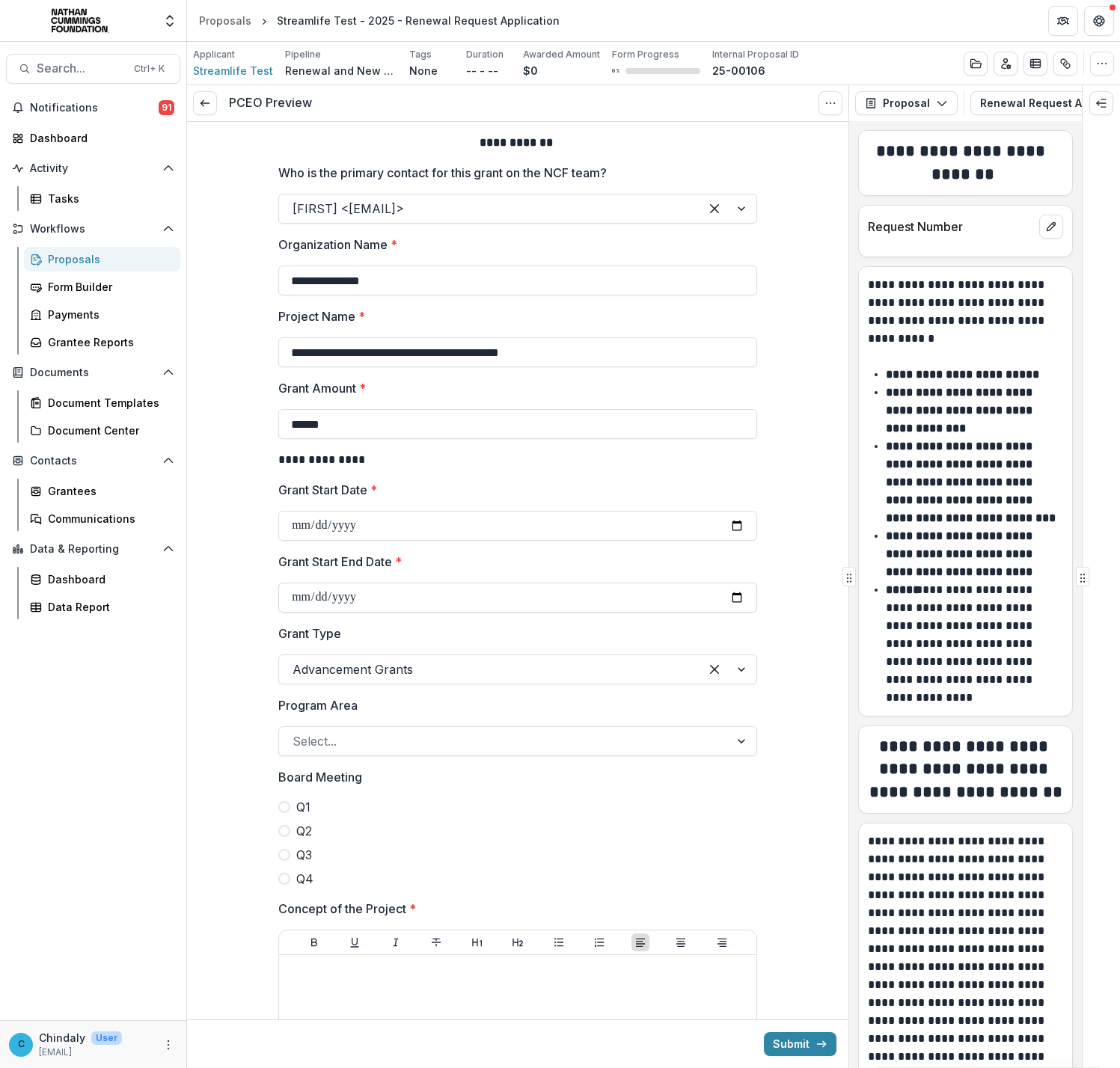 click on "Grant Start End Date *" at bounding box center [518, 598] 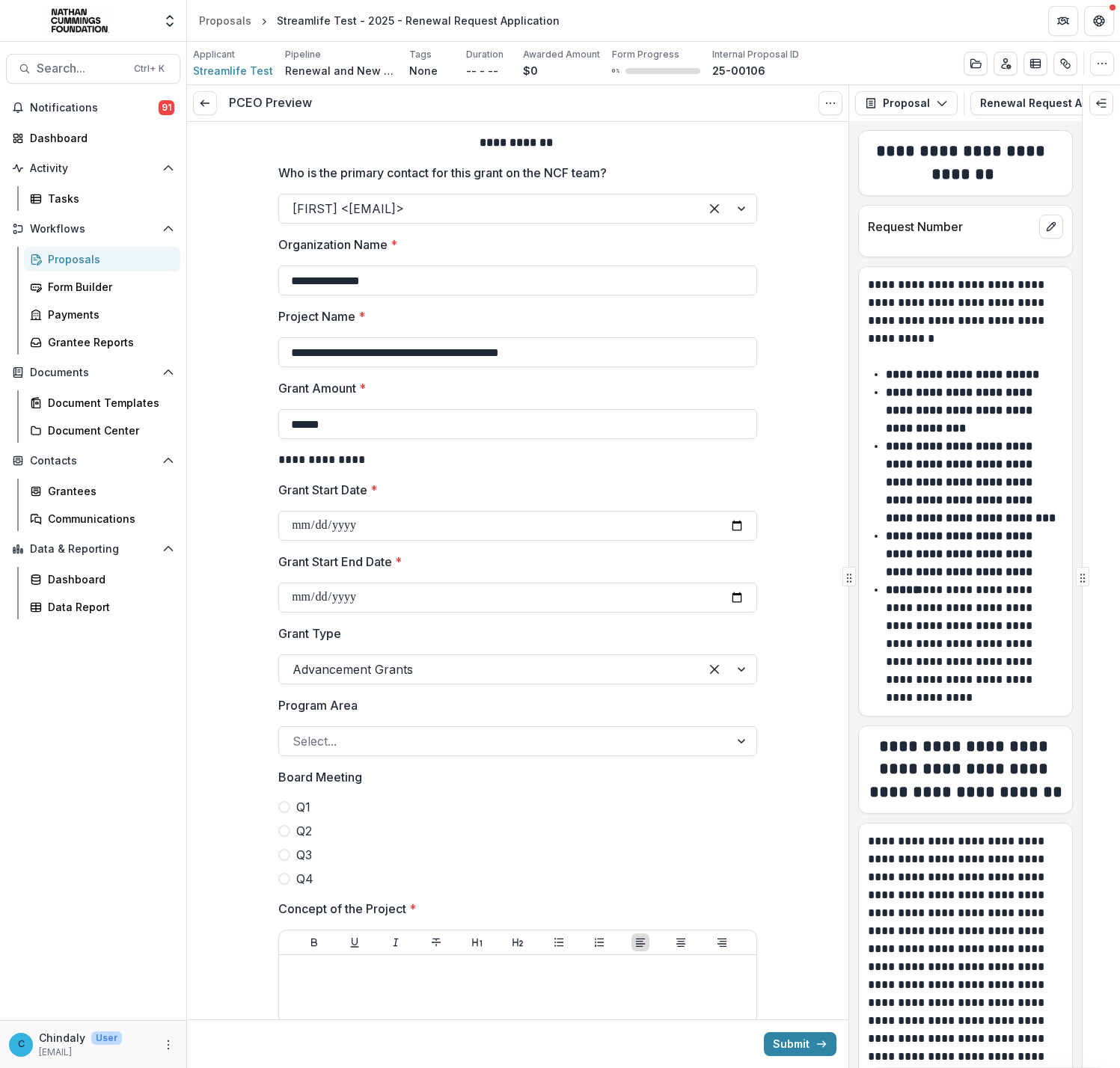 type on "**********" 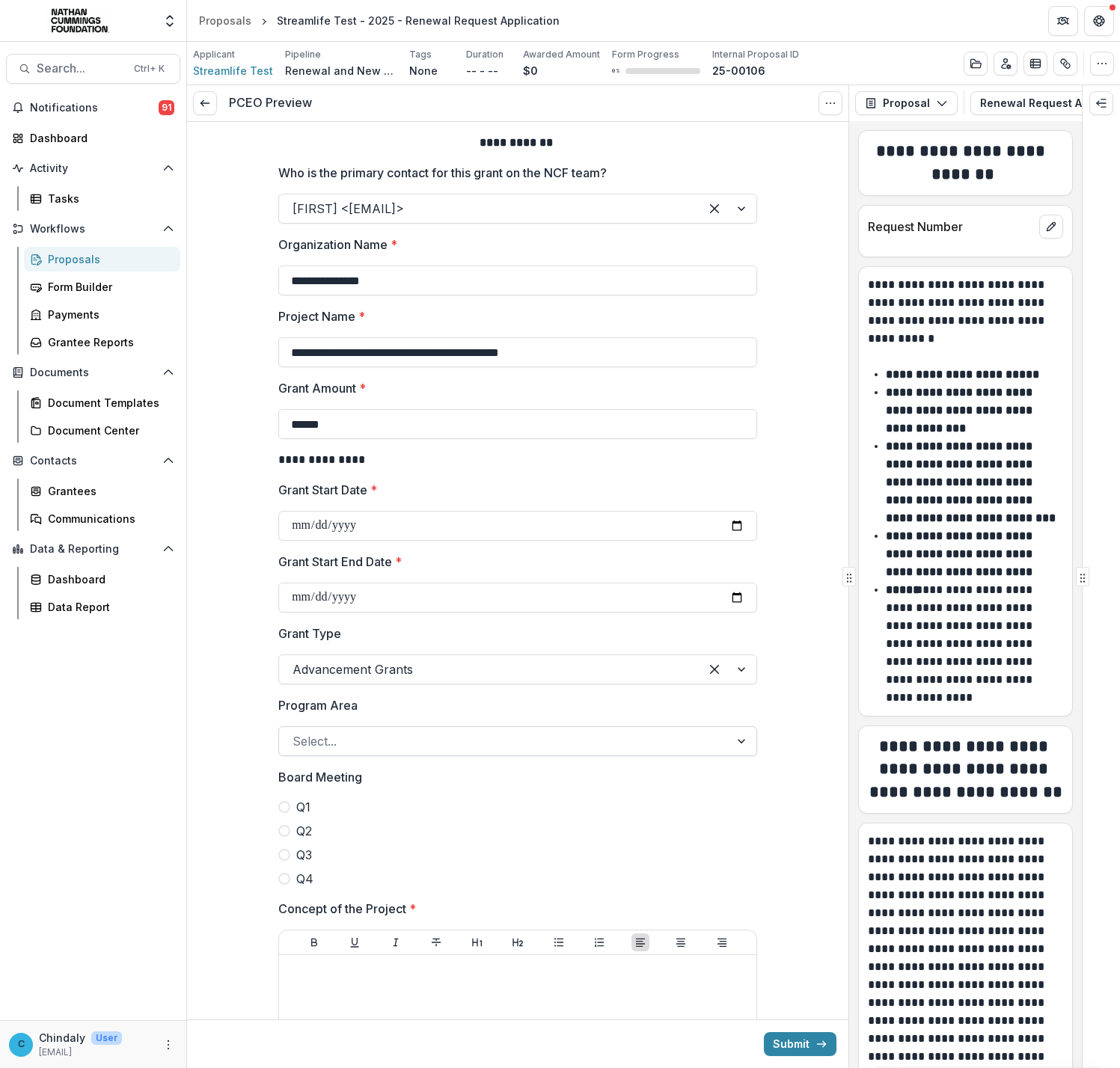 click at bounding box center (504, 741) 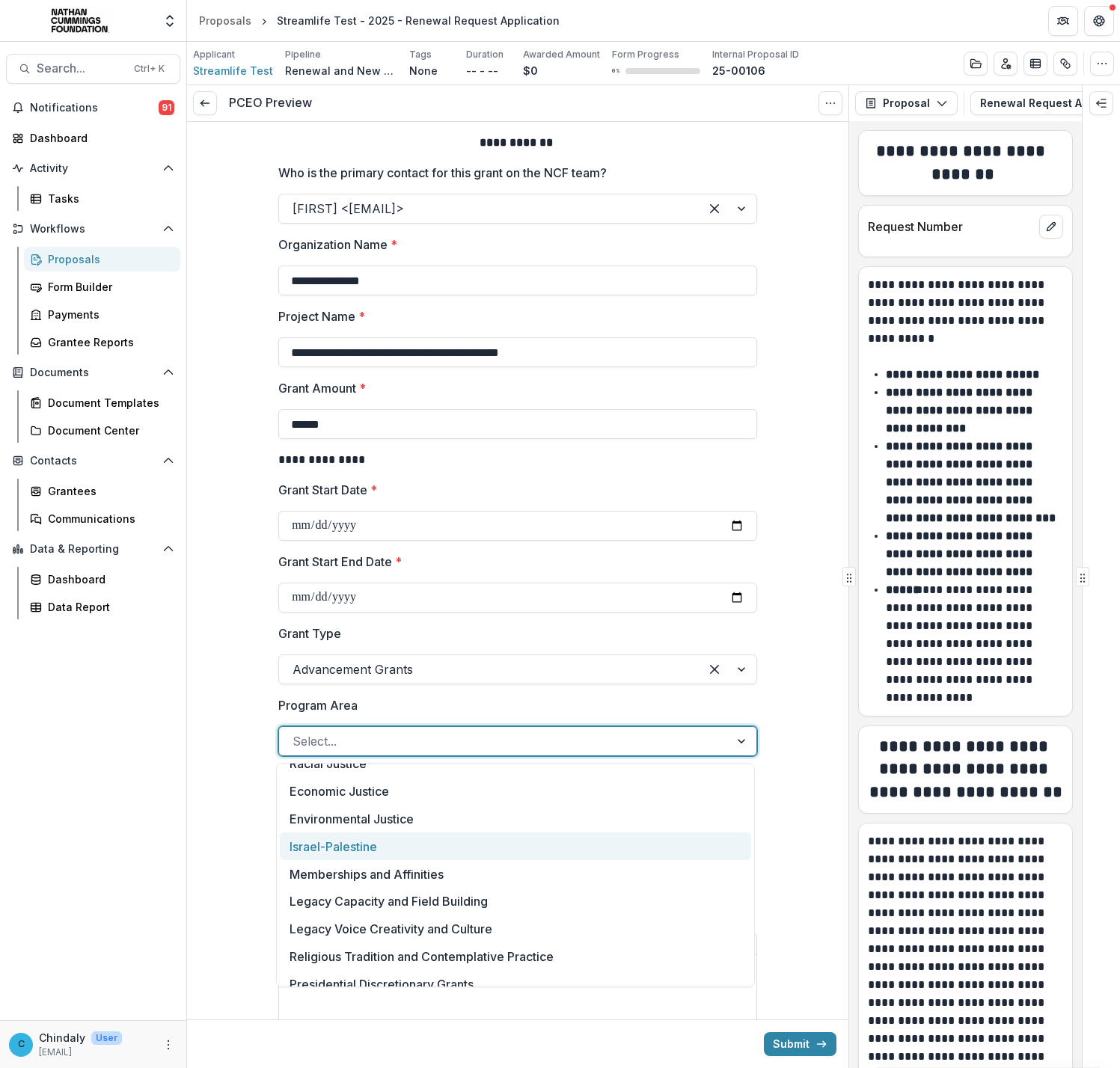 scroll, scrollTop: 0, scrollLeft: 0, axis: both 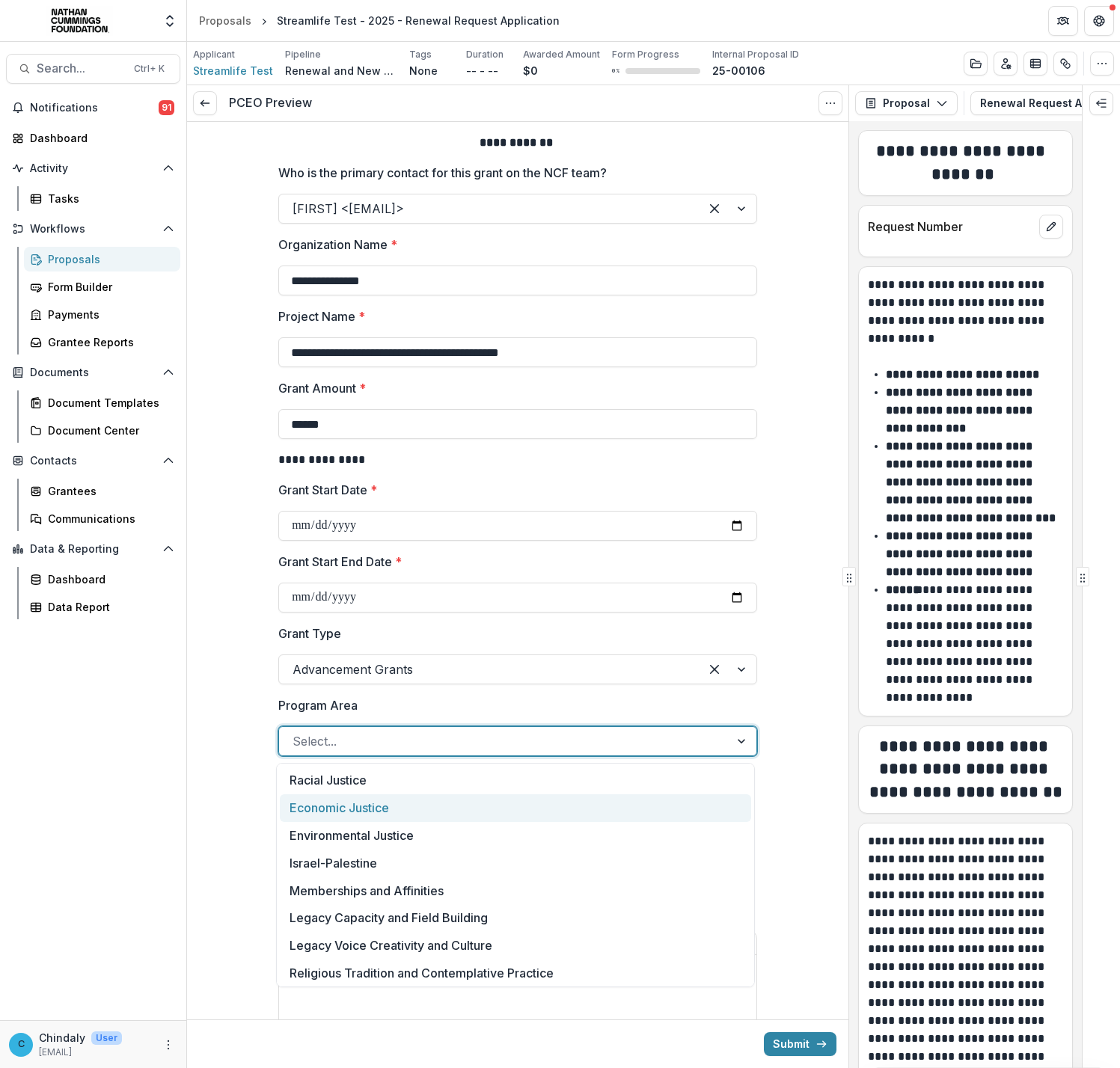 click on "Economic Justice" at bounding box center [515, 808] 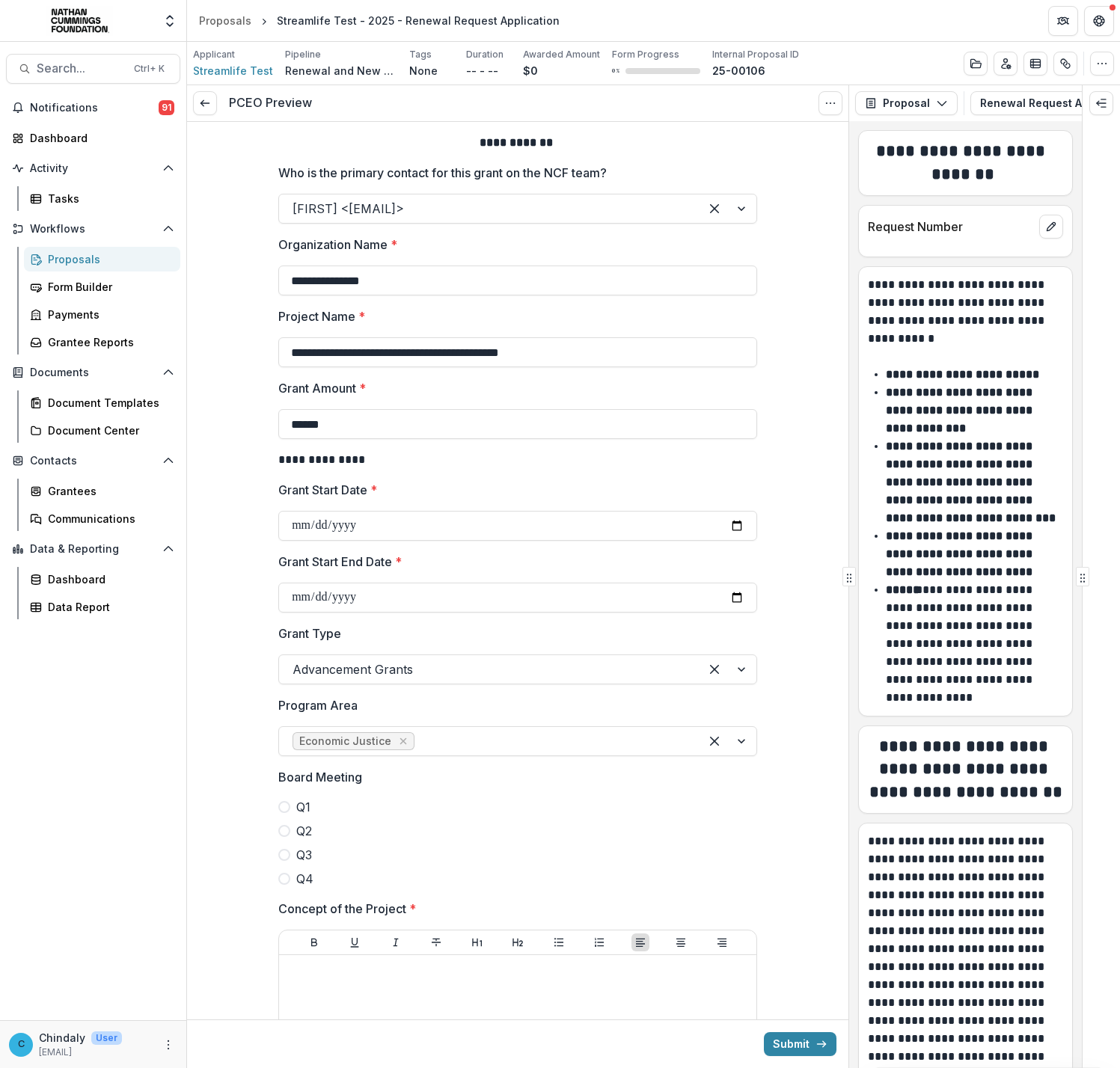 click at bounding box center [284, 807] 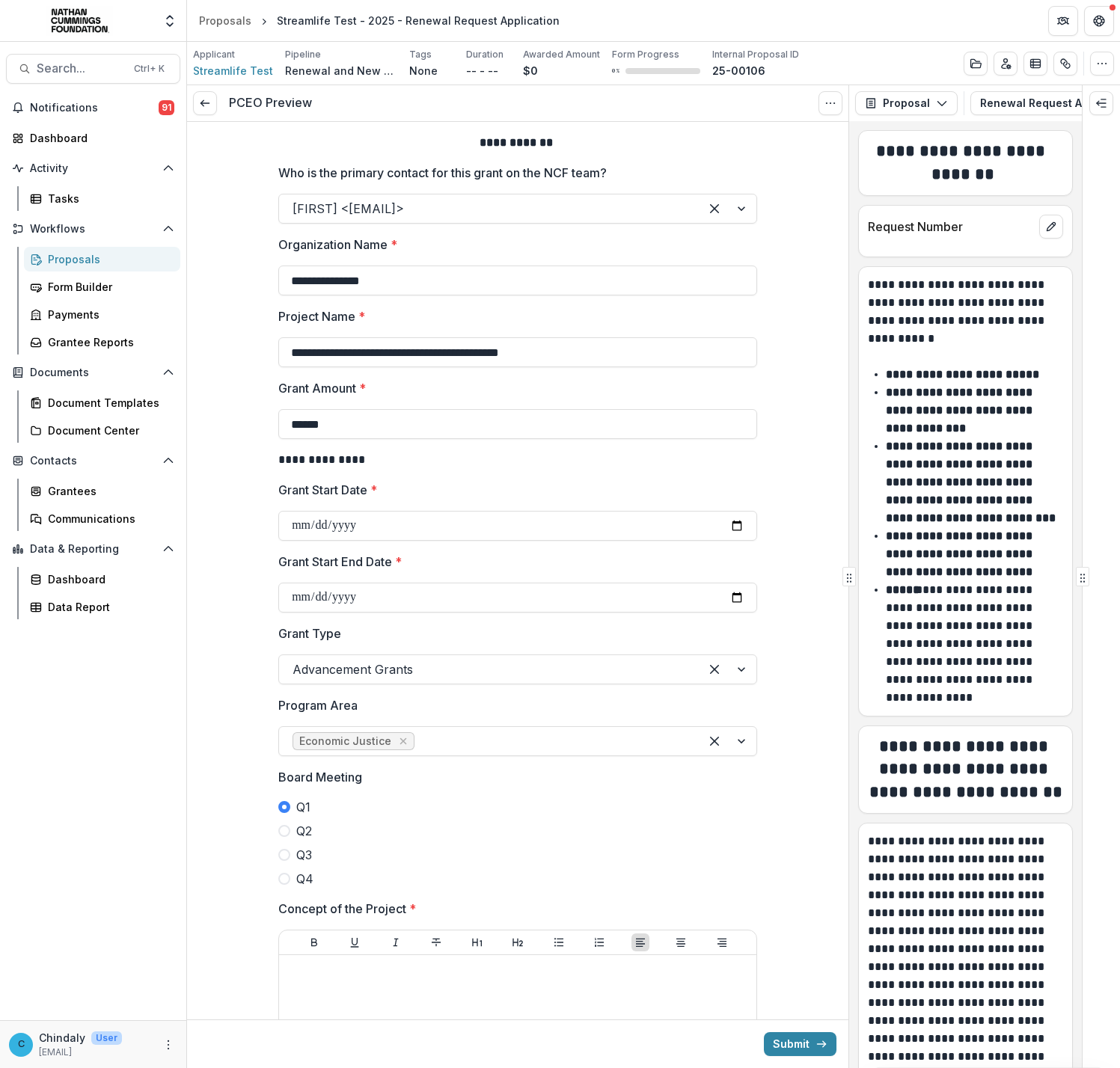 click on "Q1" at bounding box center [518, 807] 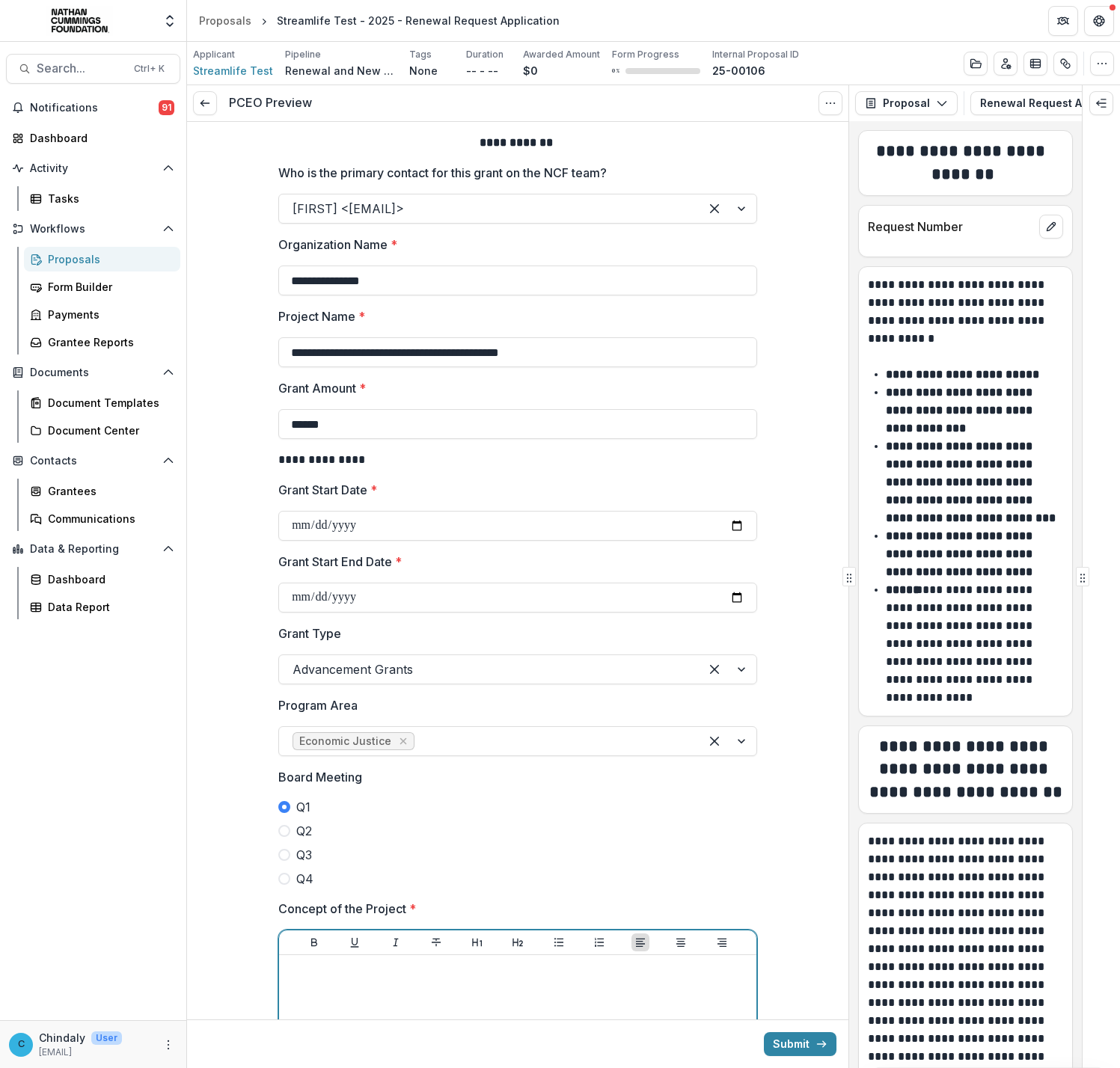 click at bounding box center (518, 1073) 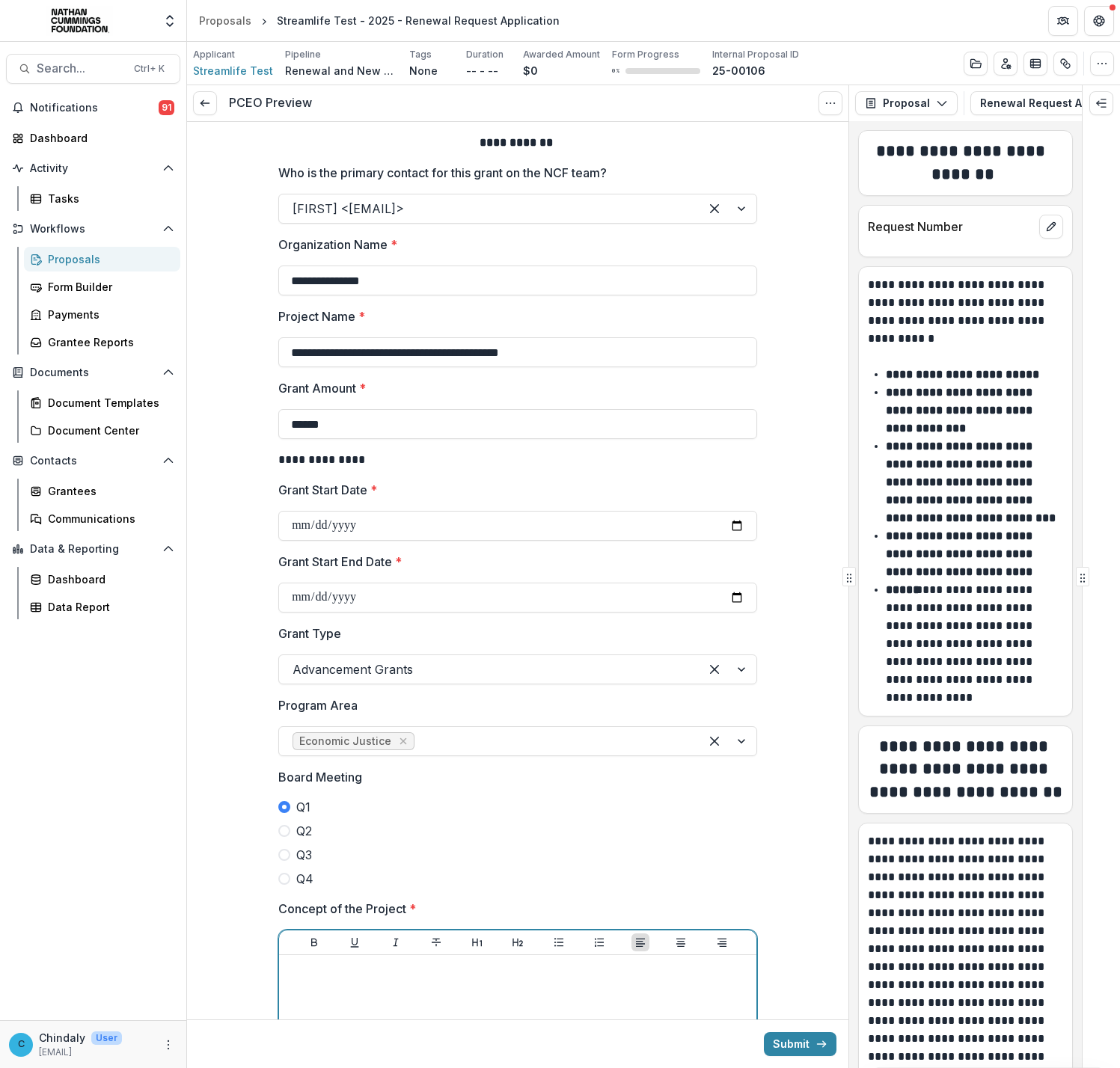 type 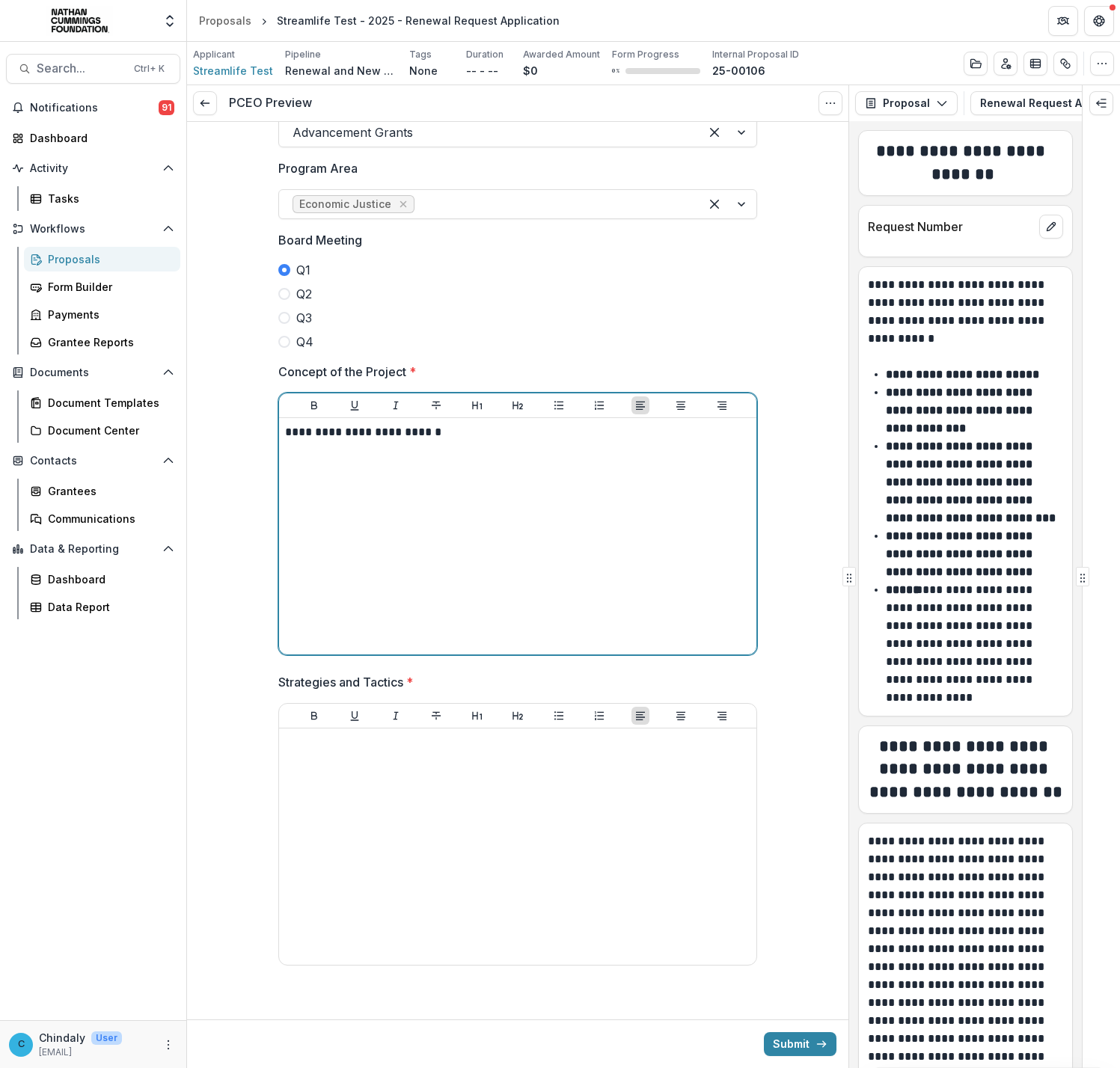 scroll, scrollTop: 539, scrollLeft: 0, axis: vertical 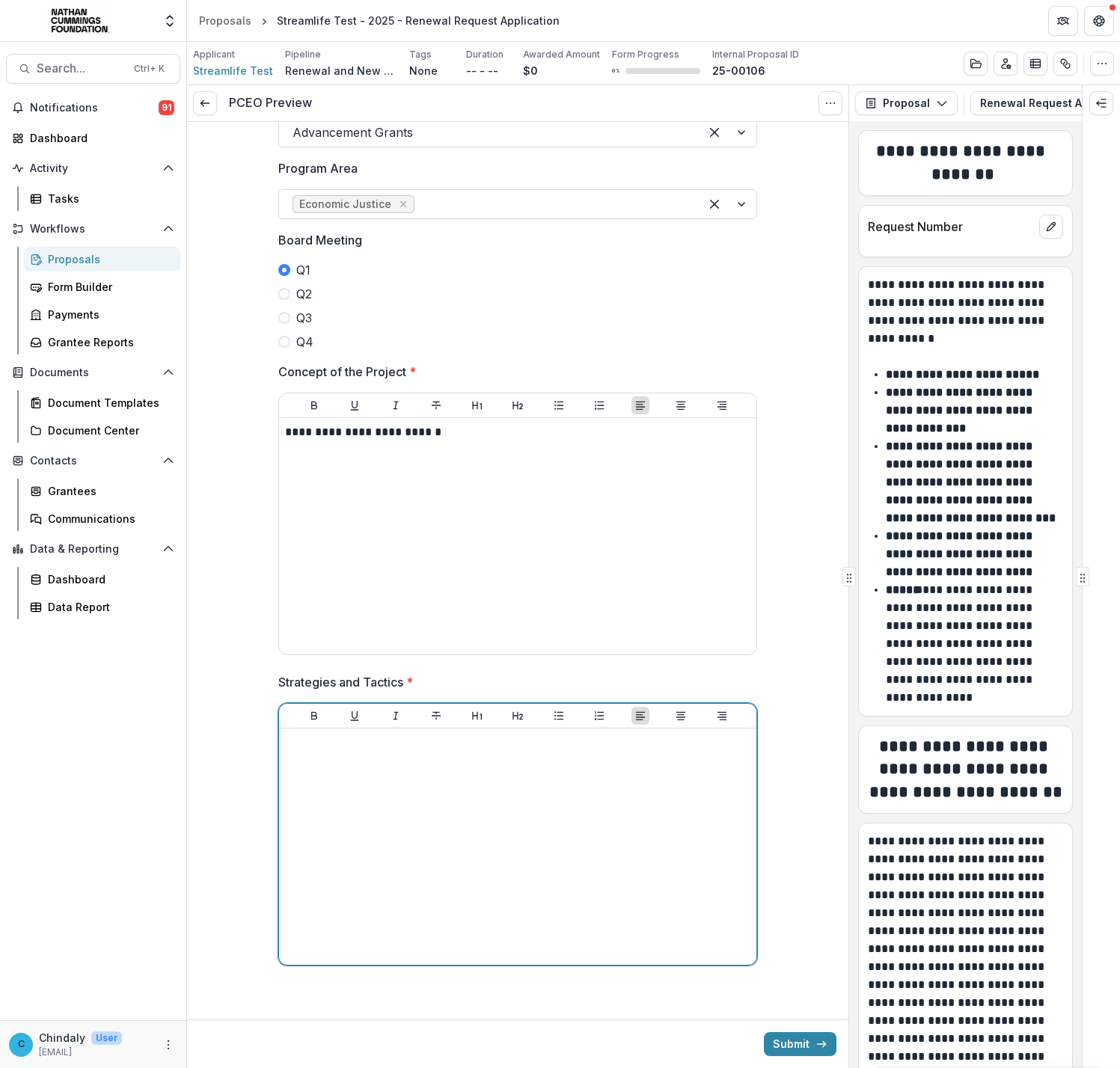 click at bounding box center [518, 847] 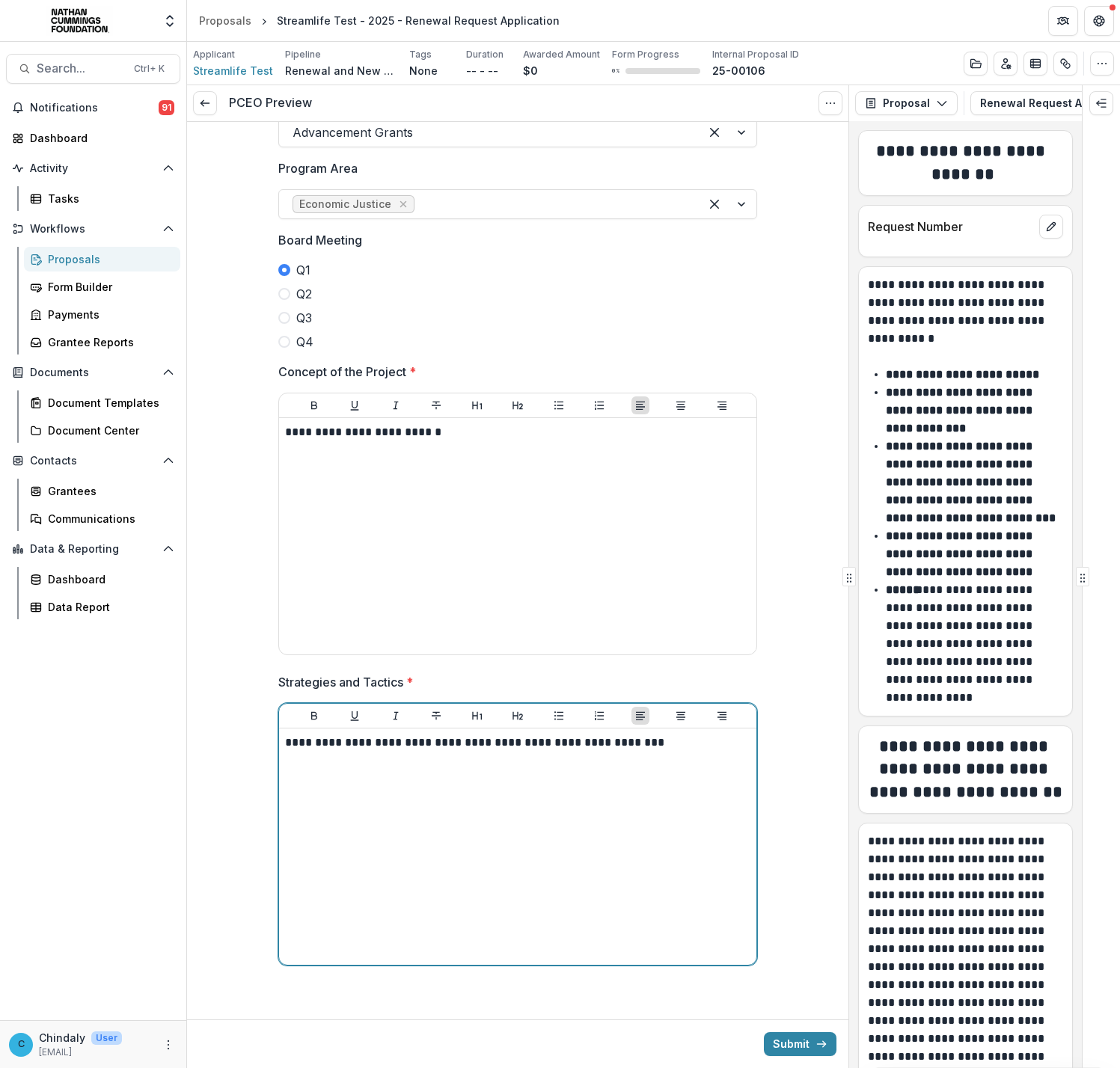 click on "**********" at bounding box center [518, 847] 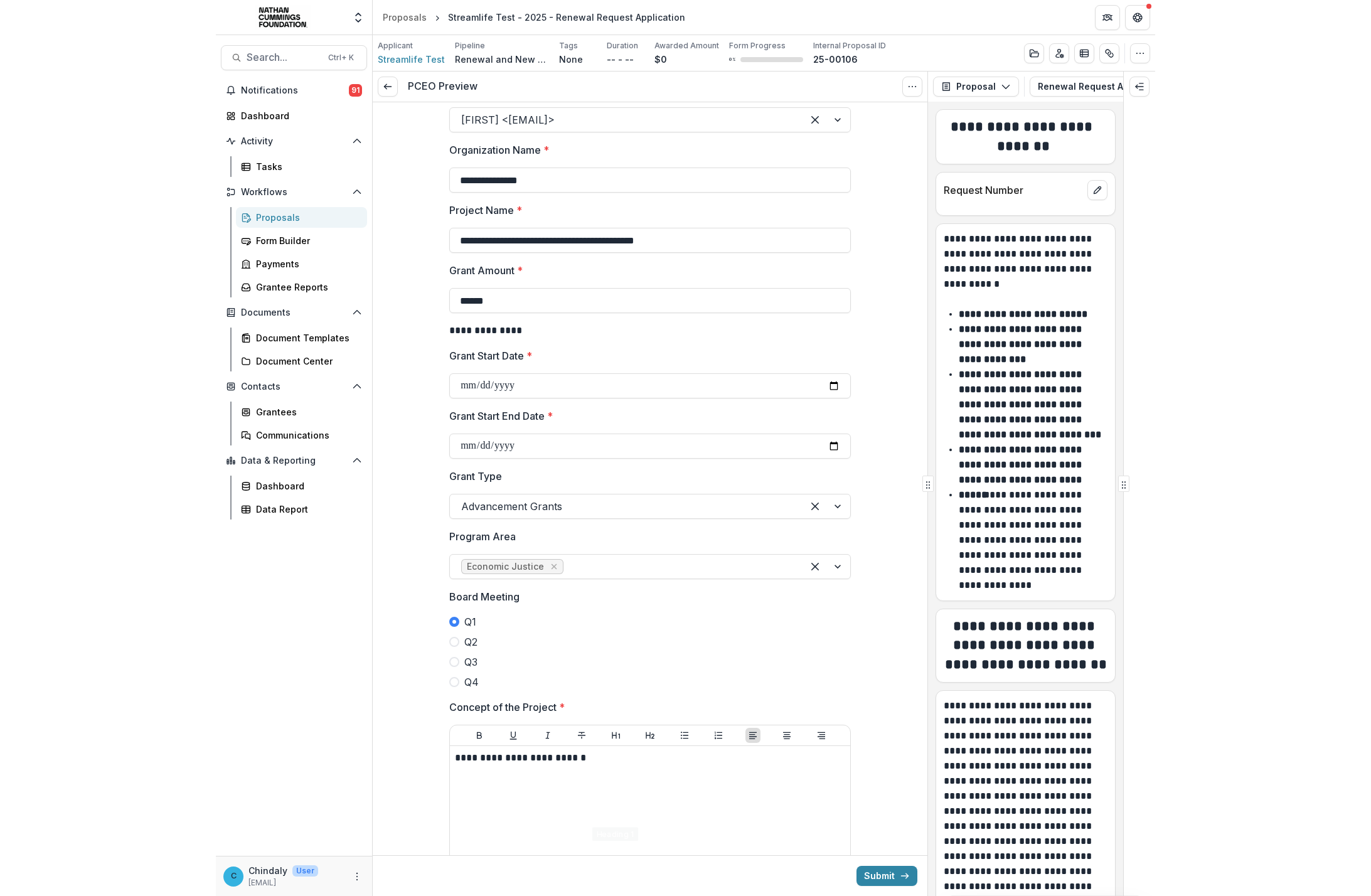 scroll, scrollTop: 0, scrollLeft: 0, axis: both 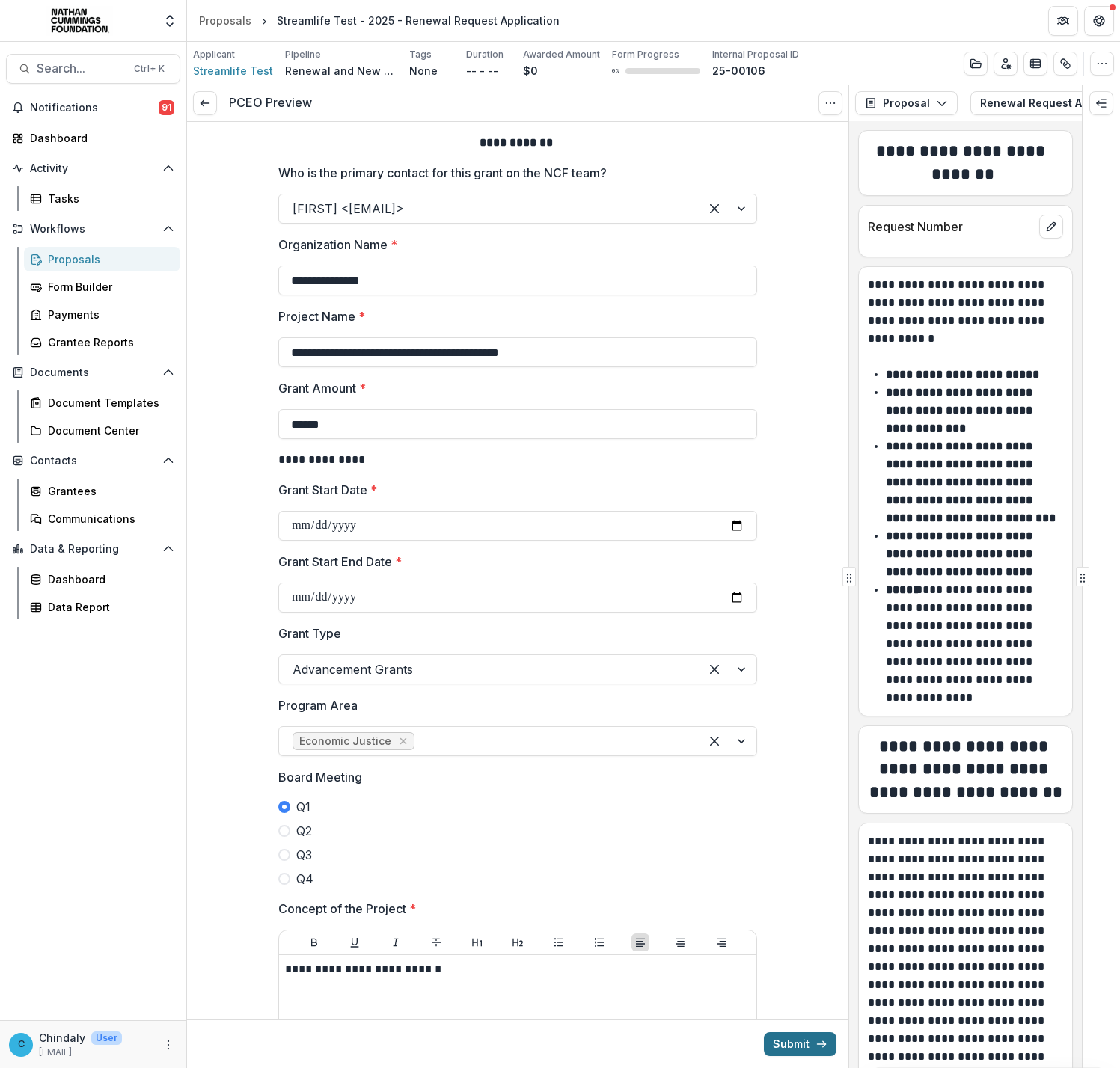 click on "Submit" at bounding box center (800, 1044) 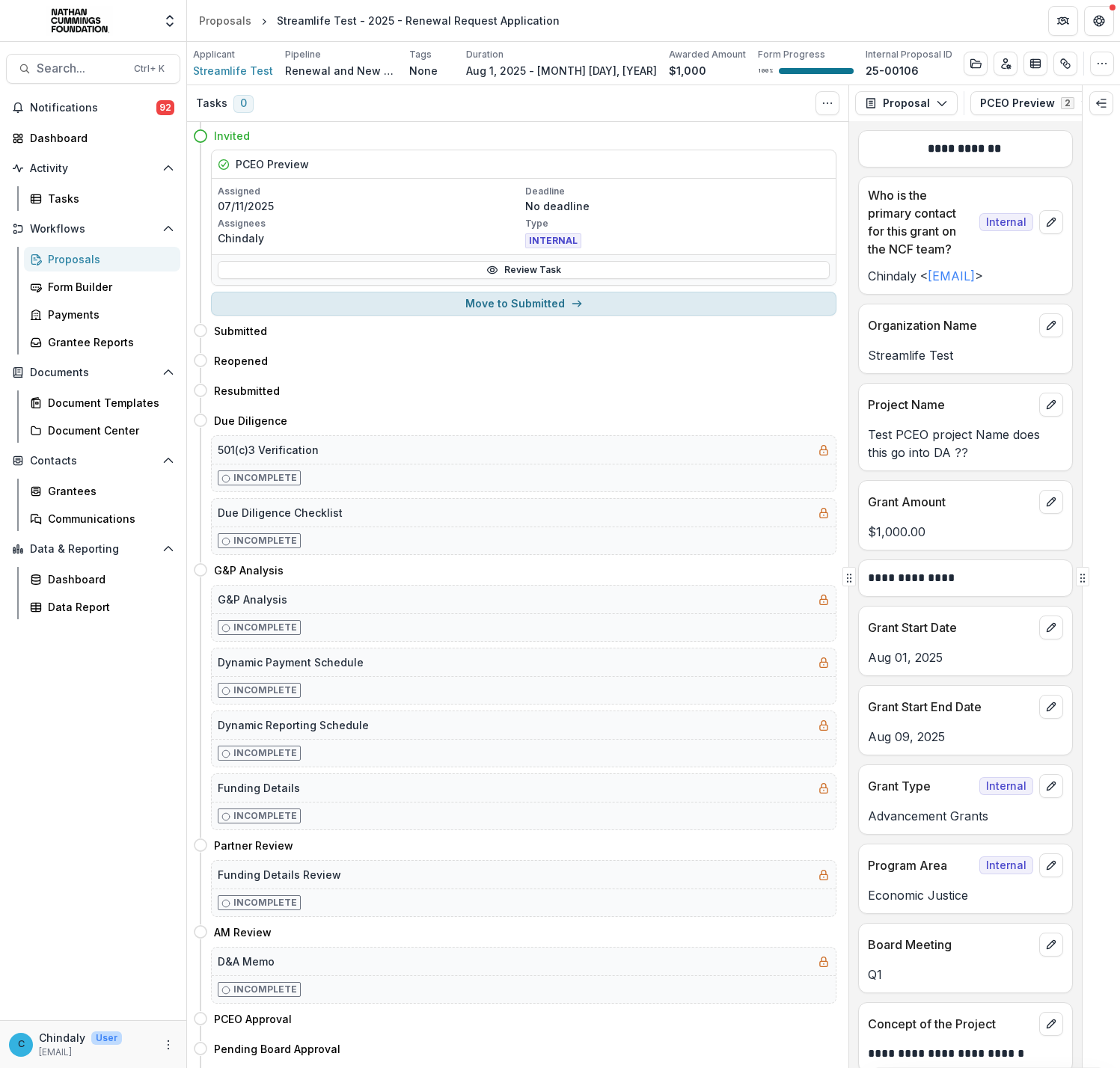 click on "Move to Submitted" at bounding box center [524, 304] 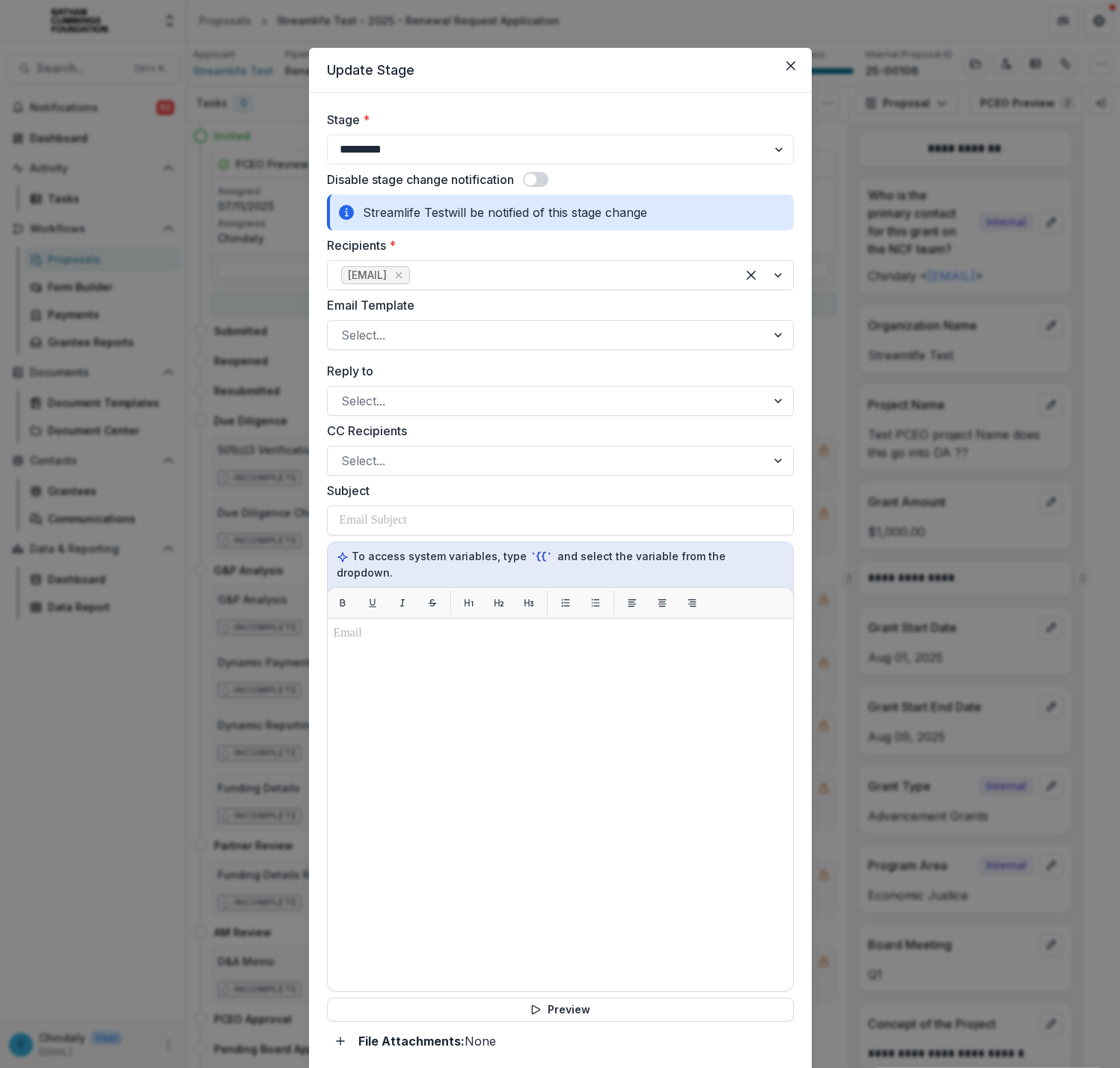 click at bounding box center [530, 179] 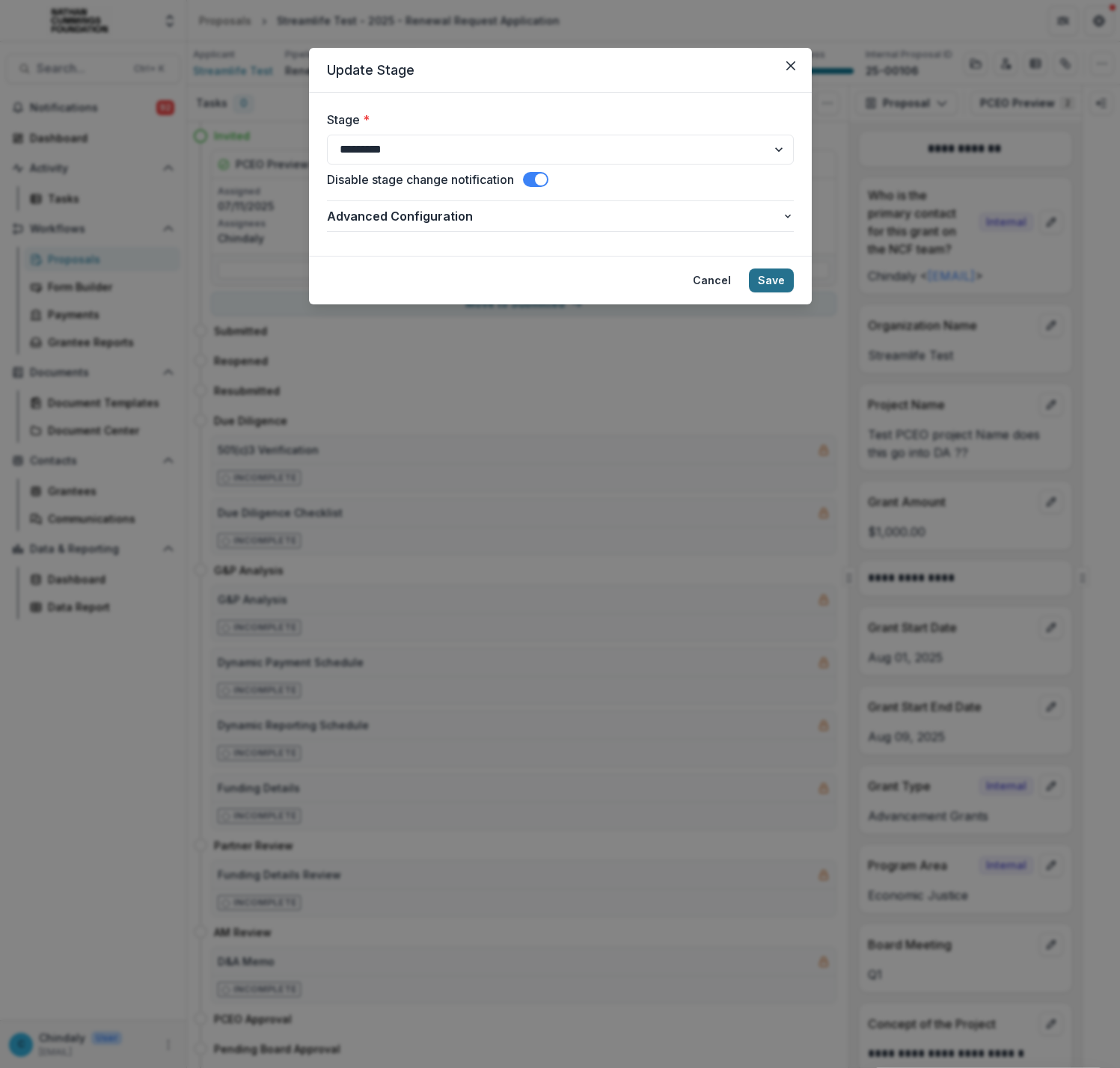 click on "Save" at bounding box center (771, 280) 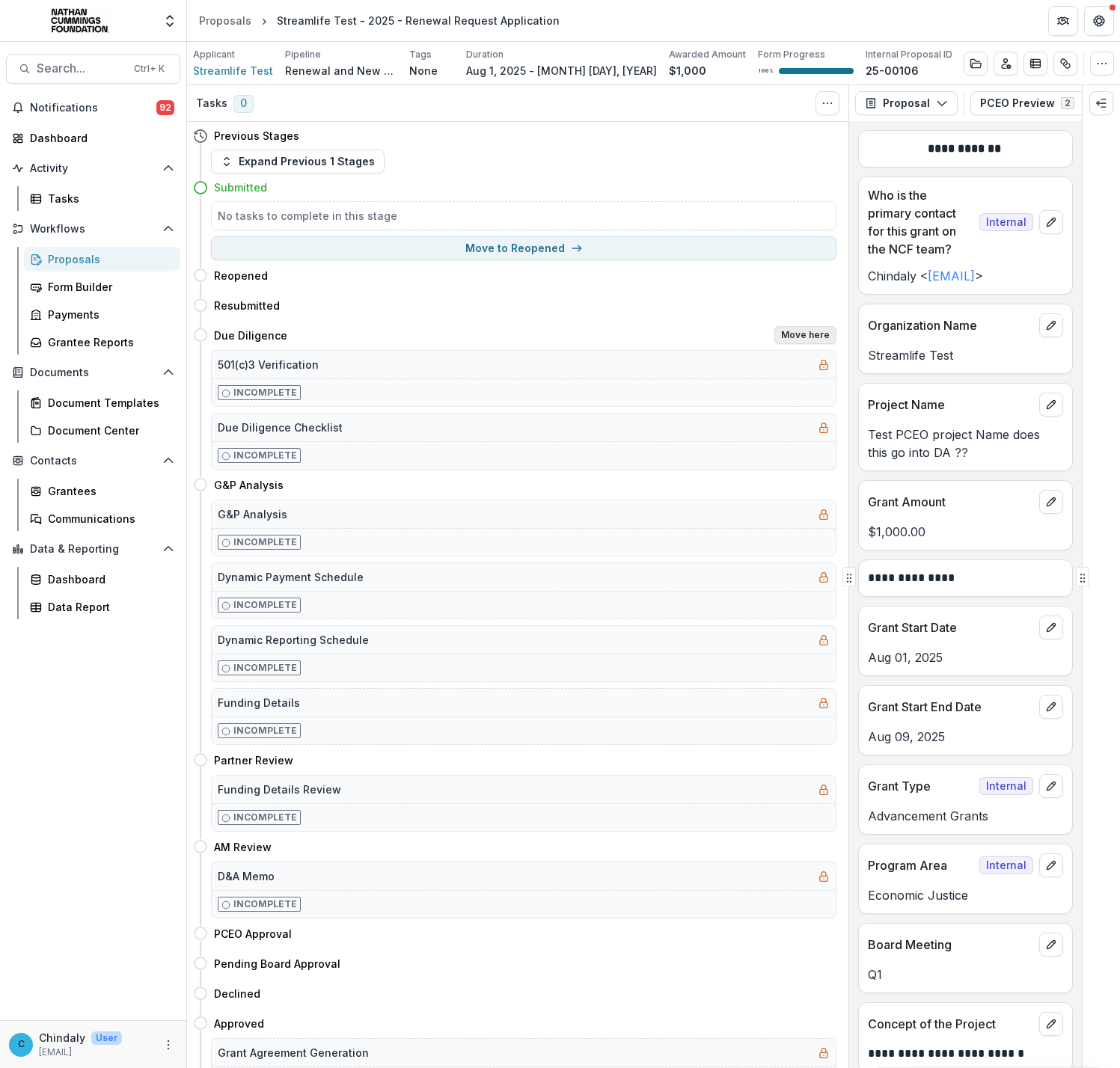 click on "Move here" at bounding box center [805, 335] 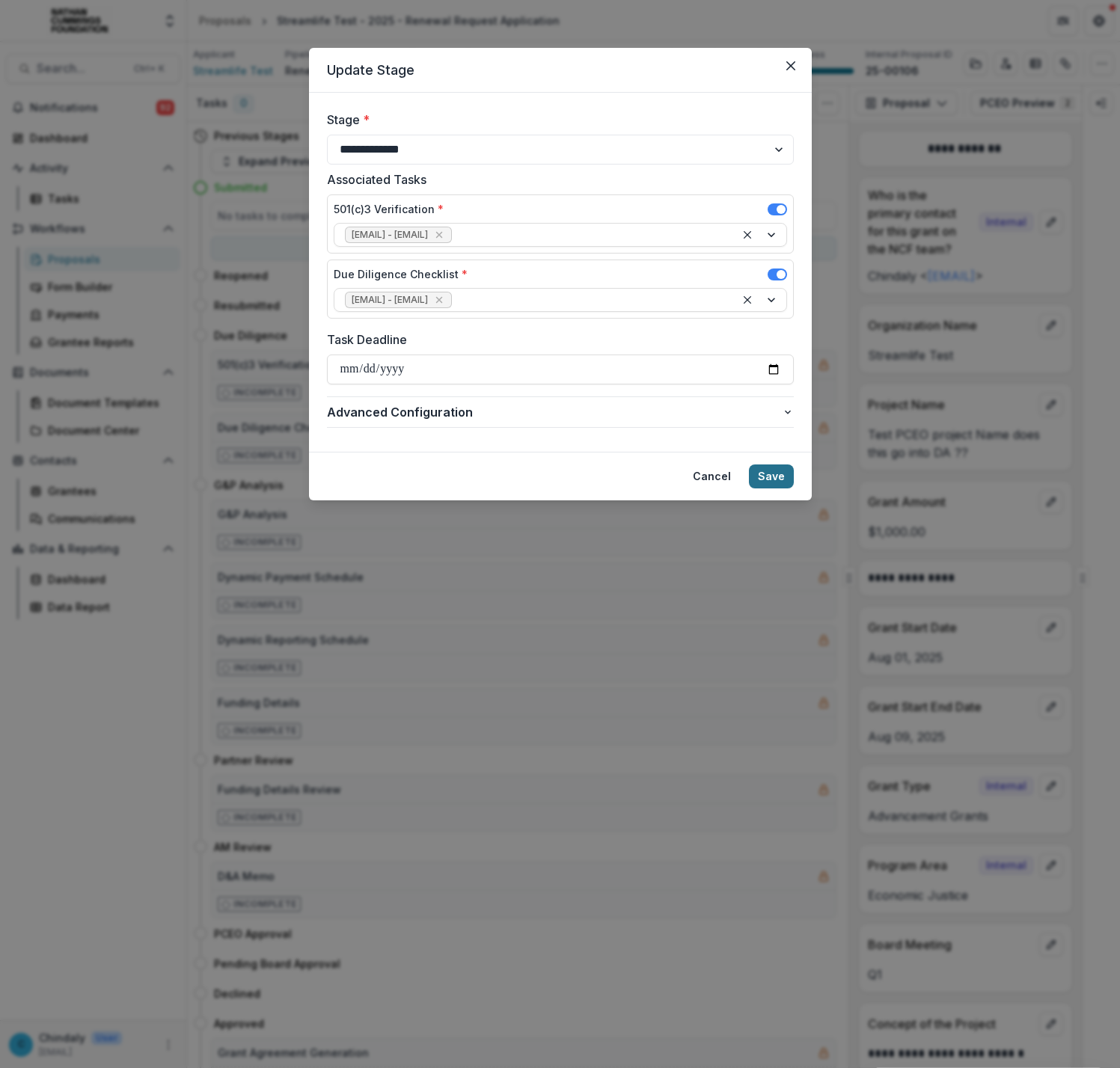 click on "Save" at bounding box center [771, 476] 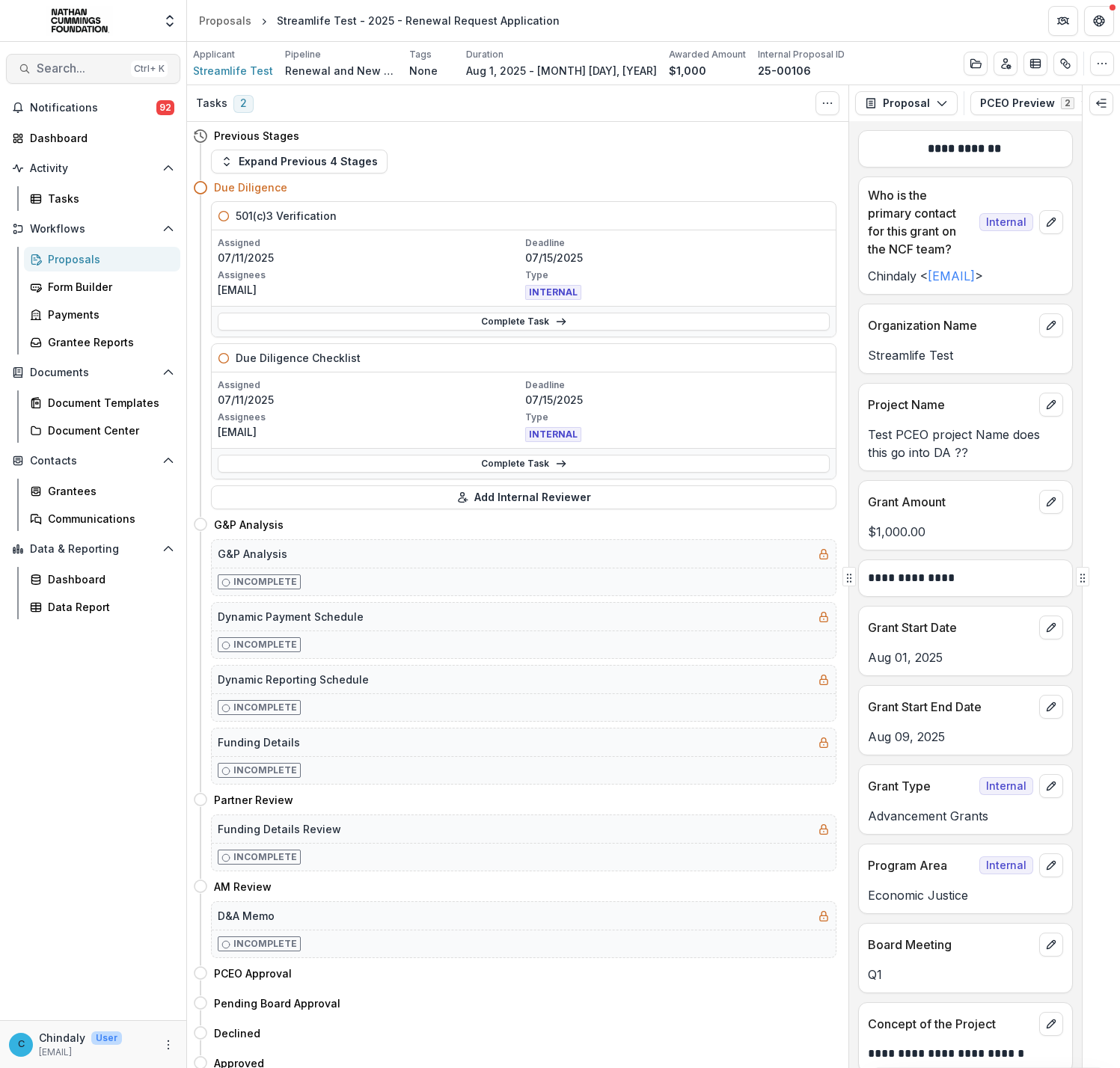 click on "Search..." at bounding box center [81, 68] 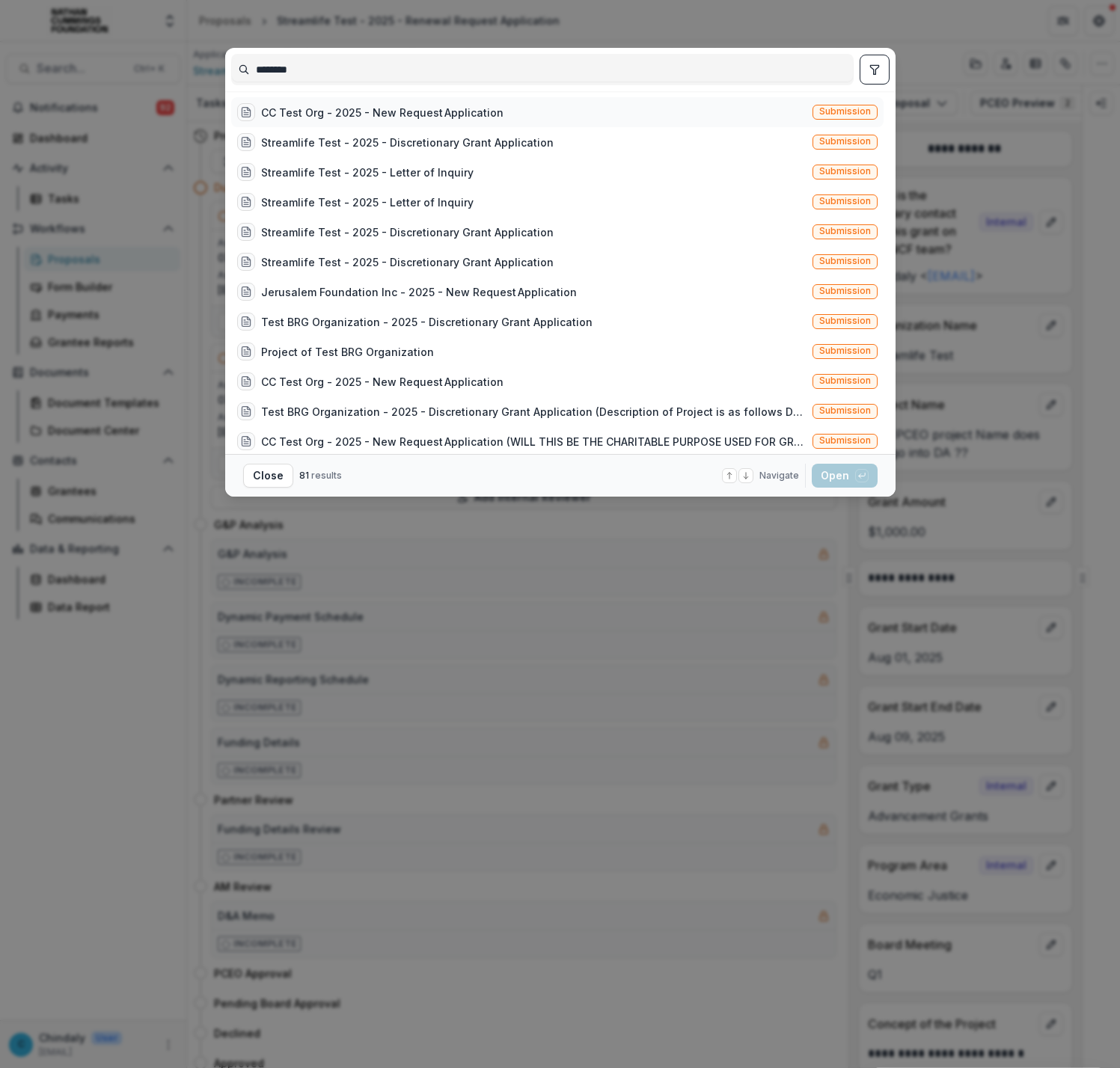 type on "********" 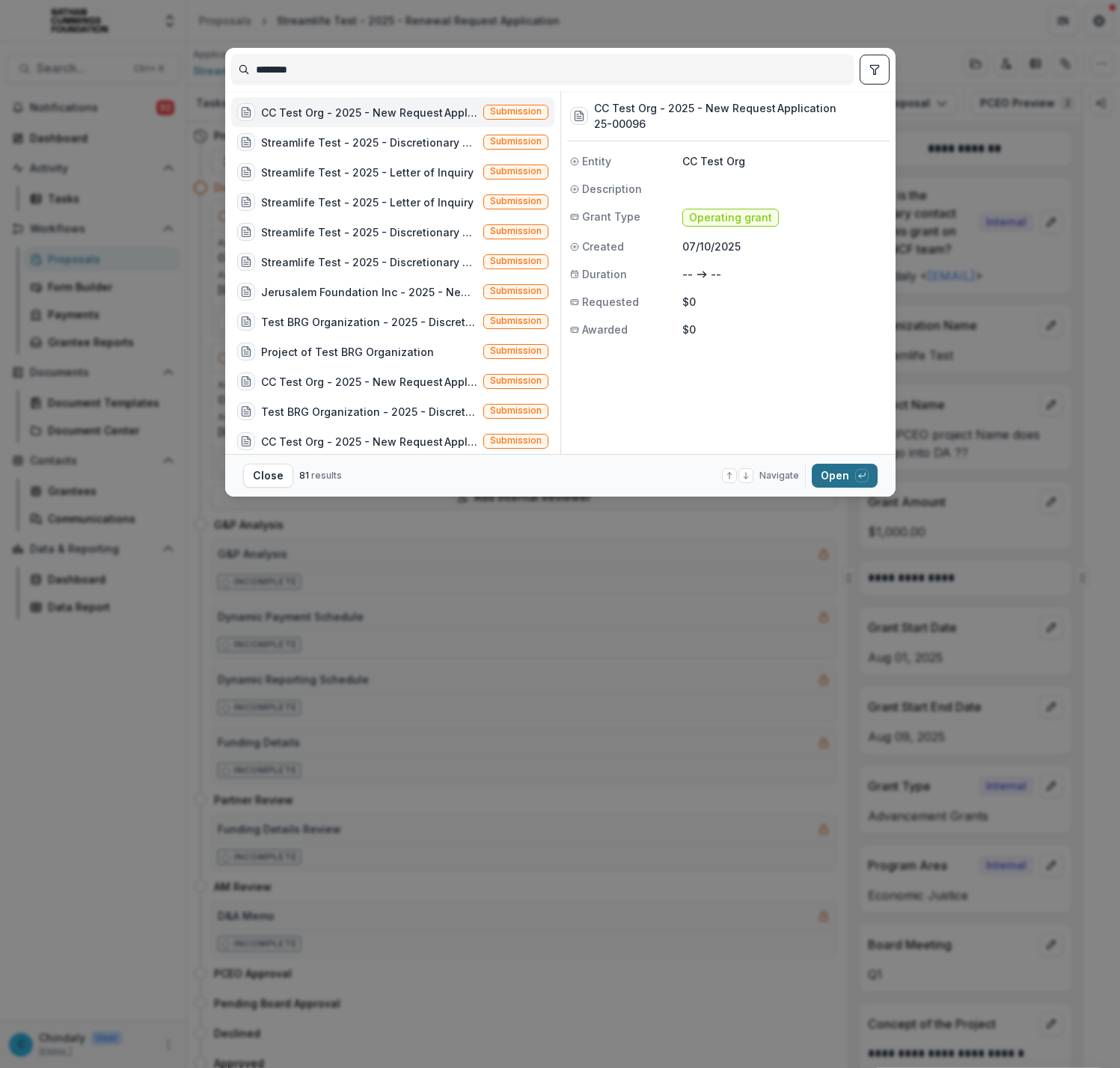 click on "Open with enter key" at bounding box center [845, 476] 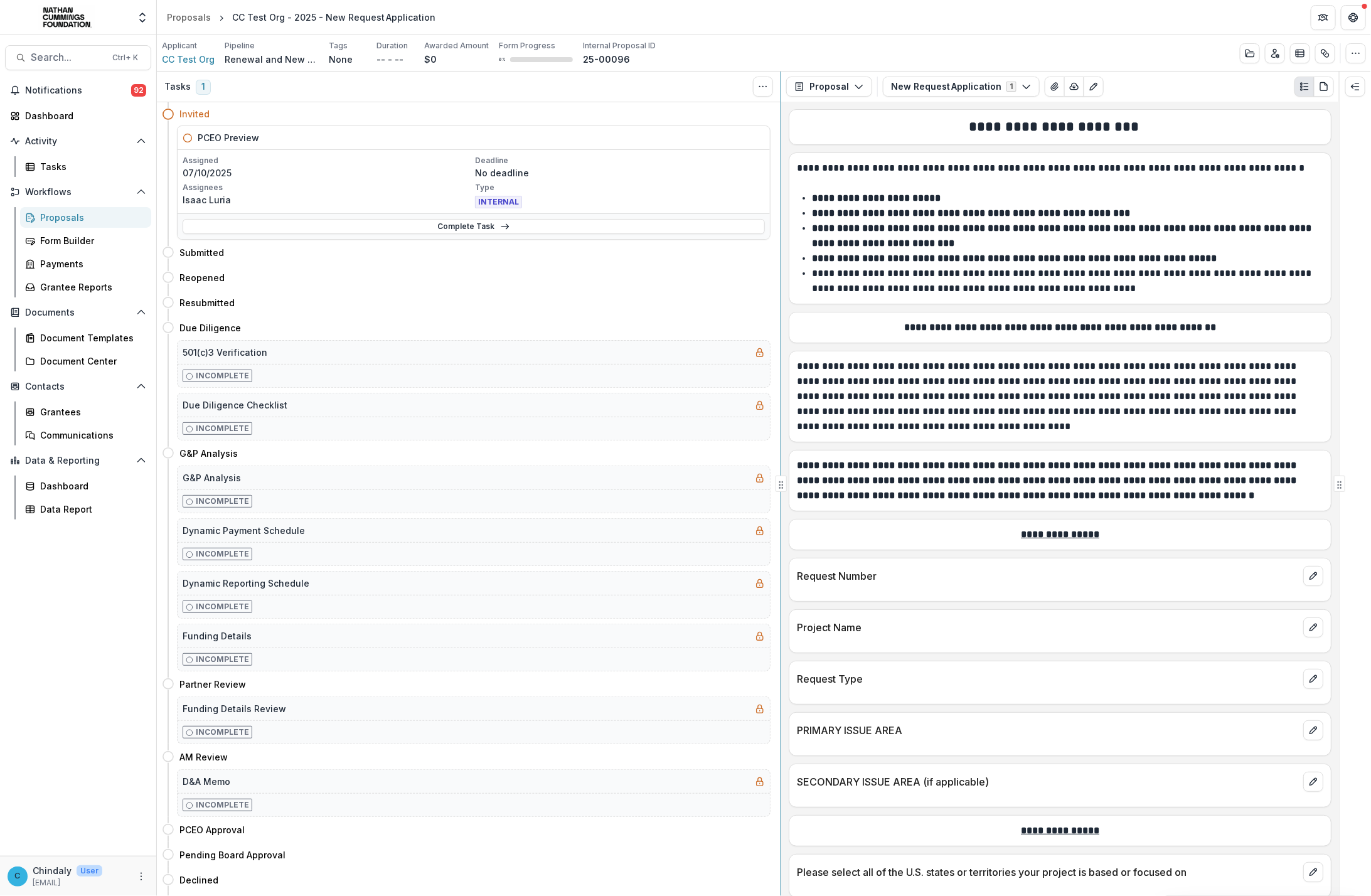 click on "Tasks 1 Show Cancelled Tasks Expand Previous 0 Stages Invited PCEO Preview Assigned [DATE] Deadline No deadline Assignees [FIRST] [LAST] Type INTERNAL Complete Task Submitted Move here Reopened Move here Resubmitted Move here Due Diligence  Move here 501(c)3 Verification Incomplete Due Diligence Checklist Incomplete G&P Analysis Move here G&P Analysis Incomplete Dynamic Payment Schedule Incomplete Dynamic Reporting Schedule Incomplete Funding Details Incomplete Partner Review Move here Funding Details Review Incomplete AM Review Move here D&A Memo Incomplete PCEO Approval Move here Pending Board Approval Move here Declined Move here Approved Move here Grant Agreement Generation Incomplete Awarded Move here Report Monitoring Move here Cancelled Move here Closed Move here Proposal Proposal Payments Reports Grant Agreements Board Summaries Bank Details New Request​Application 1 Forms (1) New Request​Application Configure forms Word Download Word Download (with field descriptions) Zip Download Text Block" at bounding box center (764, 484) 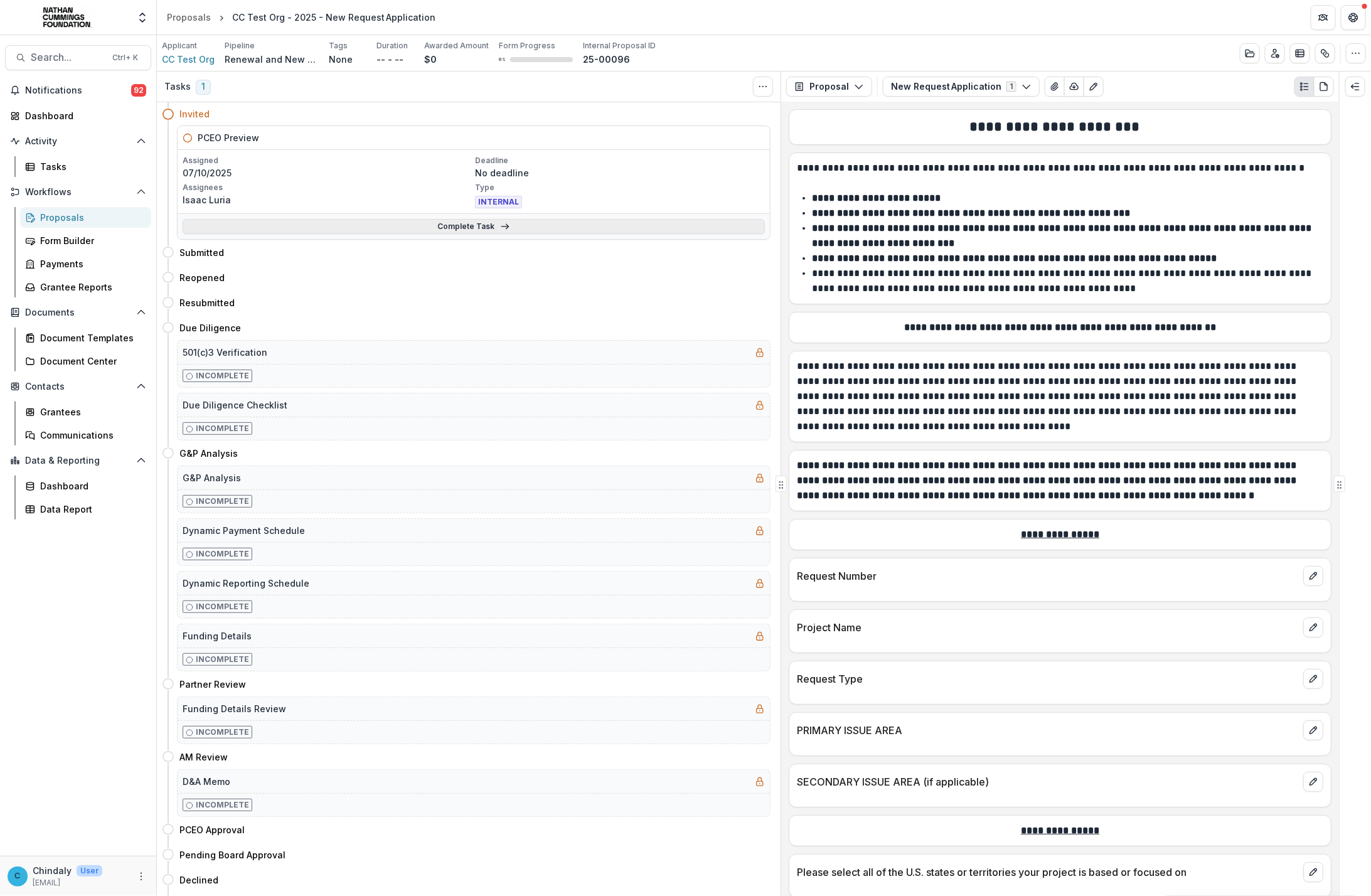 click on "Complete Task" at bounding box center (474, 227) 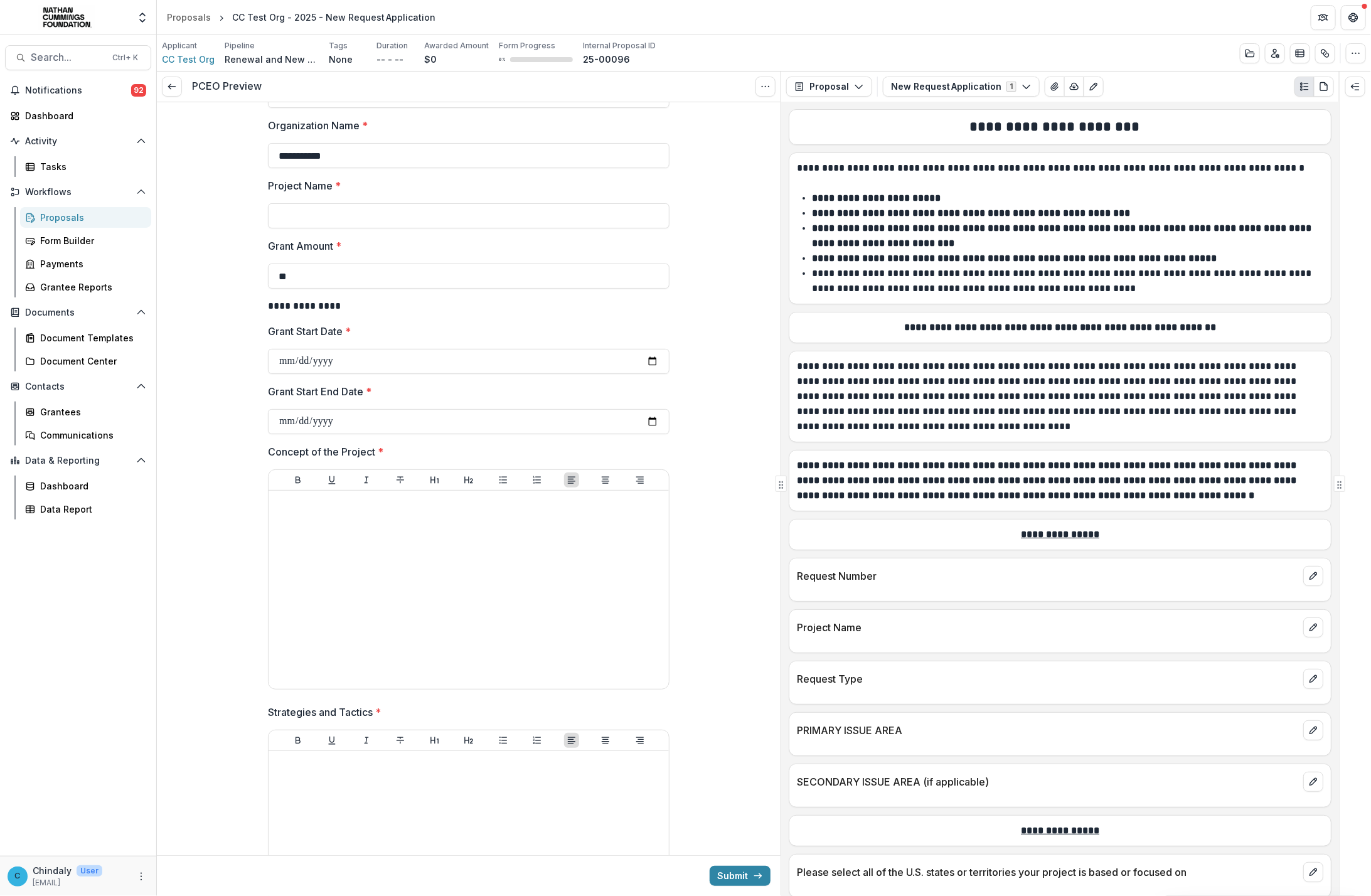 scroll, scrollTop: 0, scrollLeft: 0, axis: both 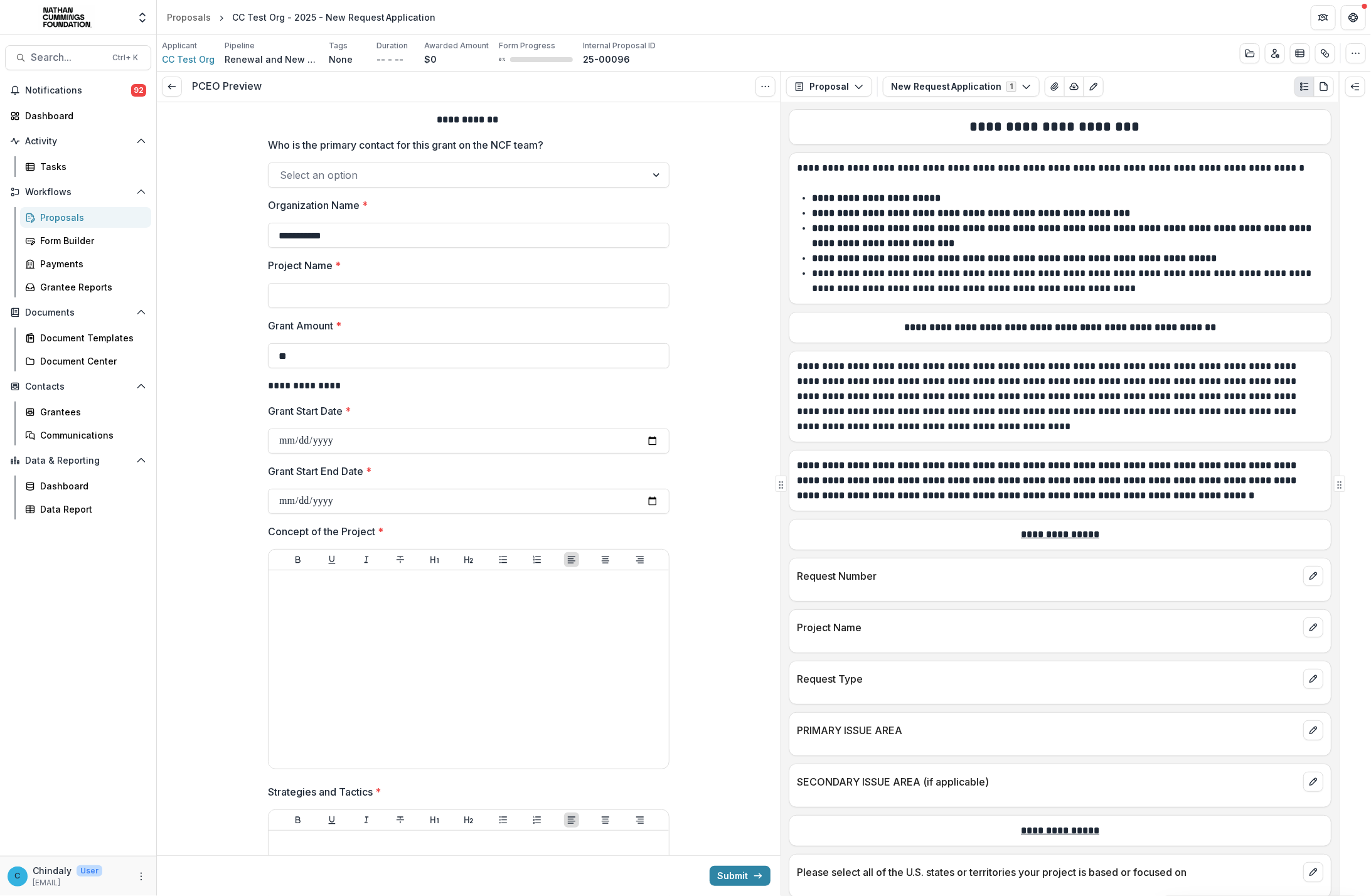 click on "**********" at bounding box center [469, 386] 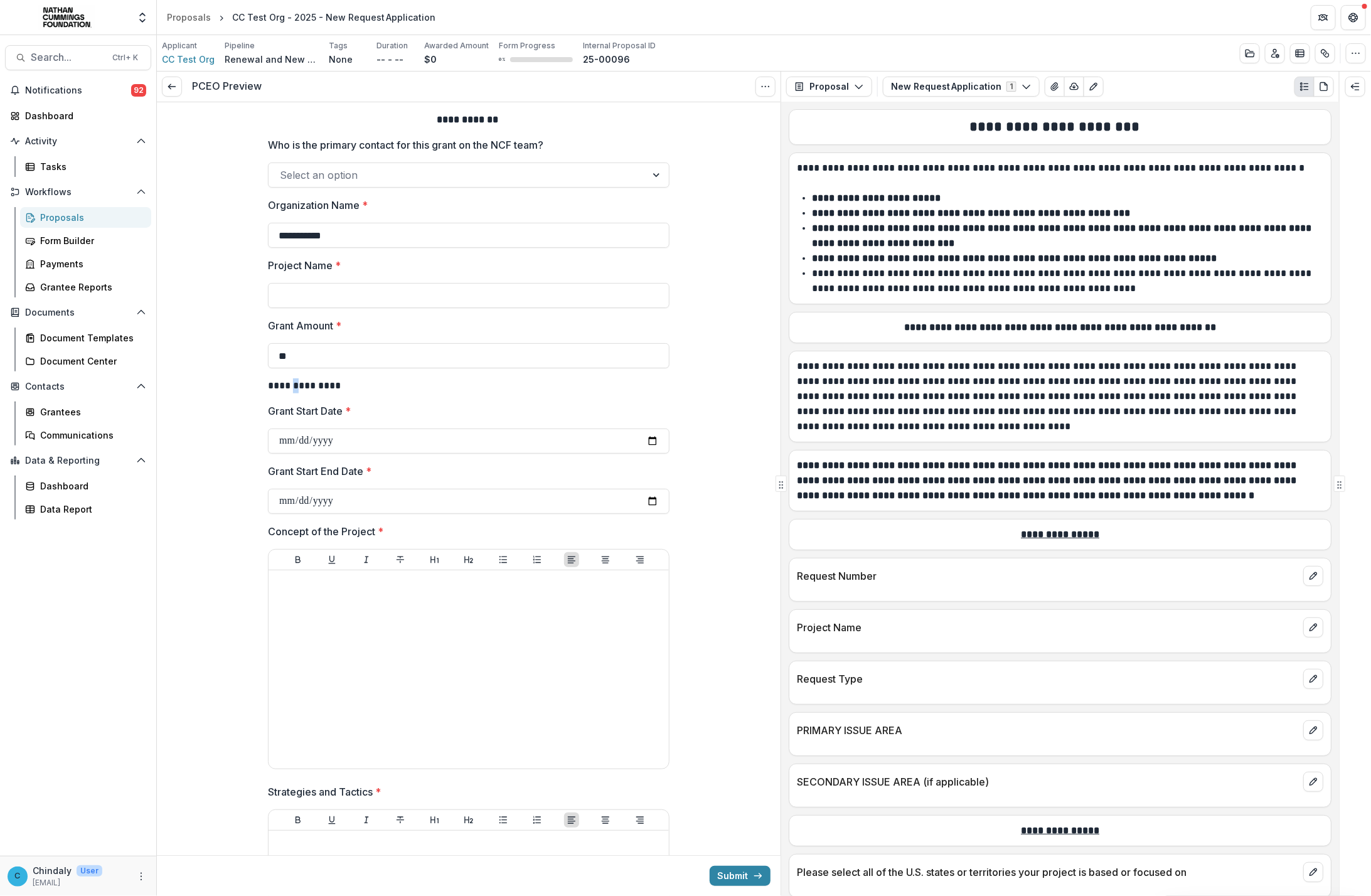 click on "**********" at bounding box center (469, 386) 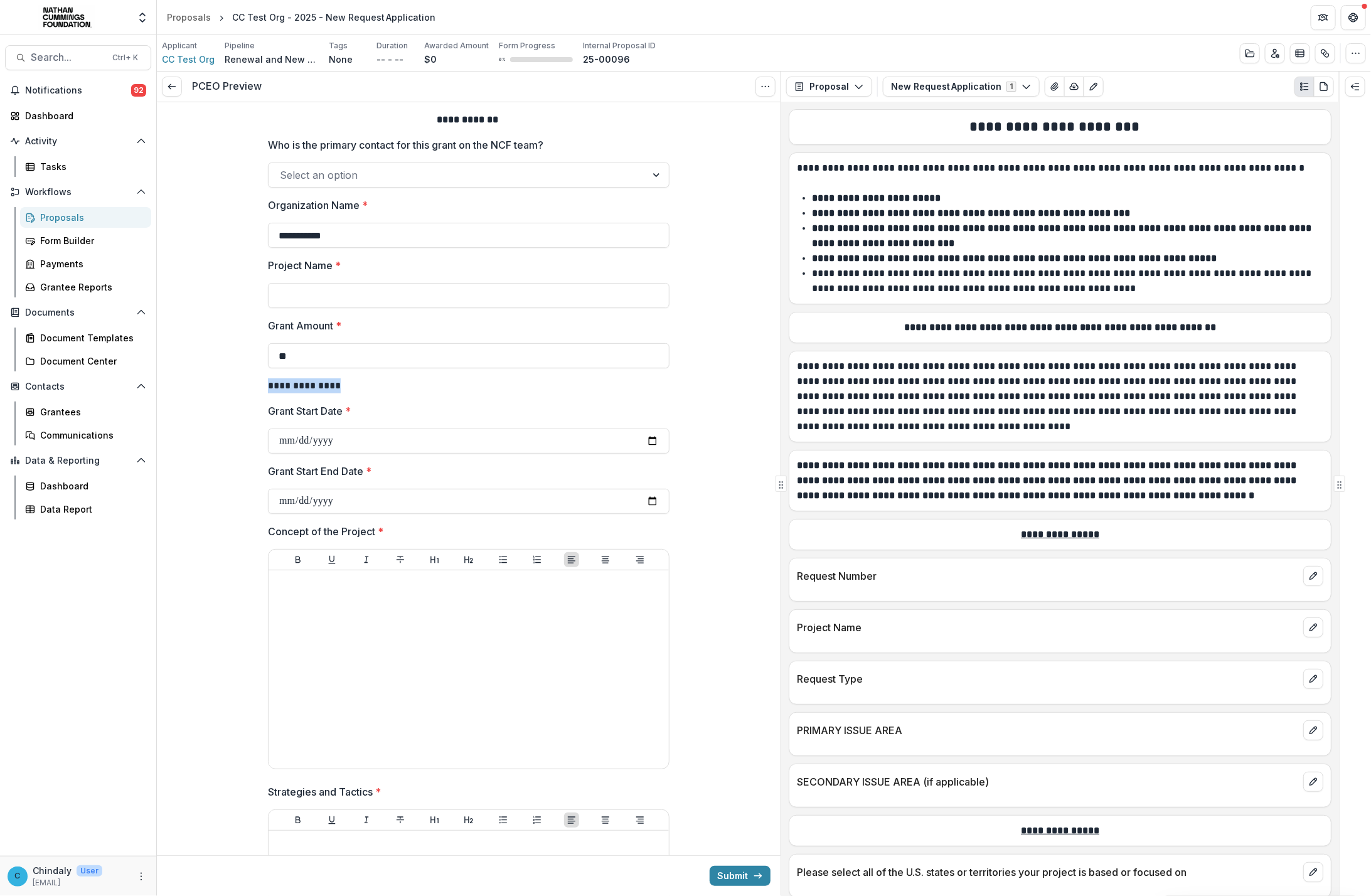 click on "**********" at bounding box center (469, 386) 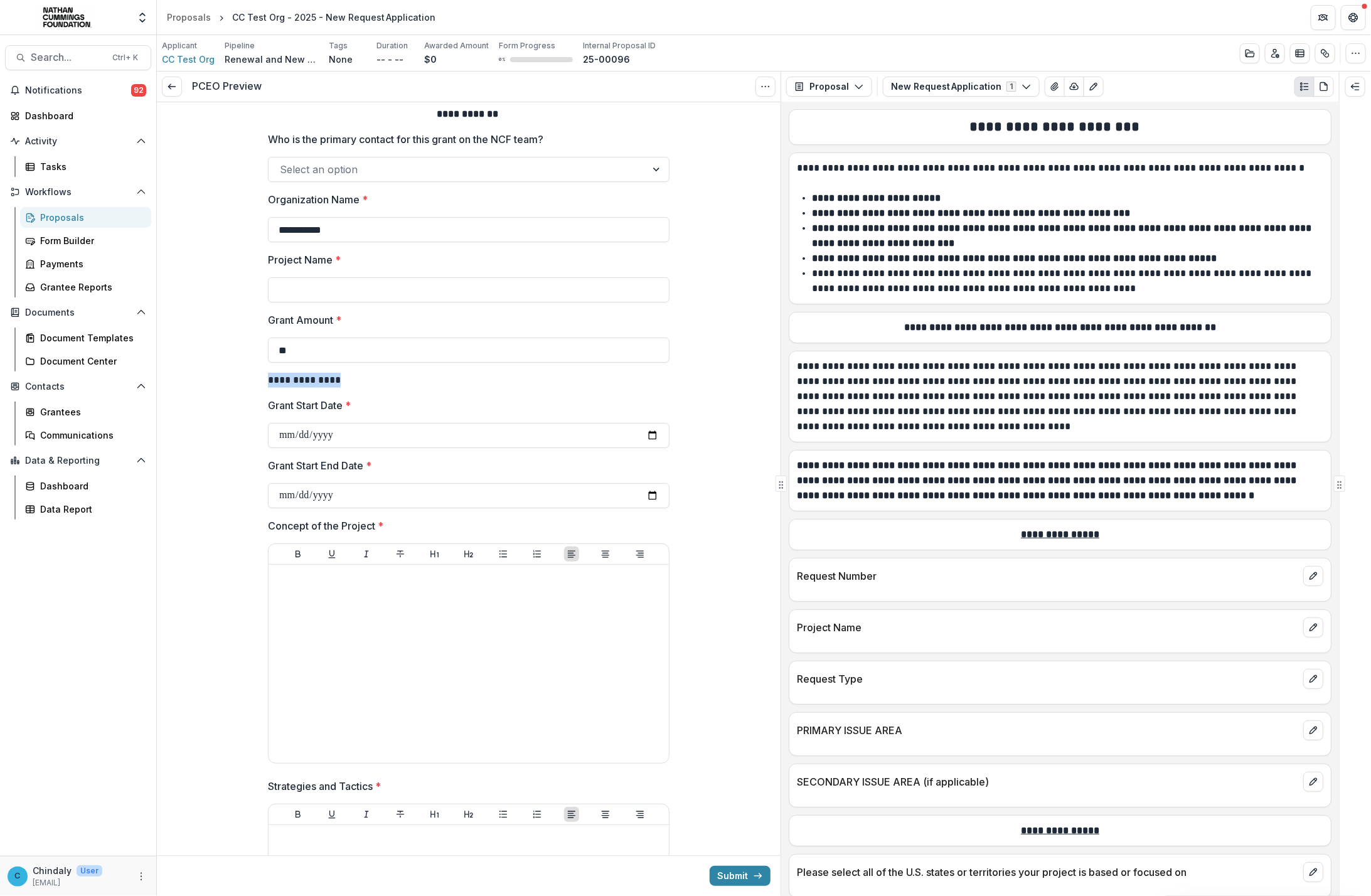 scroll, scrollTop: 0, scrollLeft: 0, axis: both 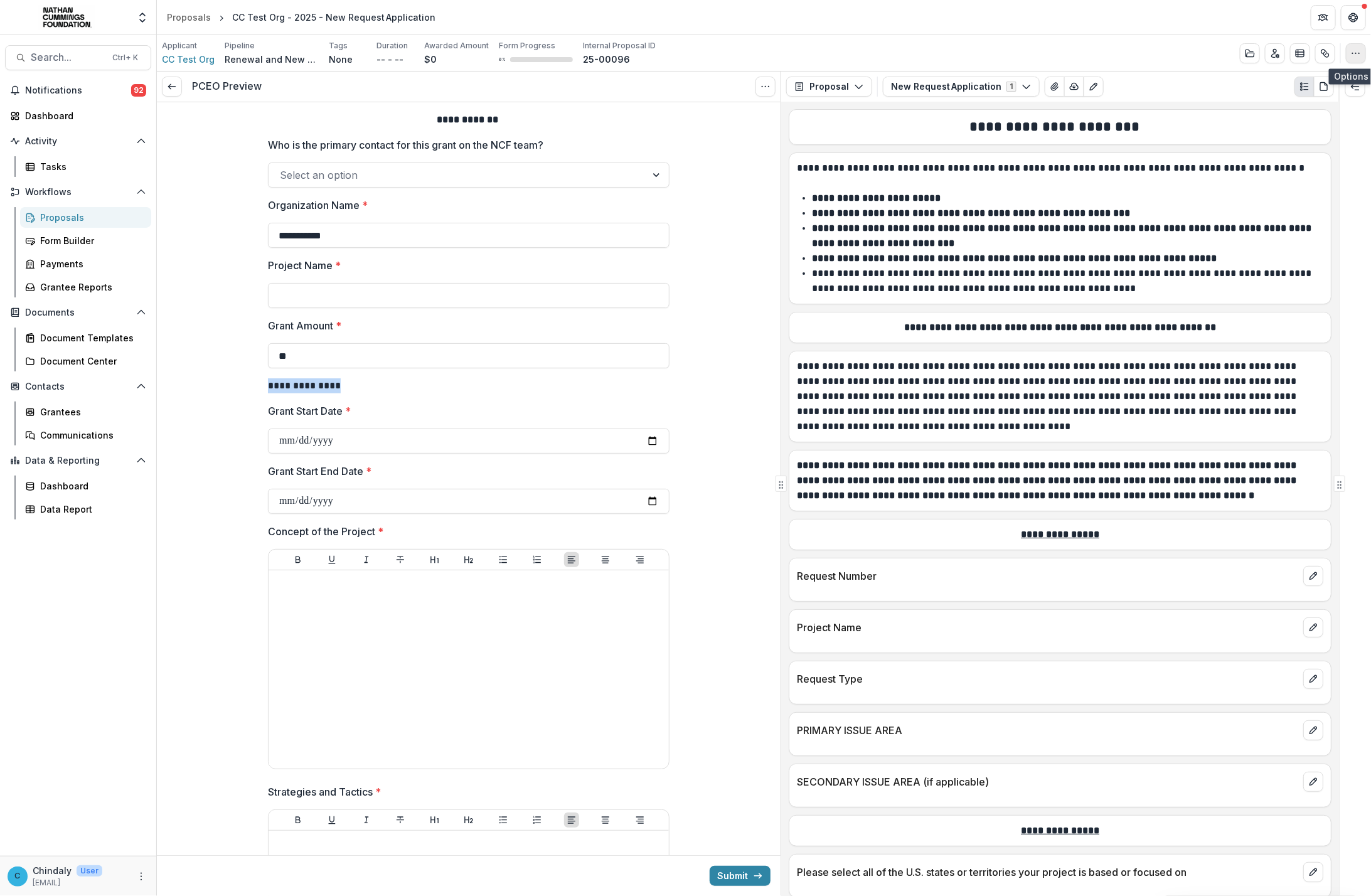 click 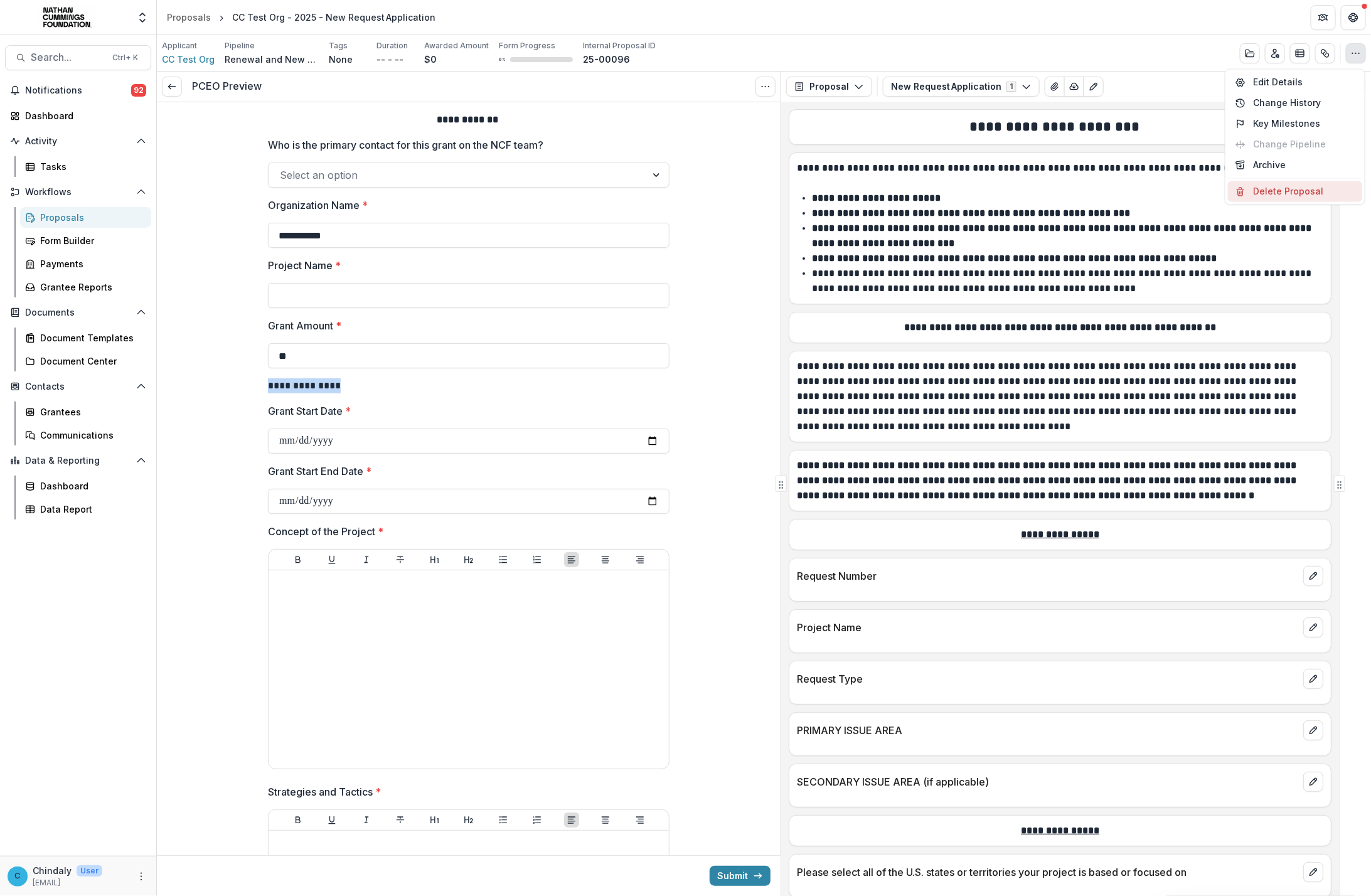 click on "Delete Proposal" at bounding box center (1295, 191) 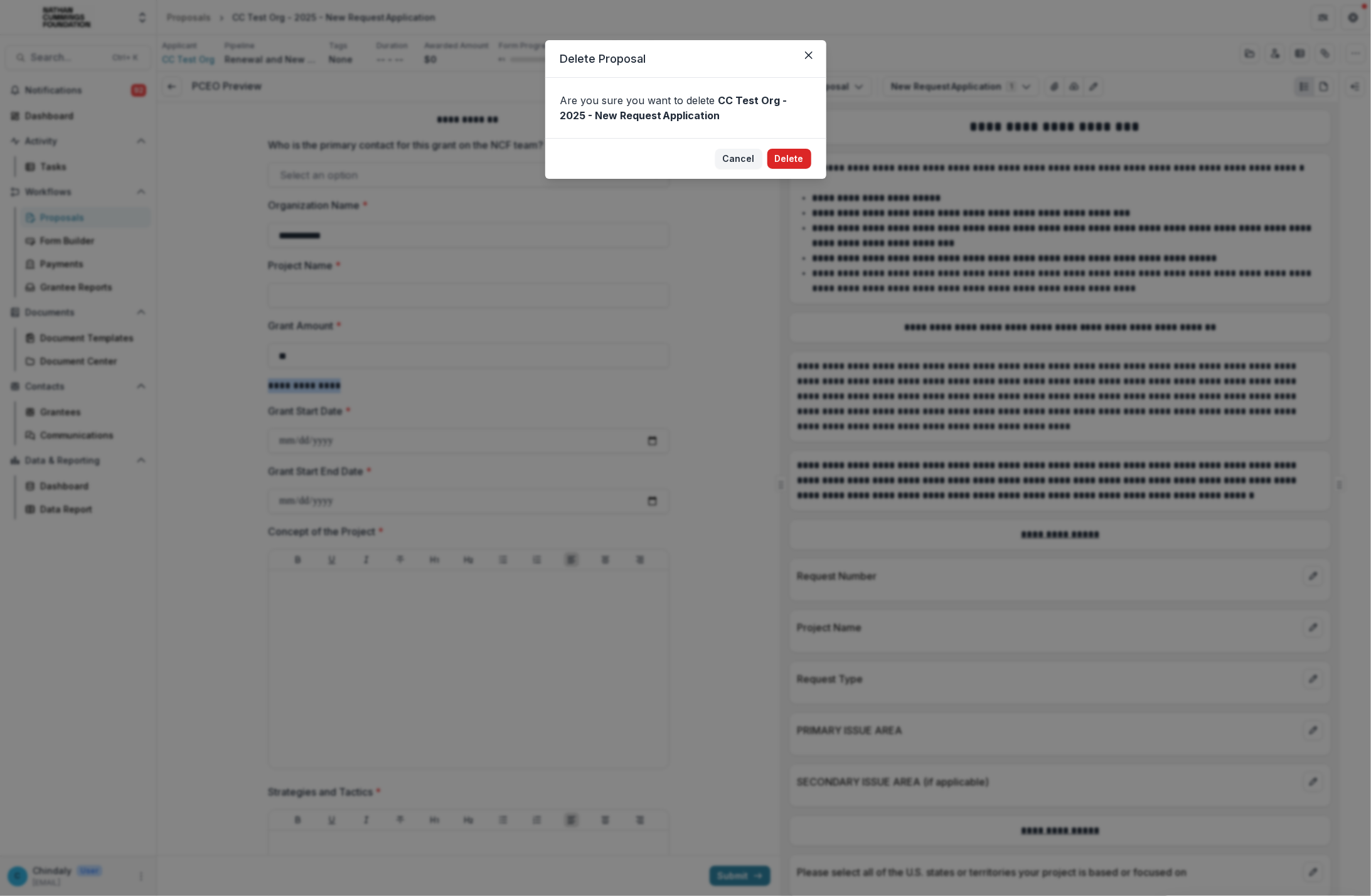 click on "Delete" at bounding box center [789, 159] 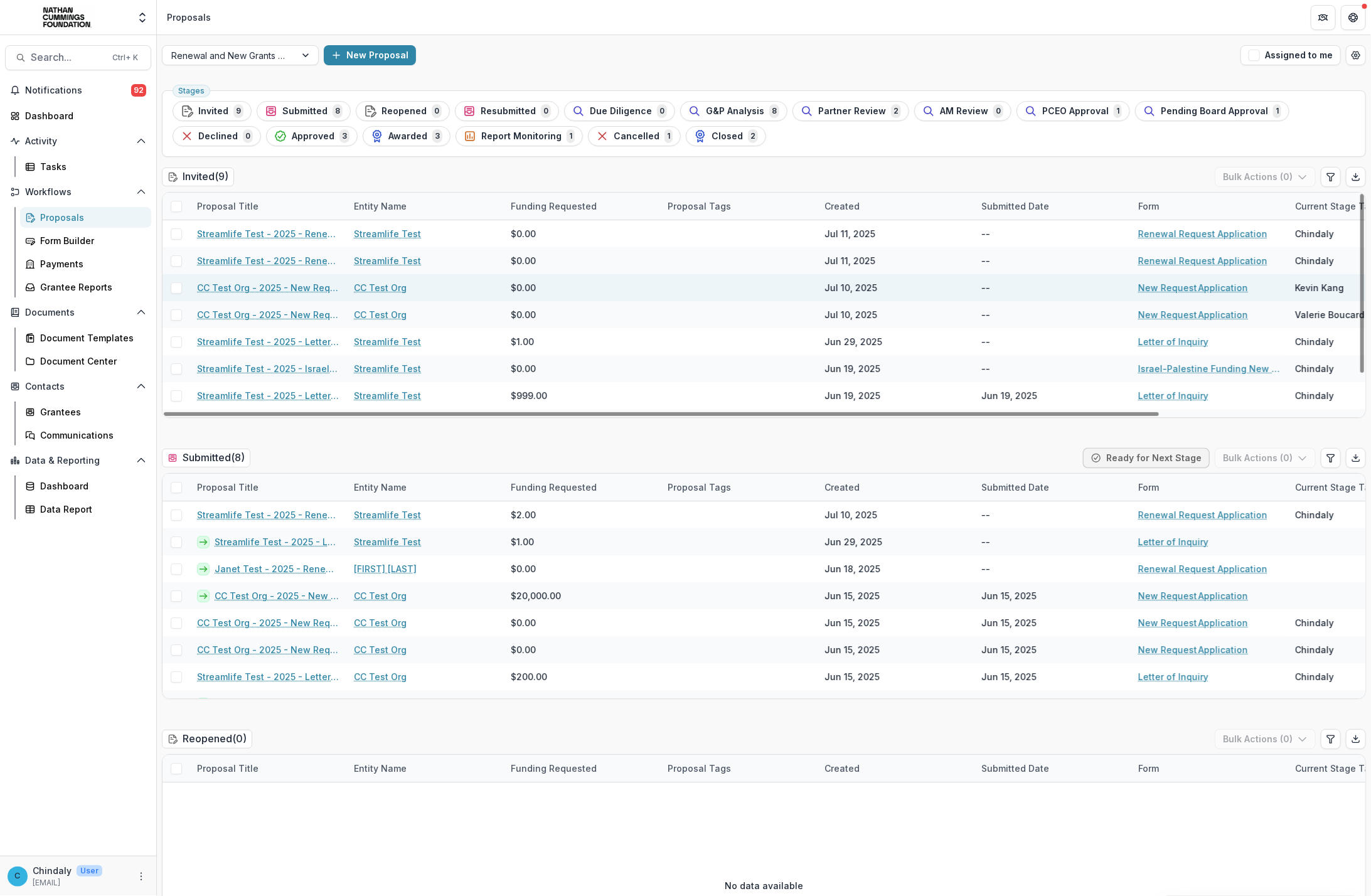 click on "CC Test Org - 2025 - New Request Application" at bounding box center [268, 287] 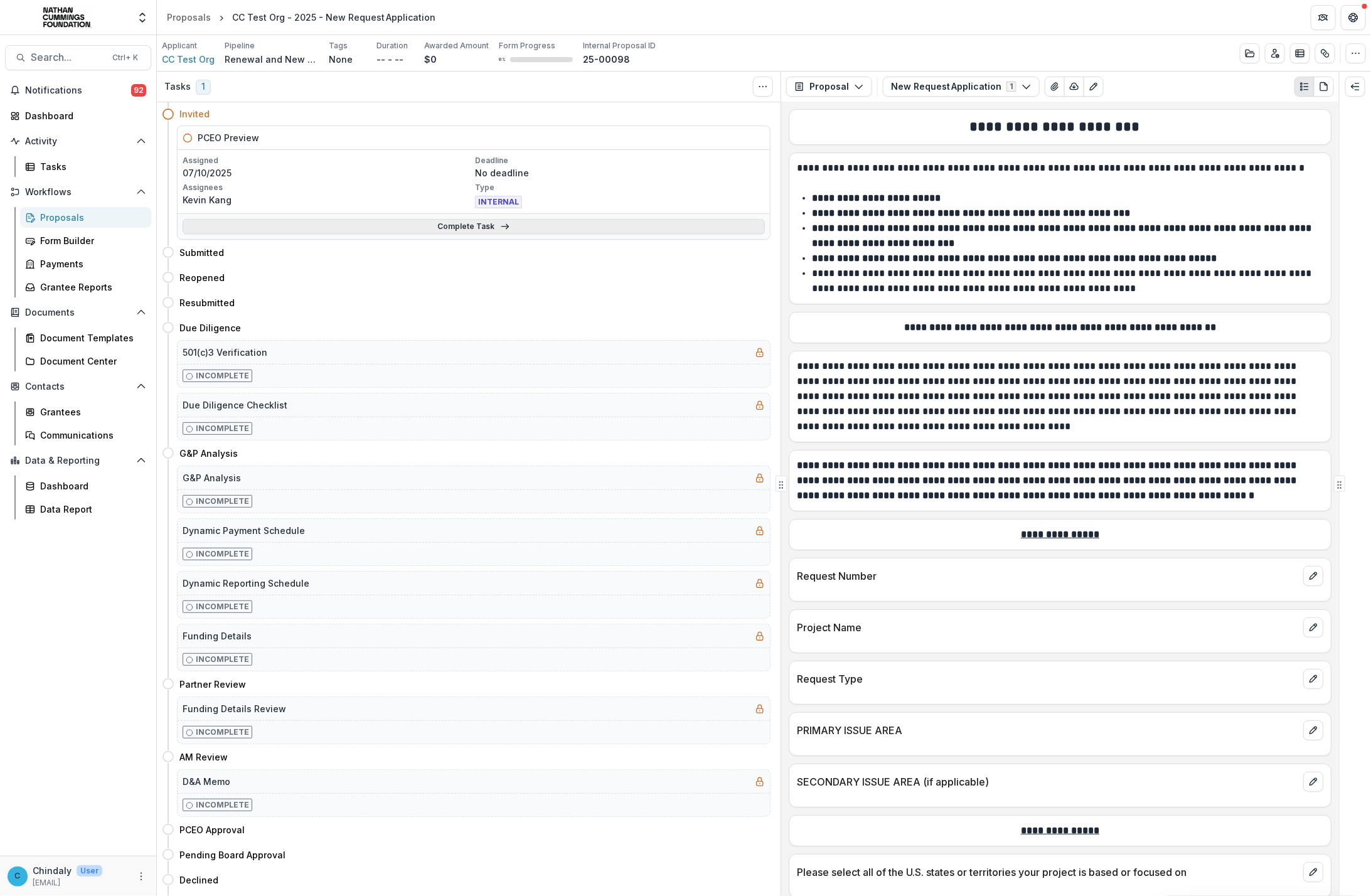 click on "Complete Task" at bounding box center [474, 227] 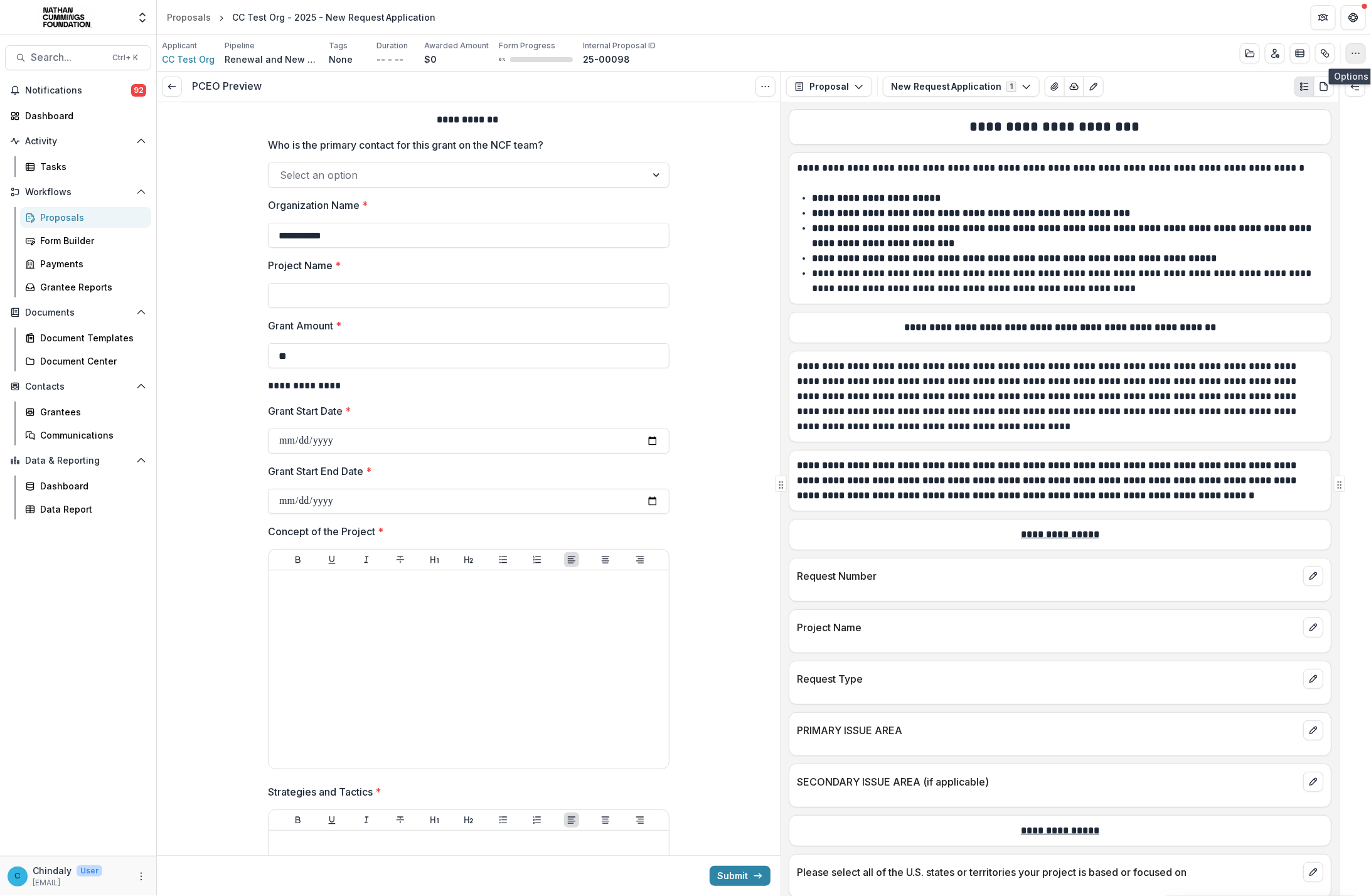 click 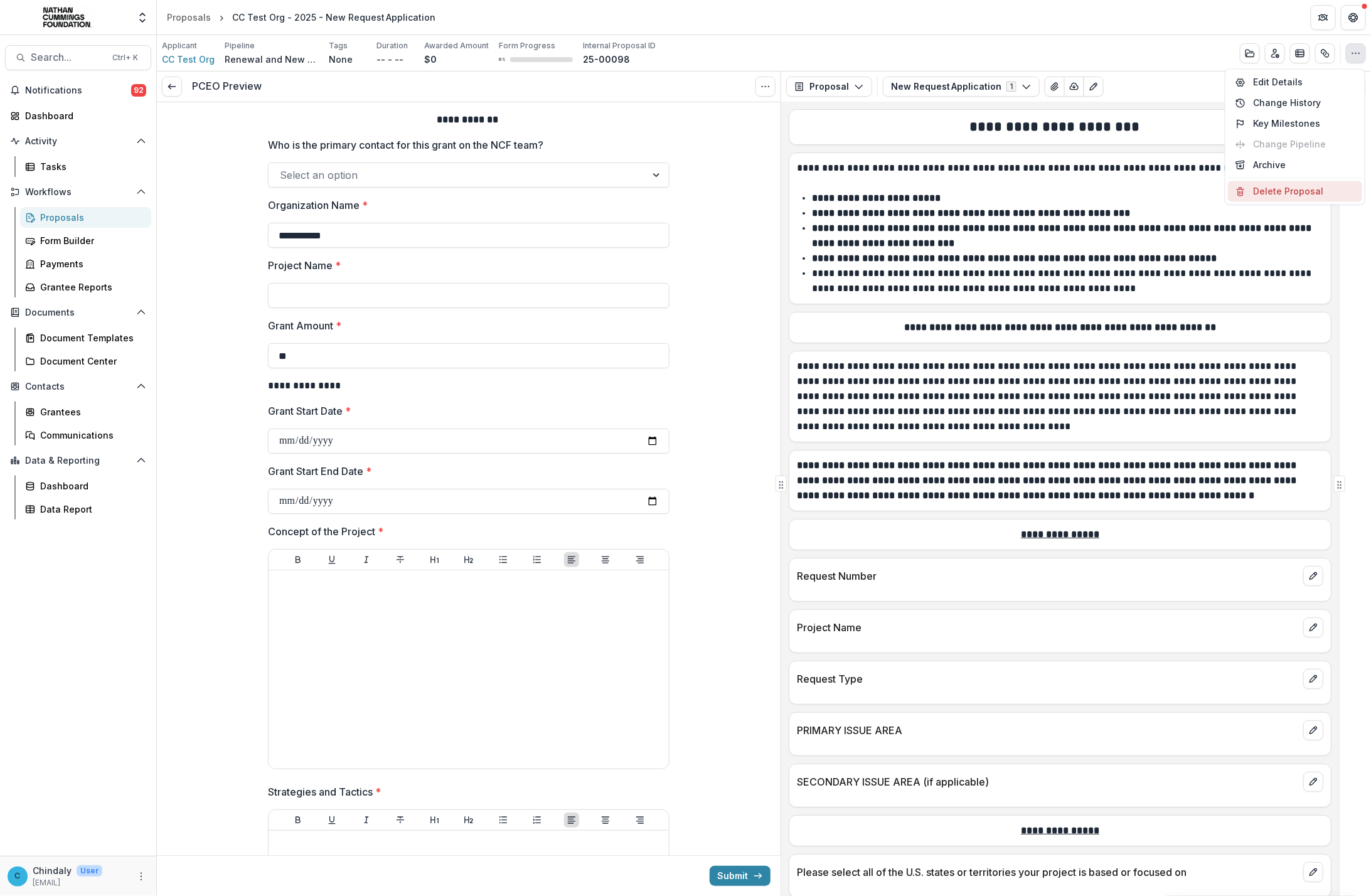 click on "Delete Proposal" at bounding box center (1295, 191) 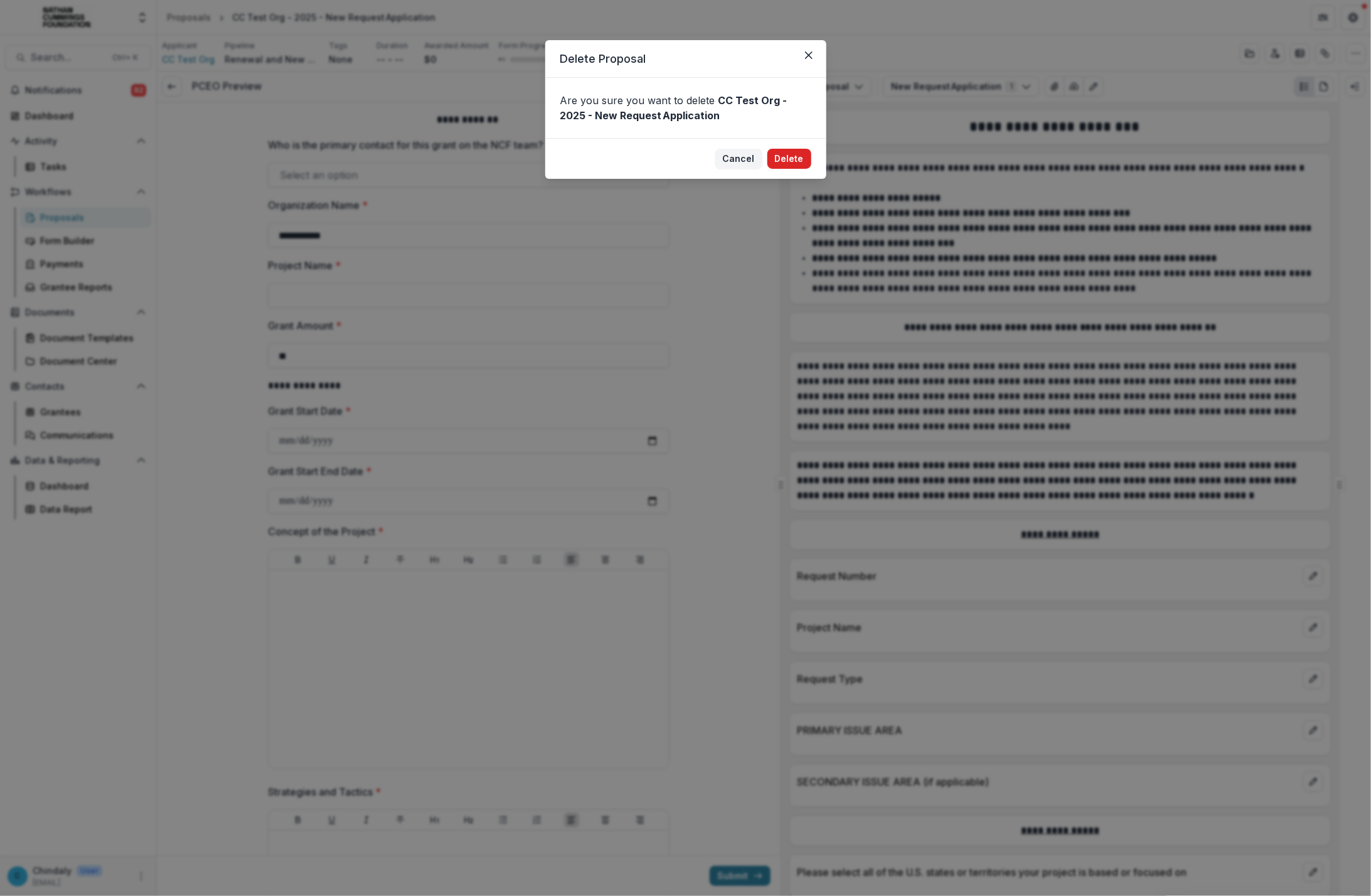 click on "Delete" at bounding box center (789, 159) 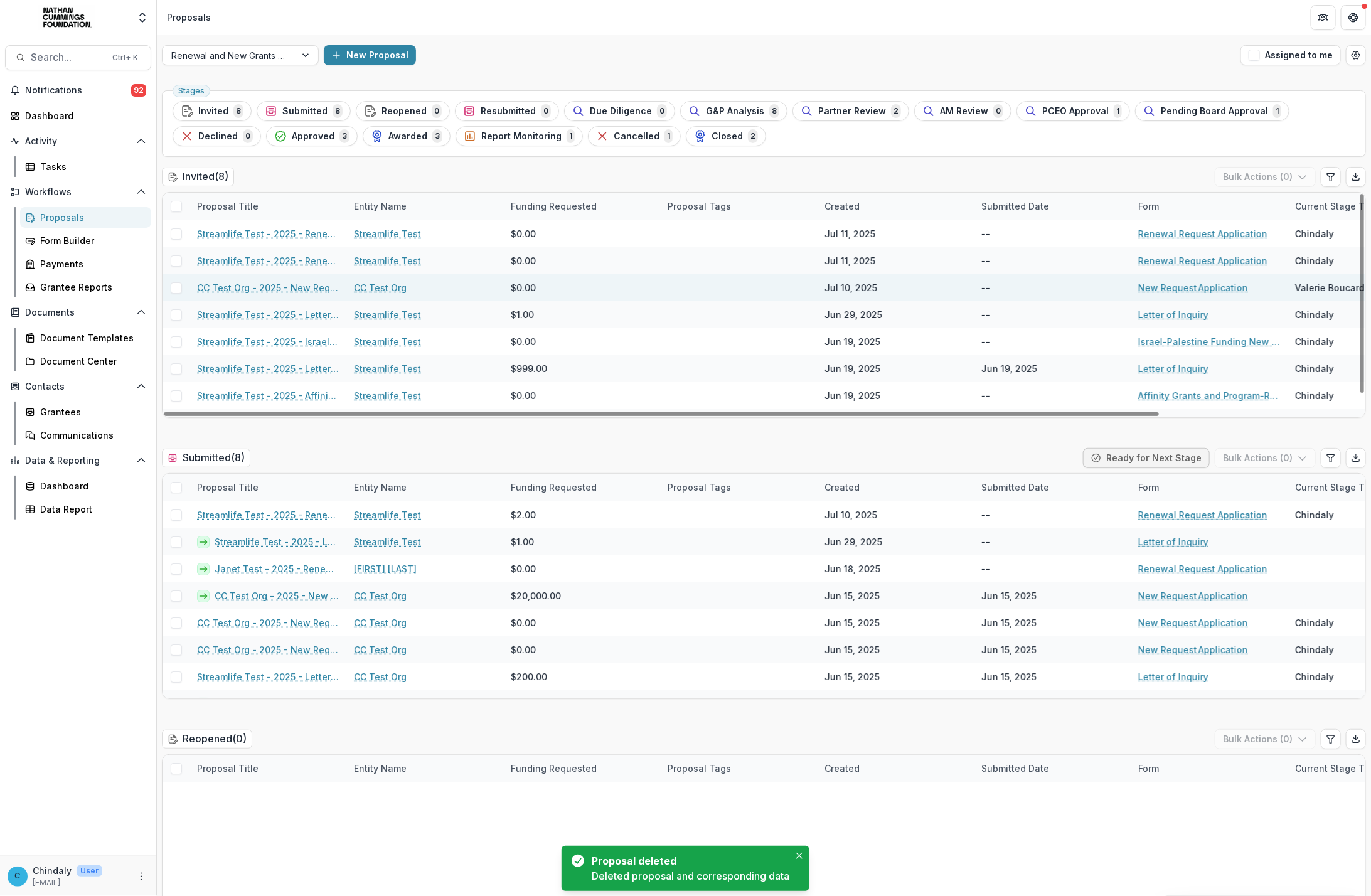 click on "CC Test Org - 2025 - New Request Application" at bounding box center (268, 287) 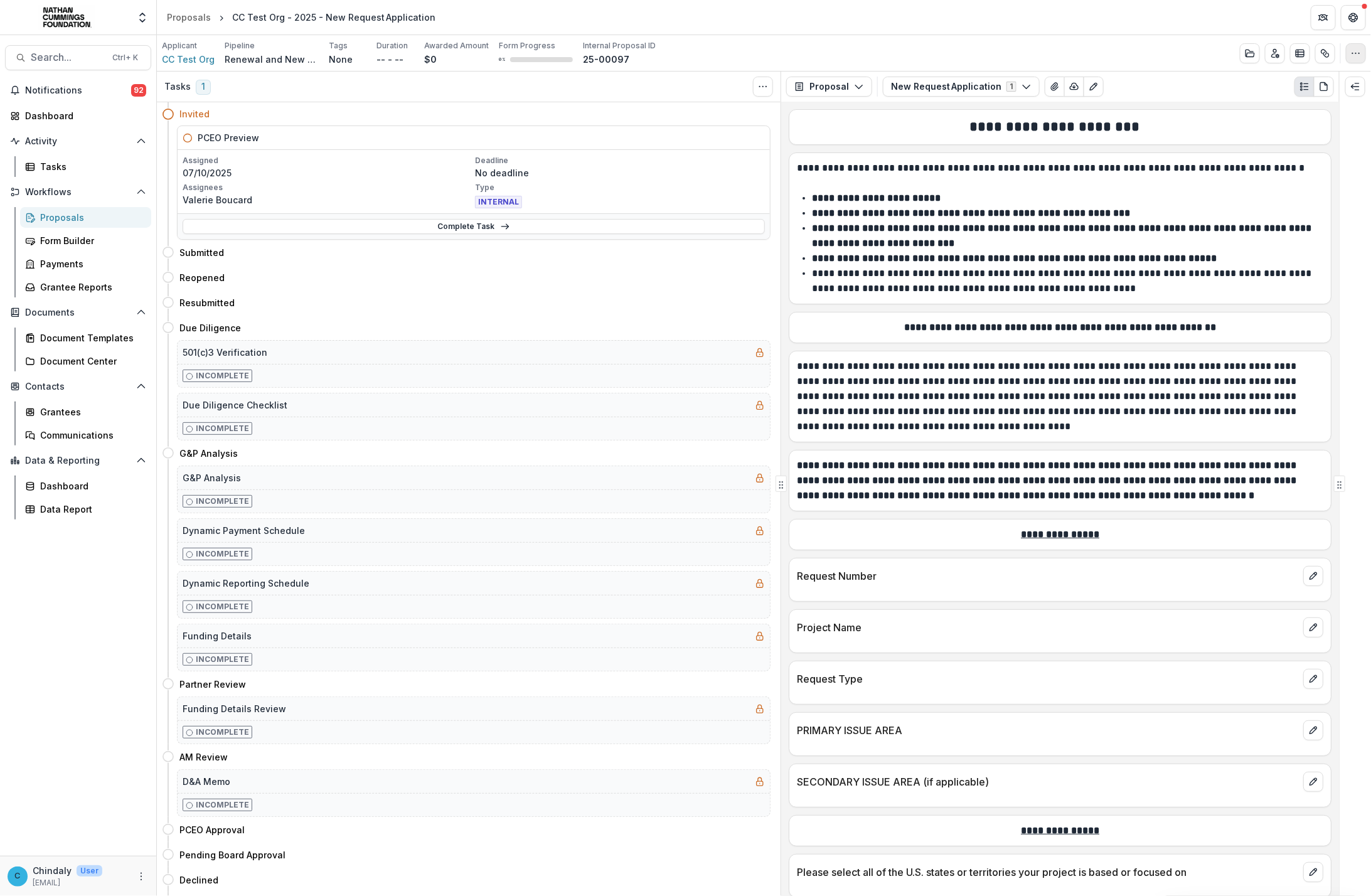click 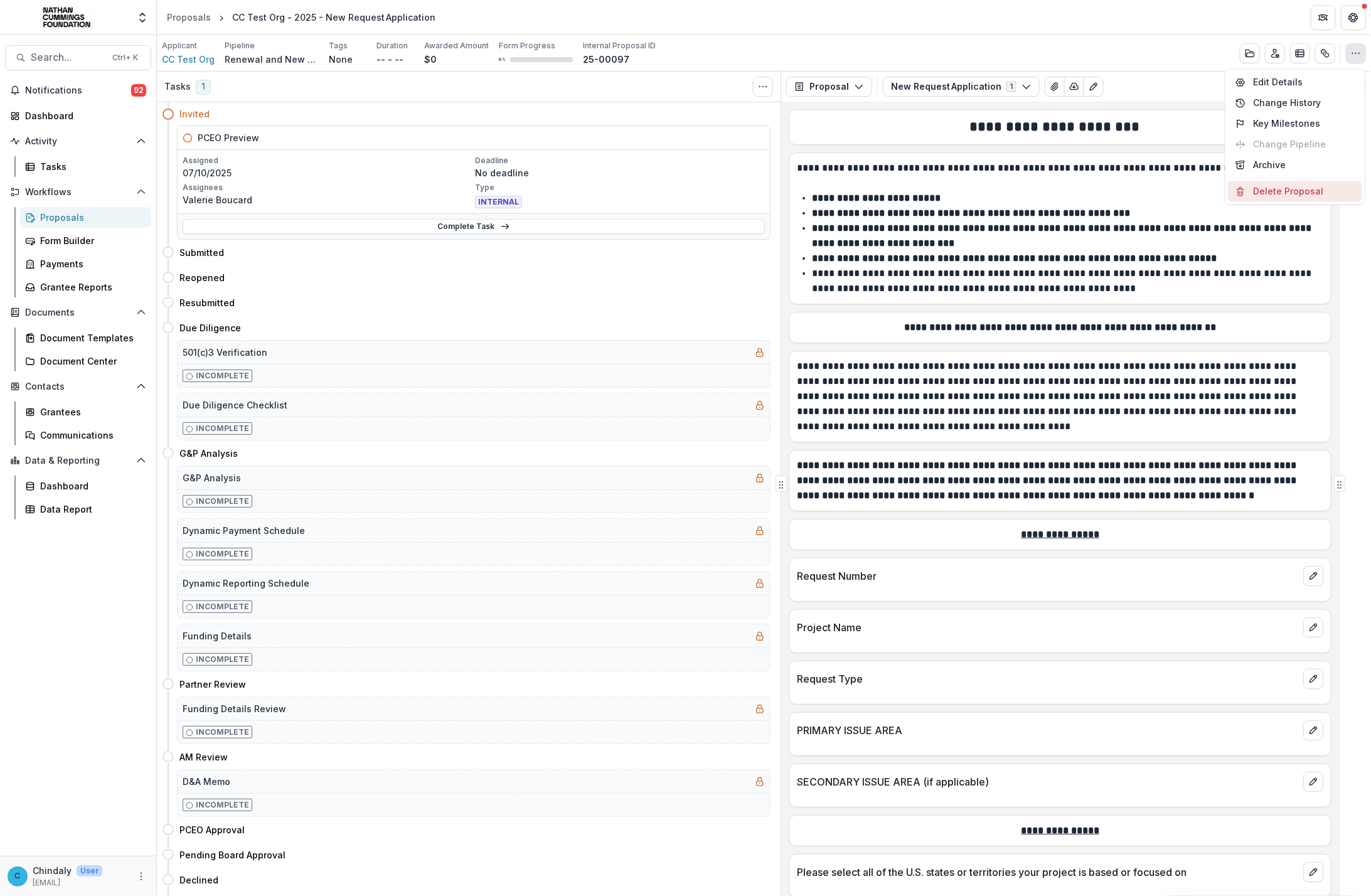 click on "Delete Proposal" at bounding box center [1295, 191] 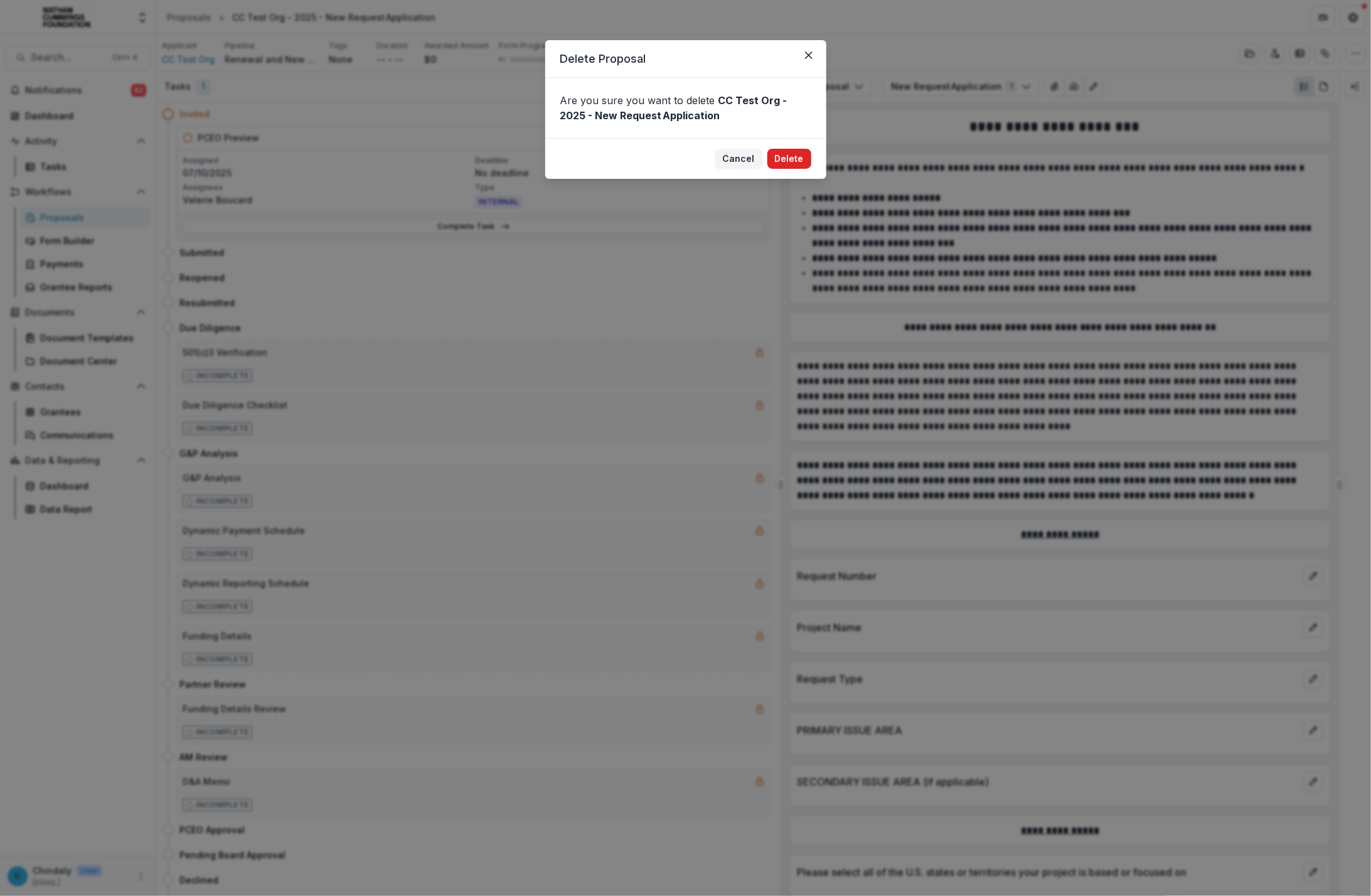 click on "Delete" at bounding box center (789, 159) 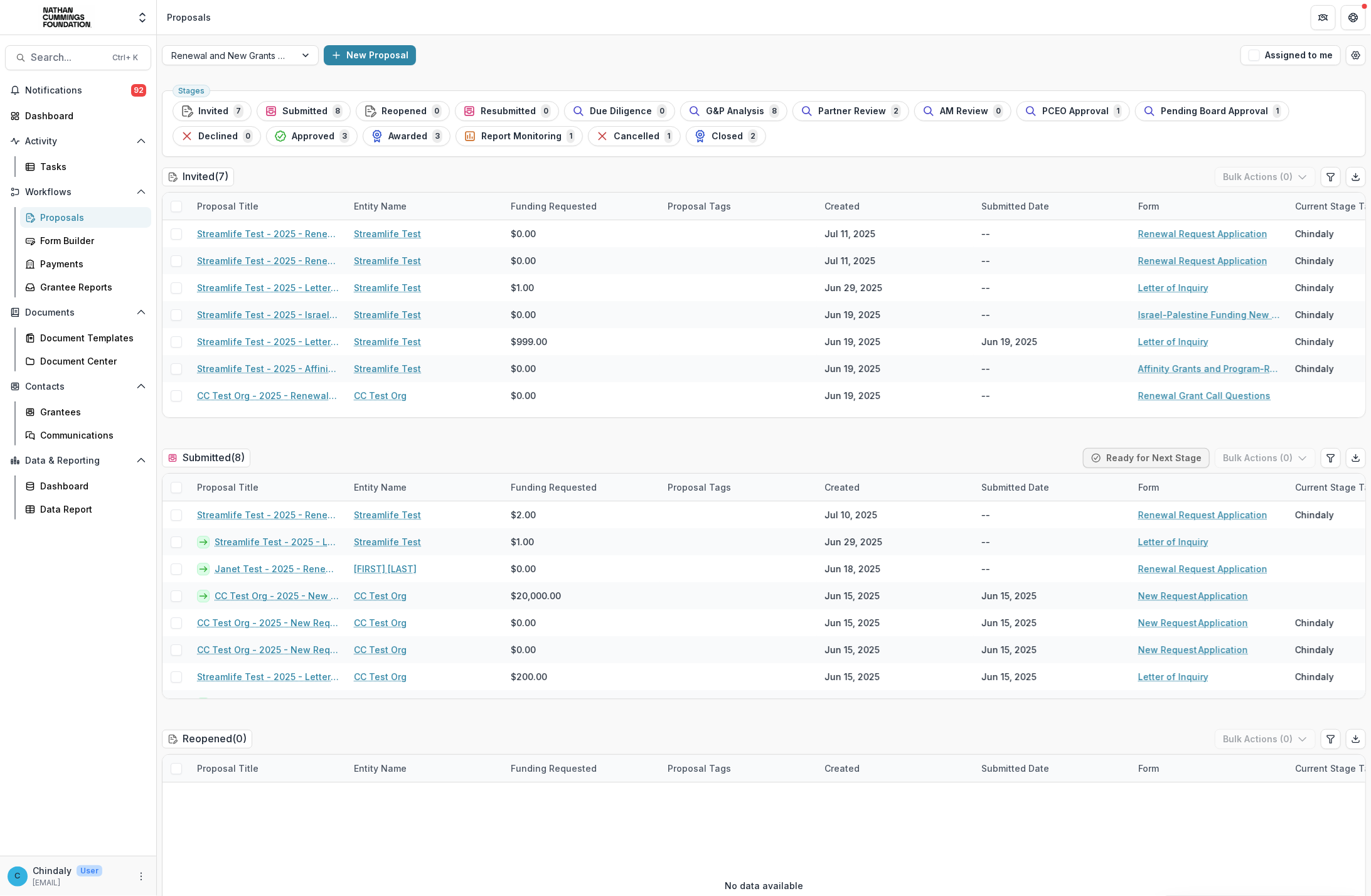 scroll, scrollTop: 1, scrollLeft: 0, axis: vertical 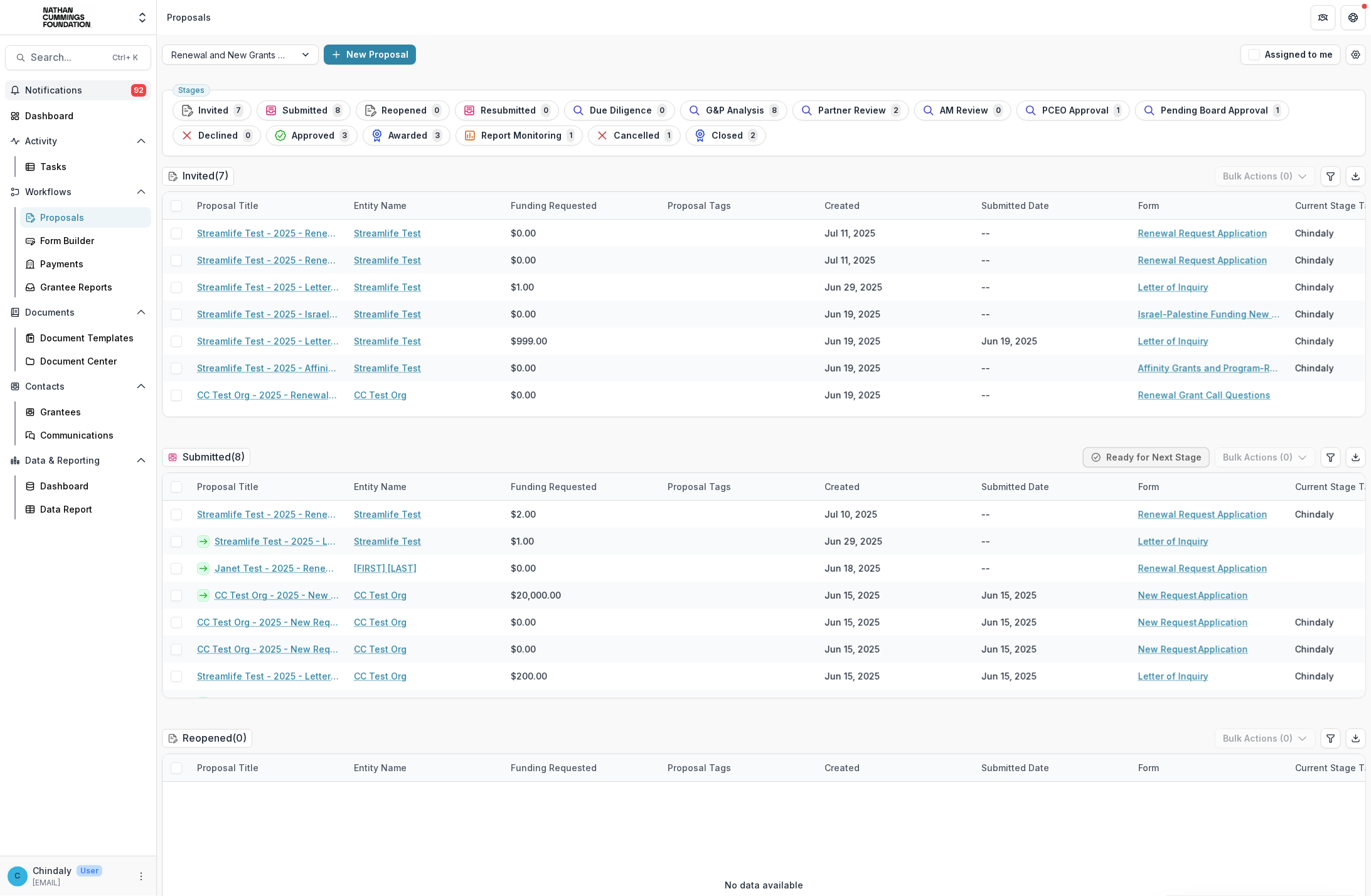 click on "Notifications" at bounding box center [78, 90] 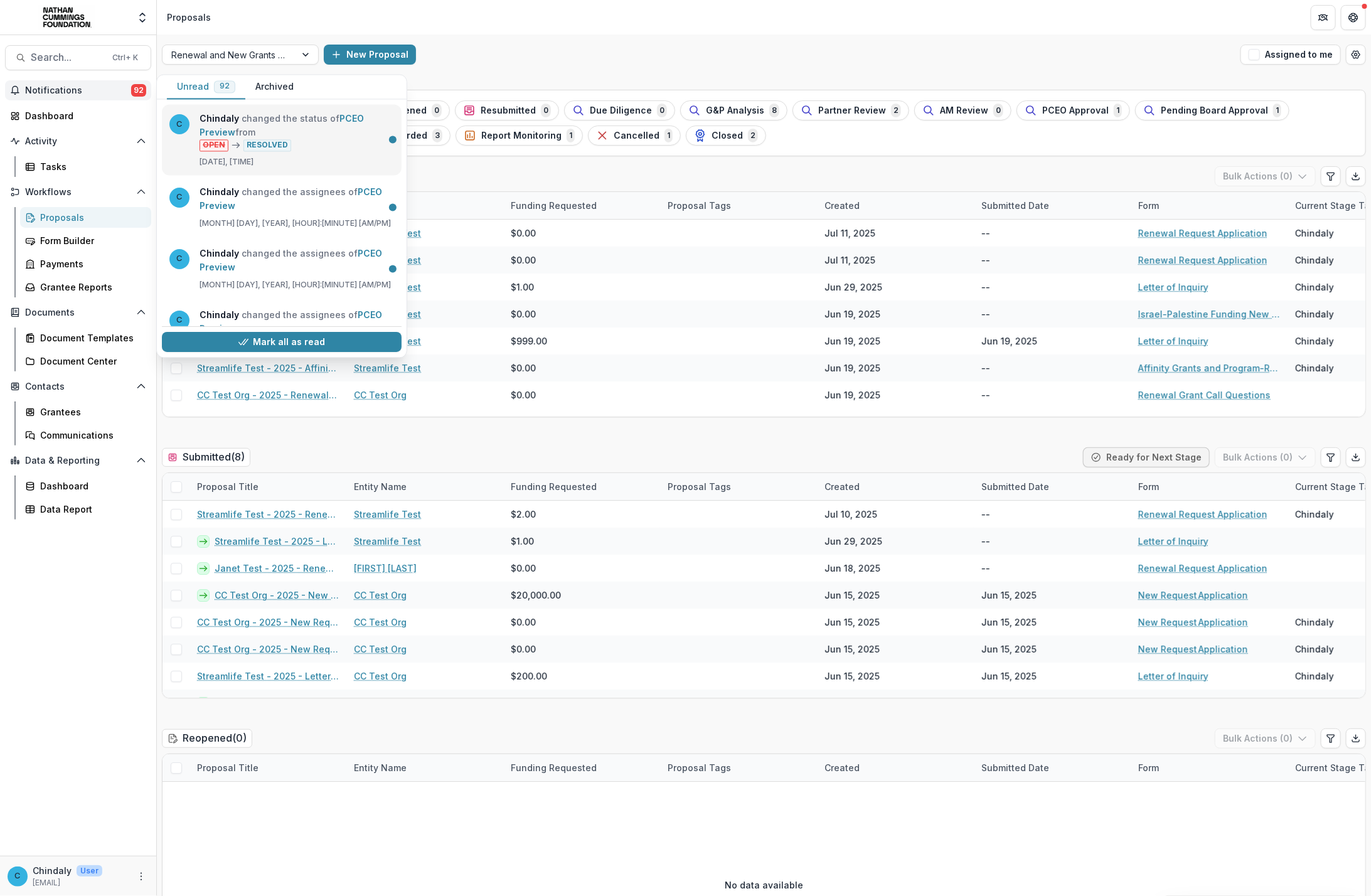 click on "PCEO Preview" at bounding box center [282, 125] 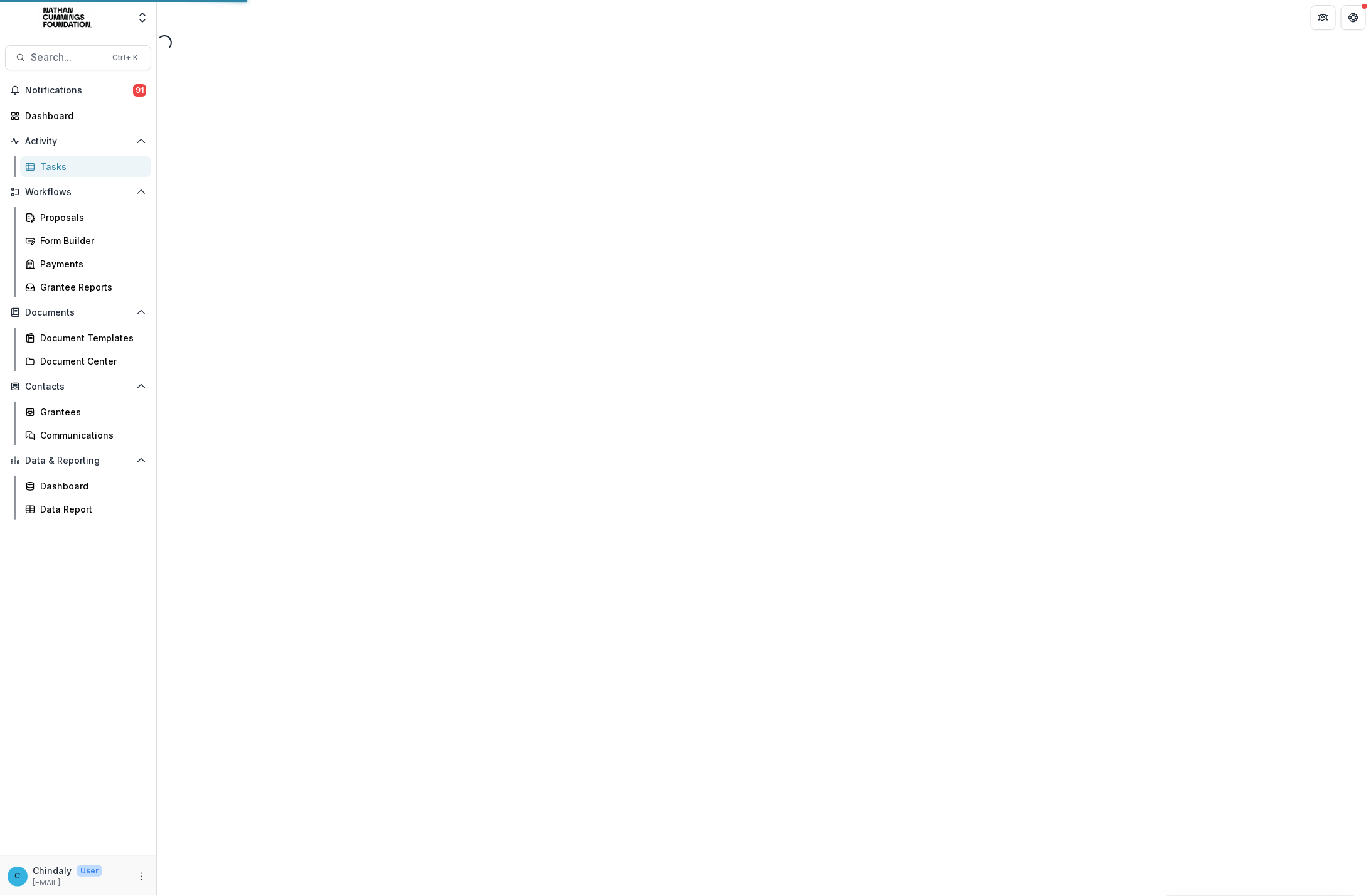 scroll, scrollTop: 0, scrollLeft: 0, axis: both 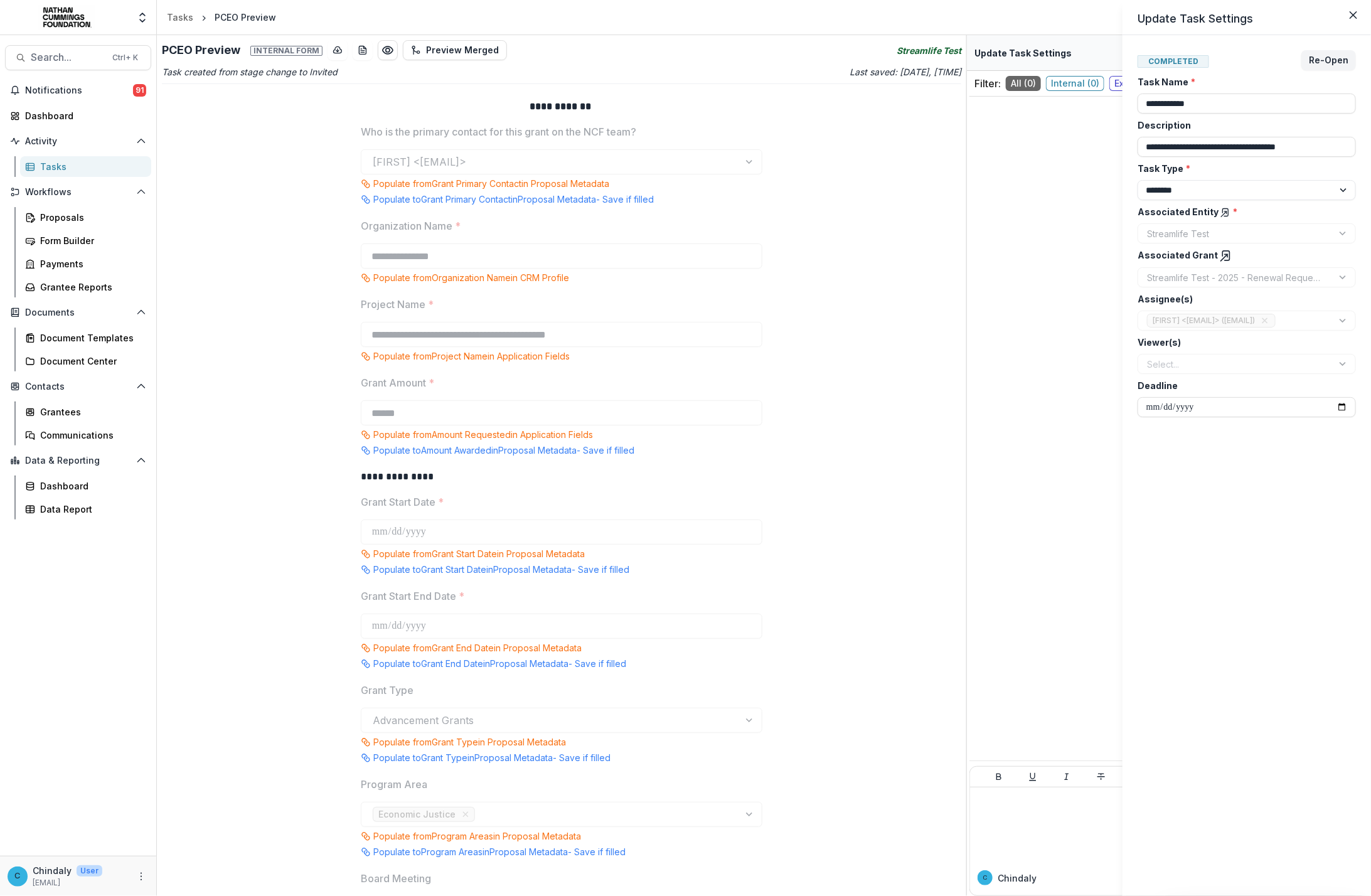 click on "**********" at bounding box center [685, 448] 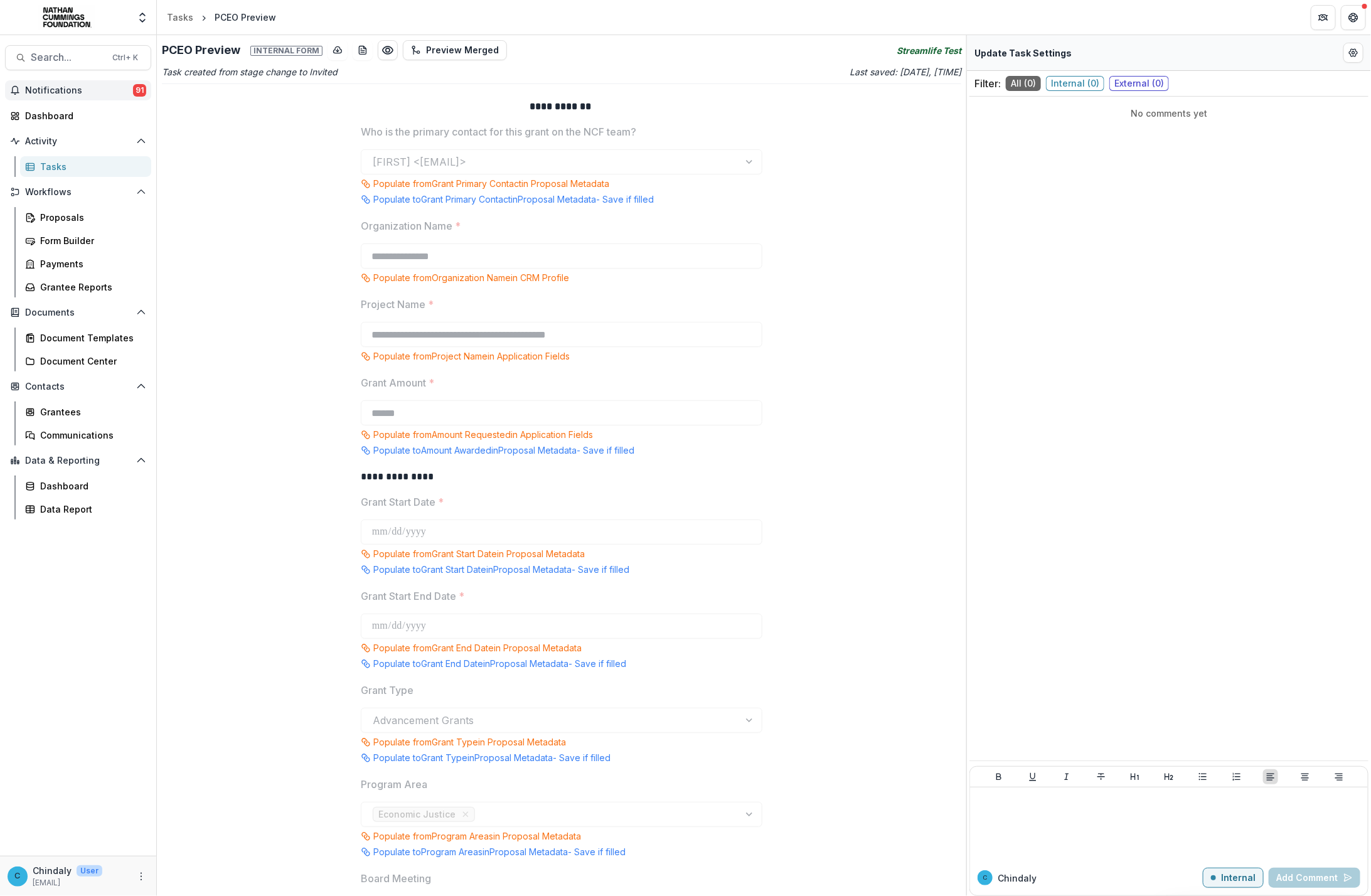 click on "Notifications" at bounding box center (79, 90) 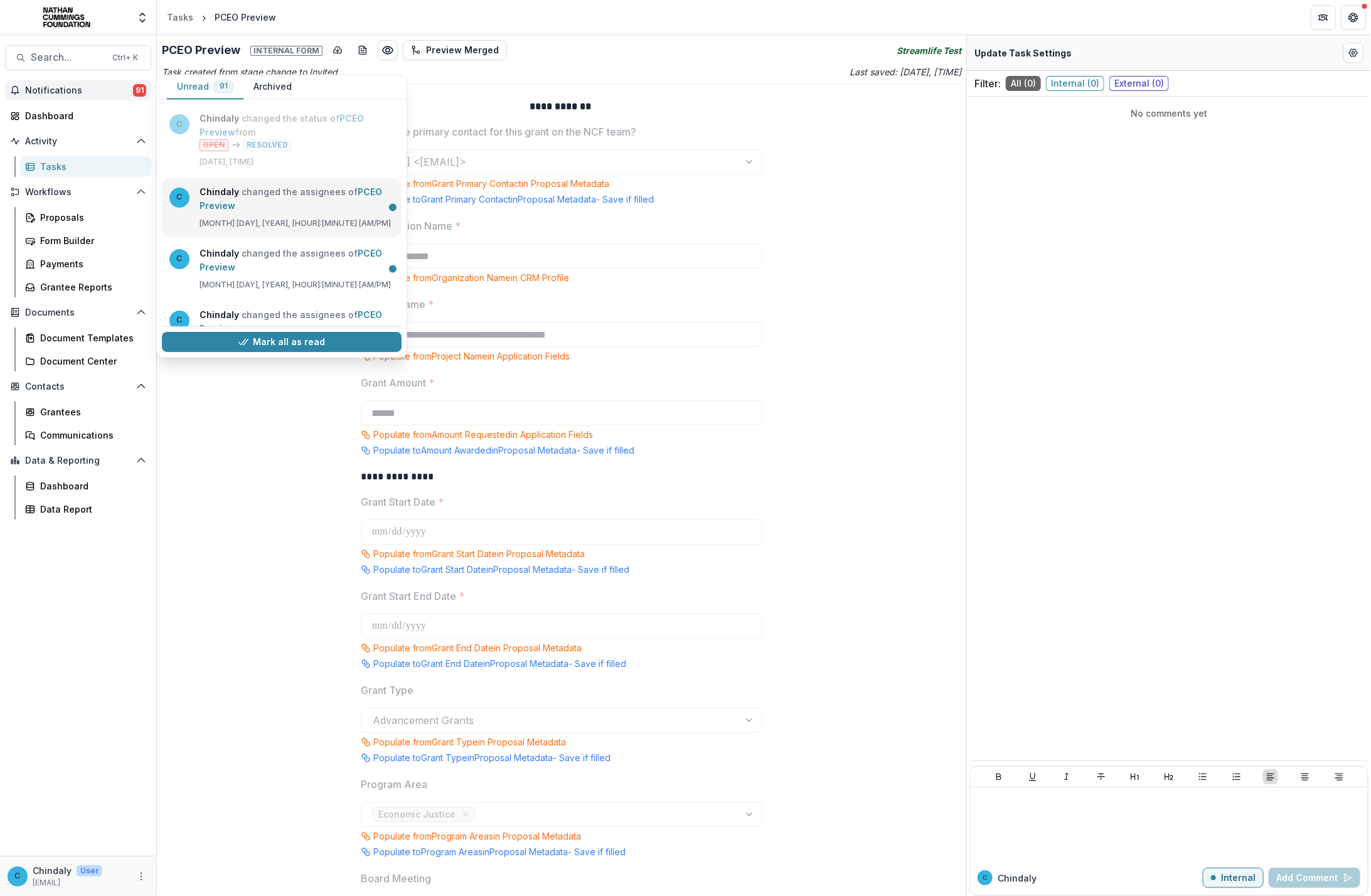 click on "PCEO Preview" at bounding box center (291, 198) 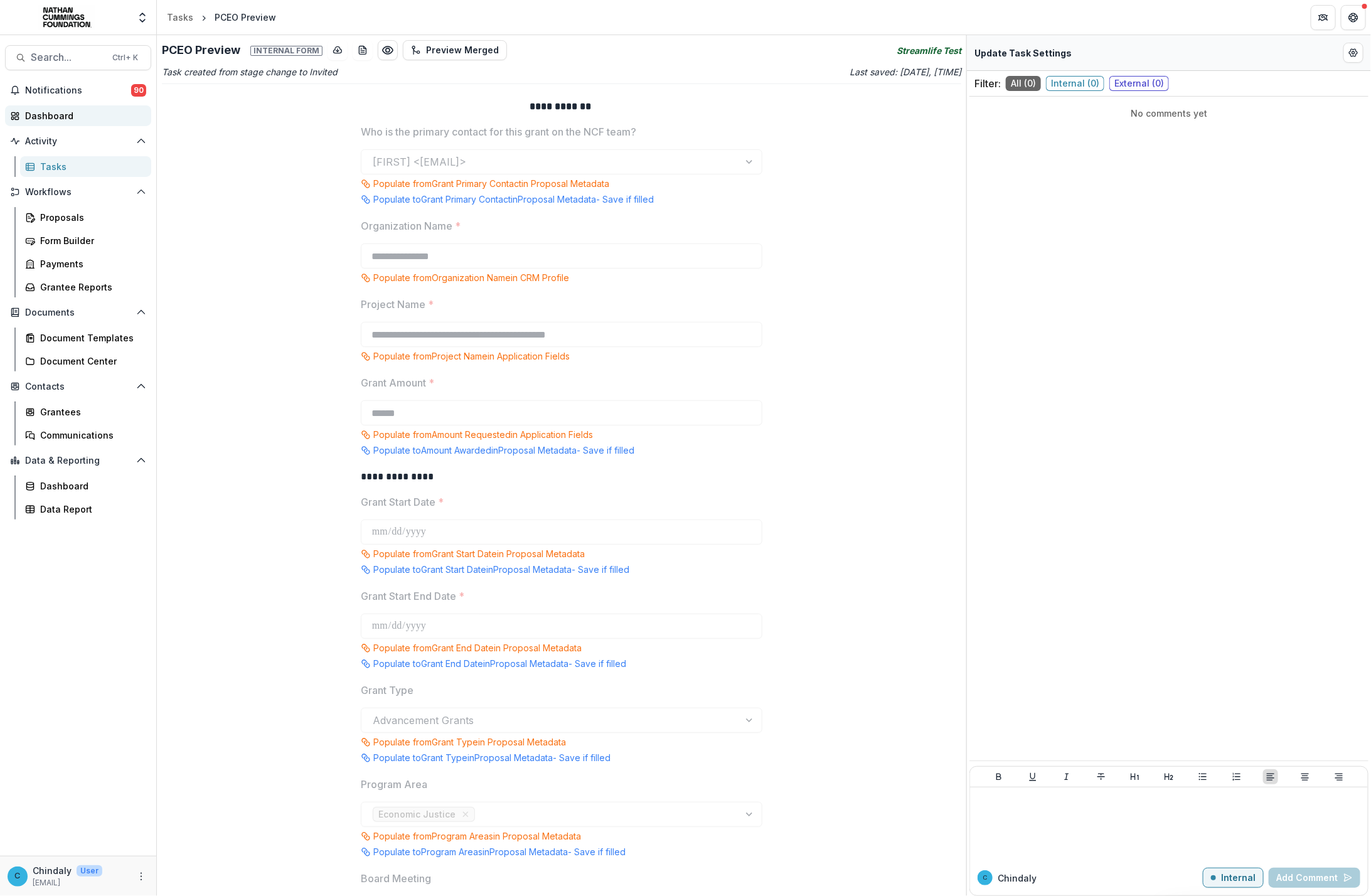 click on "Dashboard" at bounding box center [83, 115] 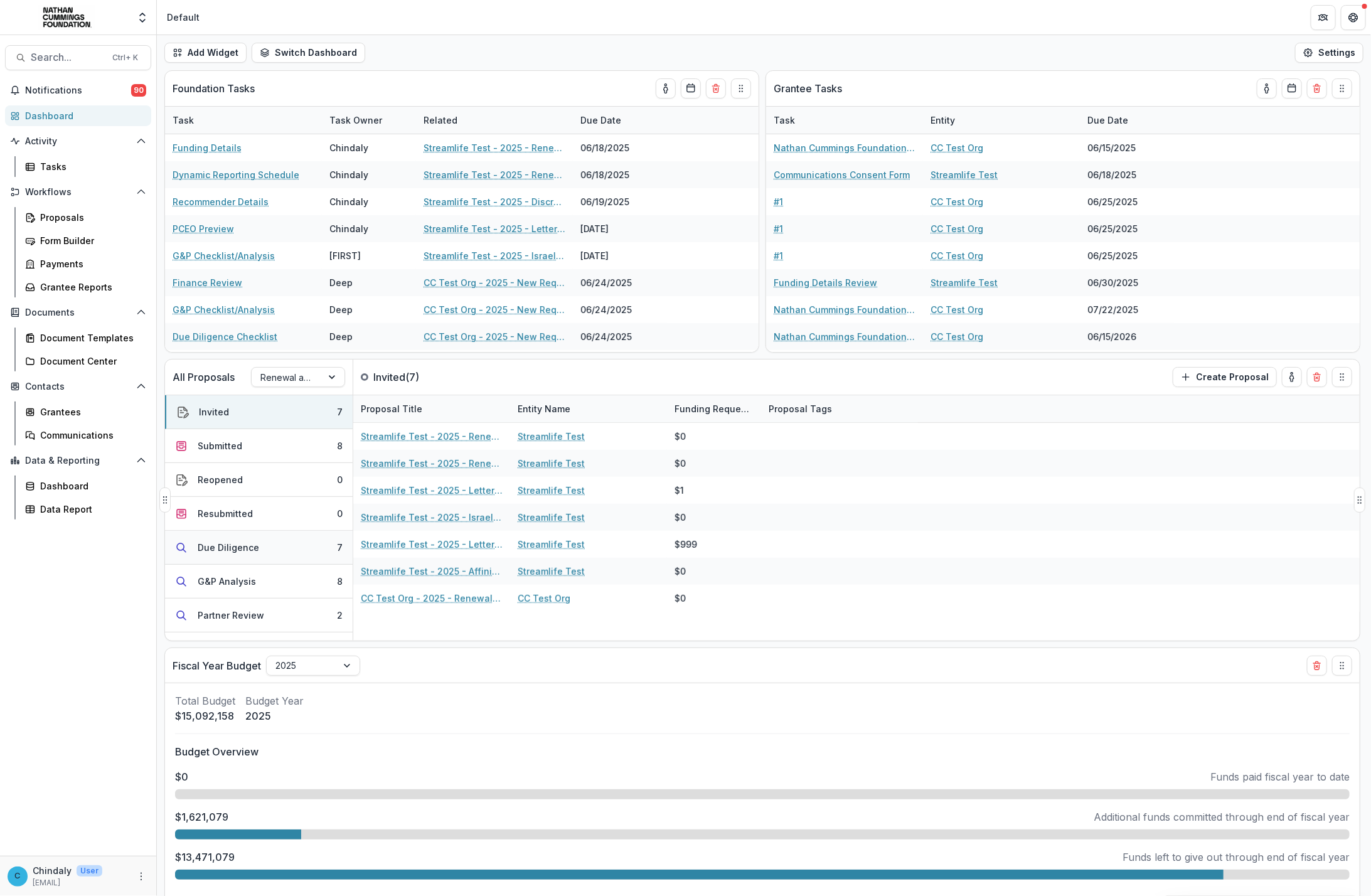 click on "Due Diligence" at bounding box center (228, 547) 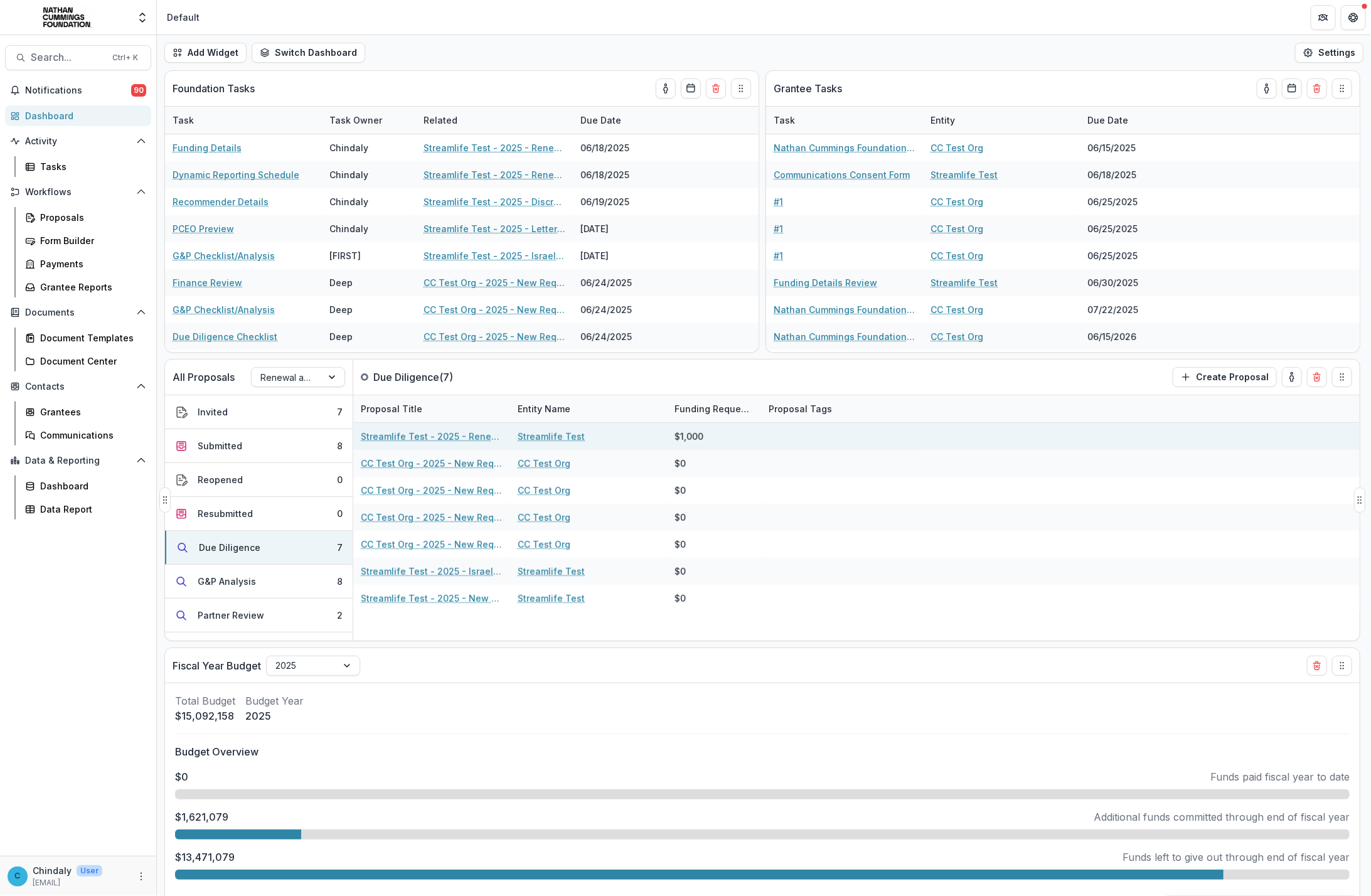 click on "Streamlife Test - 2025 - Renewal Request Application" at bounding box center [432, 436] 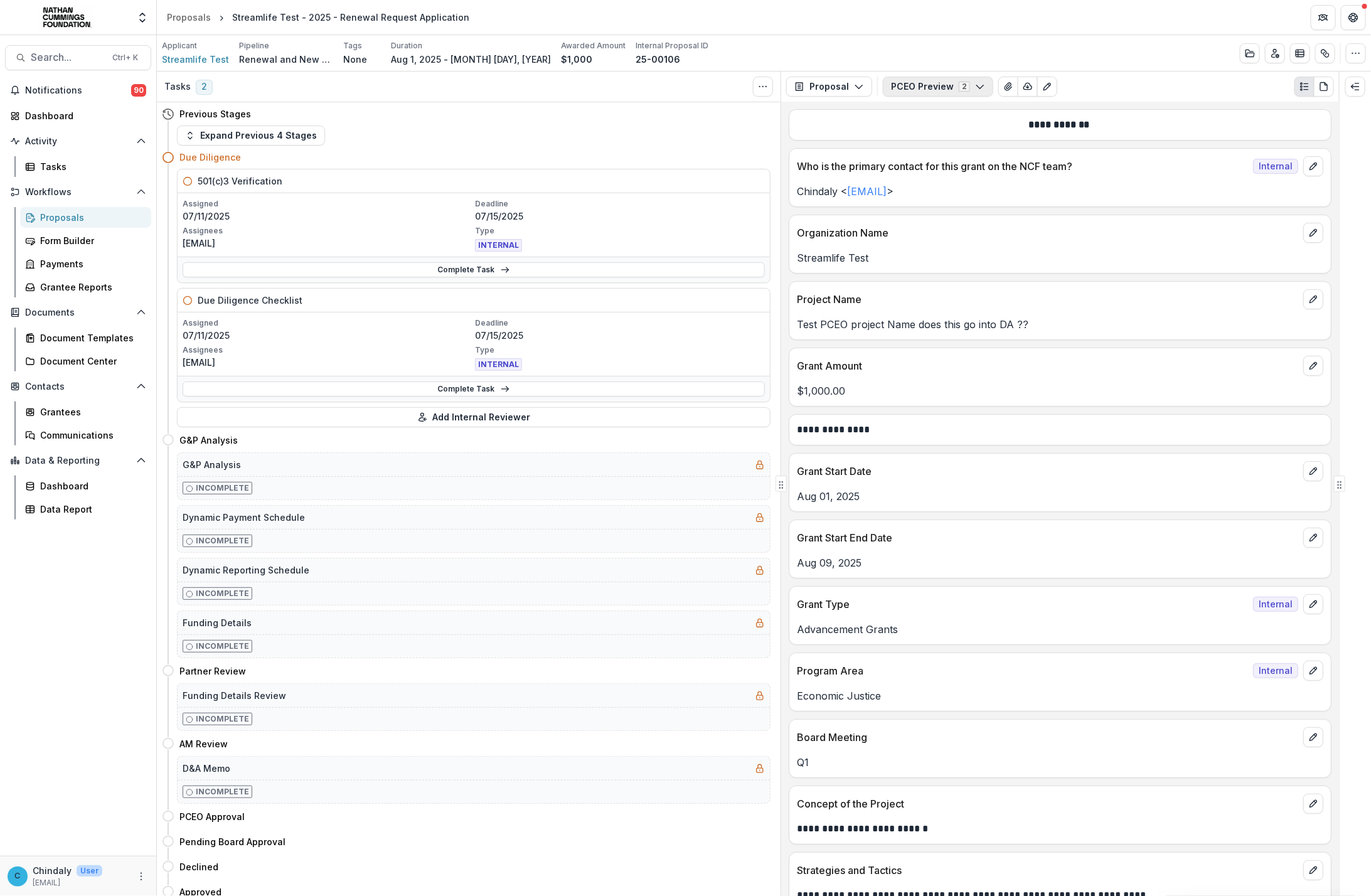 click on "PCEO Preview 2" at bounding box center (938, 87) 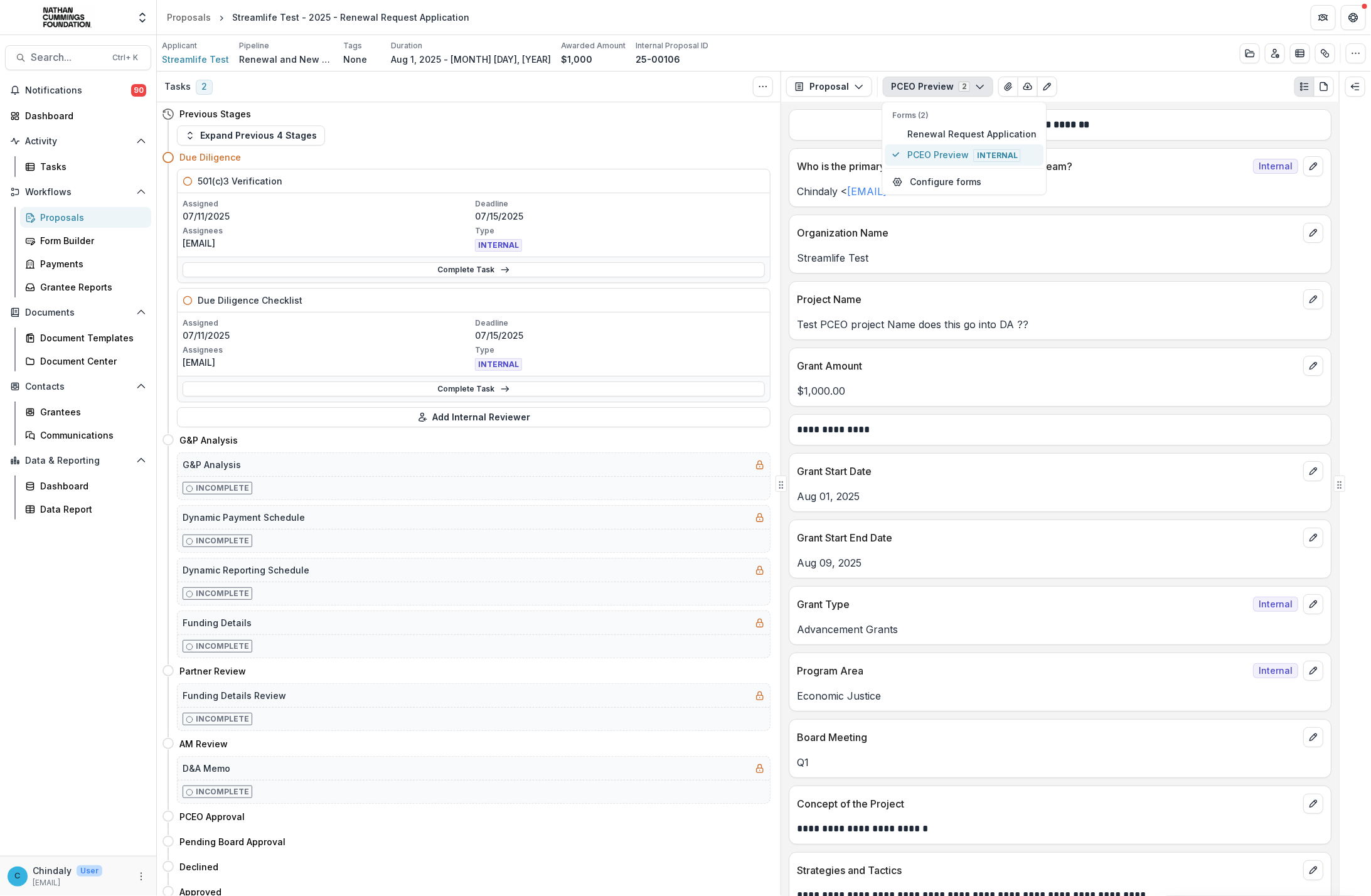 click on "PCEO Preview Internal" at bounding box center [972, 155] 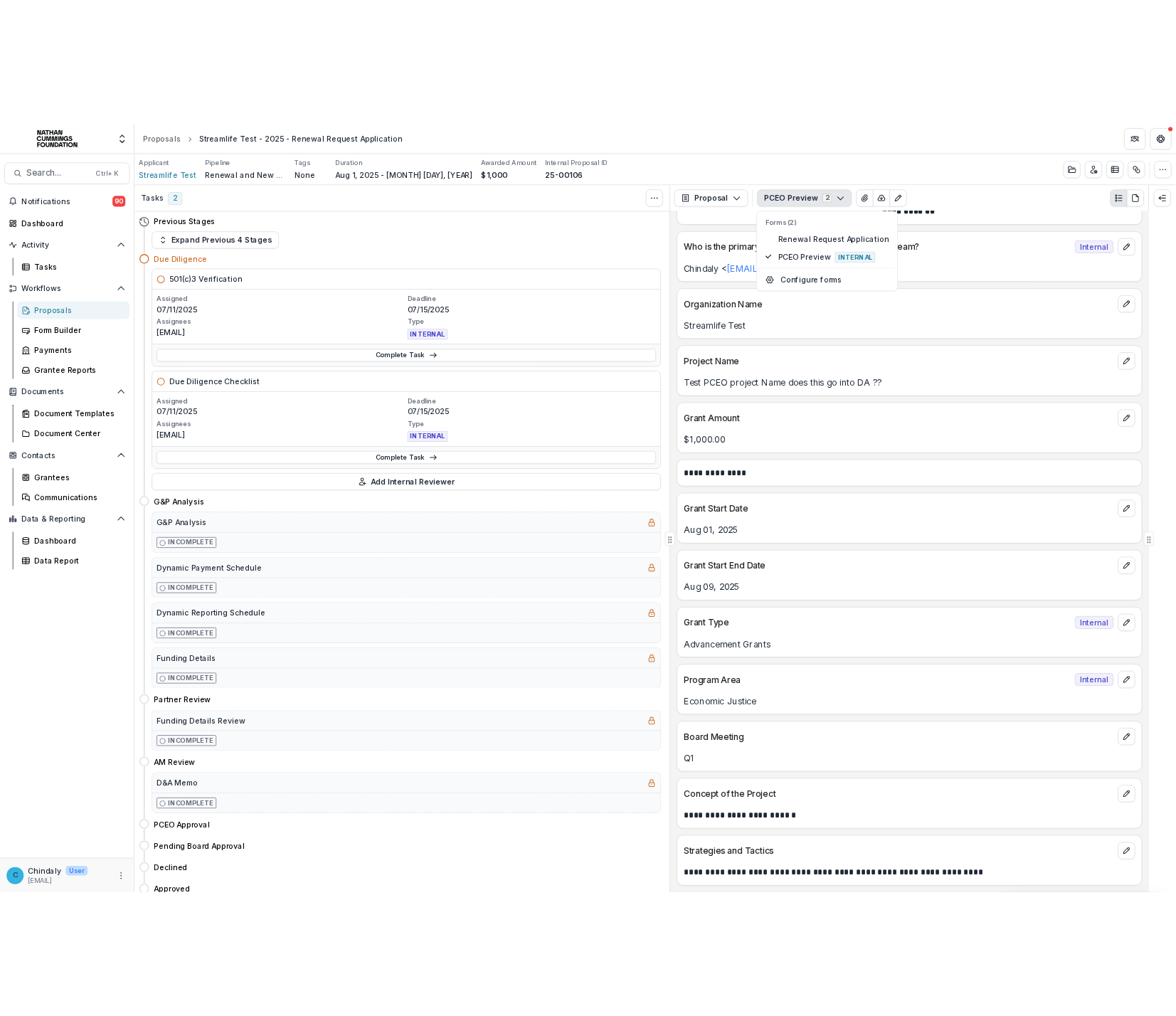 scroll, scrollTop: 0, scrollLeft: 0, axis: both 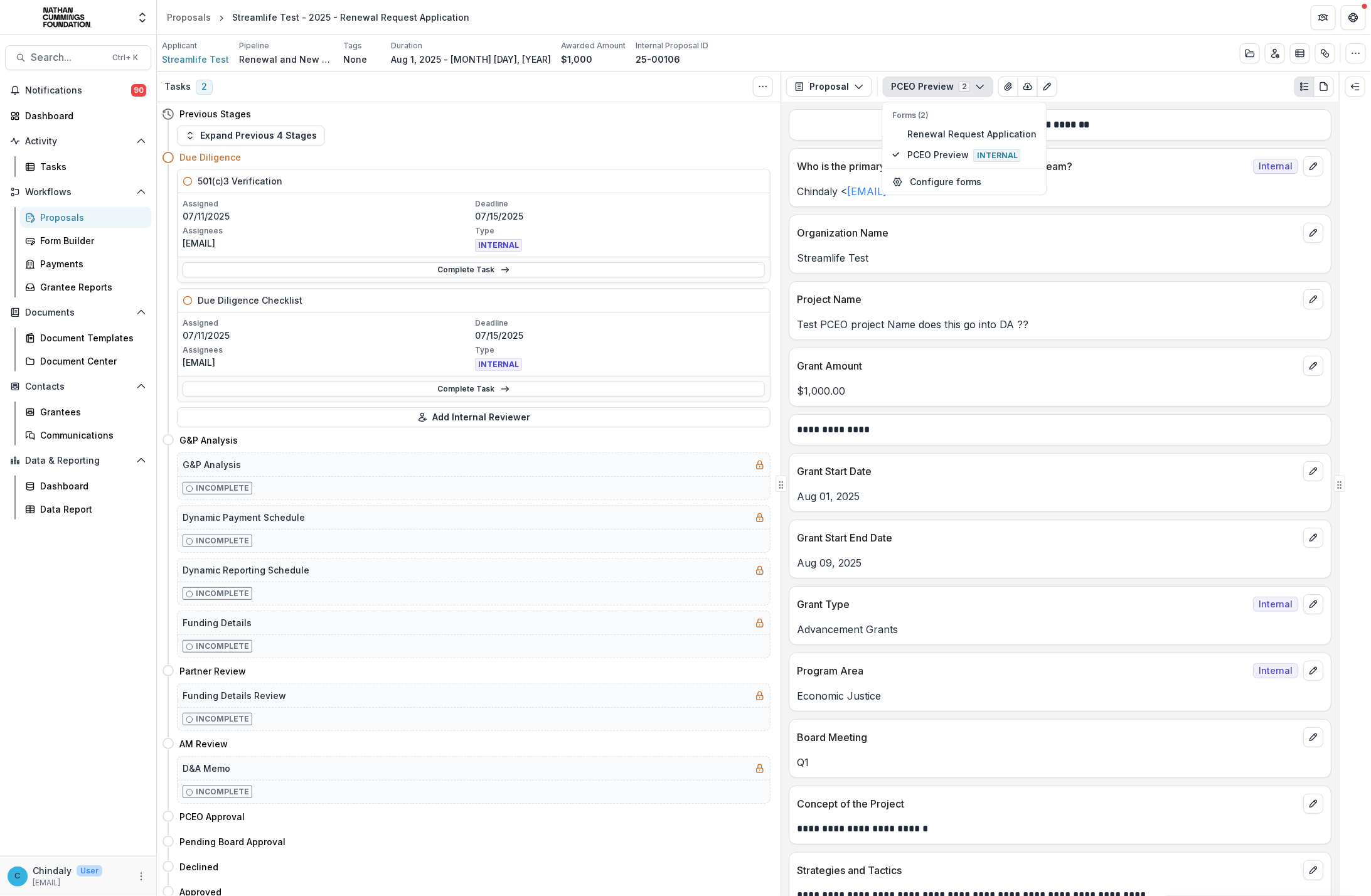 click on "Applicant Streamlife Test Pipeline Renewal and New Grants Pipeline Tags None All tags Duration Aug 1, 2025   -   Aug 9, 2025 Awarded Amount $1,000 Internal Proposal ID 25-00106 Edit Details View Candid  Insights Change History Key Milestones Change Pipeline Archive Delete Proposal" at bounding box center [764, 53] 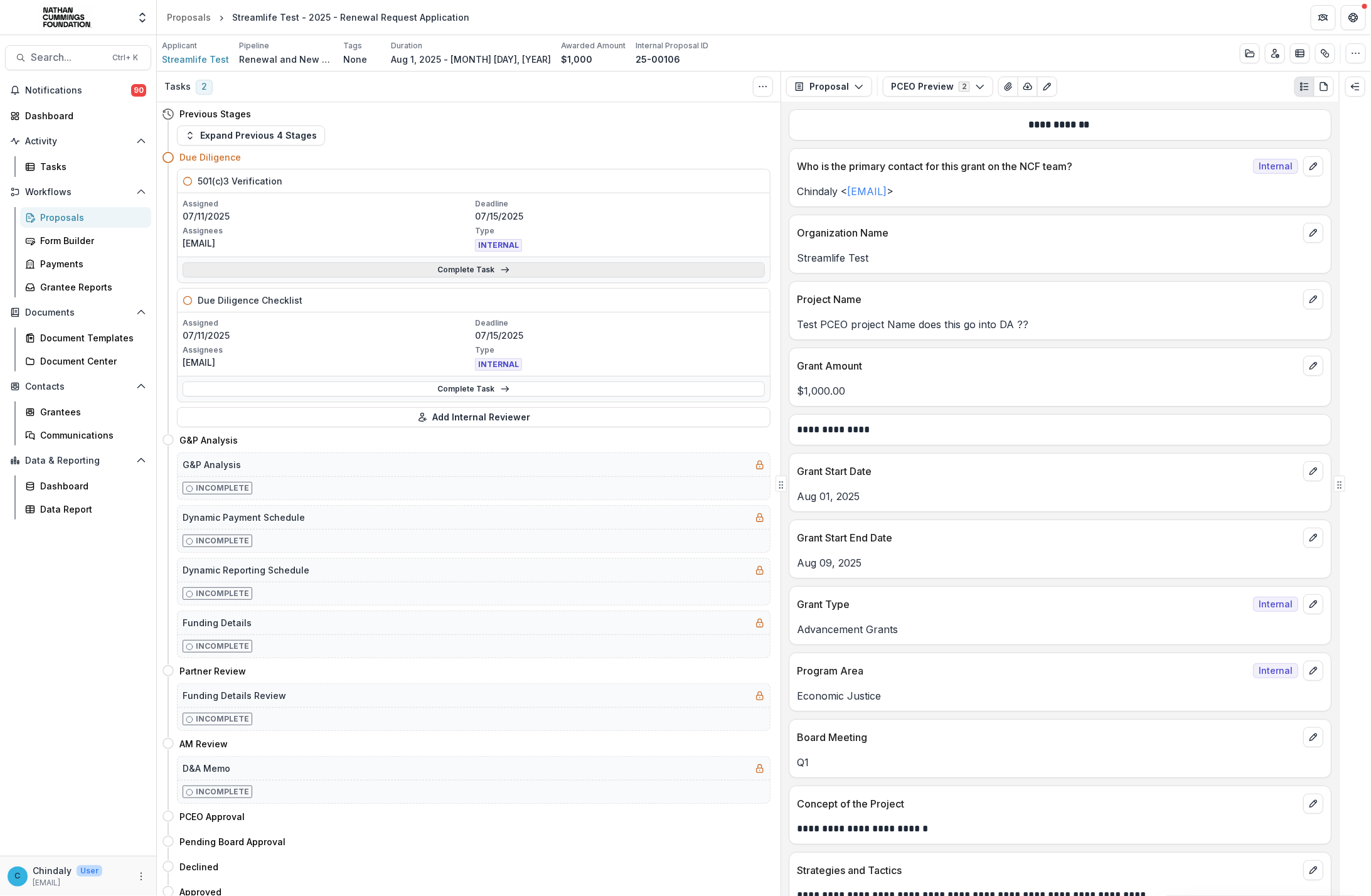 click on "Complete Task" at bounding box center (474, 270) 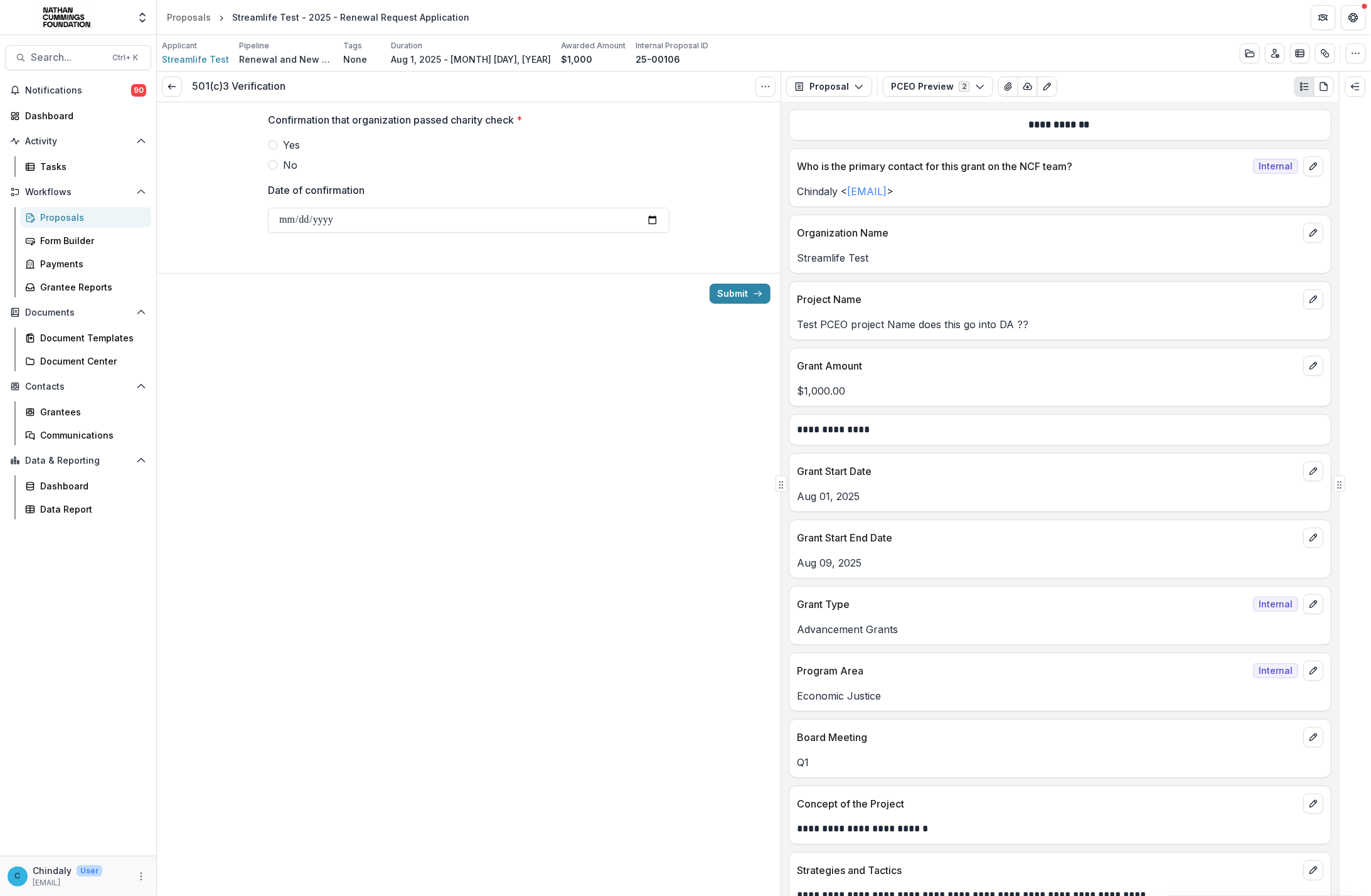 click at bounding box center (273, 145) 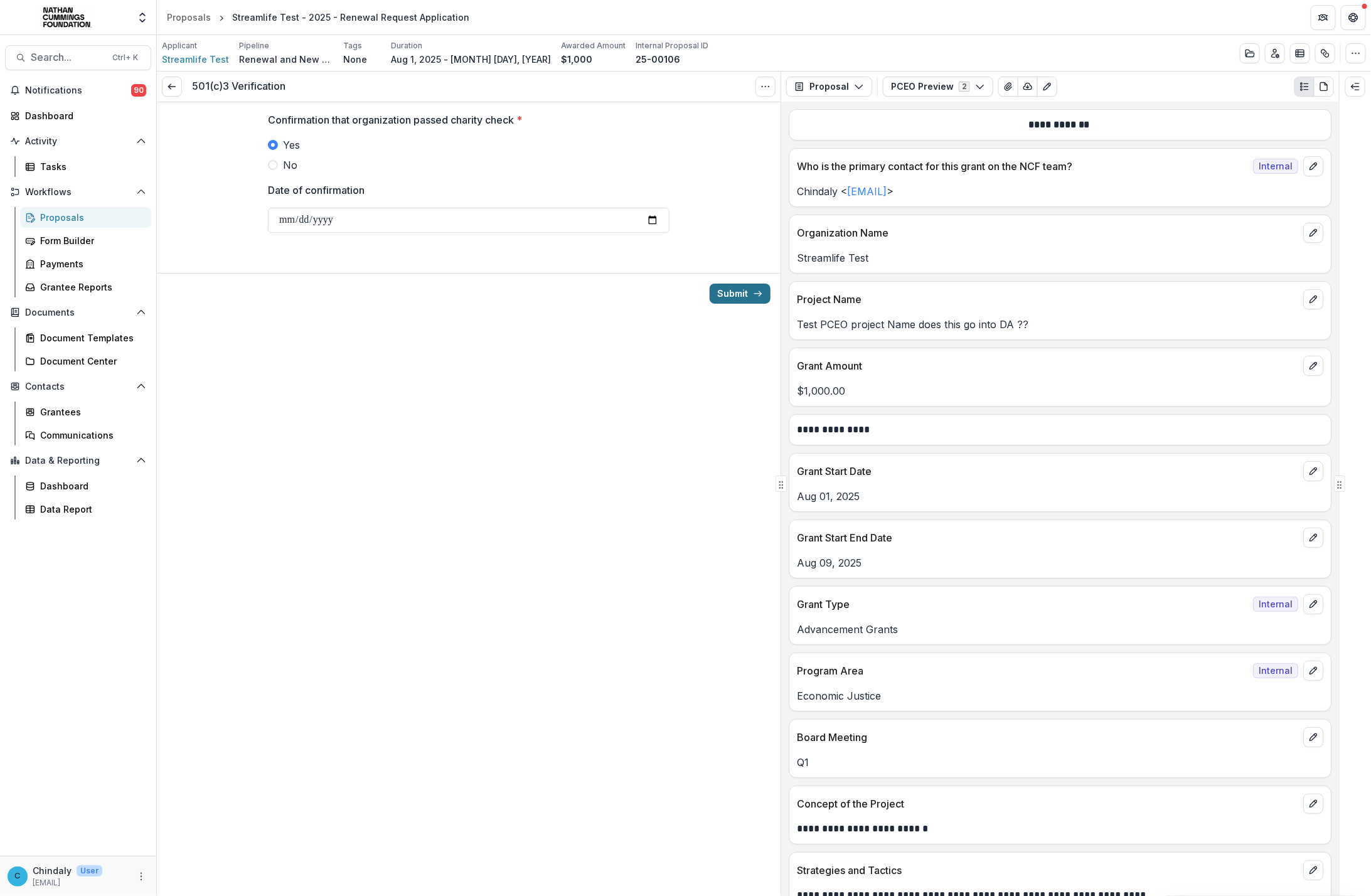 click on "Submit" at bounding box center (740, 294) 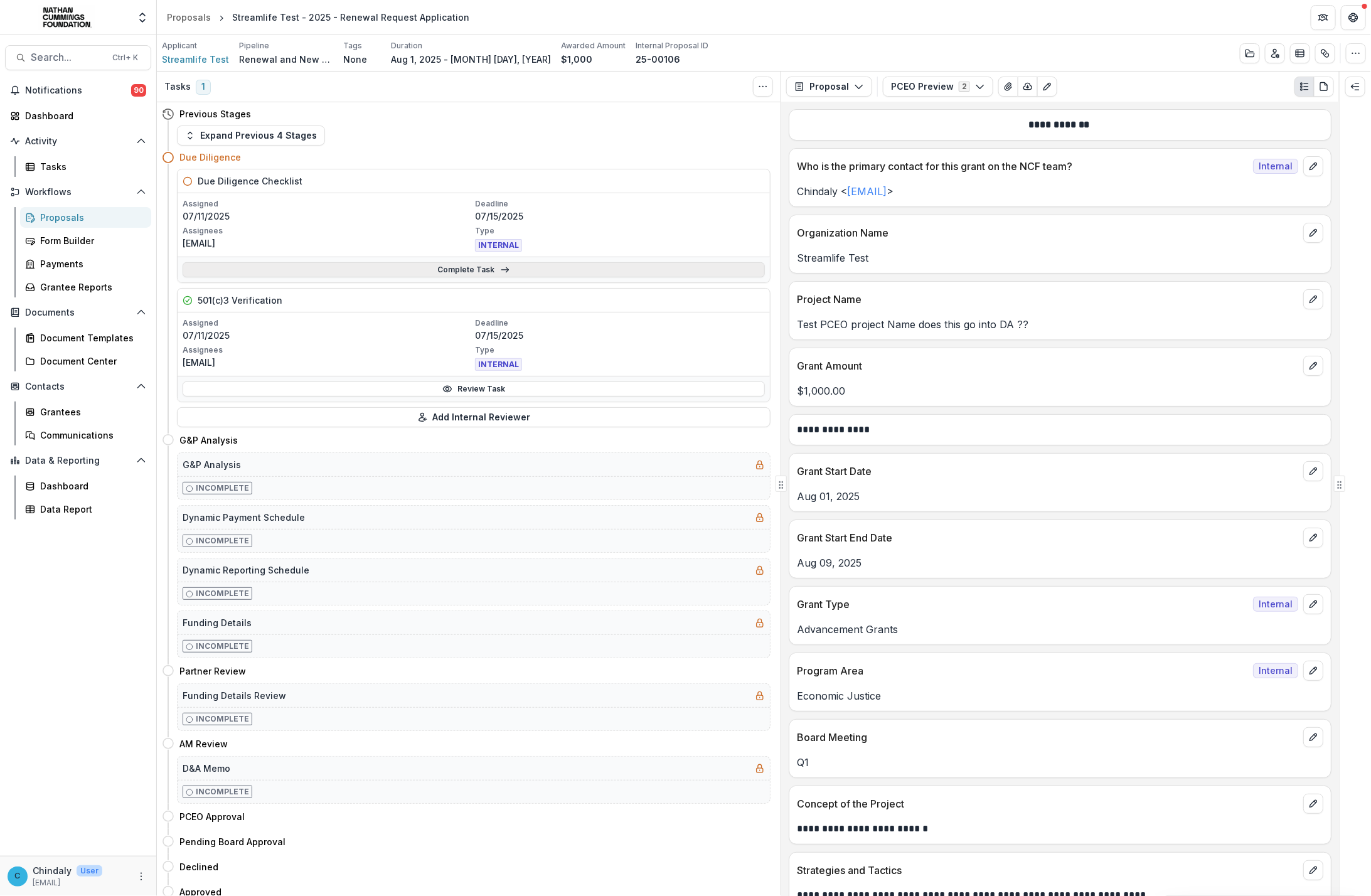 click on "Complete Task" at bounding box center (474, 270) 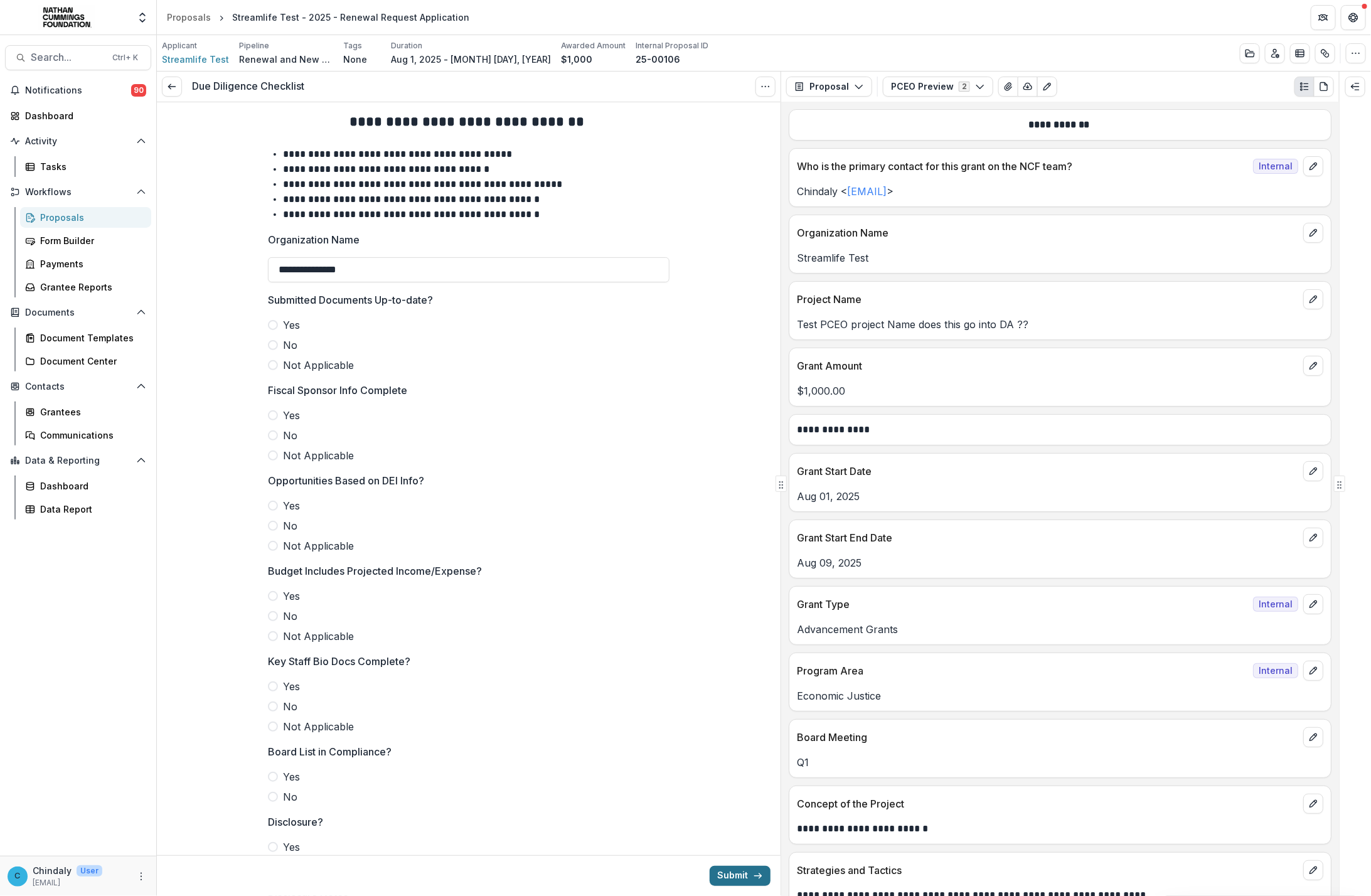 click on "Submit" at bounding box center (740, 876) 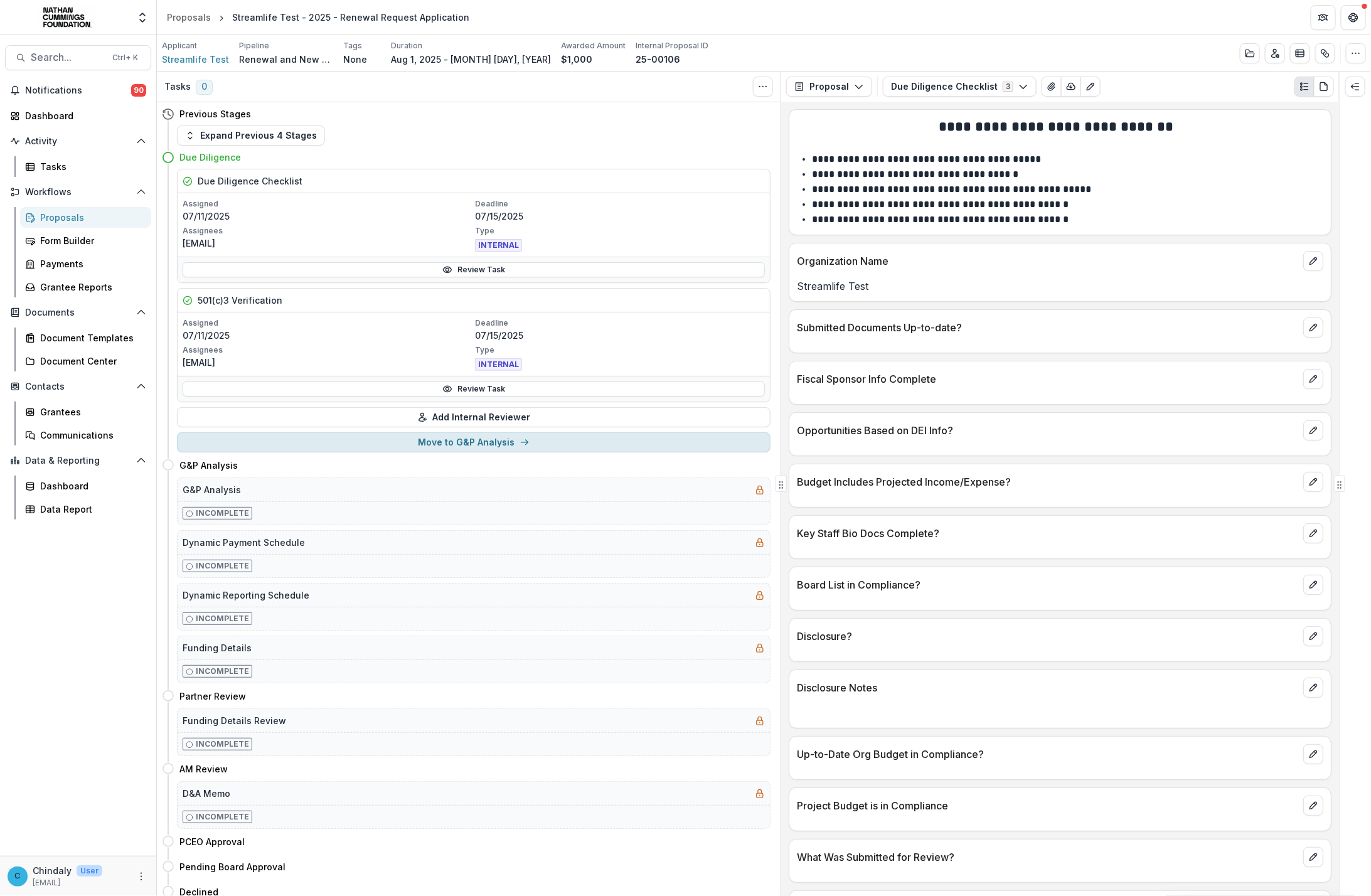 click on "Move to G&P Analysis" at bounding box center (474, 442) 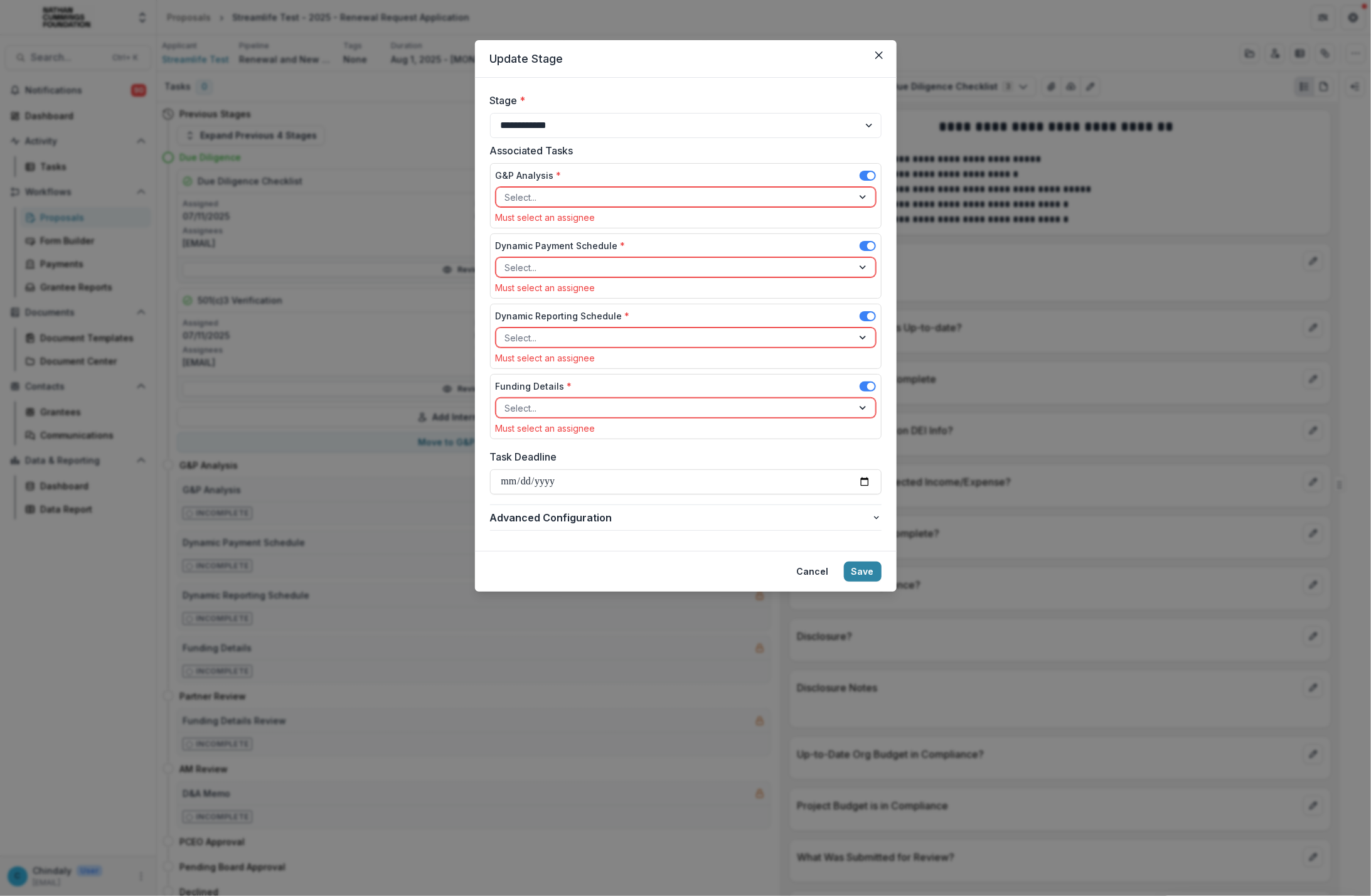 click on "Update Stage" at bounding box center (686, 59) 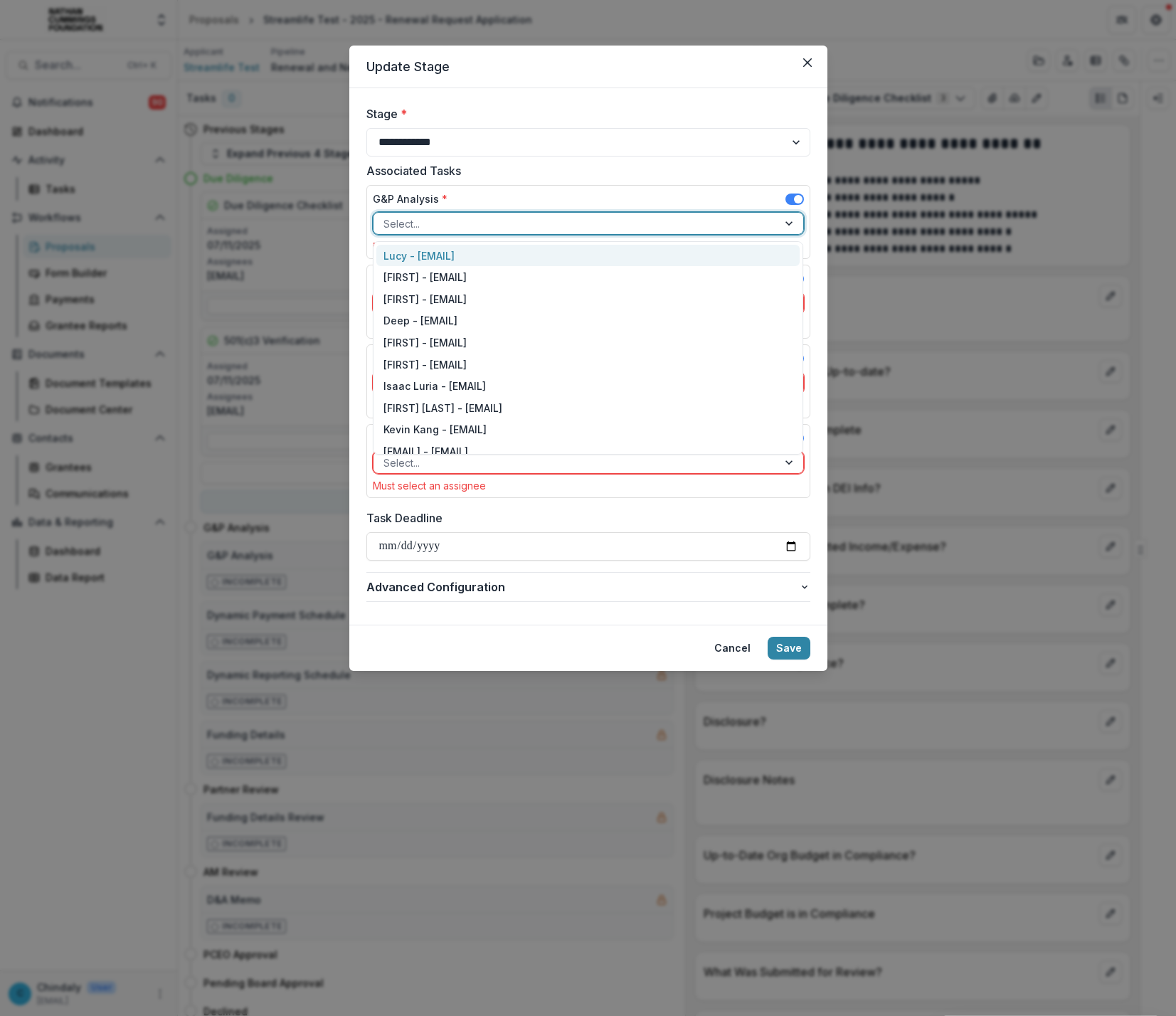click at bounding box center [576, 223] 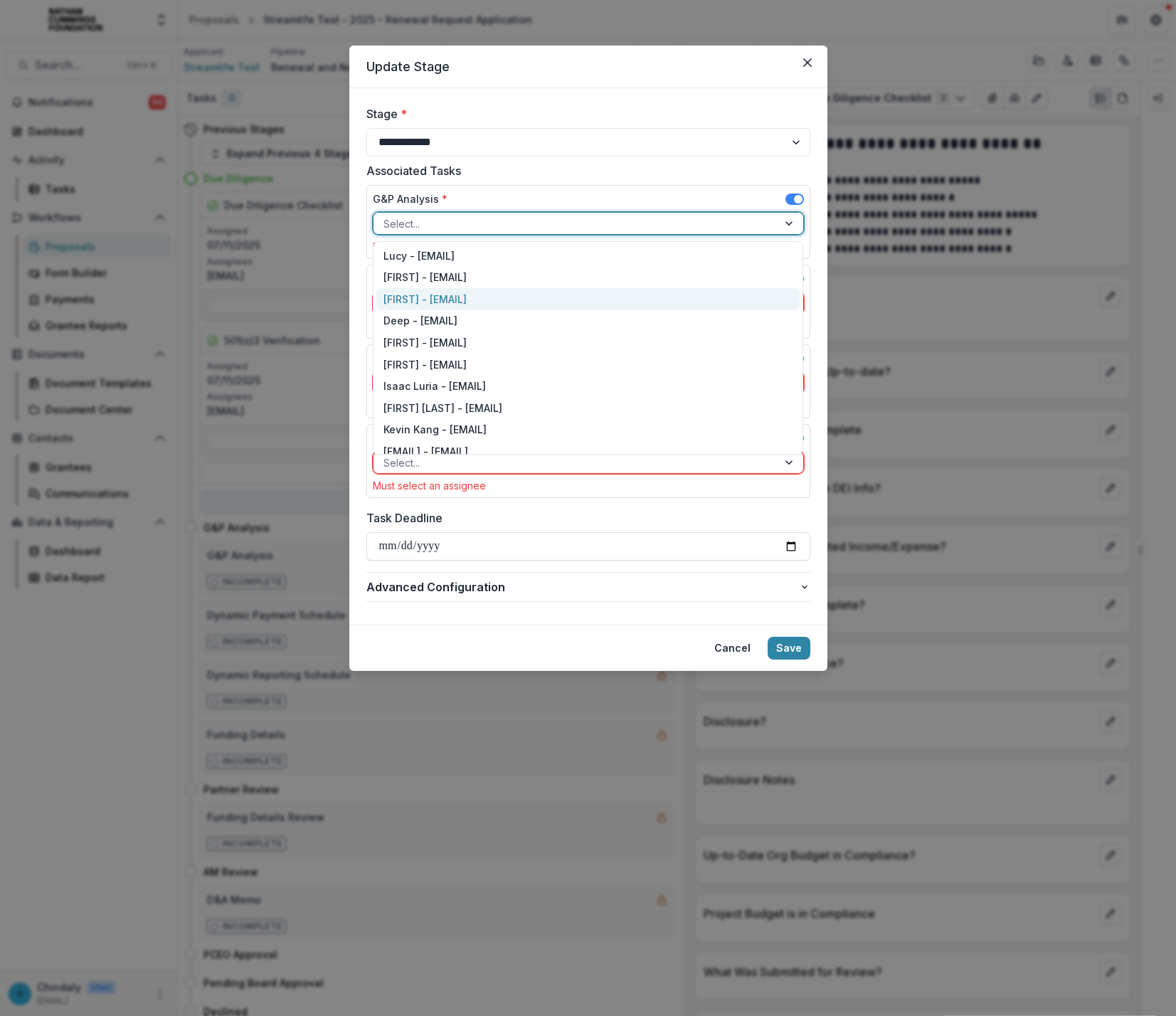 click on "[FIRST] - [EMAIL]" at bounding box center (588, 299) 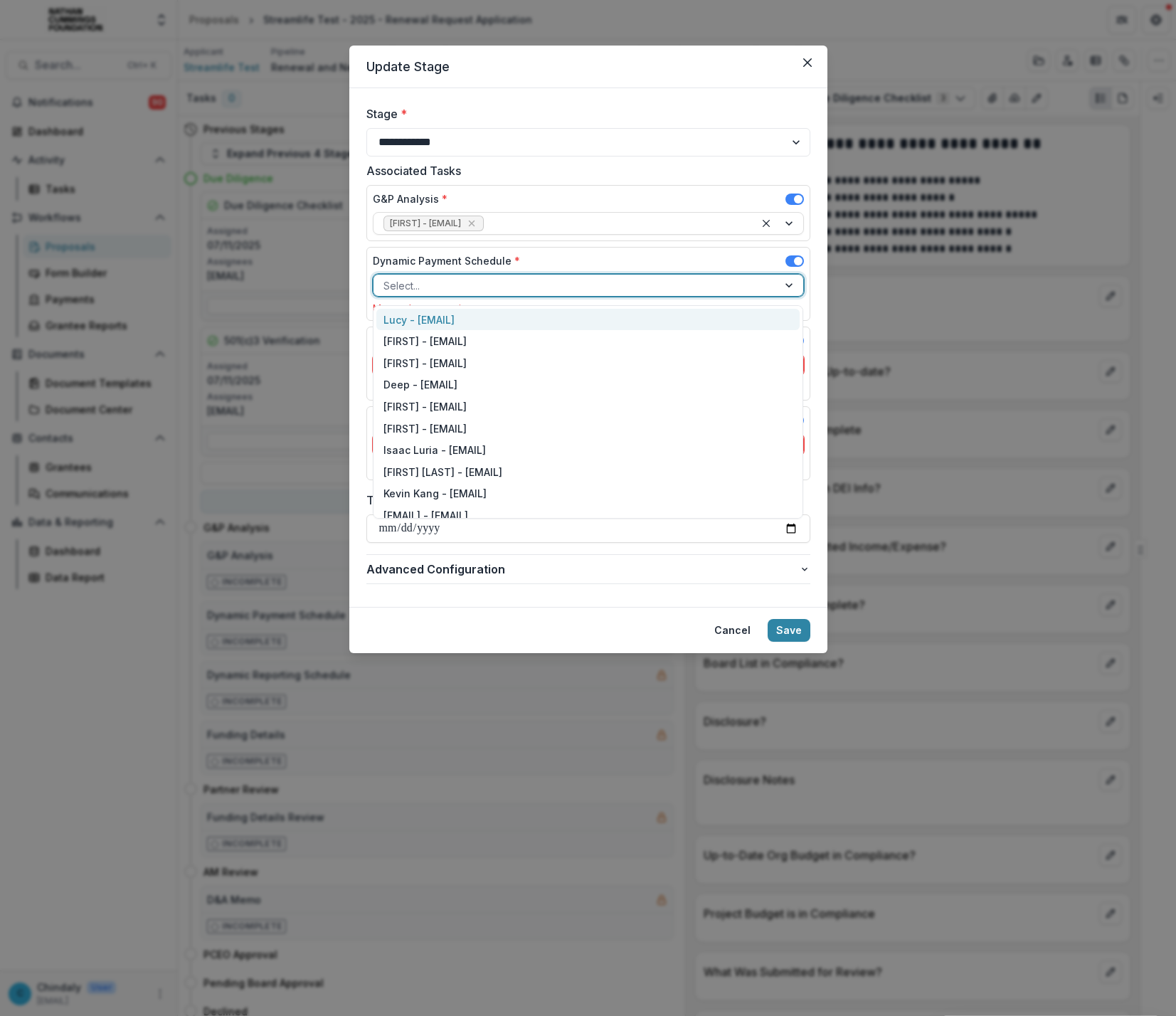 click at bounding box center (576, 285) 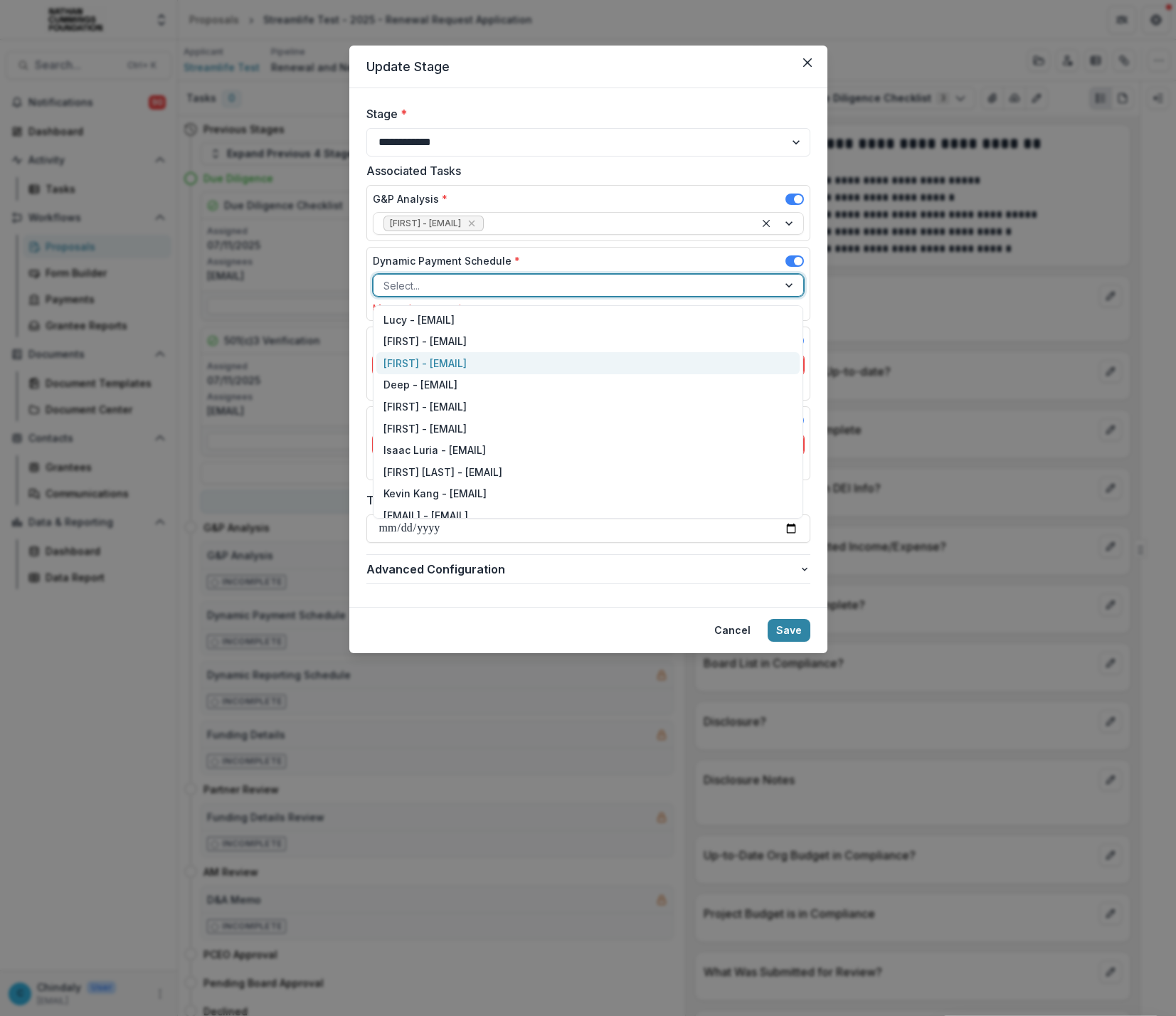 click on "[FIRST] - [EMAIL]" at bounding box center [588, 363] 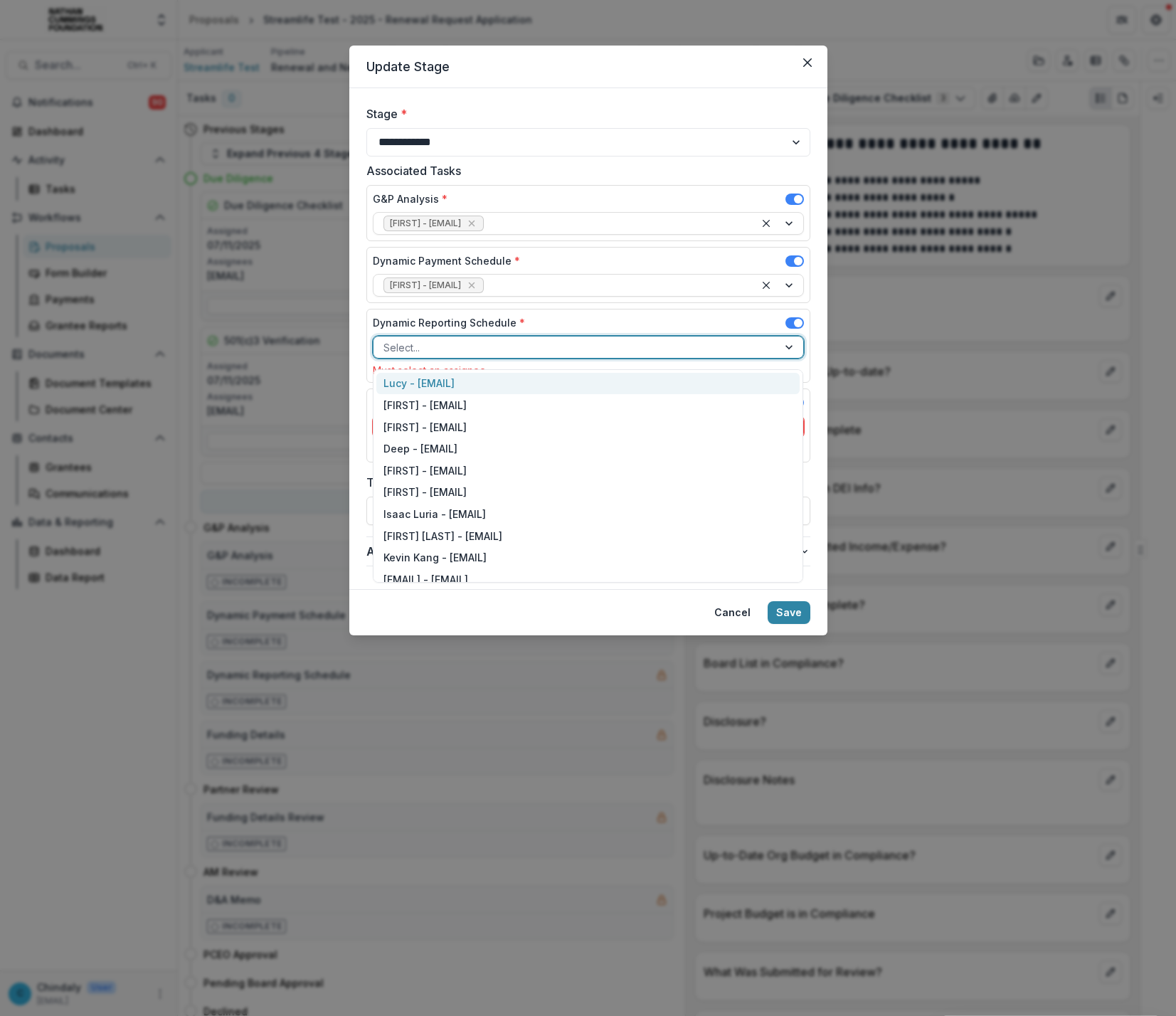 click at bounding box center (576, 347) 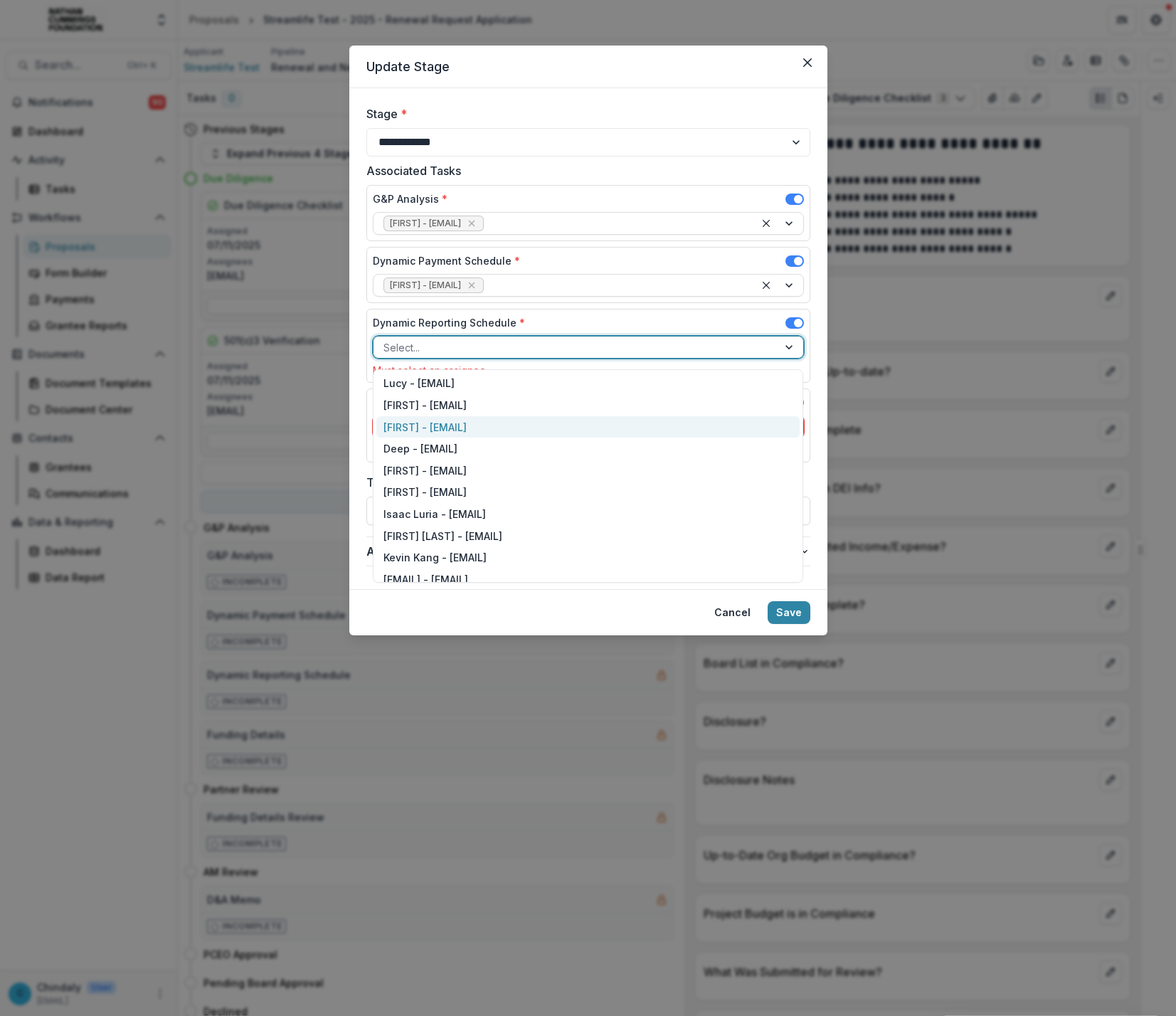 click on "[FIRST] - [EMAIL]" at bounding box center (588, 427) 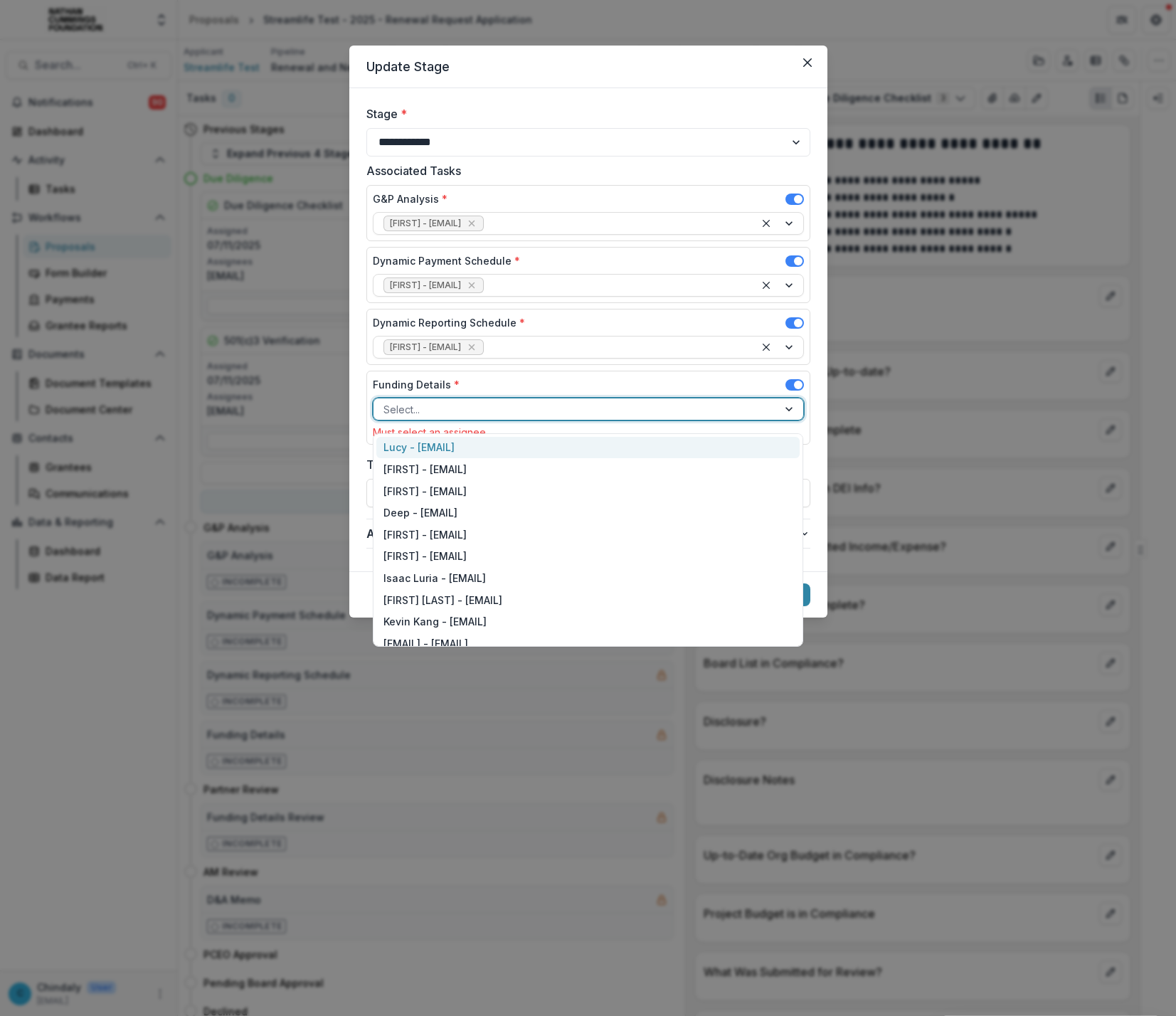 click at bounding box center [576, 409] 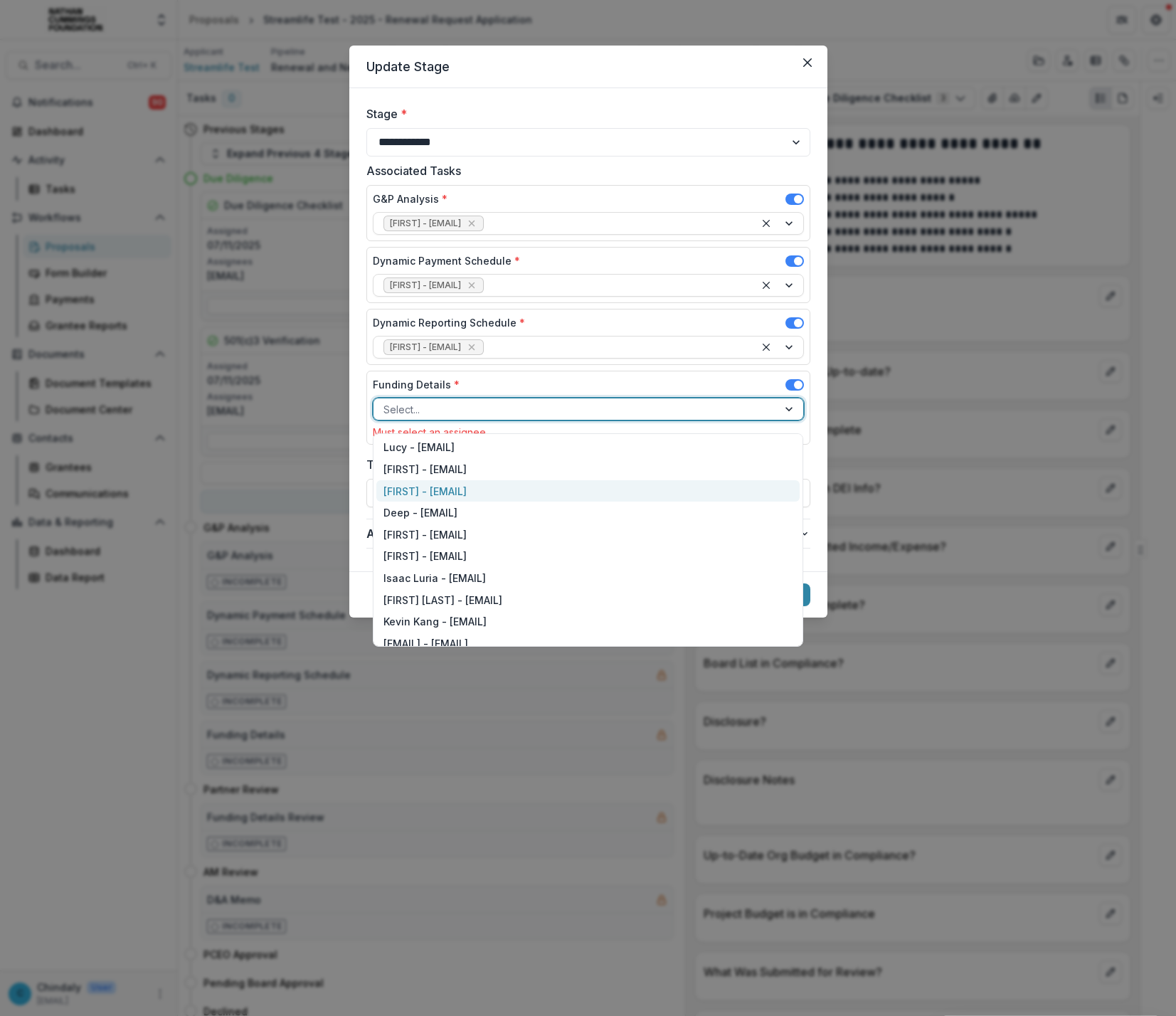 click on "[FIRST] - [EMAIL]" at bounding box center [588, 491] 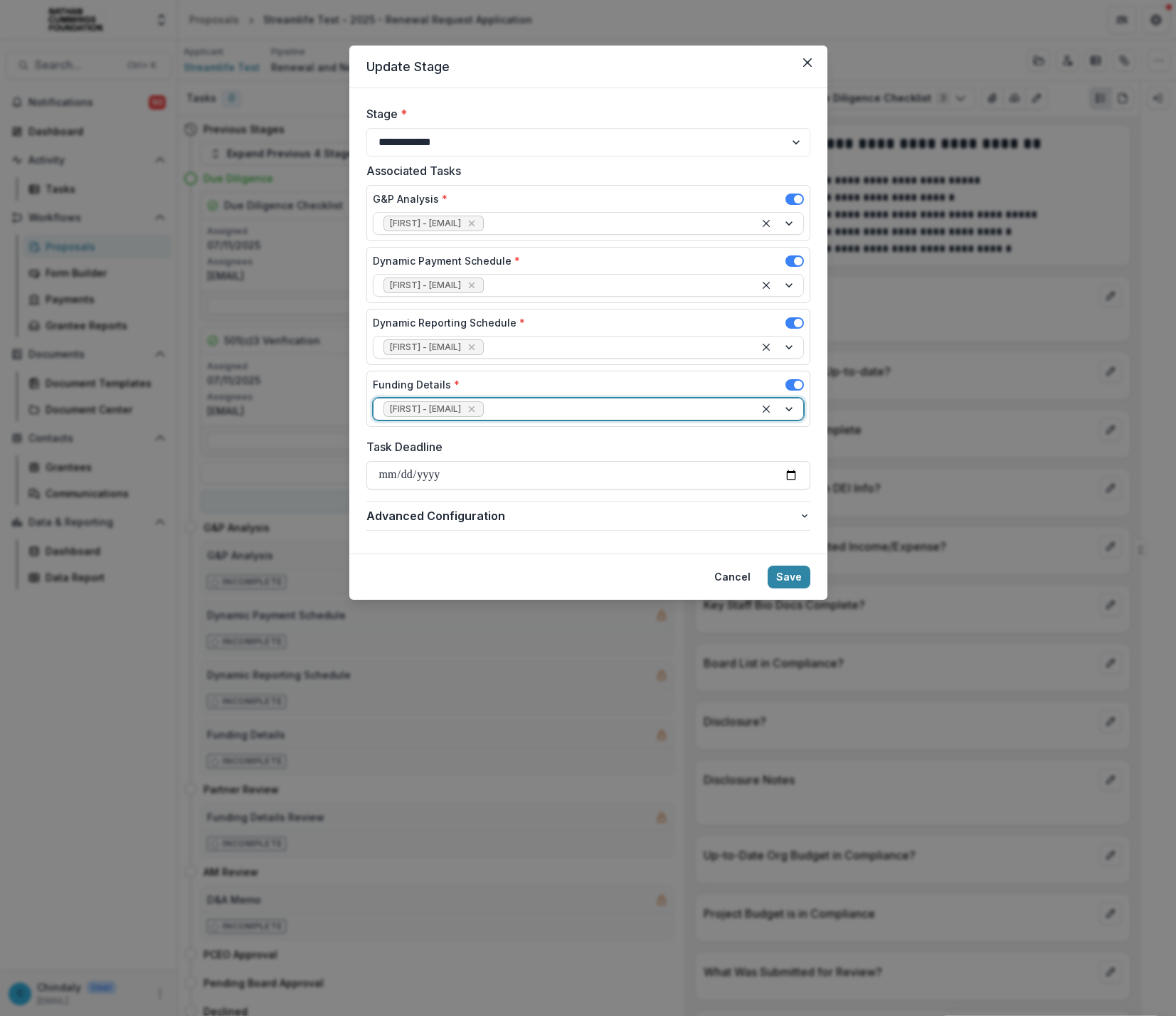 click on "Task Deadline" at bounding box center [588, 475] 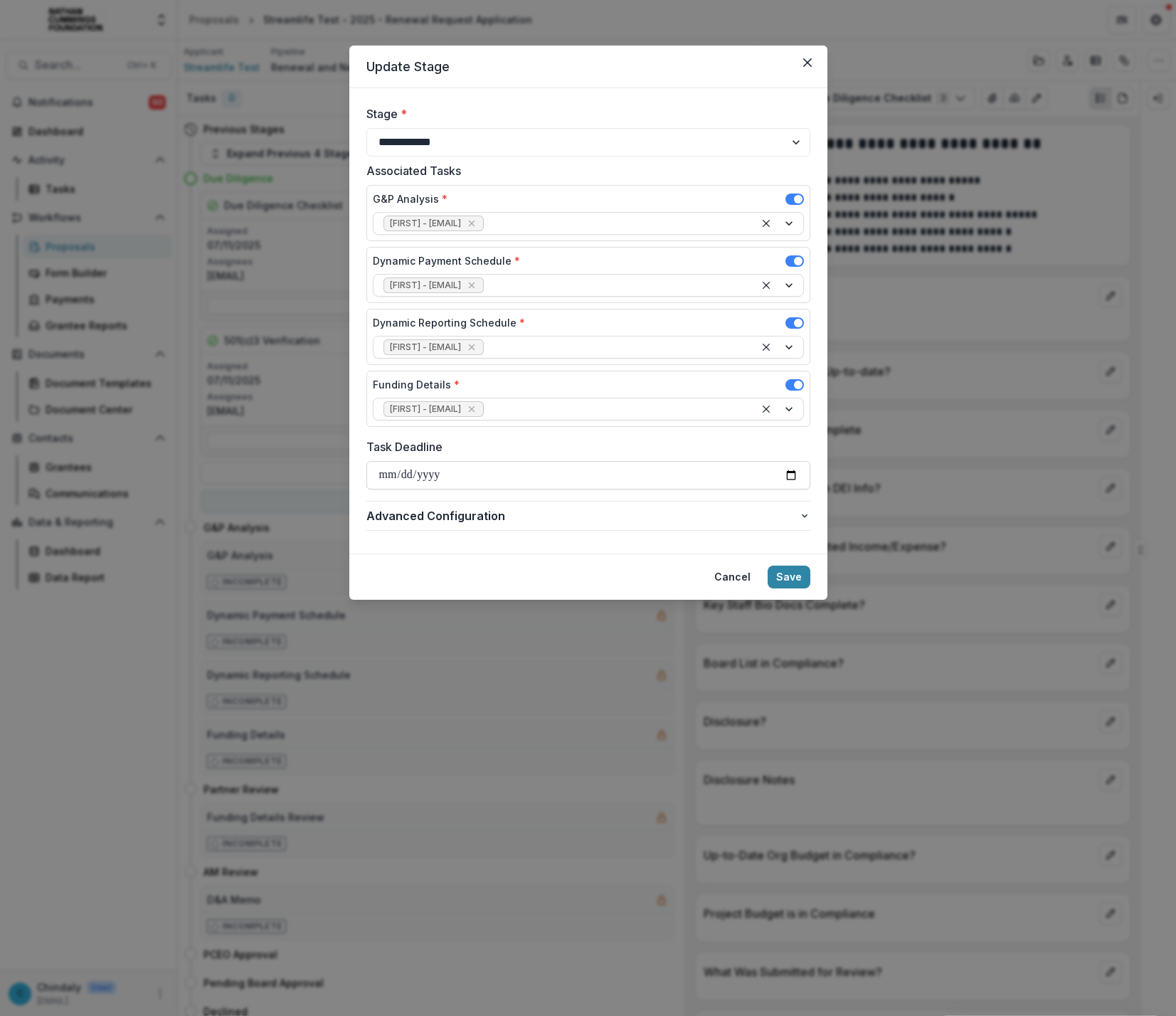 click on "Task Deadline" at bounding box center (588, 475) 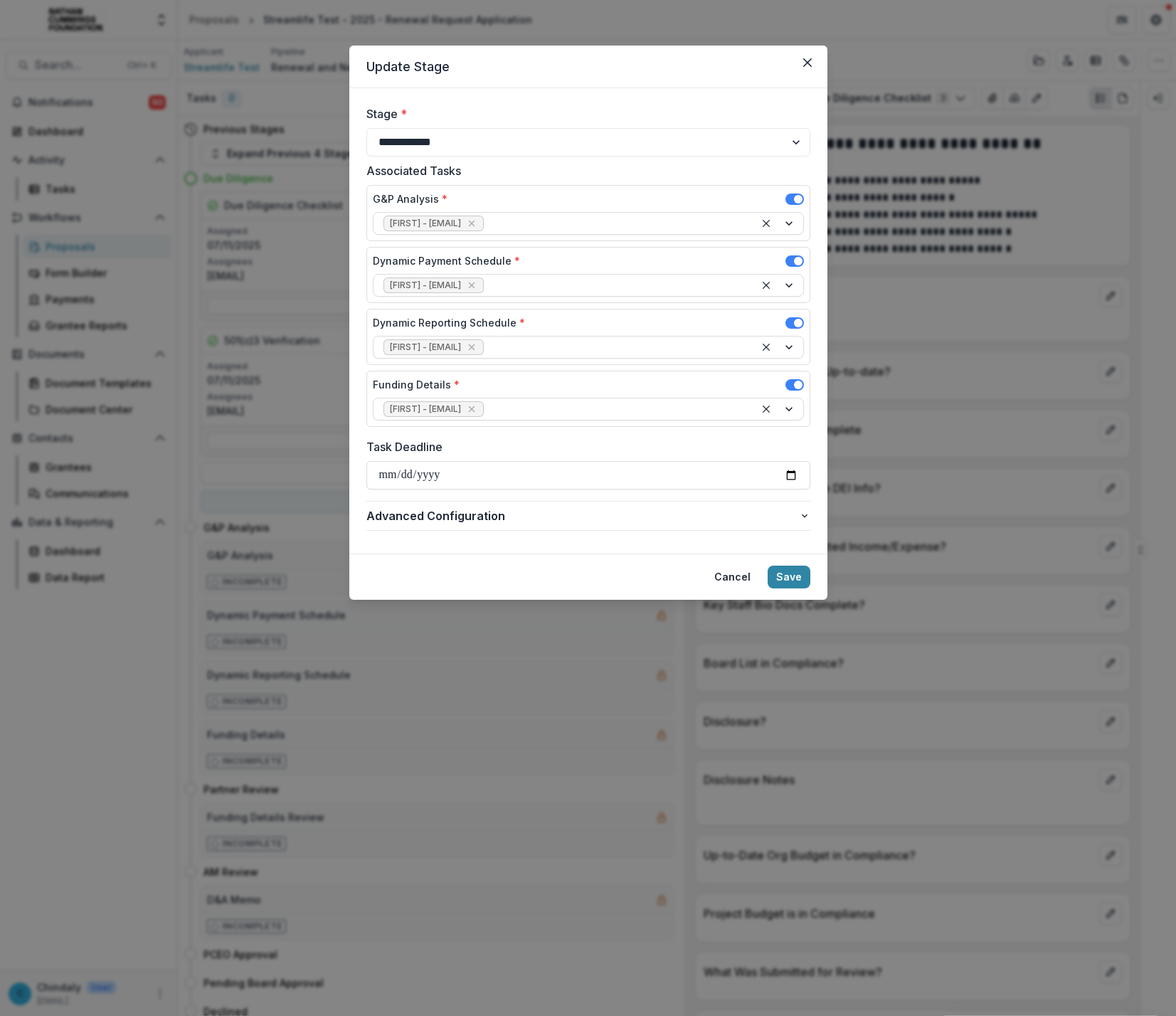 type on "**********" 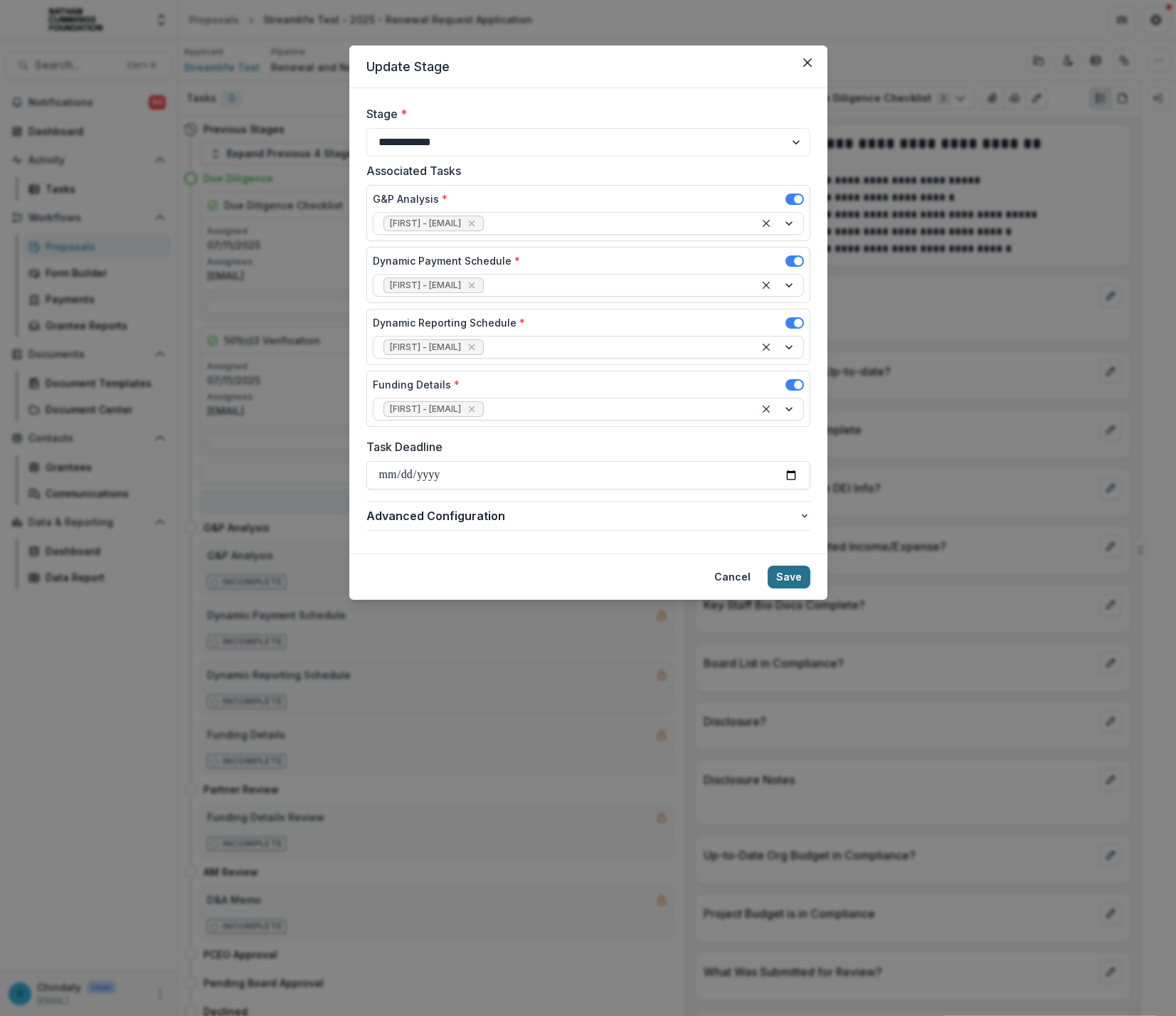 click on "Save" at bounding box center [789, 577] 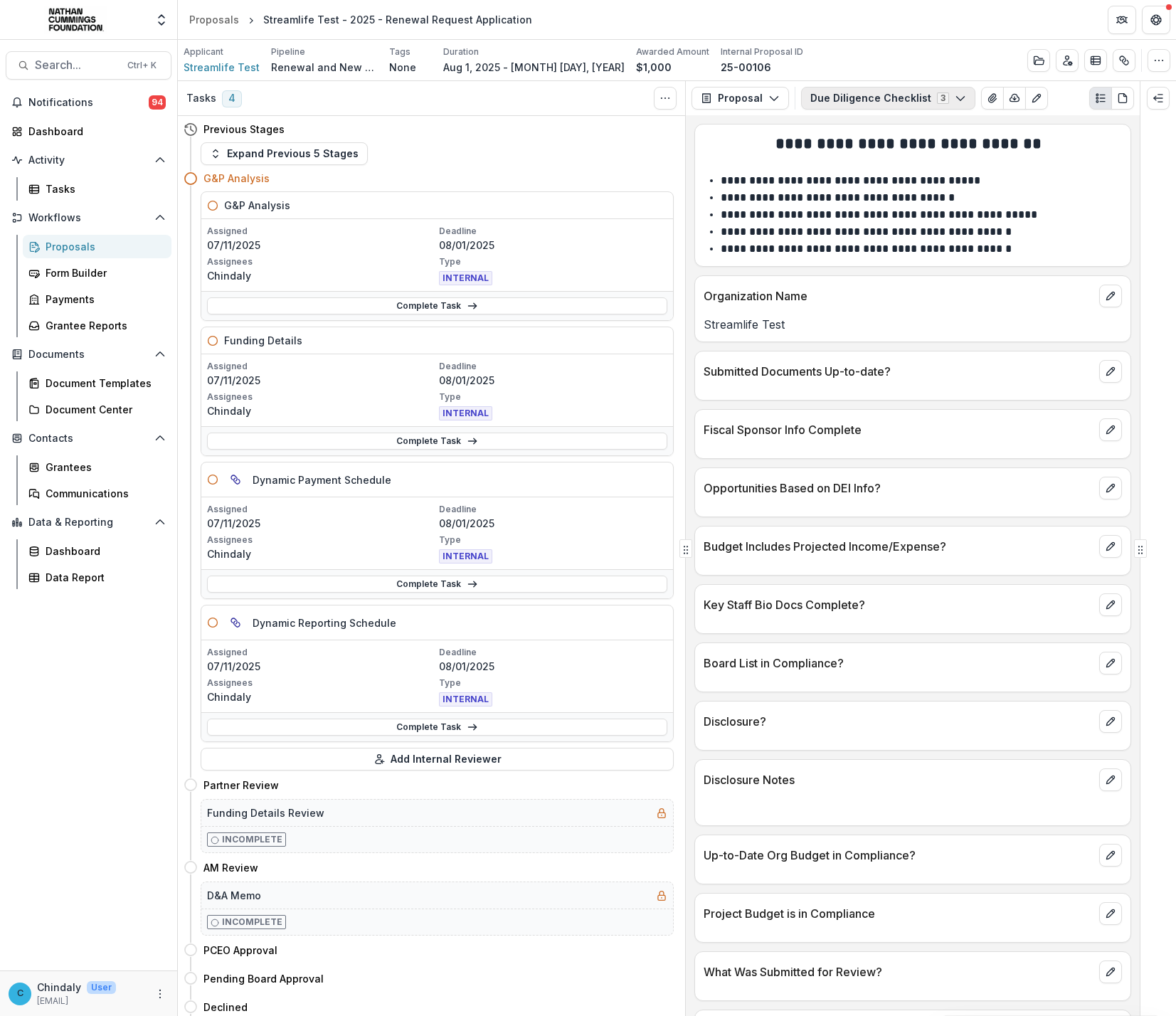 click on "Due Diligence Checklist 3" at bounding box center (888, 98) 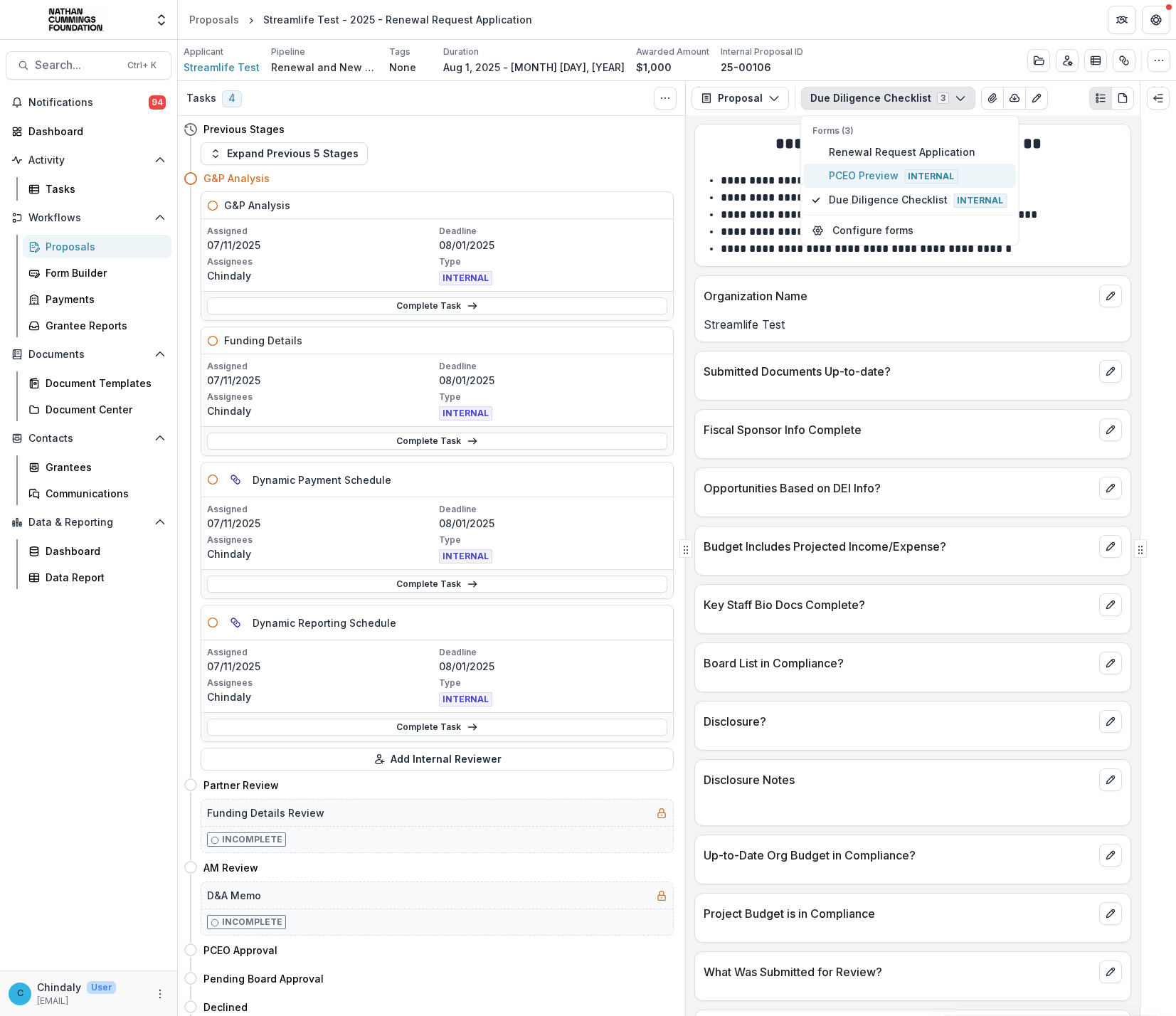 click on "PCEO Preview Internal" at bounding box center (918, 176) 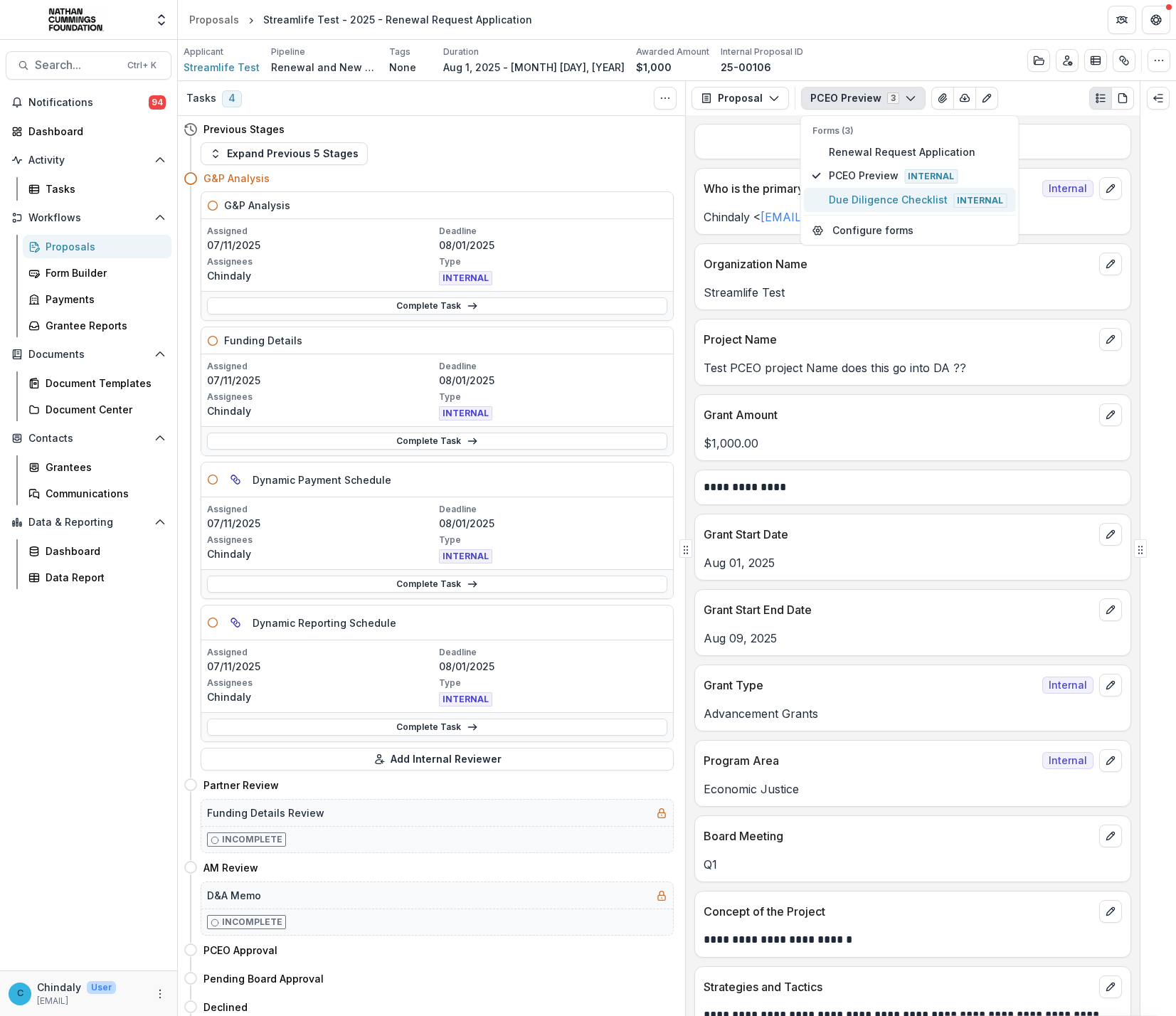 click on "Due Diligence Checklist Internal" at bounding box center (918, 200) 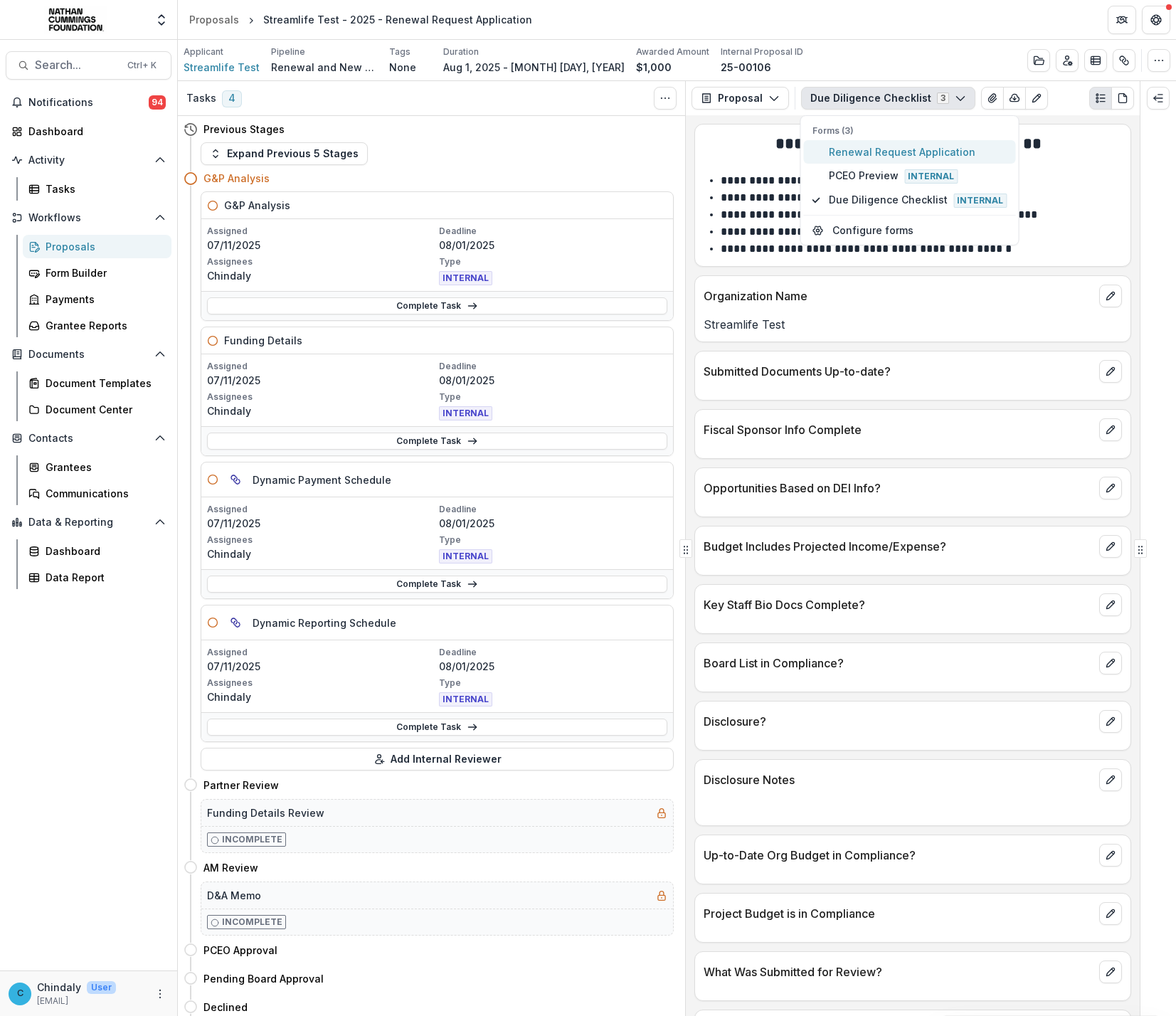 click on "Renewal Request Application" at bounding box center (918, 152) 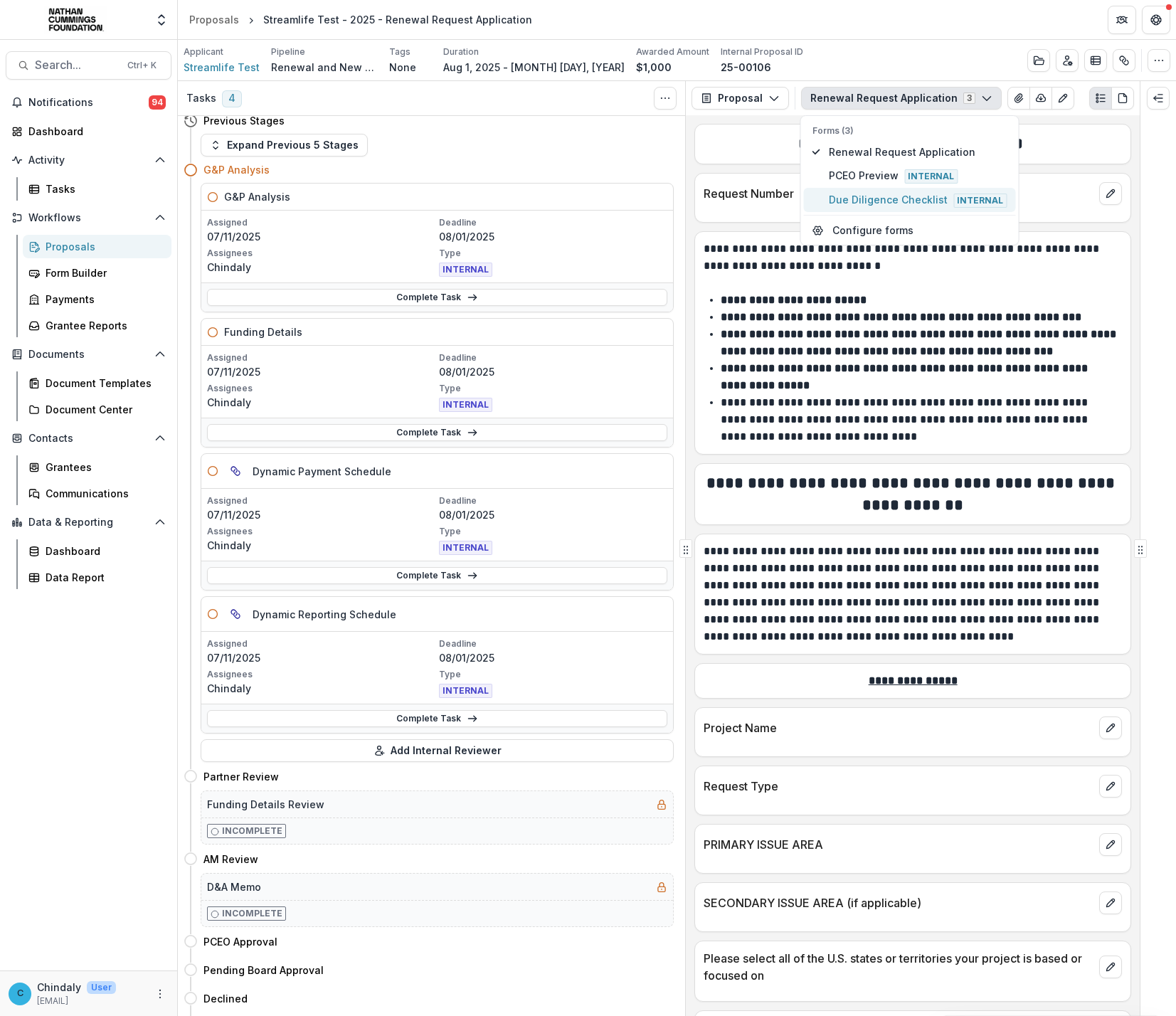 scroll, scrollTop: 0, scrollLeft: 0, axis: both 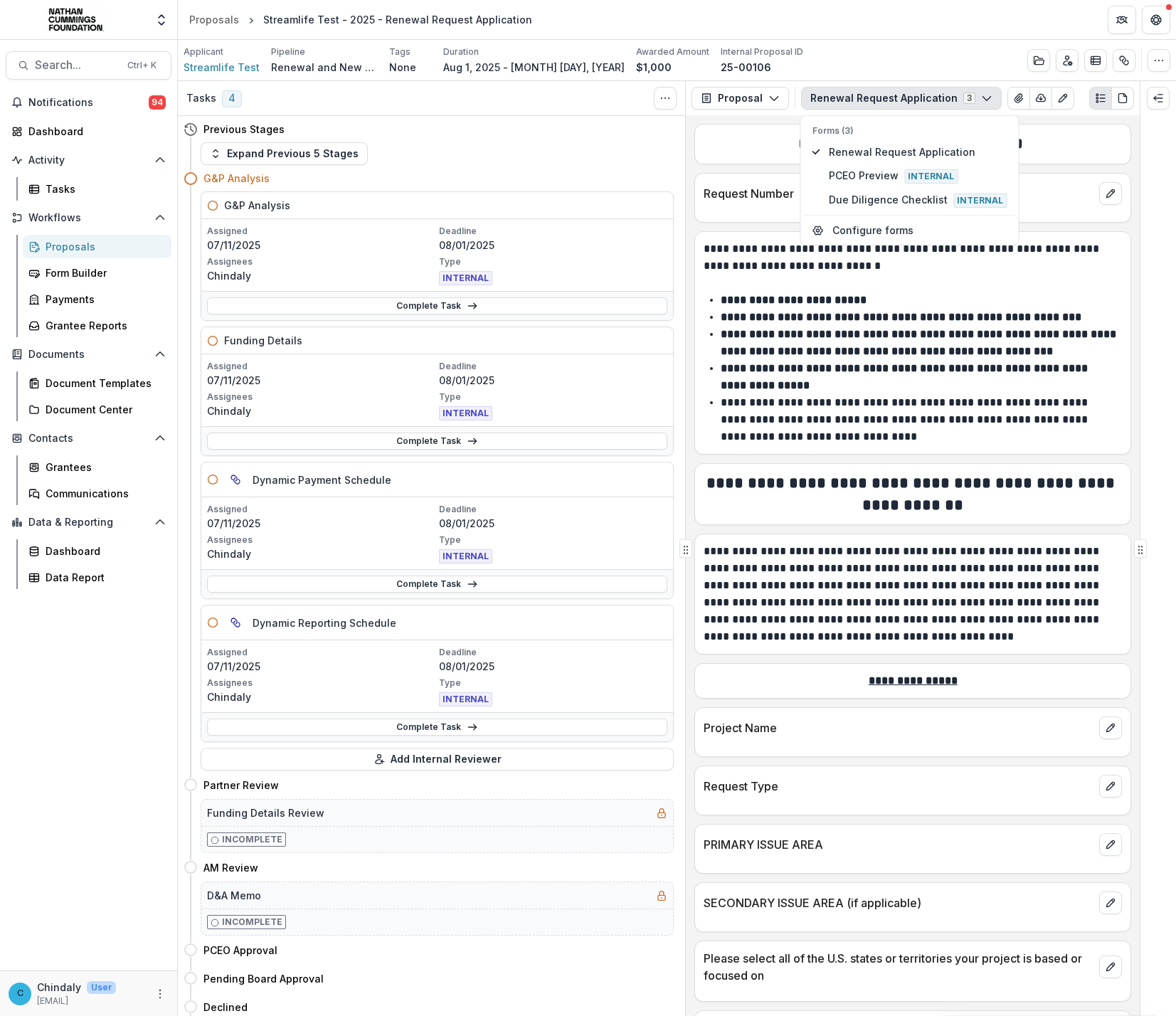 click on "Proposals" at bounding box center [102, 246] 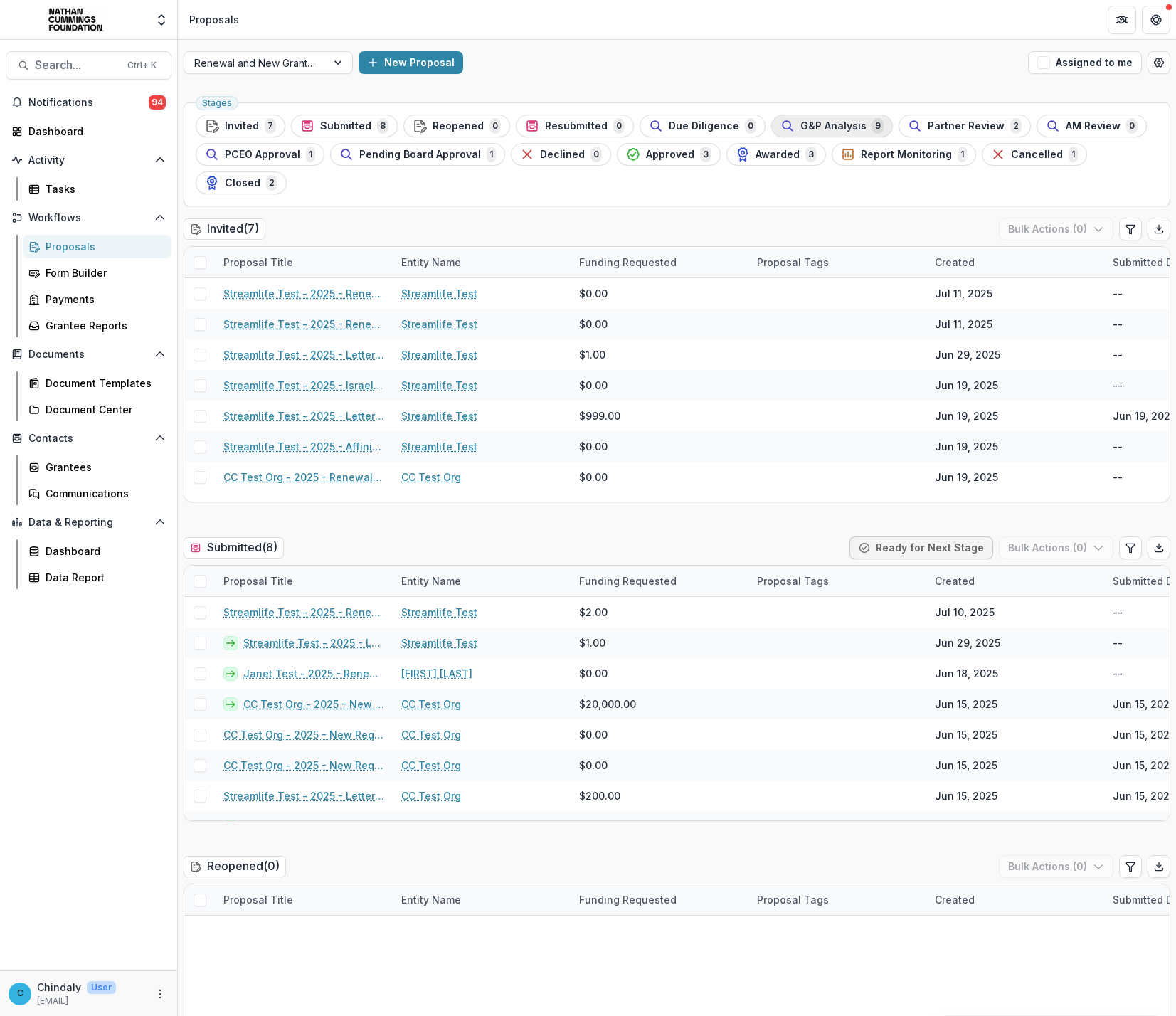 click on "G&P Analysis 9" at bounding box center [832, 126] 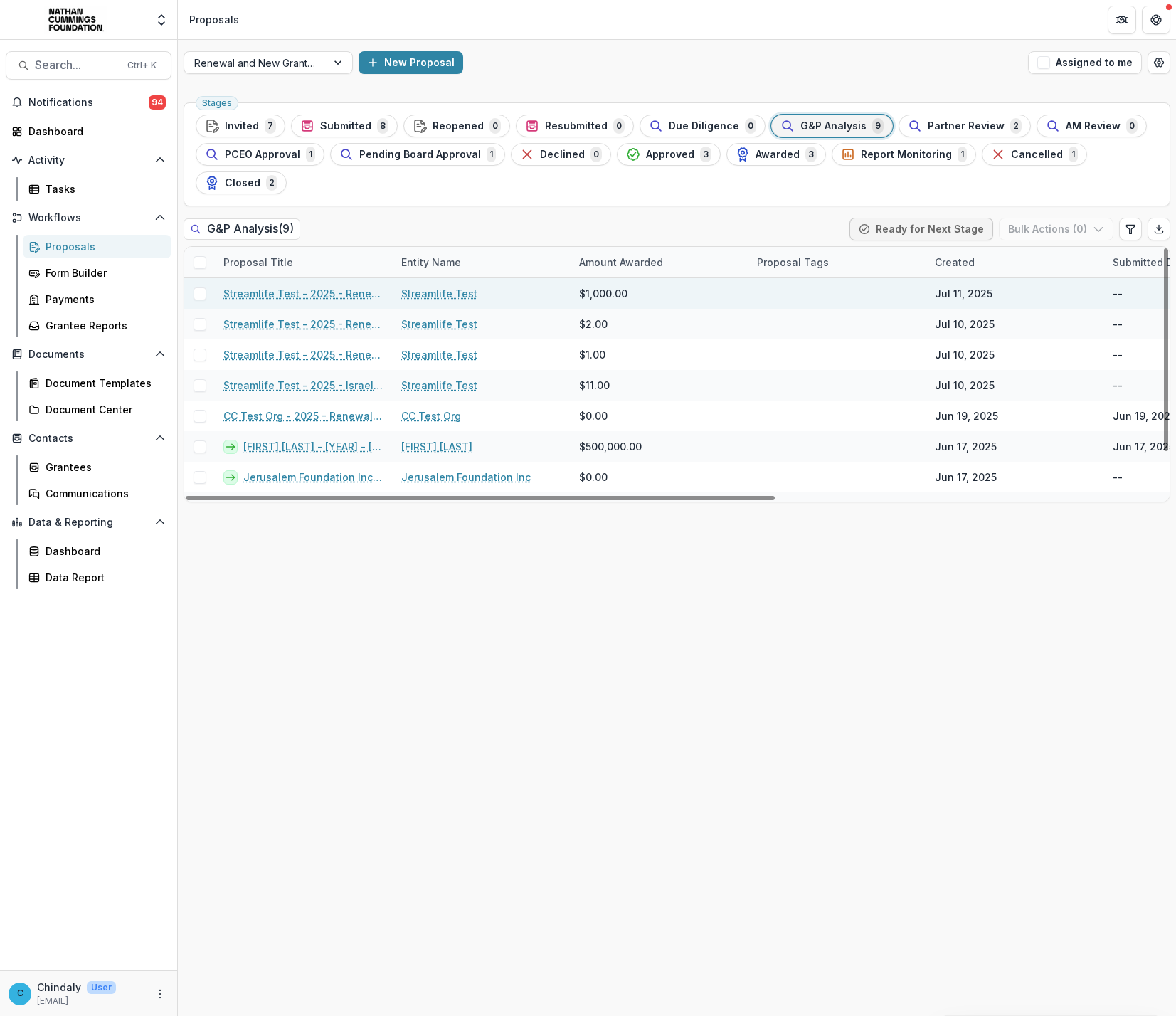 click on "Streamlife Test - 2025 - Renewal Request Application" at bounding box center [304, 293] 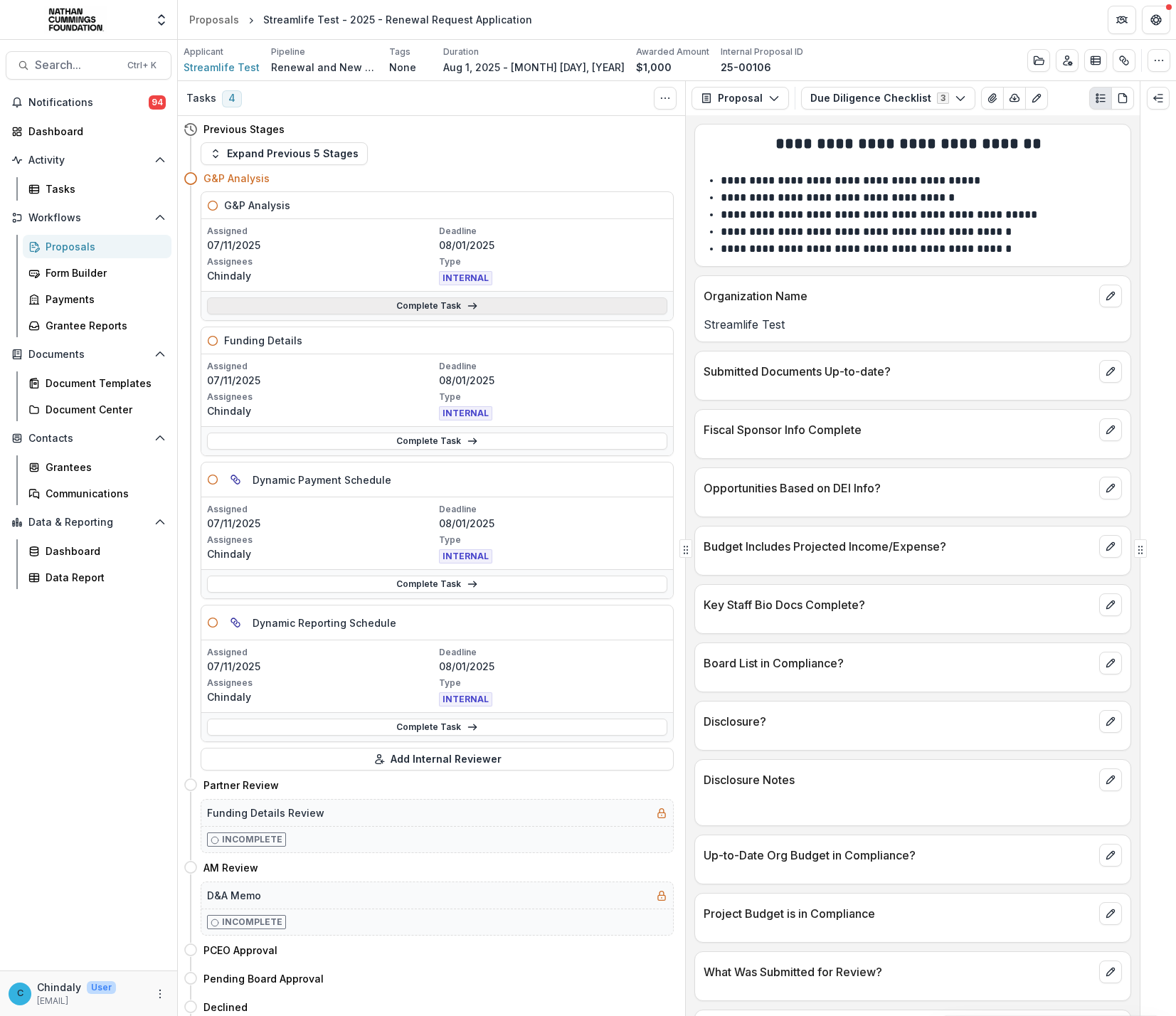 click on "Complete Task" at bounding box center [437, 306] 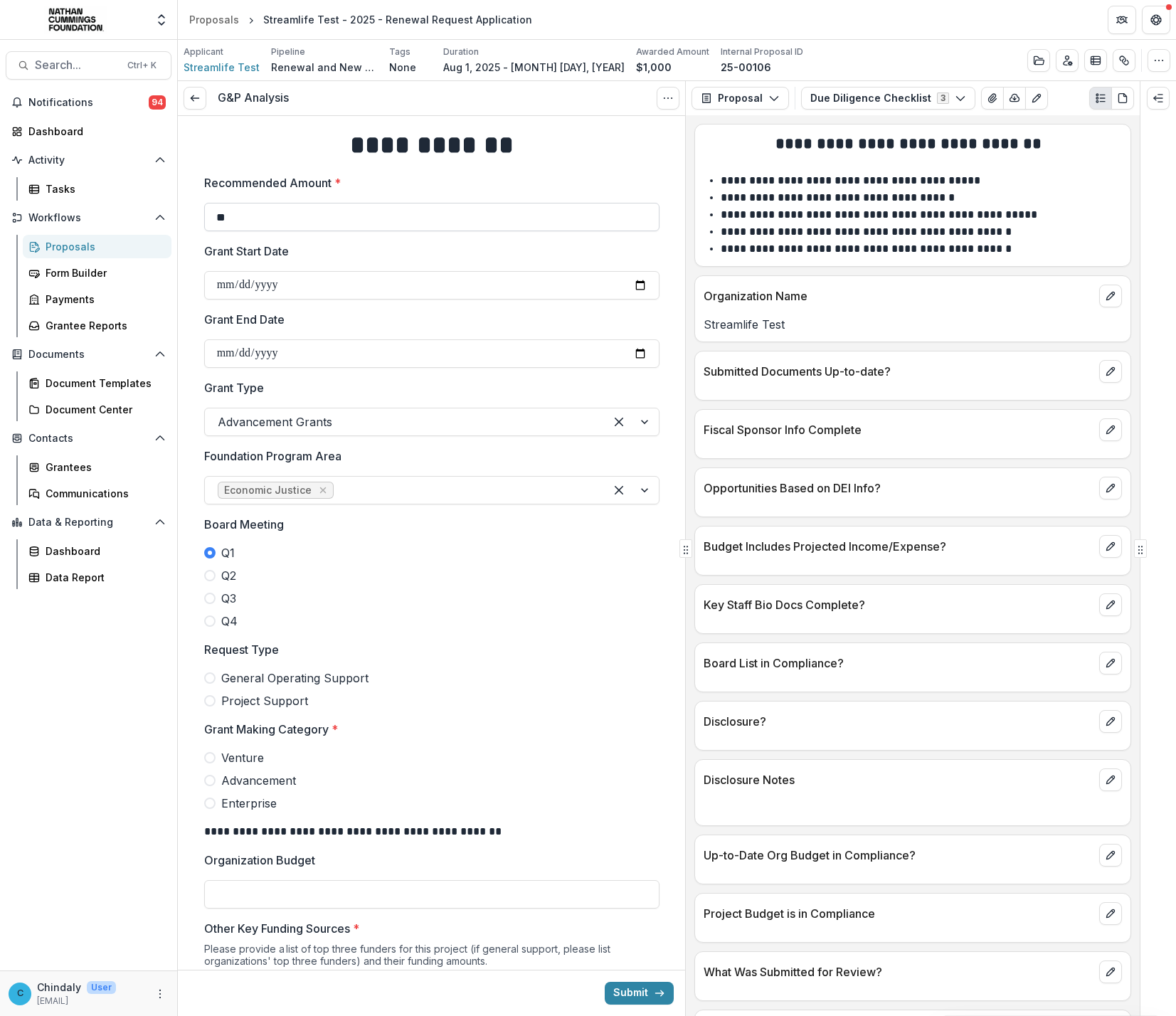 click on "**" at bounding box center [432, 217] 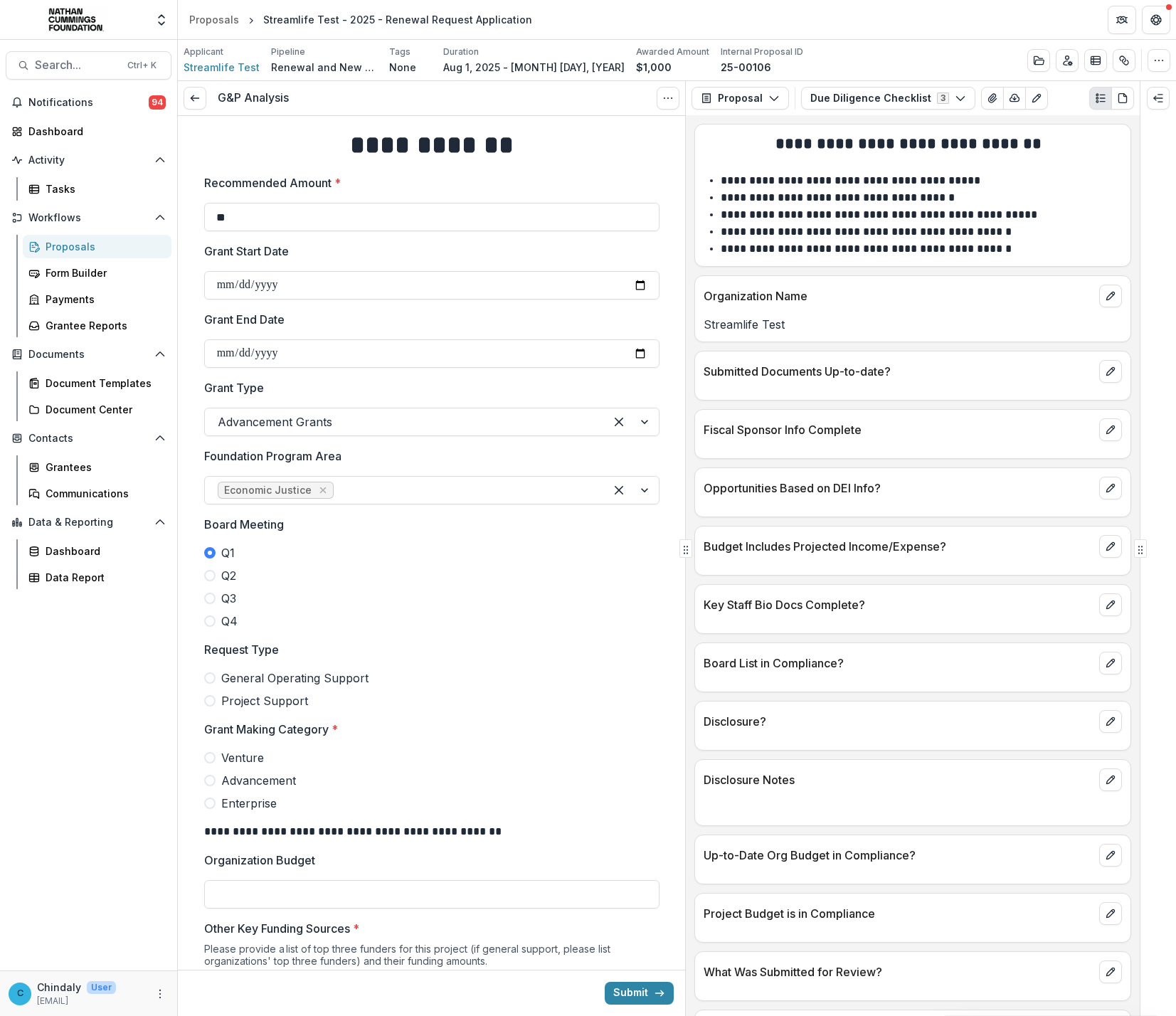 click on "Project Support" at bounding box center [265, 701] 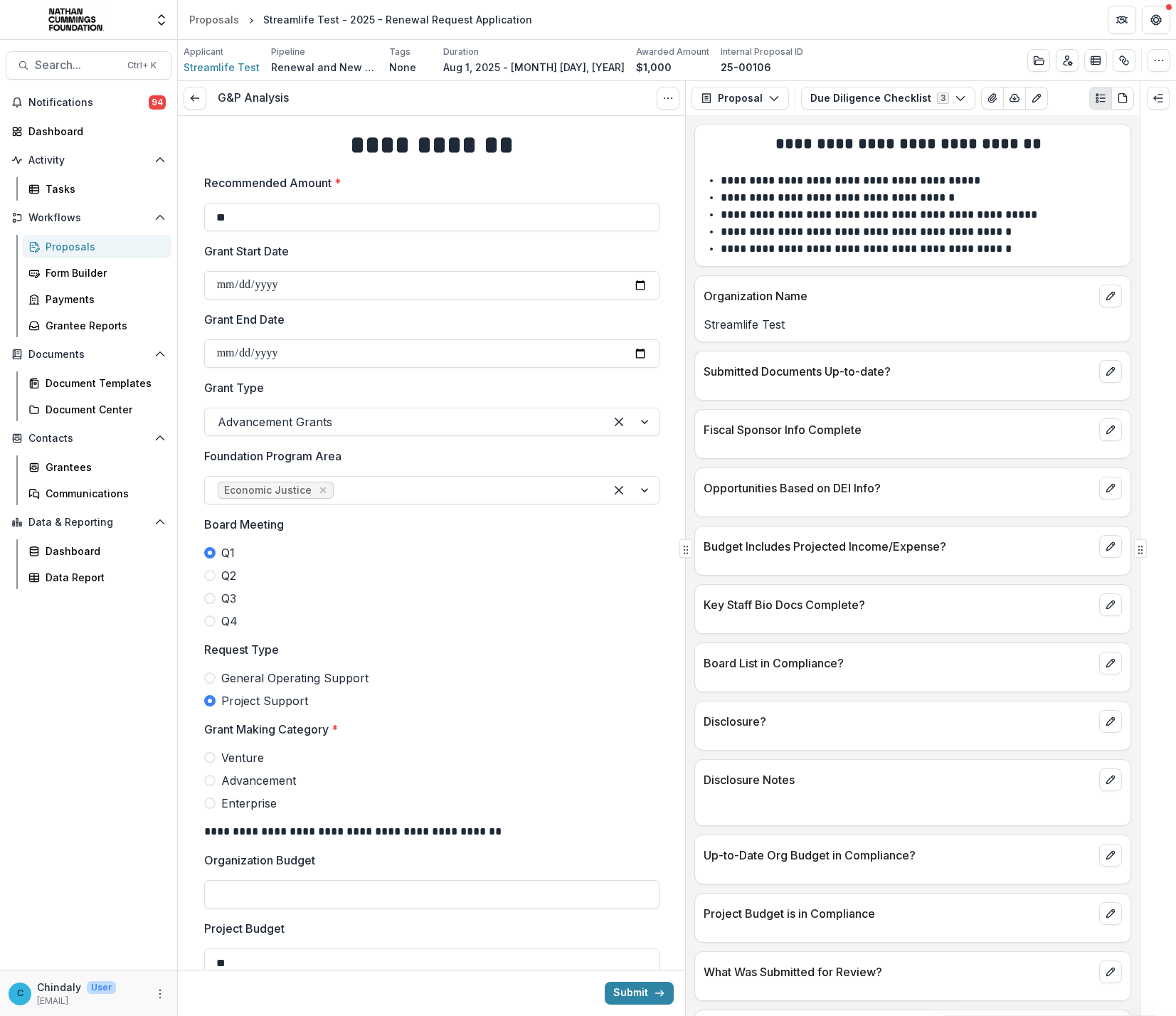 click at bounding box center (405, 422) 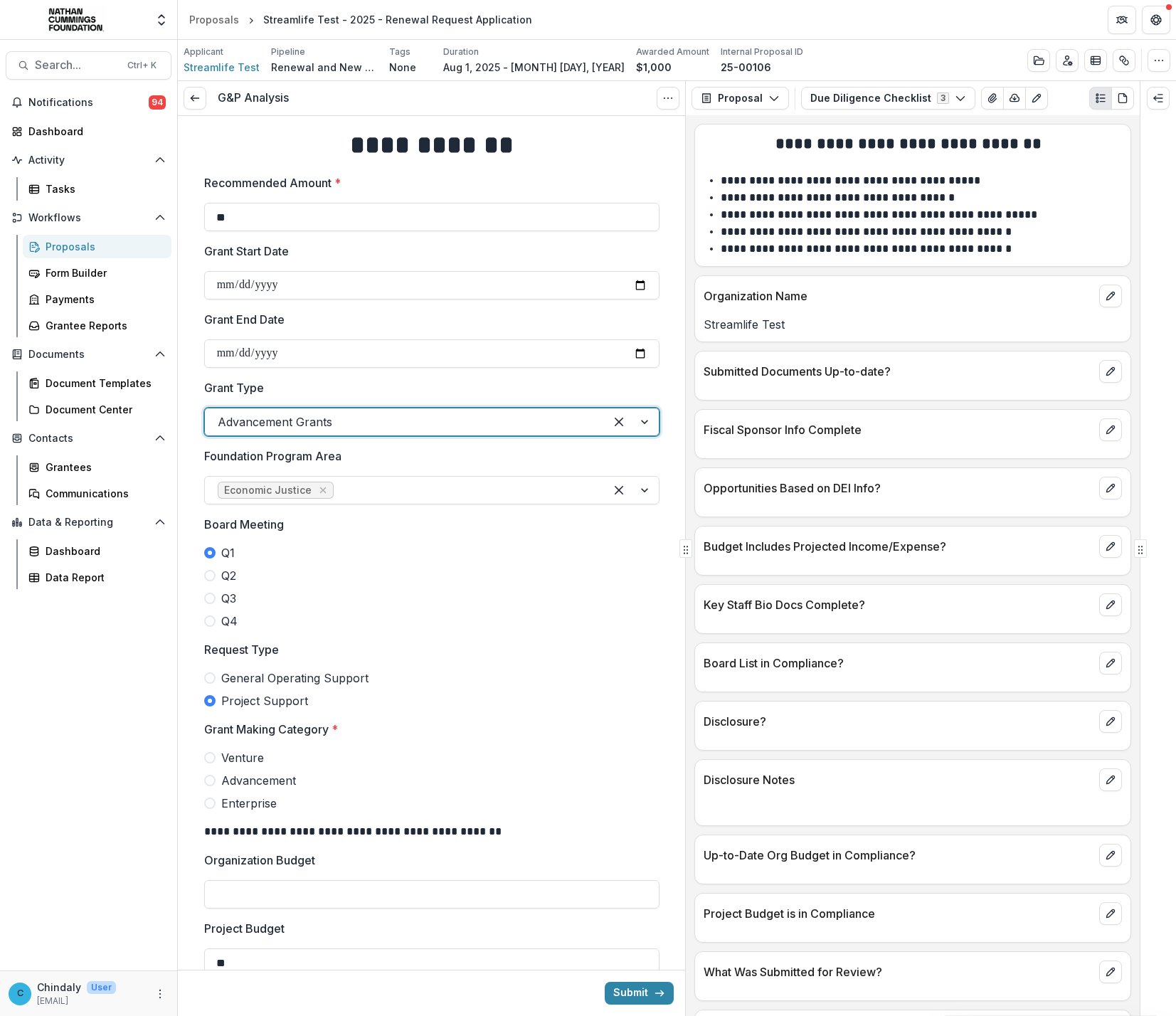 click at bounding box center [405, 422] 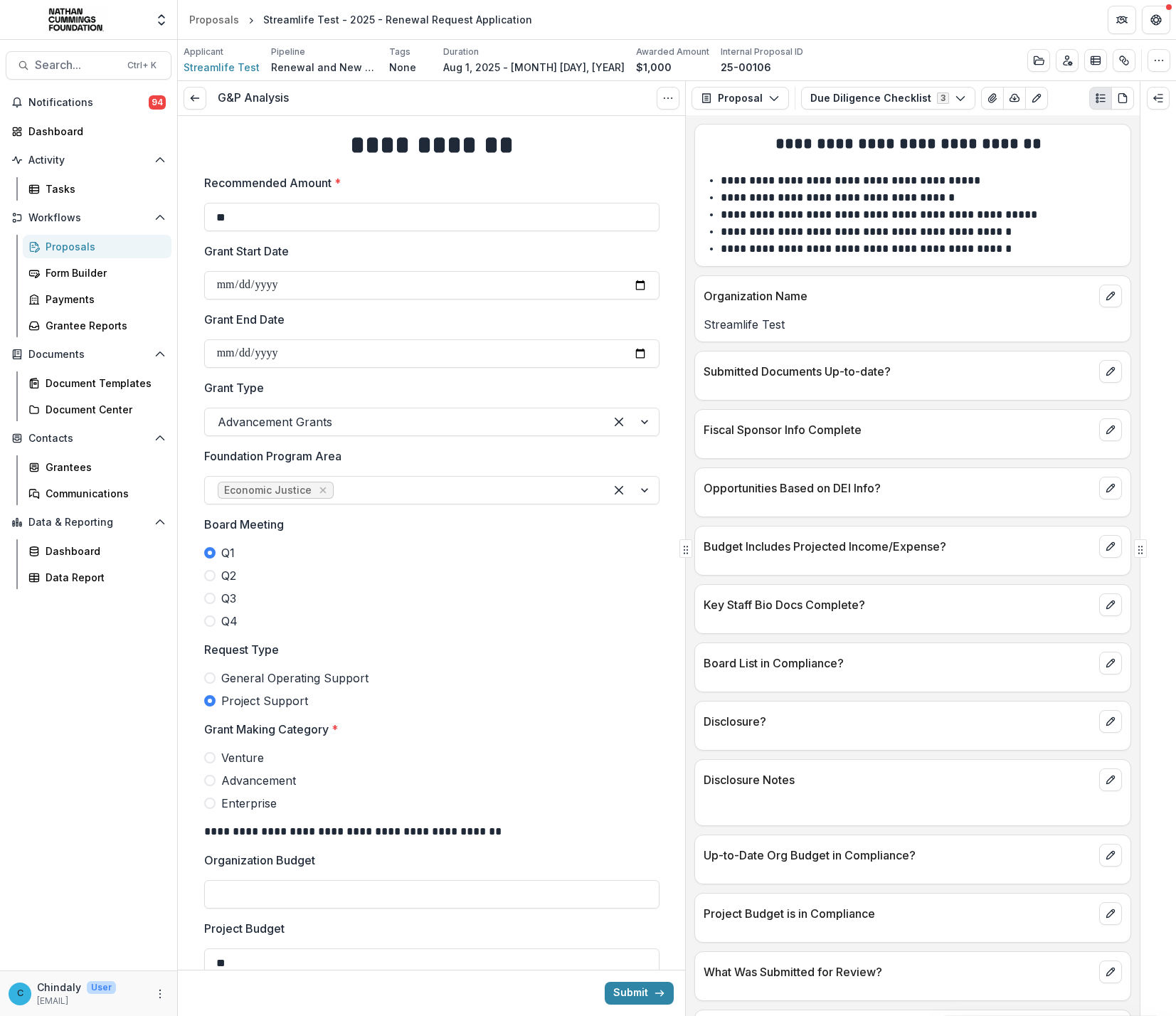 click on "Proposals Streamlife Test - 2025 - Renewal Request Application" at bounding box center (677, 19) 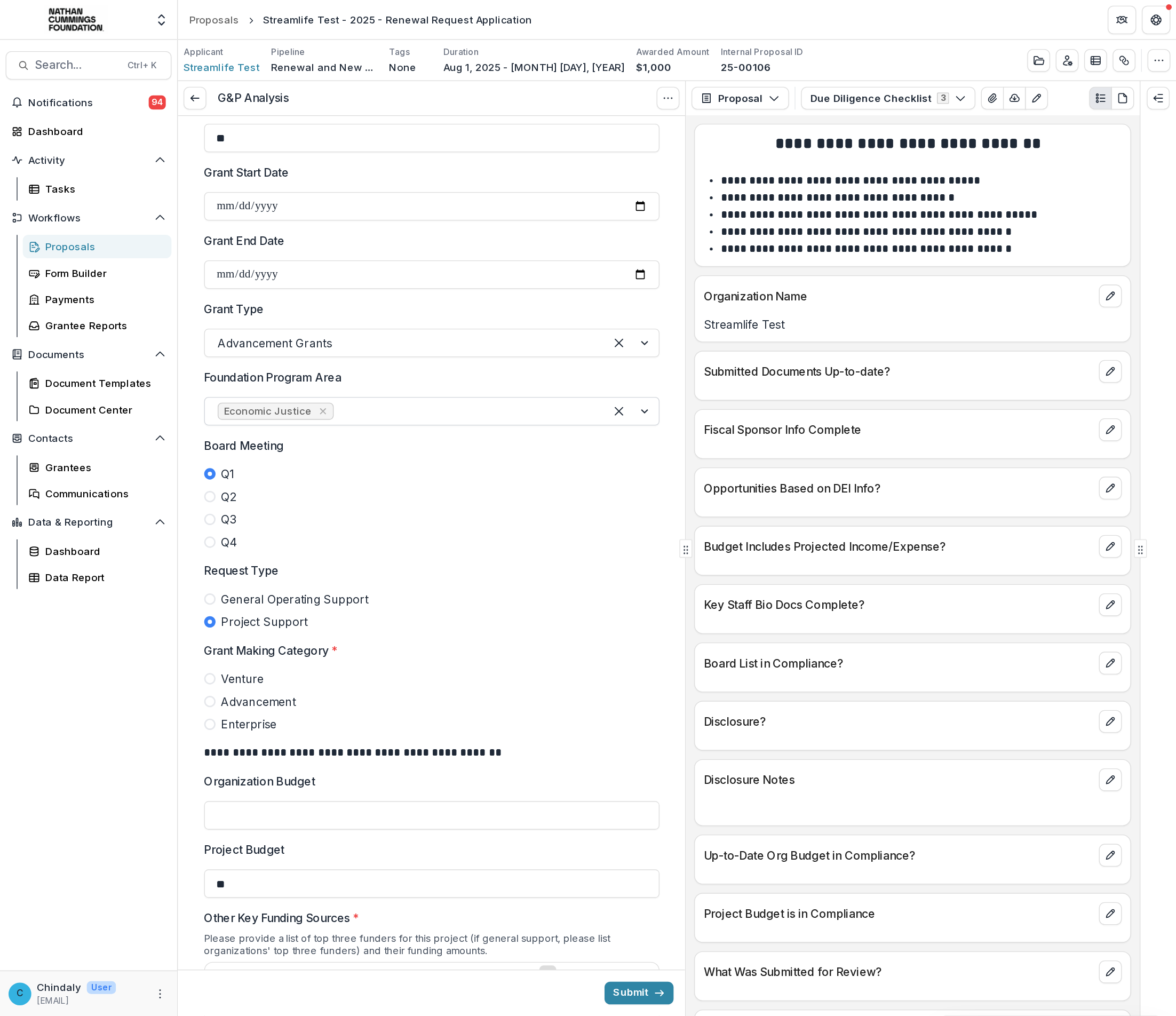 scroll, scrollTop: 0, scrollLeft: 0, axis: both 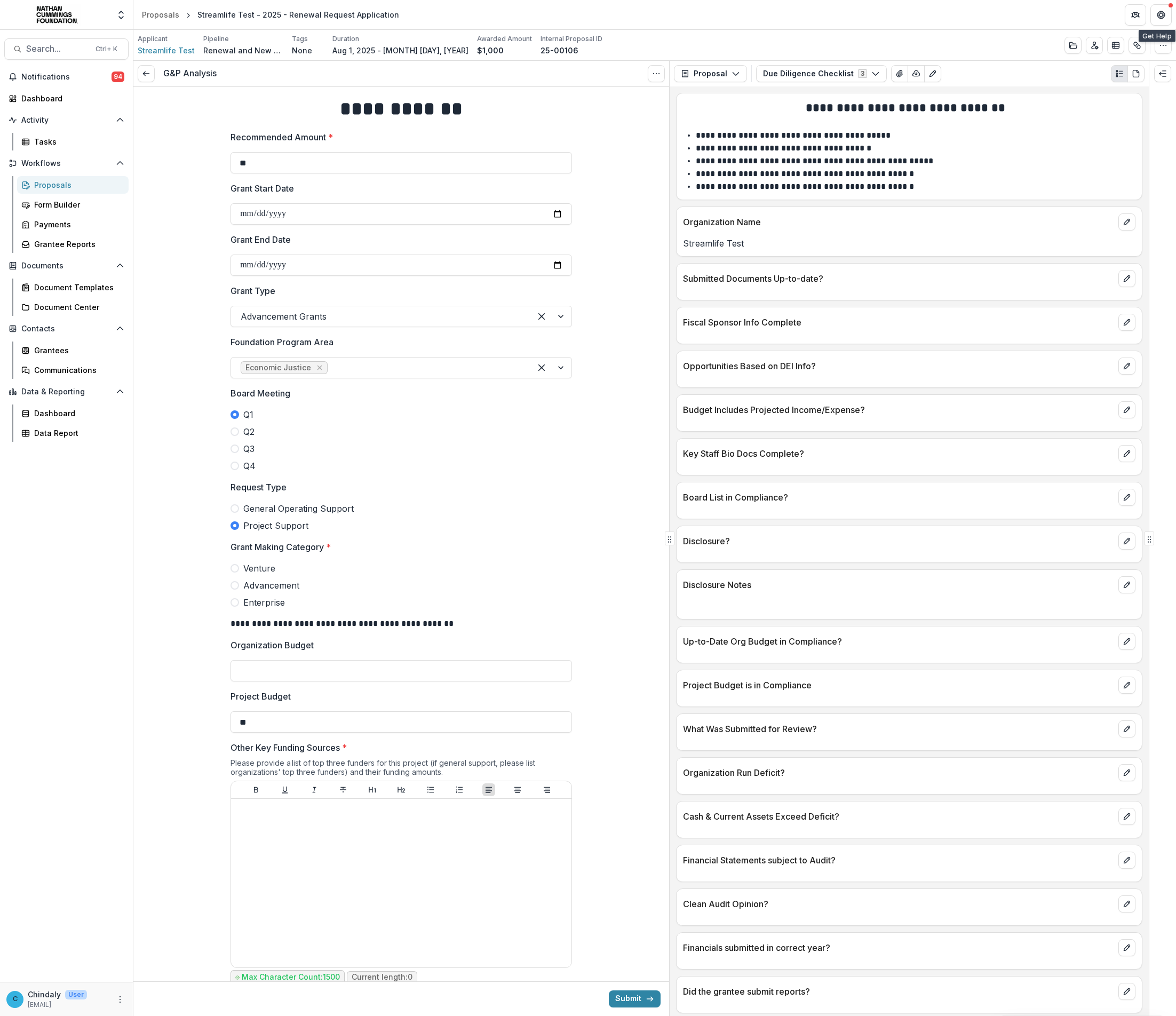 drag, startPoint x: 1162, startPoint y: 10, endPoint x: 1227, endPoint y: 19, distance: 65.62012 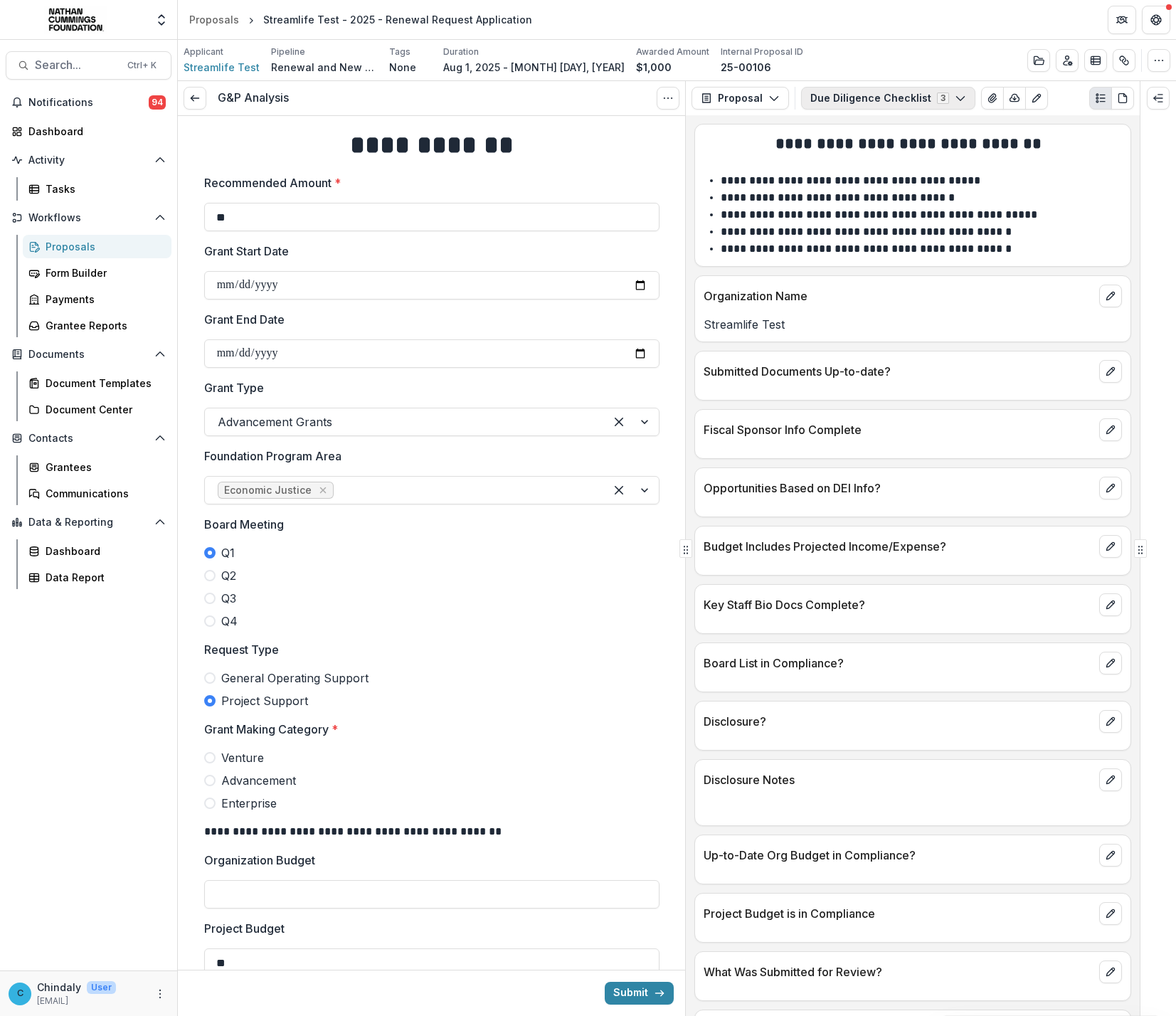 click on "Due Diligence Checklist 3" at bounding box center [888, 98] 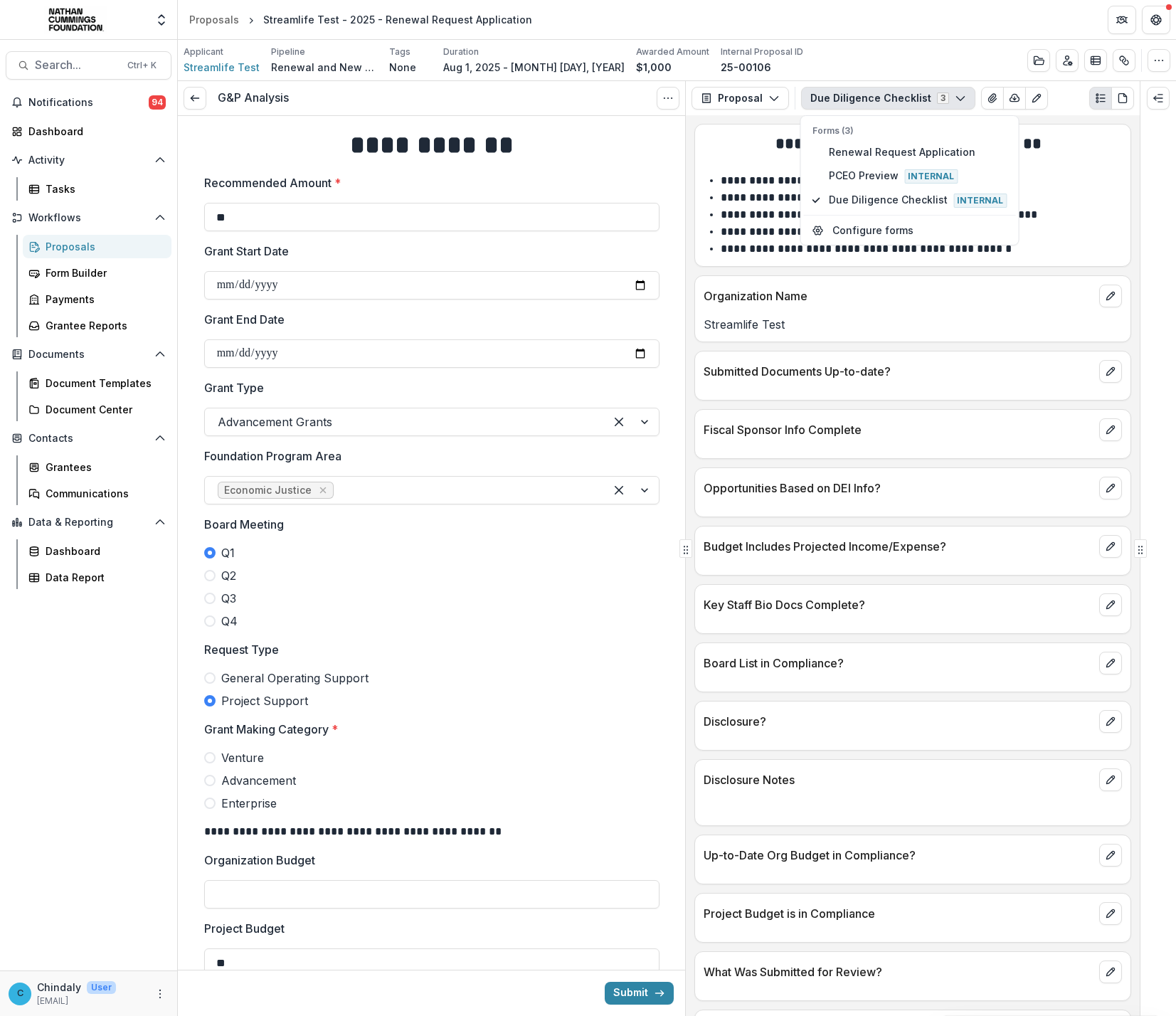 click on "Due Diligence Checklist 3" at bounding box center (888, 98) 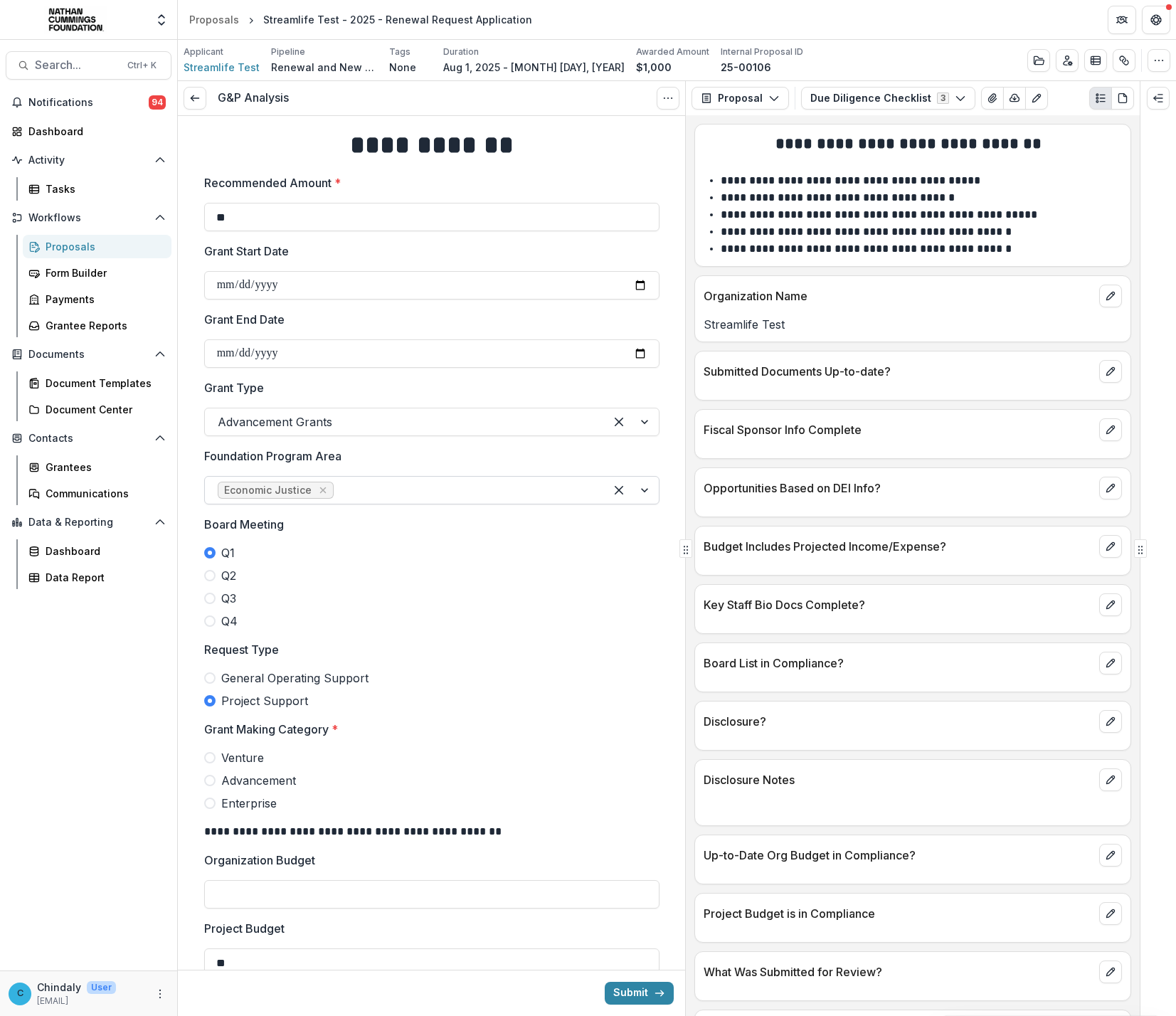 click at bounding box center (464, 490) 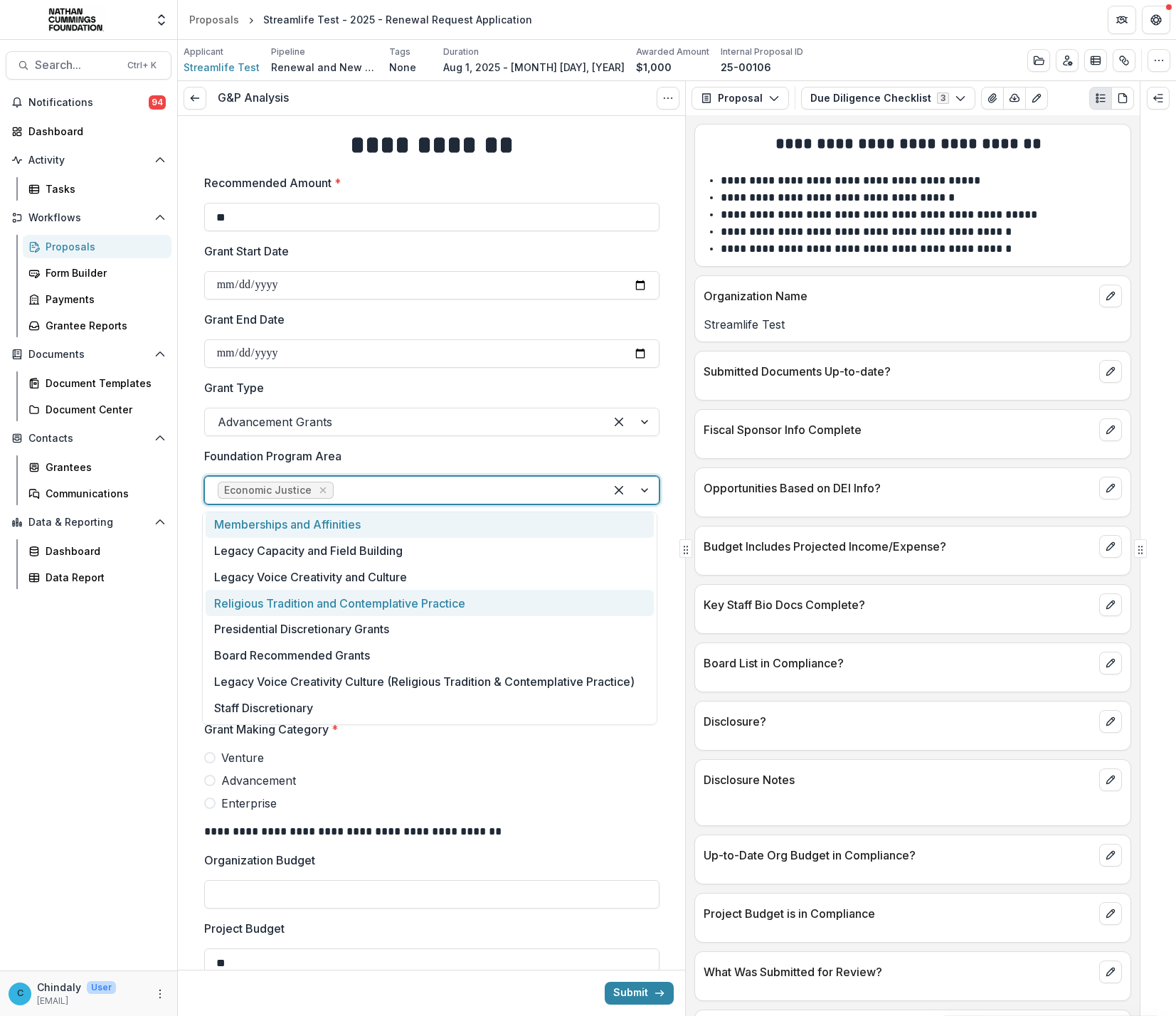 scroll, scrollTop: 0, scrollLeft: 0, axis: both 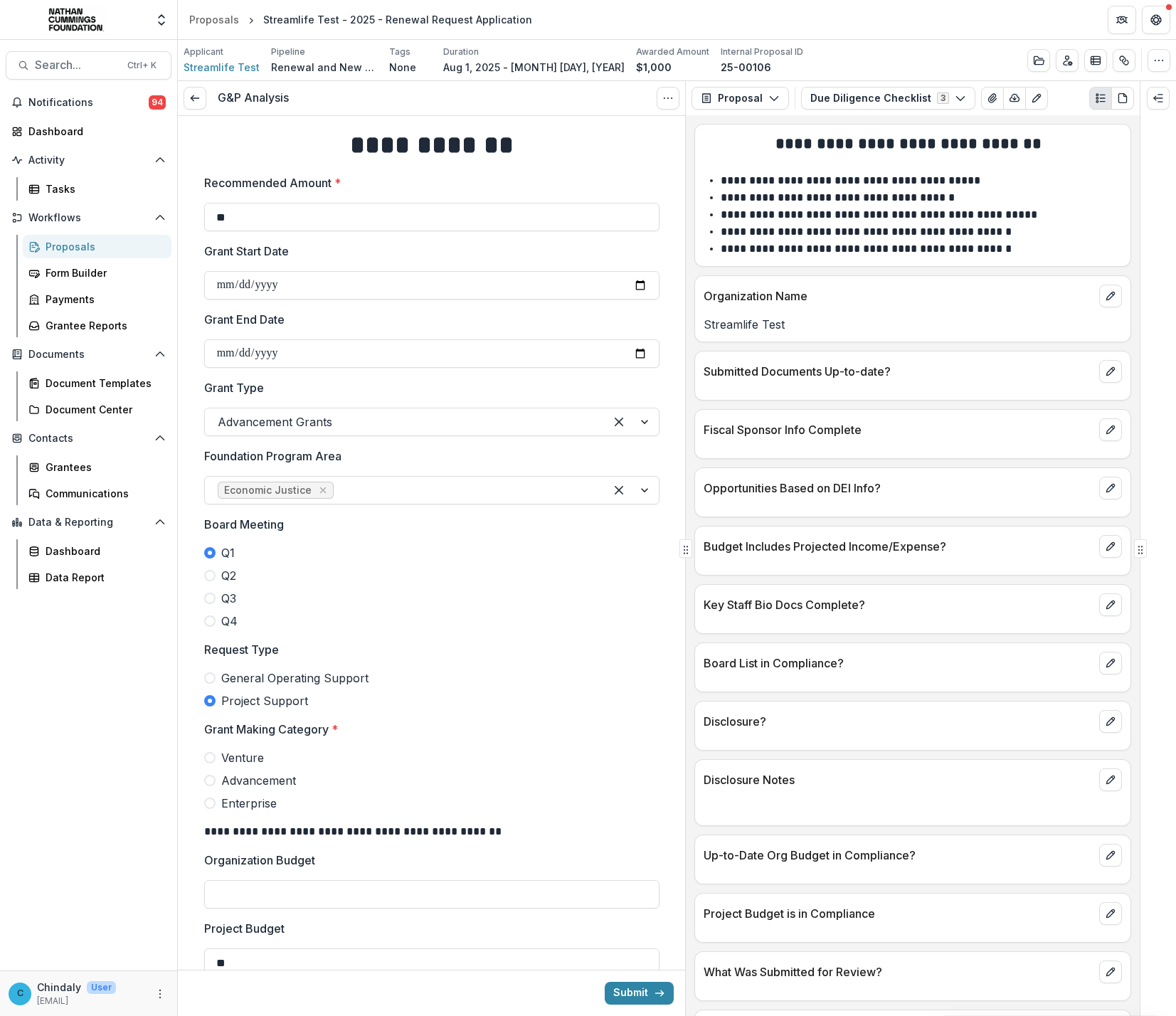 click on "Foundation Program Area" at bounding box center (428, 456) 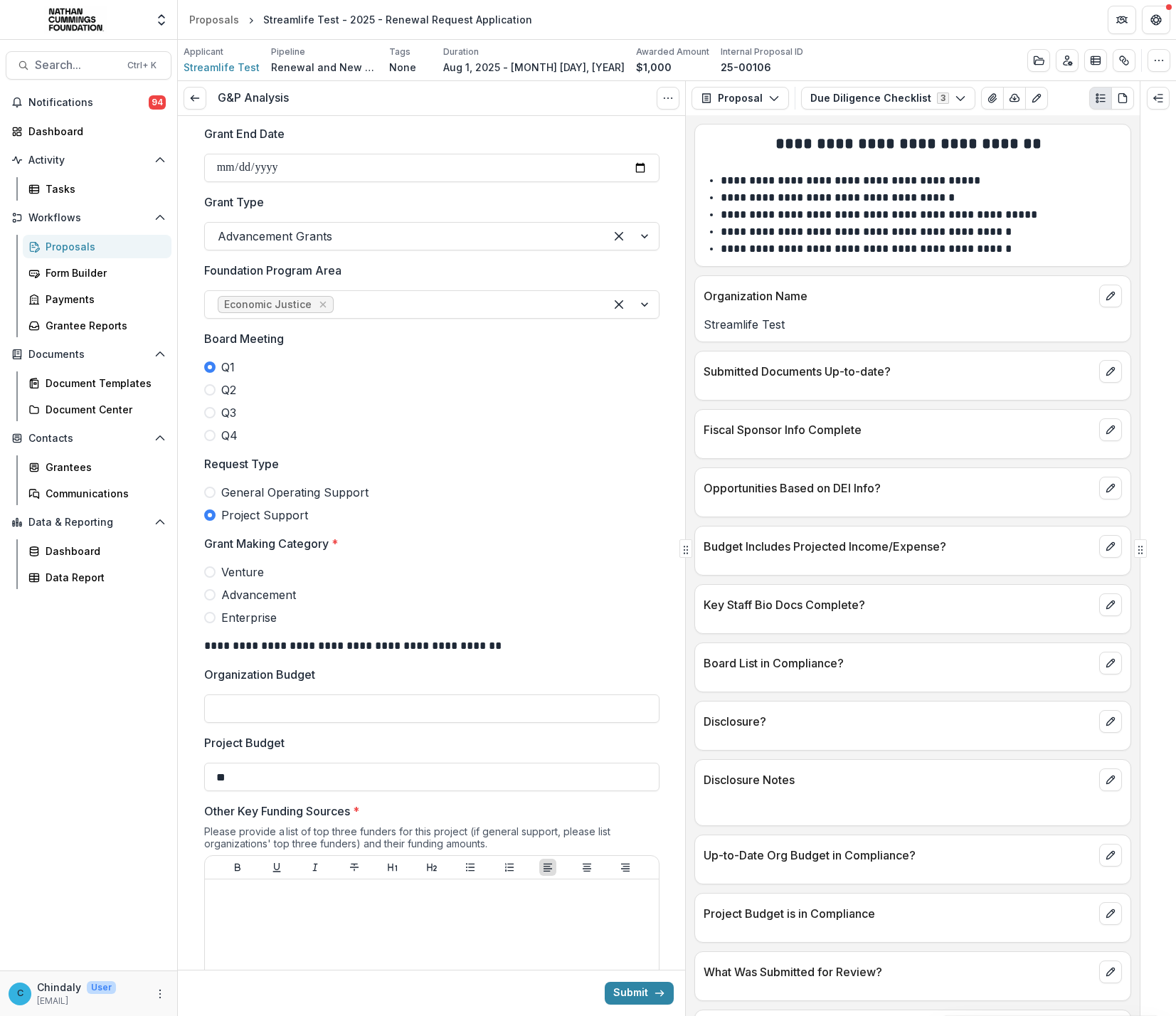 scroll, scrollTop: 0, scrollLeft: 0, axis: both 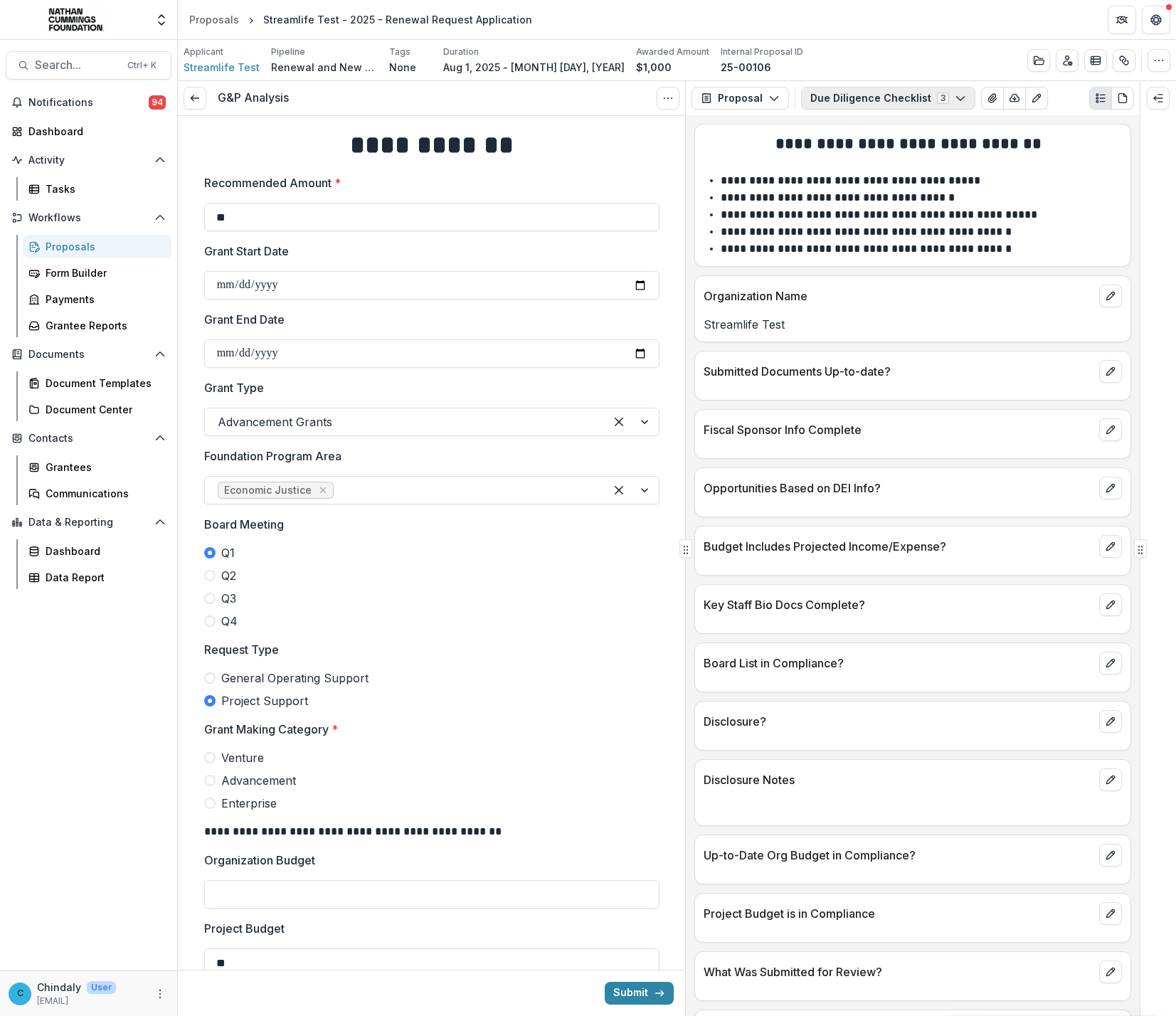 click on "Due Diligence Checklist 3" at bounding box center [888, 98] 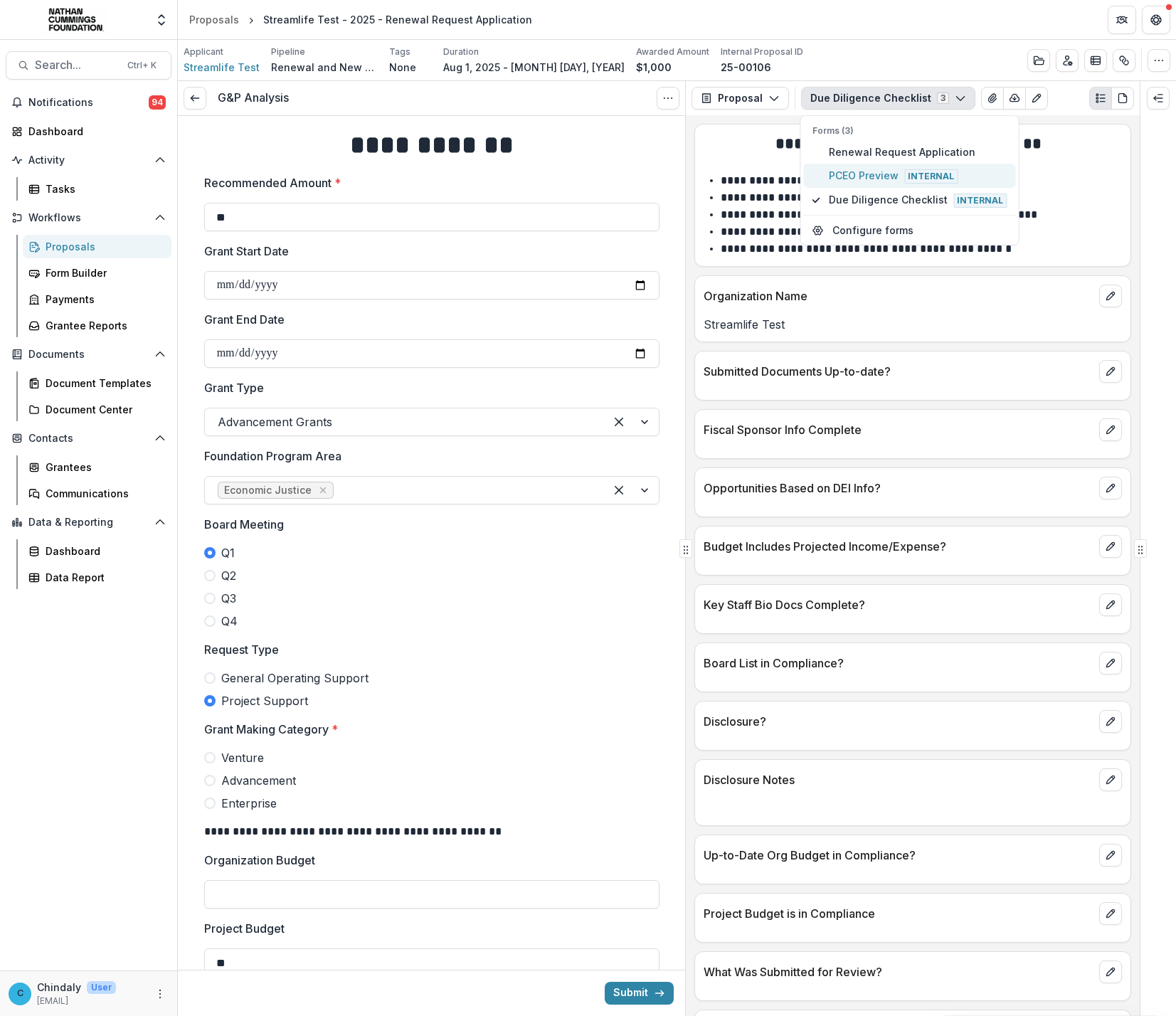 click on "PCEO Preview Internal" at bounding box center [918, 176] 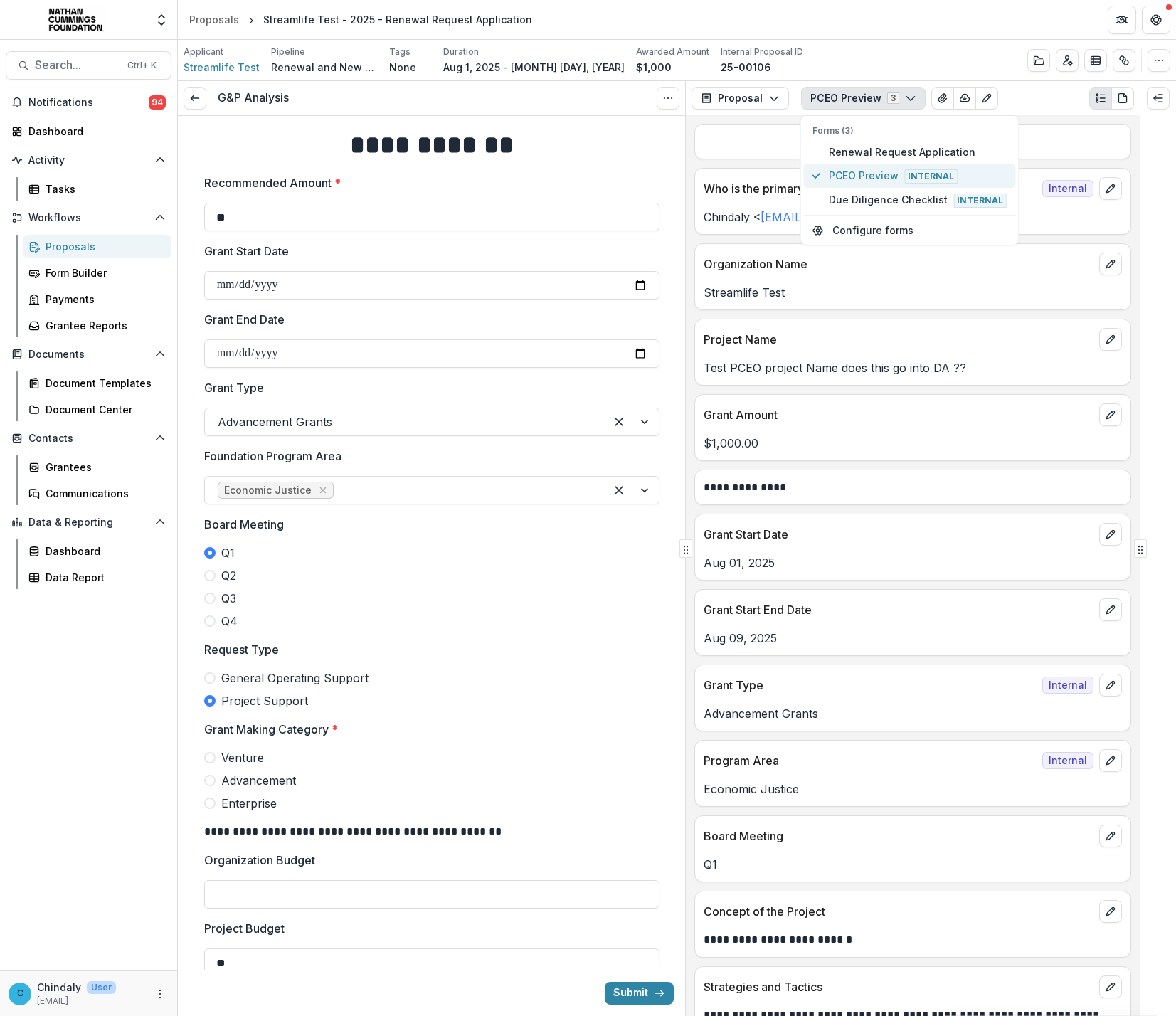click on "PCEO Preview Internal" at bounding box center (918, 176) 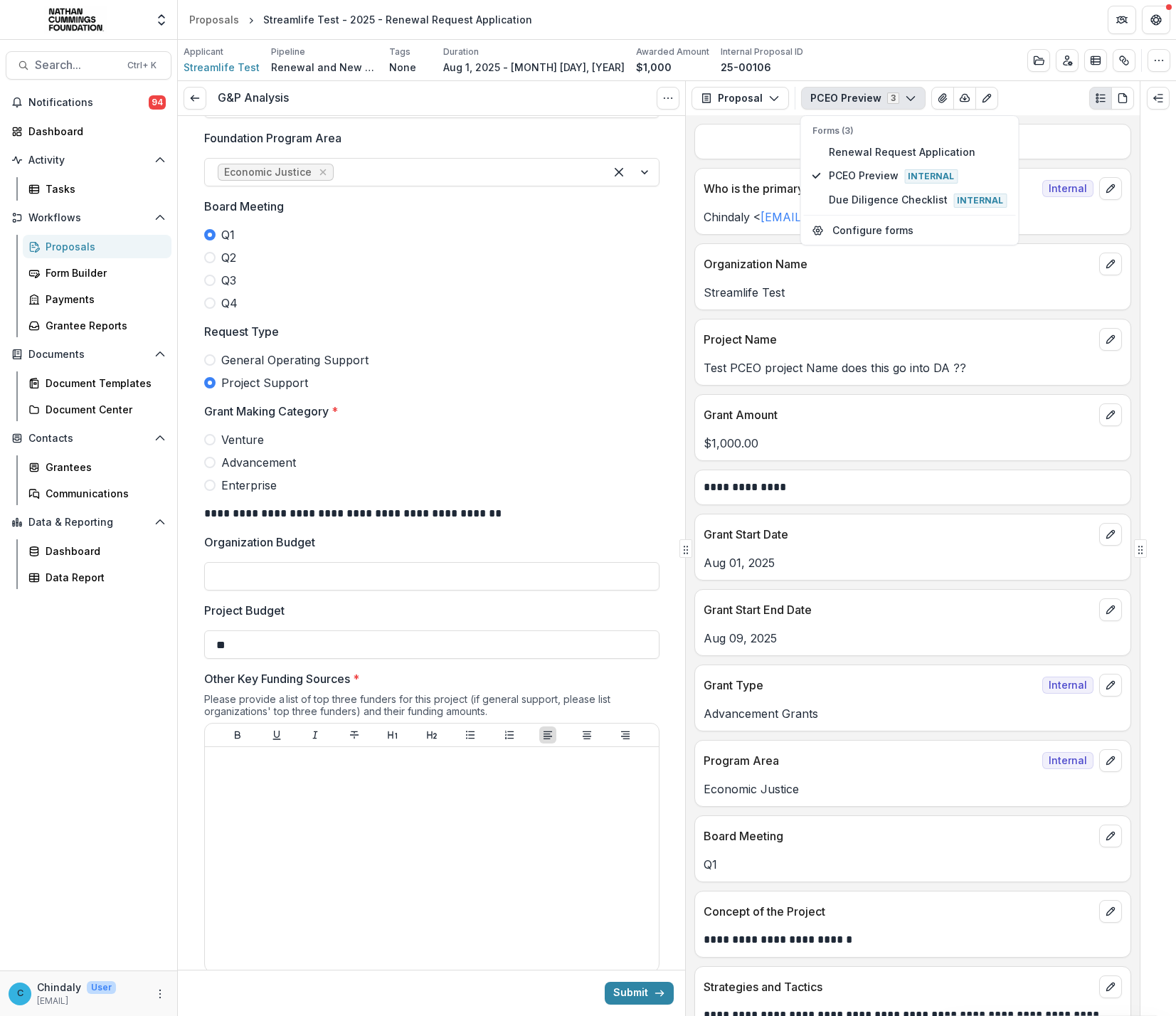 scroll, scrollTop: 320, scrollLeft: 0, axis: vertical 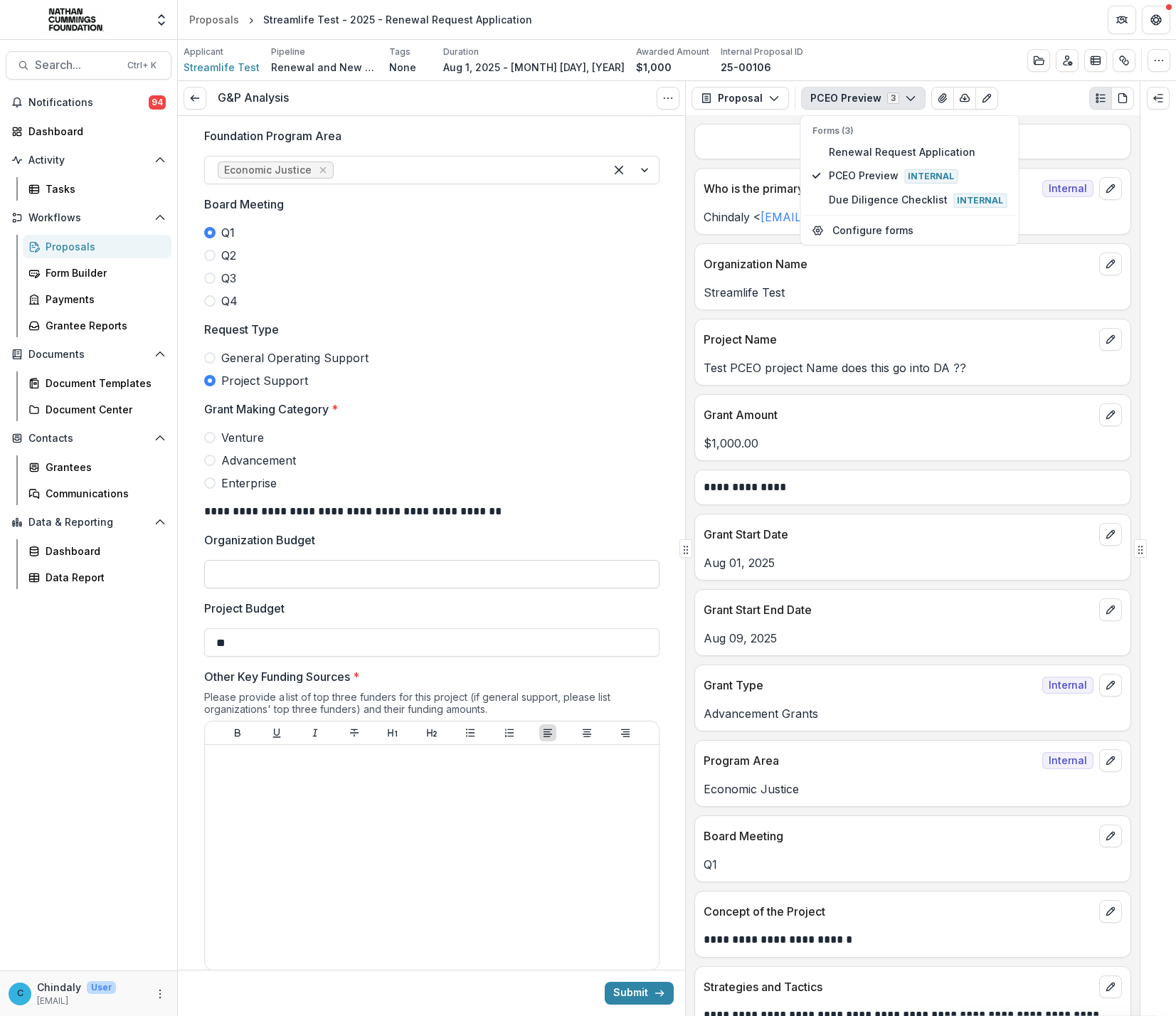 click on "Organization Budget" at bounding box center [432, 574] 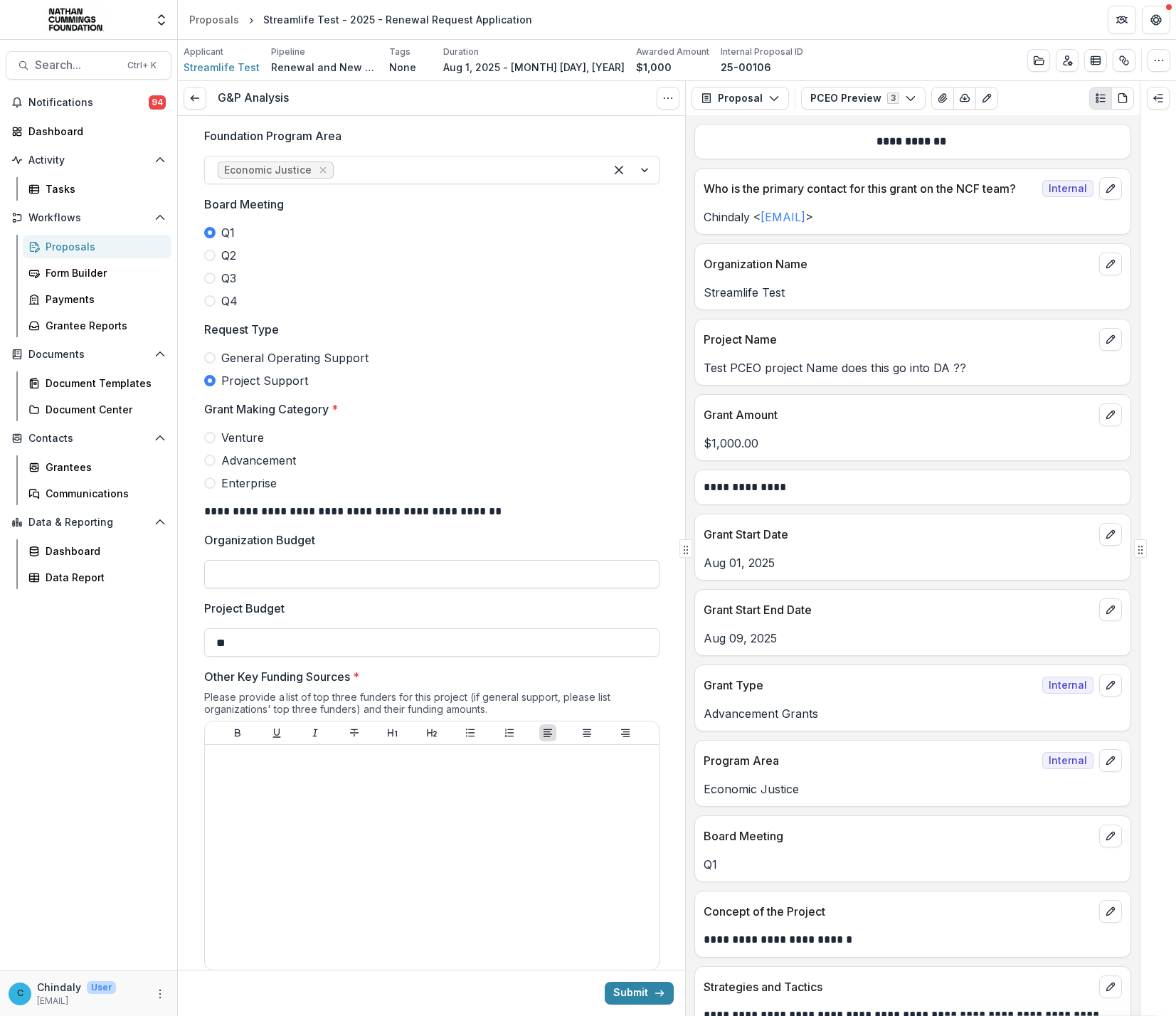 type on "********" 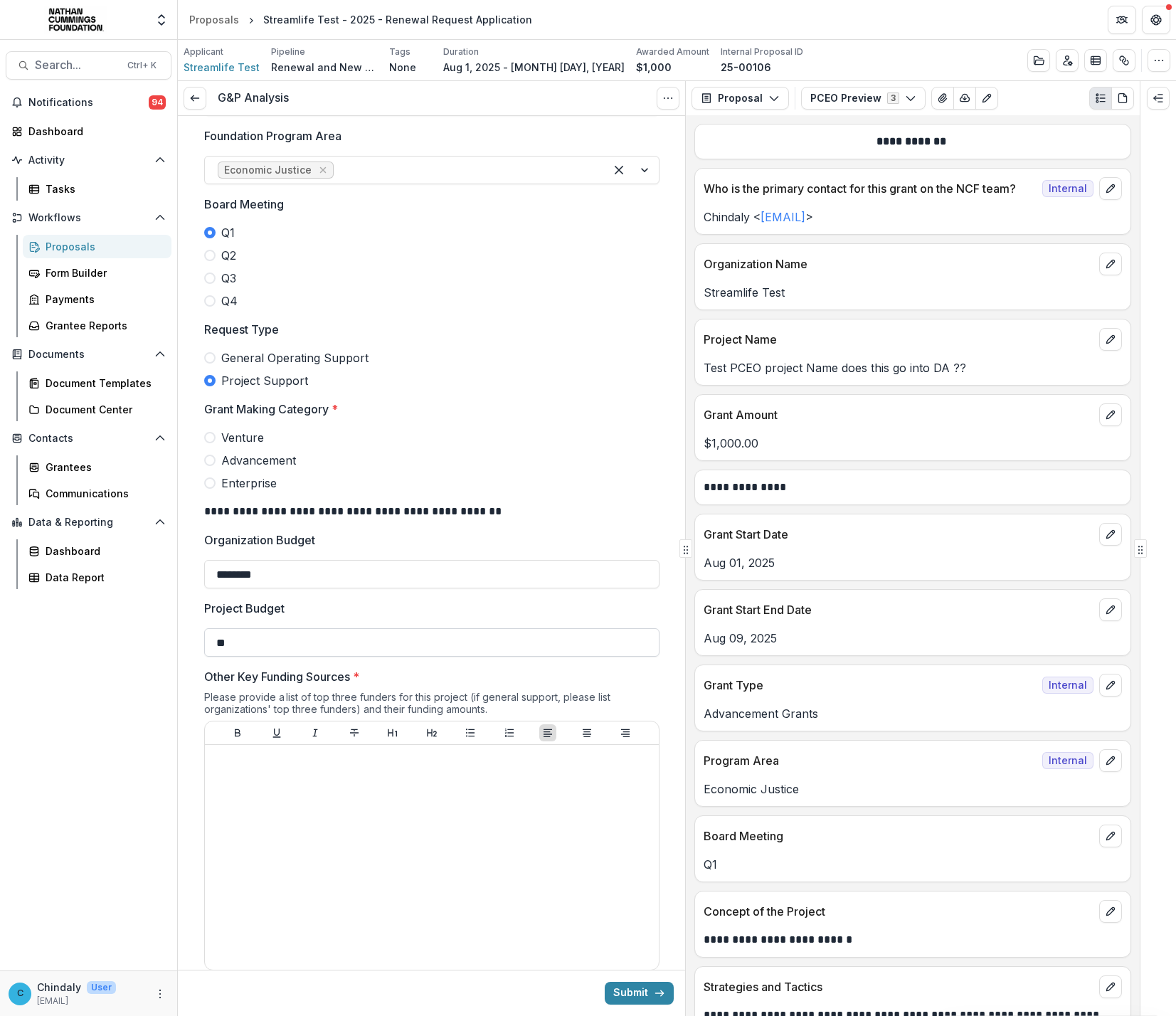 click on "**" at bounding box center [432, 642] 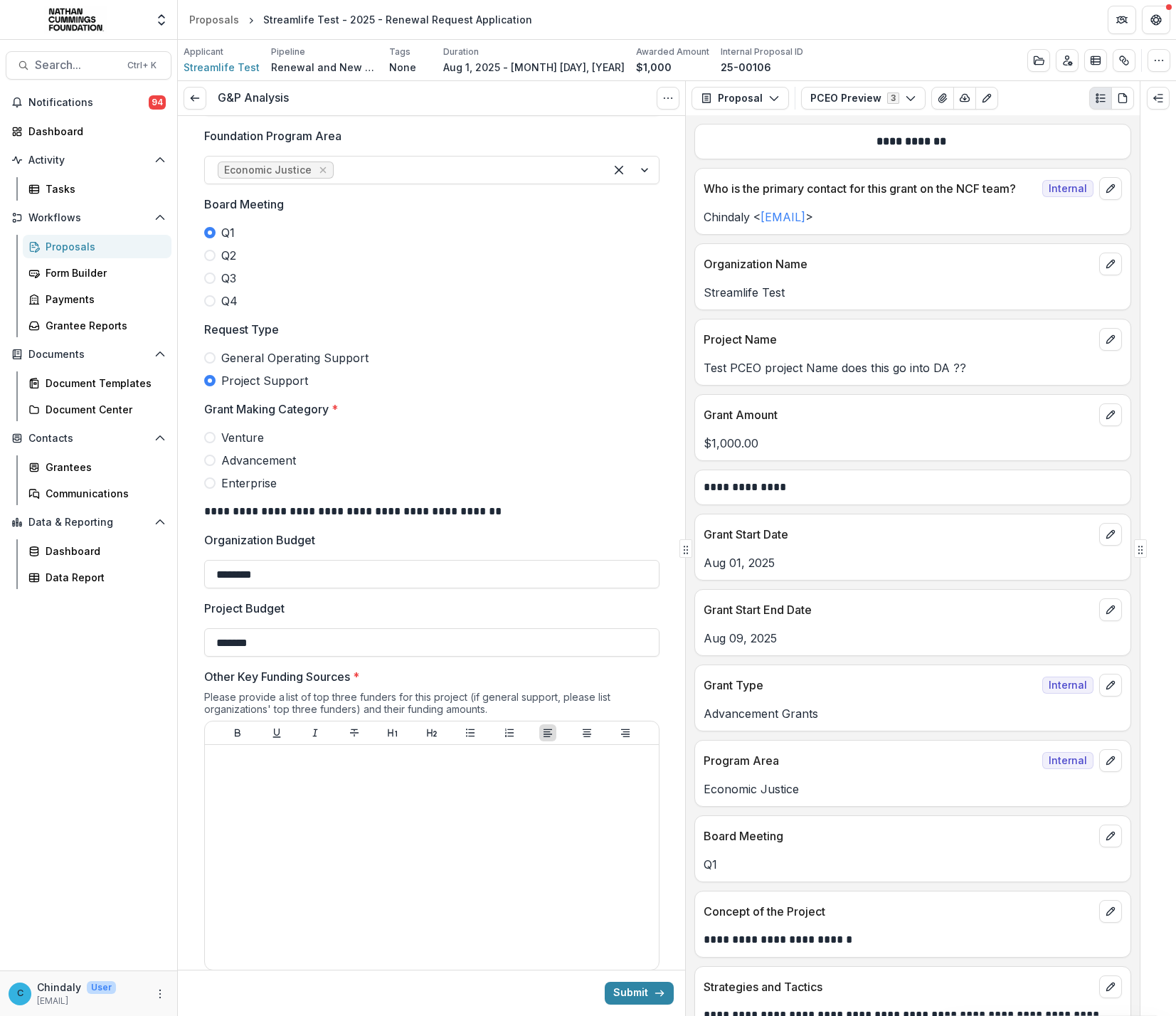 type on "*******" 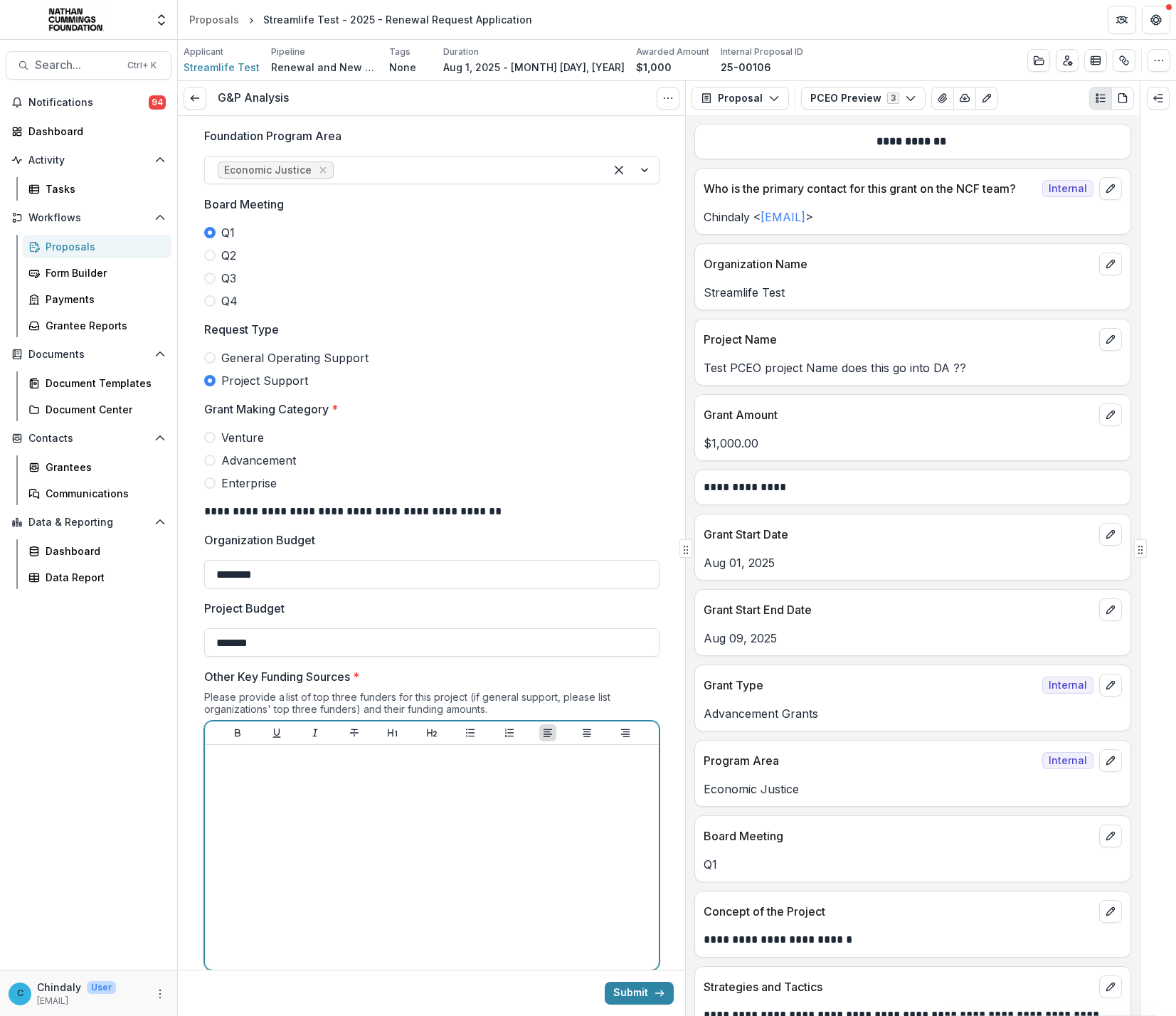 click at bounding box center (432, 857) 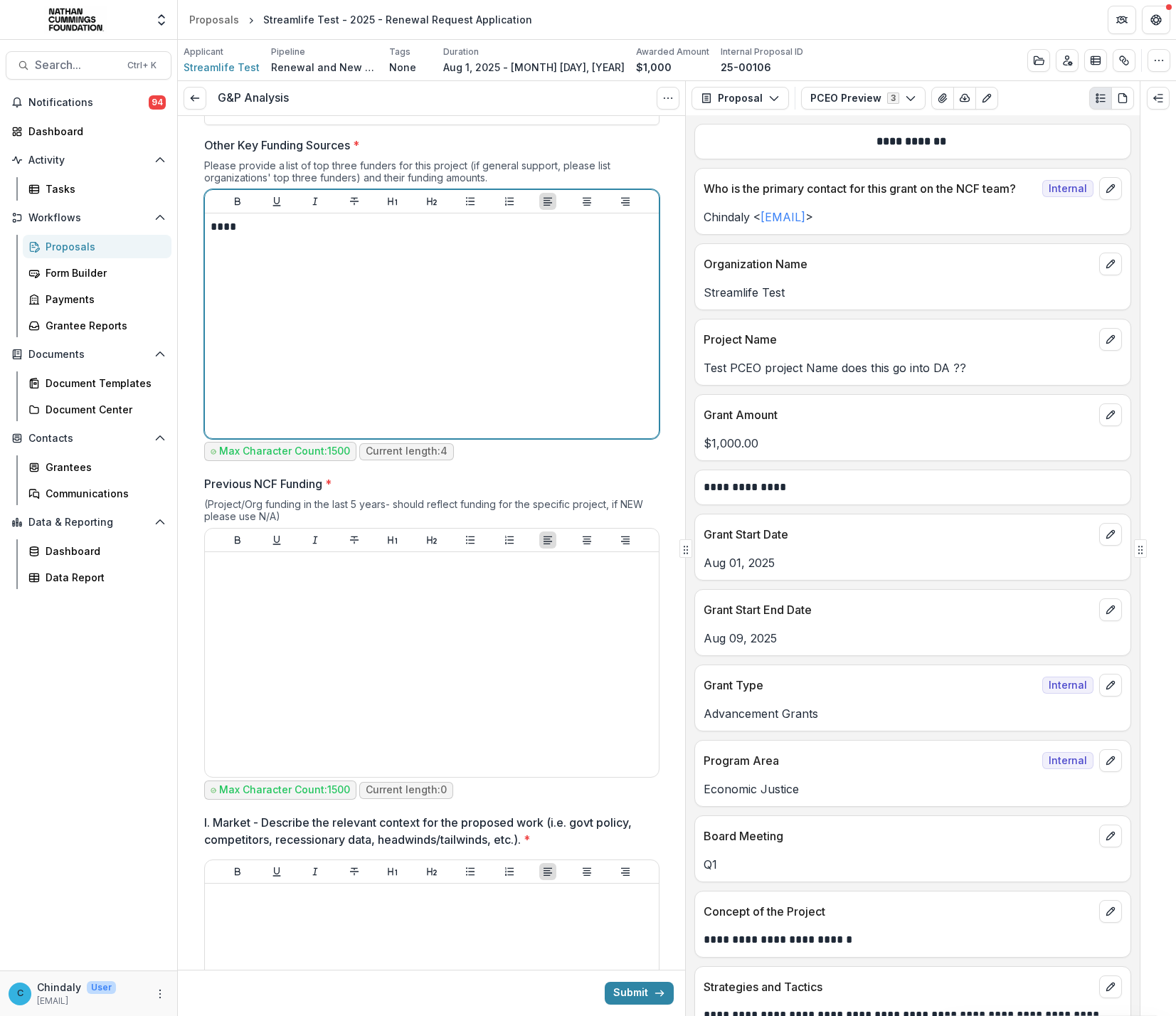 scroll, scrollTop: 854, scrollLeft: 0, axis: vertical 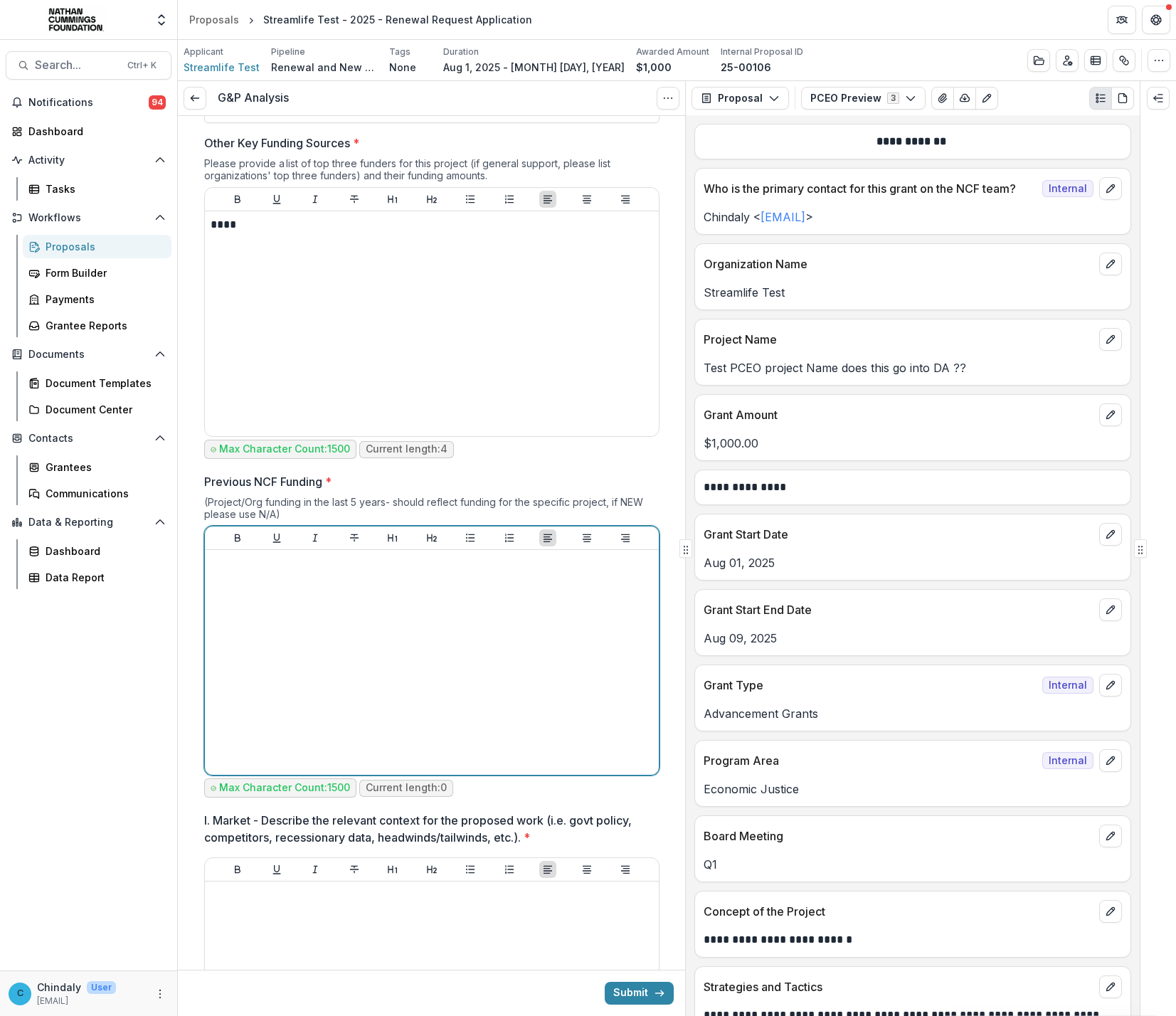 click at bounding box center (432, 662) 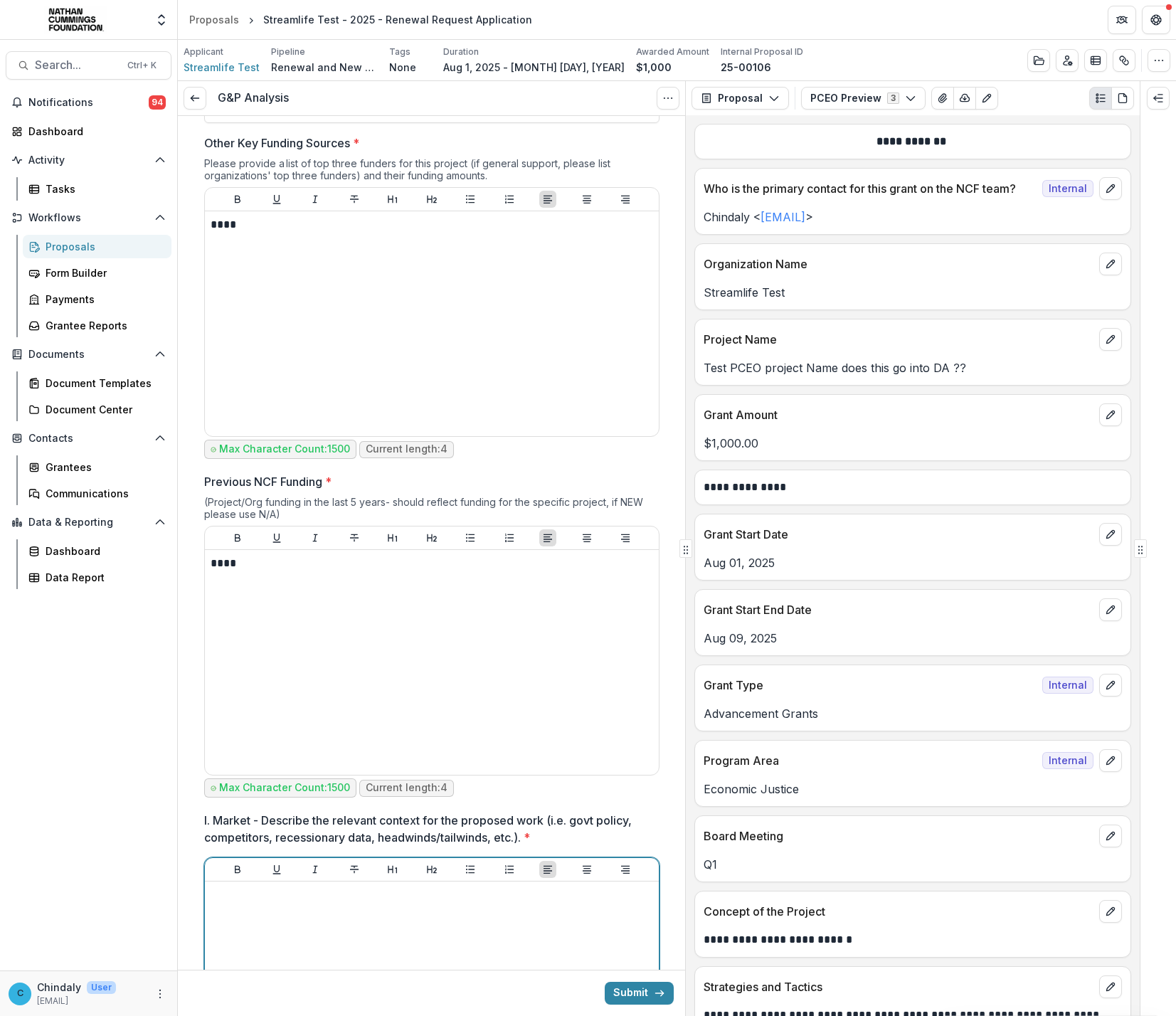 click at bounding box center [432, 994] 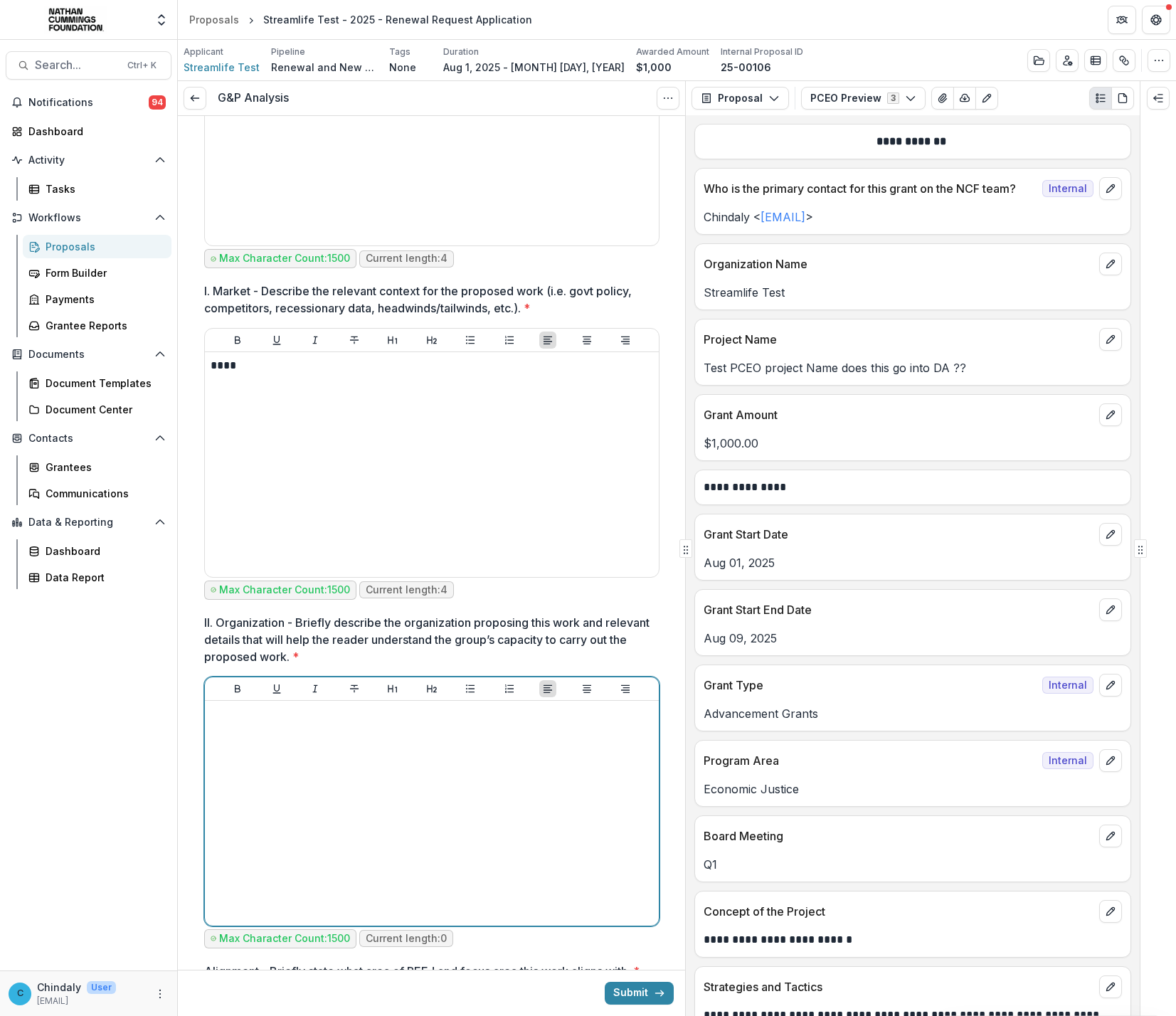 click at bounding box center (432, 813) 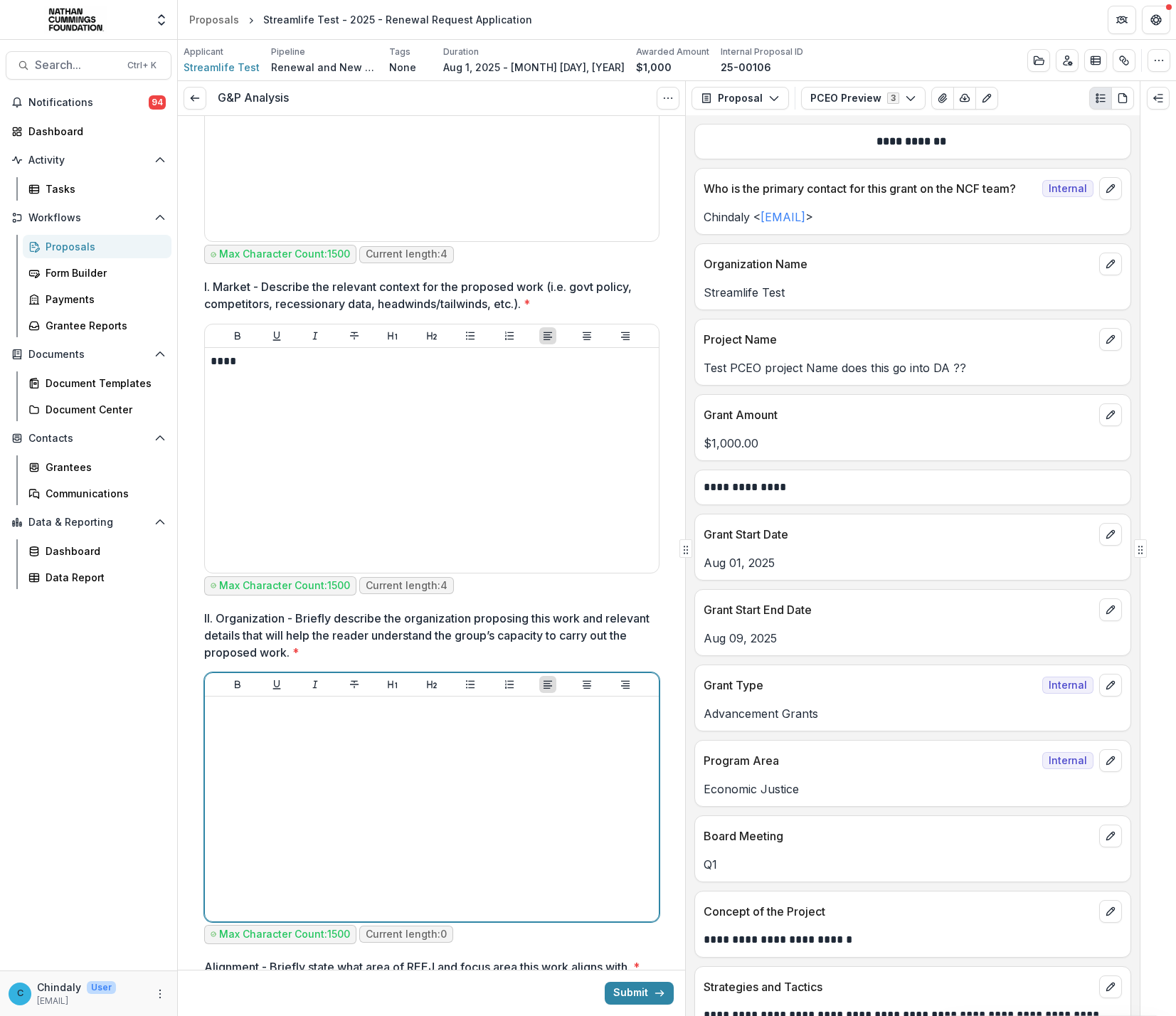type 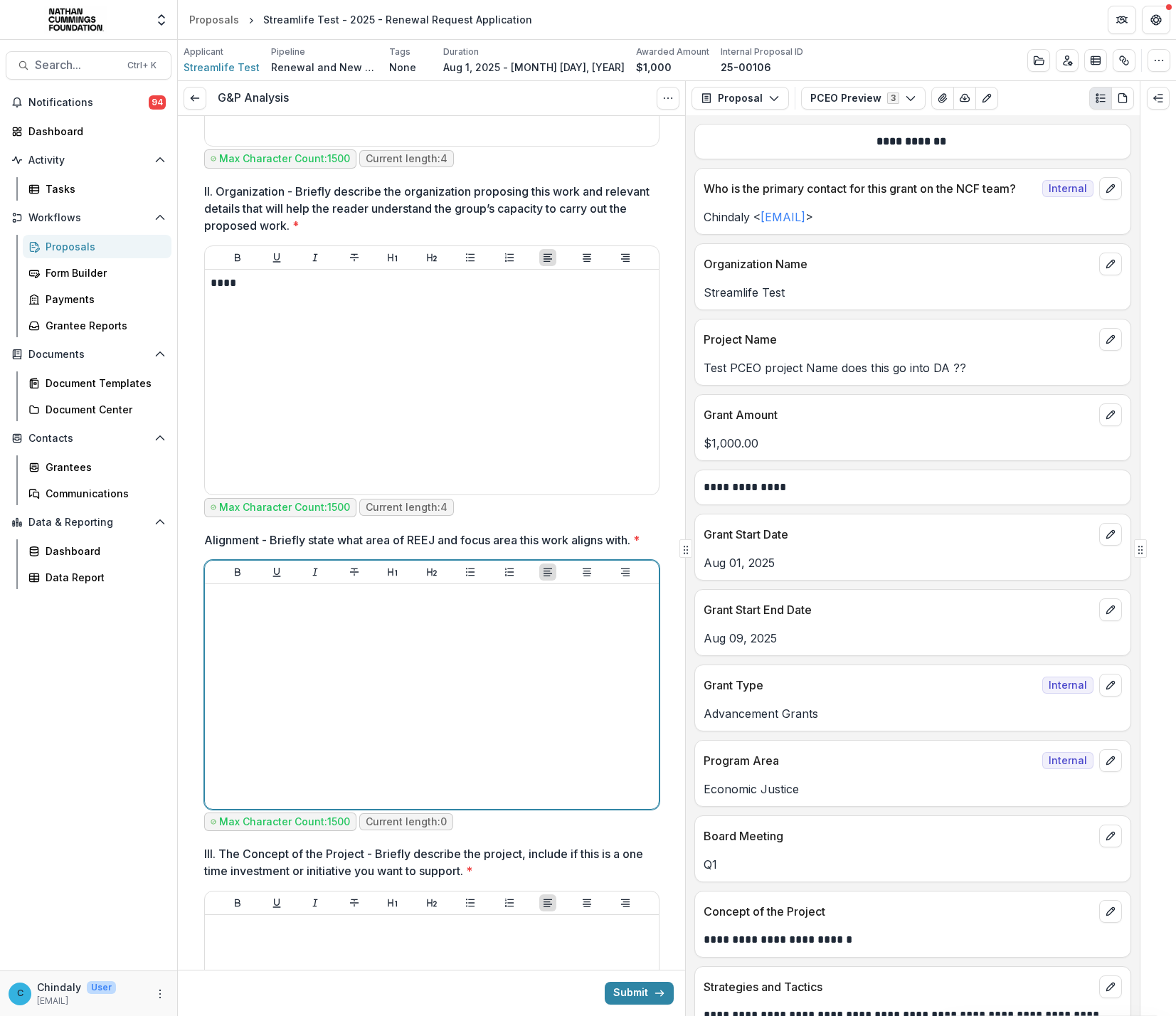 click at bounding box center (432, 697) 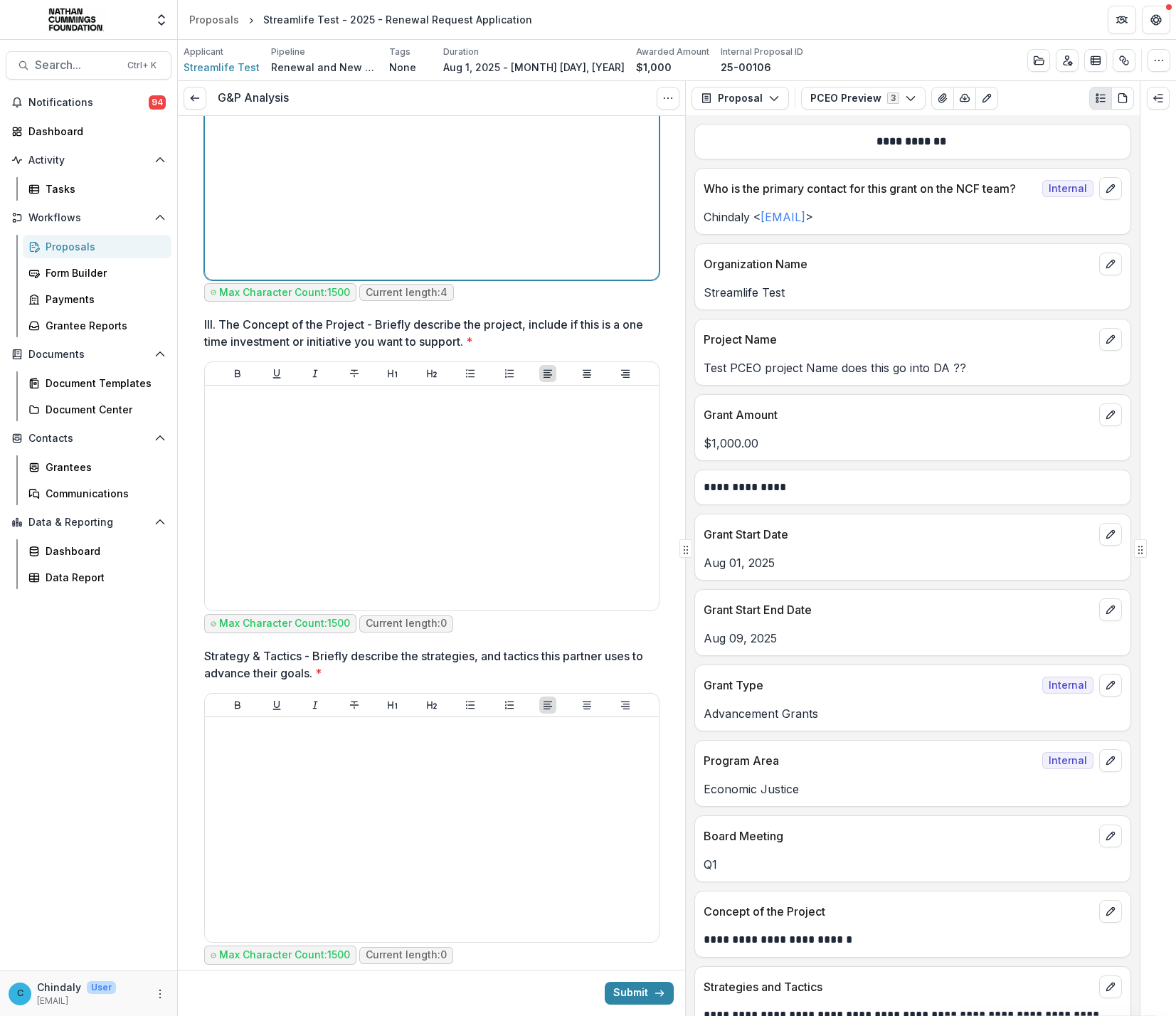 scroll, scrollTop: 2346, scrollLeft: 0, axis: vertical 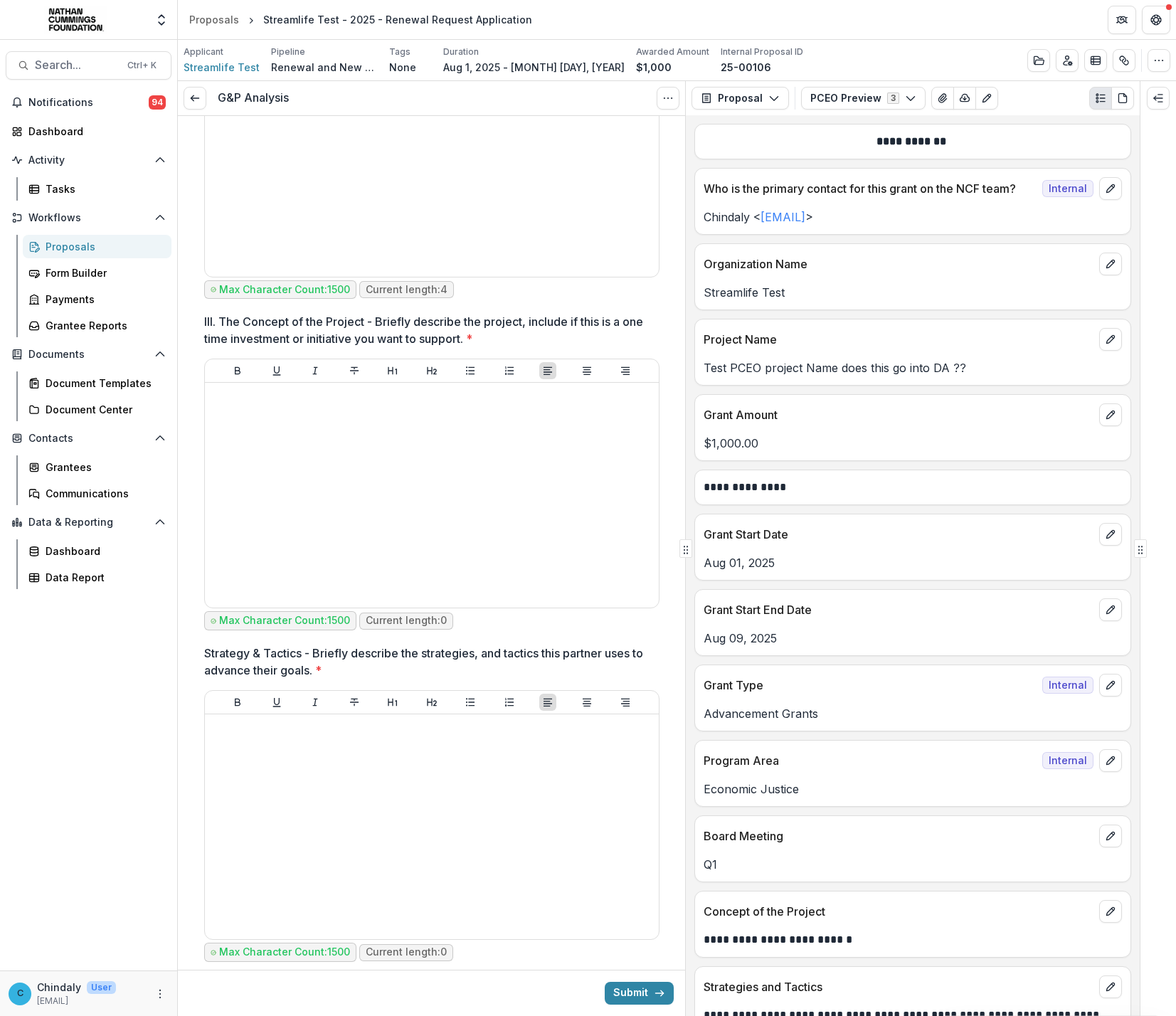 click on "III. The Concept of the Project - Briefly describe the project, include if this is a one time investment or initiative you want to support. *" at bounding box center (428, 330) 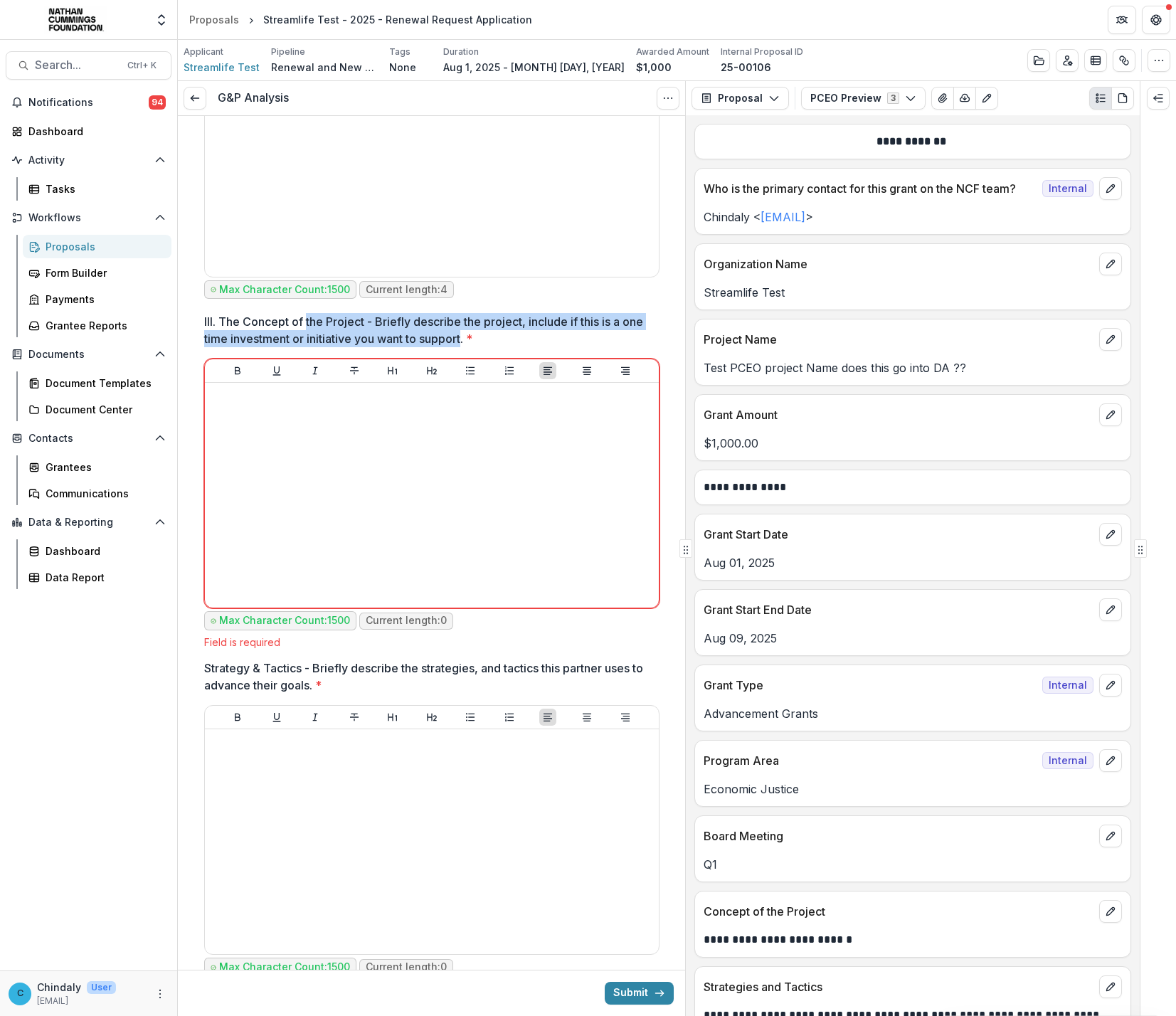 drag, startPoint x: 453, startPoint y: 346, endPoint x: 284, endPoint y: 319, distance: 171.14321 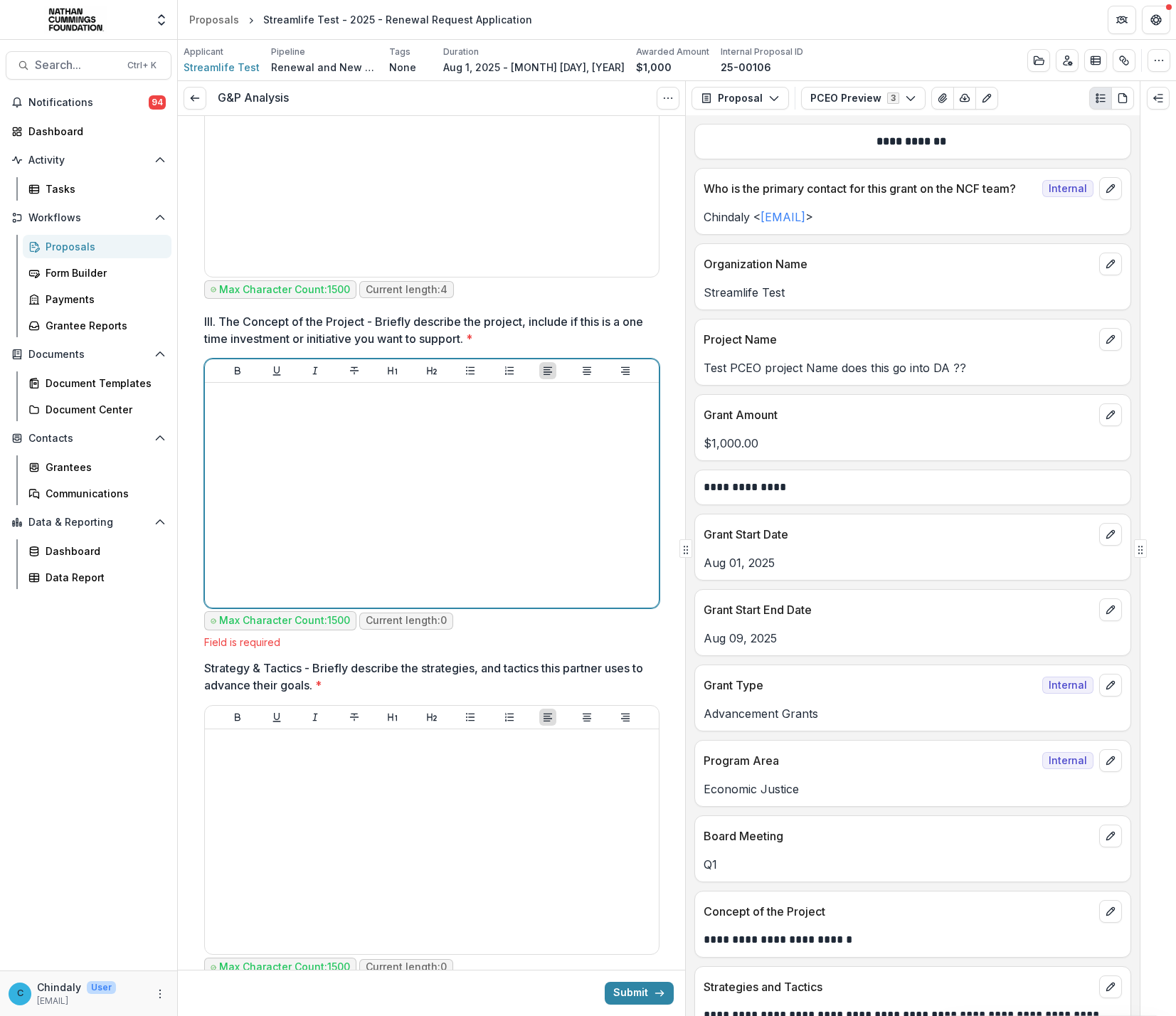 drag, startPoint x: 284, startPoint y: 319, endPoint x: 270, endPoint y: 443, distance: 124.78782 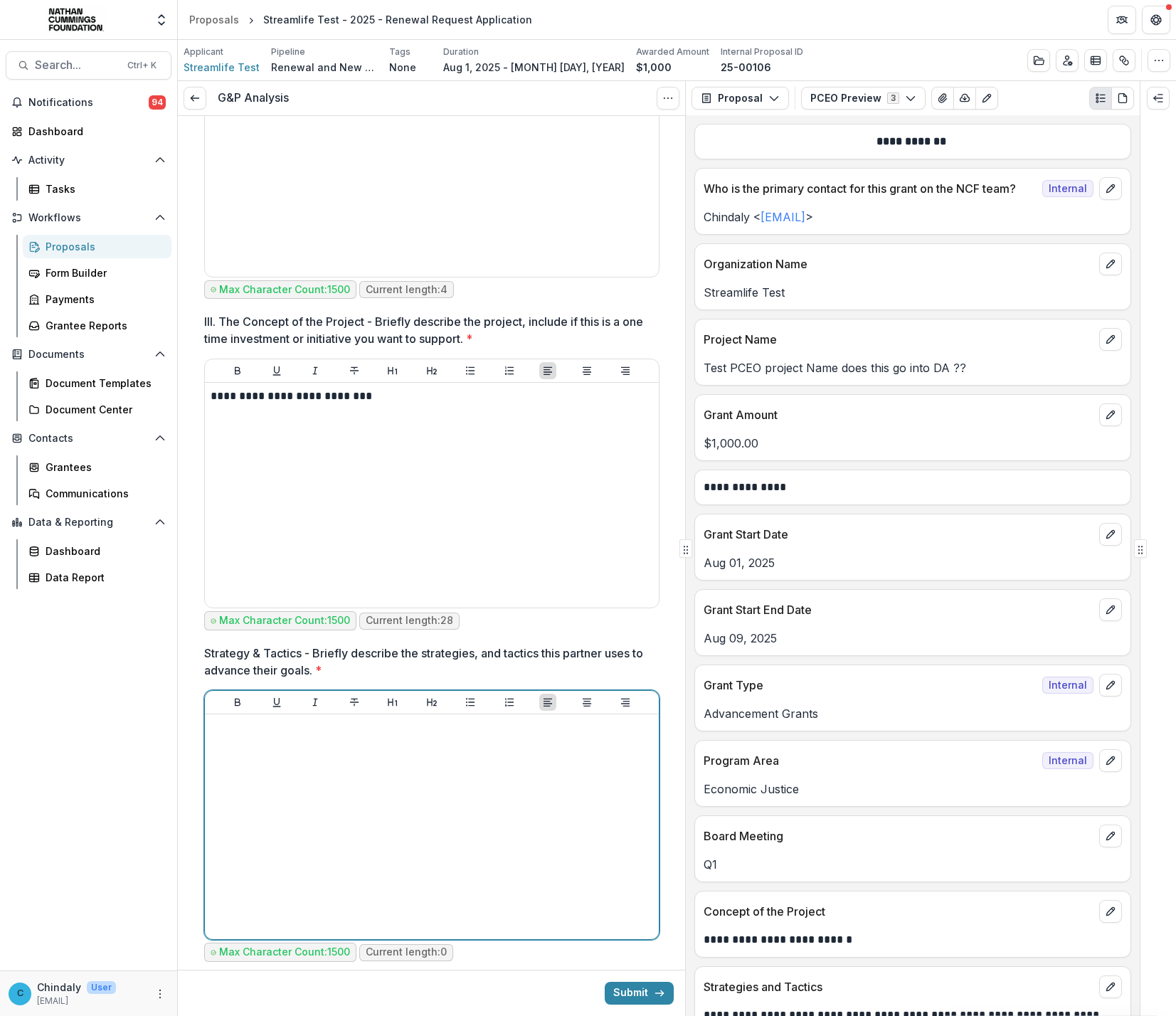 click at bounding box center [432, 827] 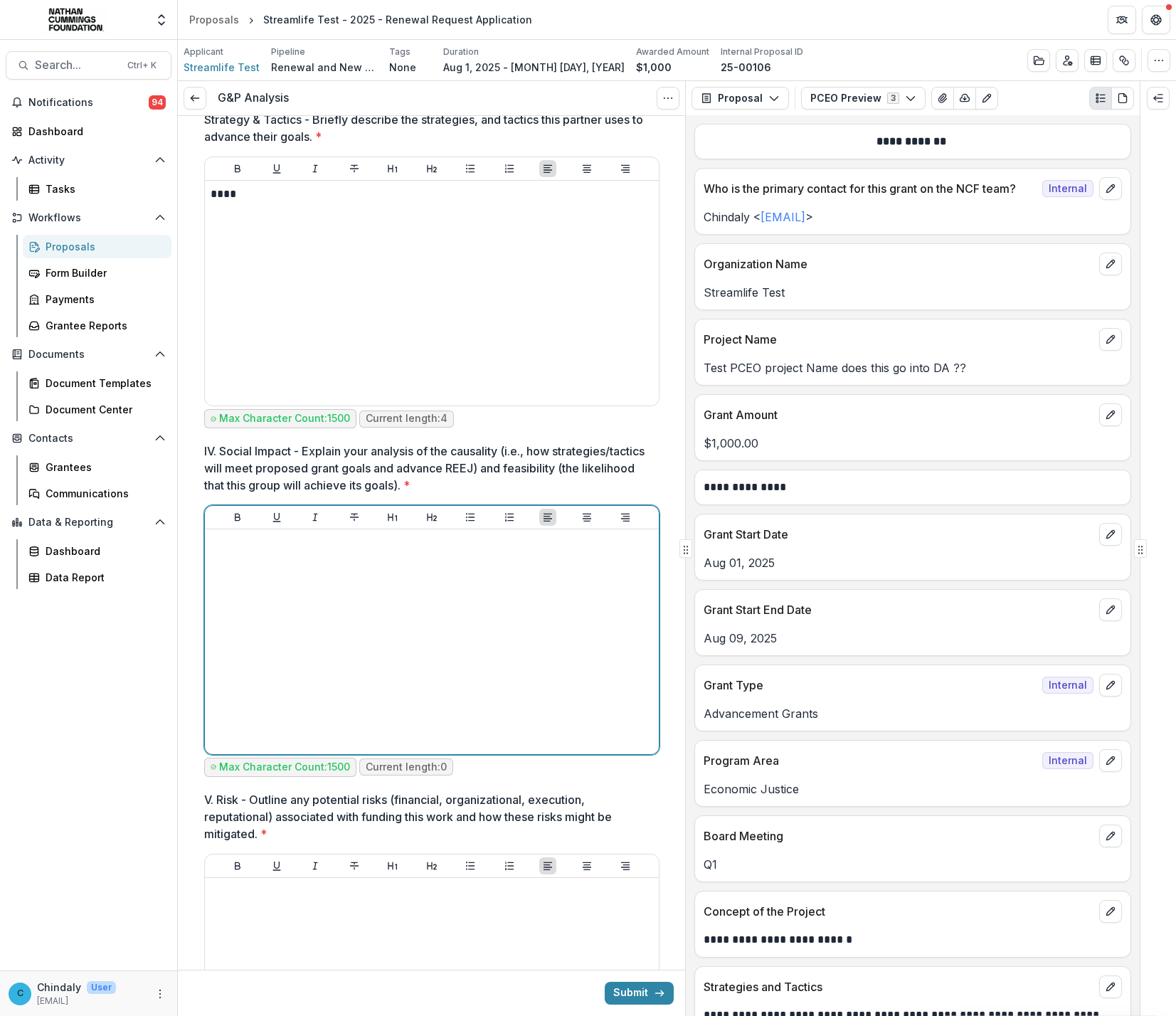 click at bounding box center [432, 642] 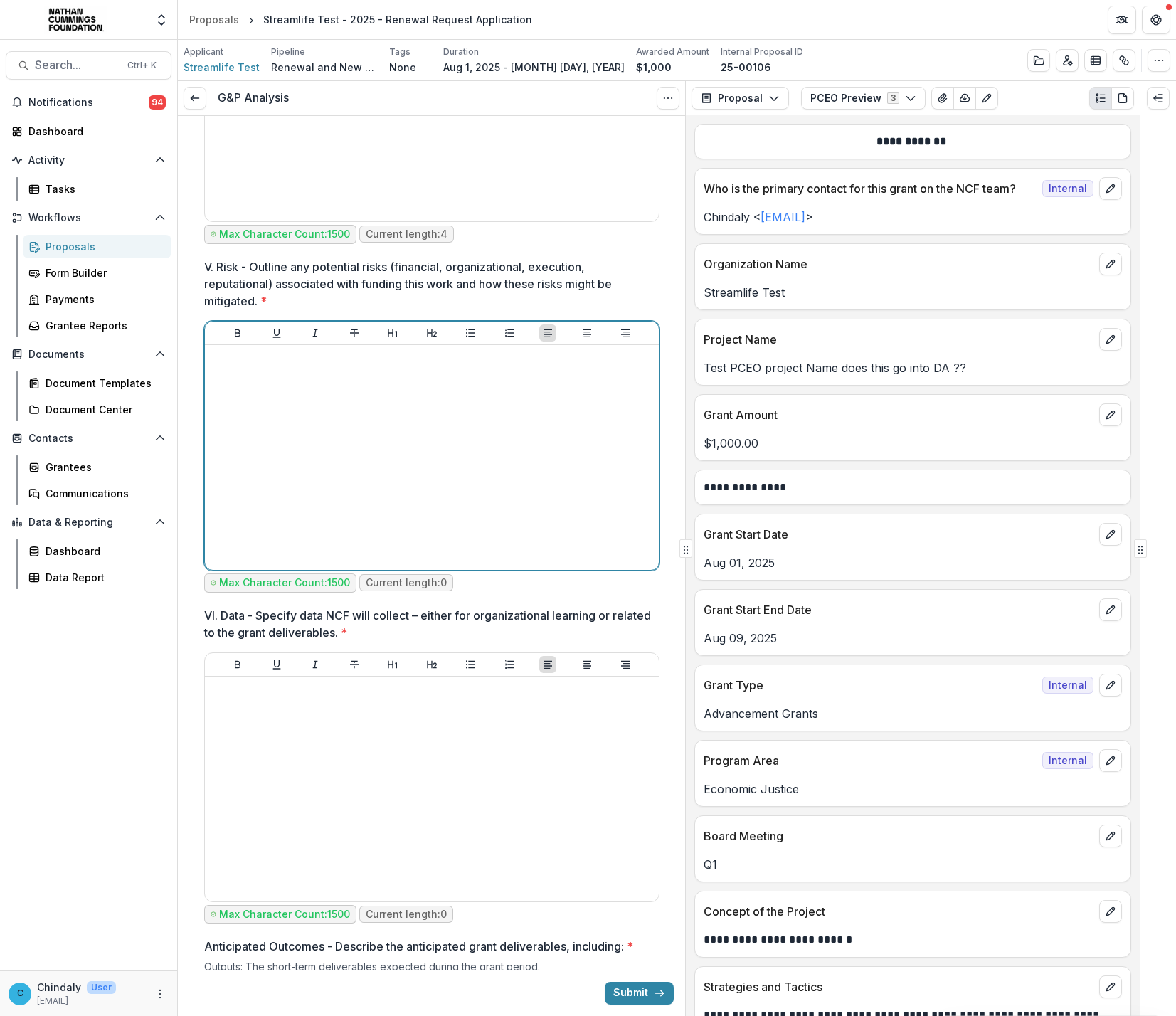 scroll, scrollTop: 3414, scrollLeft: 0, axis: vertical 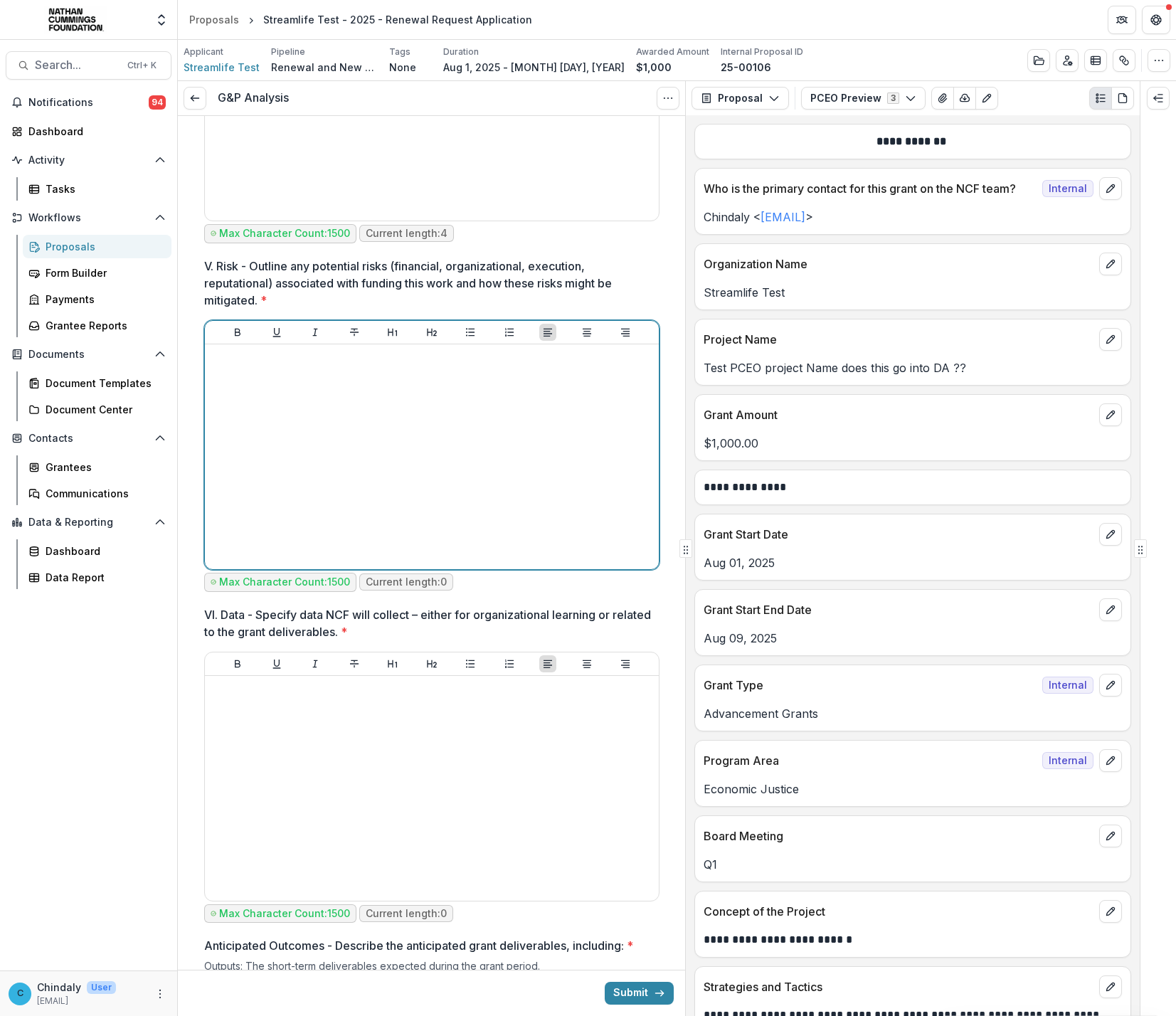 click at bounding box center (432, 457) 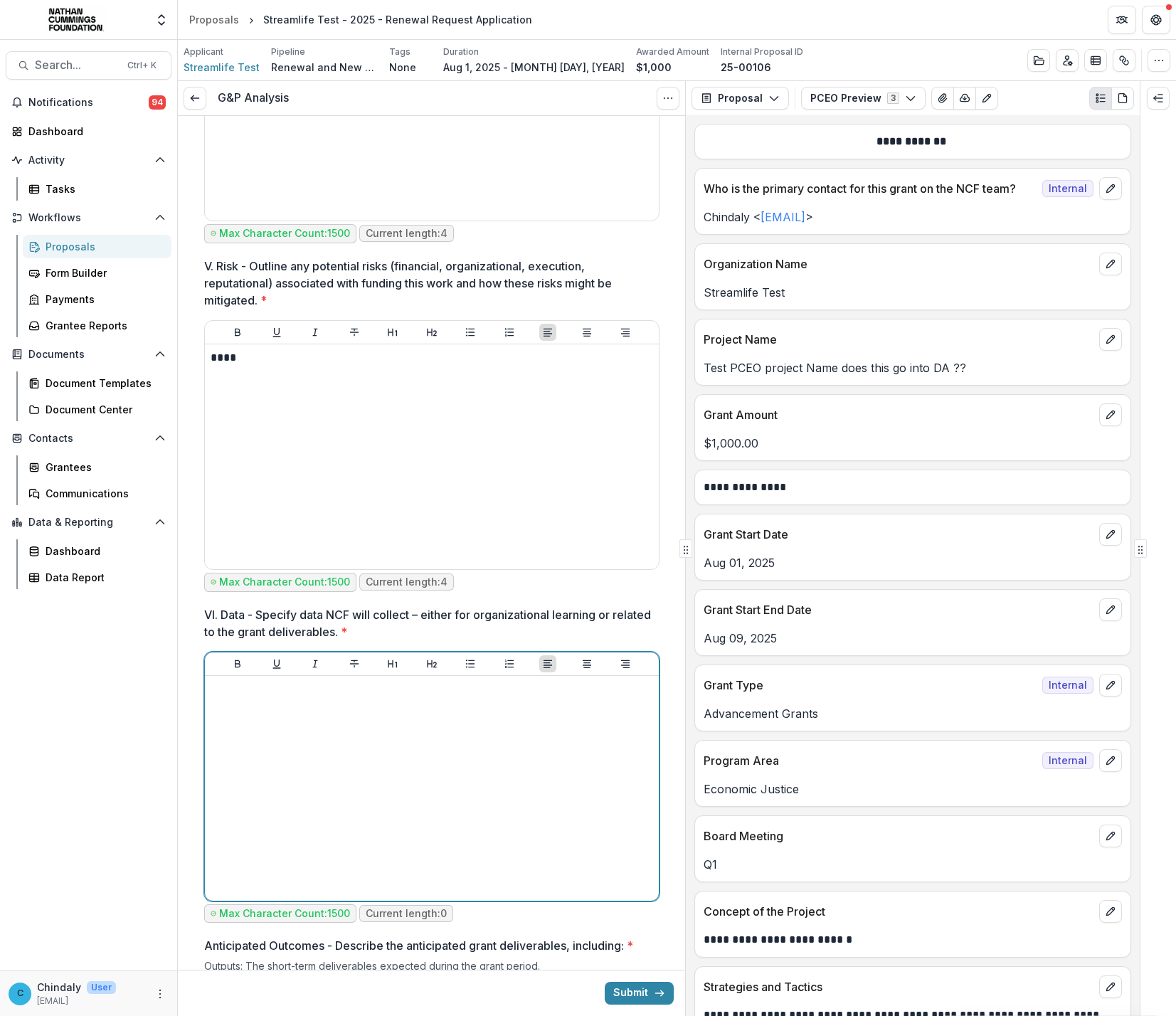 click at bounding box center [432, 788] 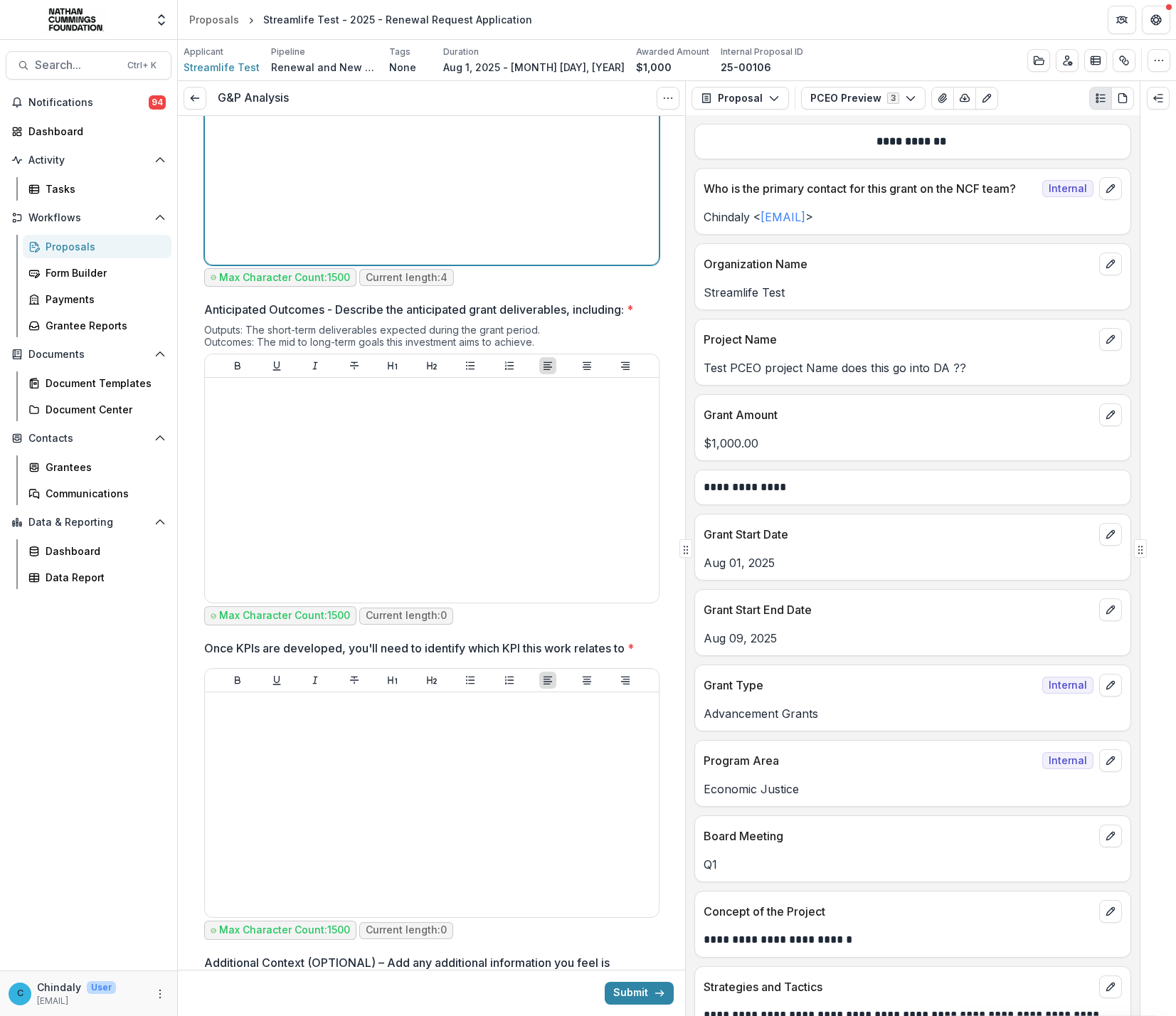 scroll, scrollTop: 4054, scrollLeft: 0, axis: vertical 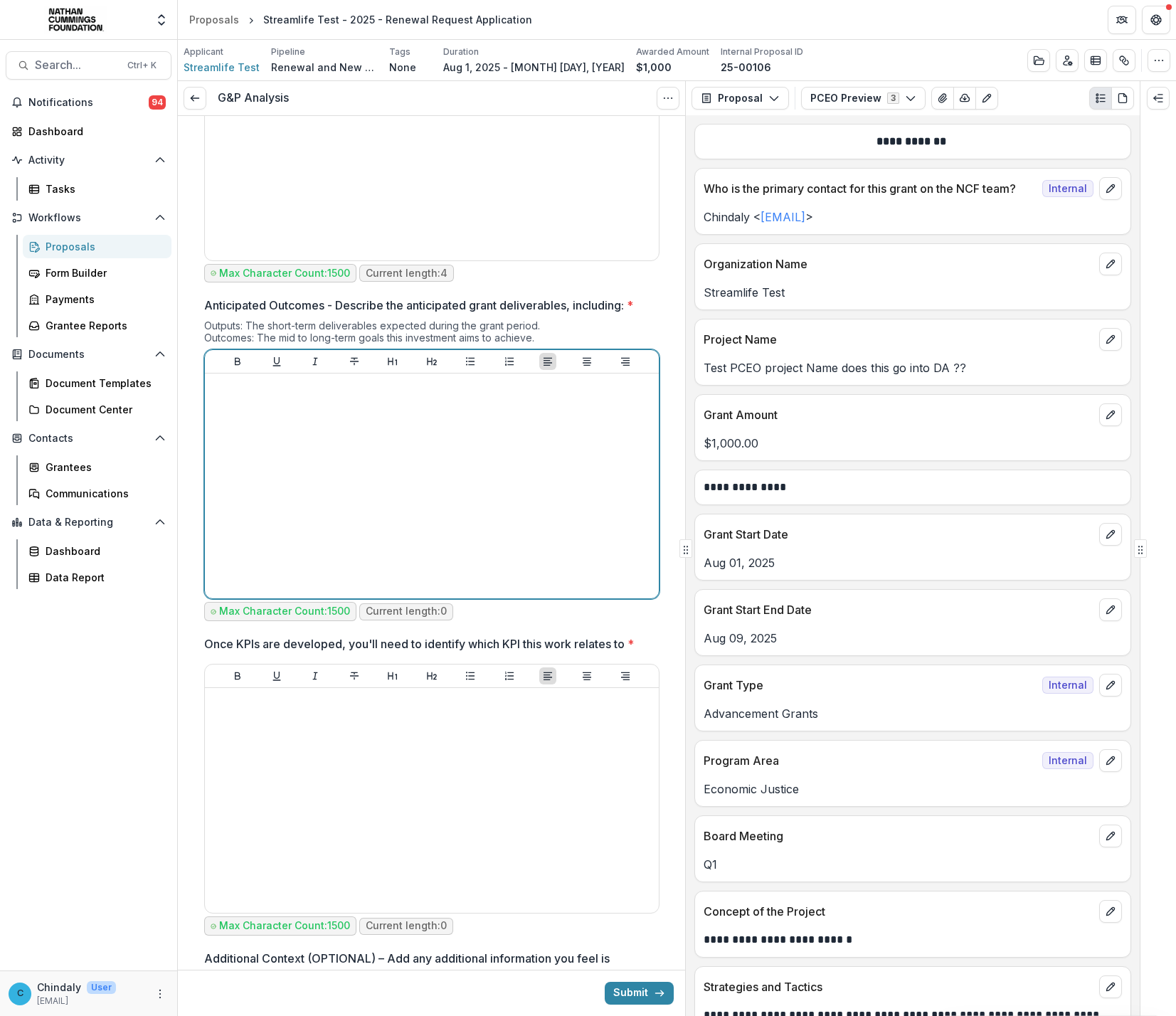 click at bounding box center [432, 486] 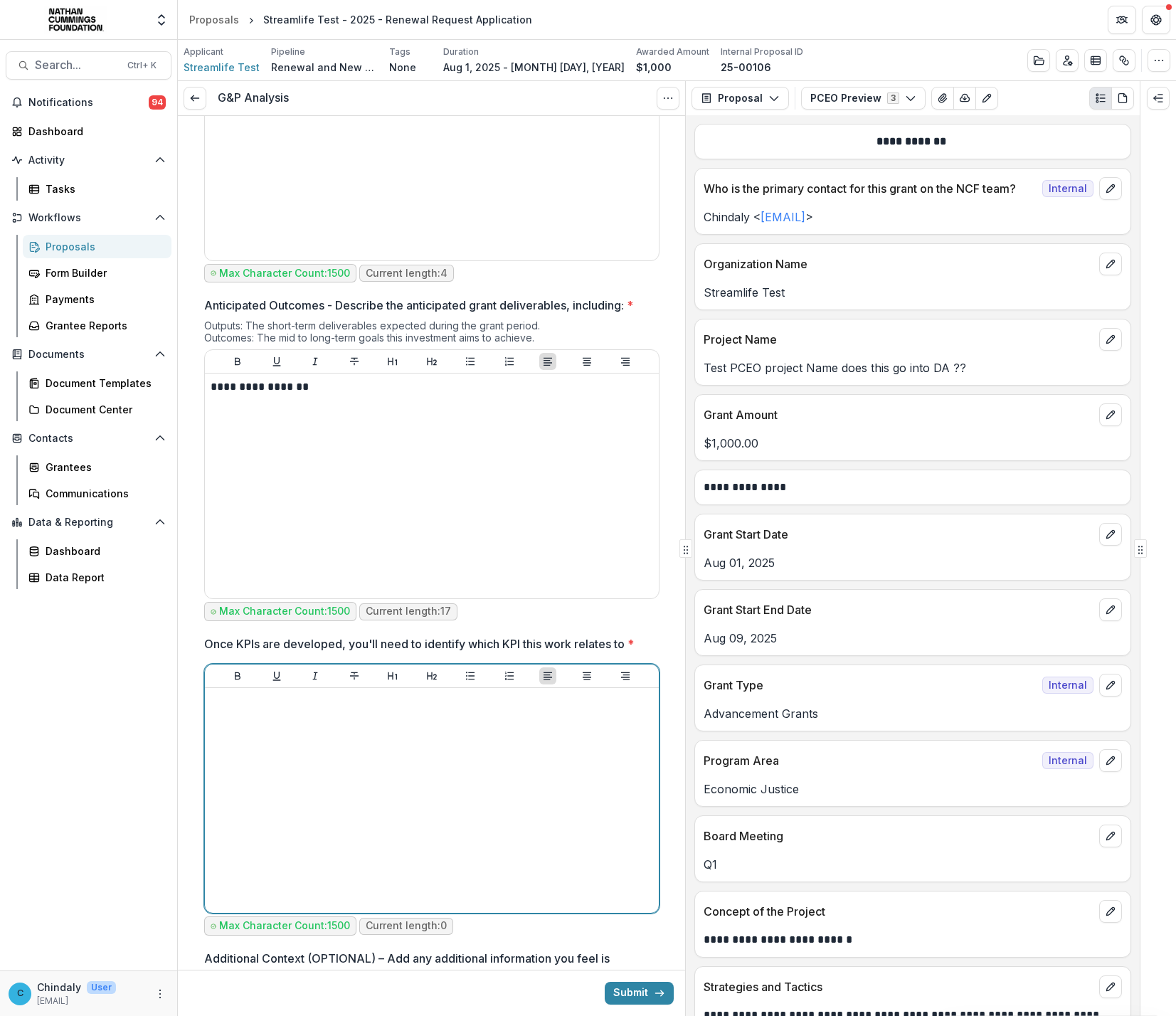 click at bounding box center [432, 800] 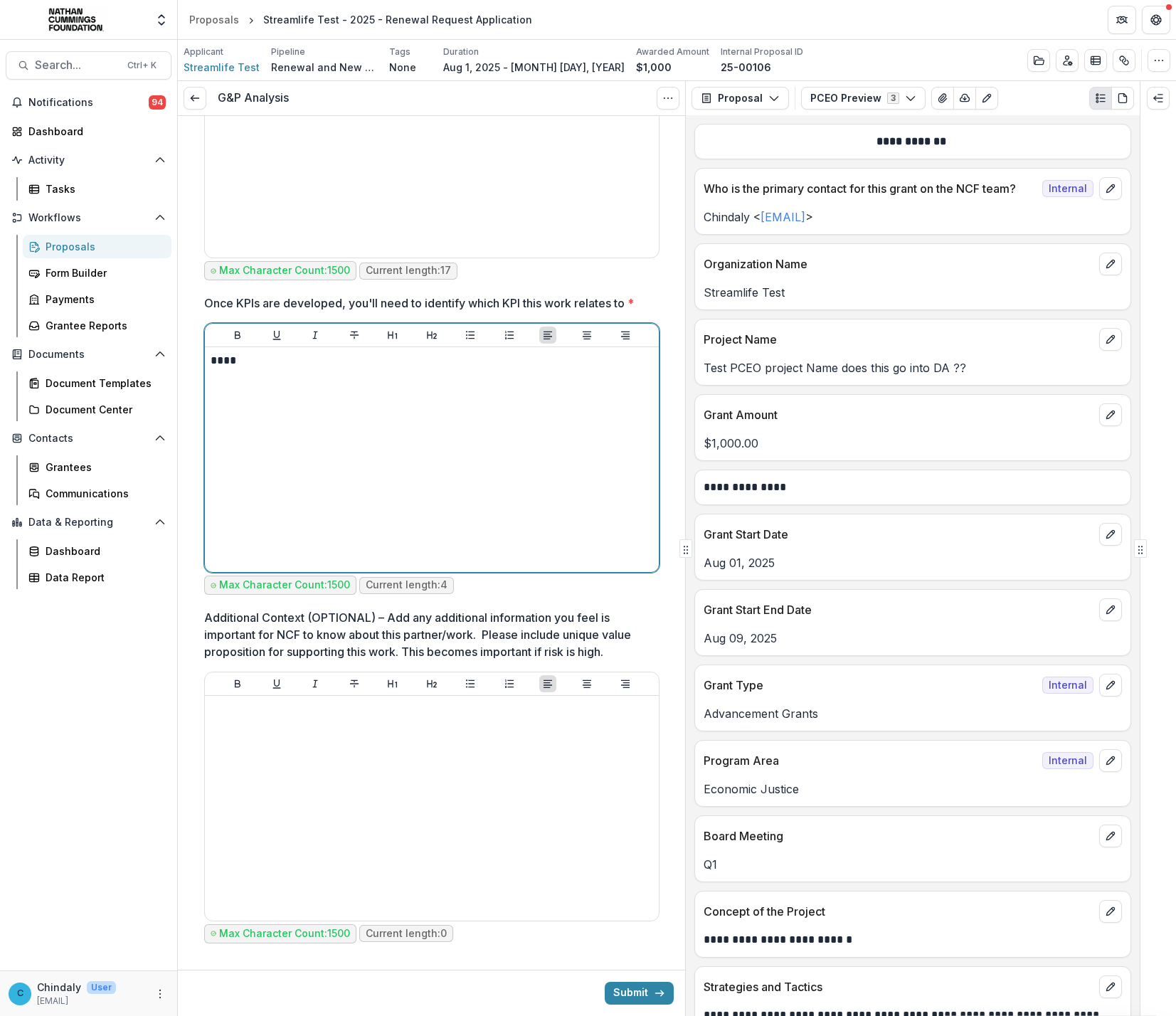 scroll, scrollTop: 4438, scrollLeft: 0, axis: vertical 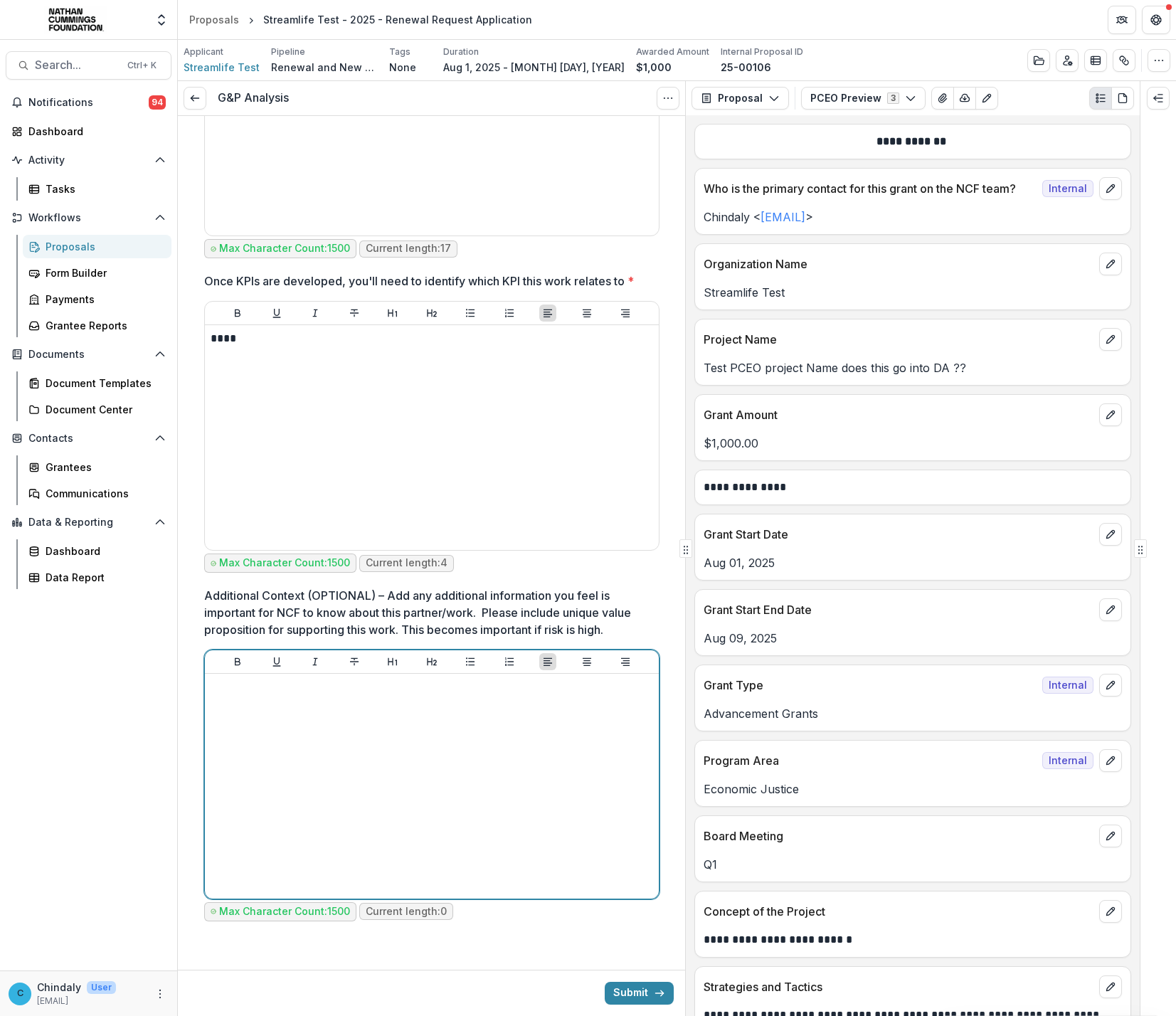 click at bounding box center (432, 786) 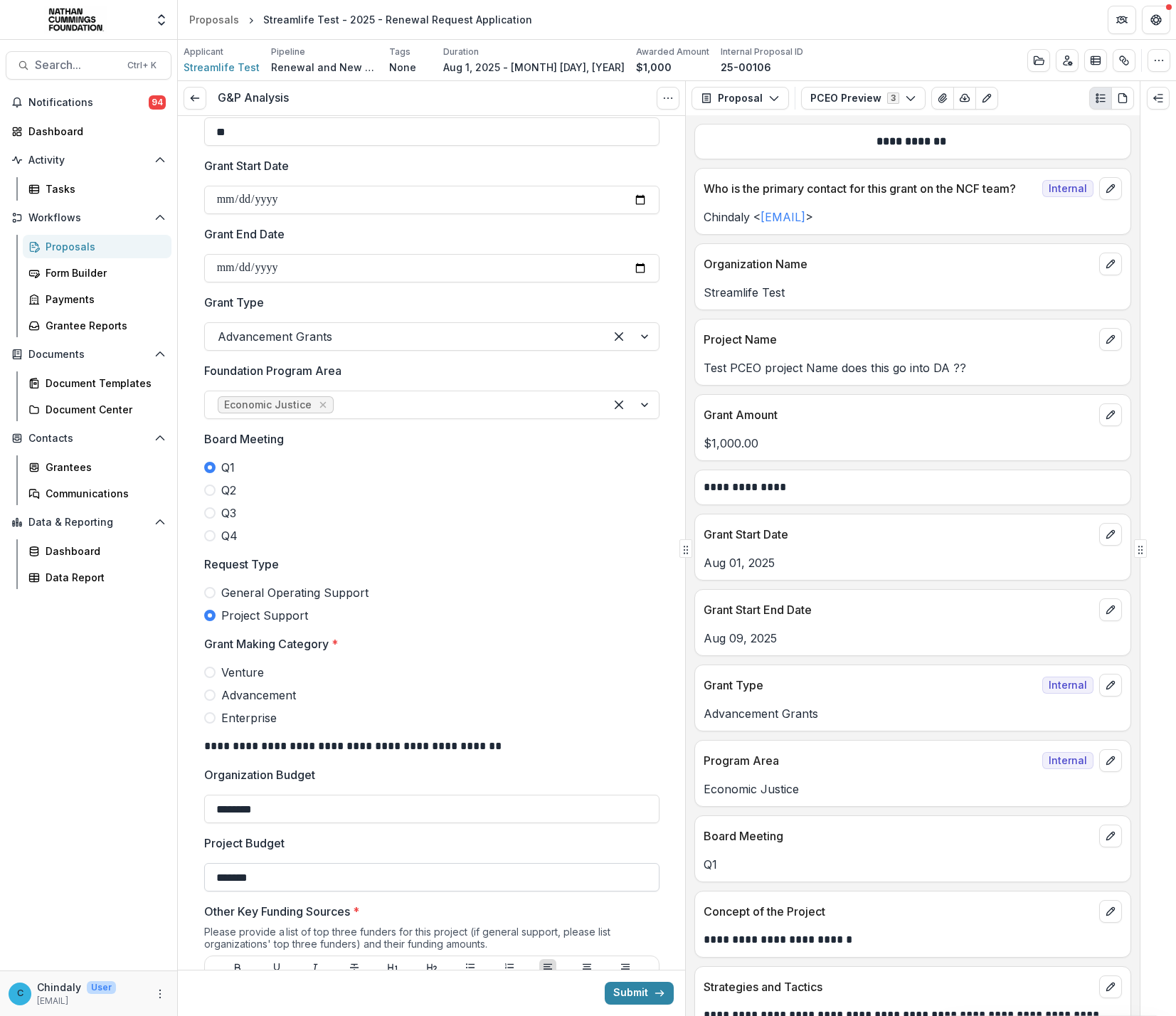 scroll, scrollTop: 0, scrollLeft: 0, axis: both 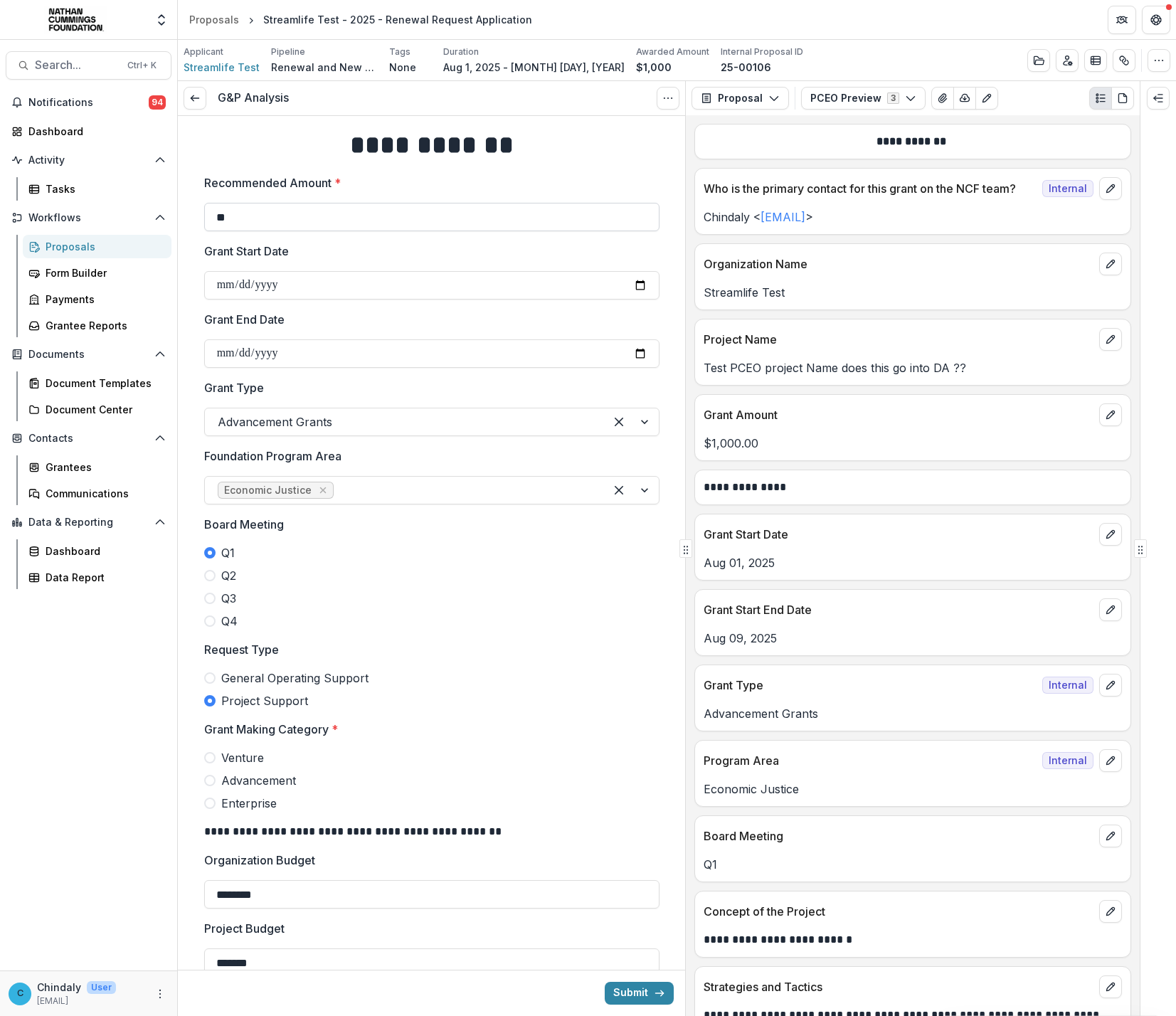 click on "**" at bounding box center (432, 217) 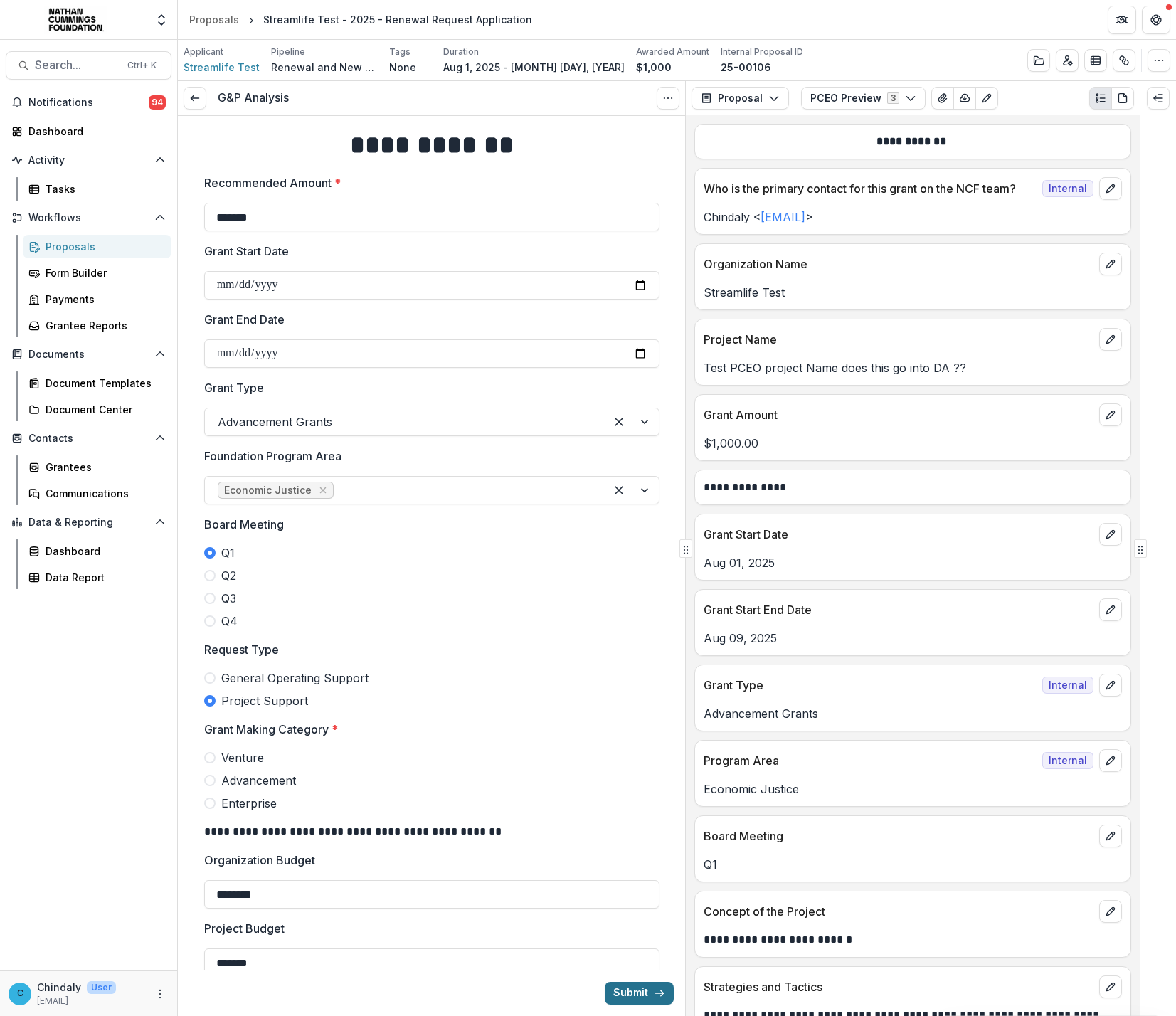 type on "*******" 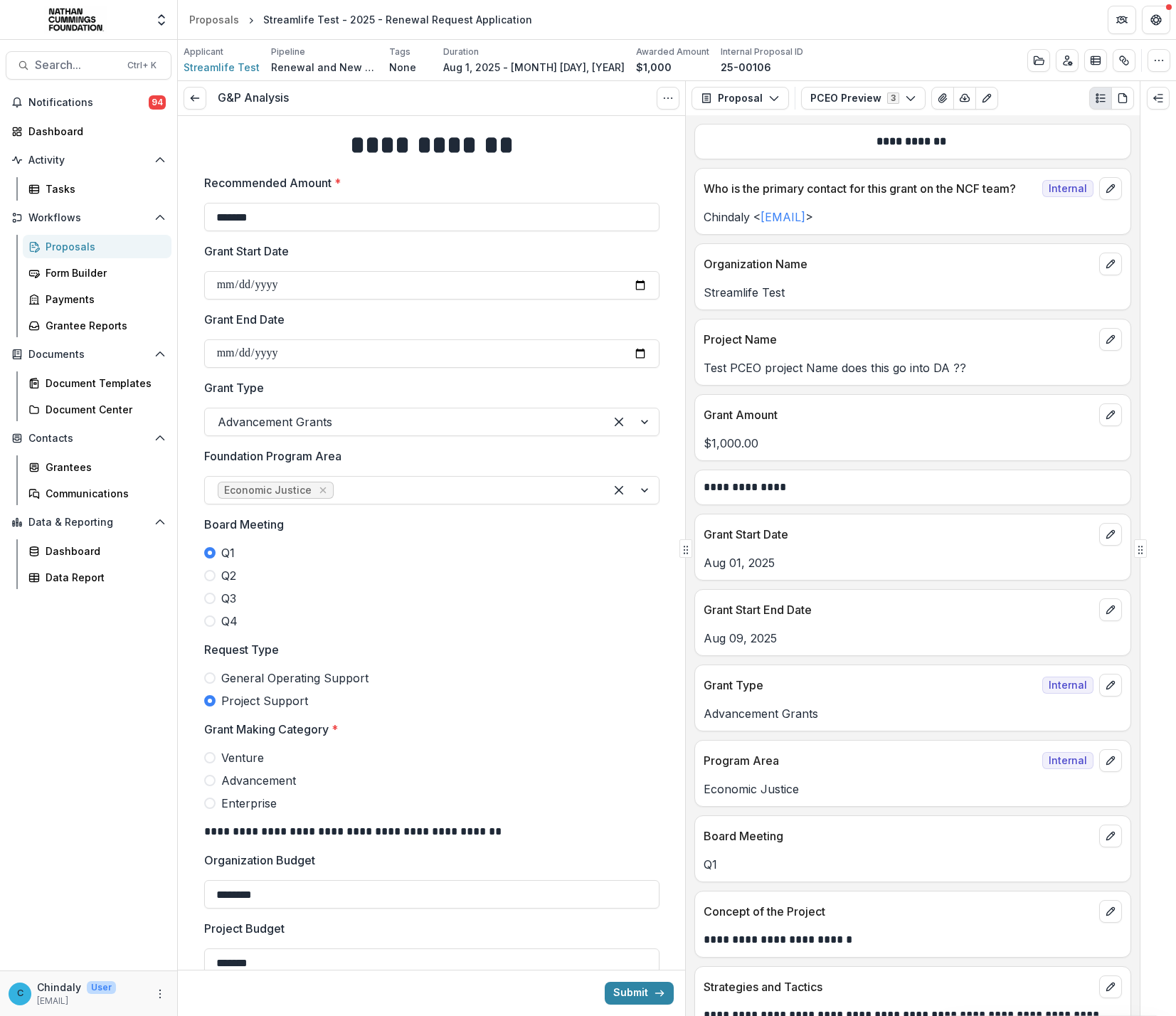 drag, startPoint x: 617, startPoint y: 993, endPoint x: 248, endPoint y: 827, distance: 404.61957 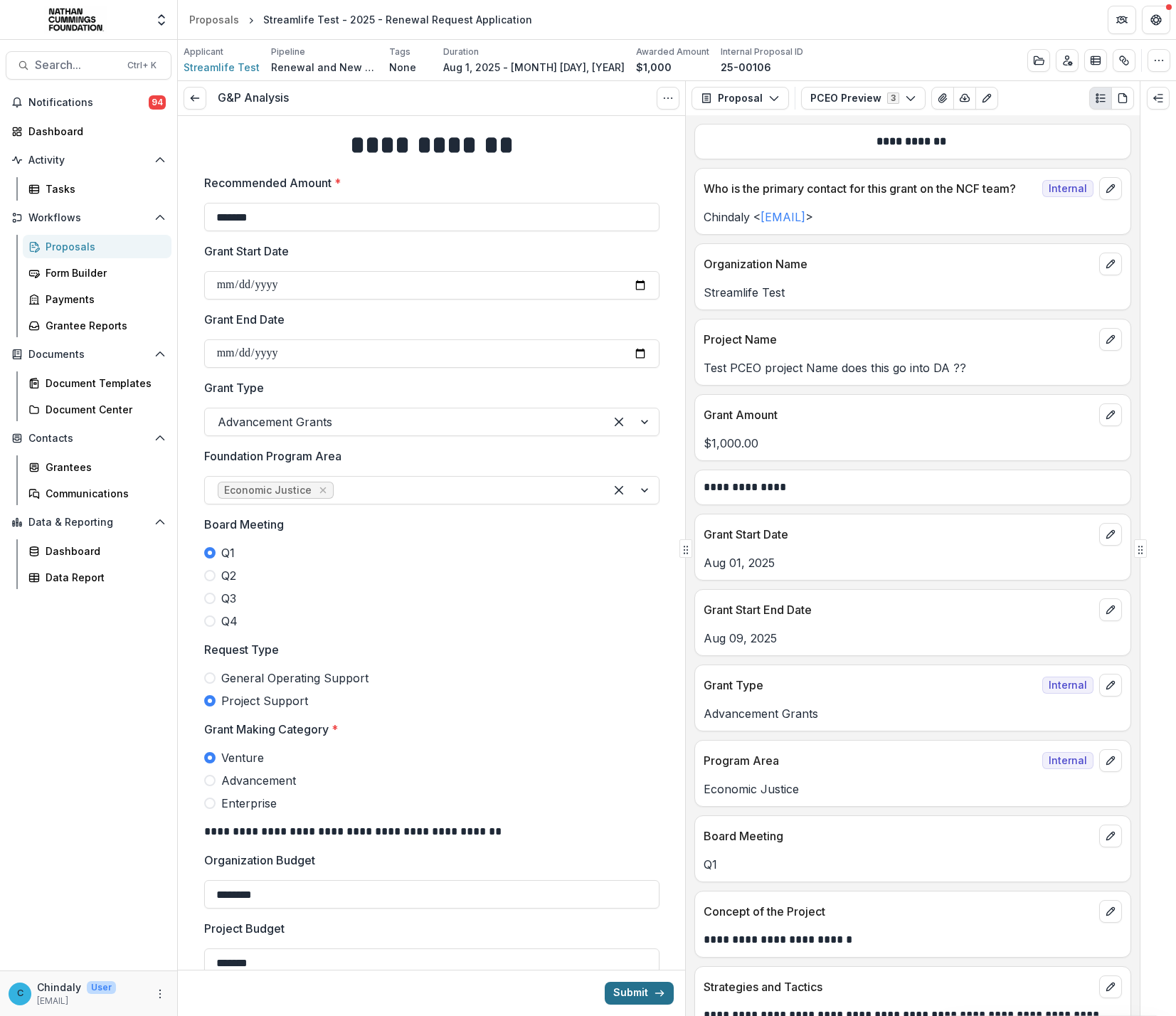 click on "Submit" at bounding box center (639, 993) 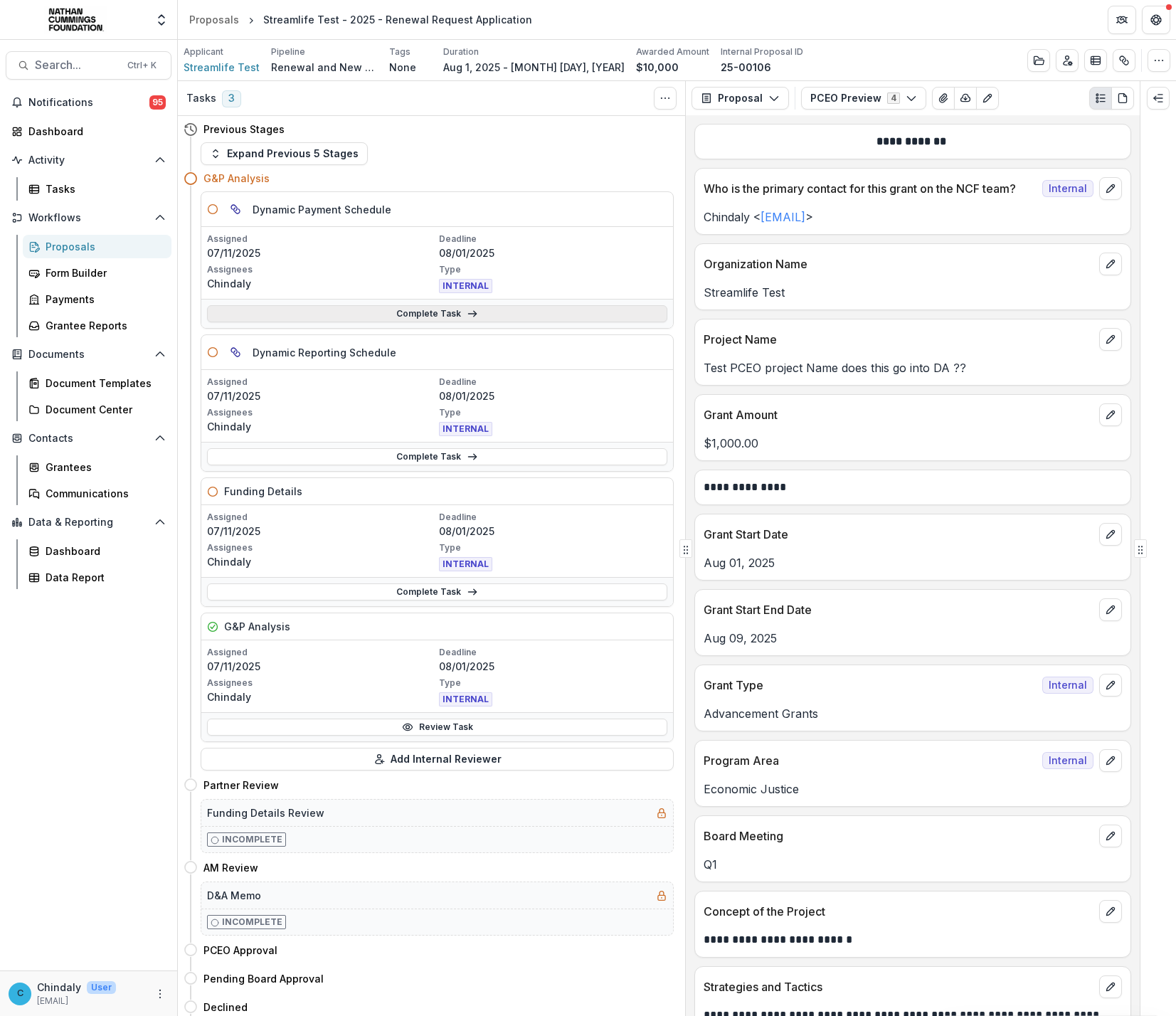 click on "Complete Task" at bounding box center (437, 314) 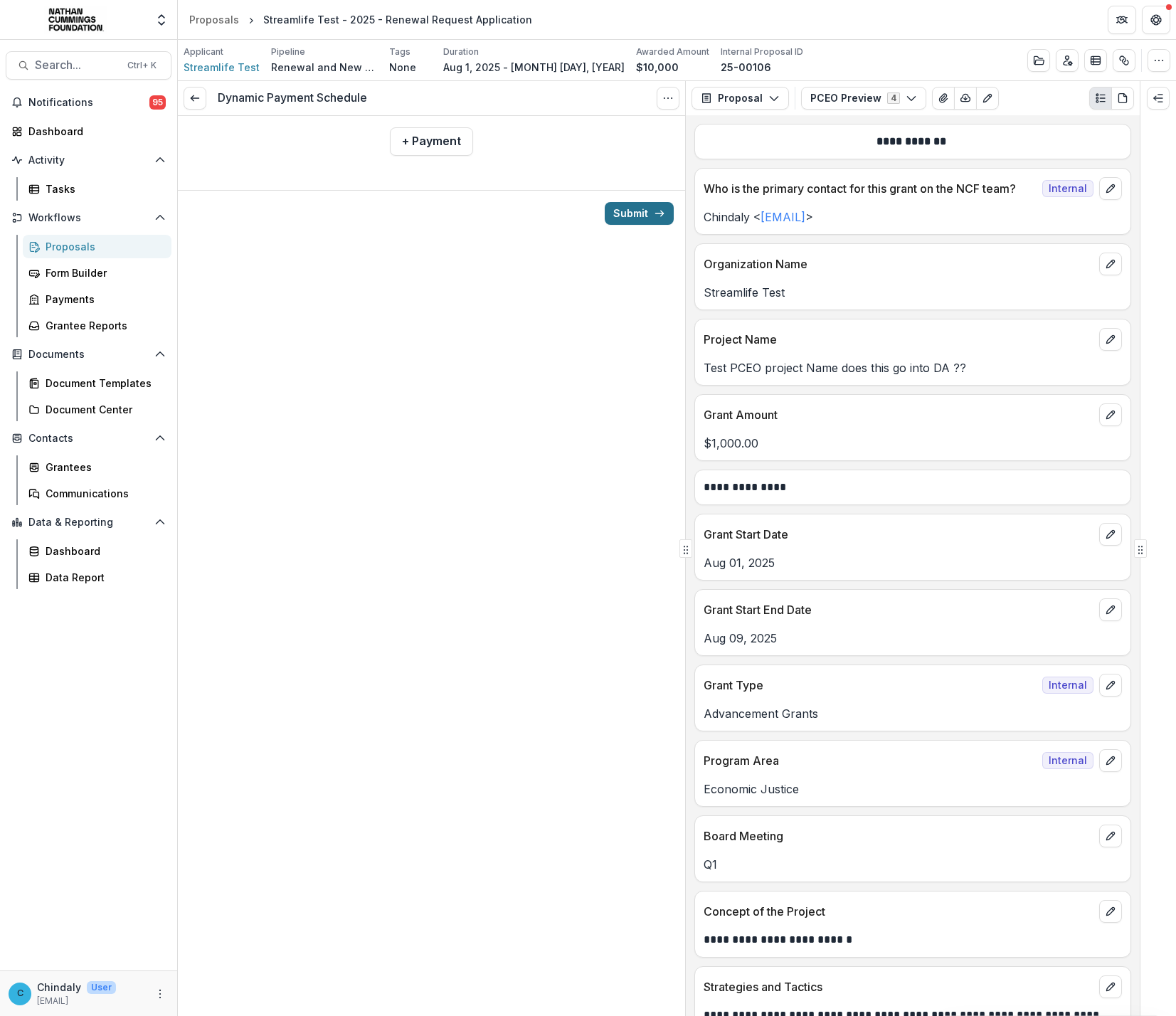 click on "Submit" at bounding box center [639, 213] 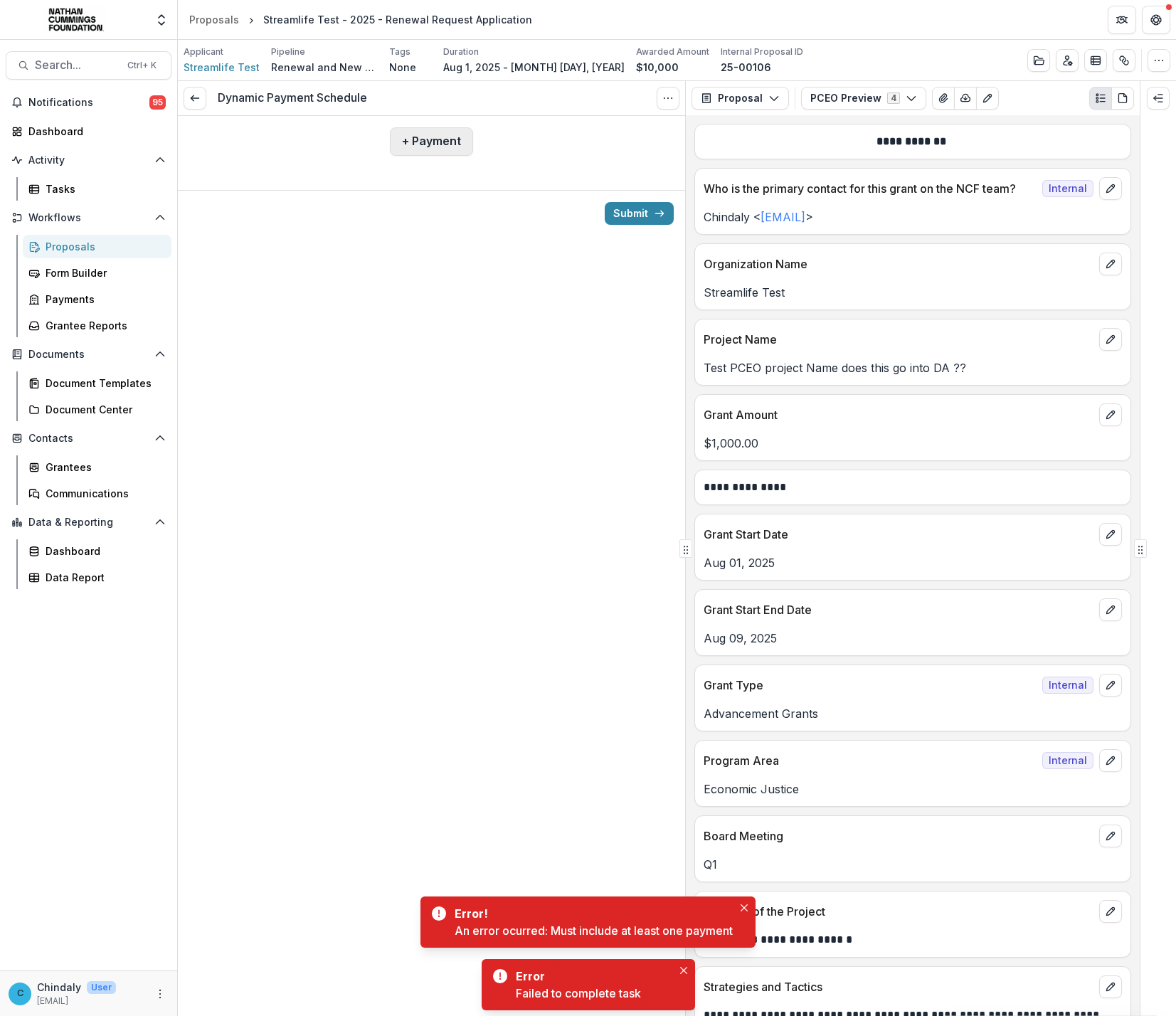 click on "+ Payment" at bounding box center (431, 142) 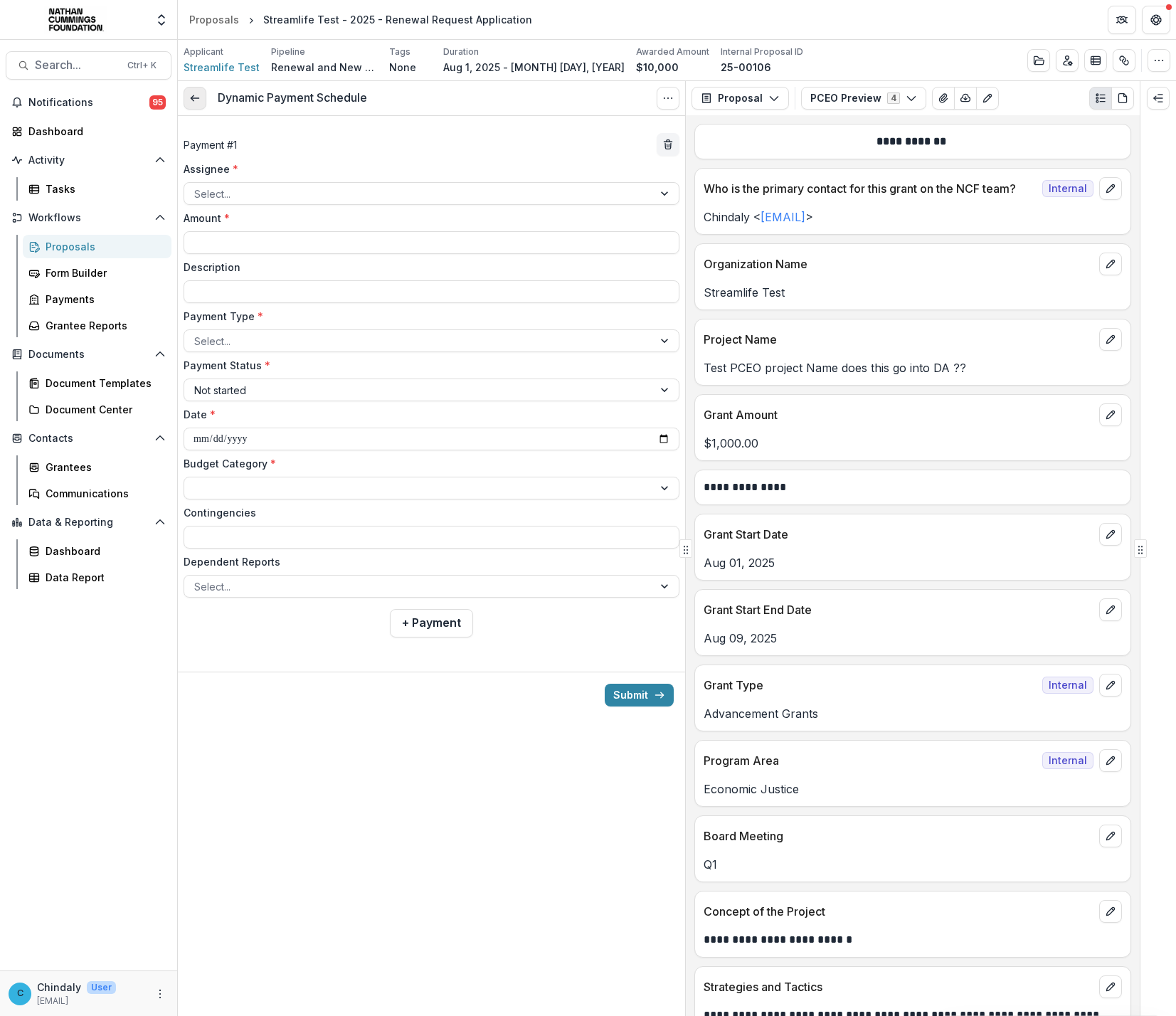 click 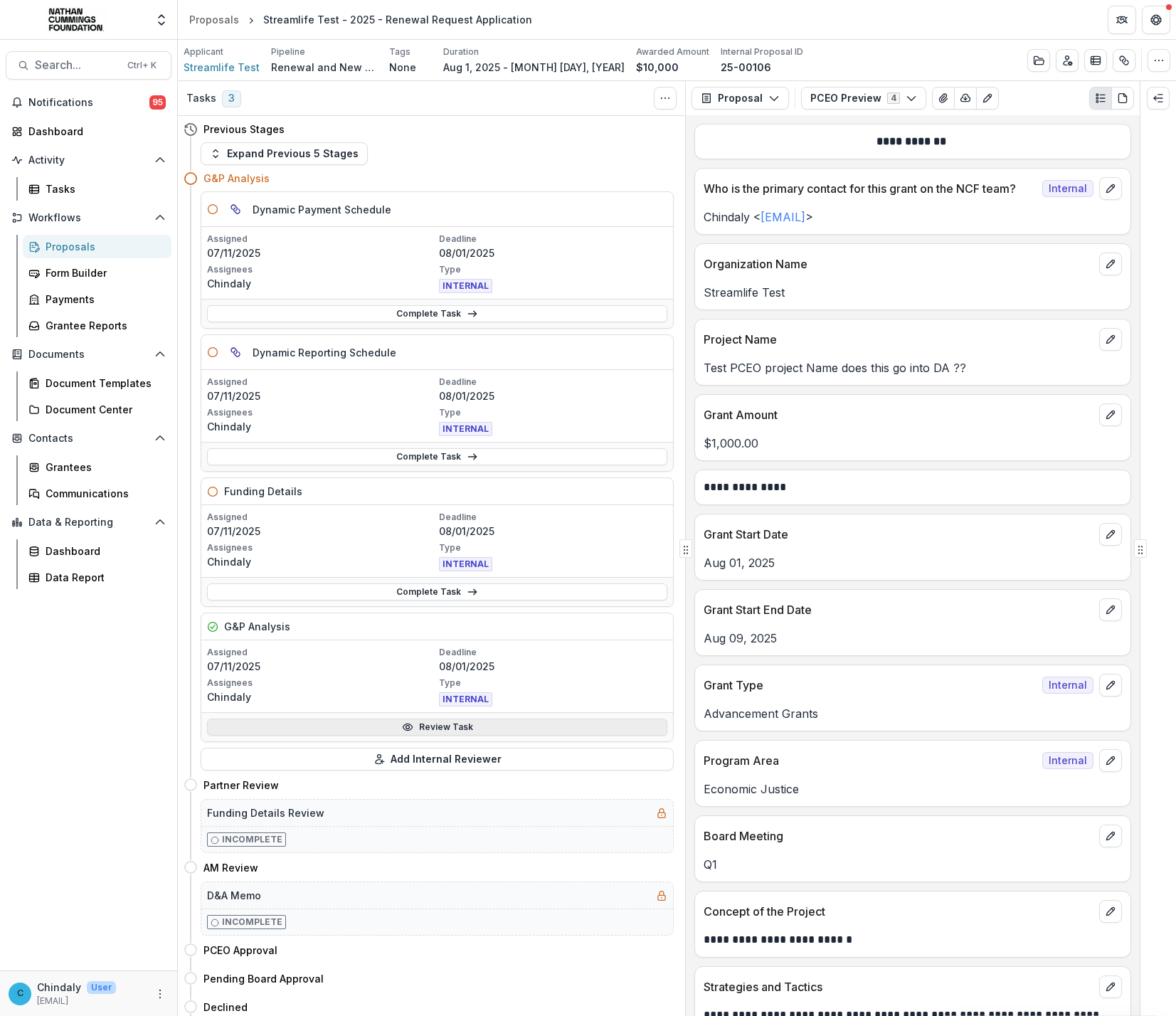 click 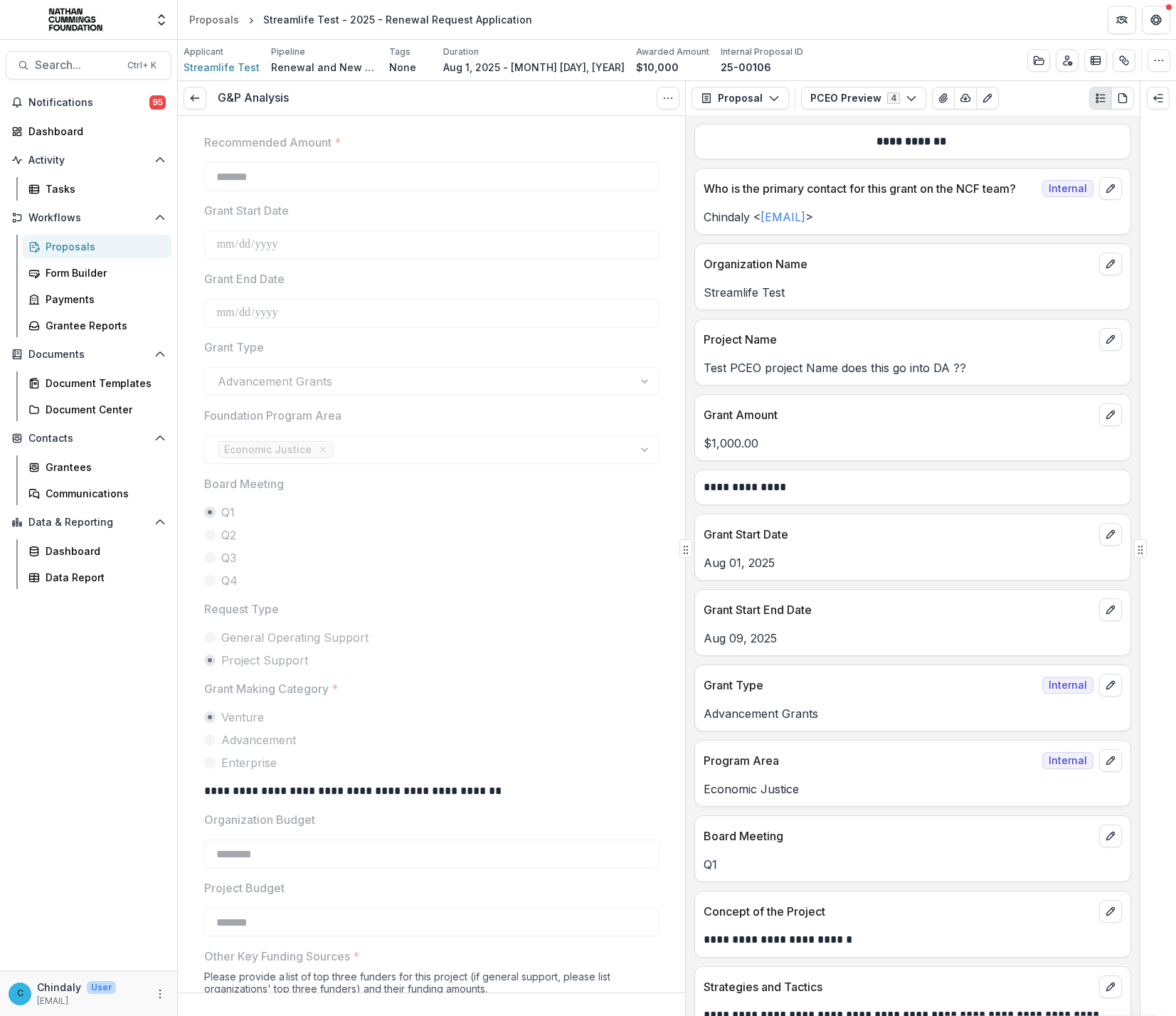 scroll, scrollTop: 0, scrollLeft: 0, axis: both 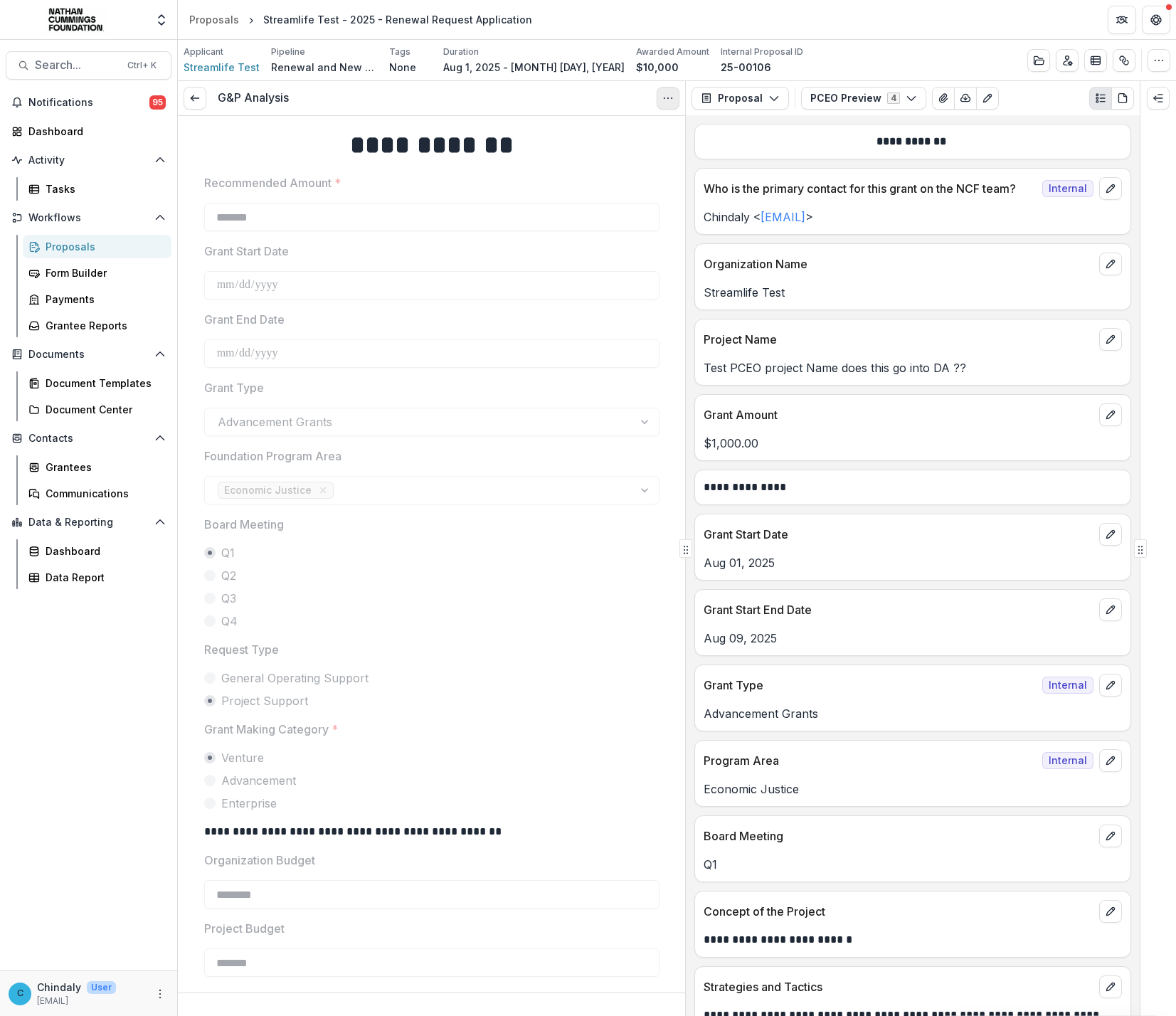 click at bounding box center (668, 98) 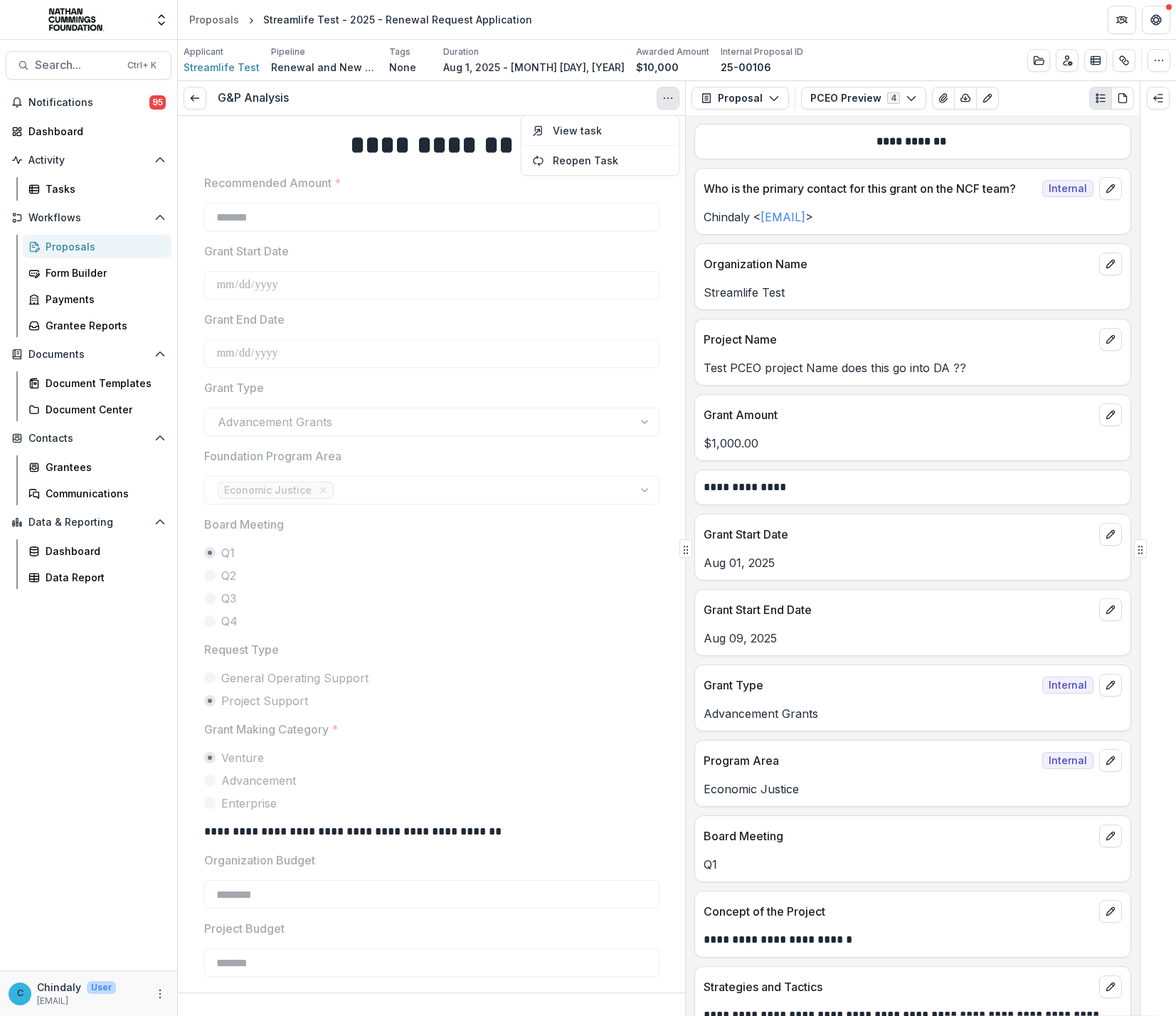 click at bounding box center [668, 98] 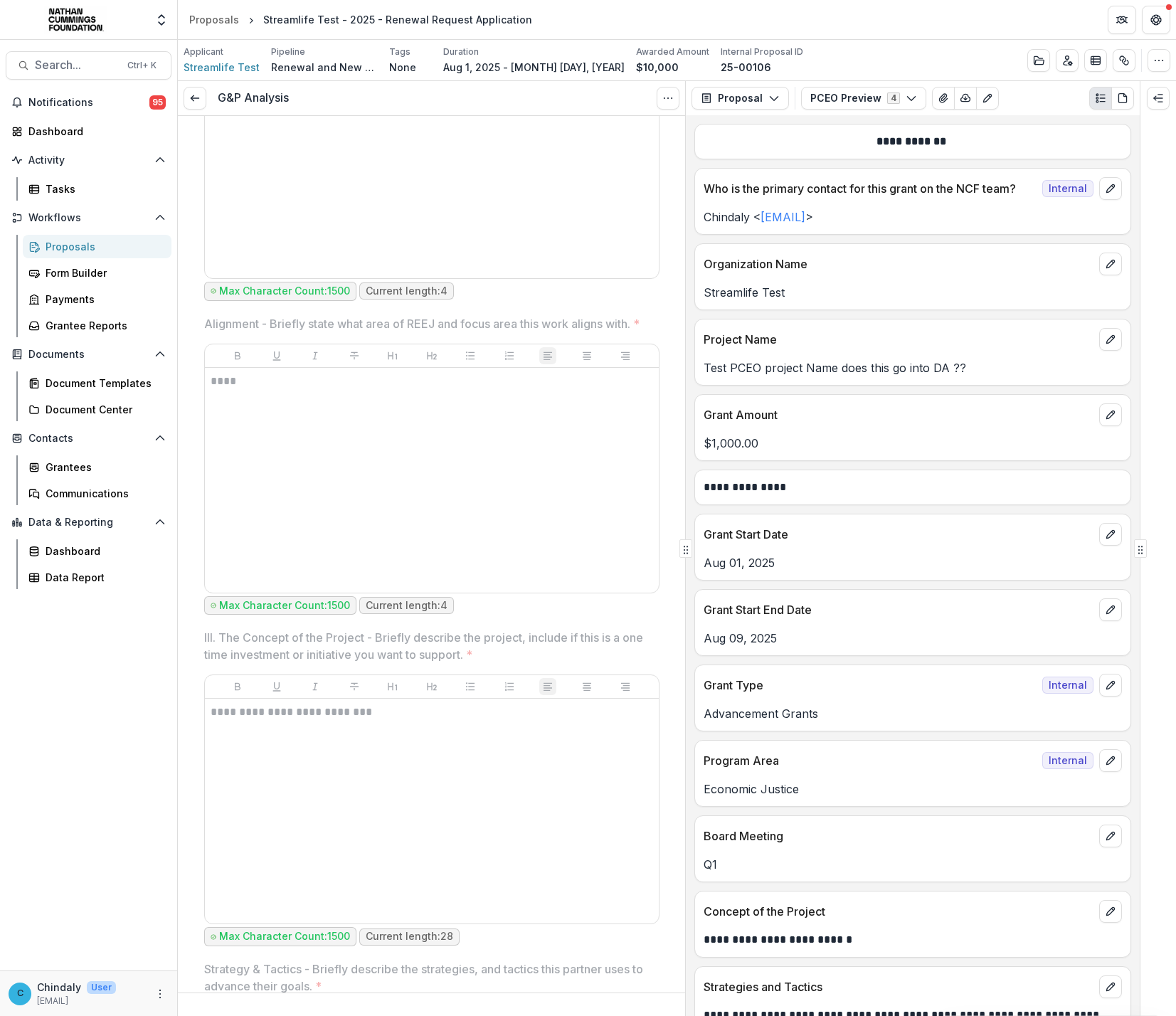 scroll, scrollTop: 2028, scrollLeft: 0, axis: vertical 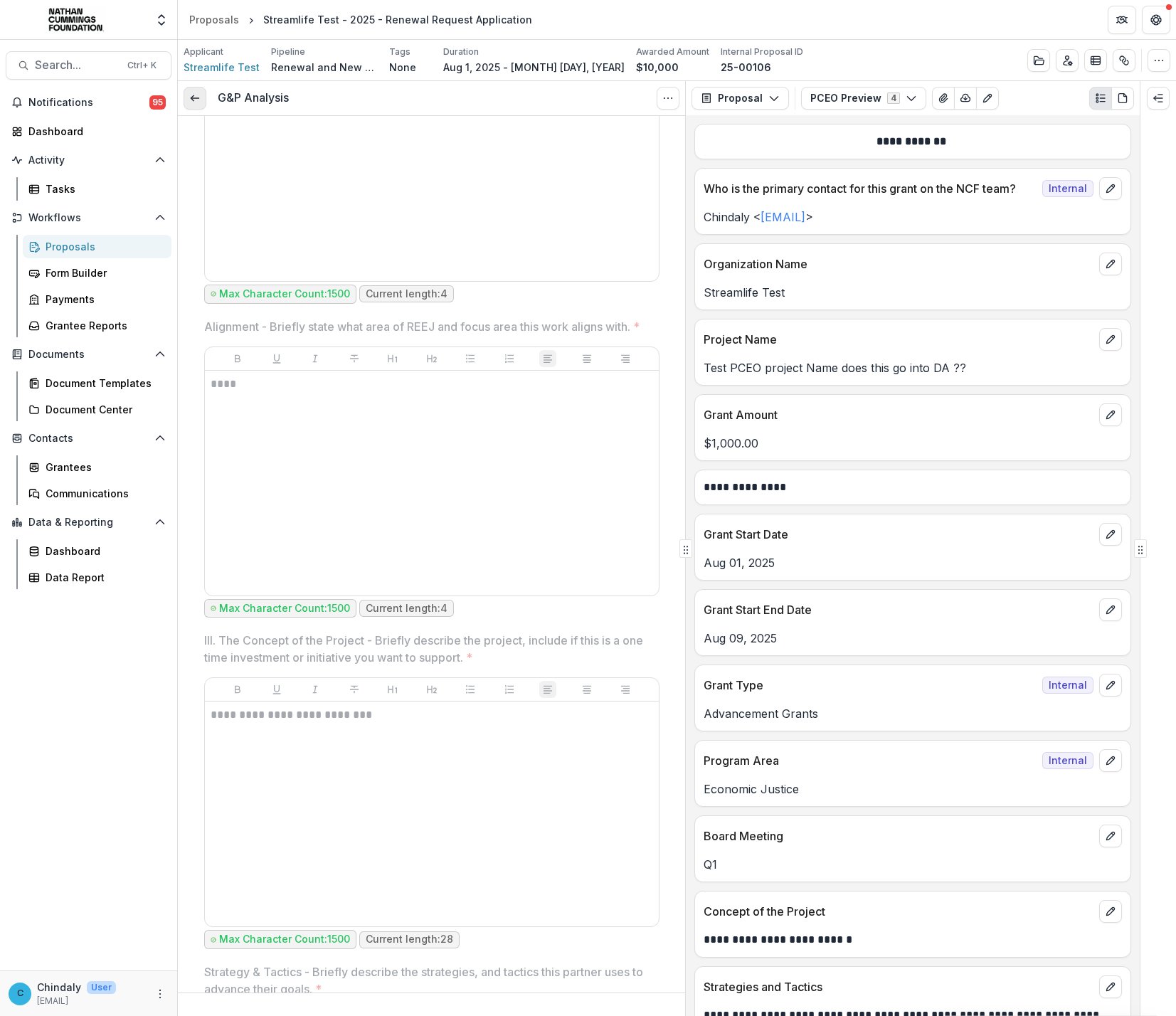 click 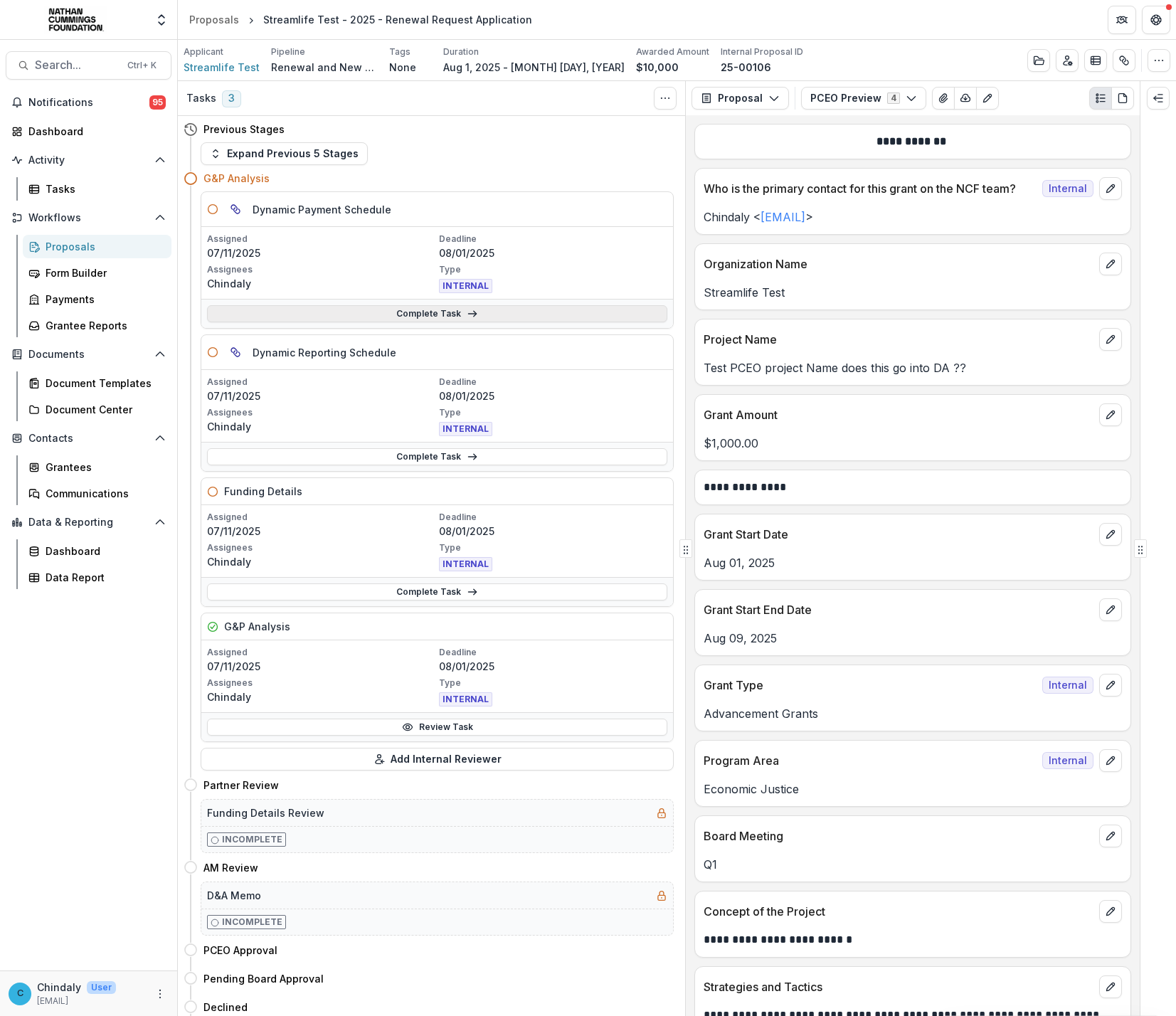 click on "Complete Task" at bounding box center (437, 314) 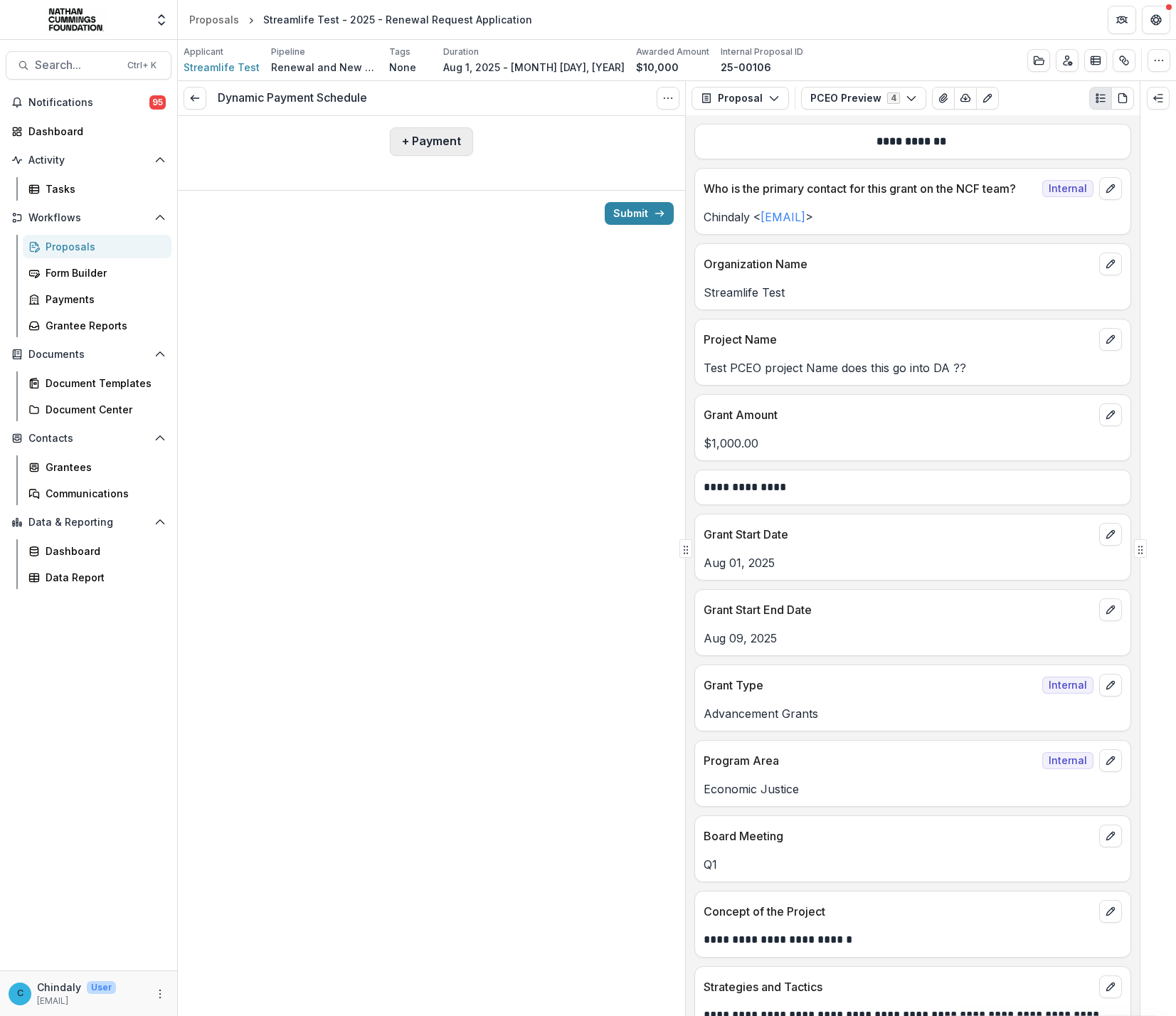 click on "+ Payment" at bounding box center [431, 142] 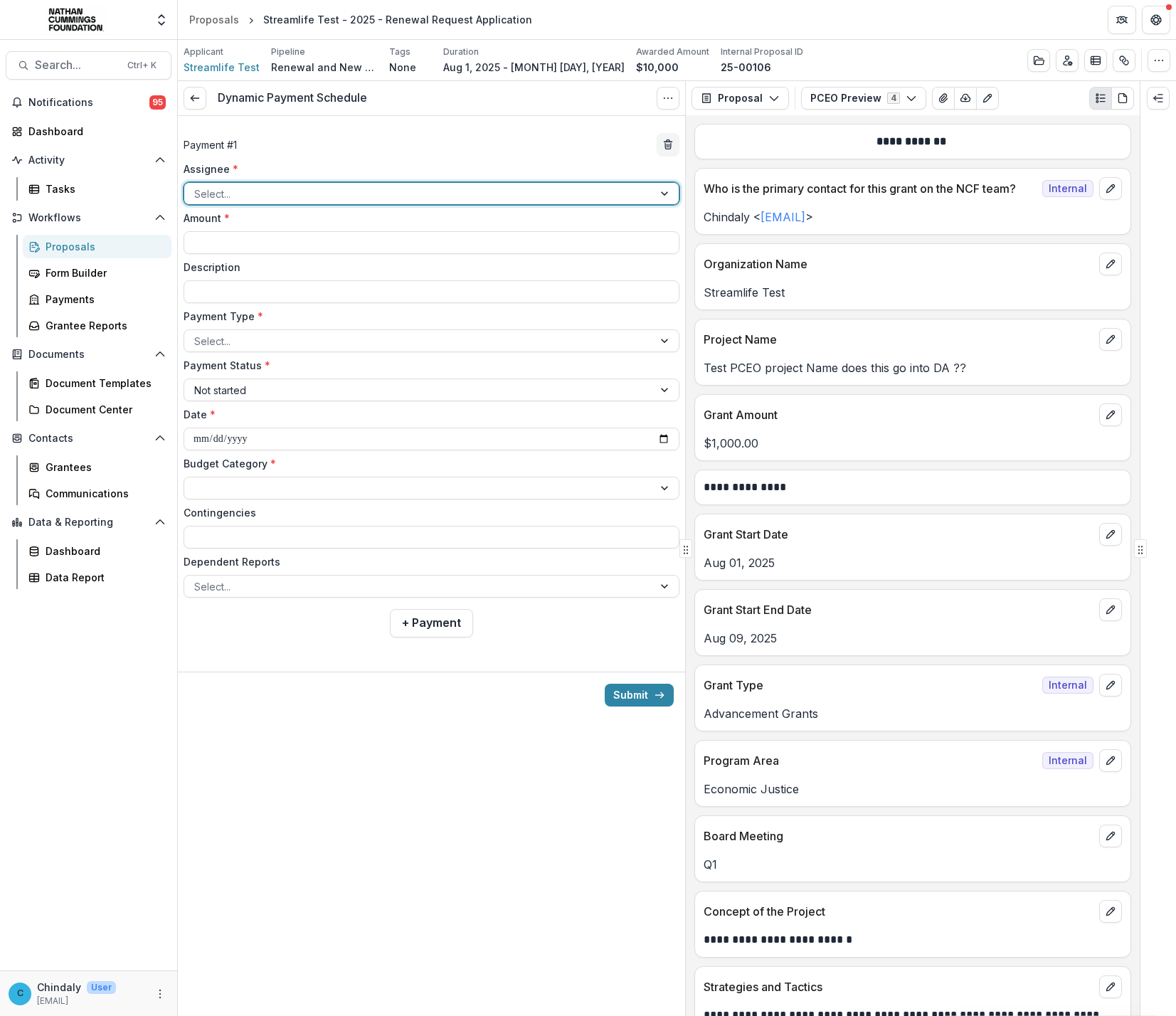 click on "Select..." at bounding box center [431, 194] 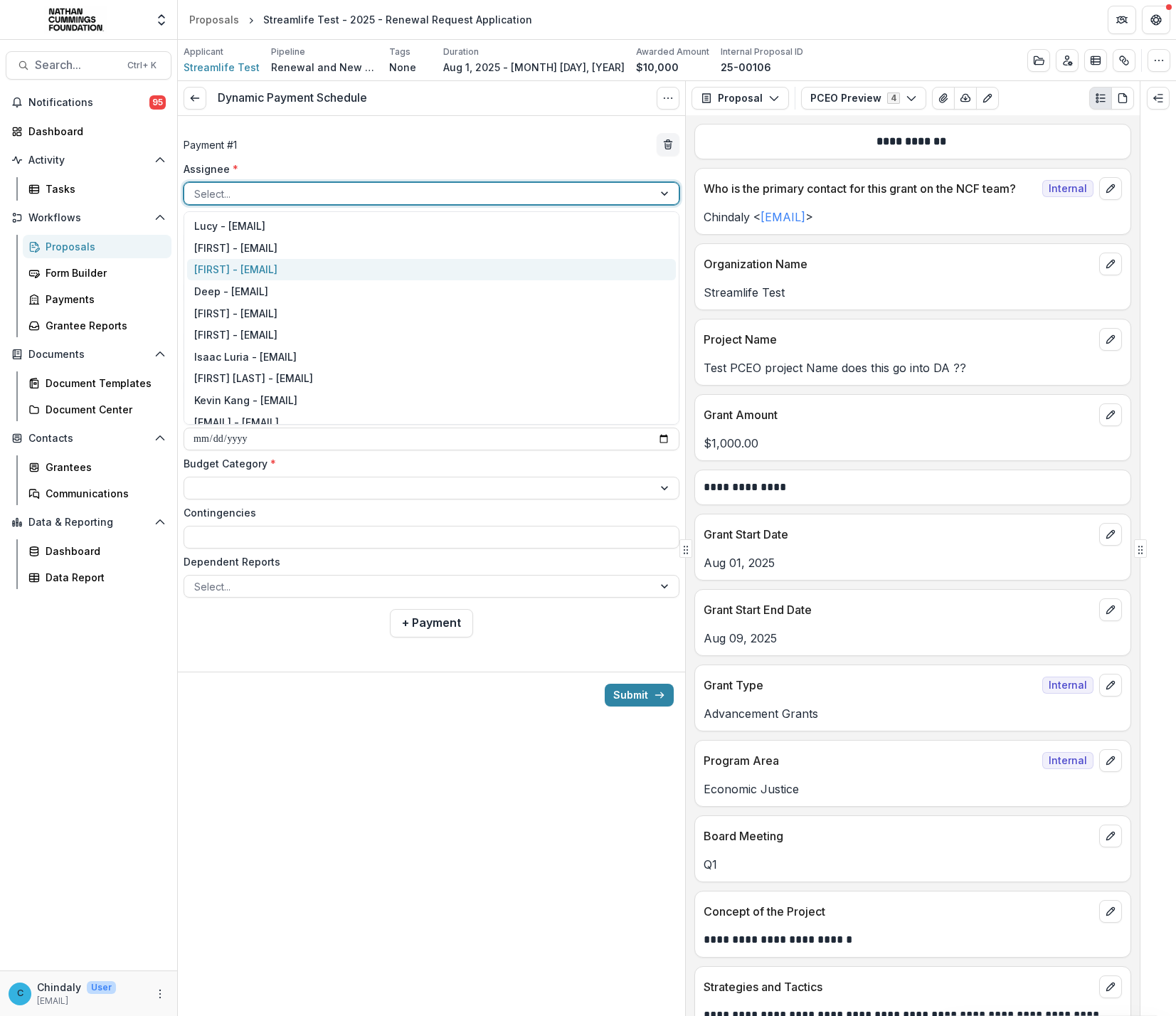 click on "[FIRST] - [EMAIL]" at bounding box center [431, 270] 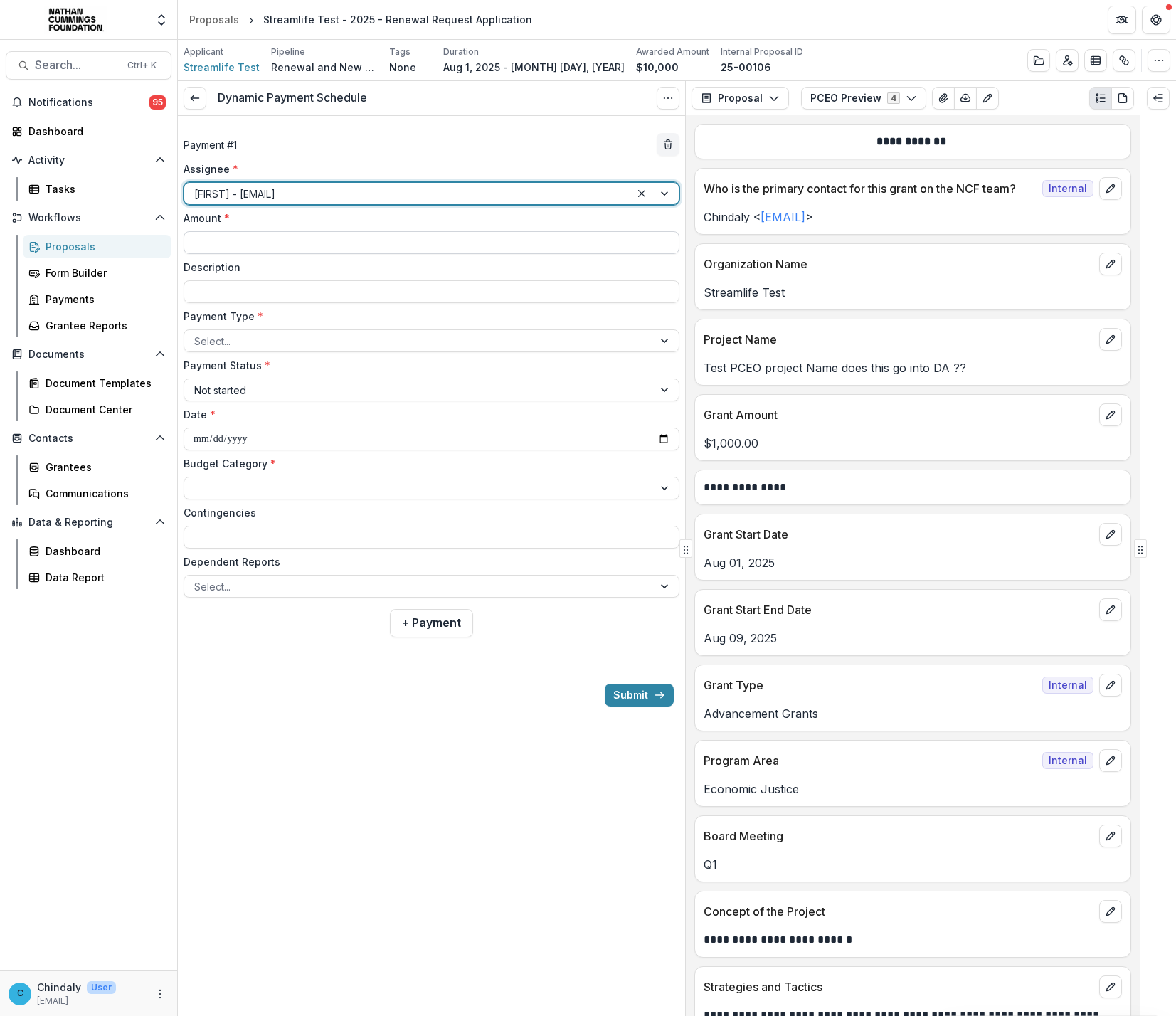 click on "Amount *" at bounding box center [431, 243] 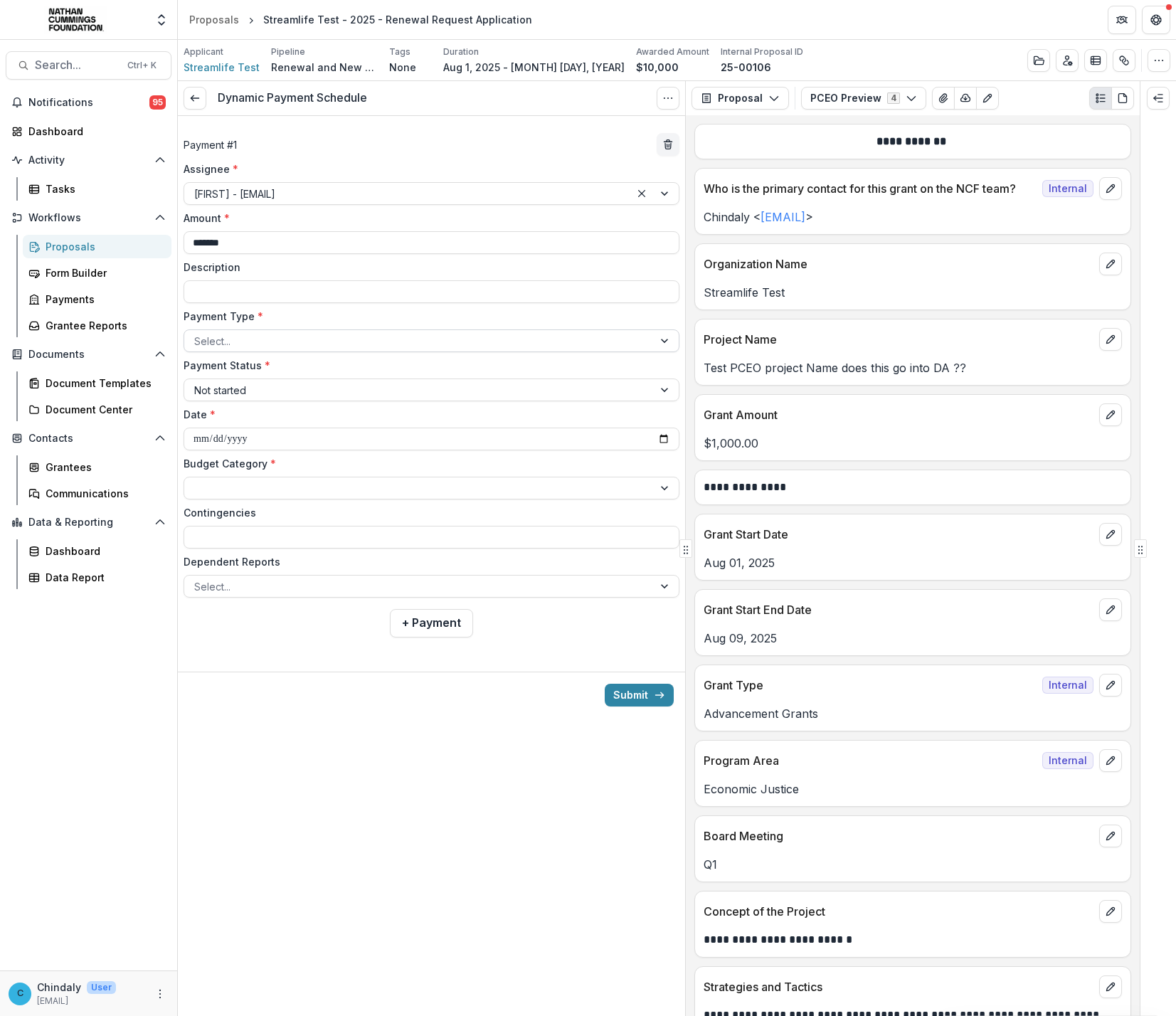 type on "*******" 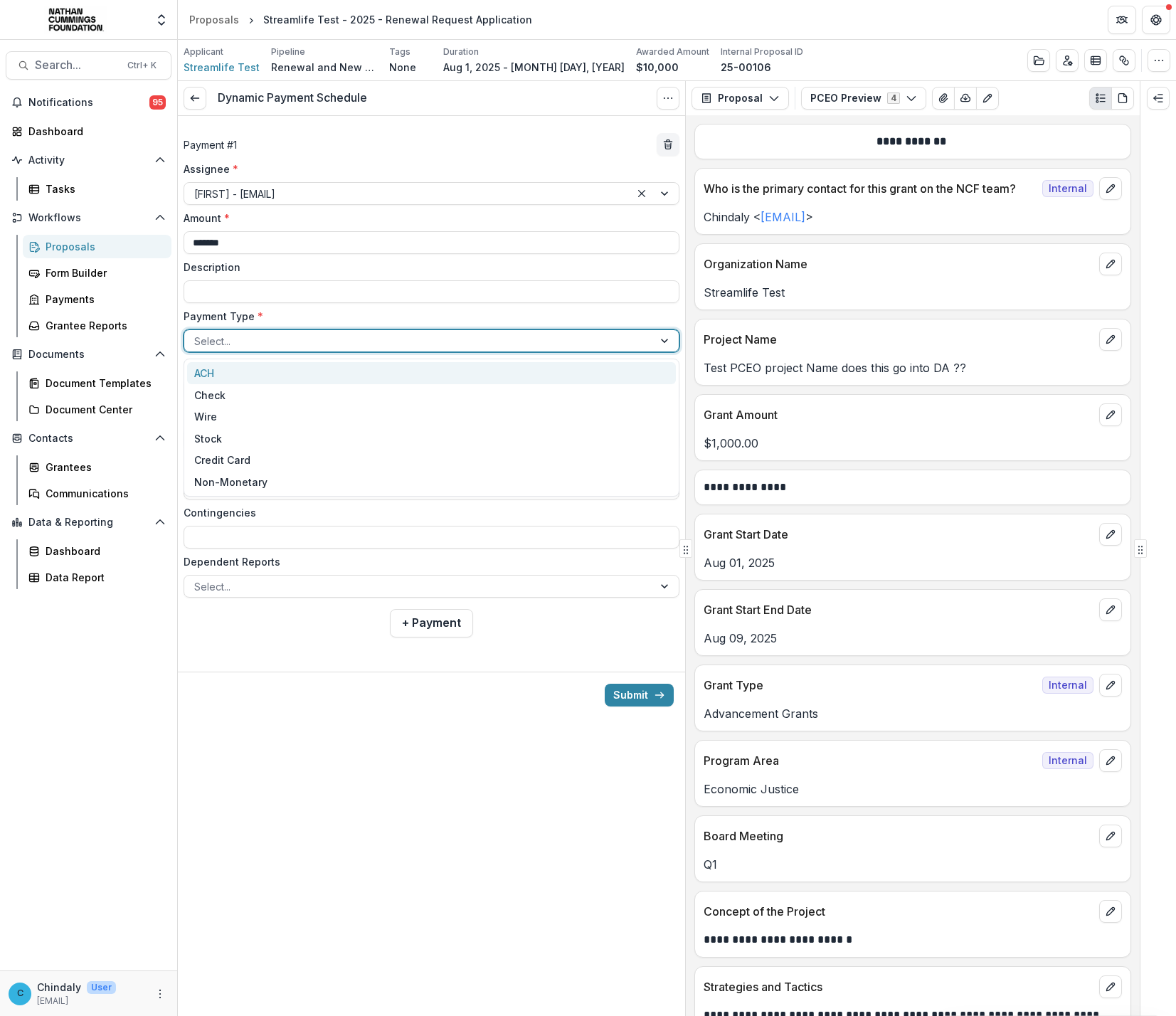 click at bounding box center [418, 341] 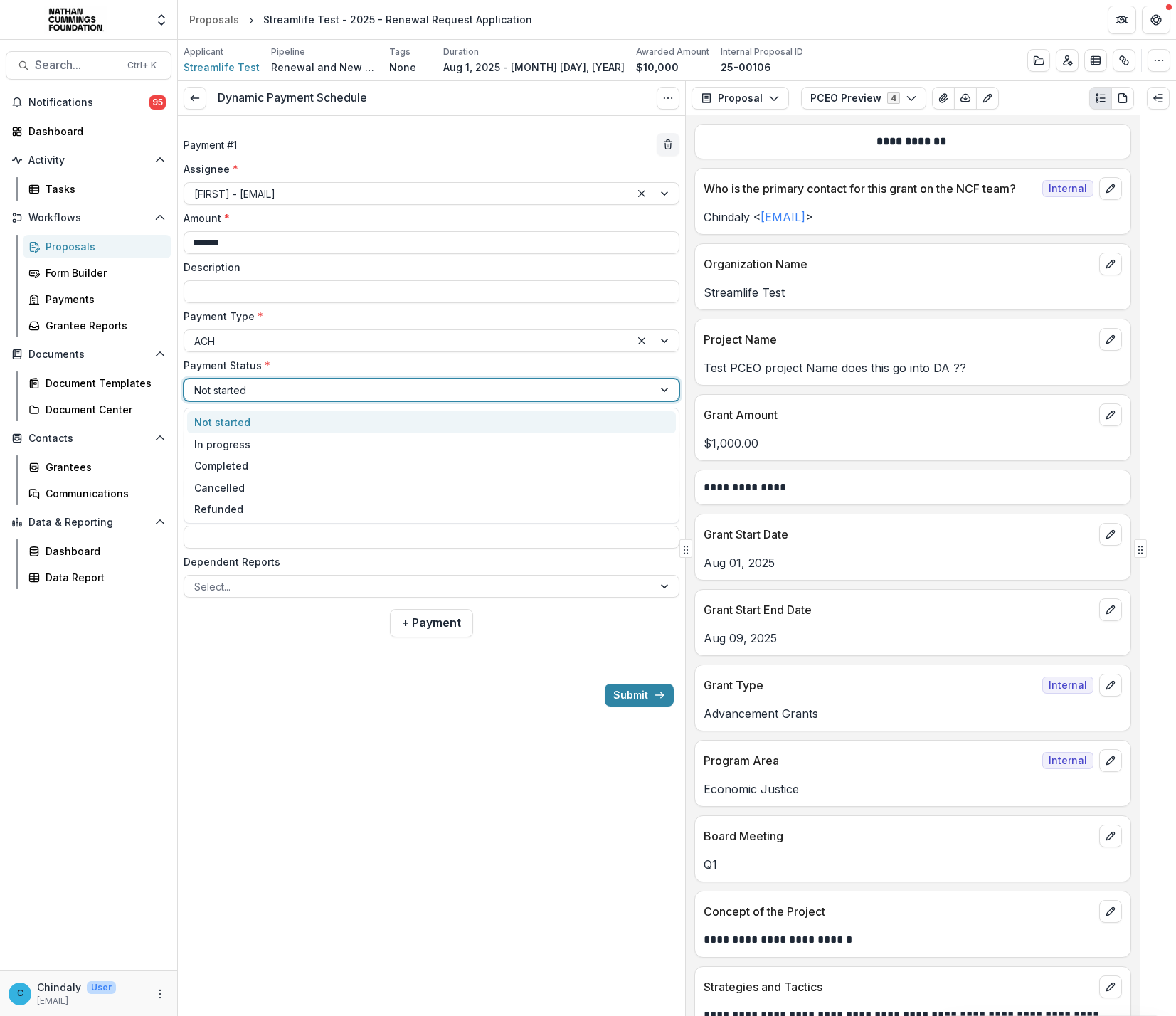 click at bounding box center (418, 390) 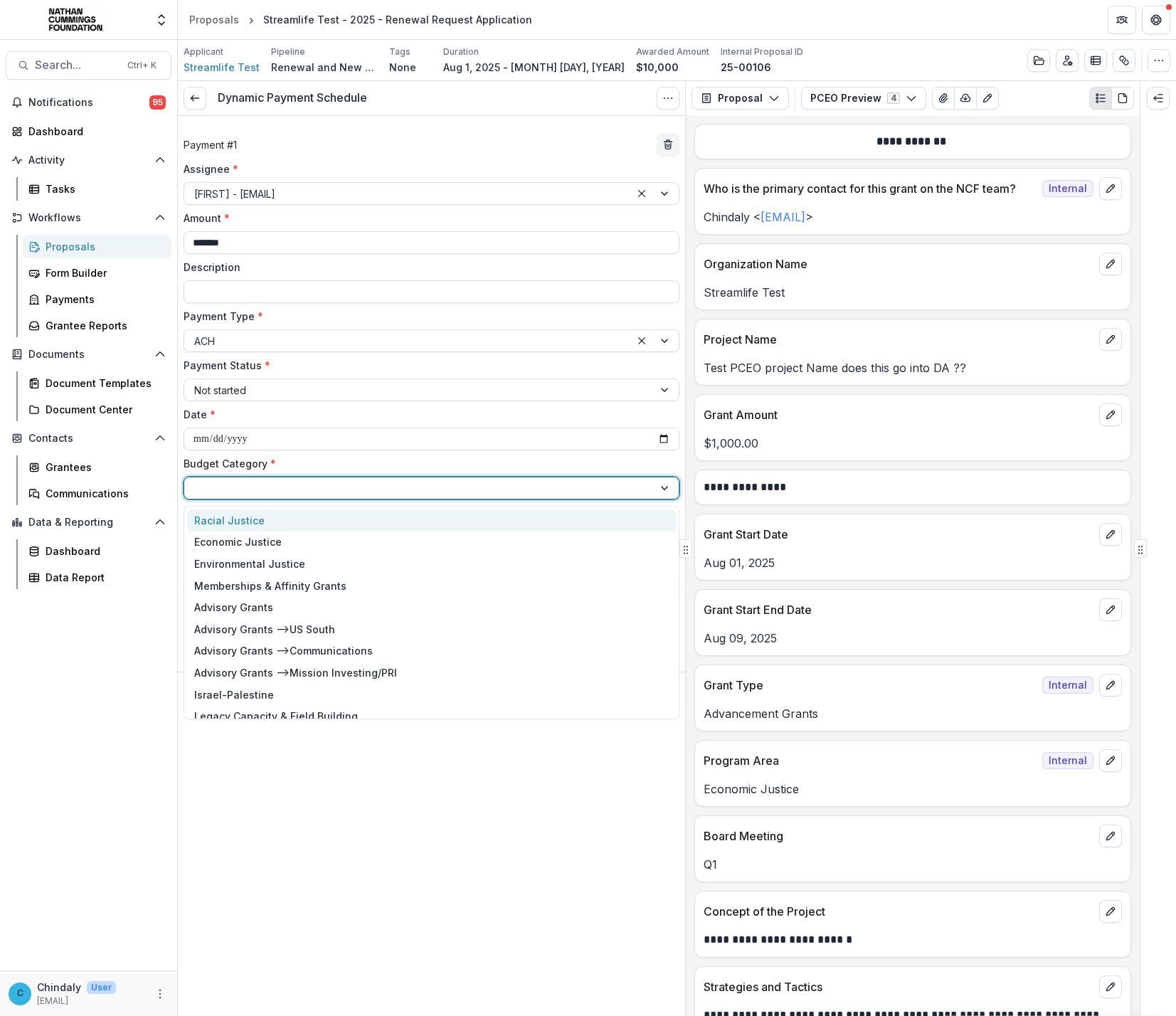 click at bounding box center (418, 488) 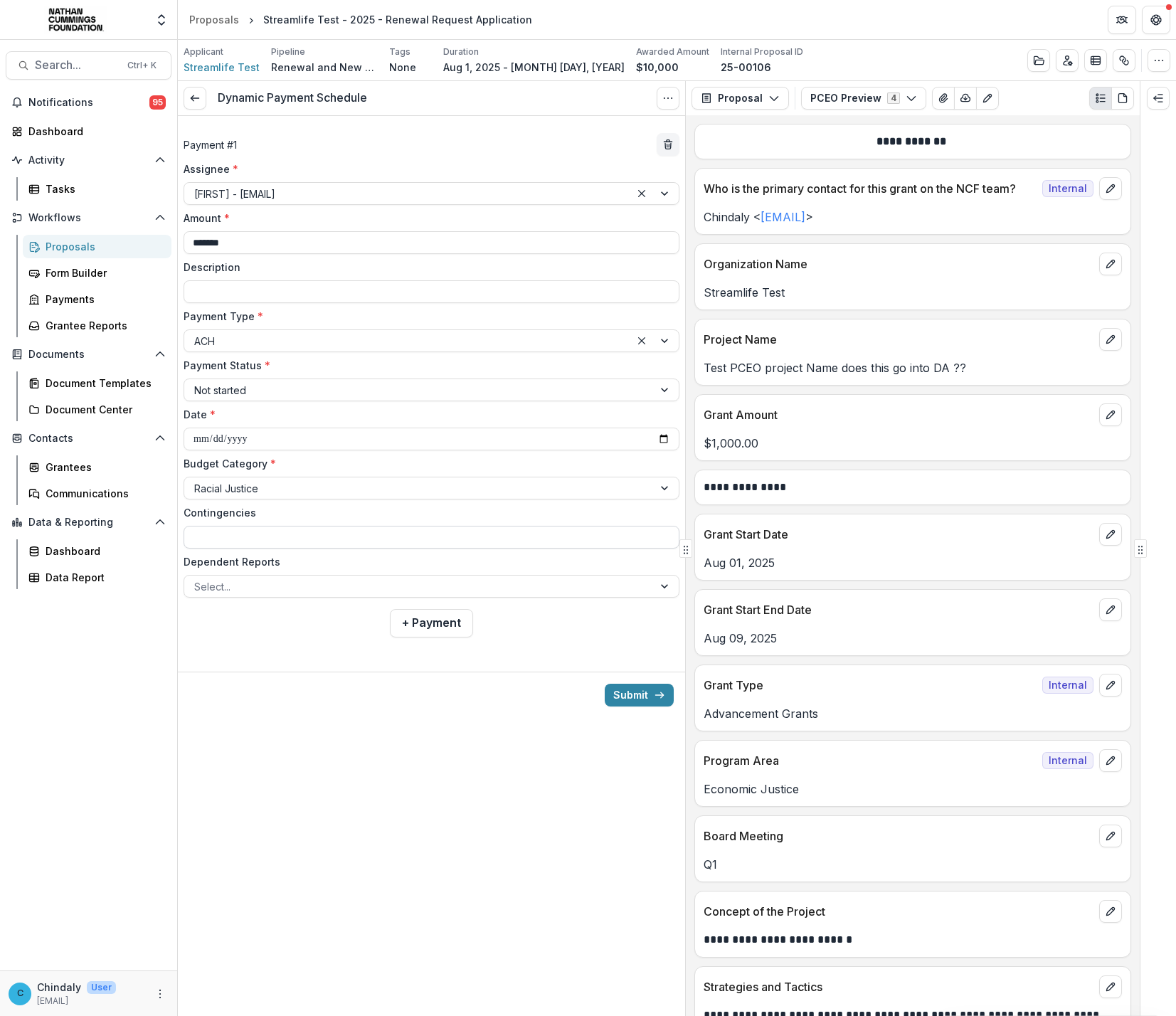 click on "Contingencies" at bounding box center [431, 537] 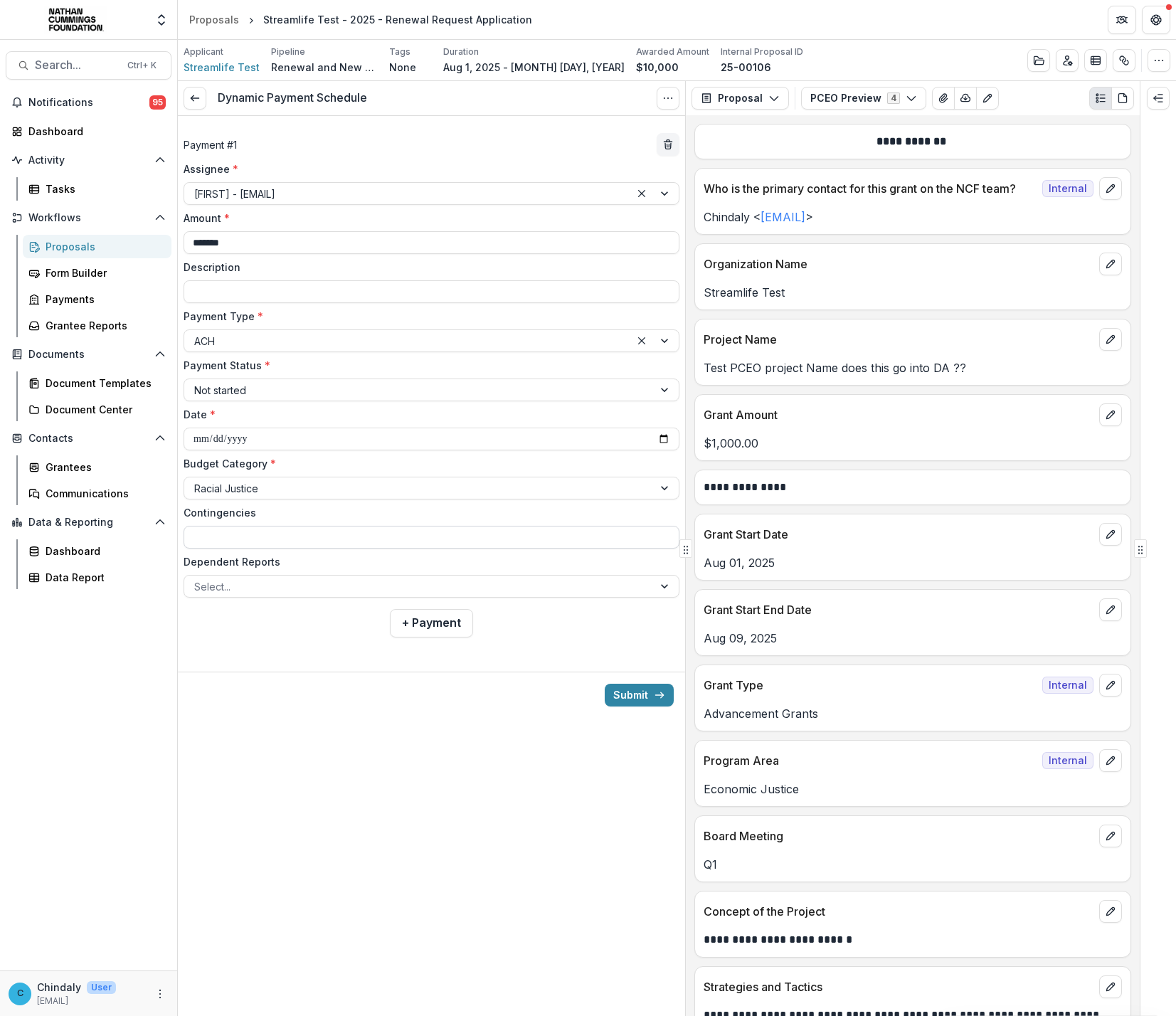 type on "**********" 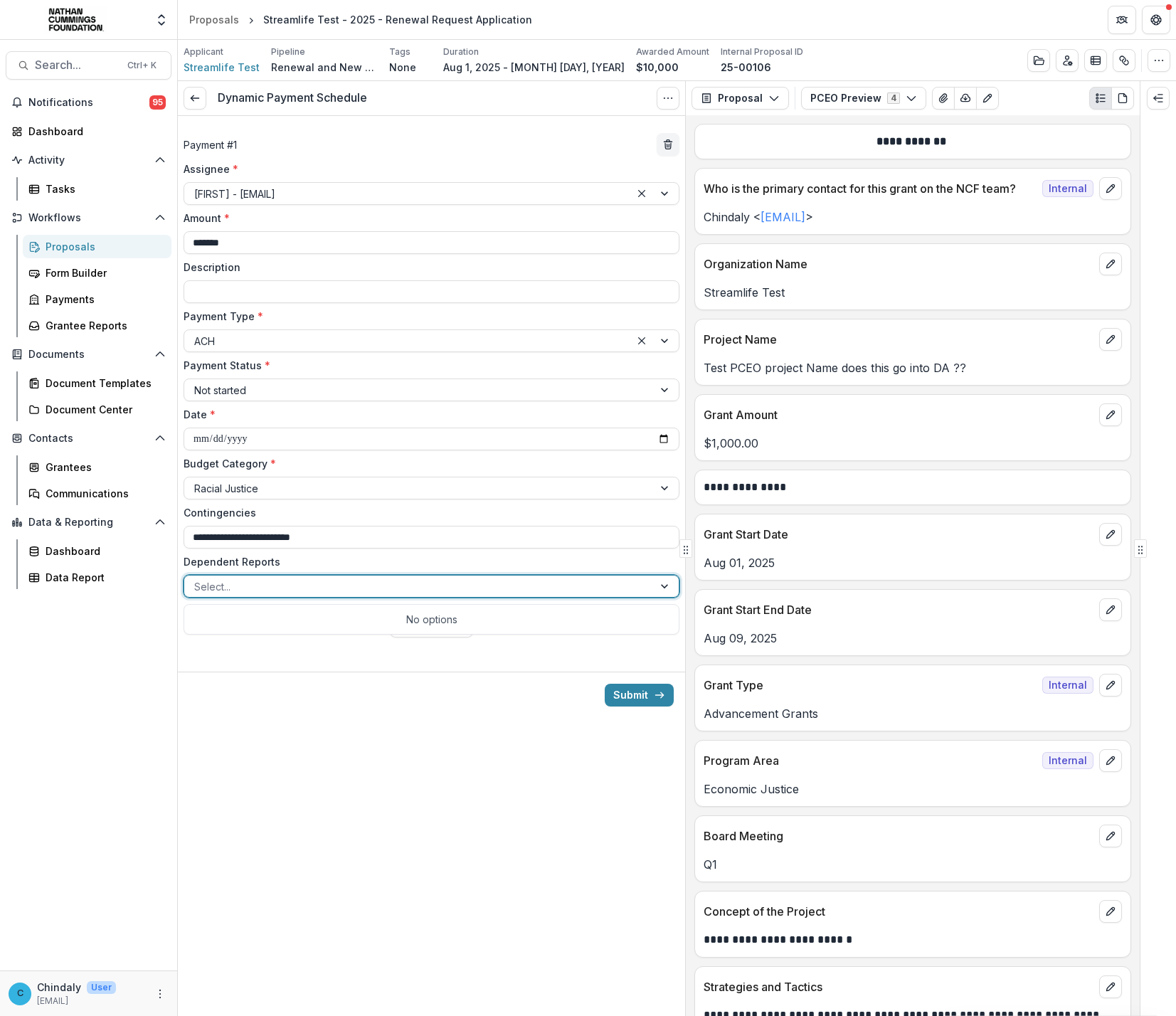 click at bounding box center (418, 586) 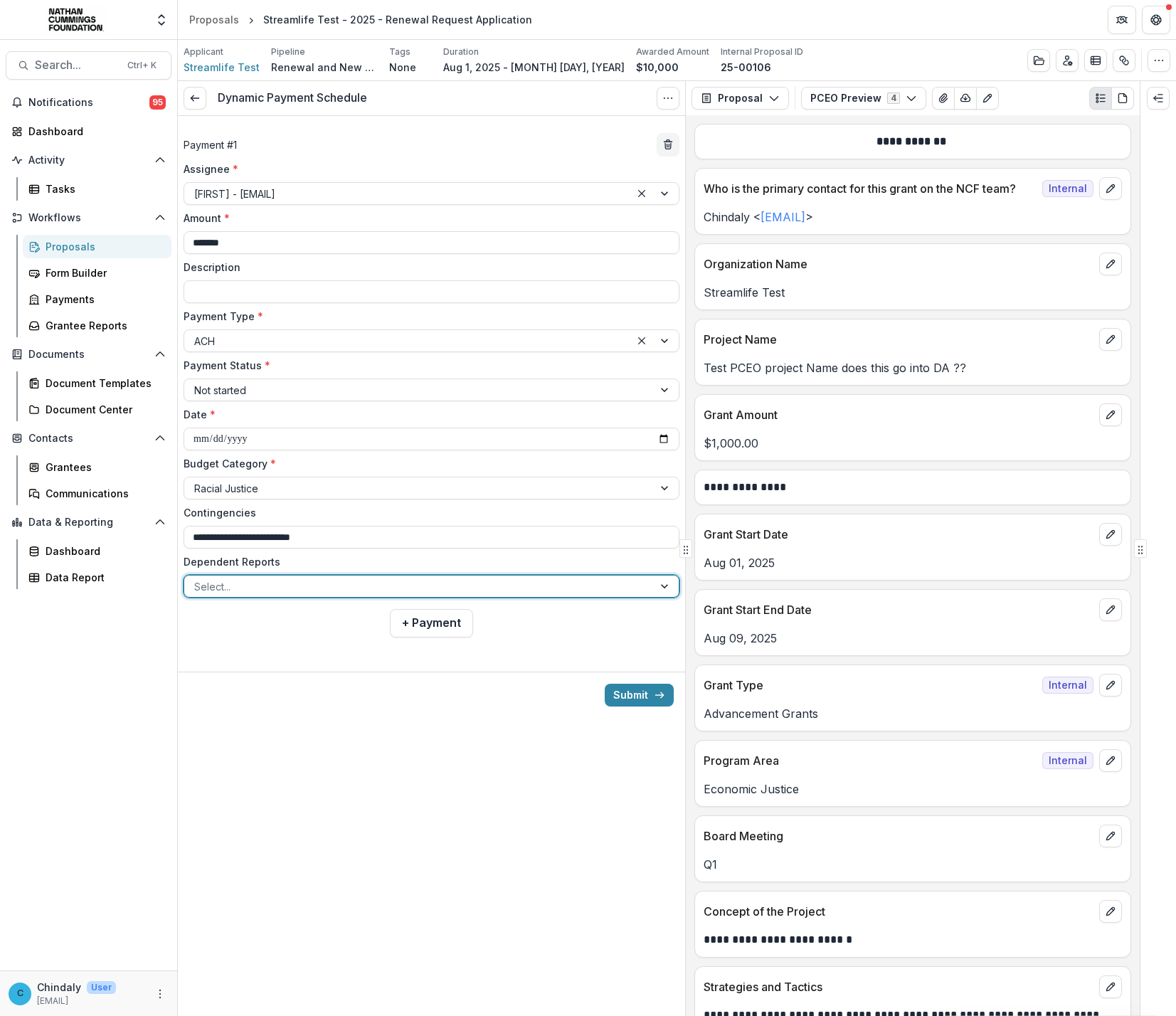 click at bounding box center [418, 586] 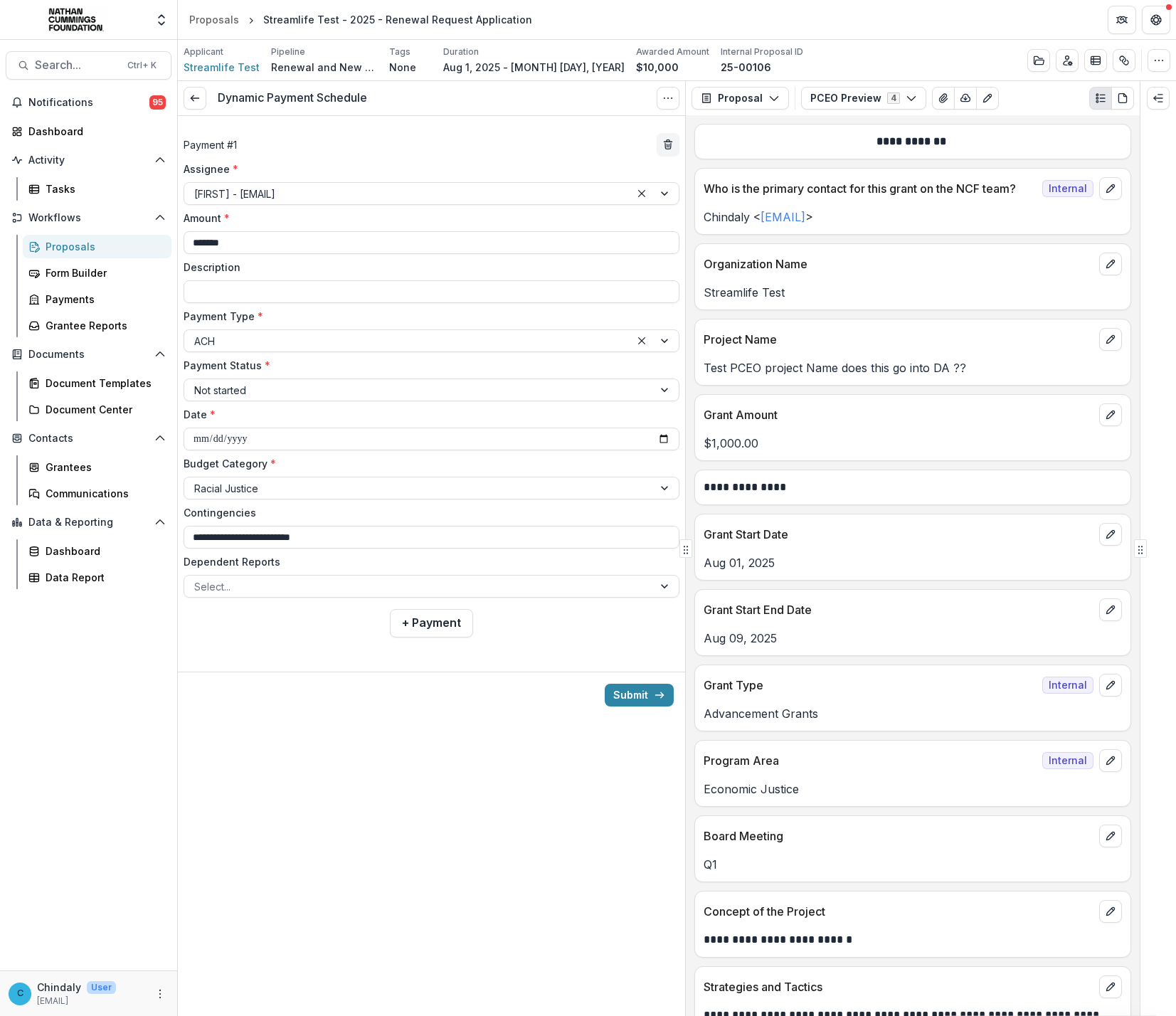 click at bounding box center (431, 660) 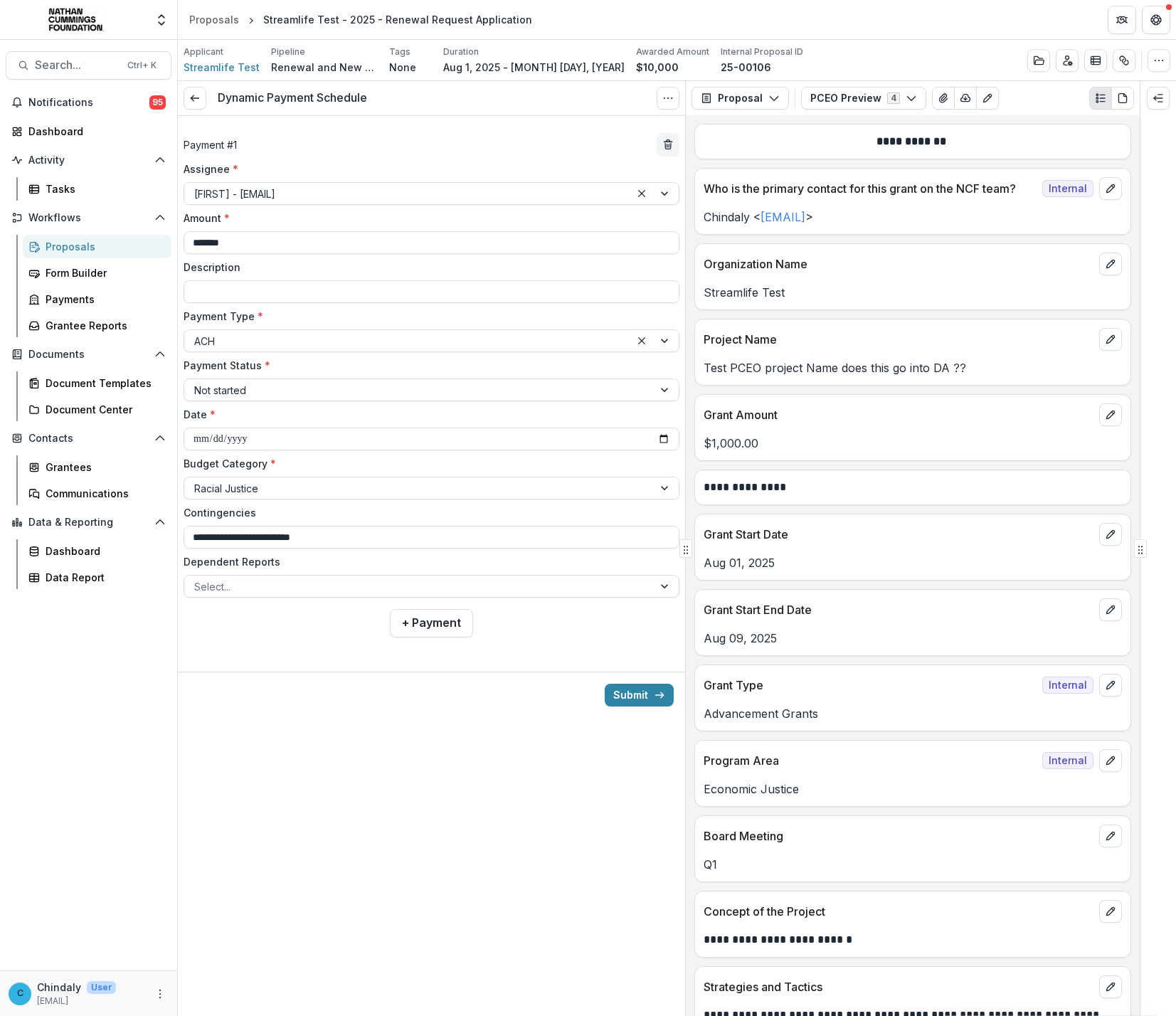 click on "**********" at bounding box center [431, 382] 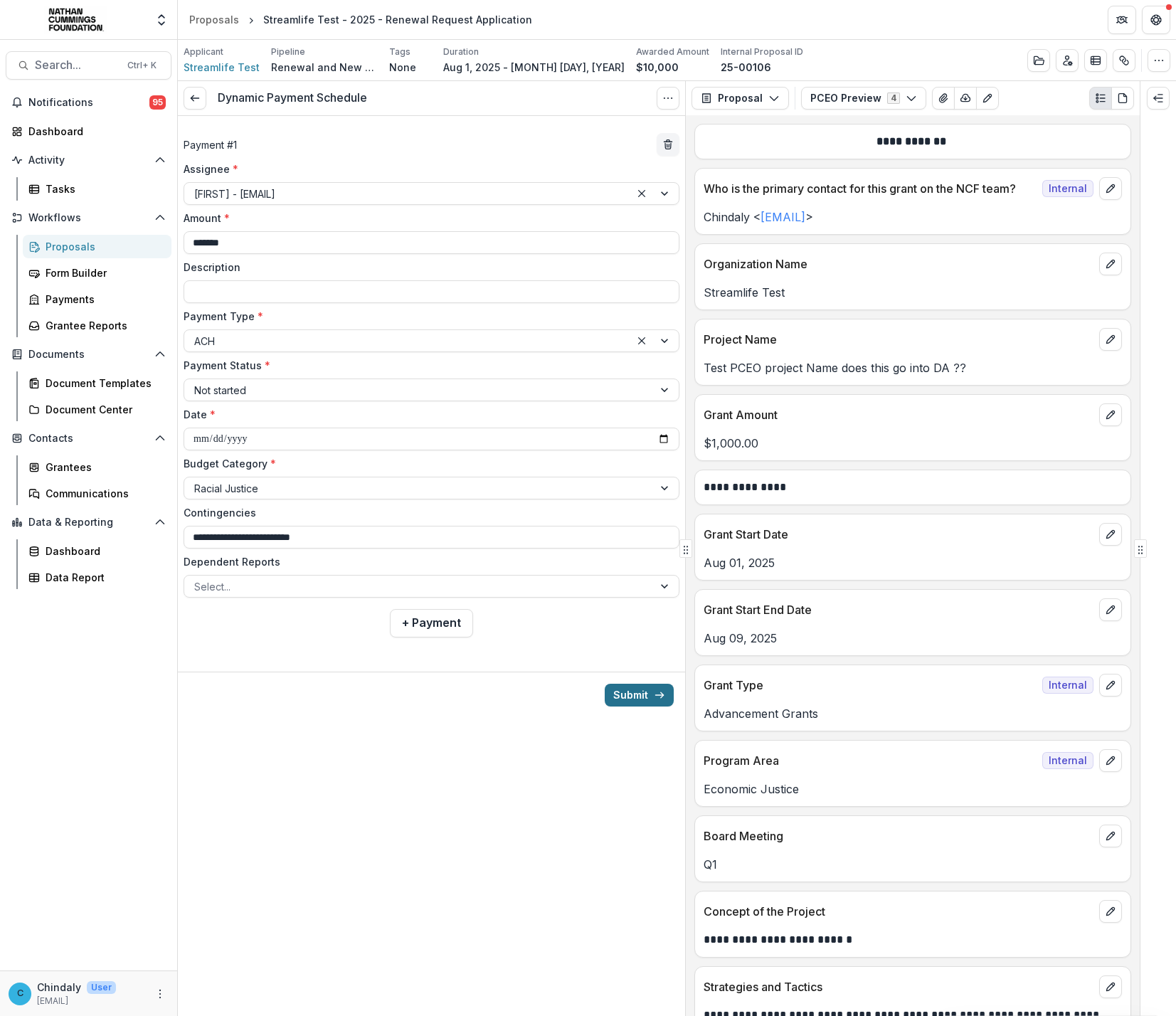 click on "Submit" at bounding box center [639, 695] 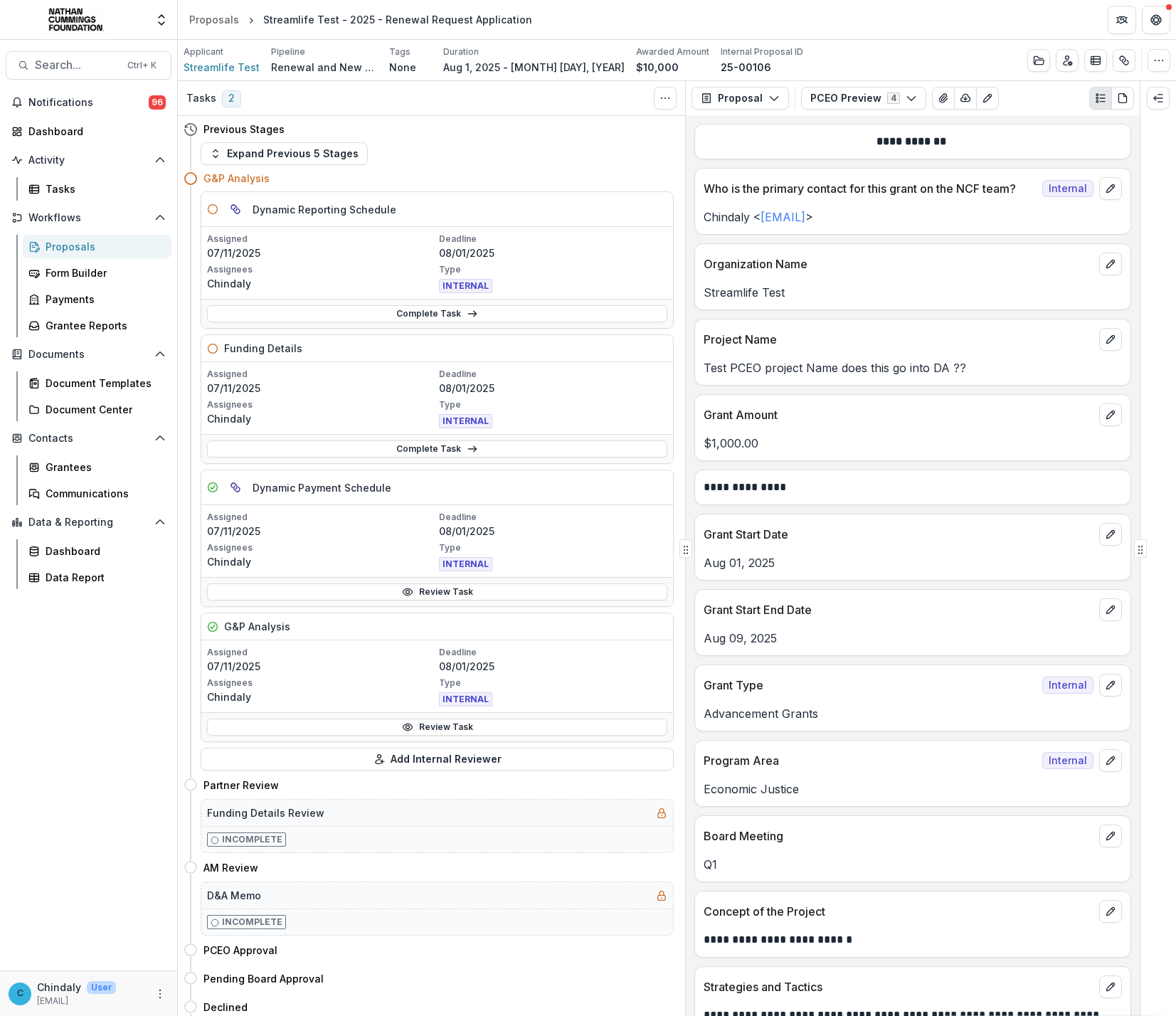 click on "Proposals Streamlife Test - 2025 - Renewal Request Application" at bounding box center [677, 19] 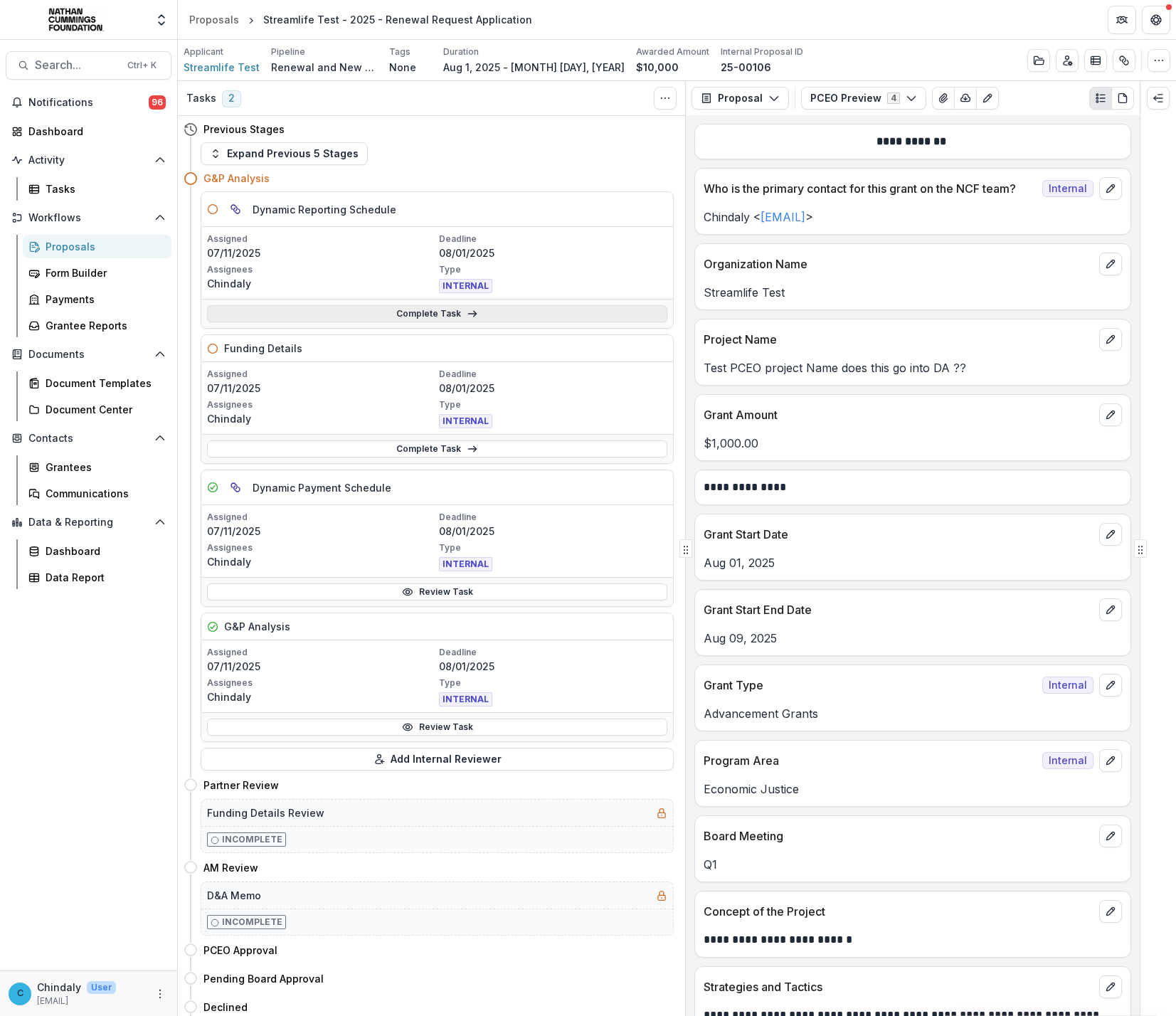 click on "Complete Task" at bounding box center (437, 314) 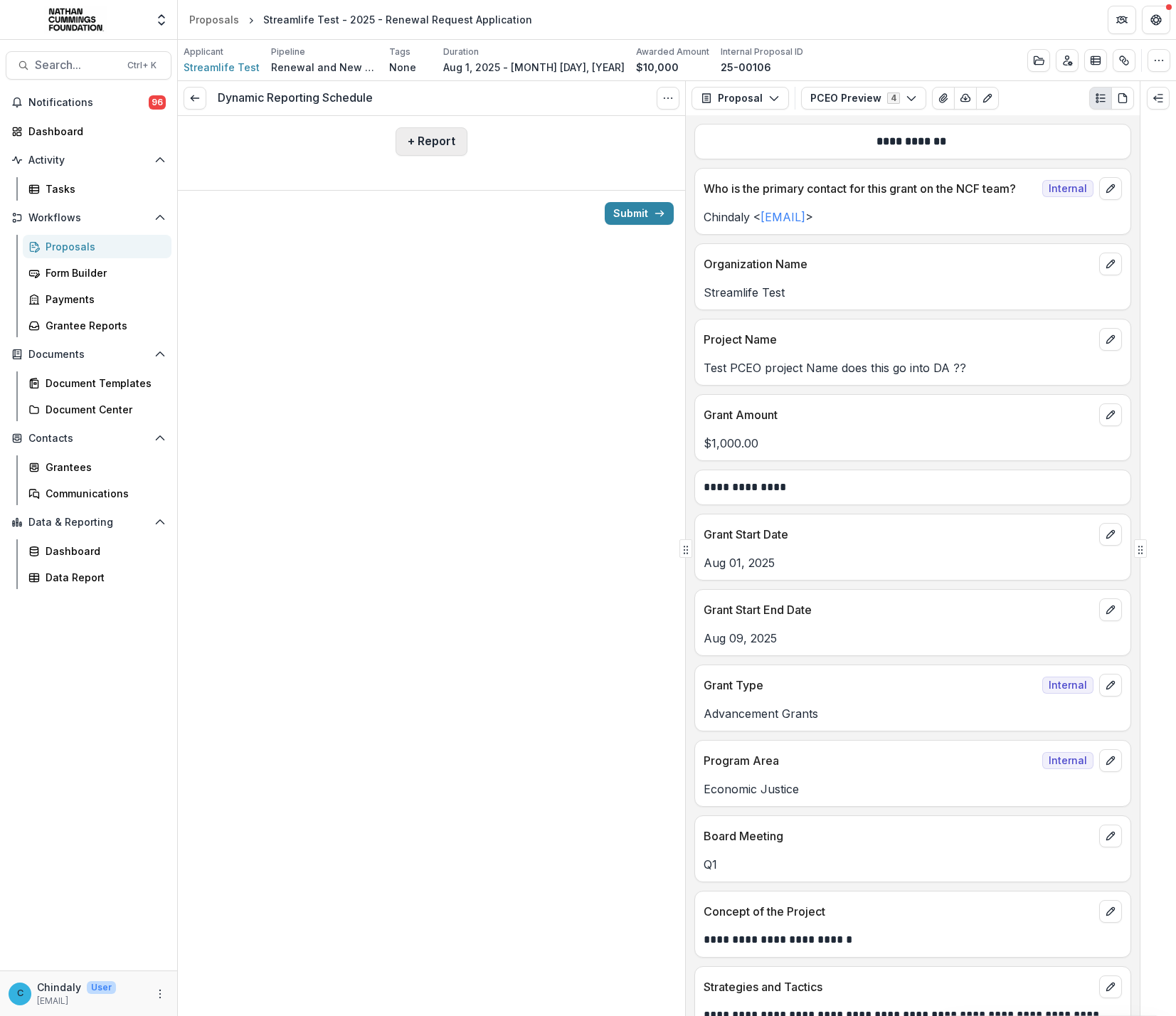 click on "+ Report" at bounding box center [431, 142] 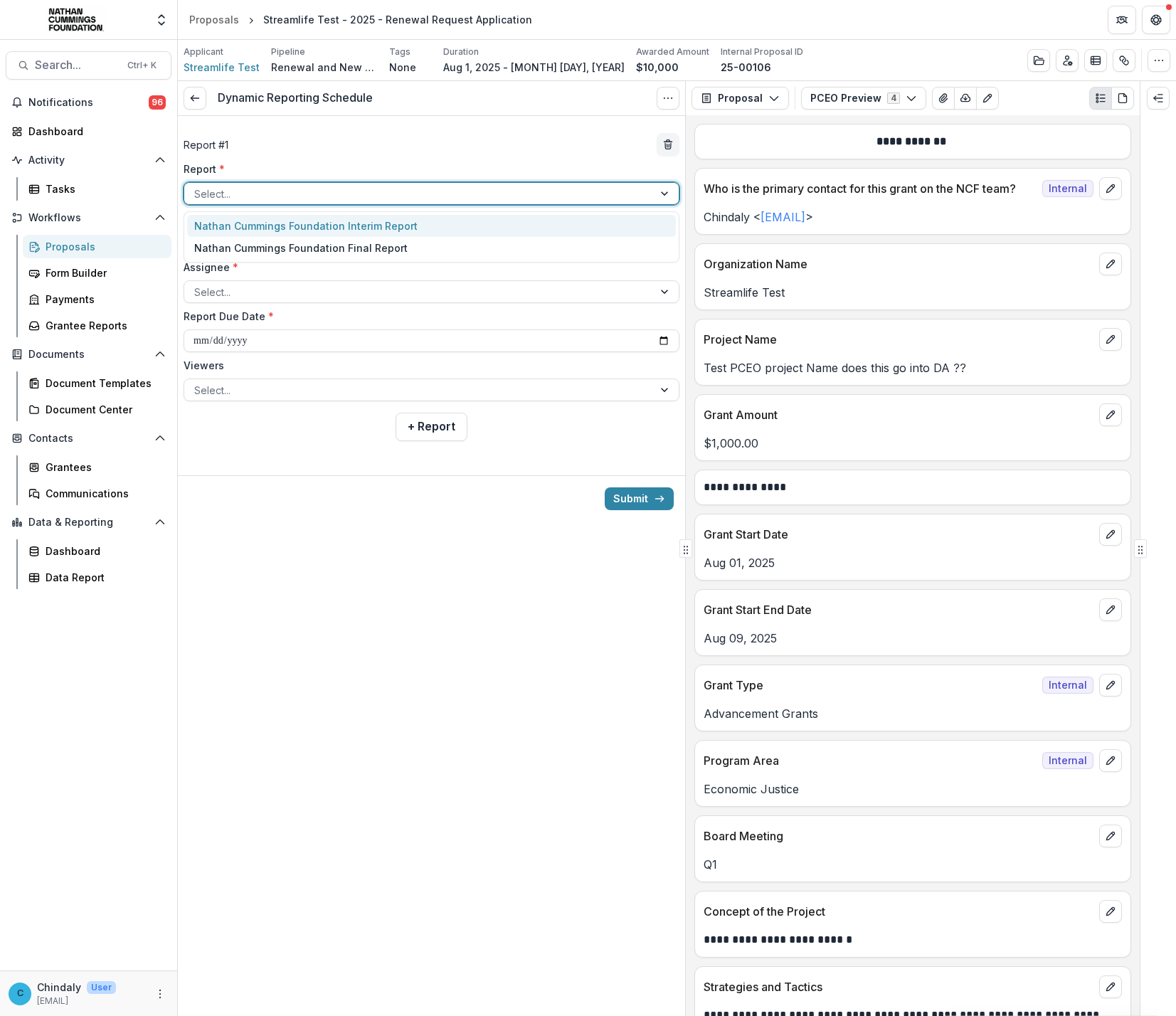 click at bounding box center (418, 194) 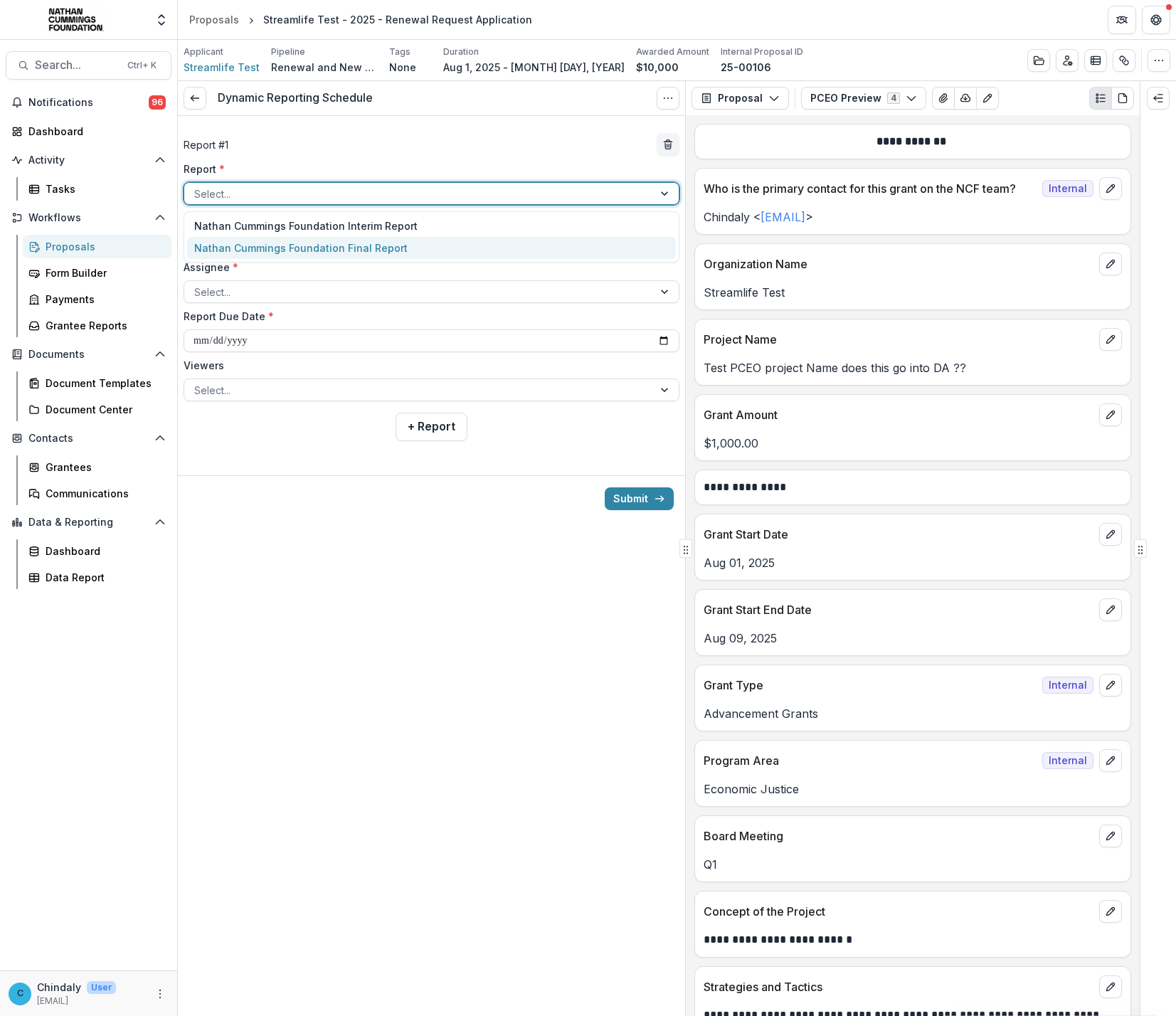 click on "Nathan Cummings Foundation Final Report" at bounding box center [431, 248] 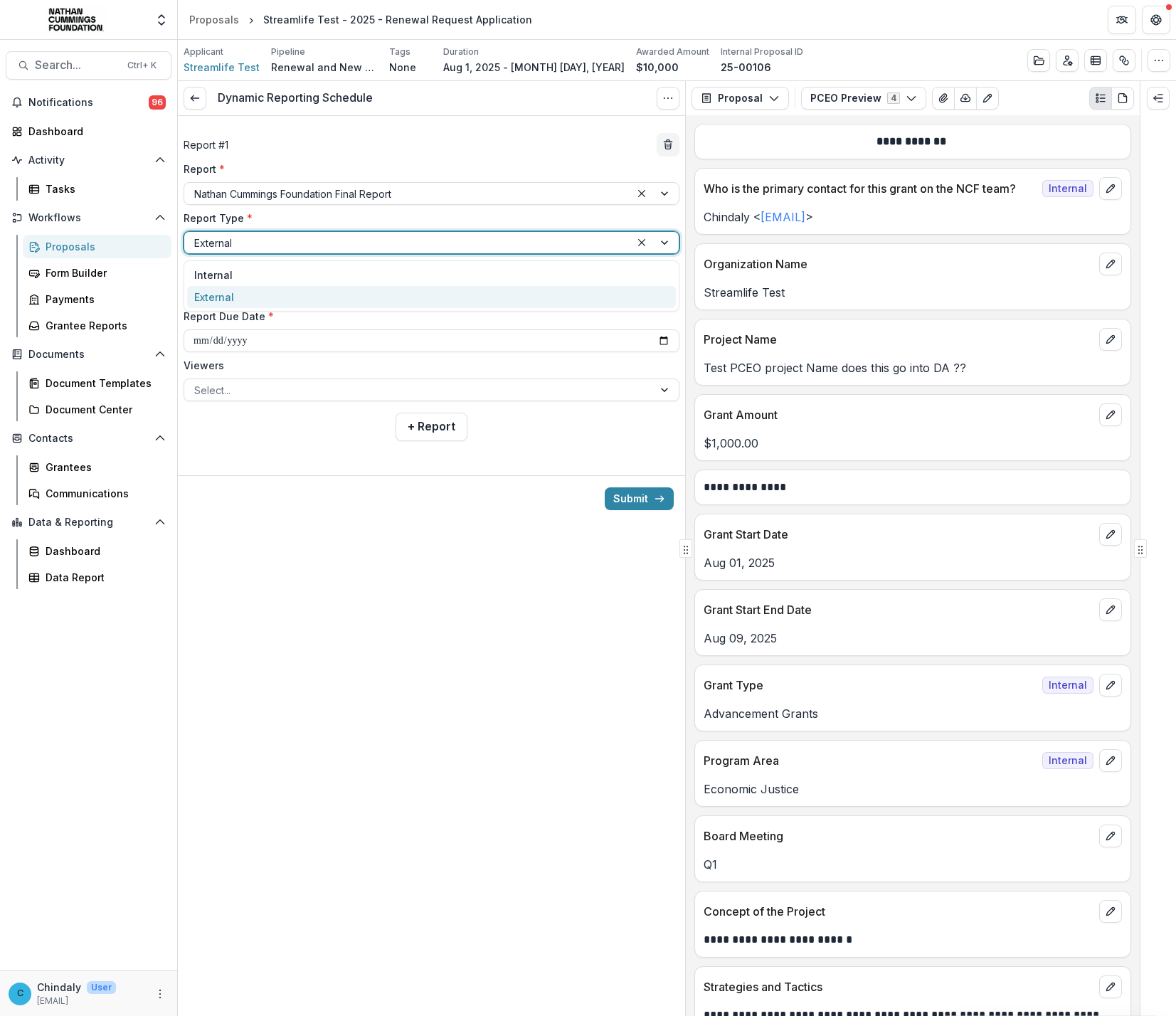 click at bounding box center (407, 243) 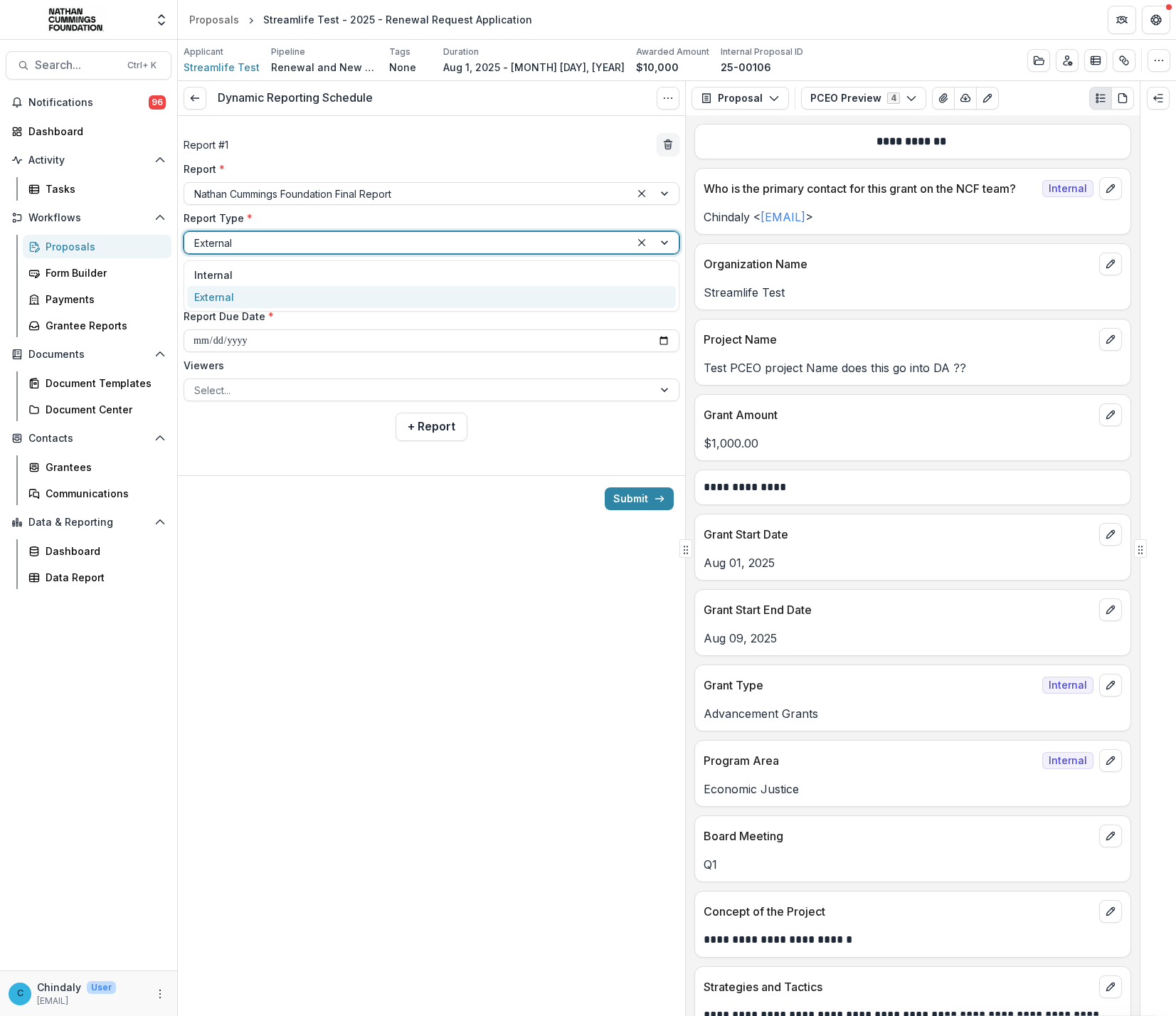 click on "External" at bounding box center (431, 297) 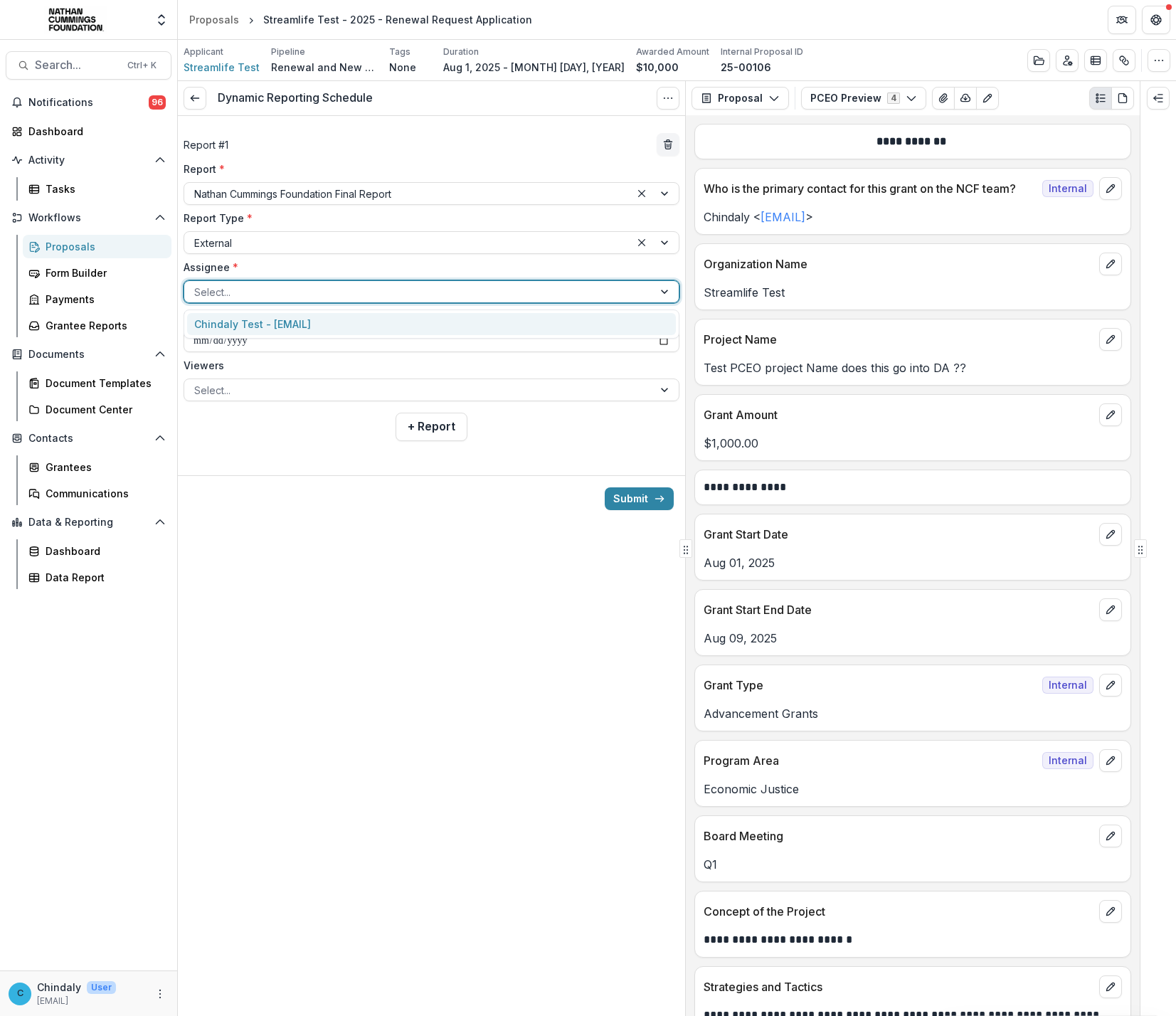 click at bounding box center (418, 292) 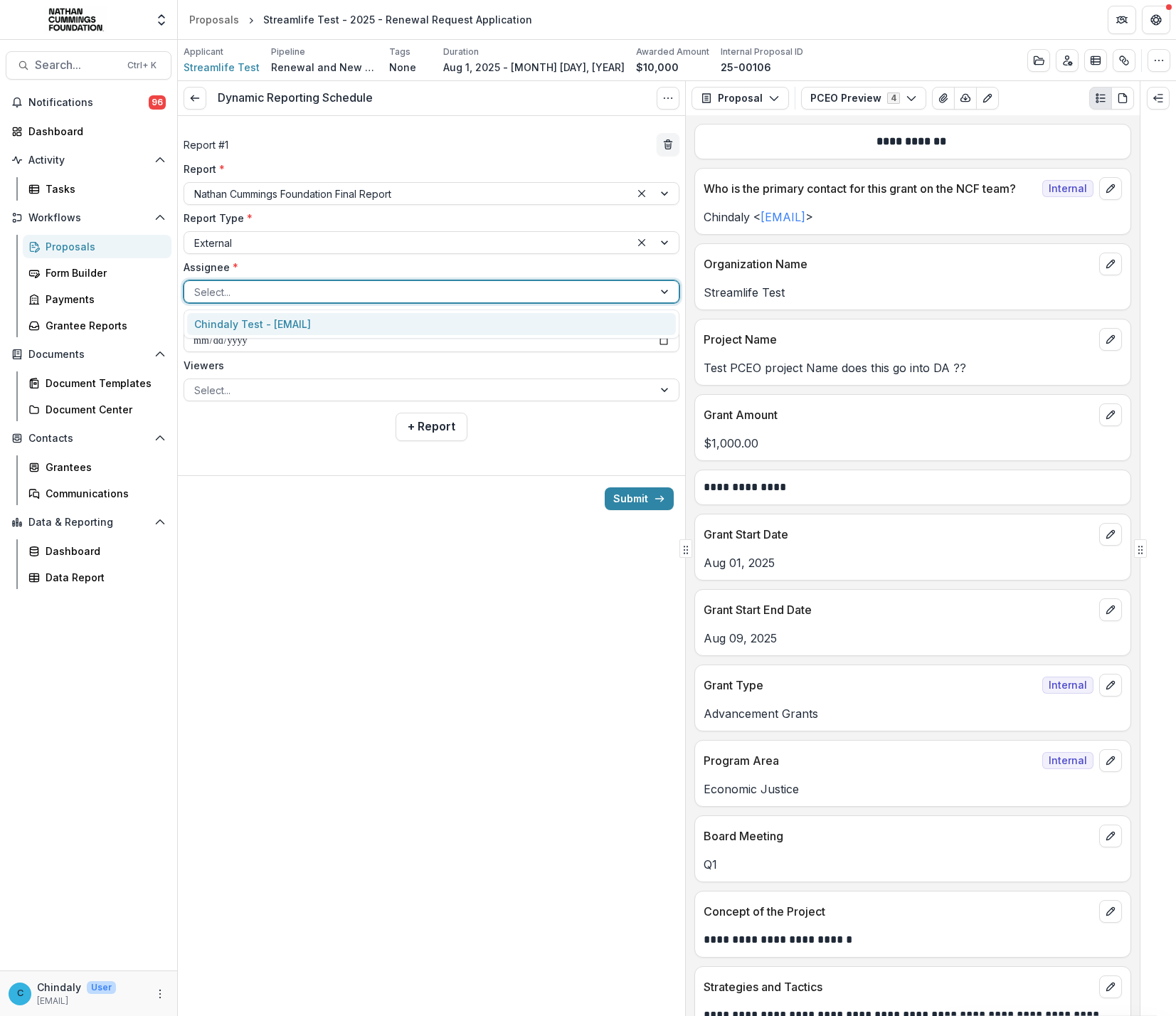 click on "Chindaly Test - [EMAIL]" at bounding box center [431, 324] 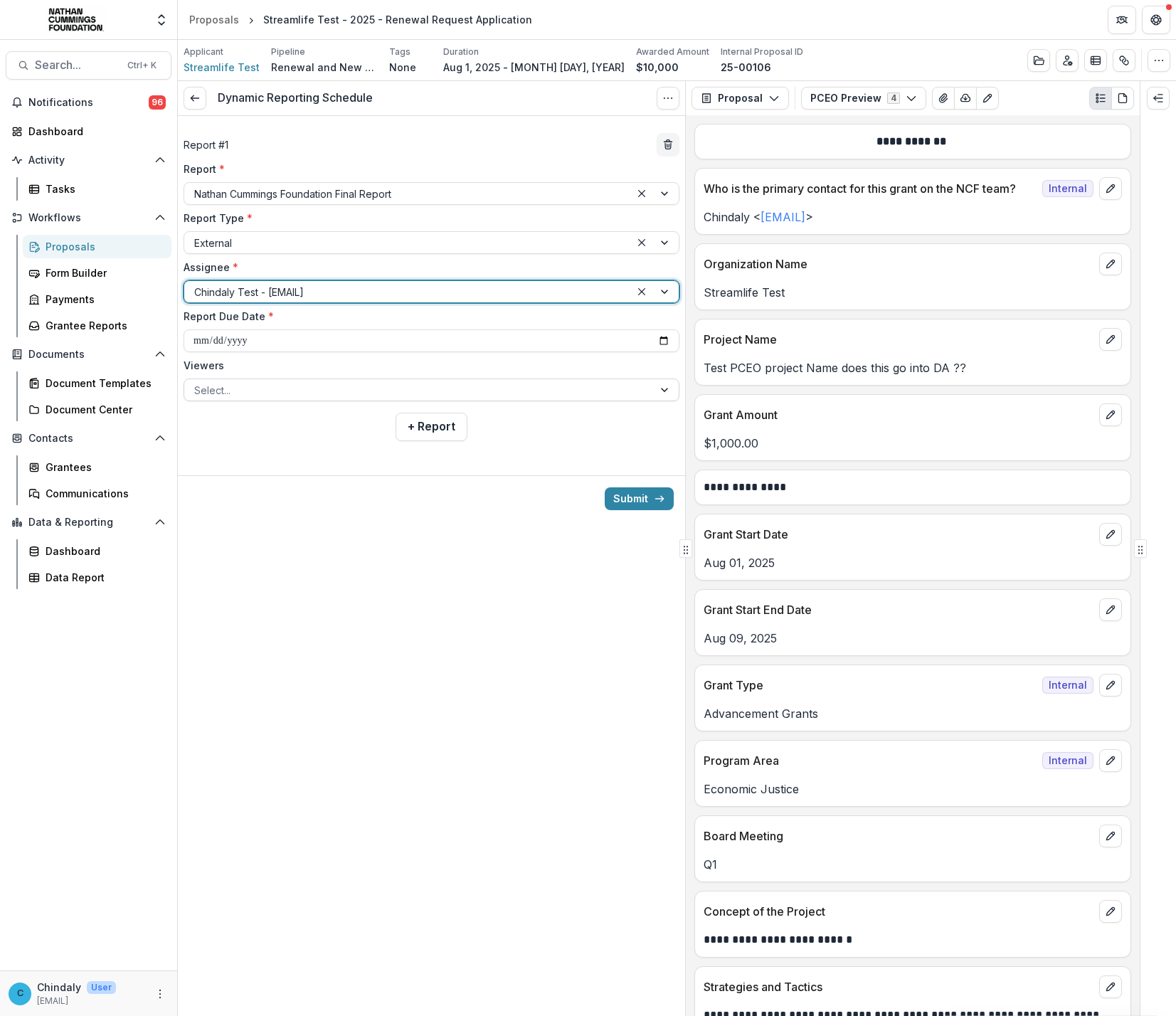 click at bounding box center (418, 390) 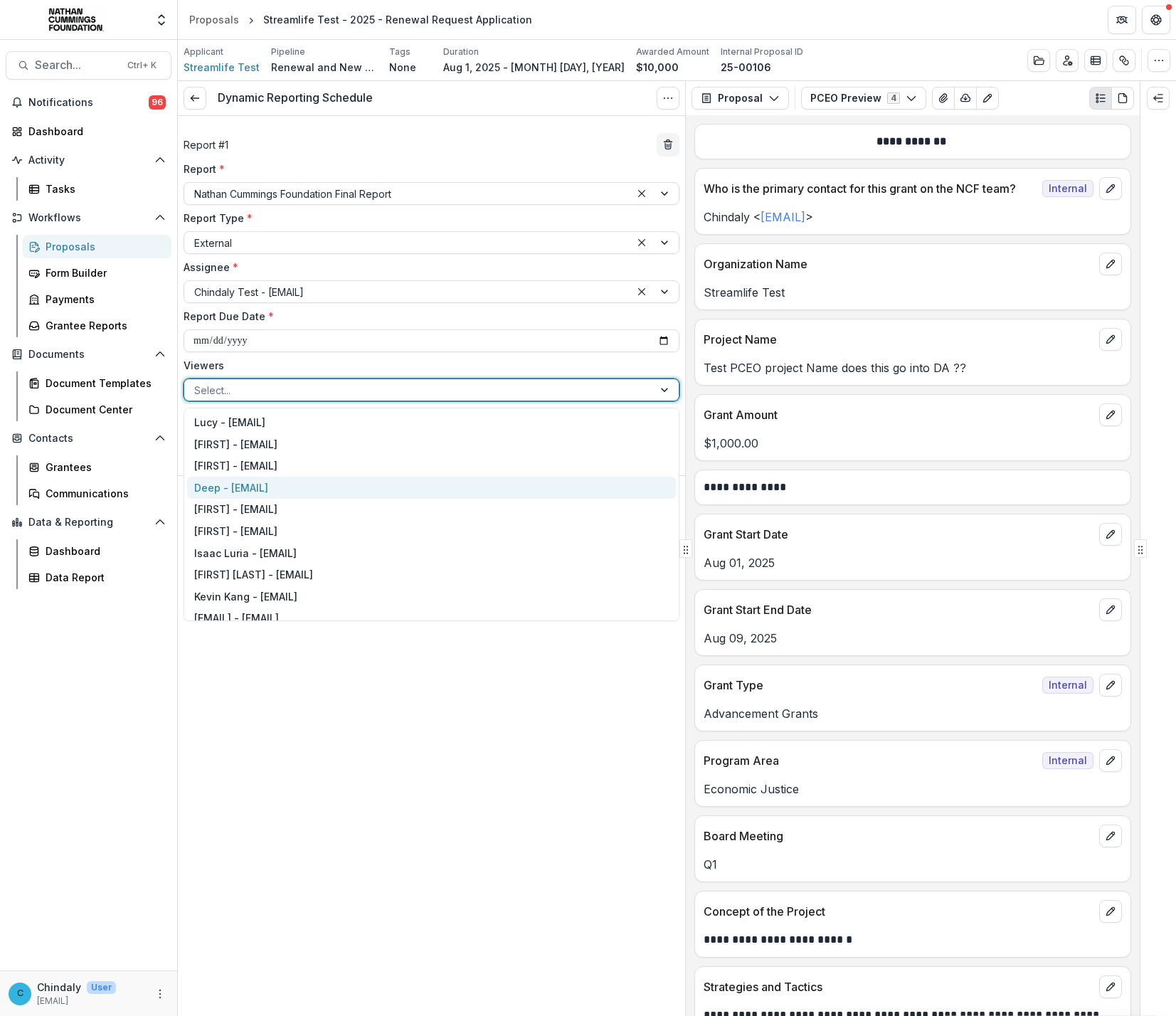 click on "Deep - [EMAIL]" at bounding box center (431, 487) 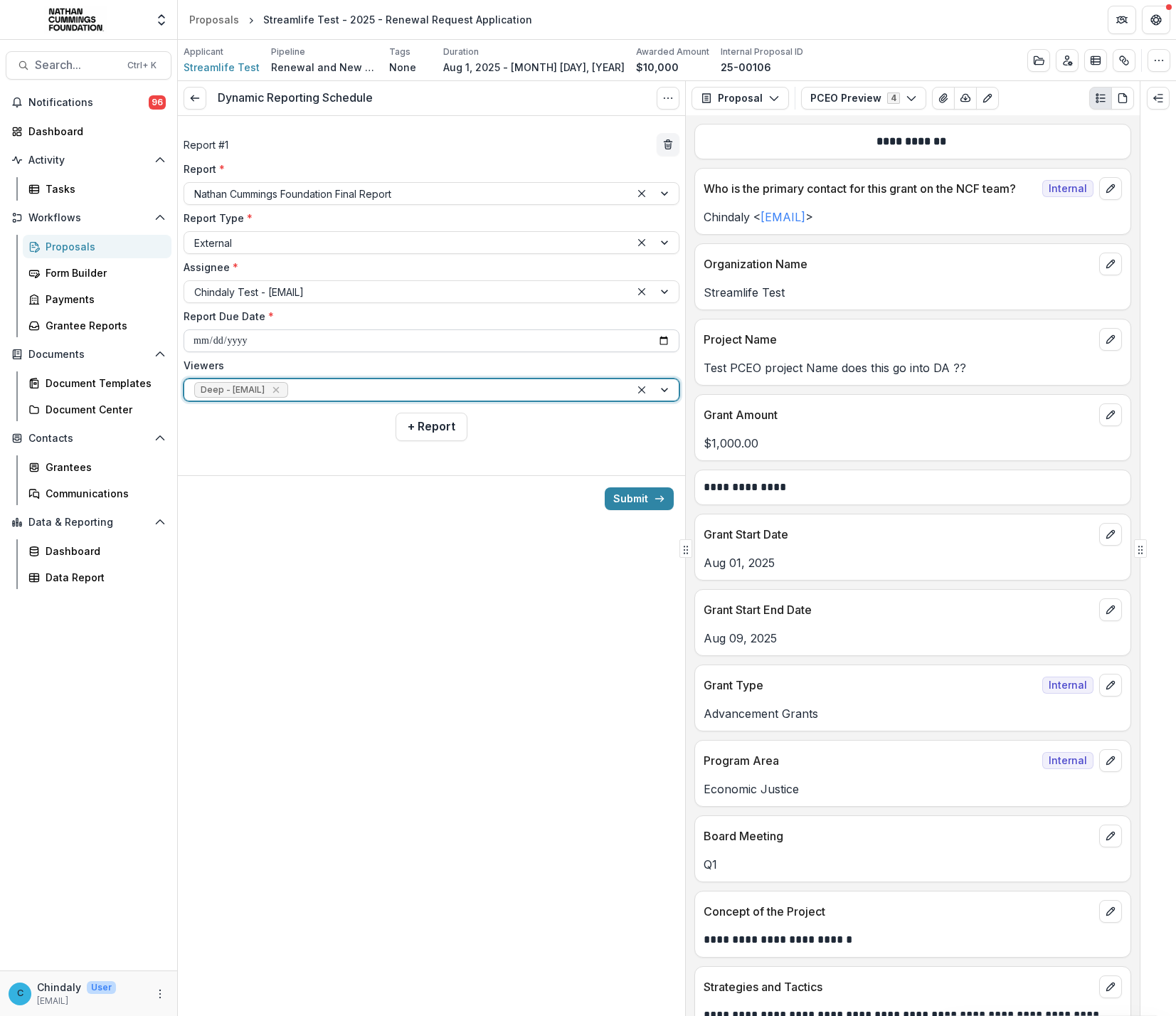 click on "**********" at bounding box center [431, 341] 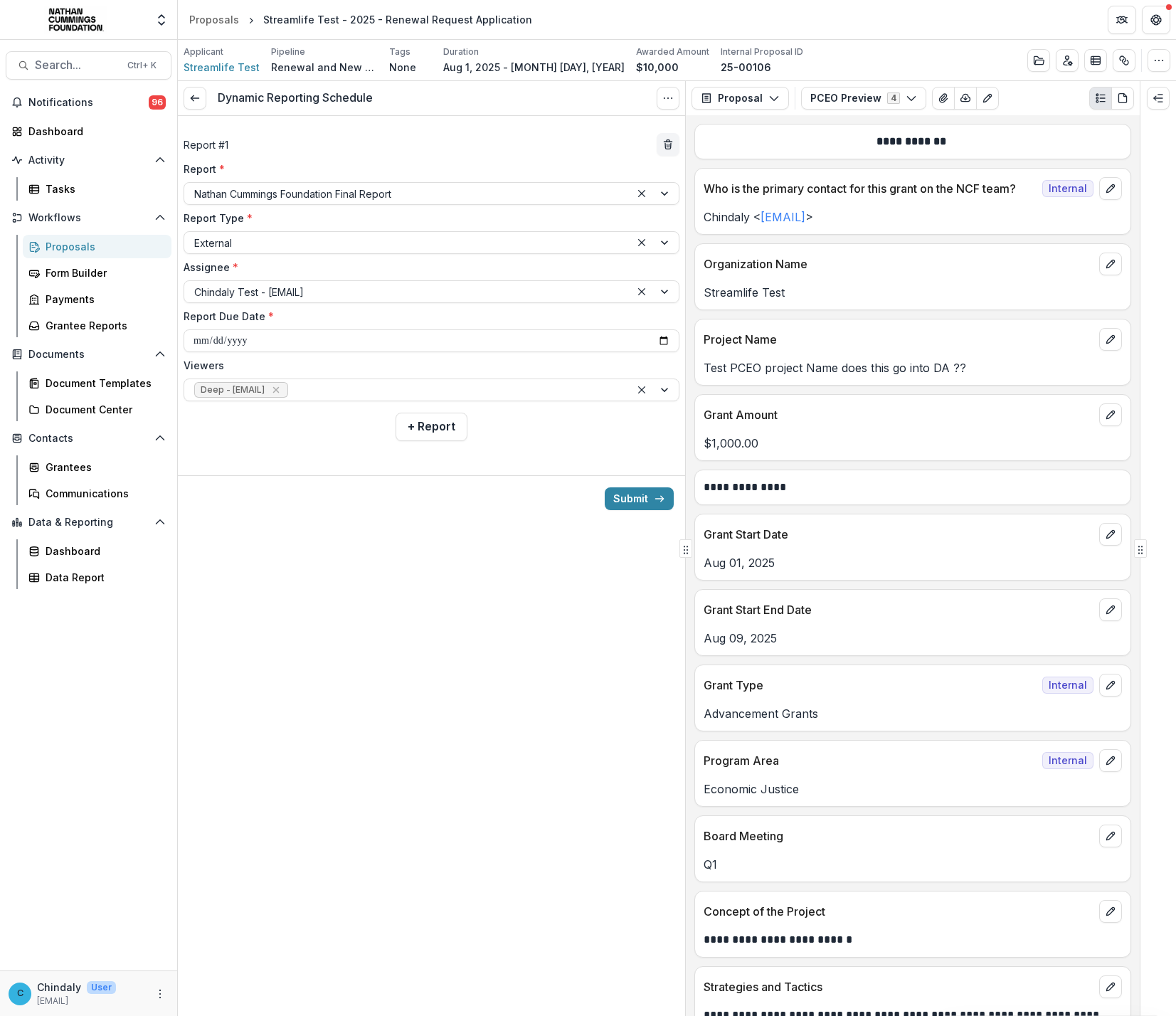 type on "**********" 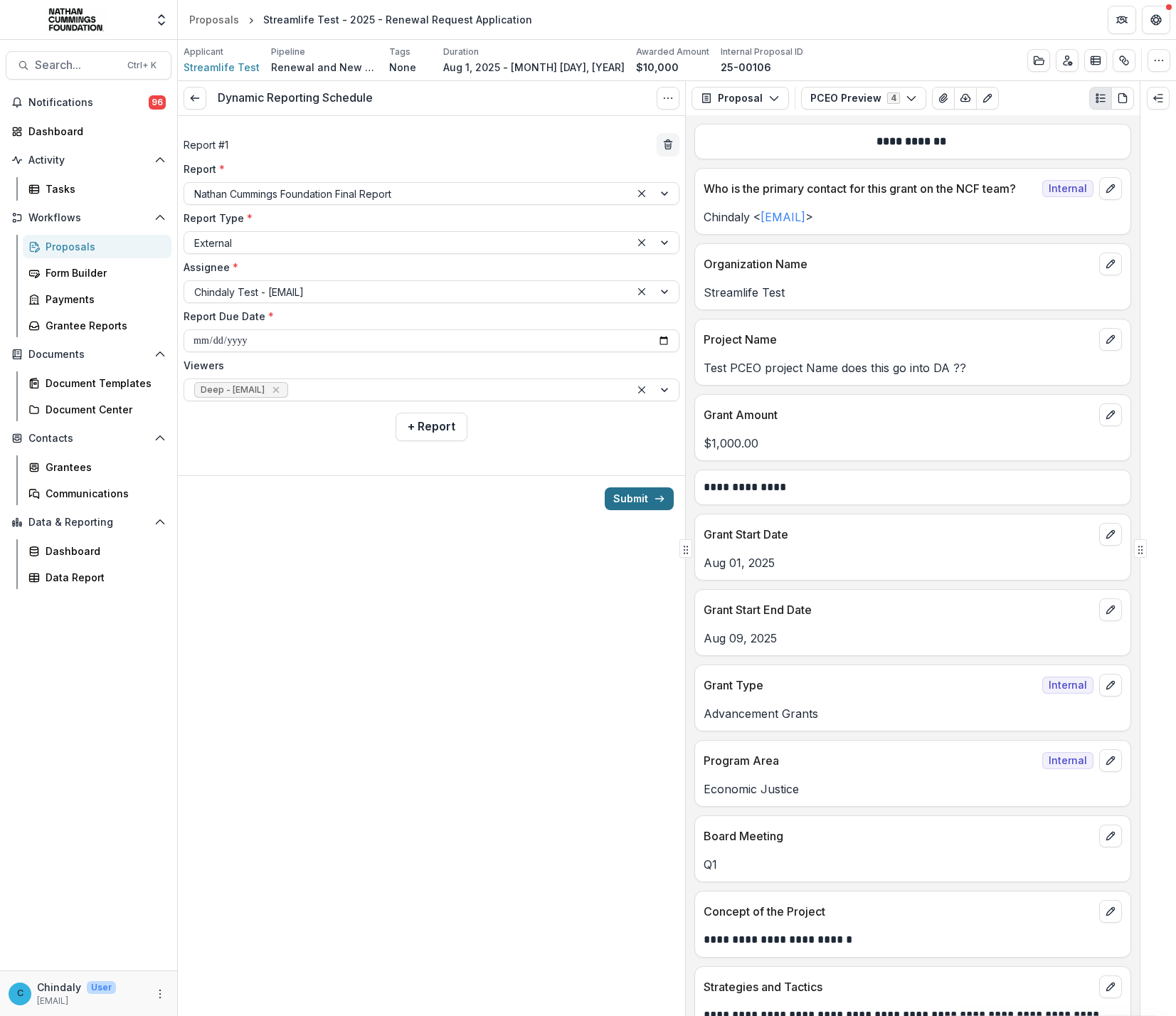 click on "Submit" at bounding box center [639, 499] 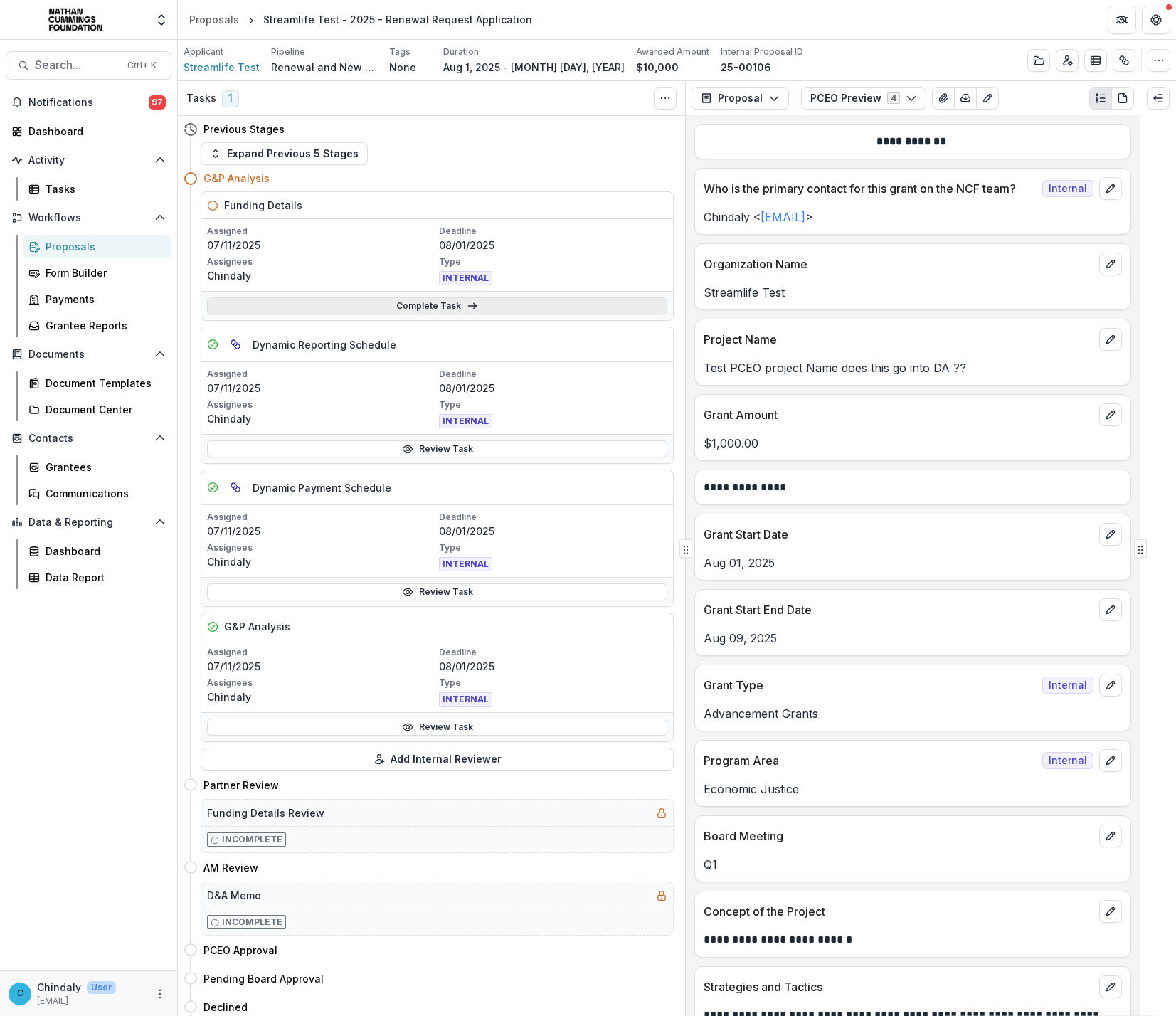 click on "Complete Task" at bounding box center [437, 306] 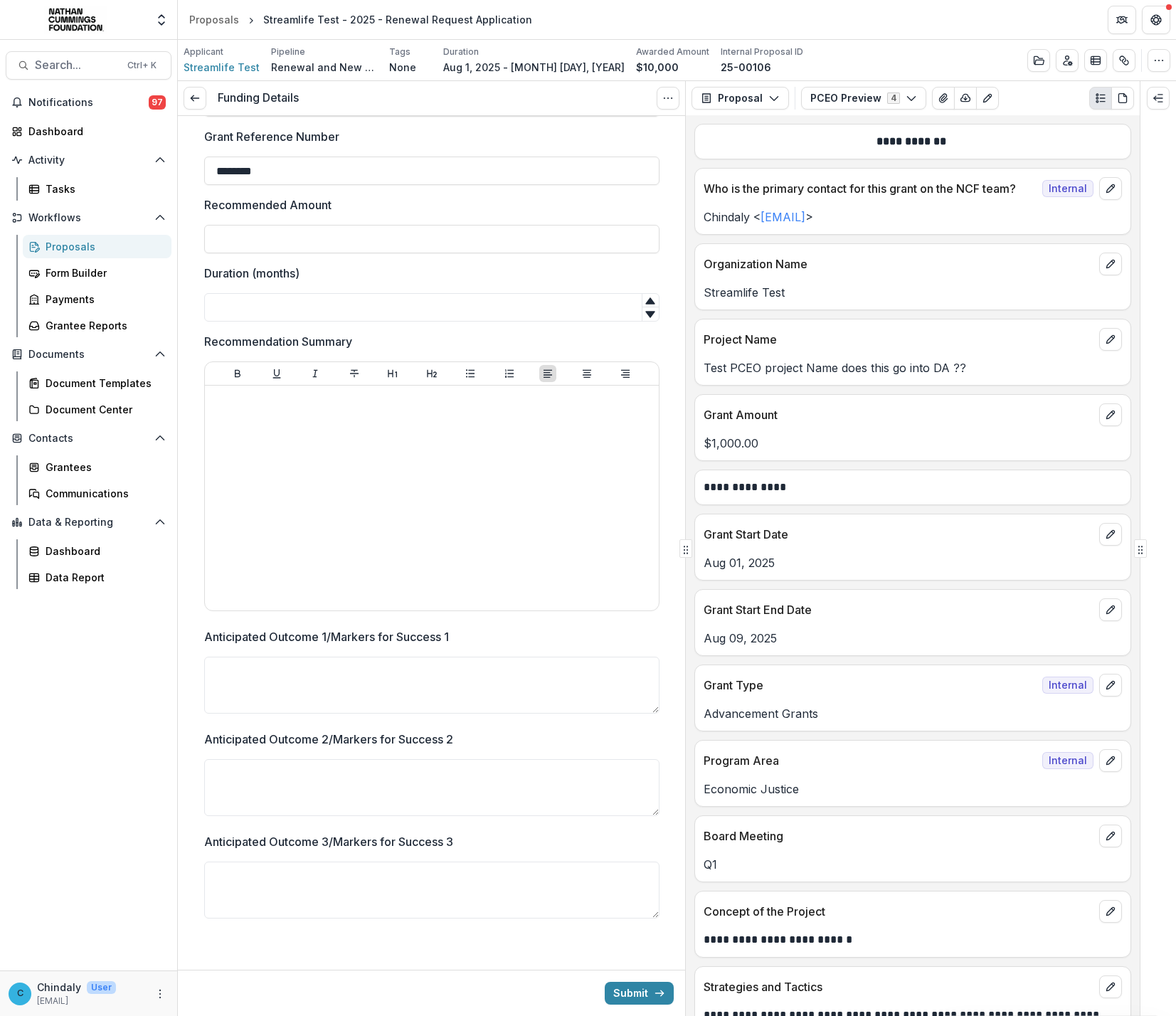 scroll, scrollTop: 0, scrollLeft: 0, axis: both 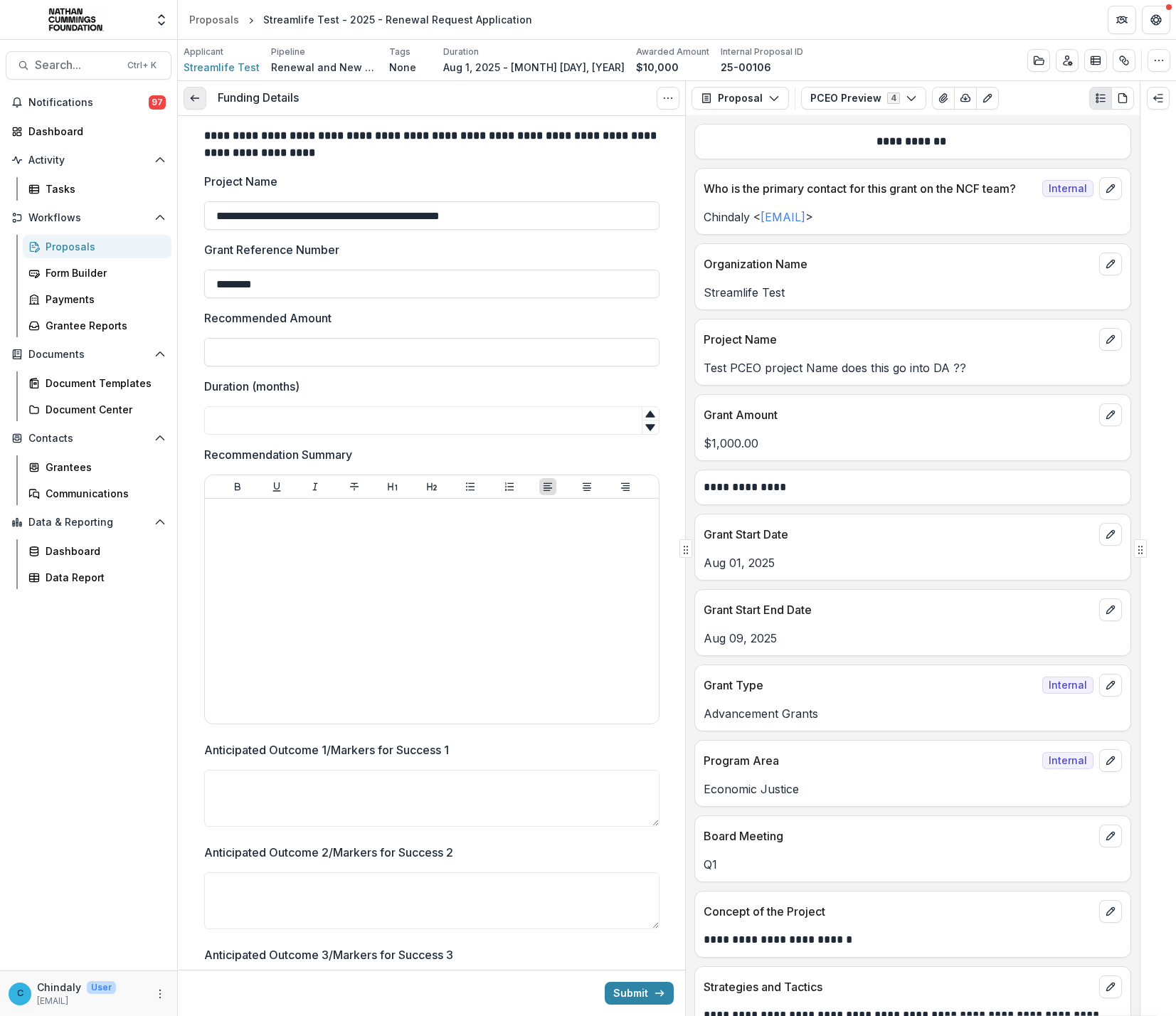 click at bounding box center [195, 98] 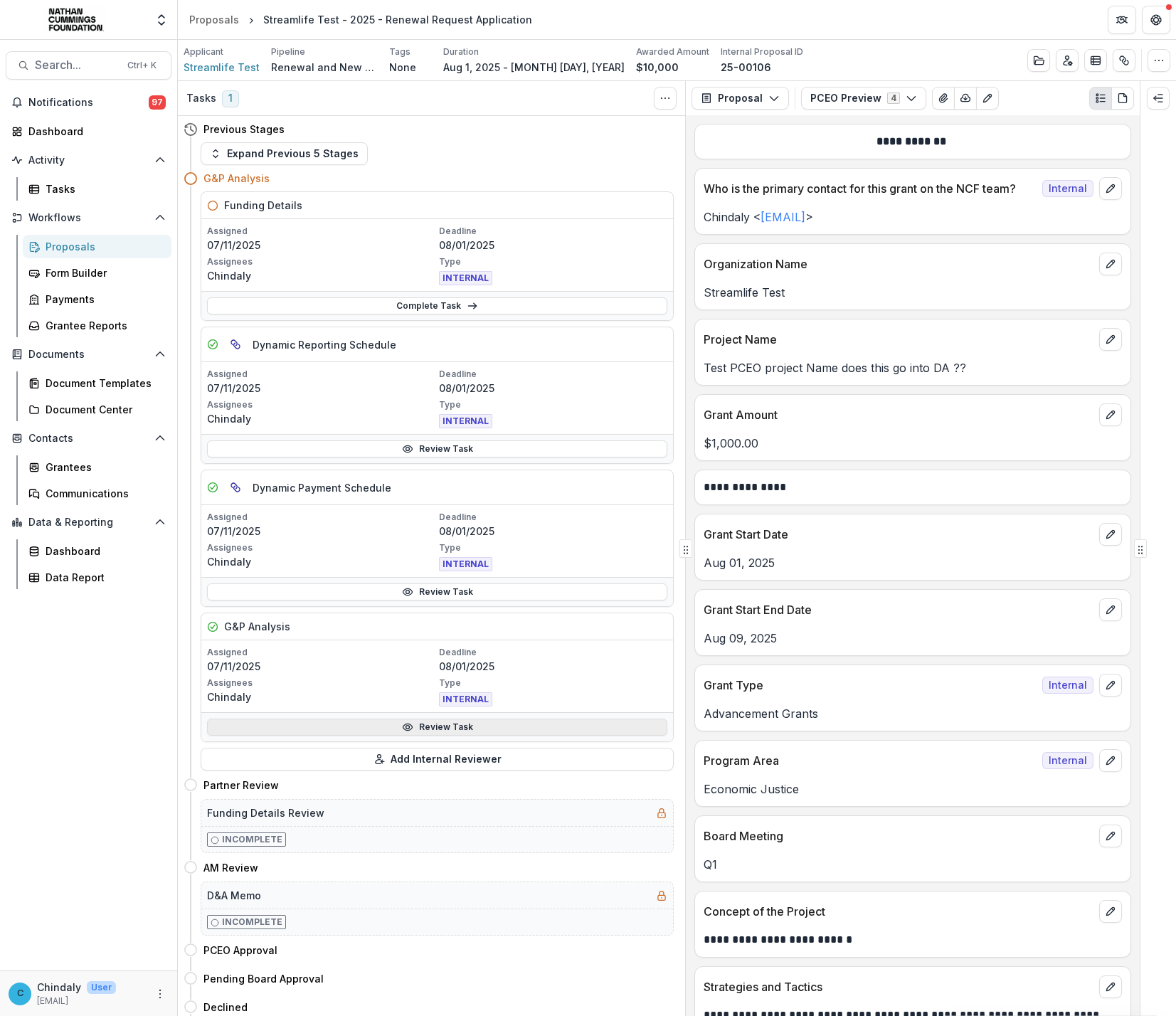 click on "Review Task" at bounding box center [437, 727] 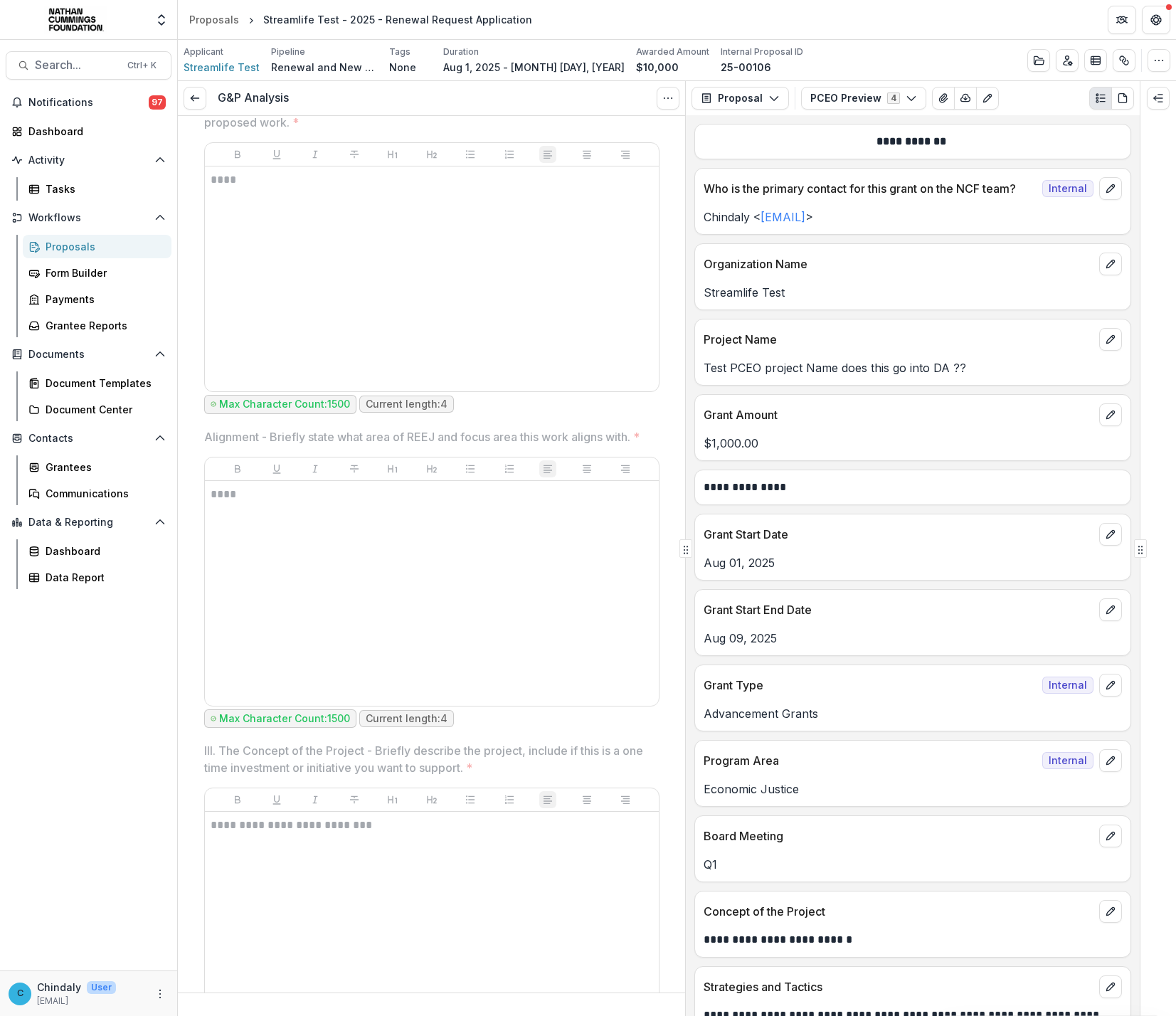 scroll, scrollTop: 1919, scrollLeft: 0, axis: vertical 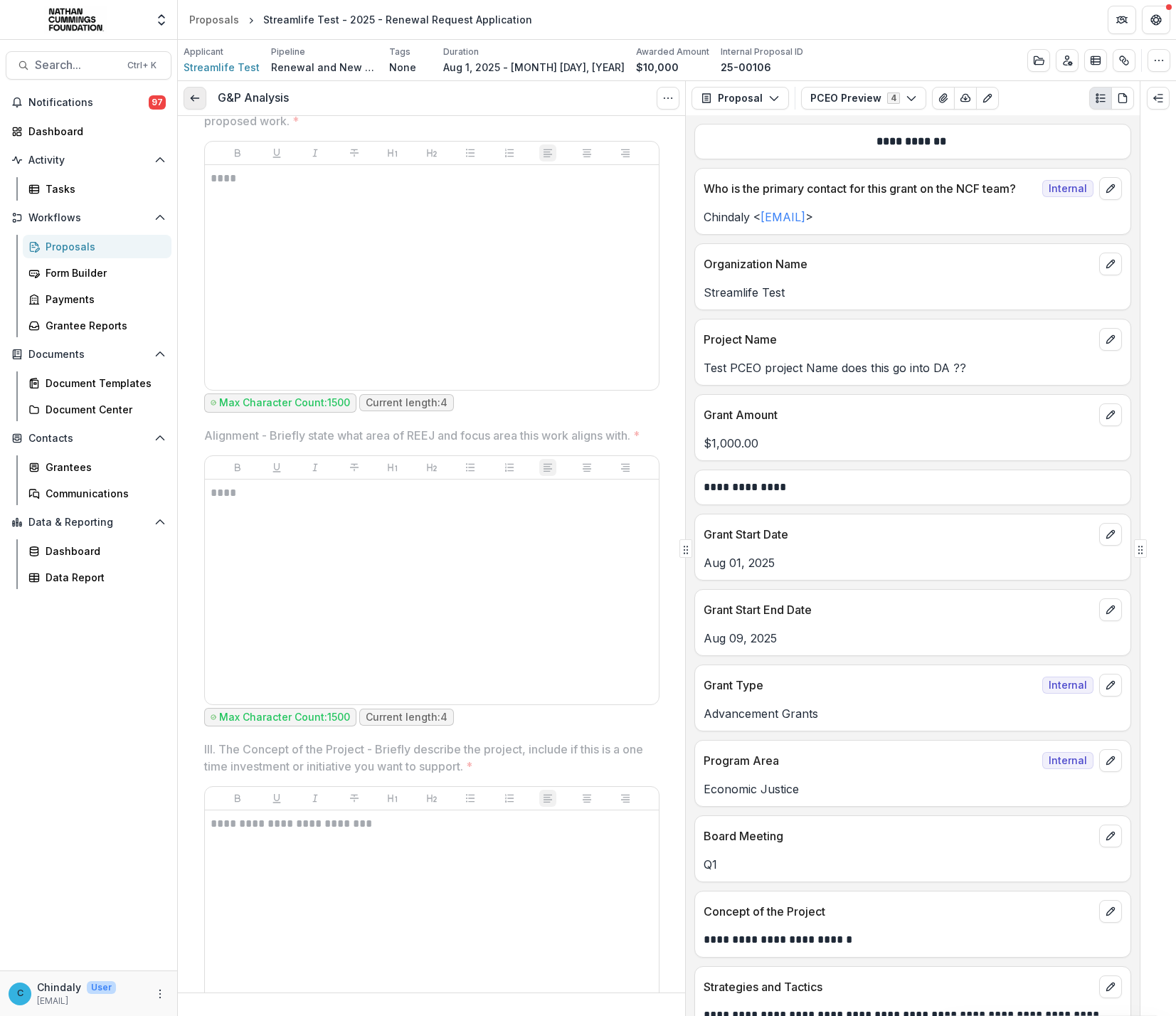 click 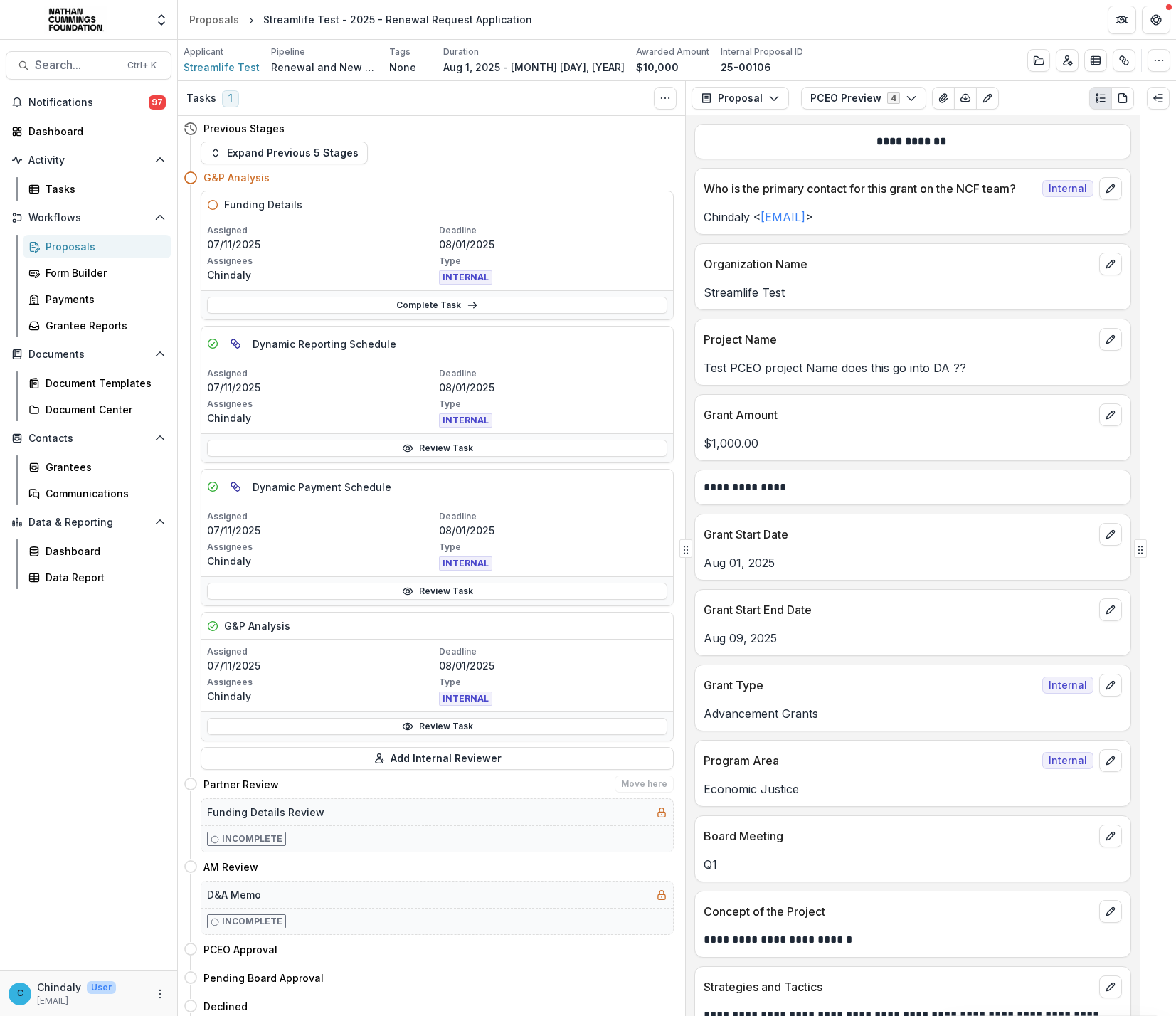 scroll, scrollTop: 0, scrollLeft: 0, axis: both 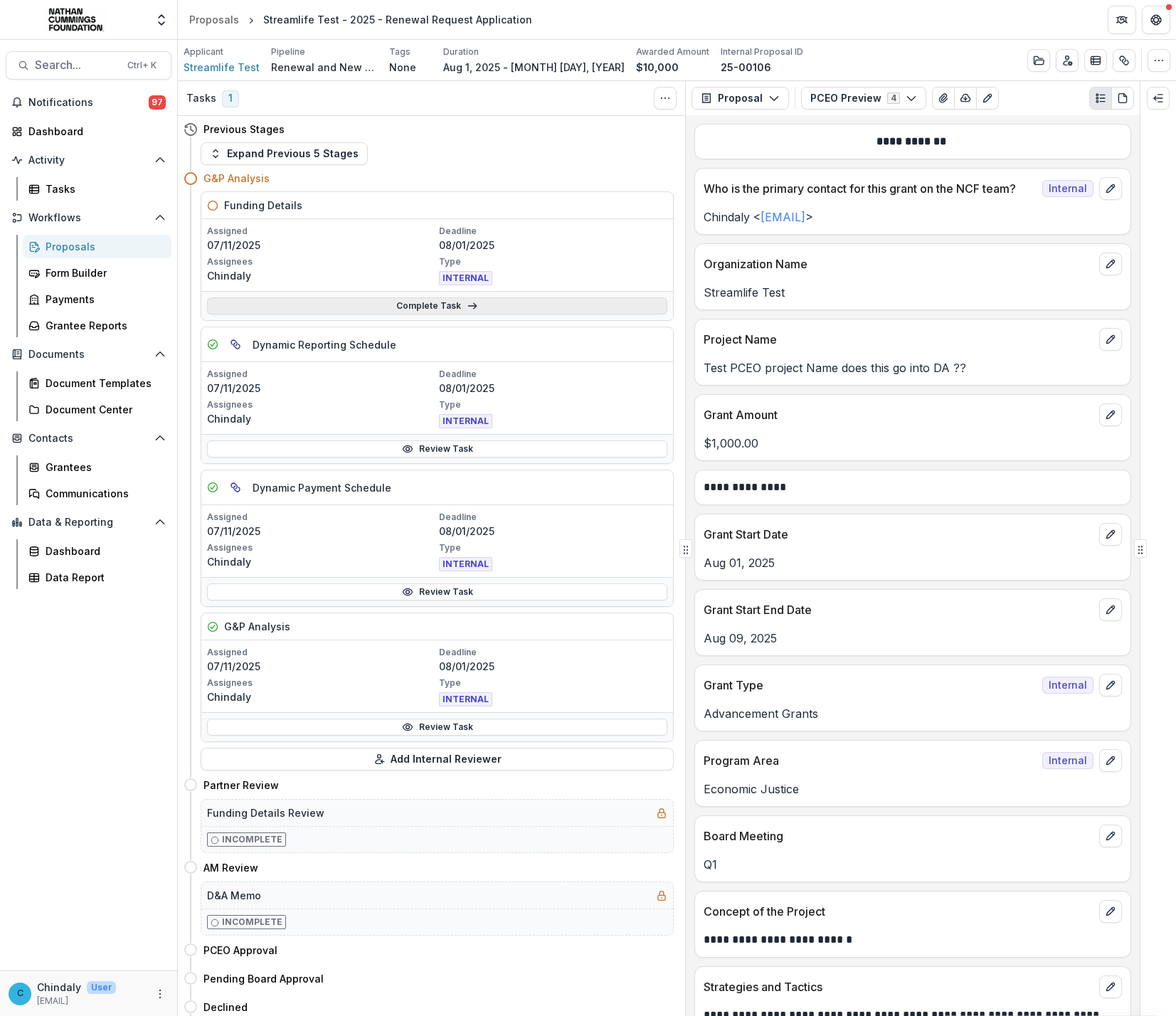 click on "Complete Task" at bounding box center (437, 306) 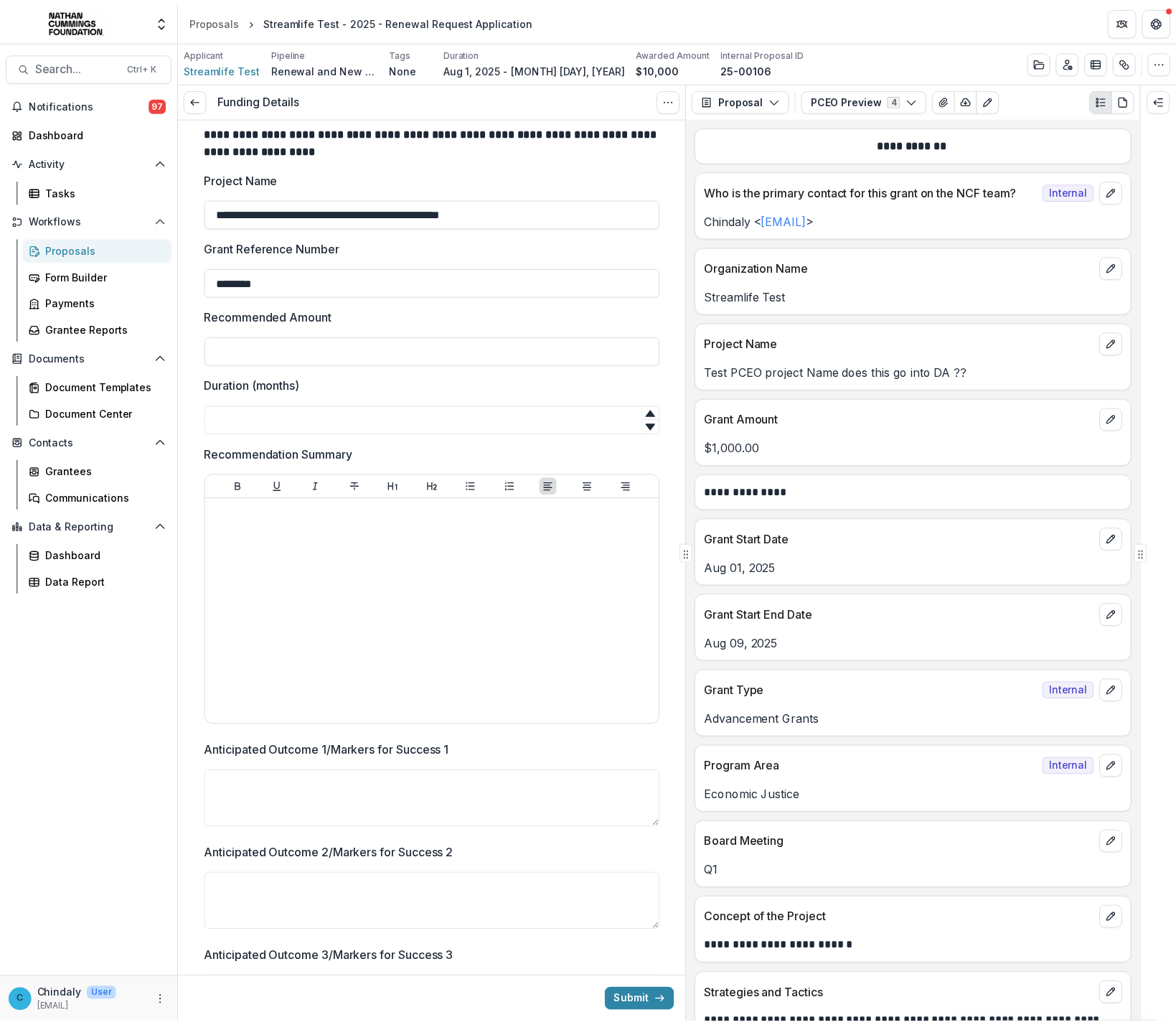 scroll, scrollTop: 0, scrollLeft: 0, axis: both 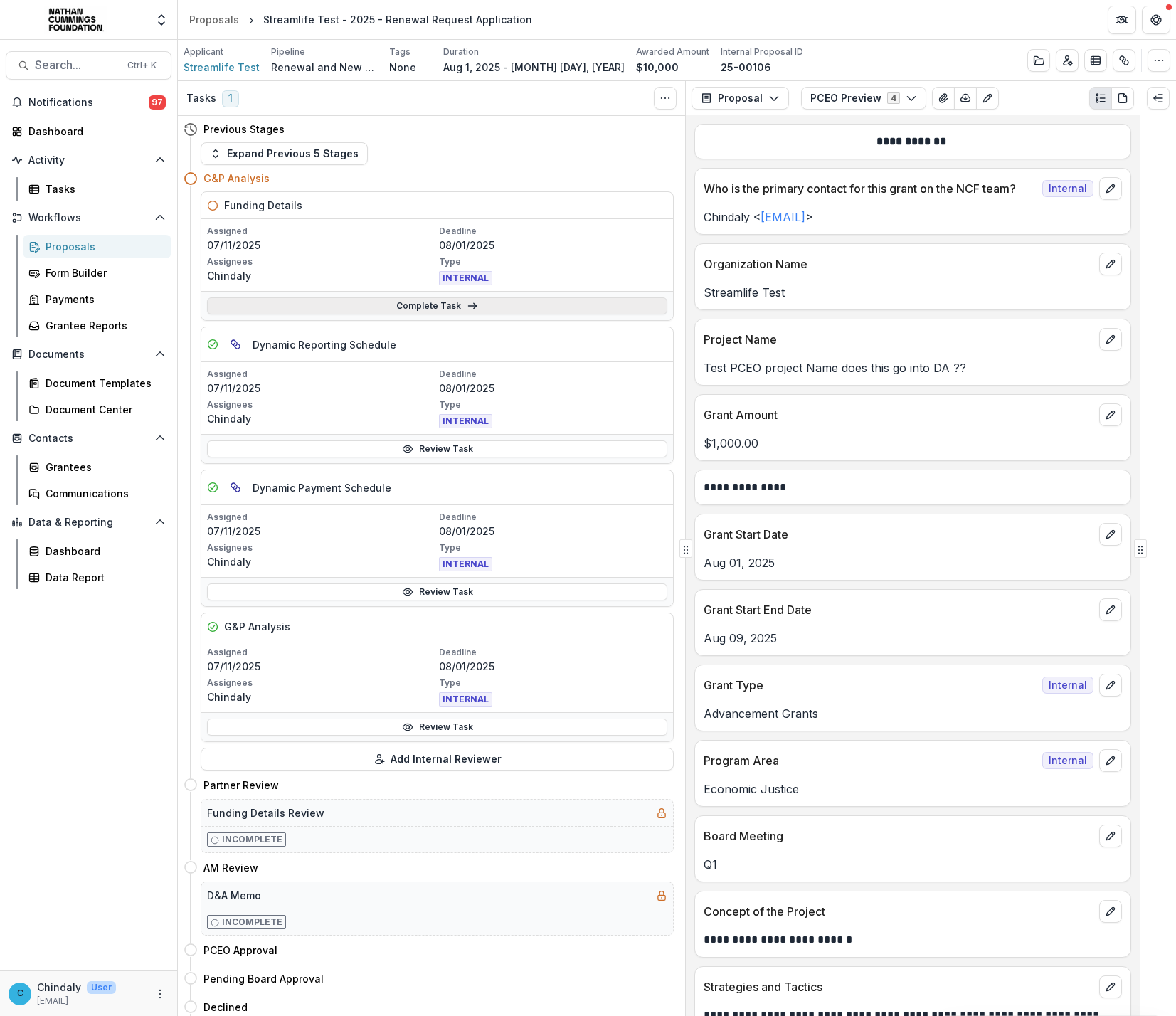 click on "Complete Task" at bounding box center (437, 306) 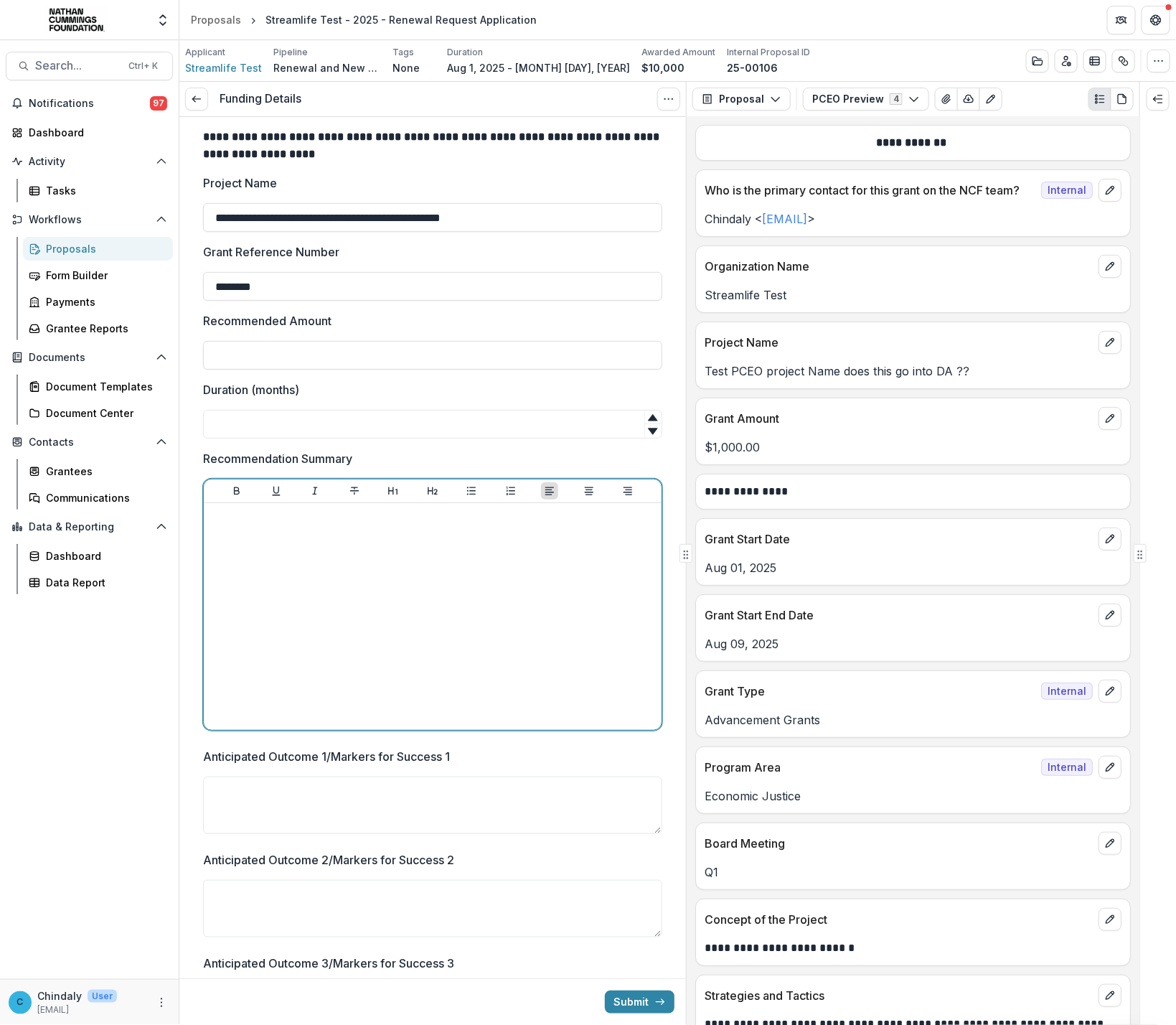 click at bounding box center (433, 617) 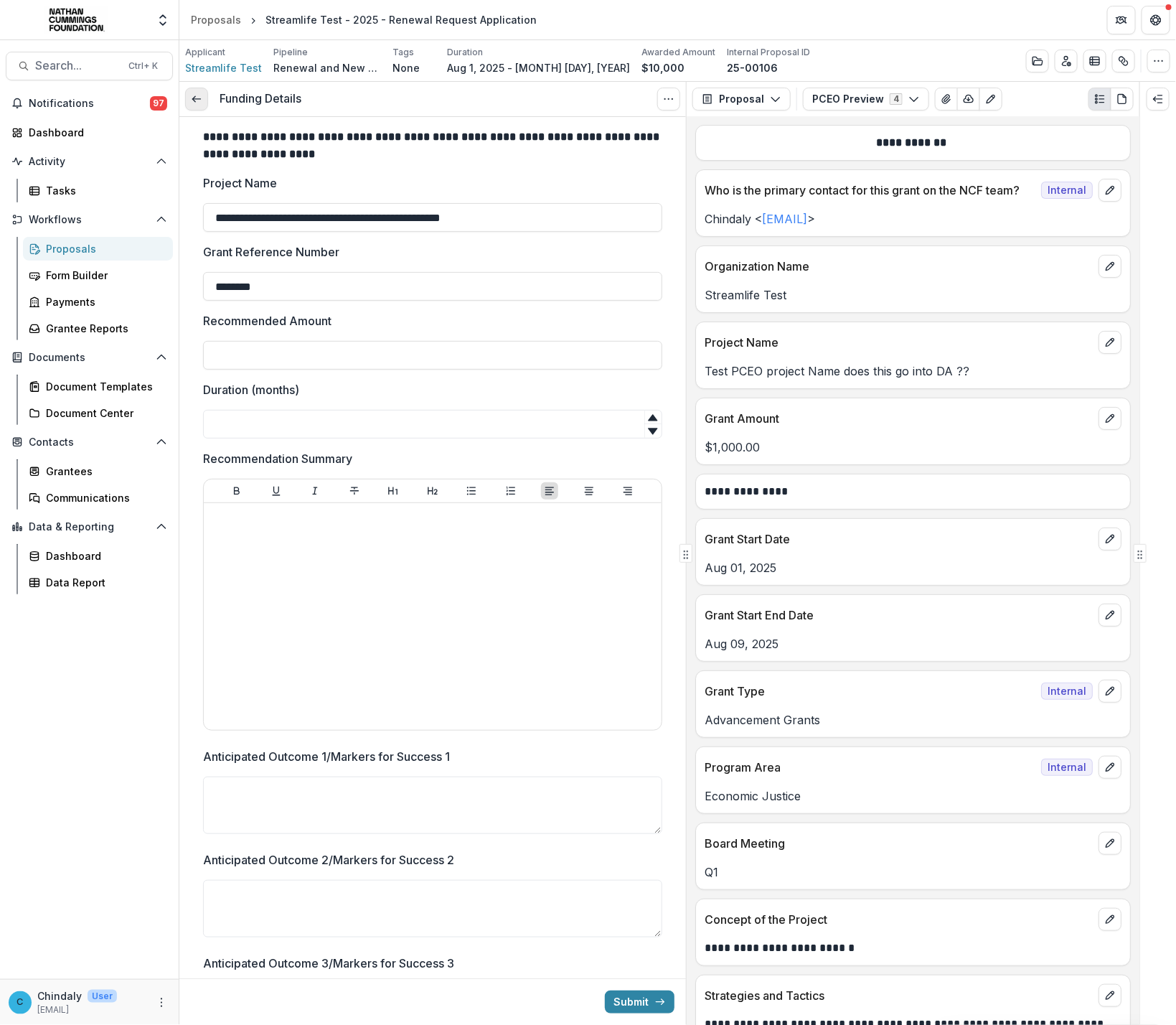 click at bounding box center (197, 99) 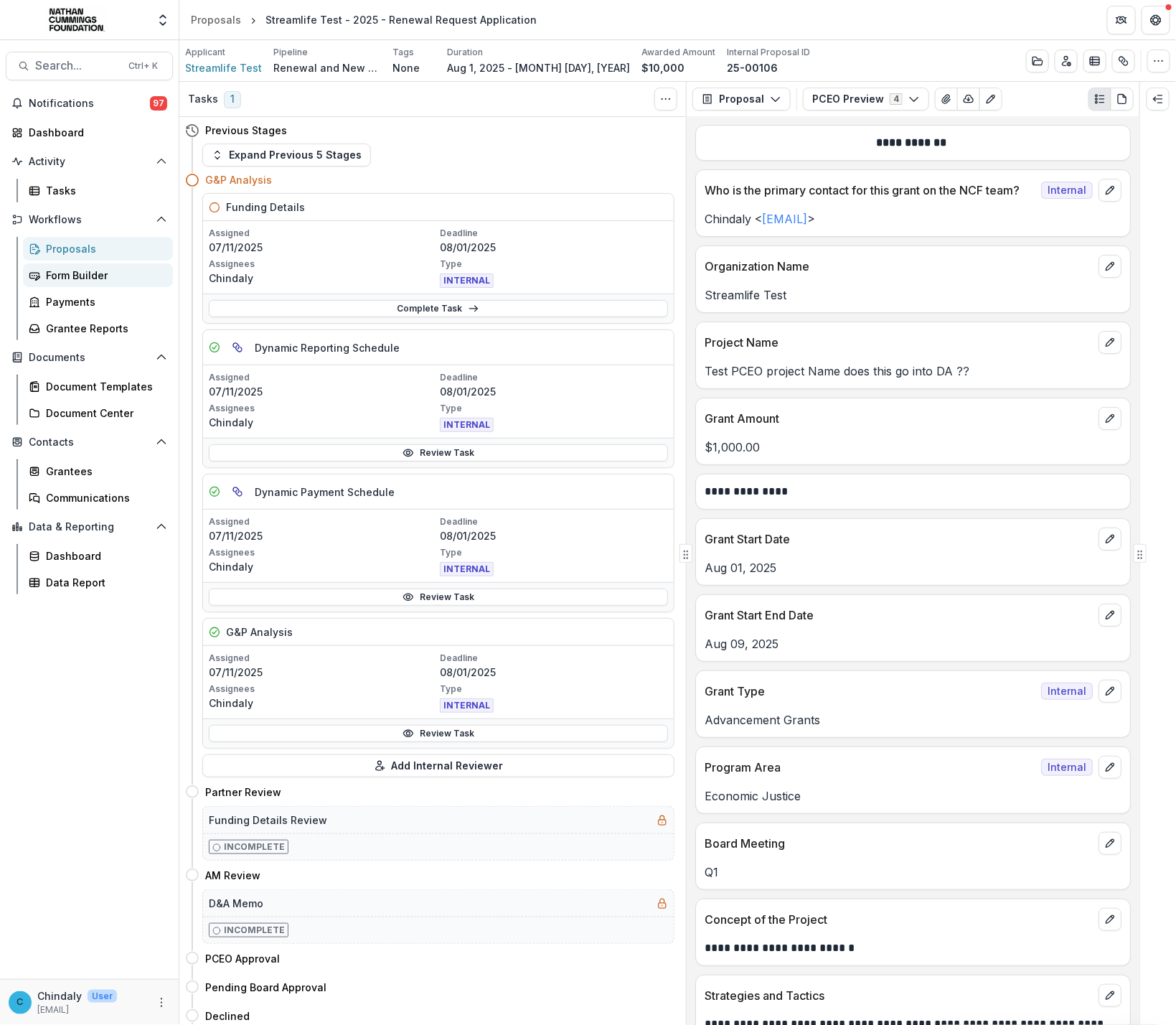 click on "Form Builder" at bounding box center (103, 275) 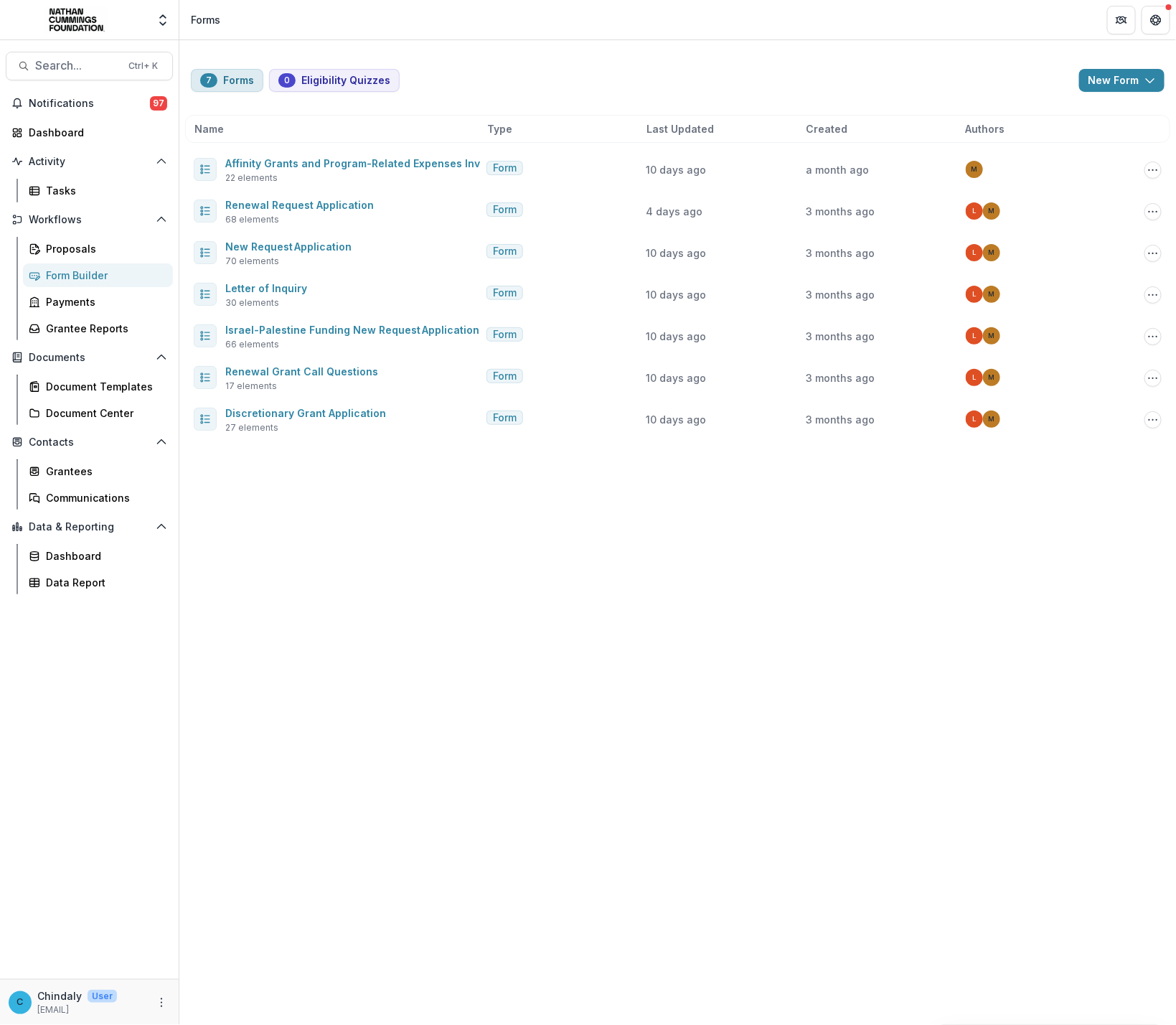 click on "7 Forms" at bounding box center (227, 80) 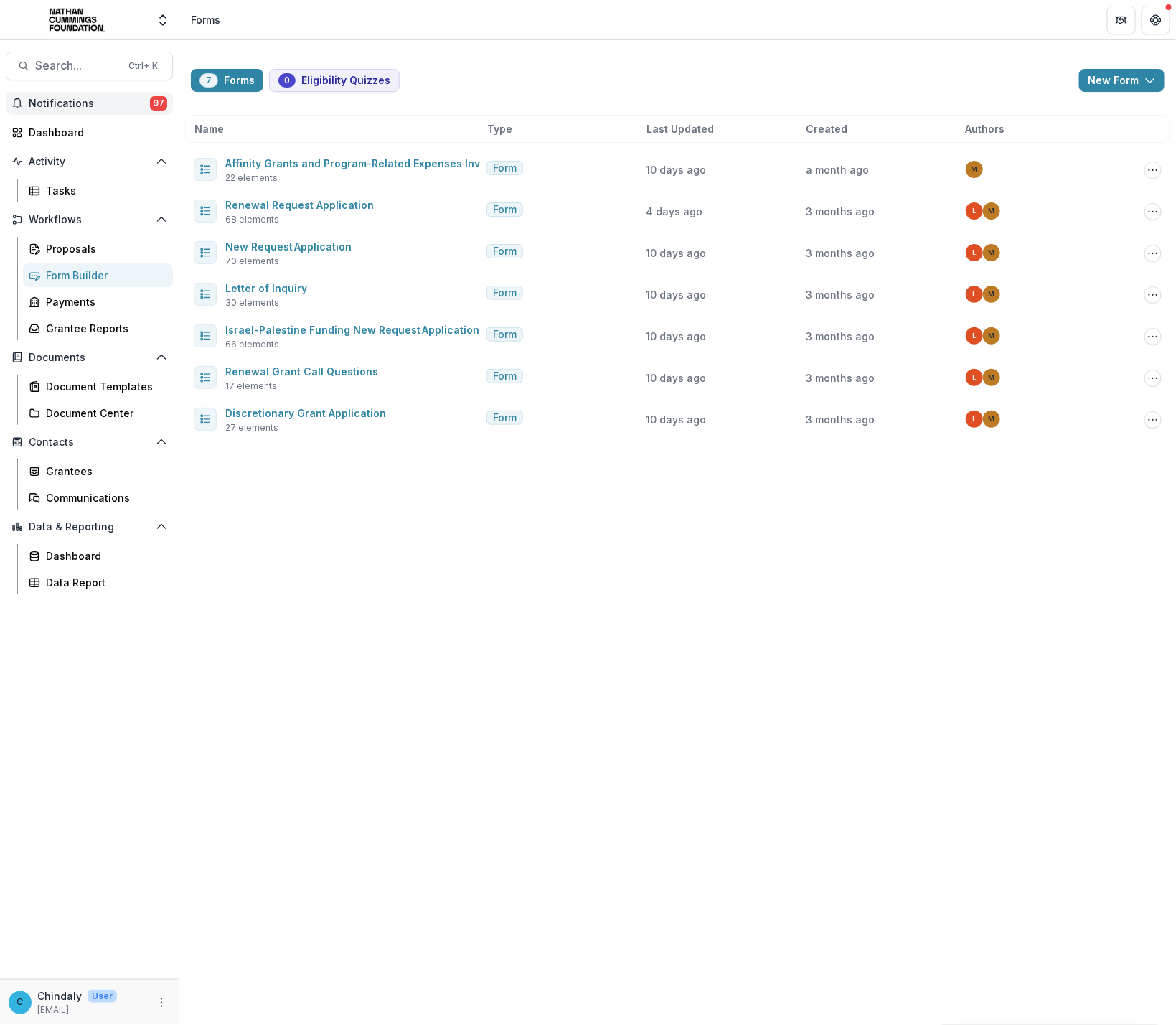 click on "Notifications" at bounding box center [89, 103] 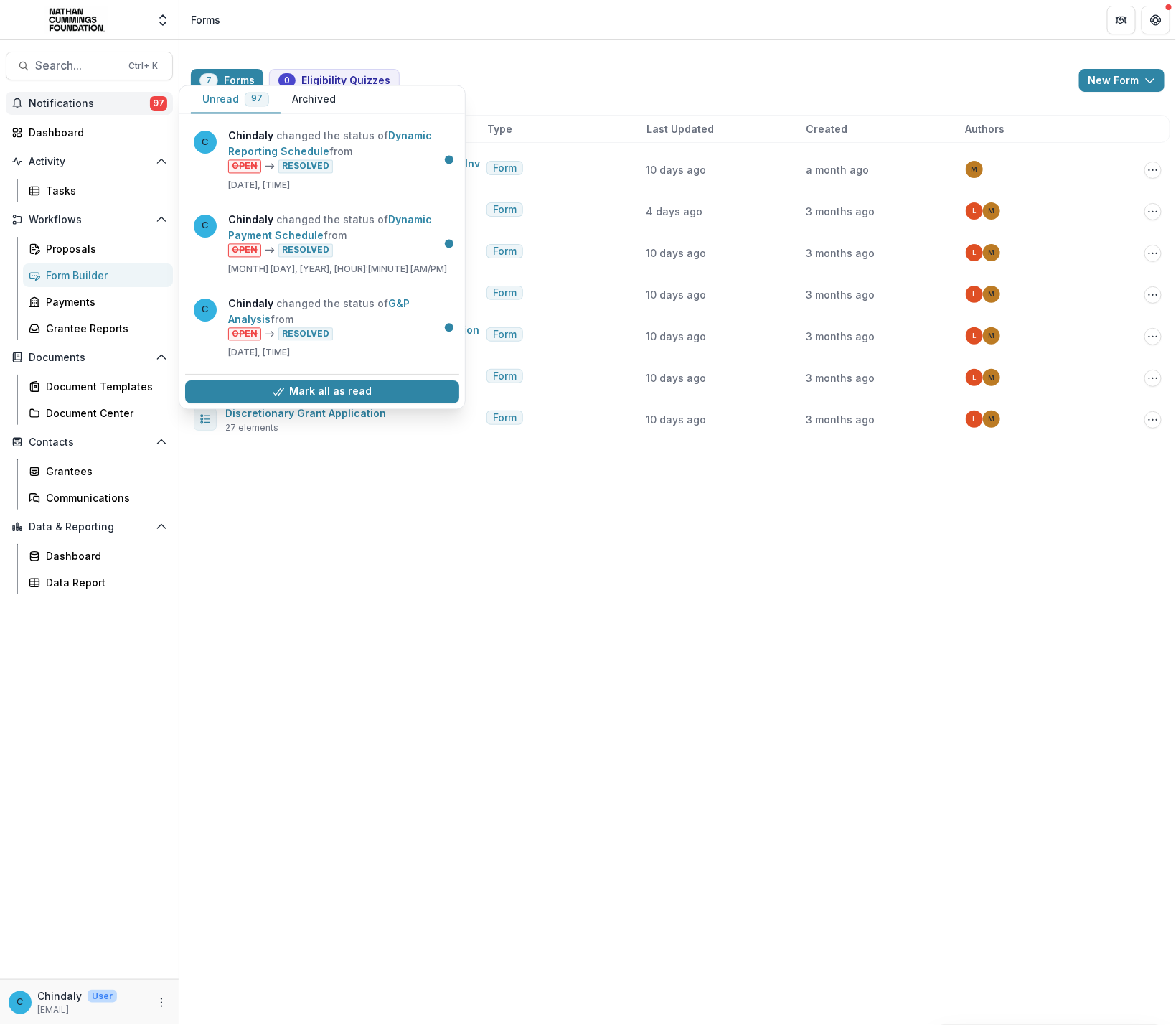click on "Notifications" at bounding box center (89, 103) 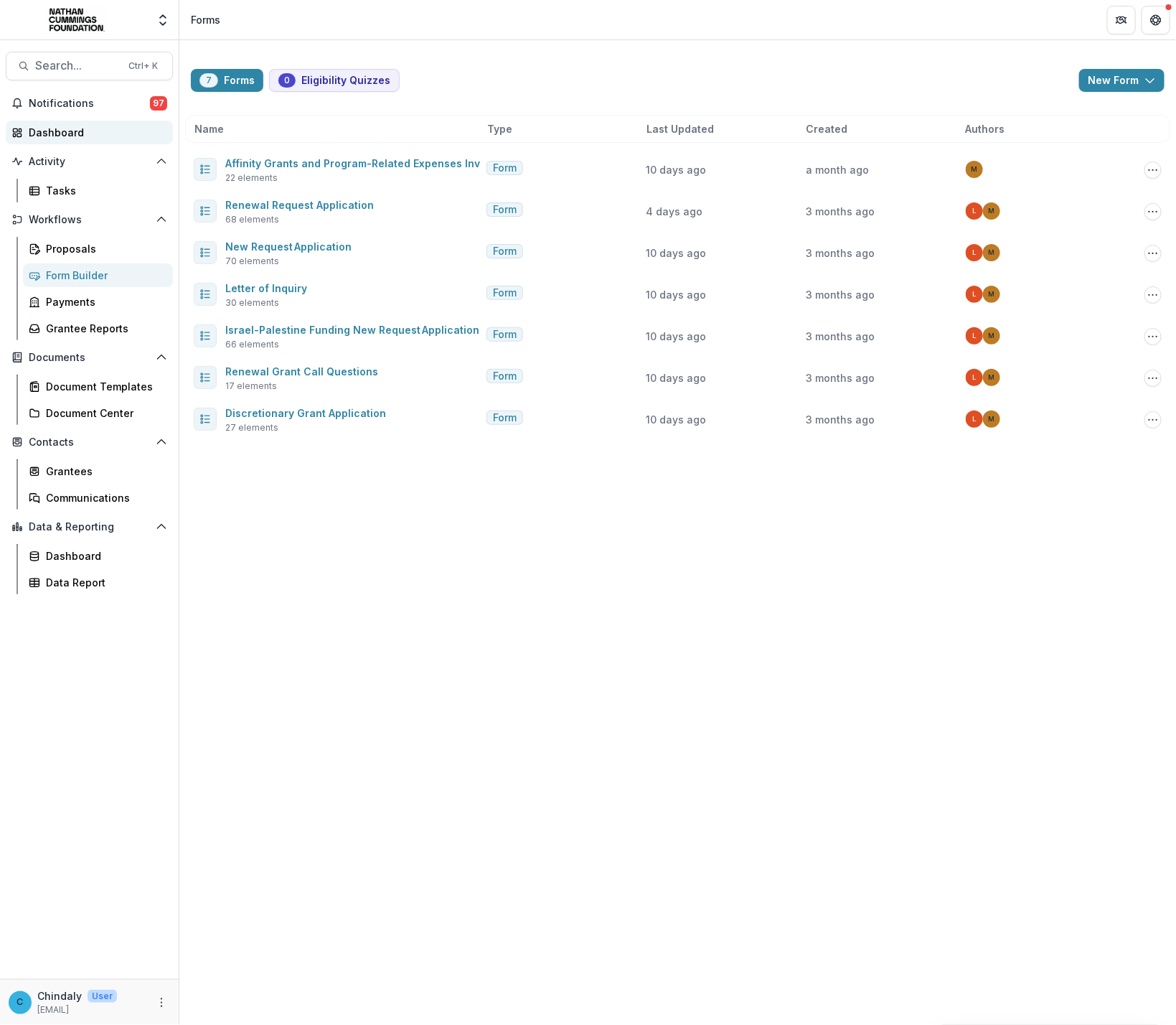 click on "Dashboard" at bounding box center [89, 132] 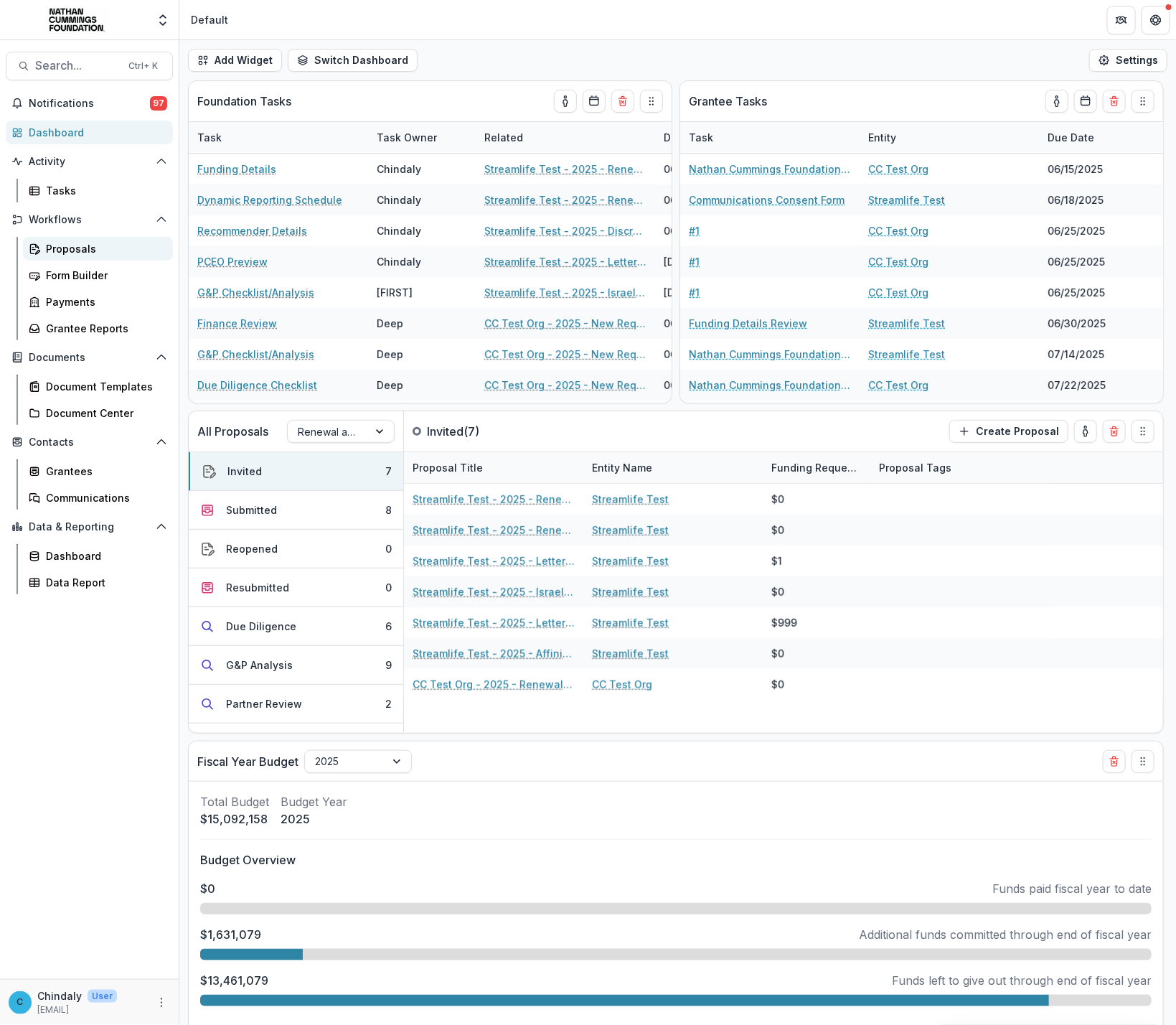 click on "Proposals" at bounding box center [98, 248] 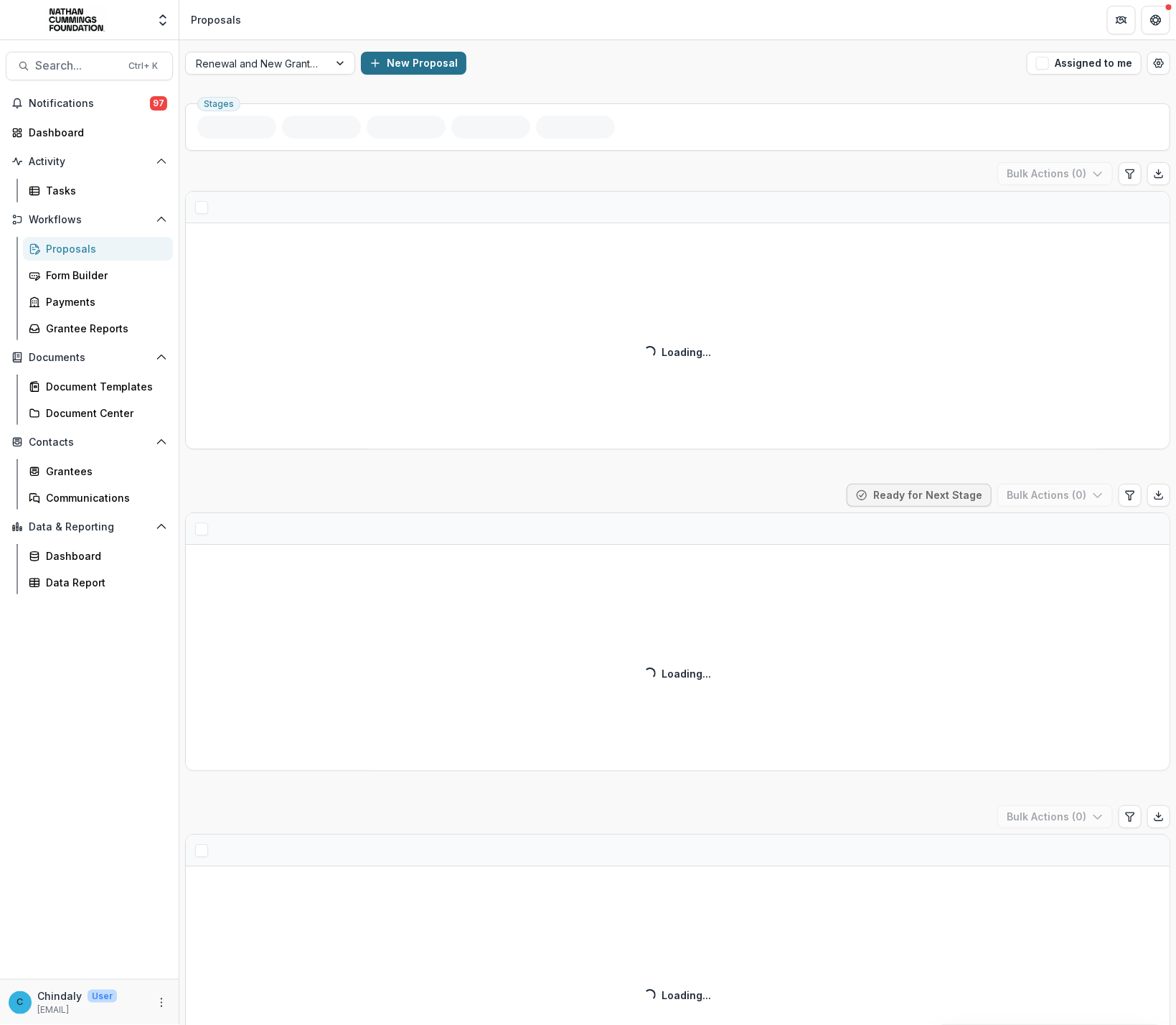 click on "New Proposal" at bounding box center [413, 63] 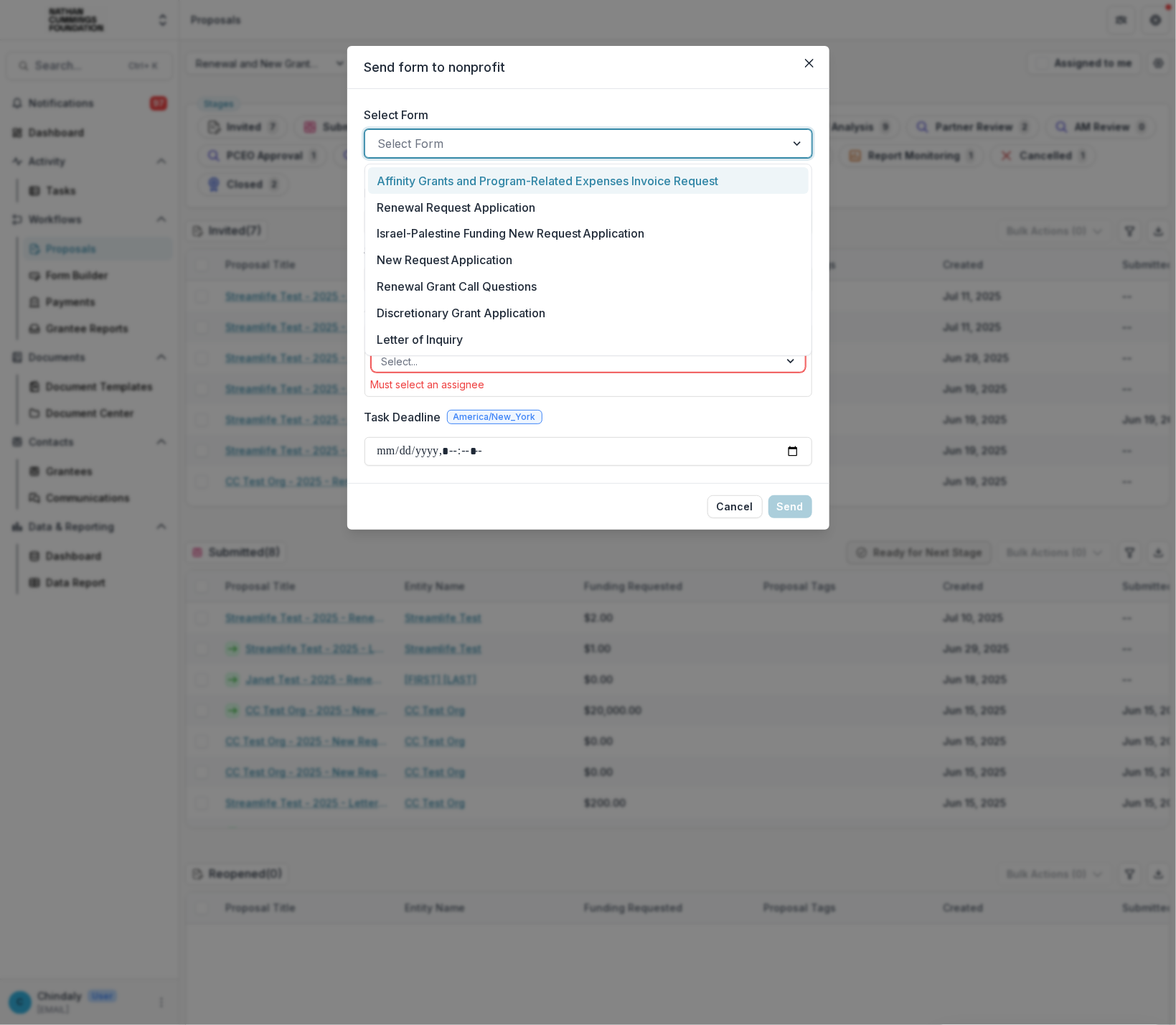 click at bounding box center (575, 144) 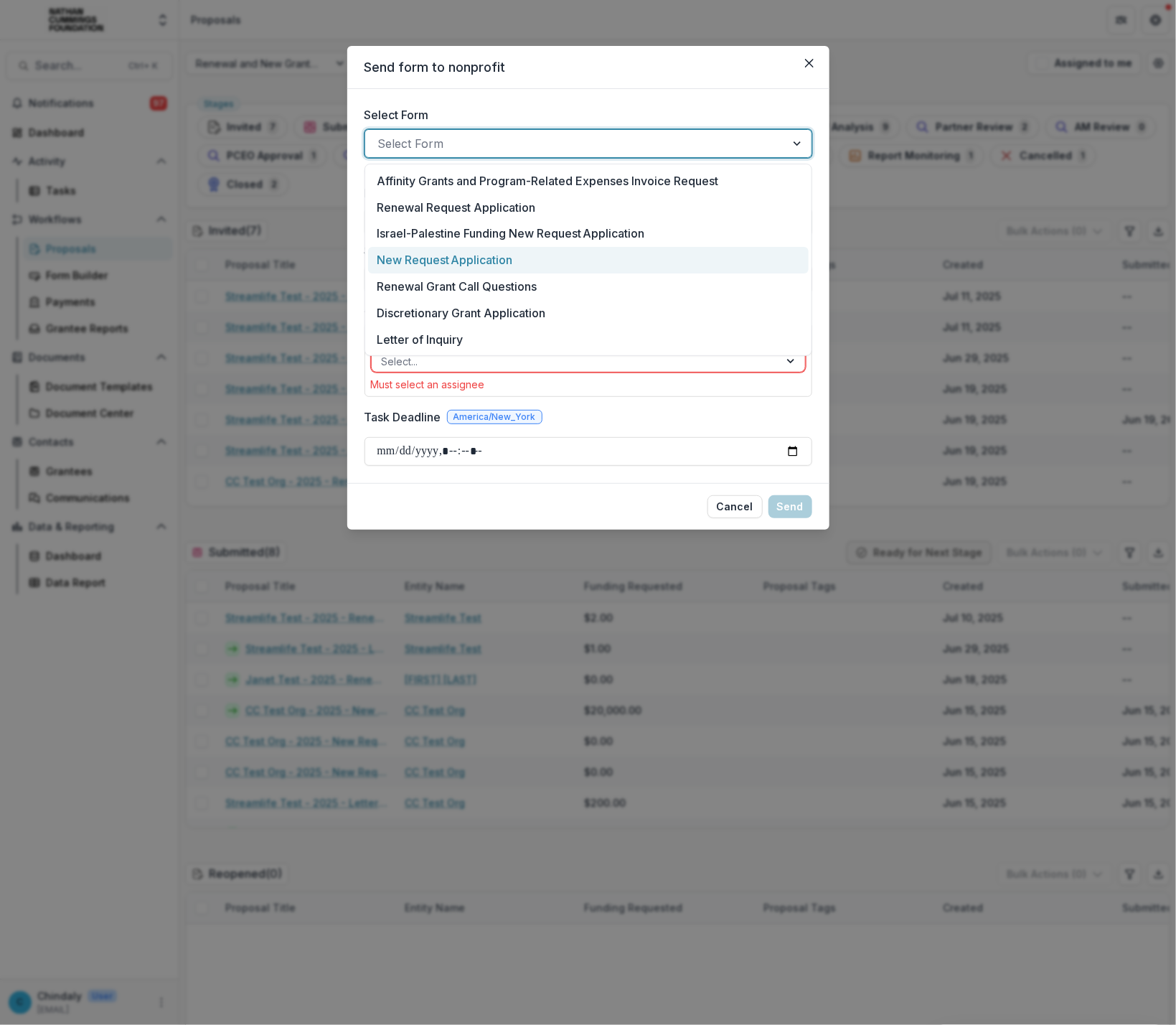 click on "New Request Application" at bounding box center (445, 260) 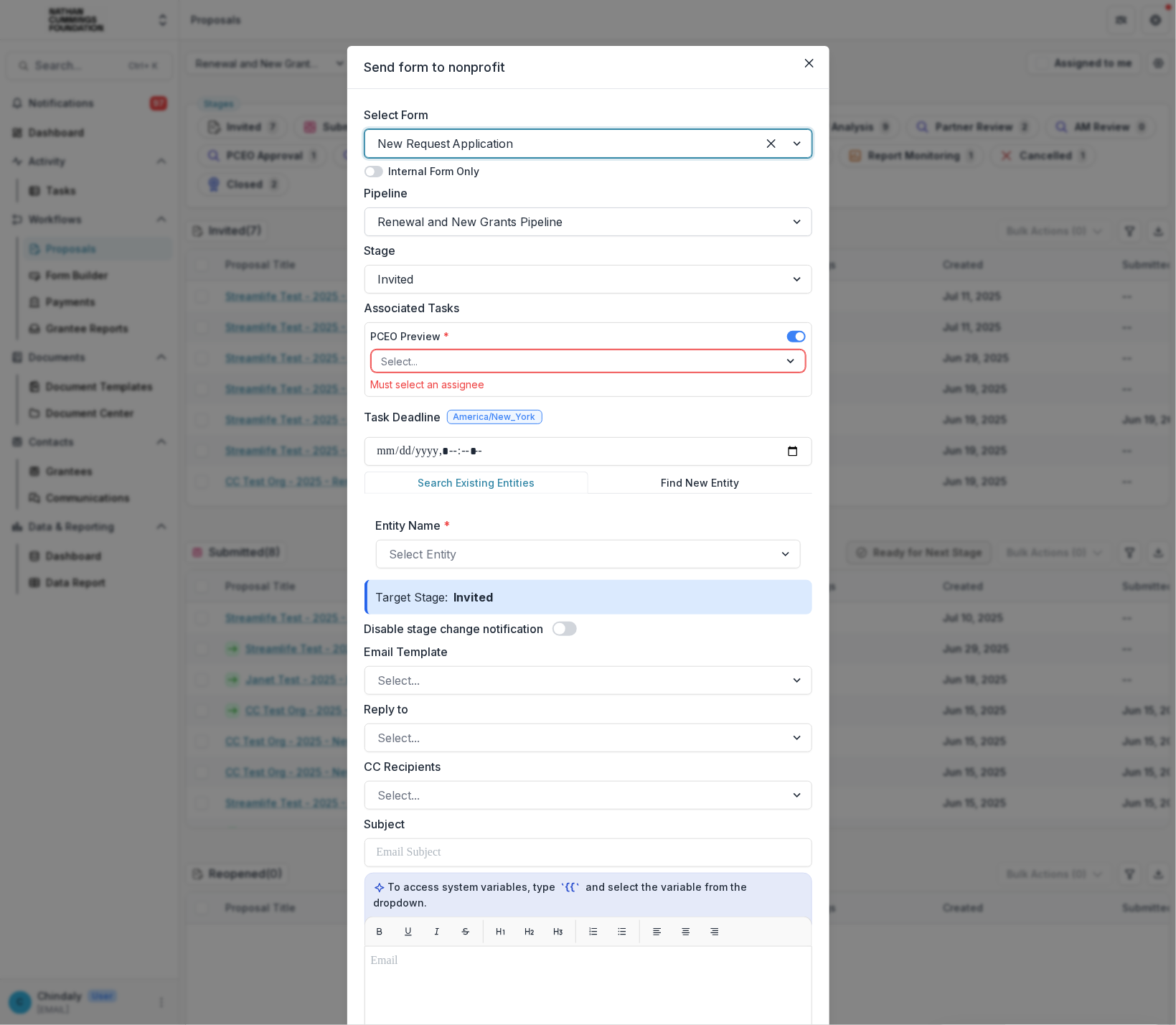 click at bounding box center [575, 222] 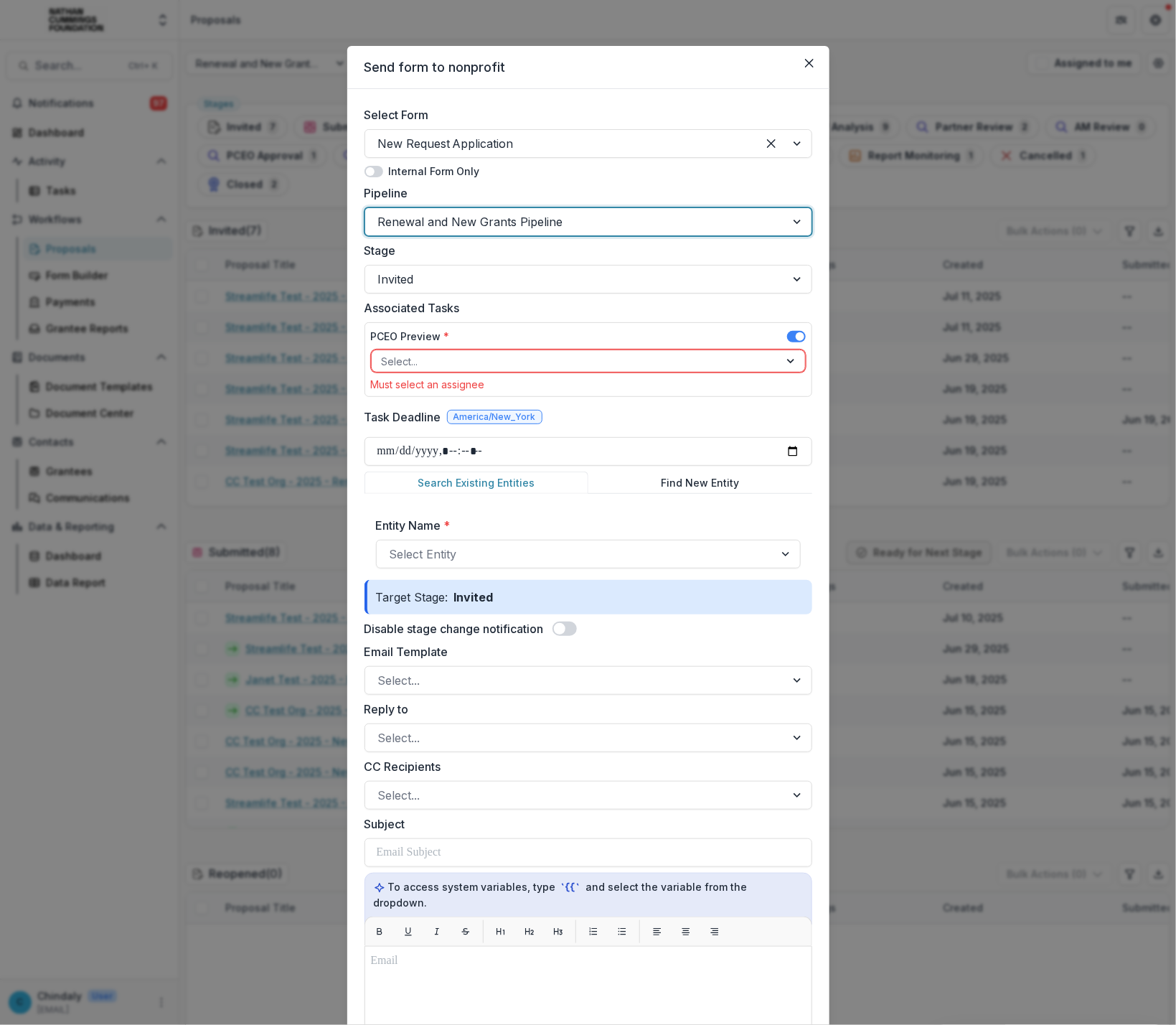 click at bounding box center (575, 222) 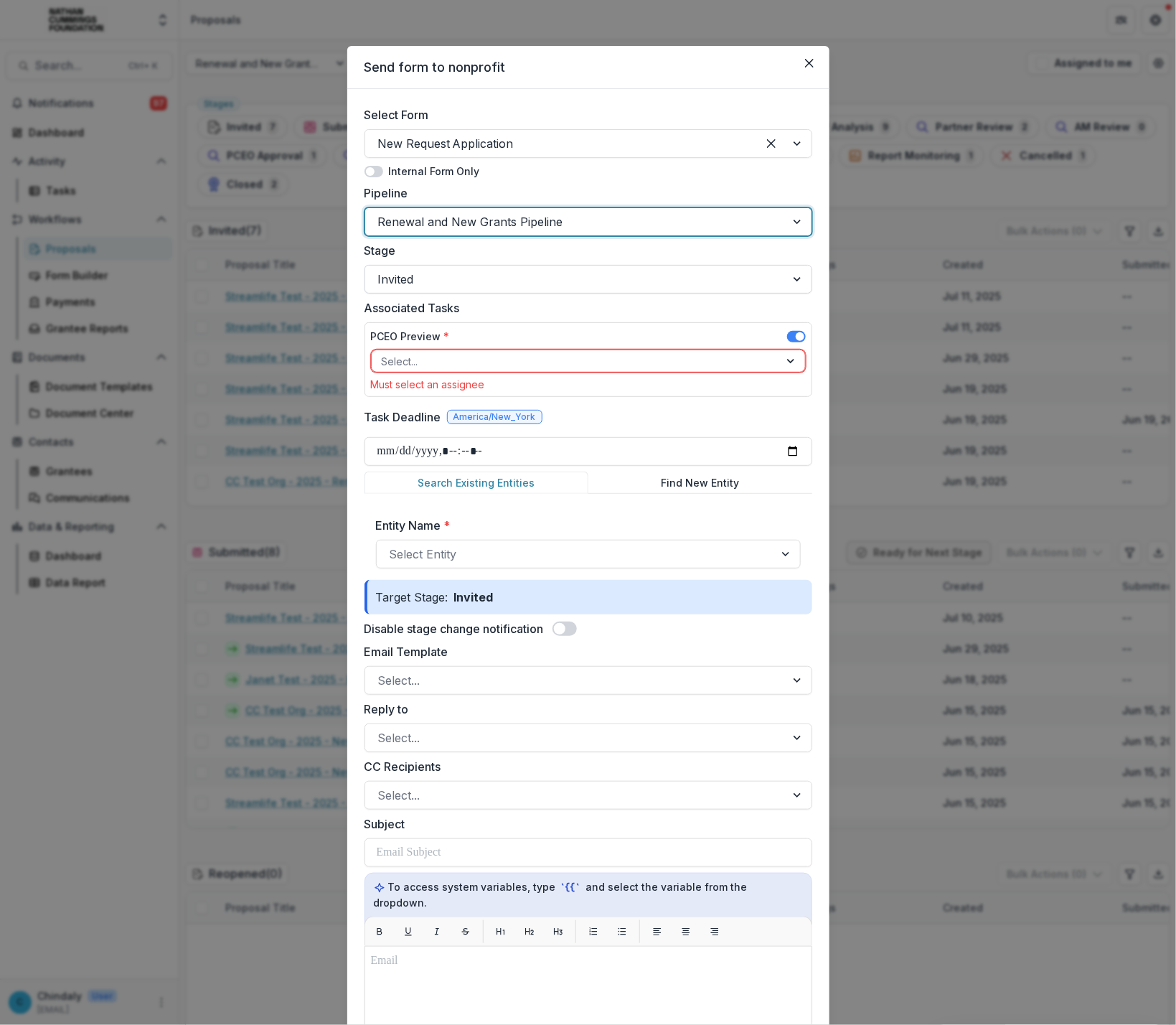 click at bounding box center (575, 279) 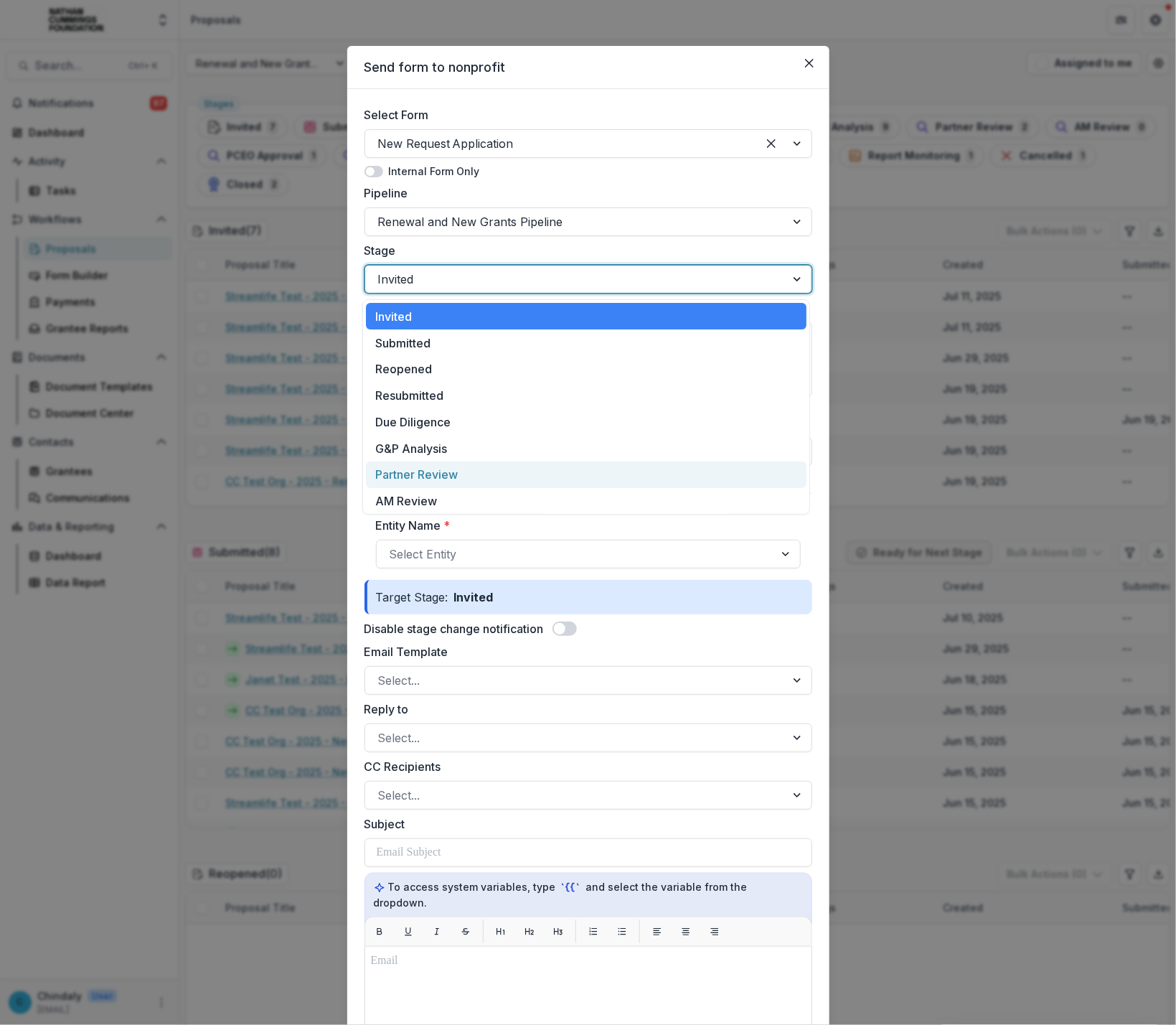 click on "Partner Review" at bounding box center [586, 474] 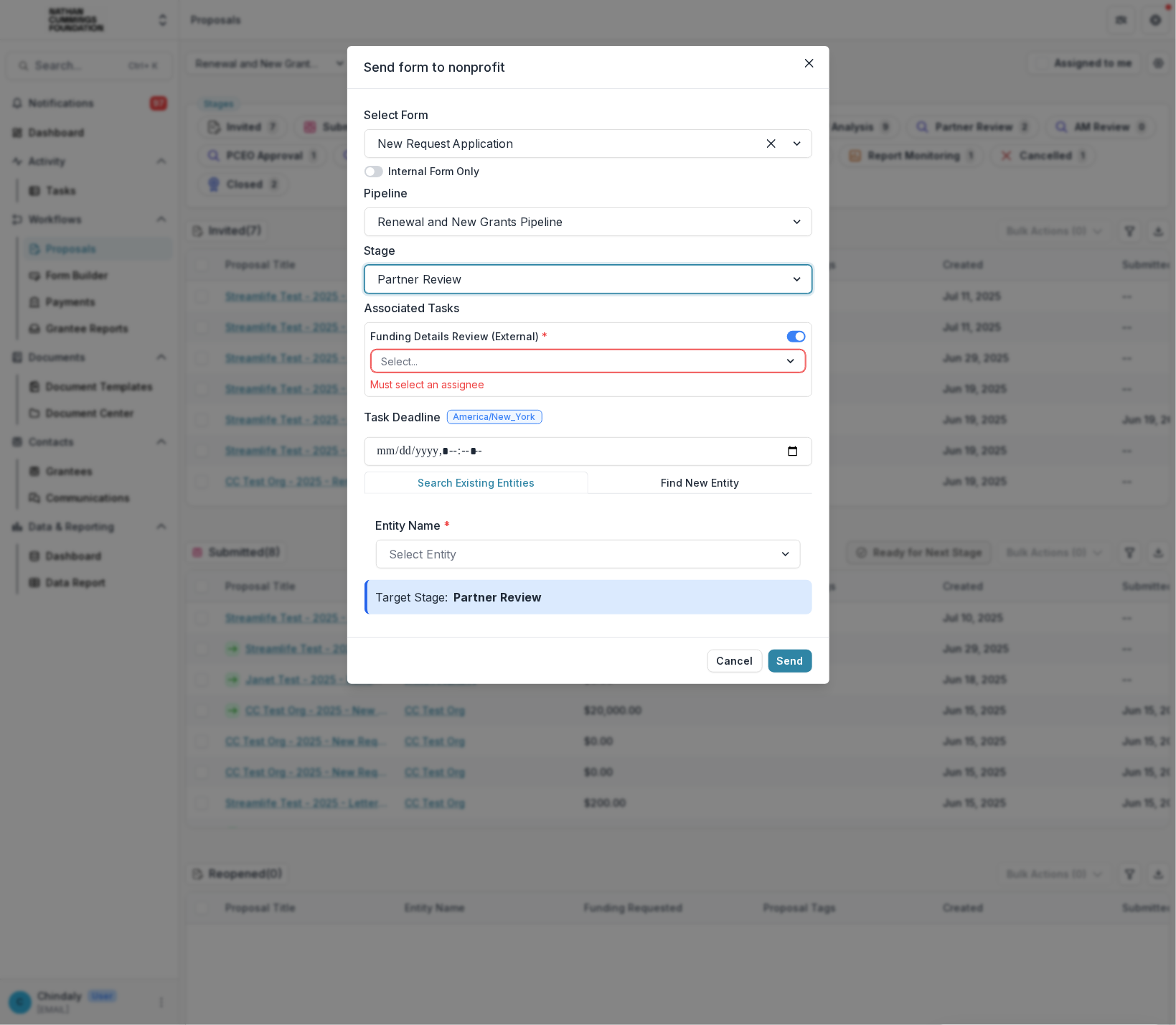 click at bounding box center [575, 361] 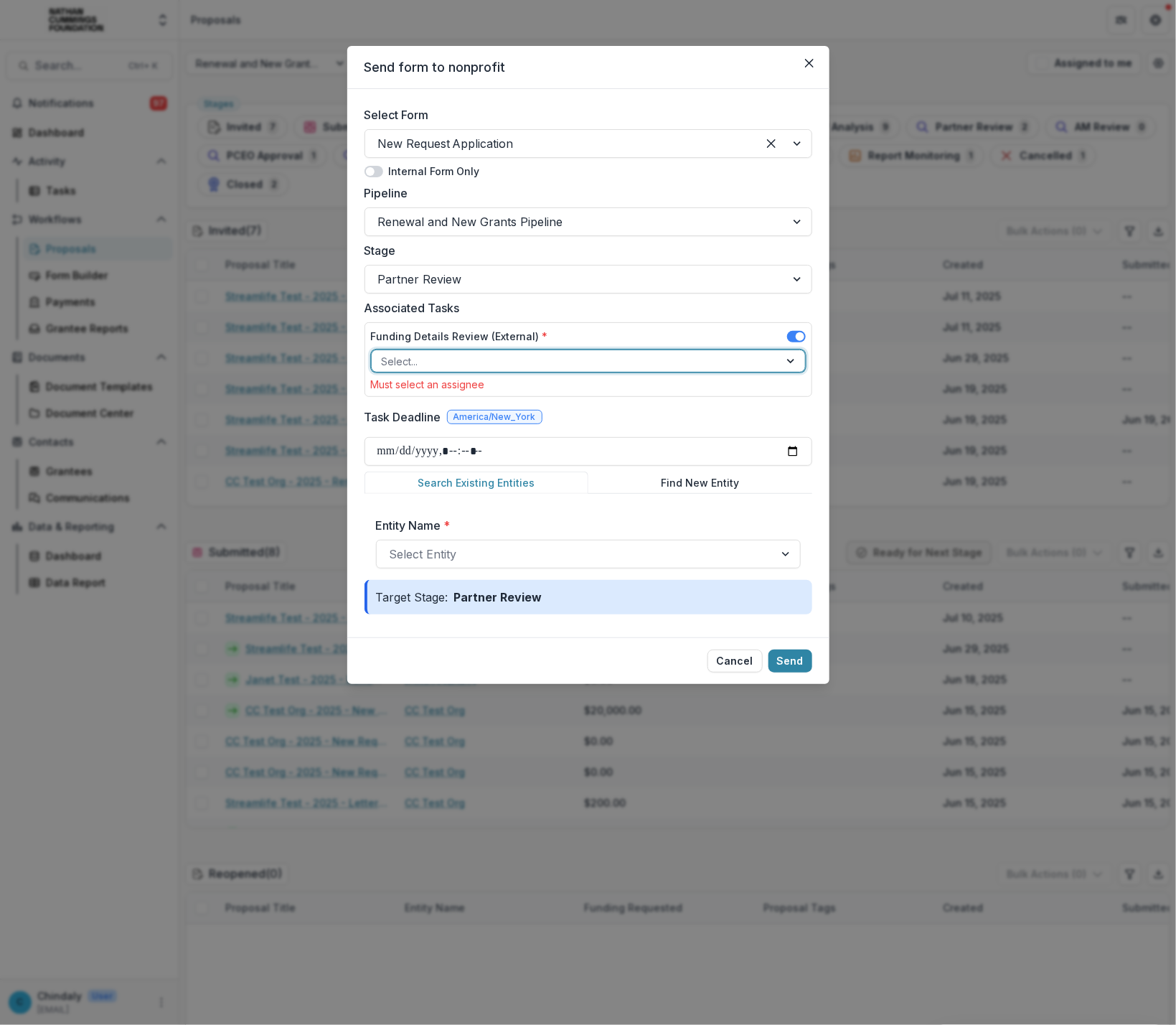 click at bounding box center (575, 361) 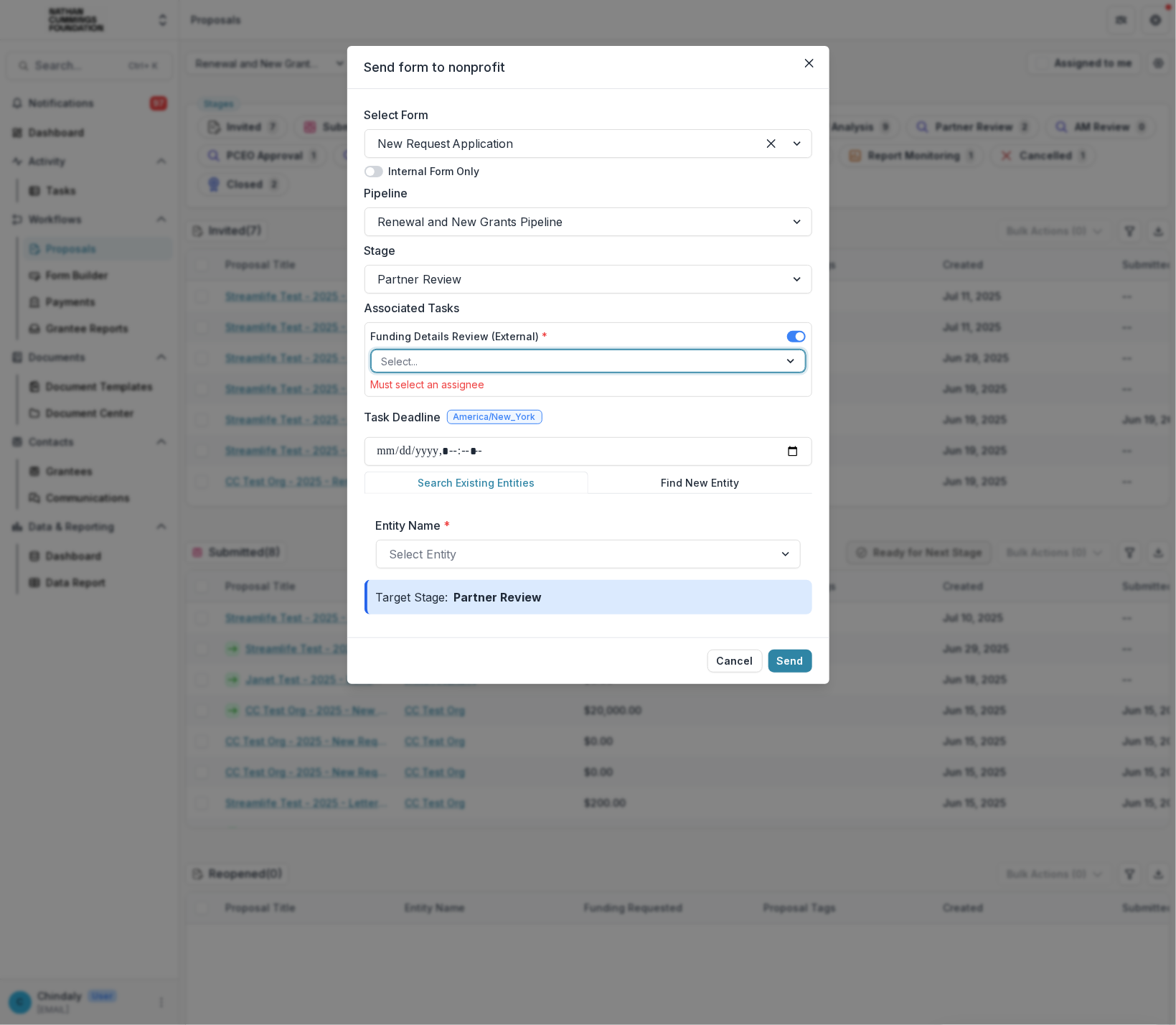 click at bounding box center [575, 361] 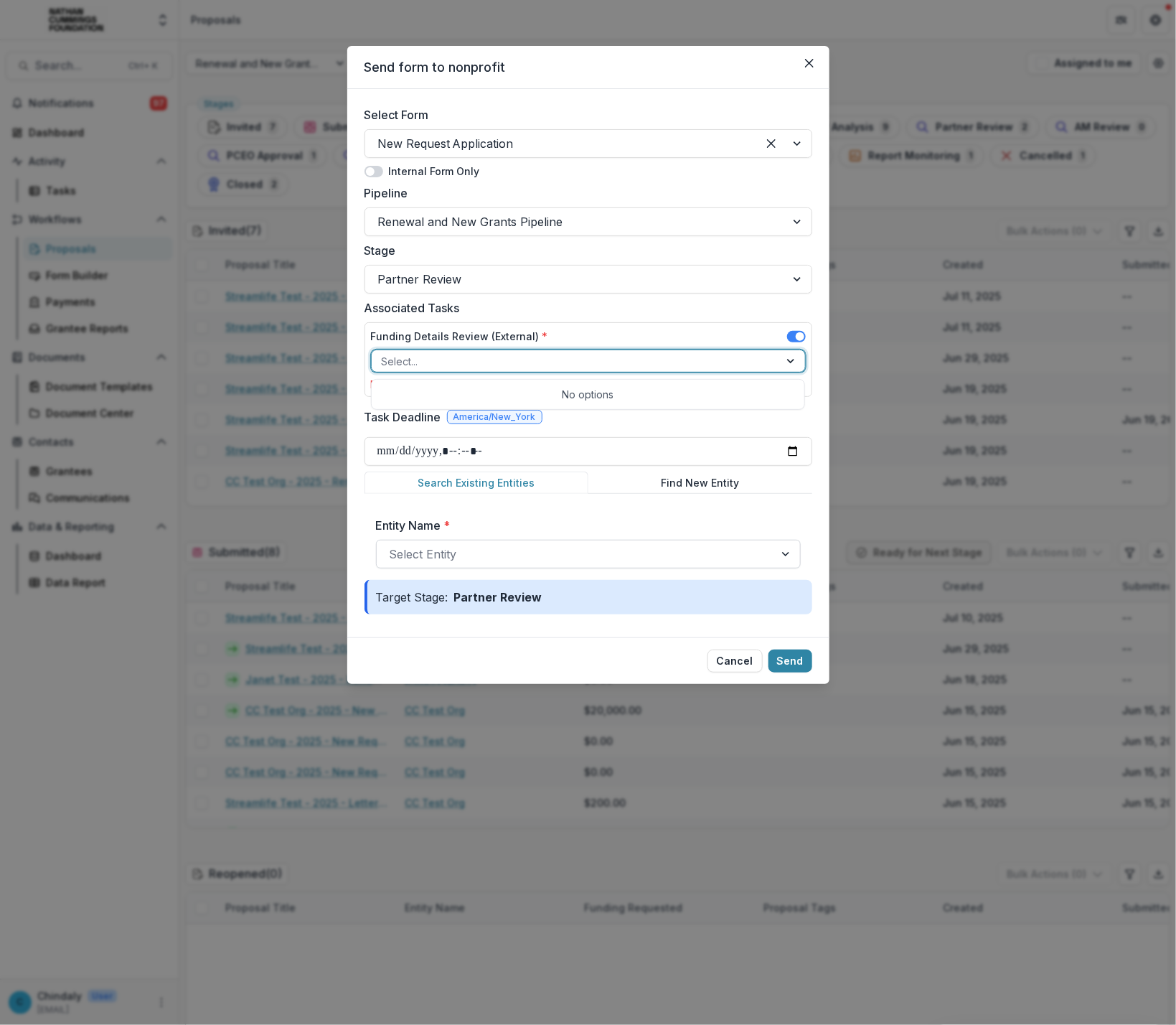 click at bounding box center [575, 554] 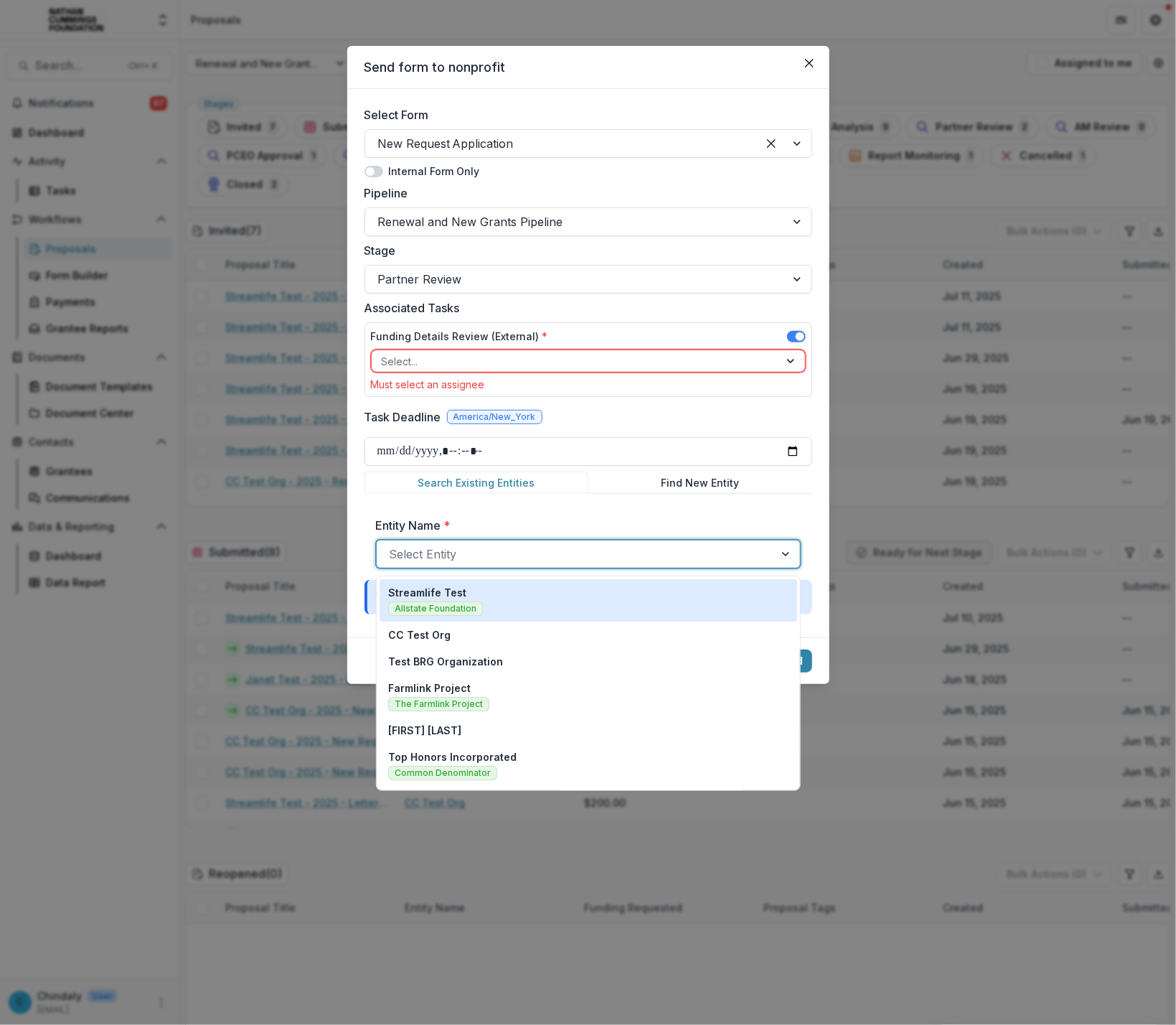 click on "Streamlife Test Allstate Foundation" at bounding box center [588, 600] 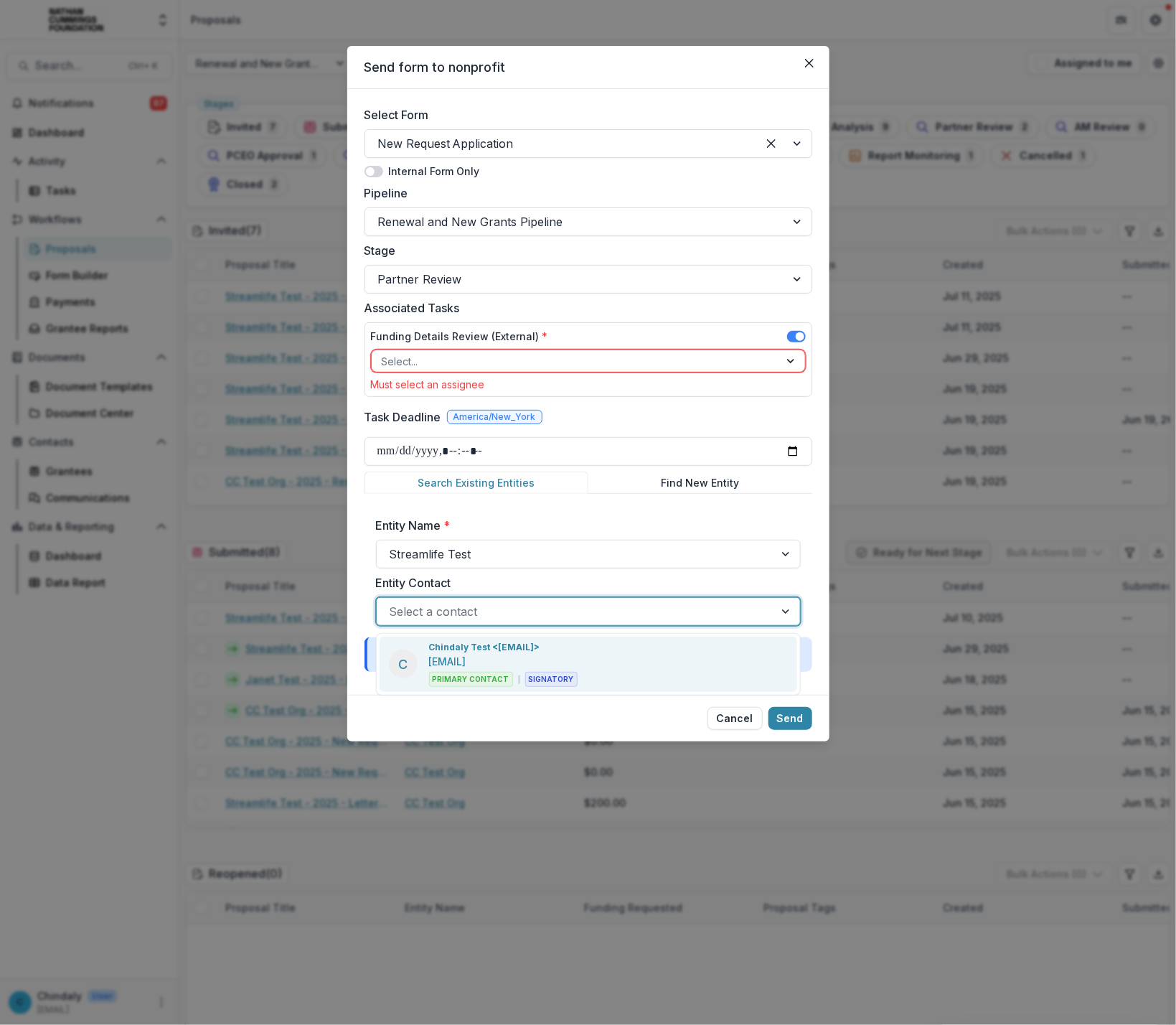 click at bounding box center [575, 612] 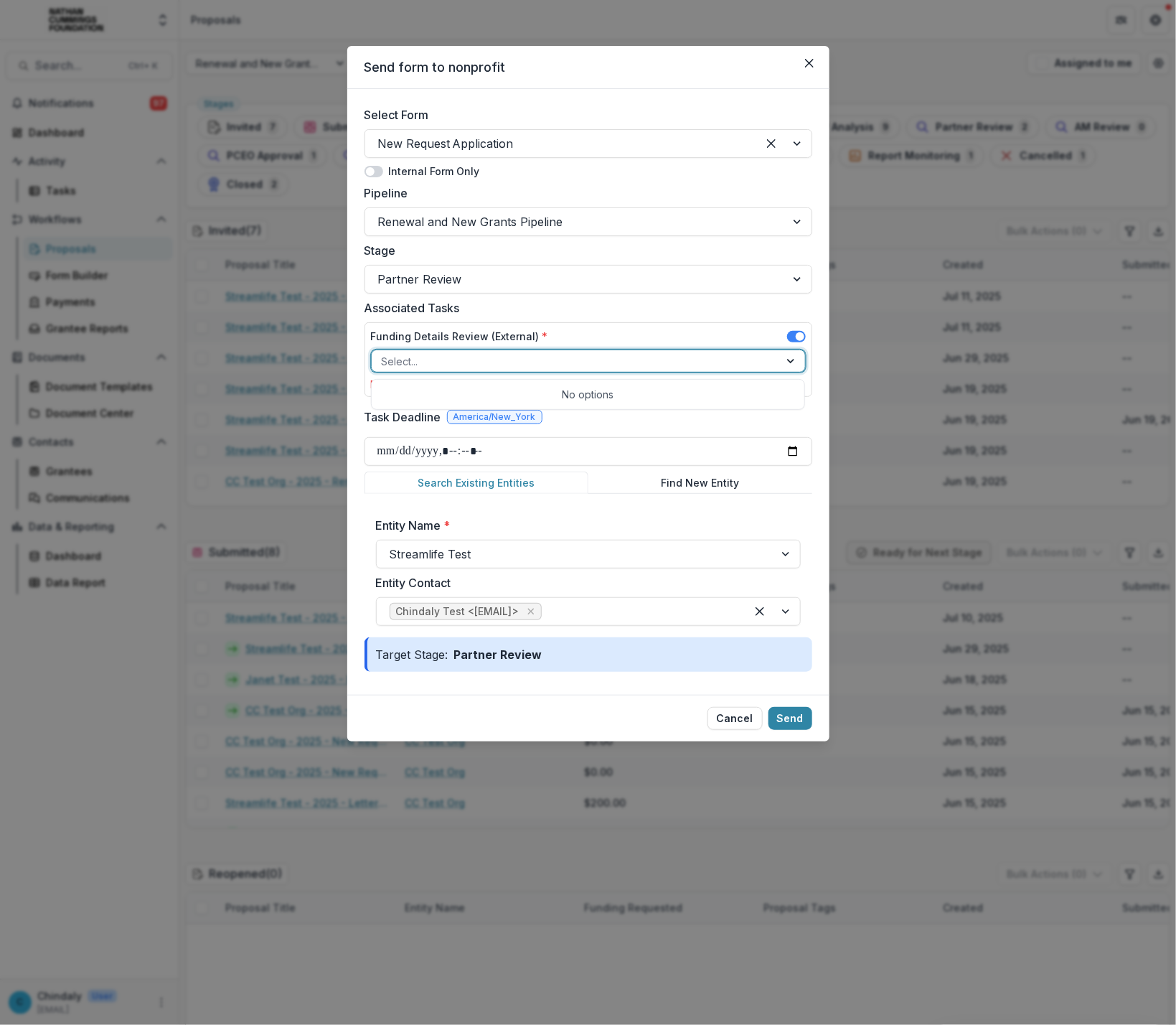 click at bounding box center (575, 361) 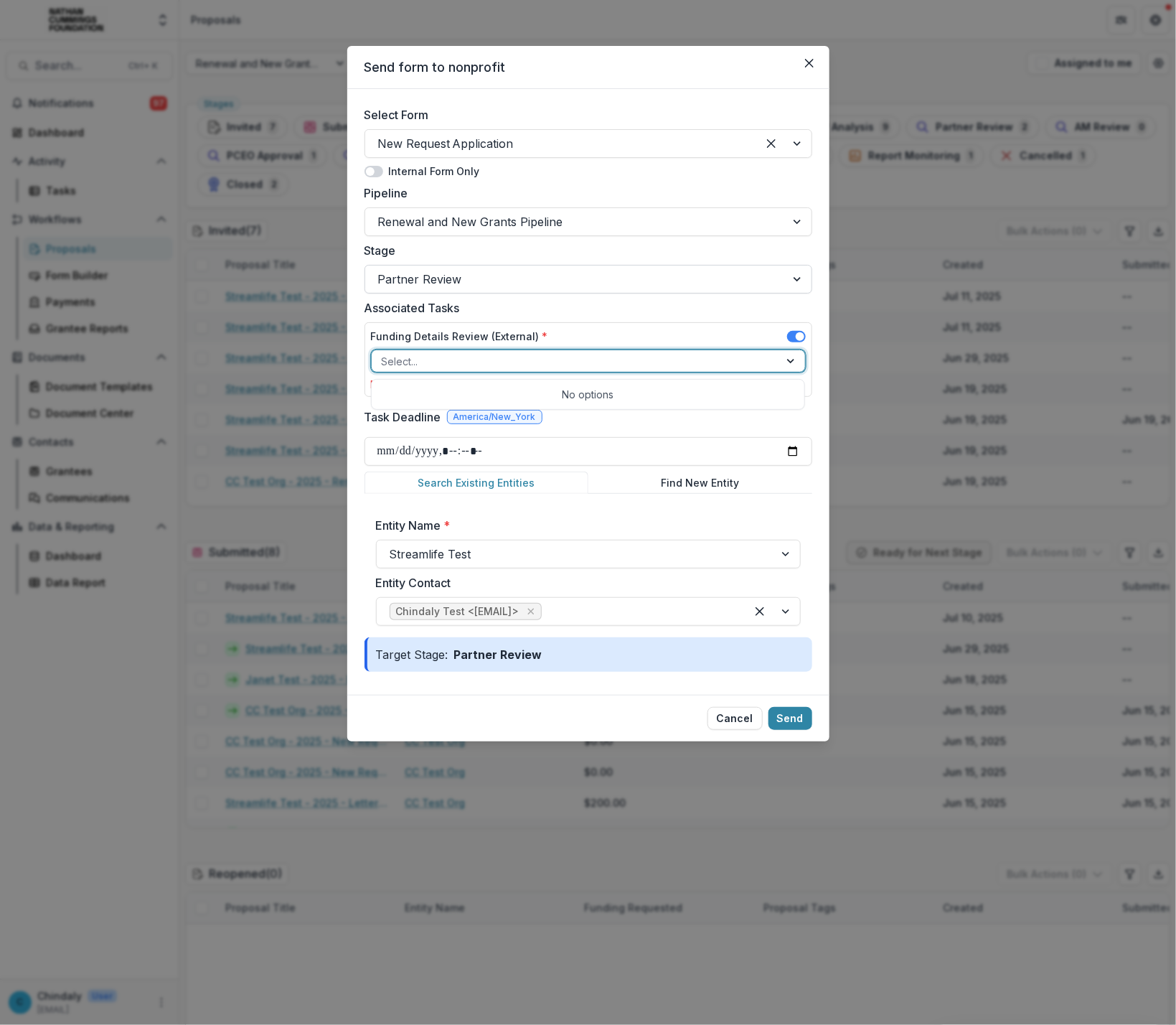 click at bounding box center [575, 279] 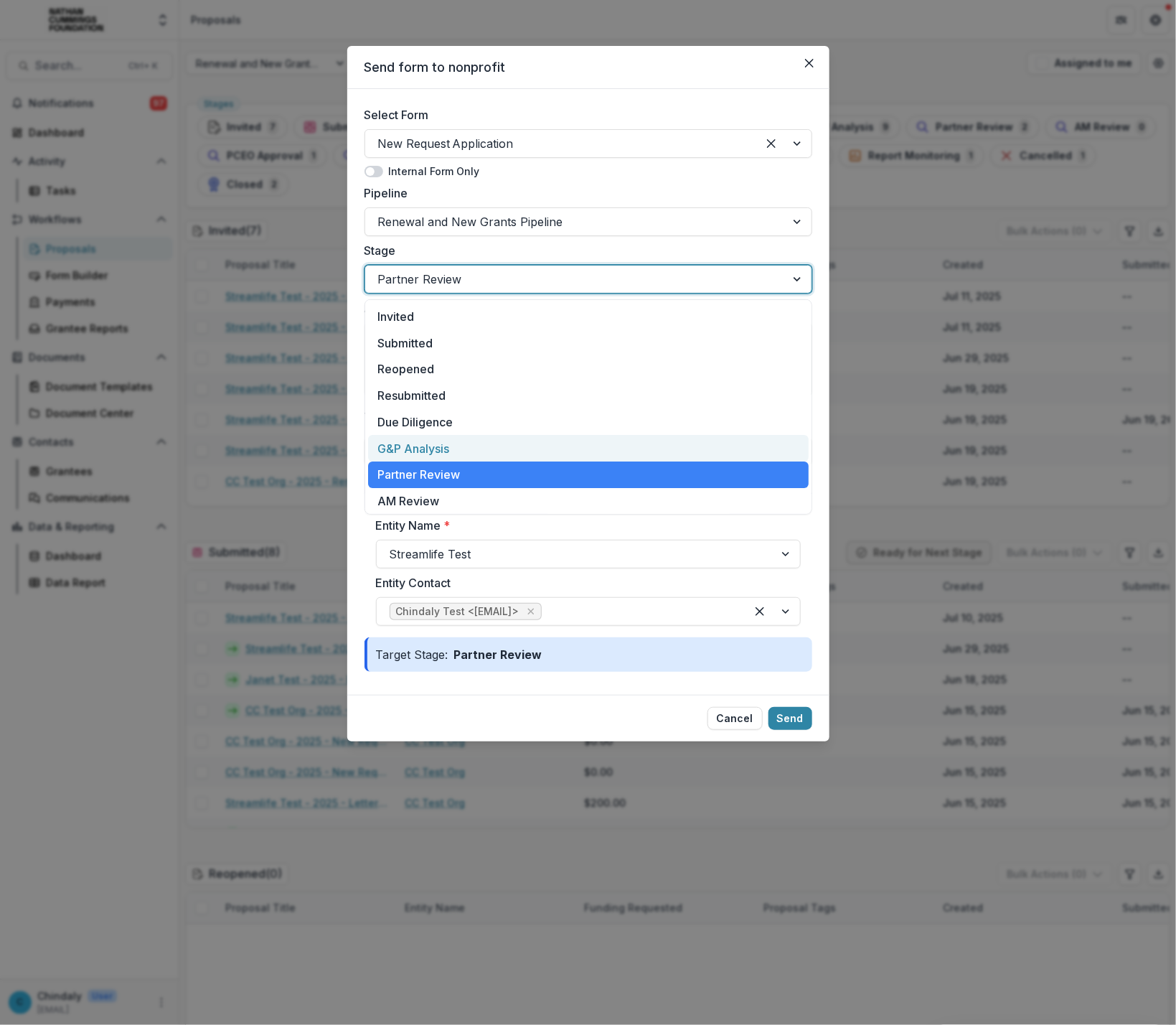 click on "G&P Analysis" at bounding box center (588, 448) 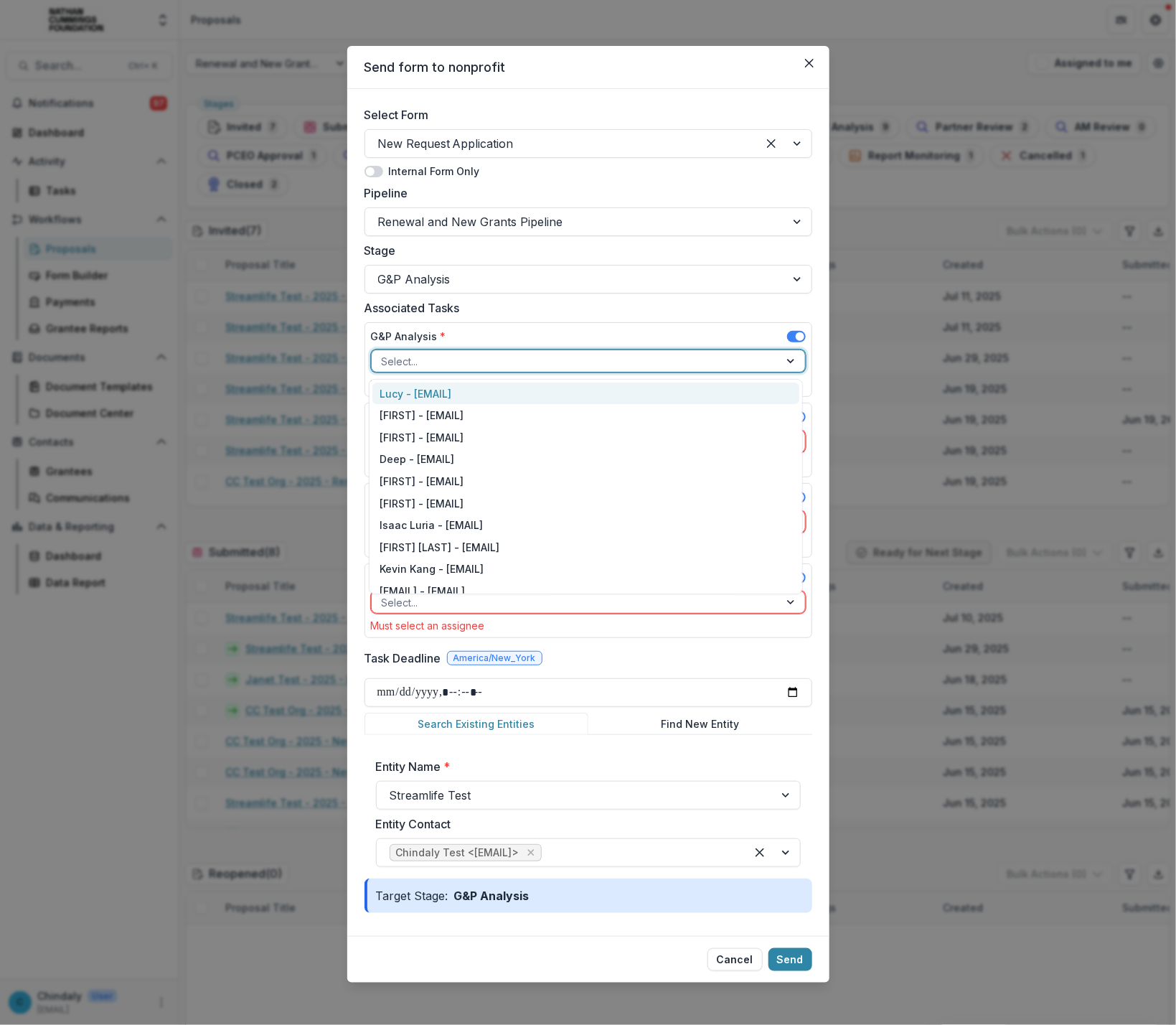 click at bounding box center [575, 361] 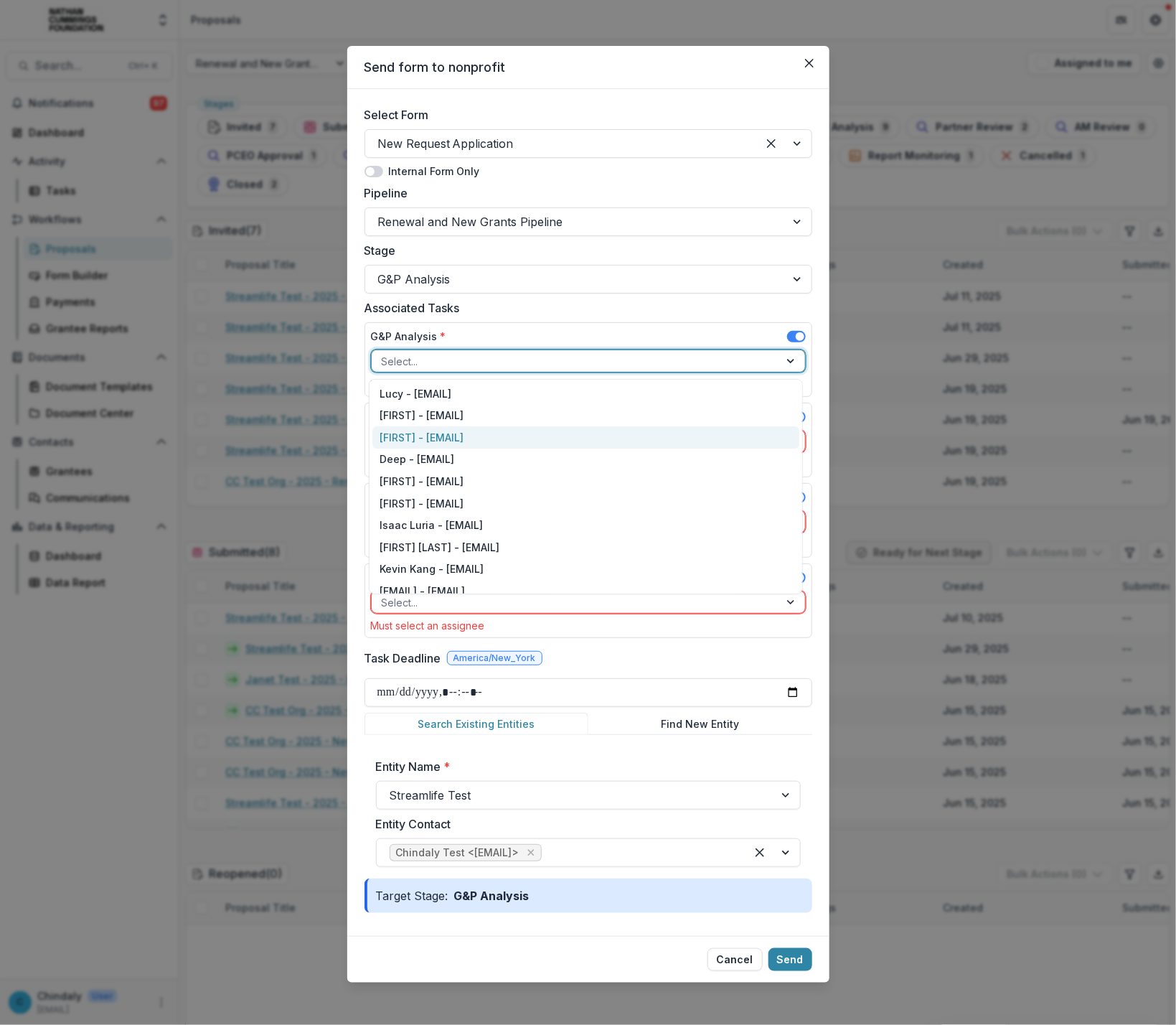 click on "[FIRST] - [EMAIL]" at bounding box center (585, 437) 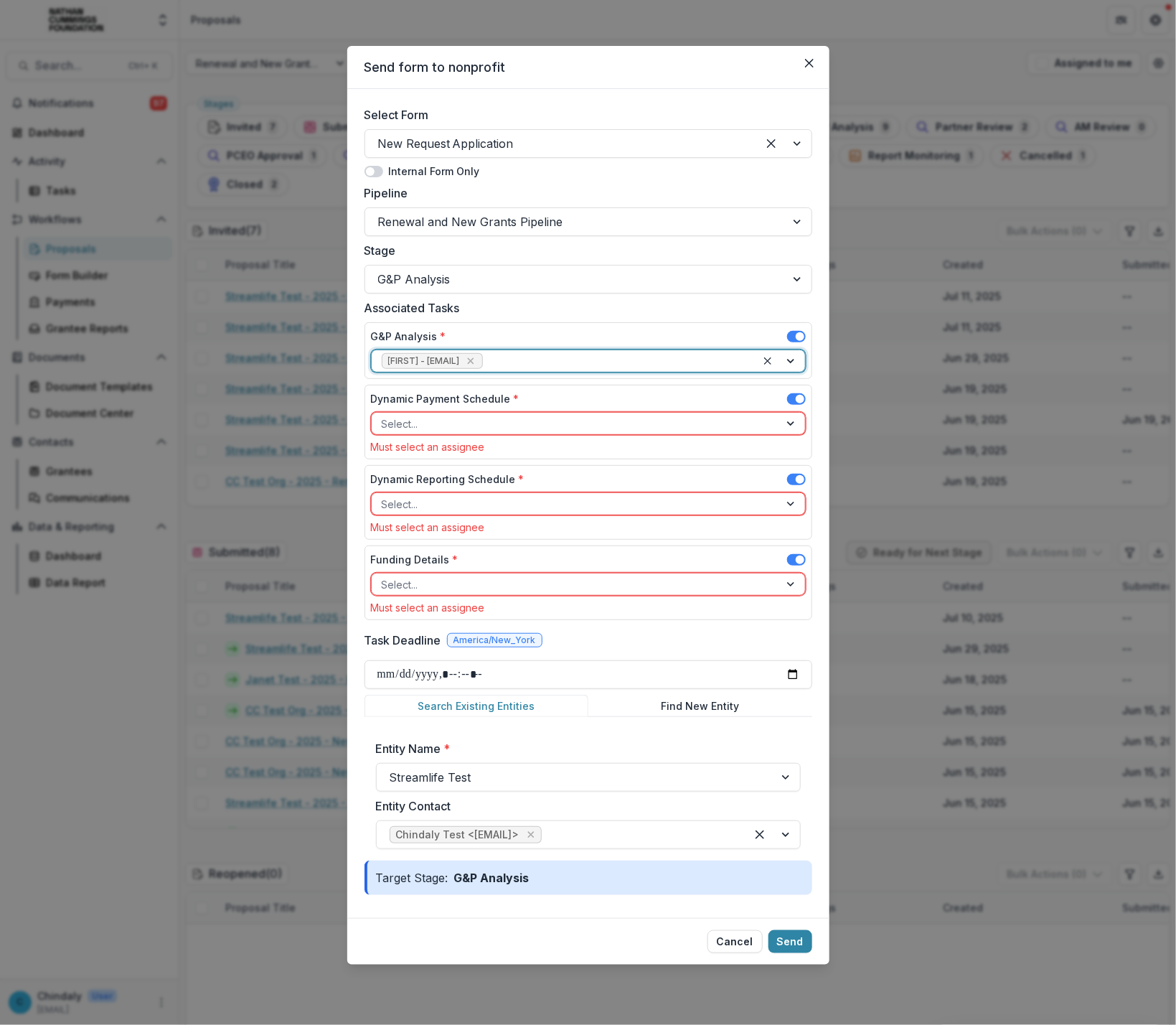 click at bounding box center (575, 423) 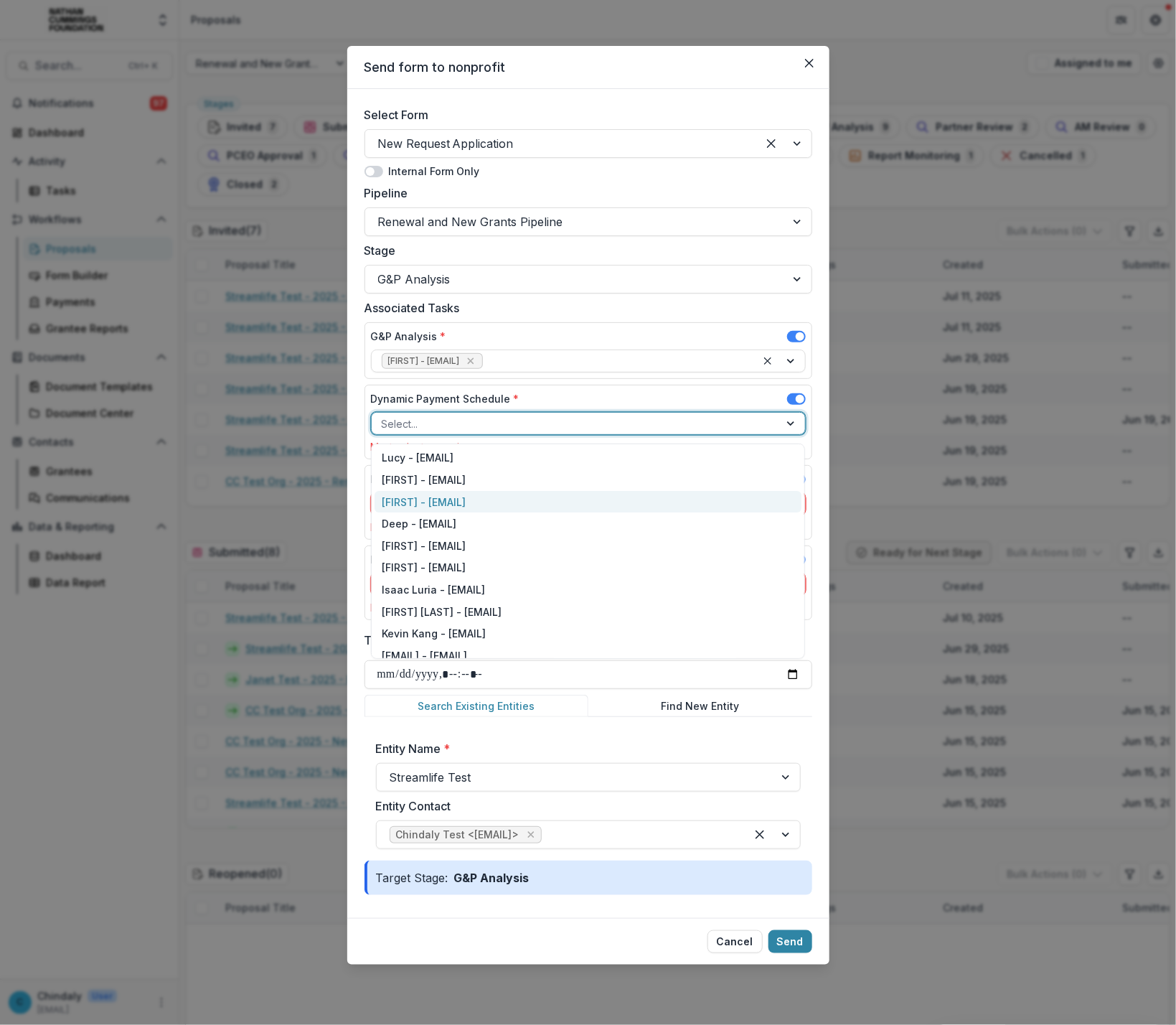 click on "[FIRST] - [EMAIL]" at bounding box center [588, 502] 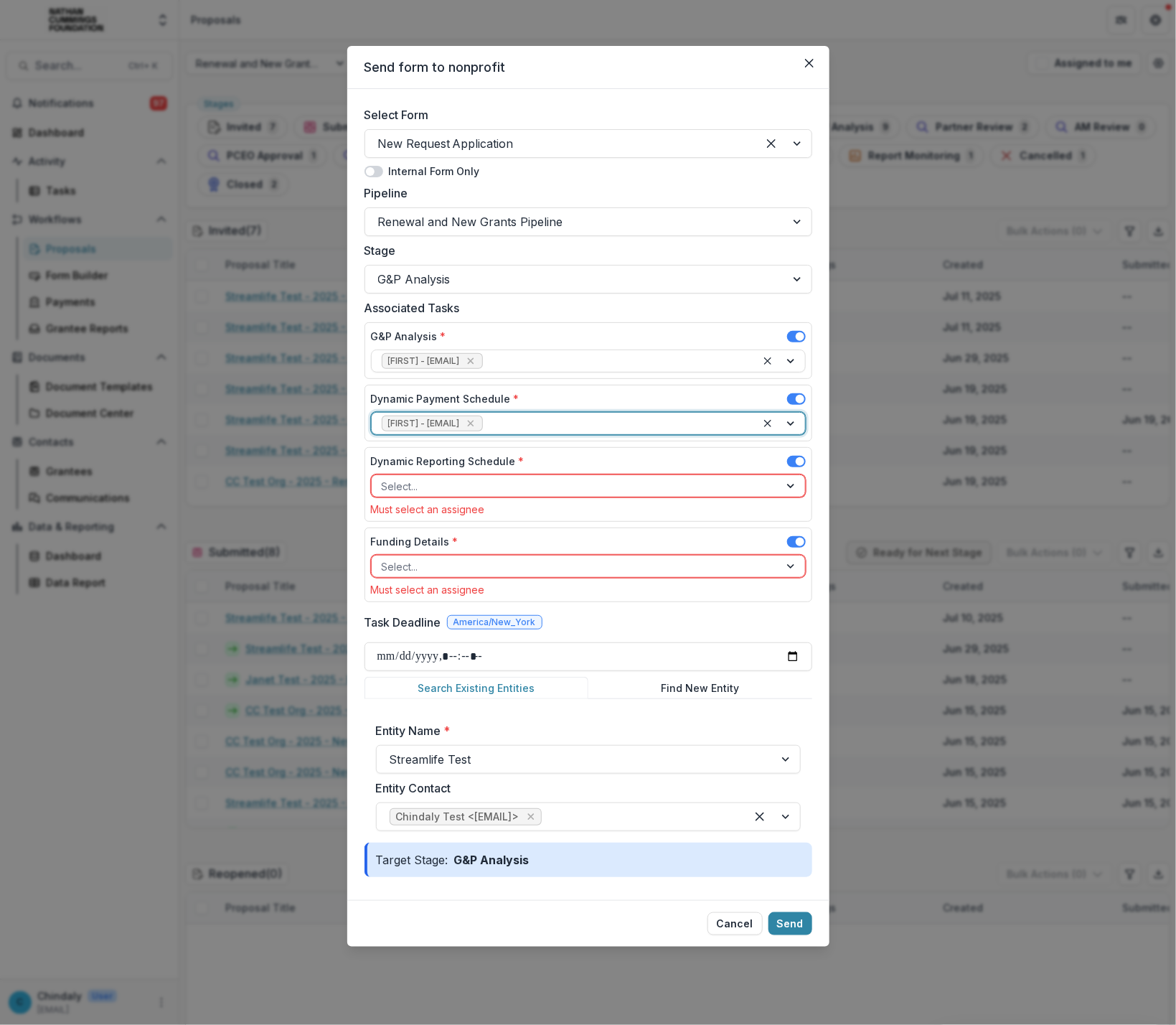 click at bounding box center [575, 486] 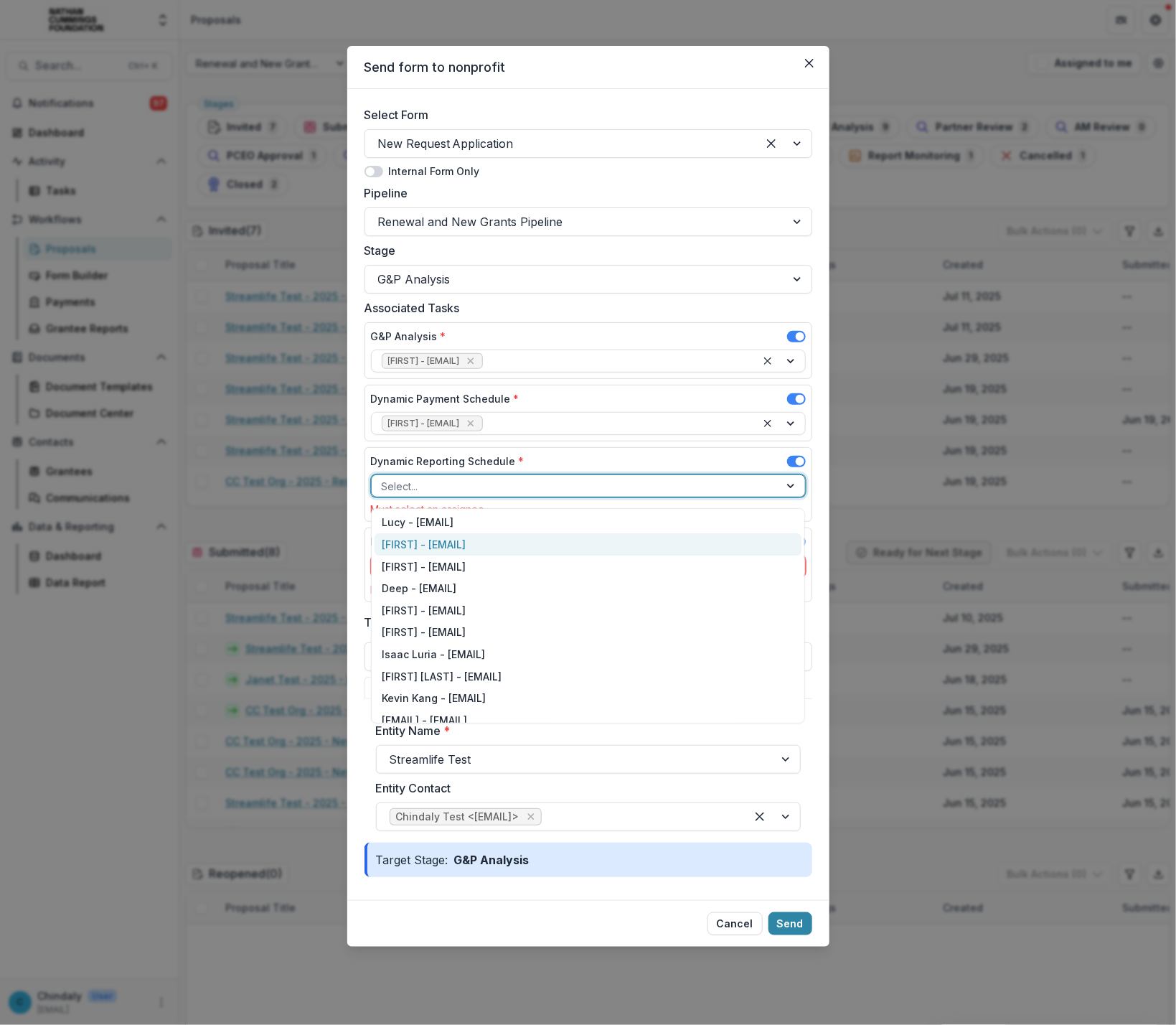 click on "[FIRST] - [EMAIL]" at bounding box center (588, 566) 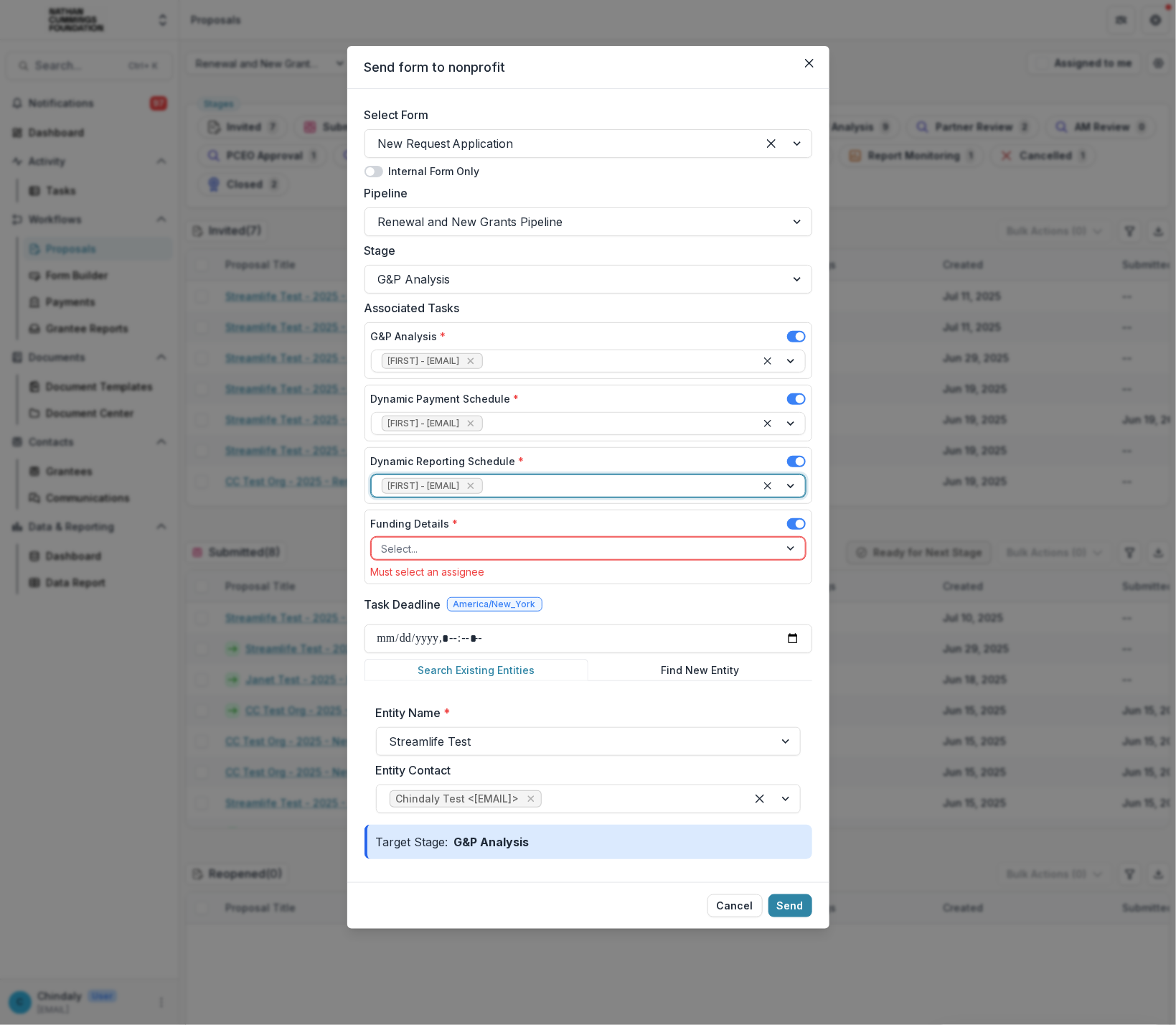 click at bounding box center (575, 548) 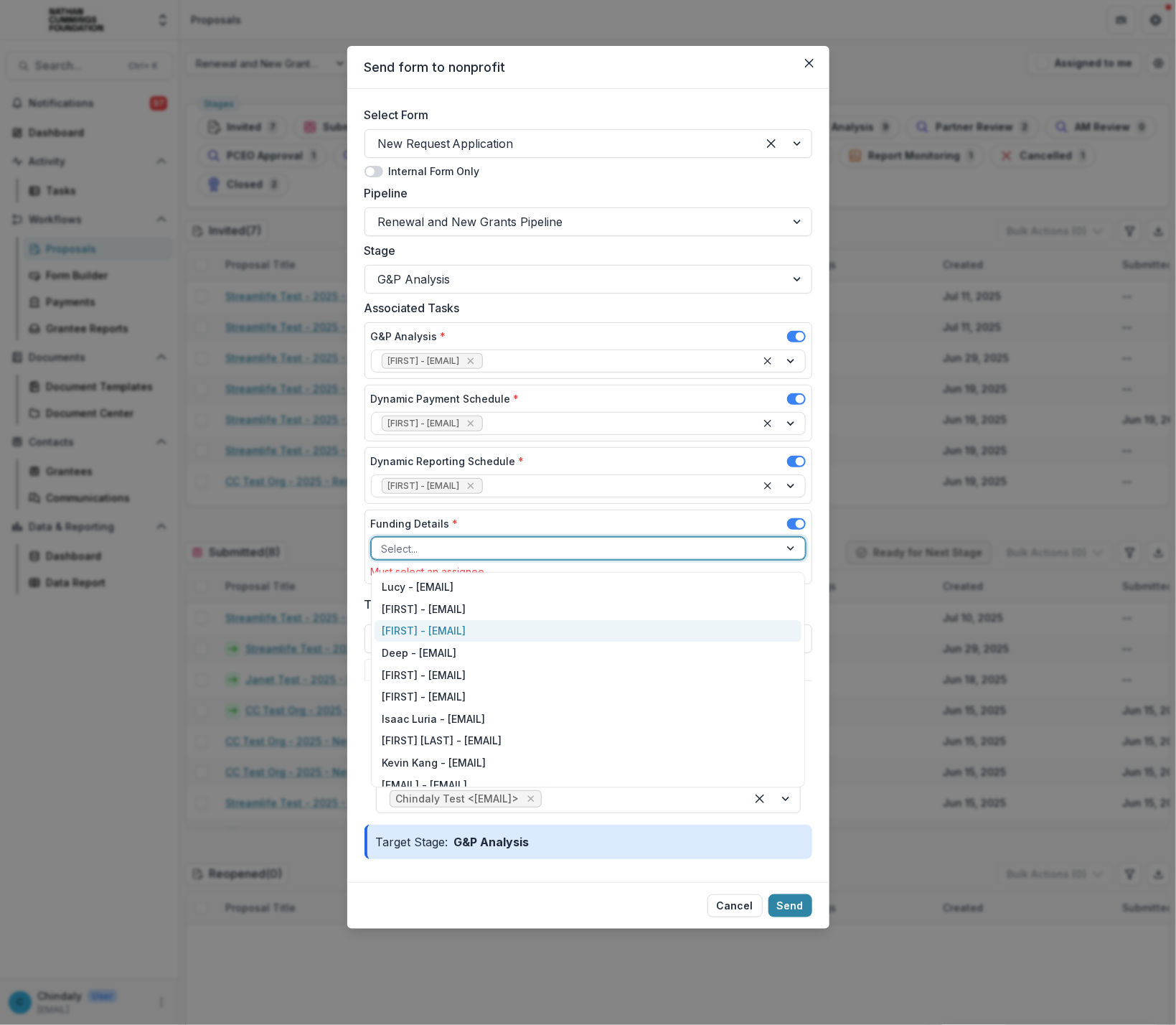 click on "[FIRST] - [EMAIL]" at bounding box center (588, 631) 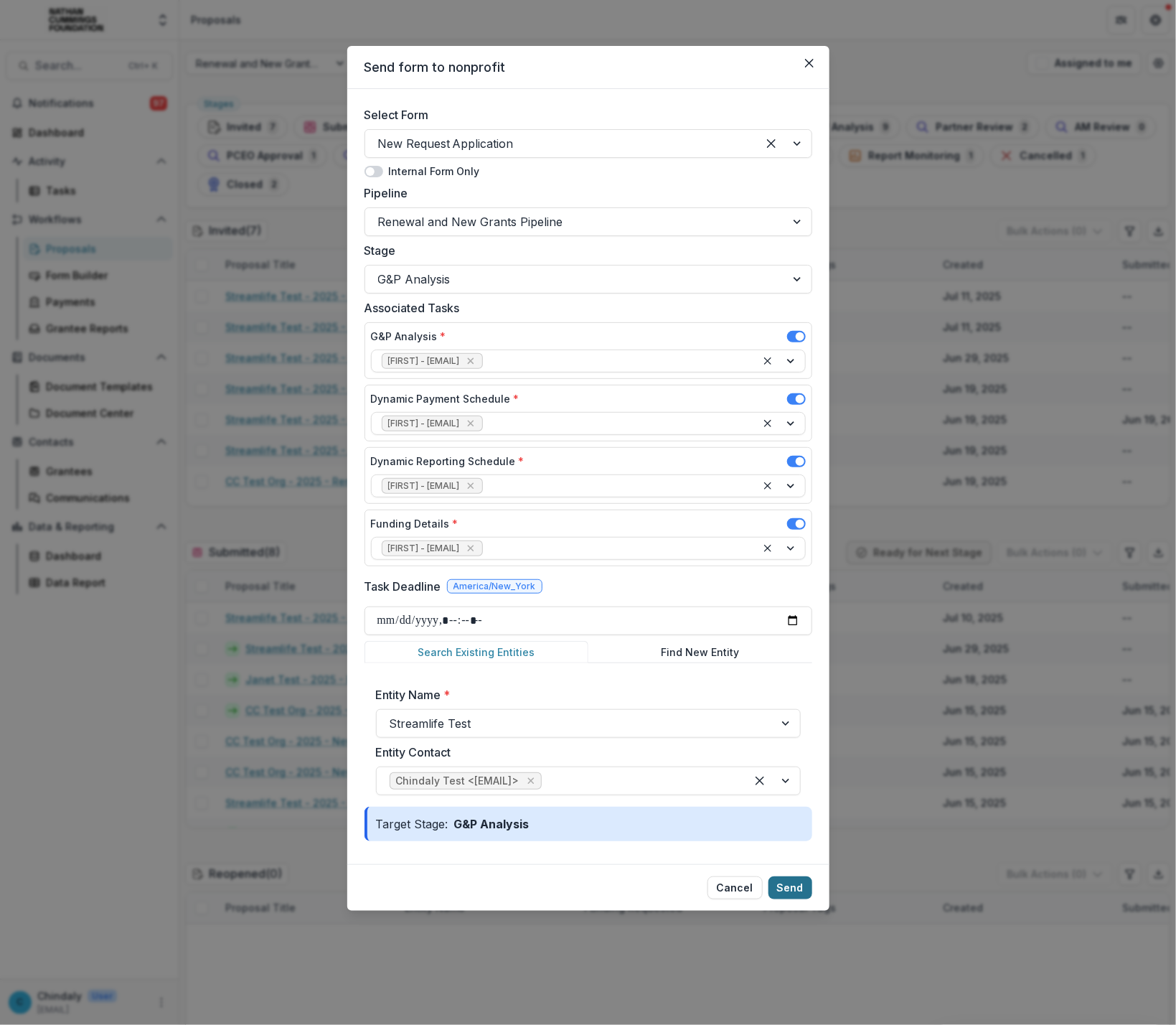 click on "Send" at bounding box center (790, 888) 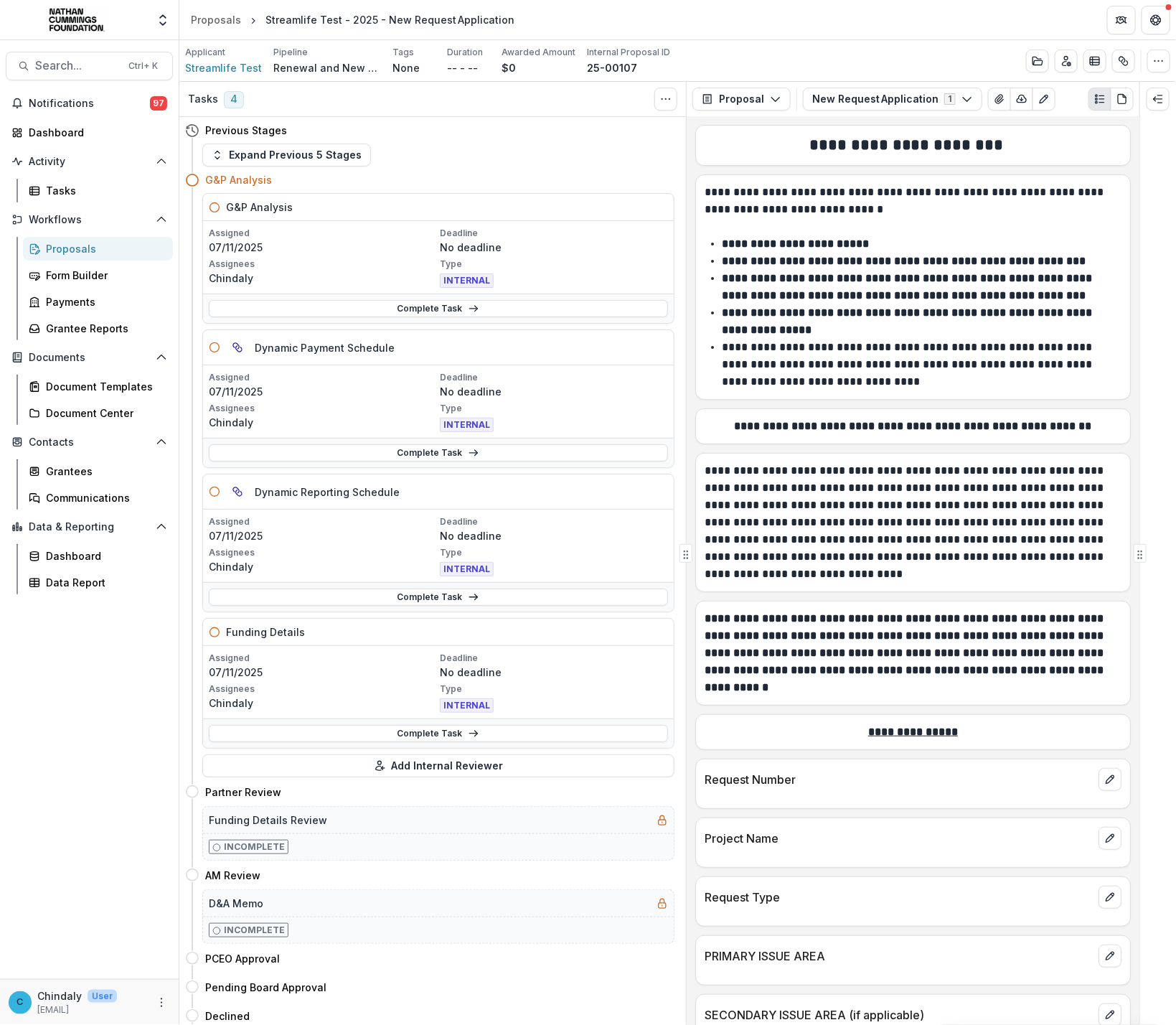 click on "Complete Task" at bounding box center [438, 308] 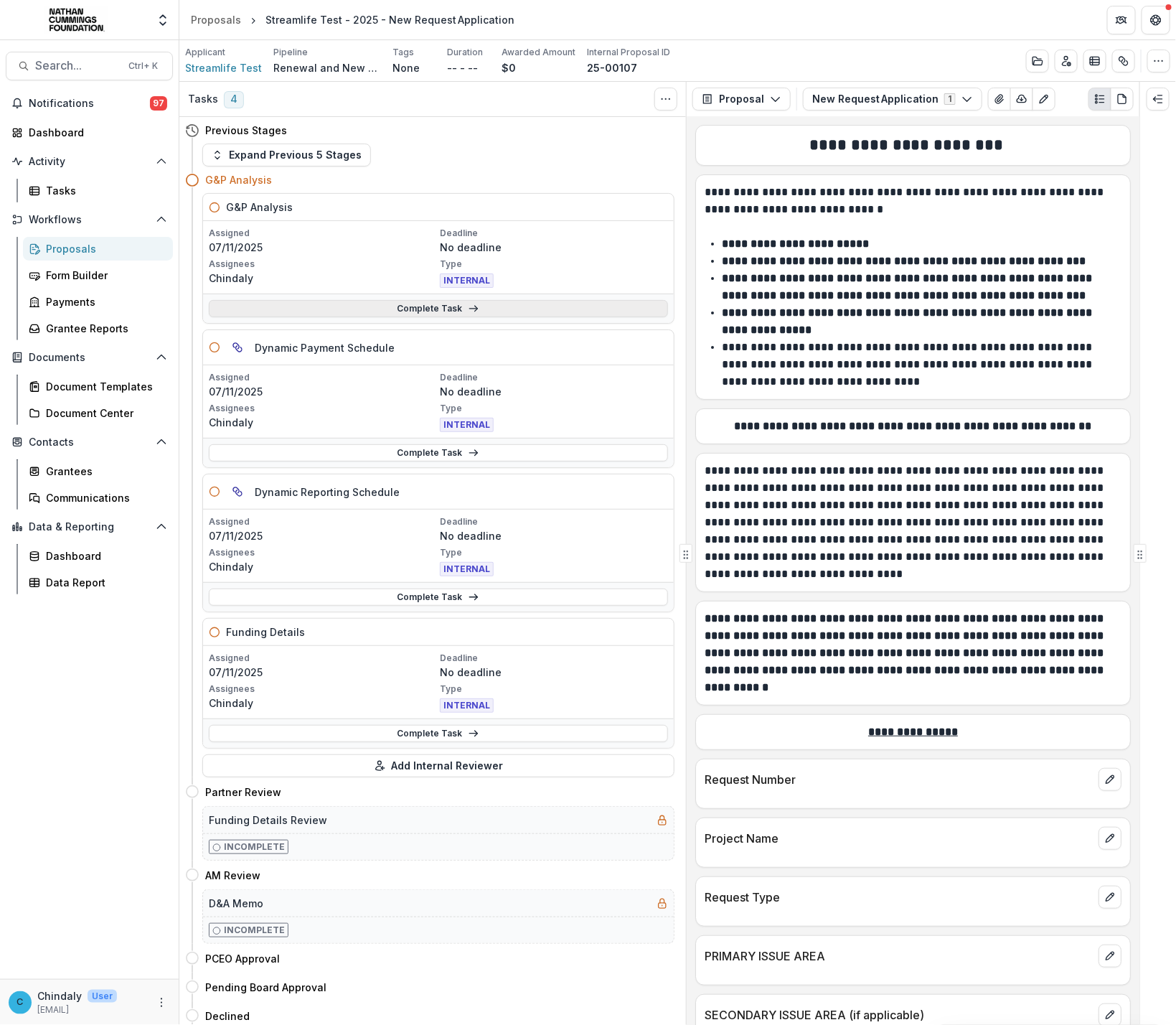 click on "Complete Task" at bounding box center [438, 309] 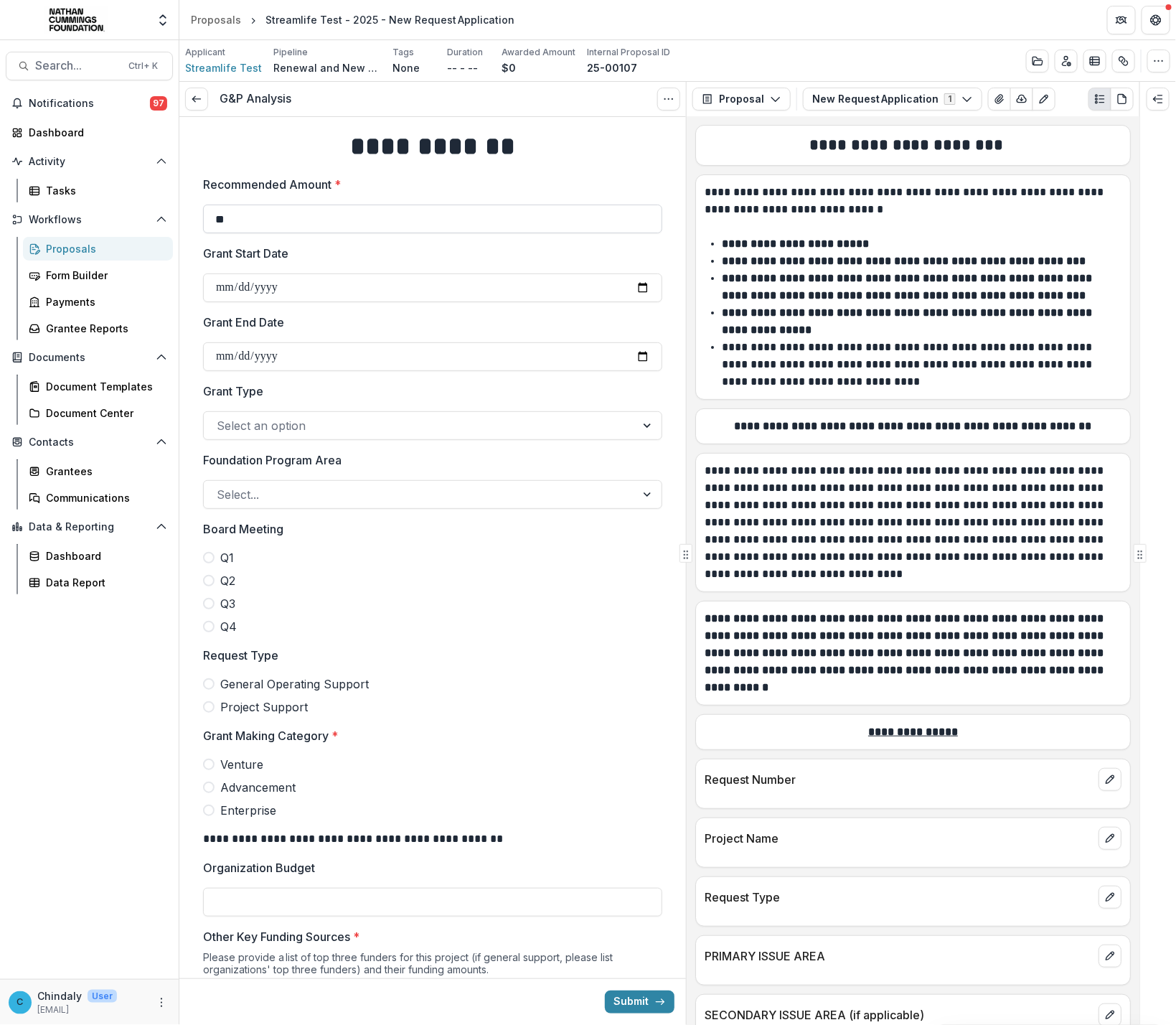 click on "**" at bounding box center (433, 219) 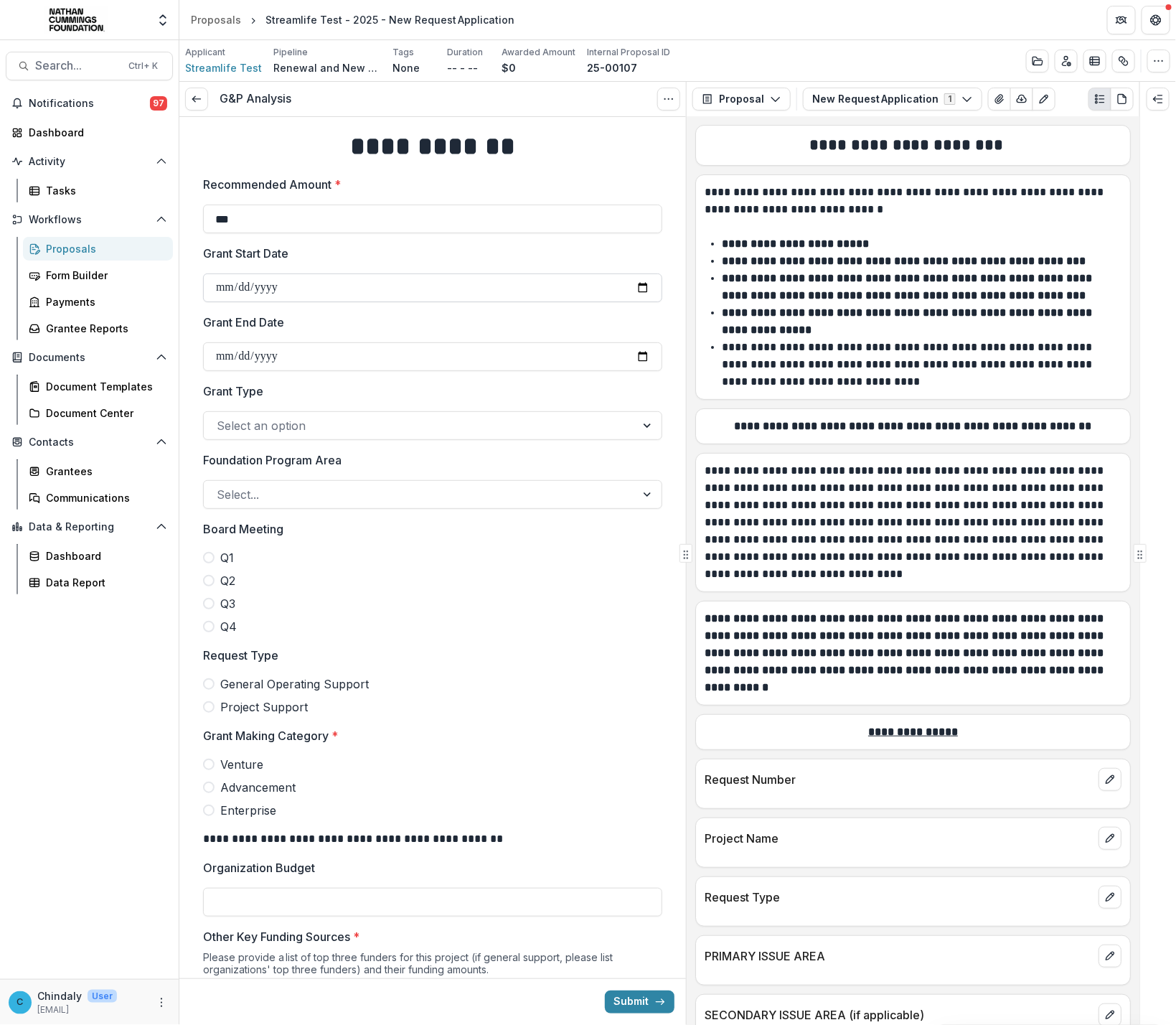 type on "***" 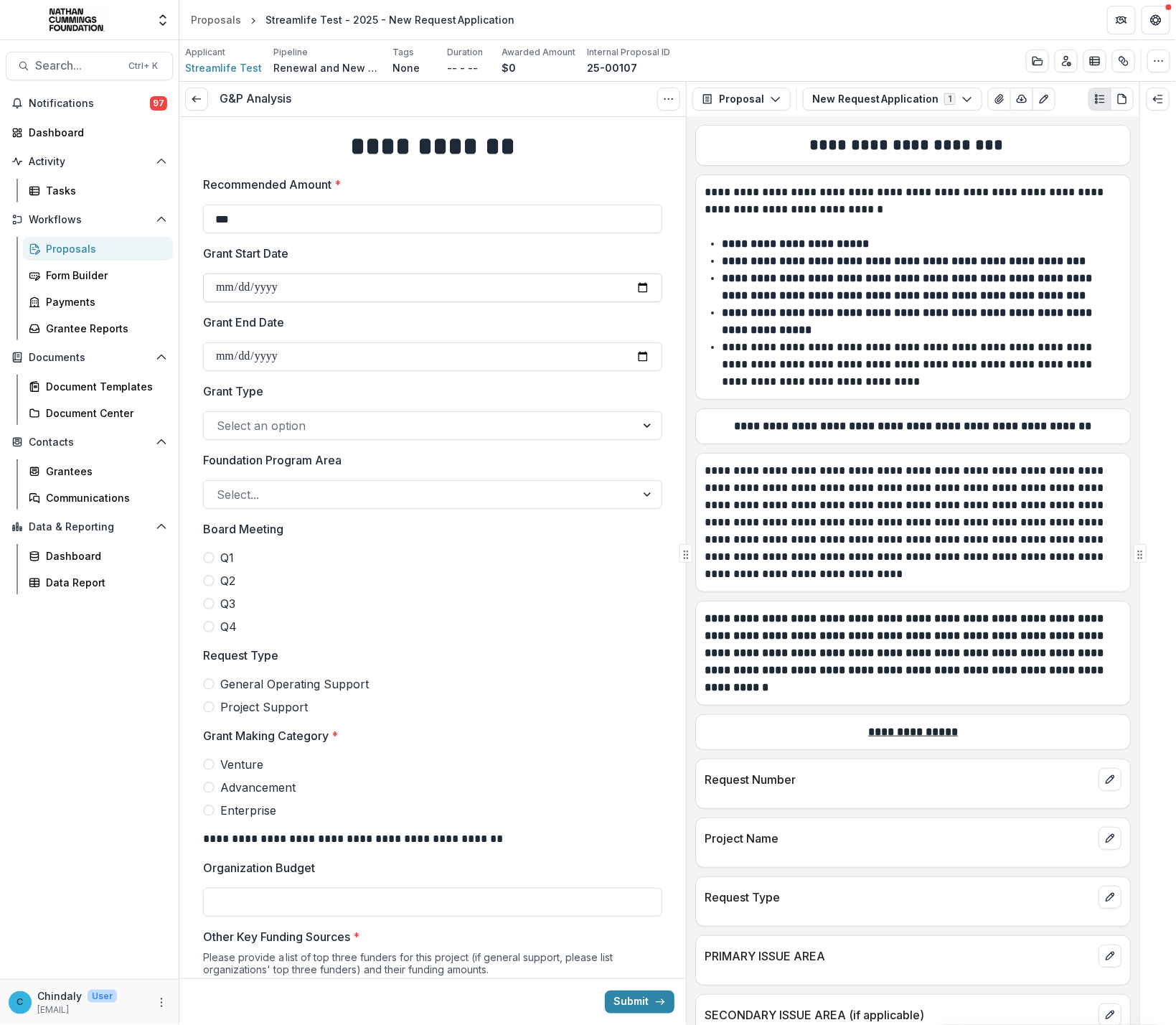 click on "Grant Start Date" at bounding box center [433, 288] 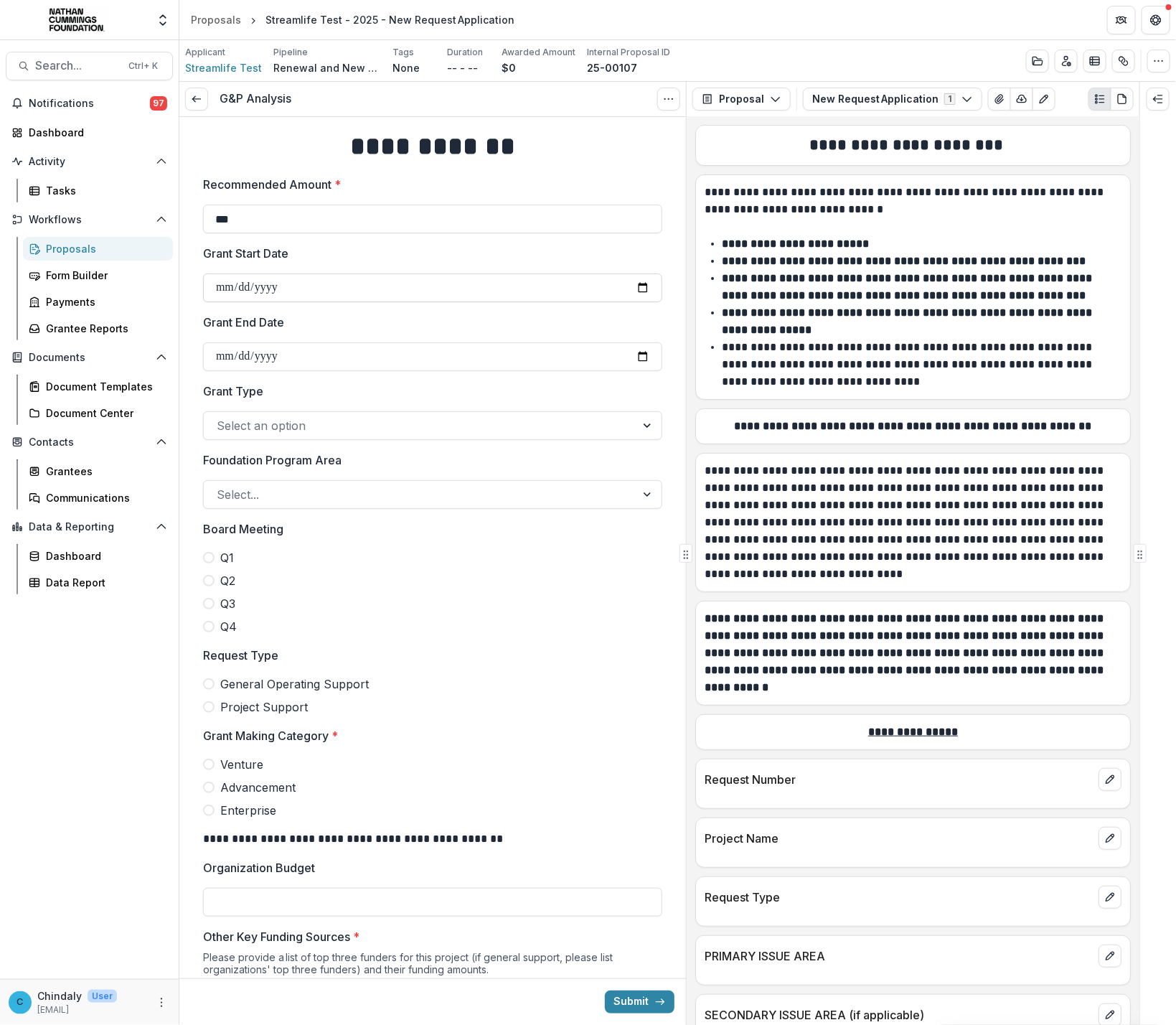 click on "Grant Start Date" at bounding box center [433, 288] 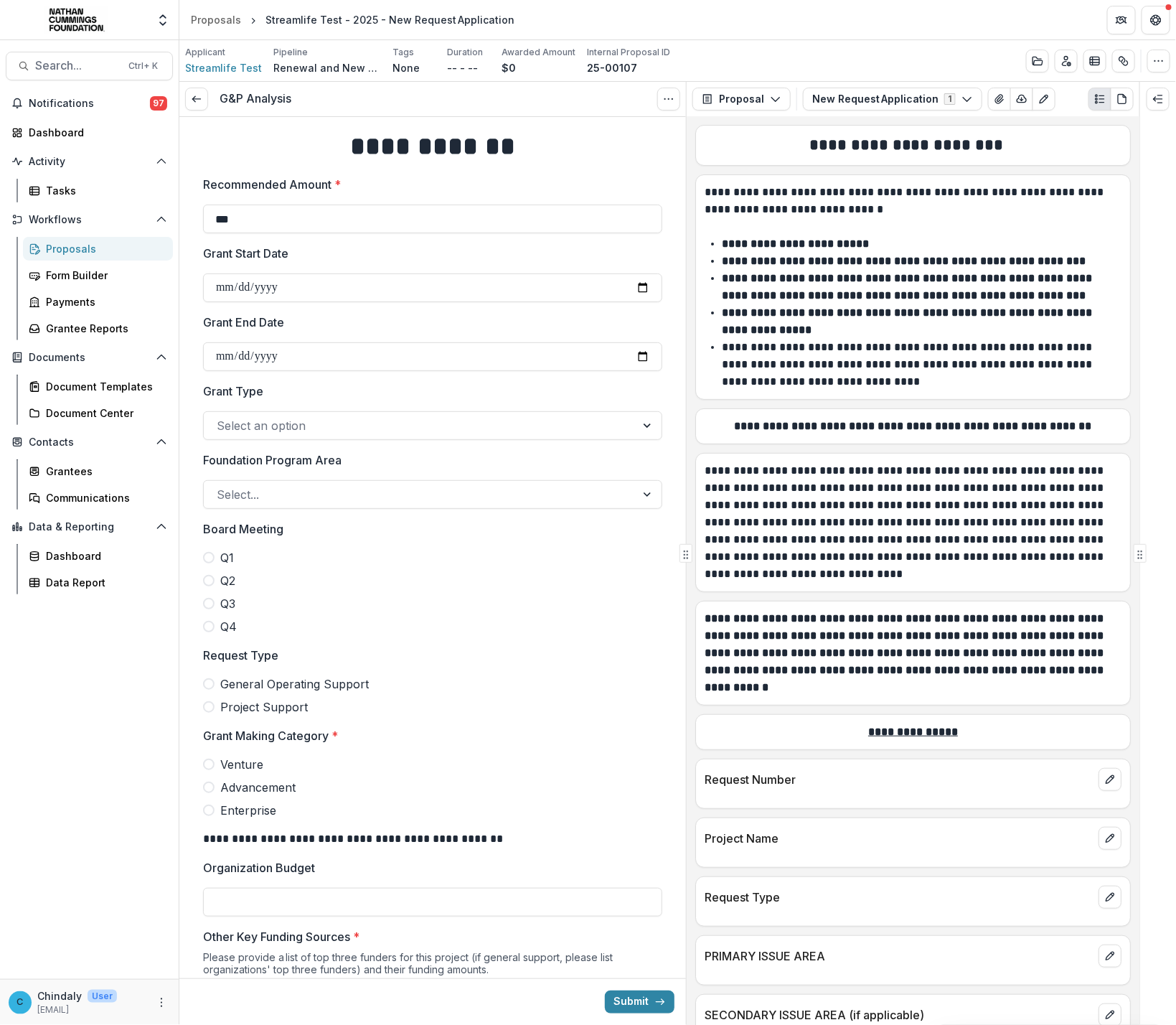 type on "**********" 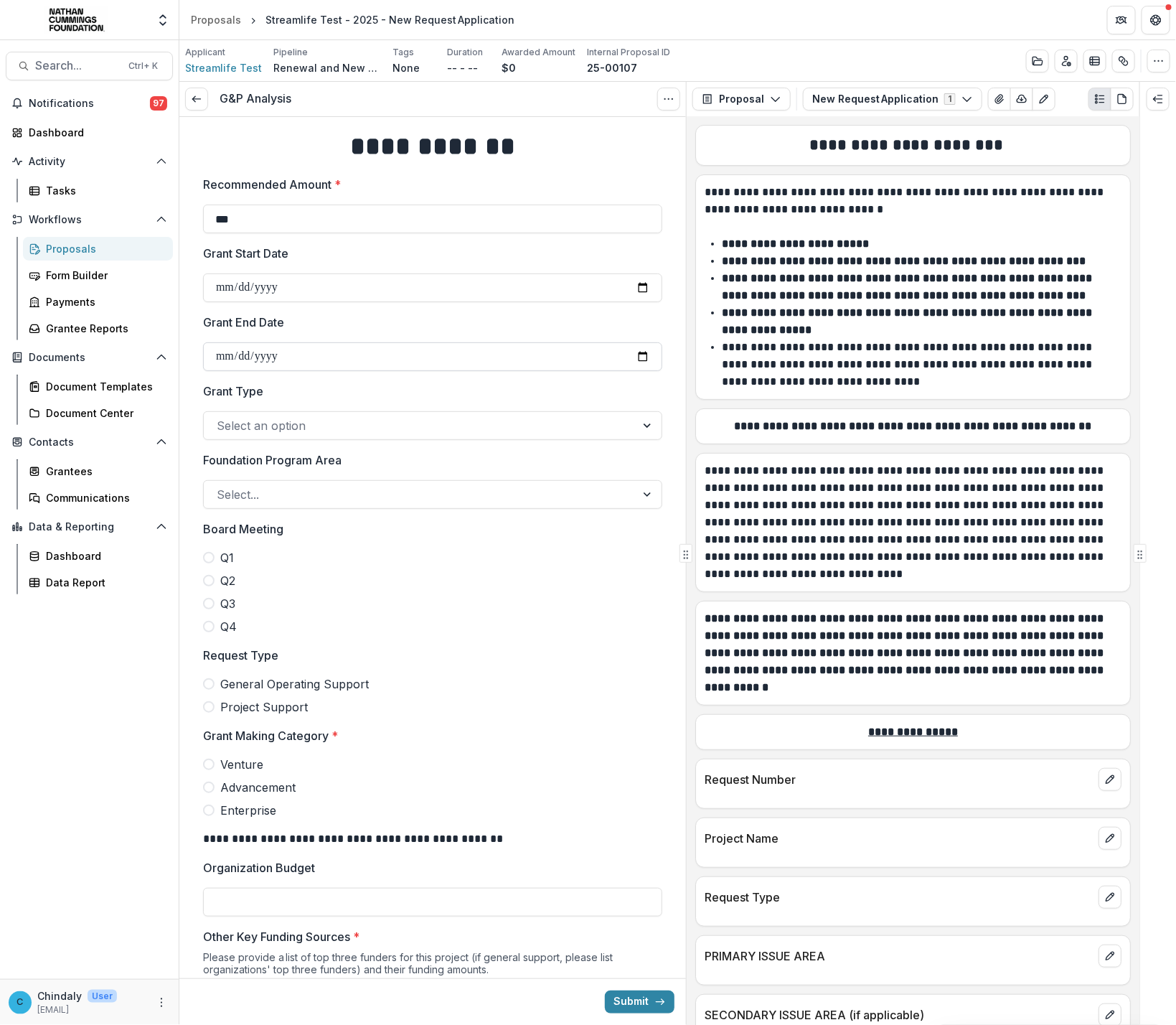 click on "Grant End Date" at bounding box center (433, 357) 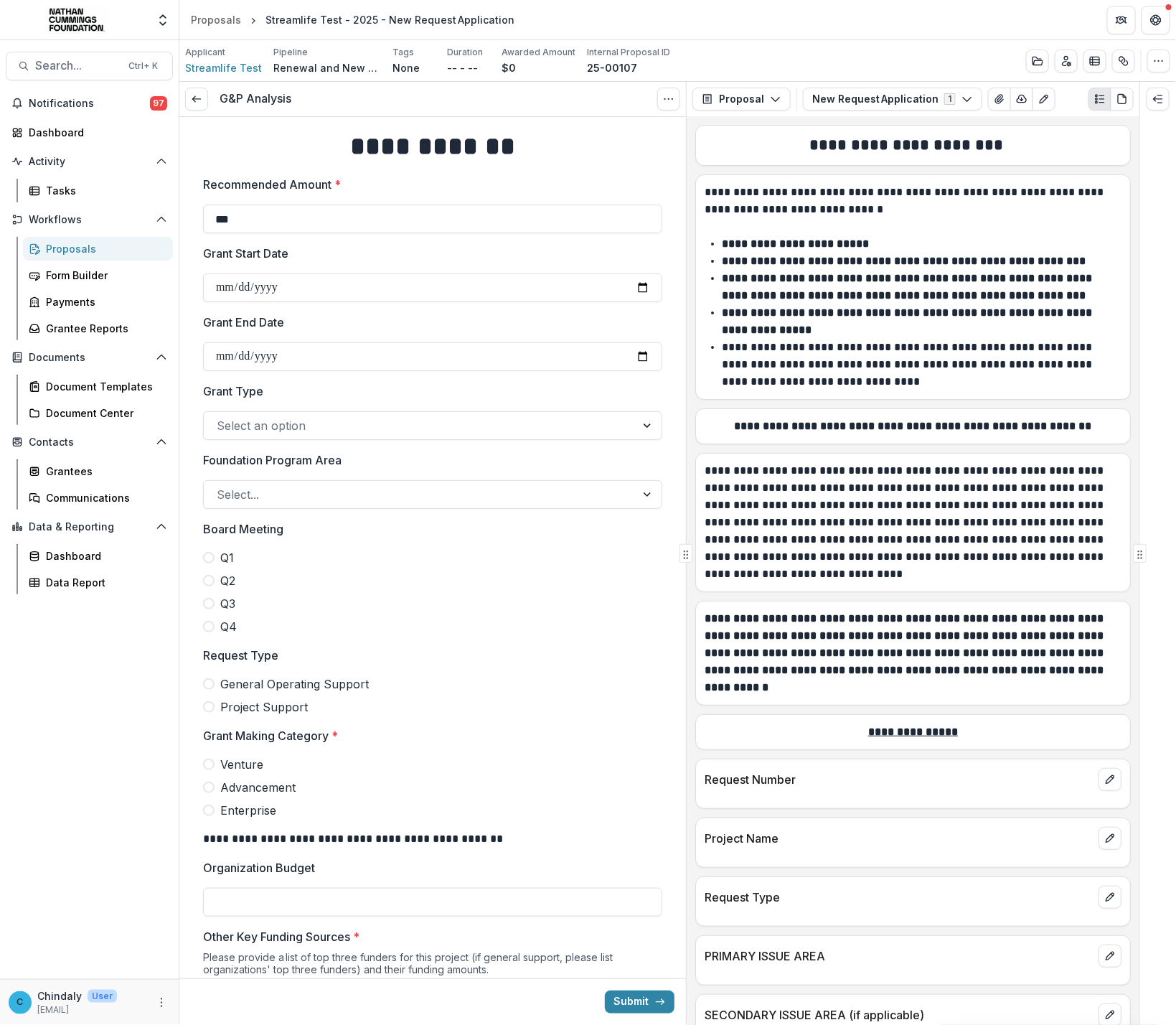 type on "**********" 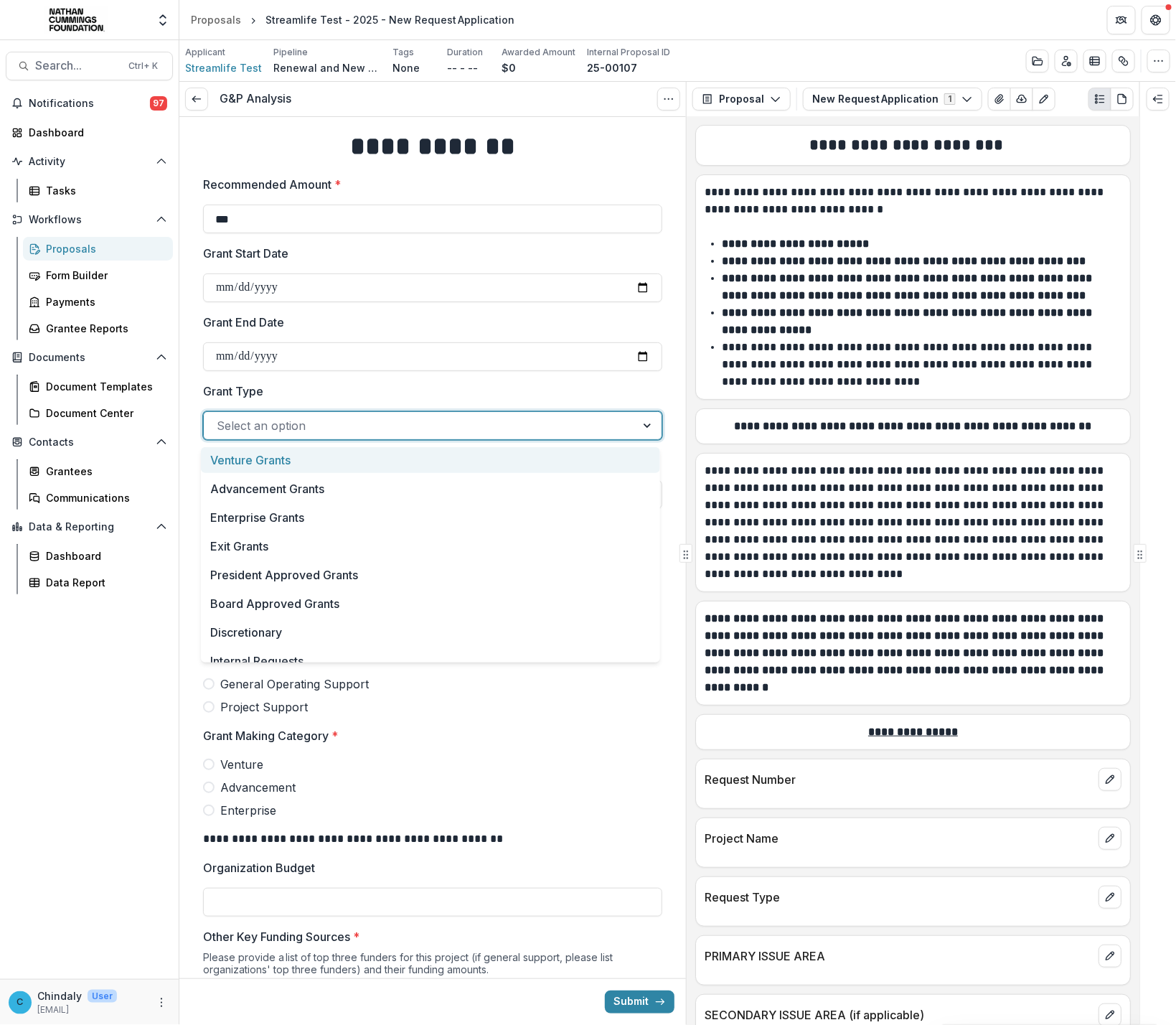 click at bounding box center [420, 426] 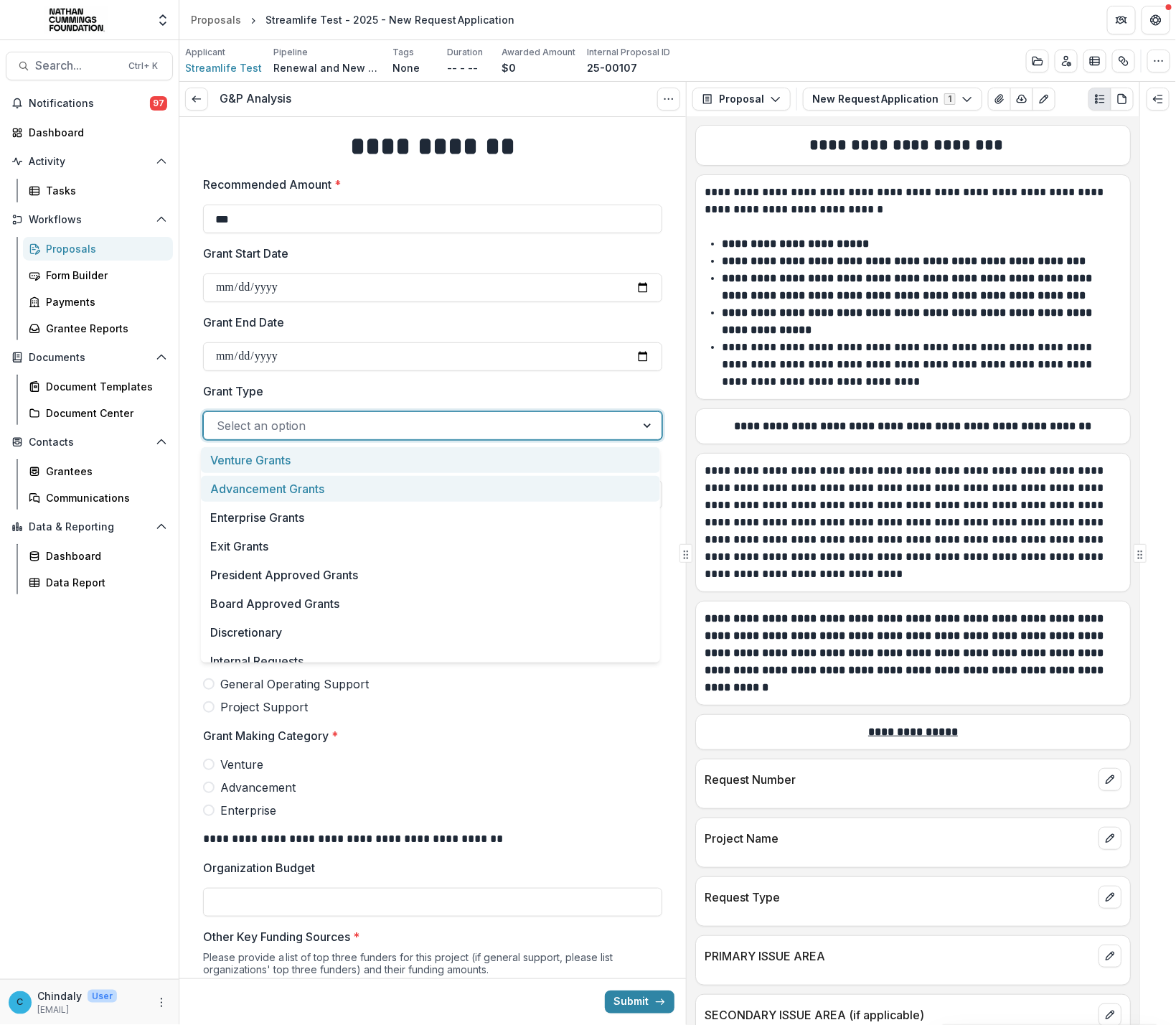 click on "Advancement Grants" at bounding box center (431, 489) 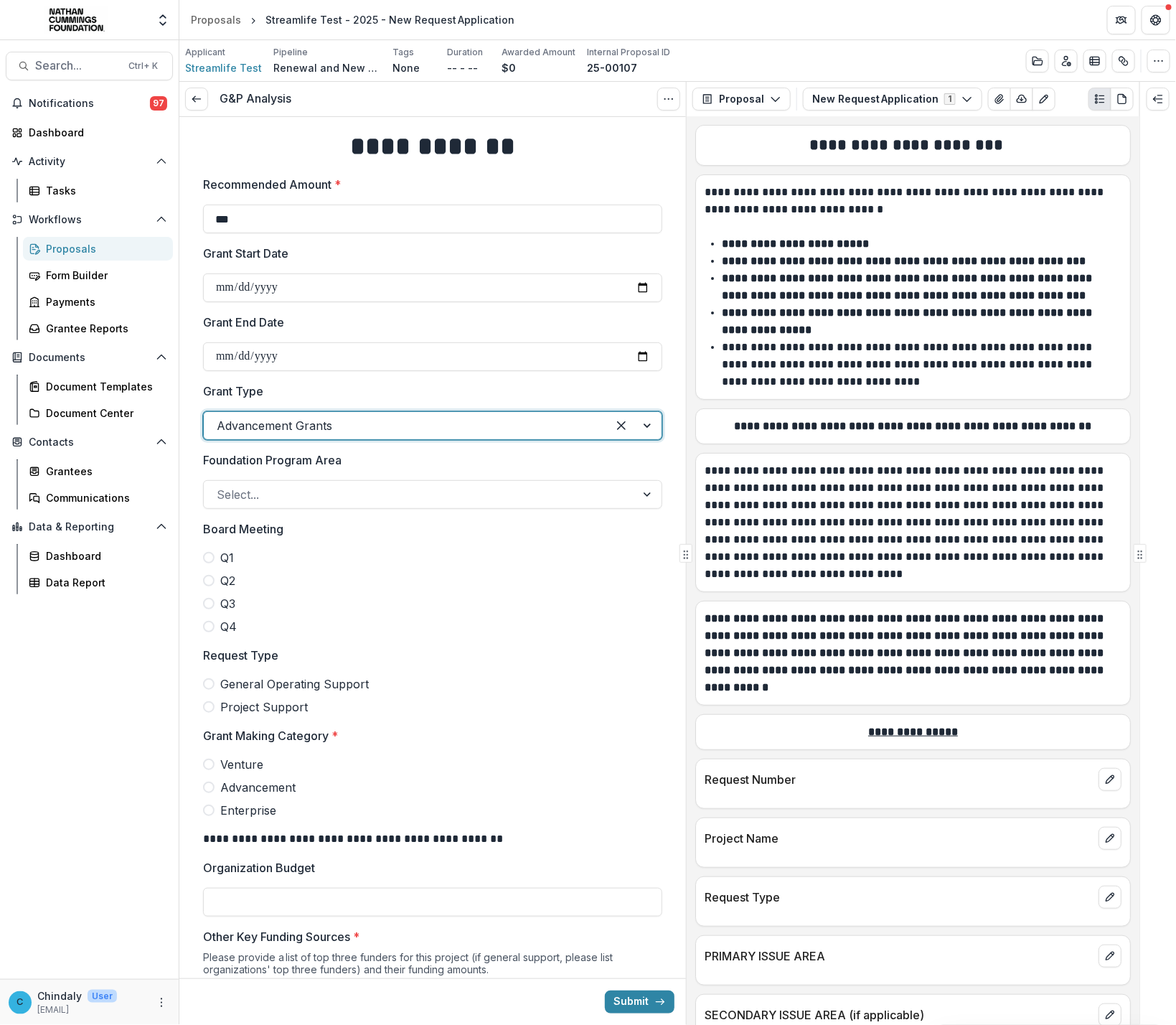 click at bounding box center (420, 495) 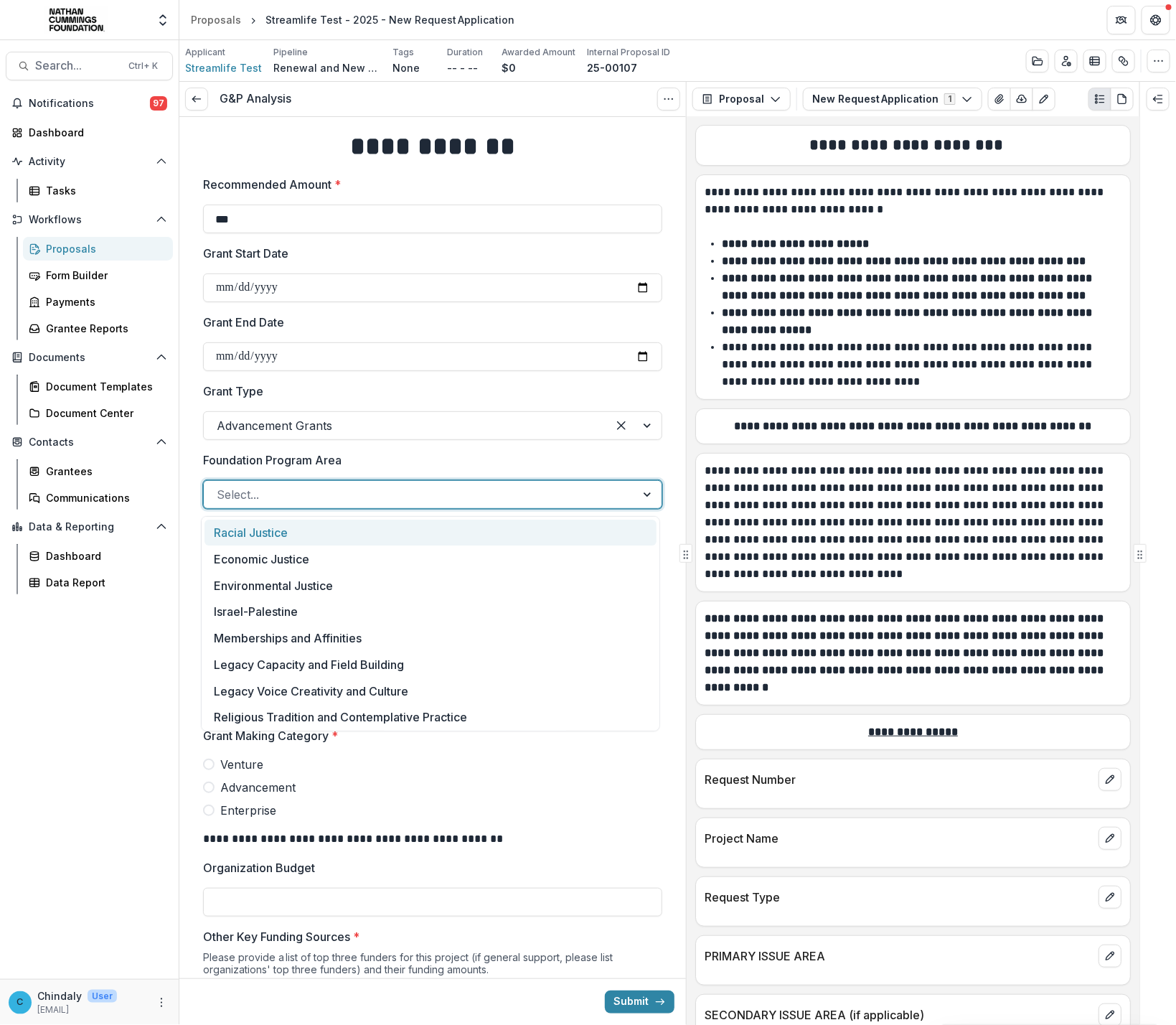 click on "Racial Justice" at bounding box center (431, 533) 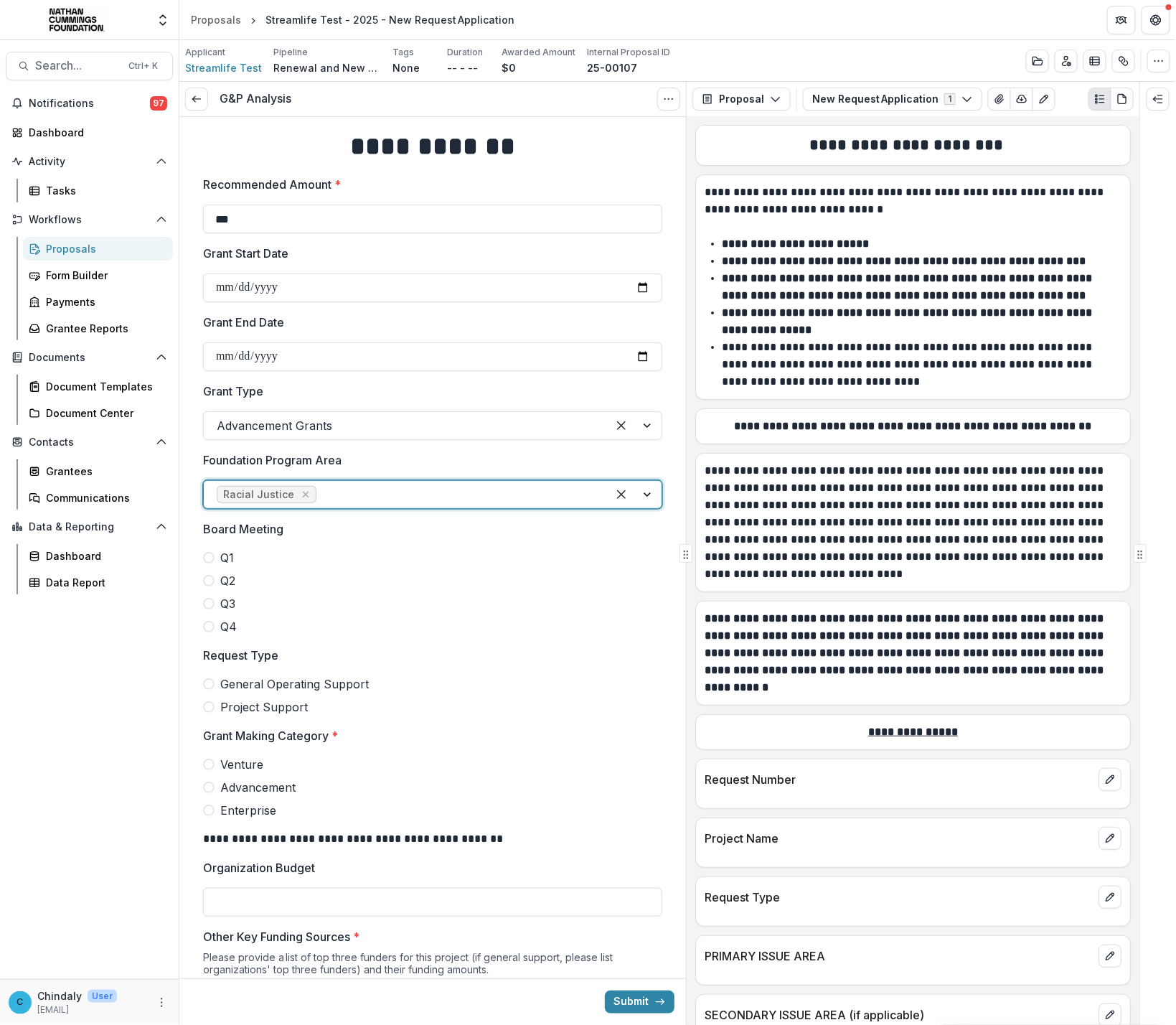 click at bounding box center [209, 558] 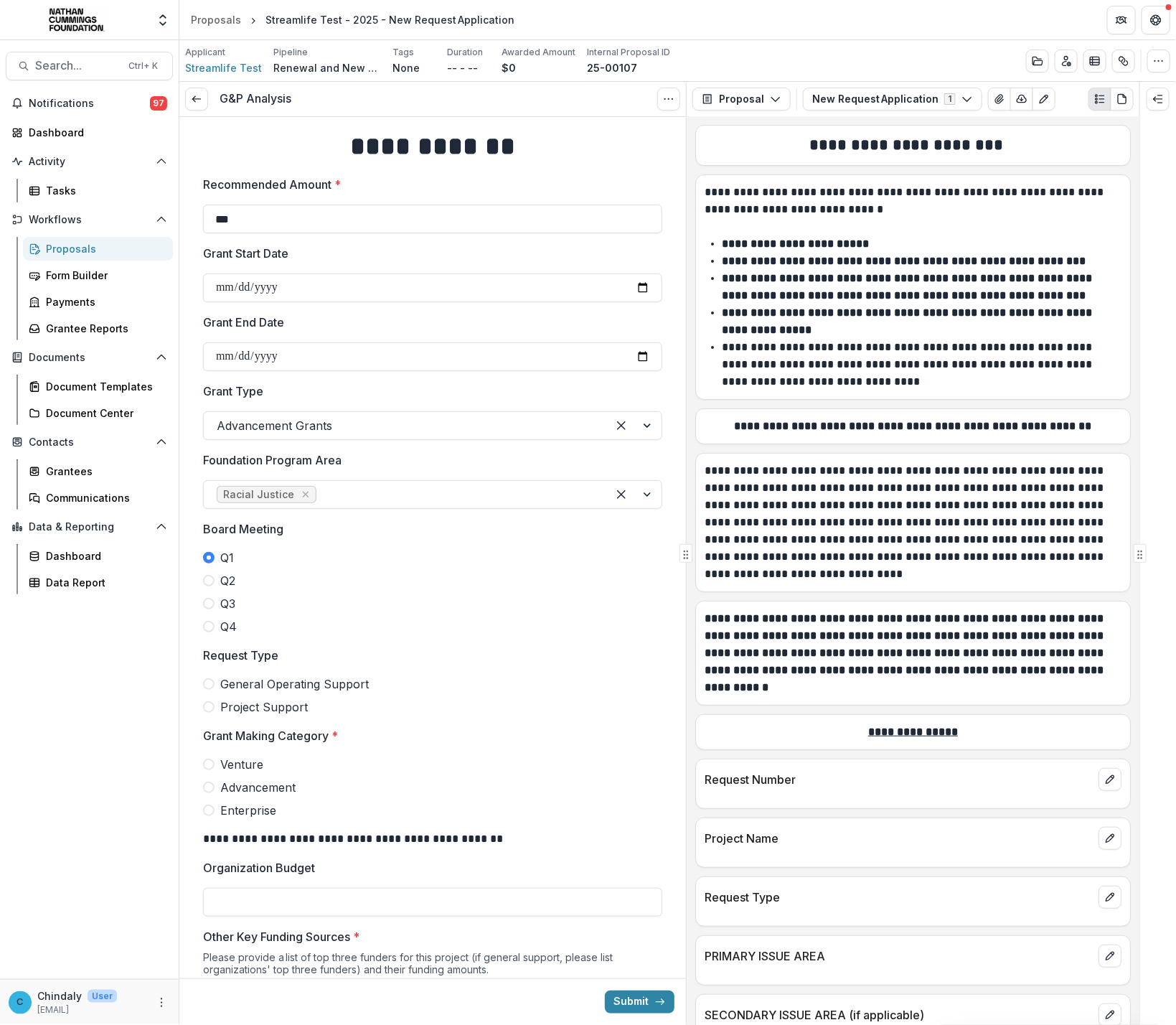 click at bounding box center (209, 684) 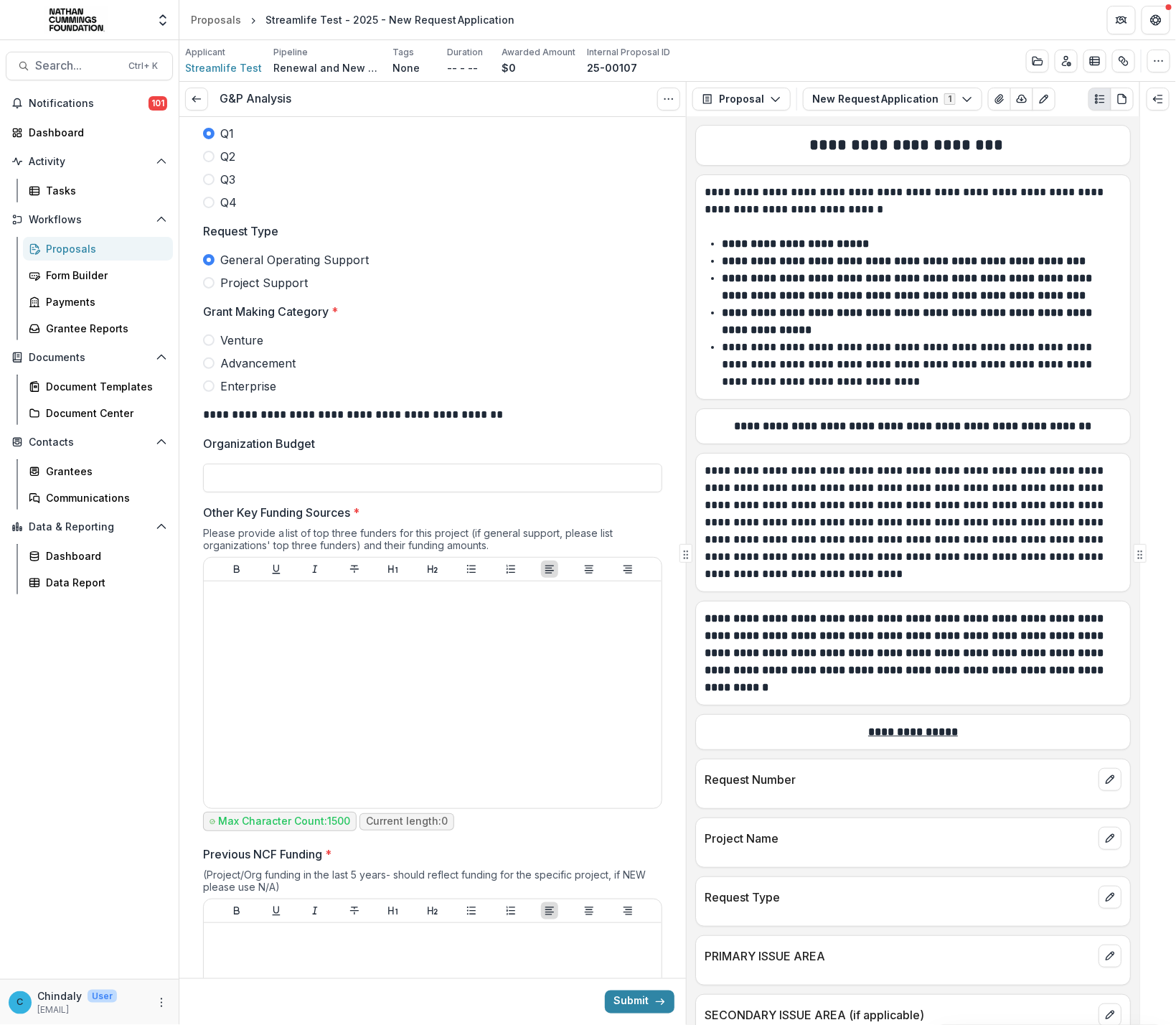 scroll, scrollTop: 429, scrollLeft: 0, axis: vertical 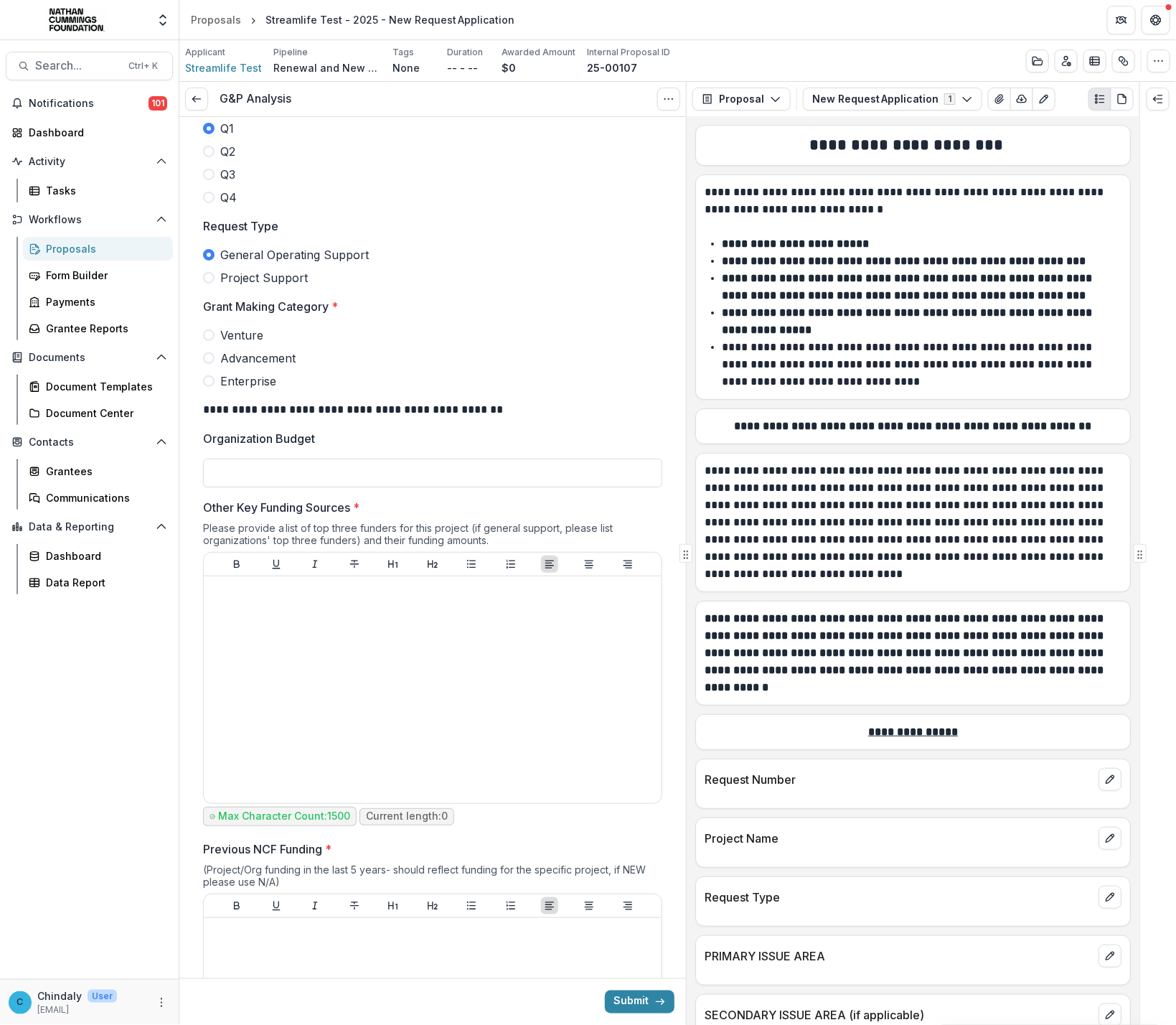 click at bounding box center [209, 335] 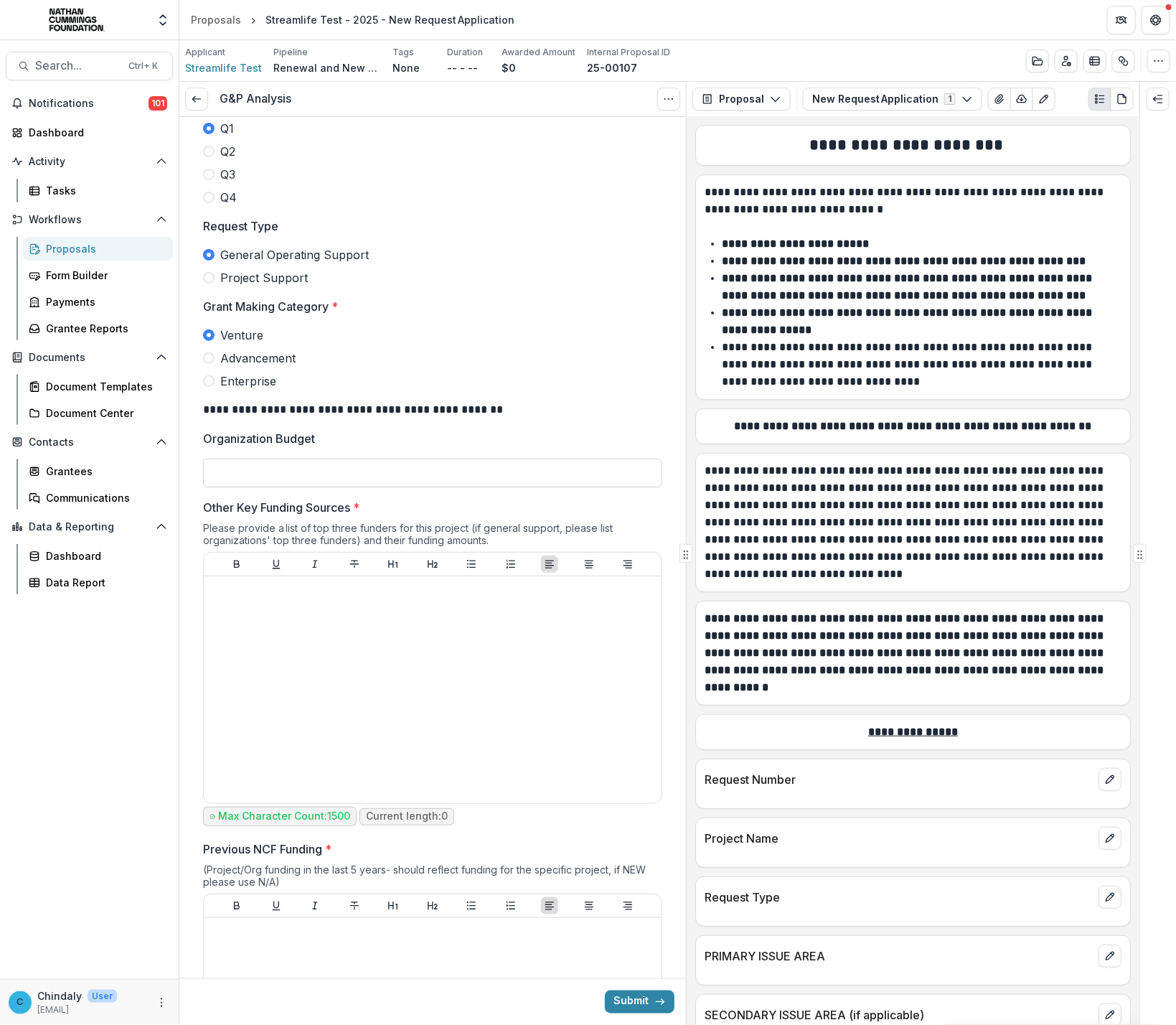 click on "Organization Budget" at bounding box center (433, 473) 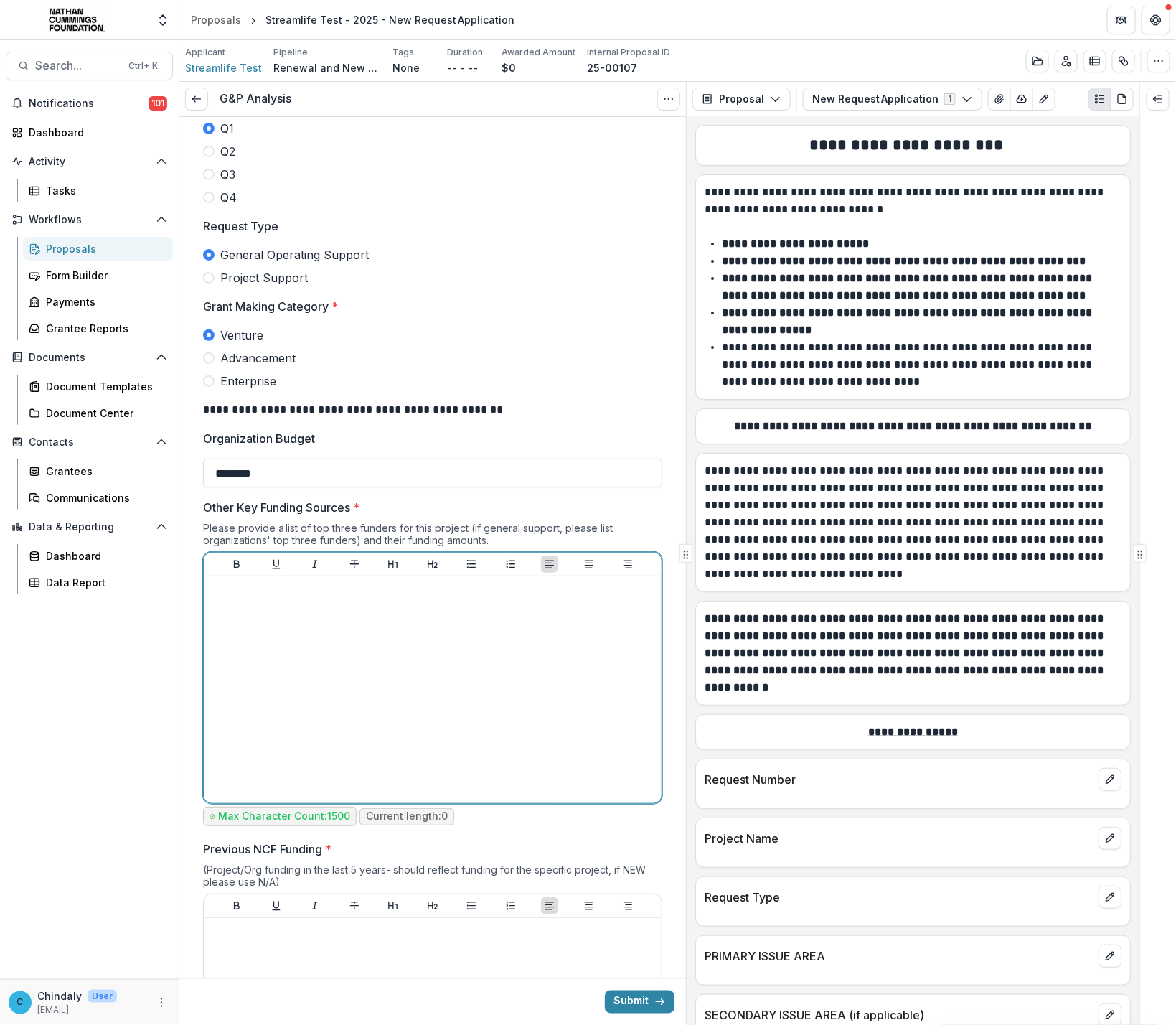 click at bounding box center [433, 690] 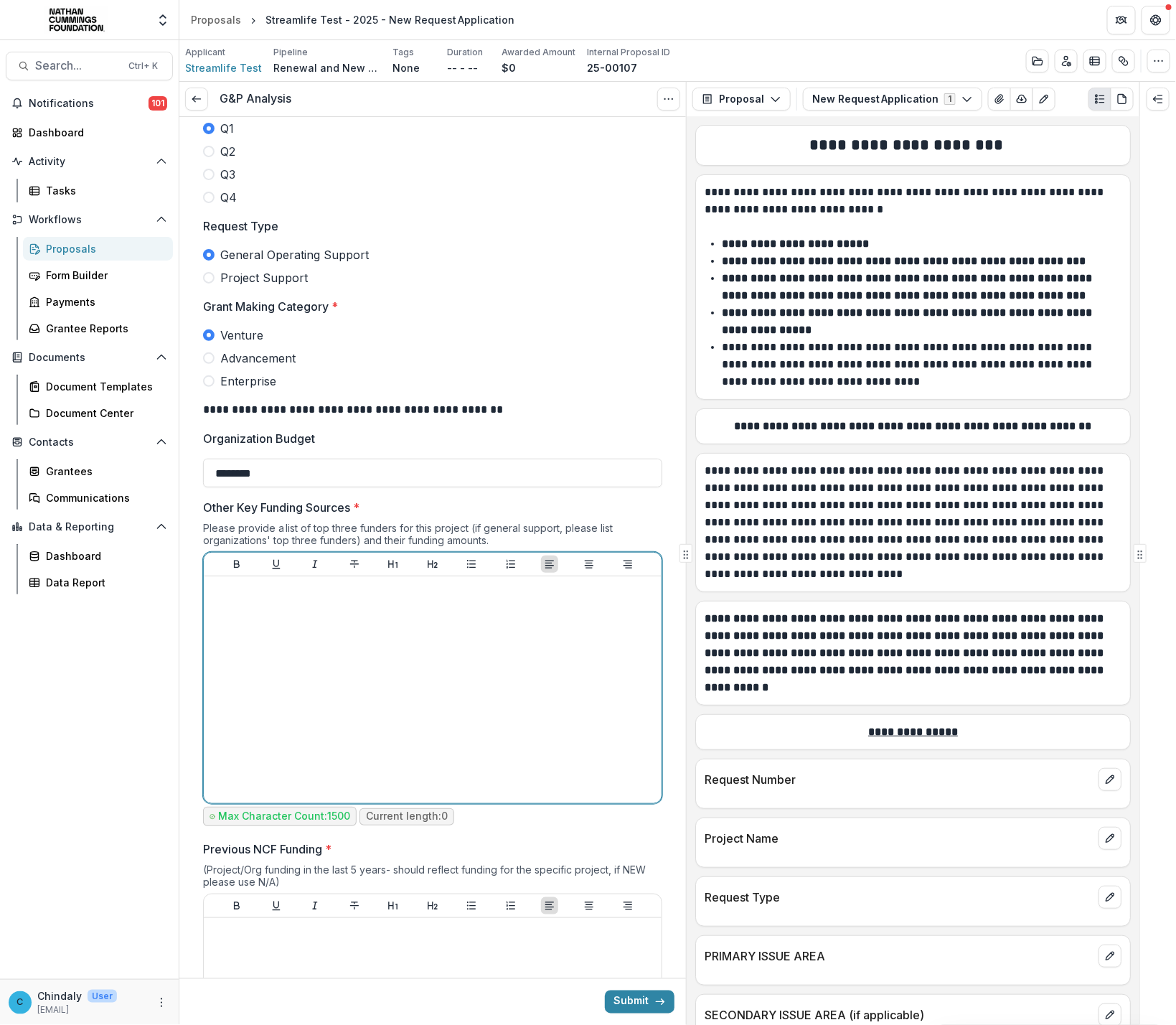 type 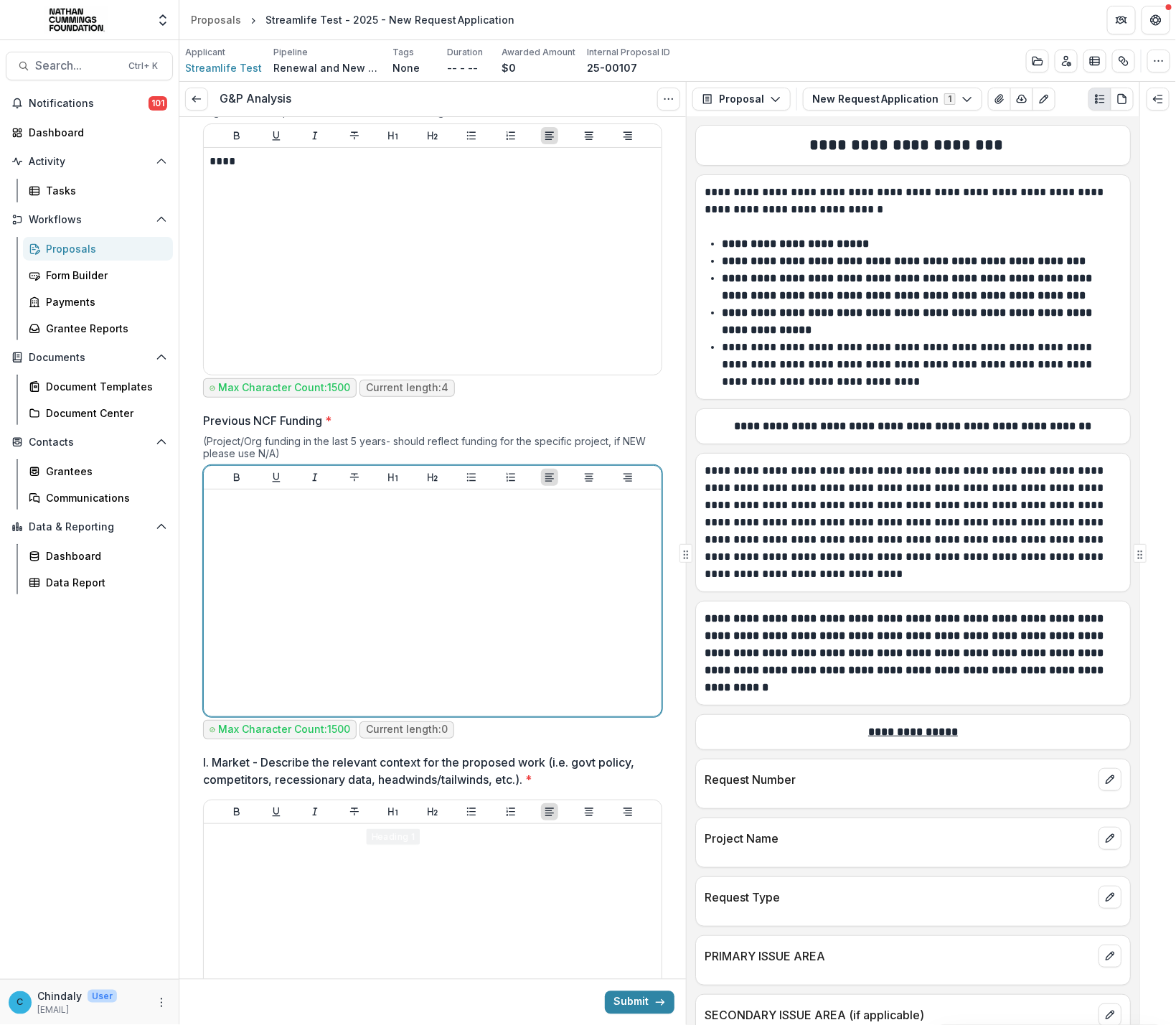click at bounding box center (433, 603) 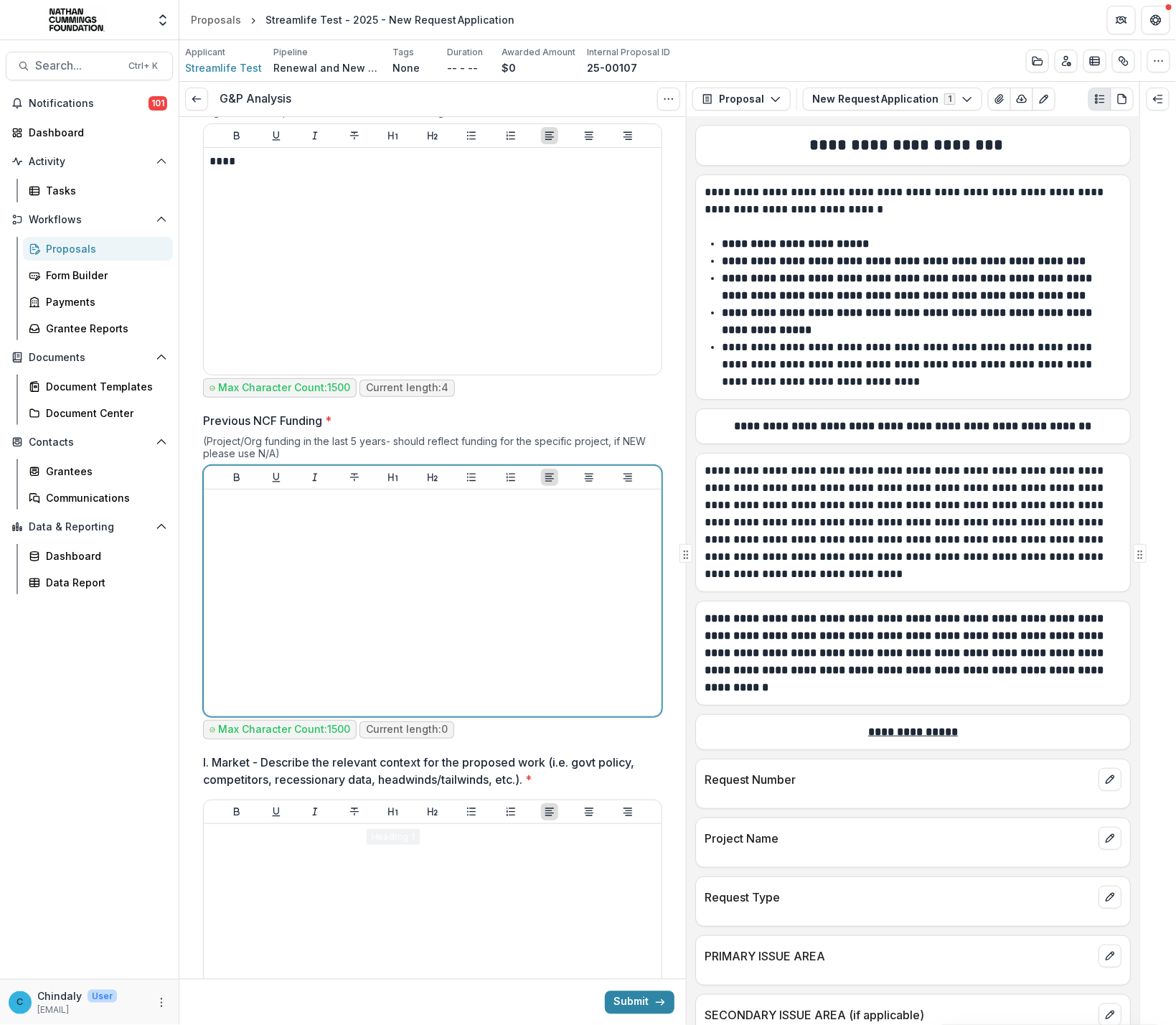 scroll, scrollTop: 860, scrollLeft: 0, axis: vertical 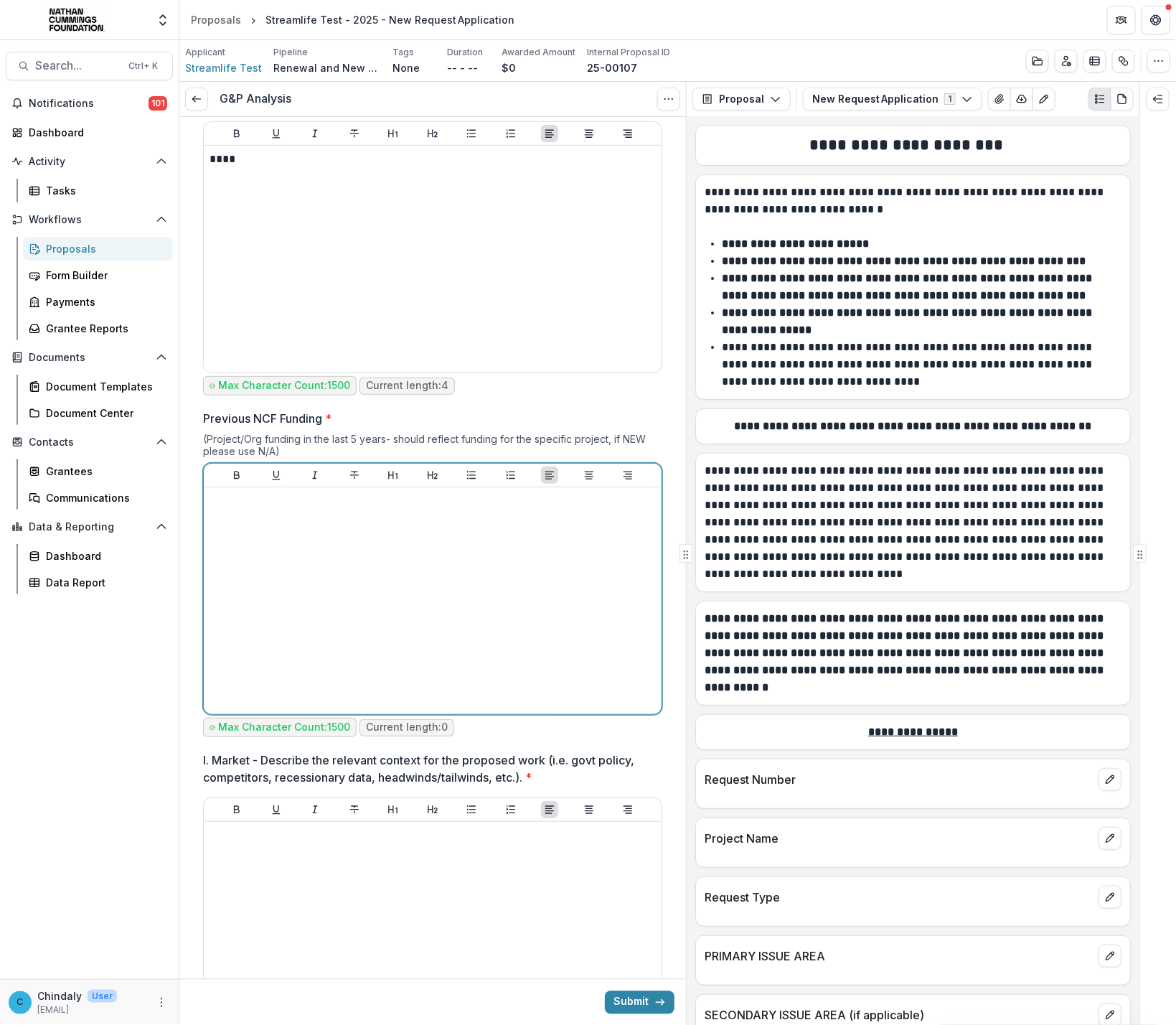 type 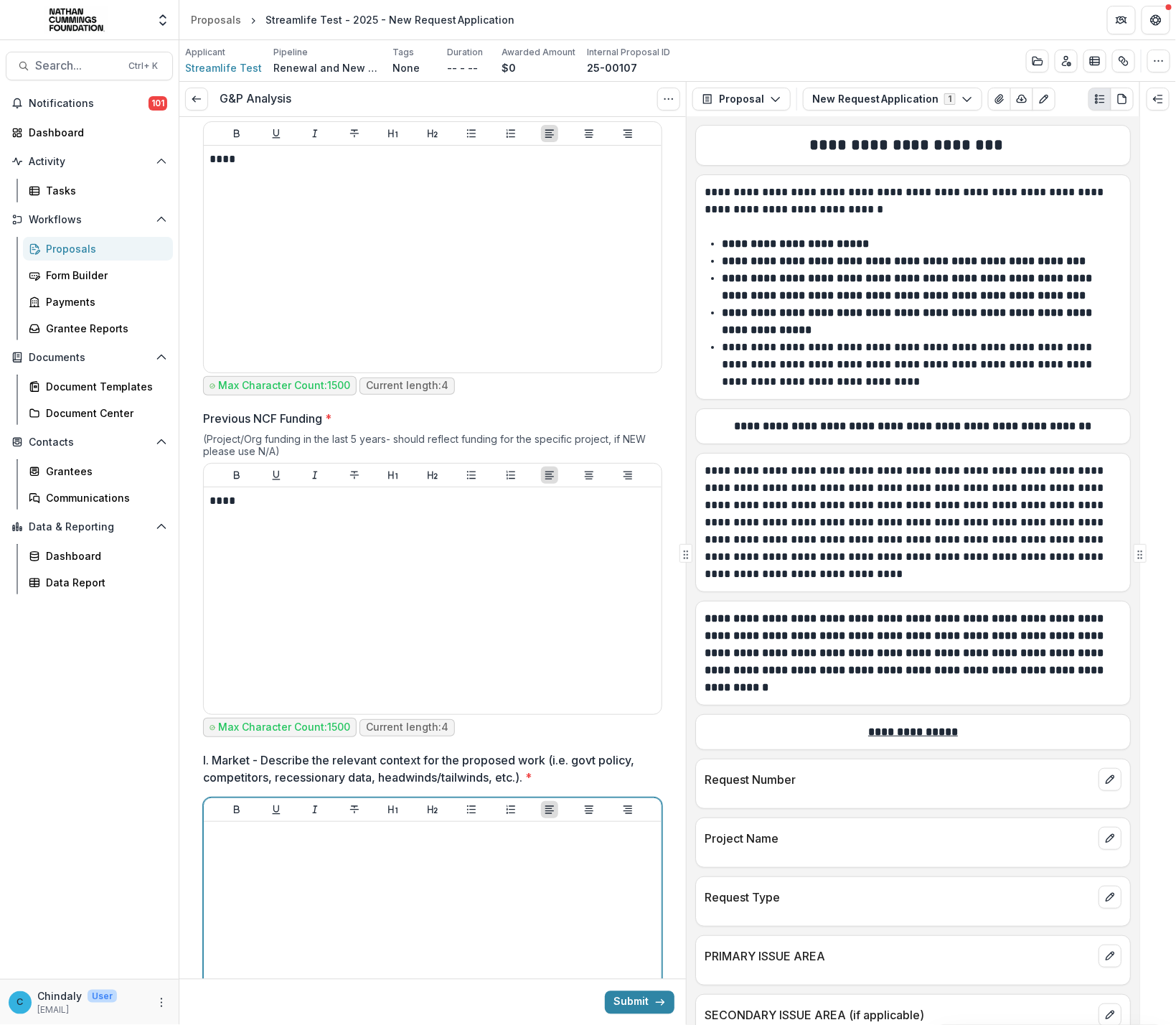 click at bounding box center [433, 935] 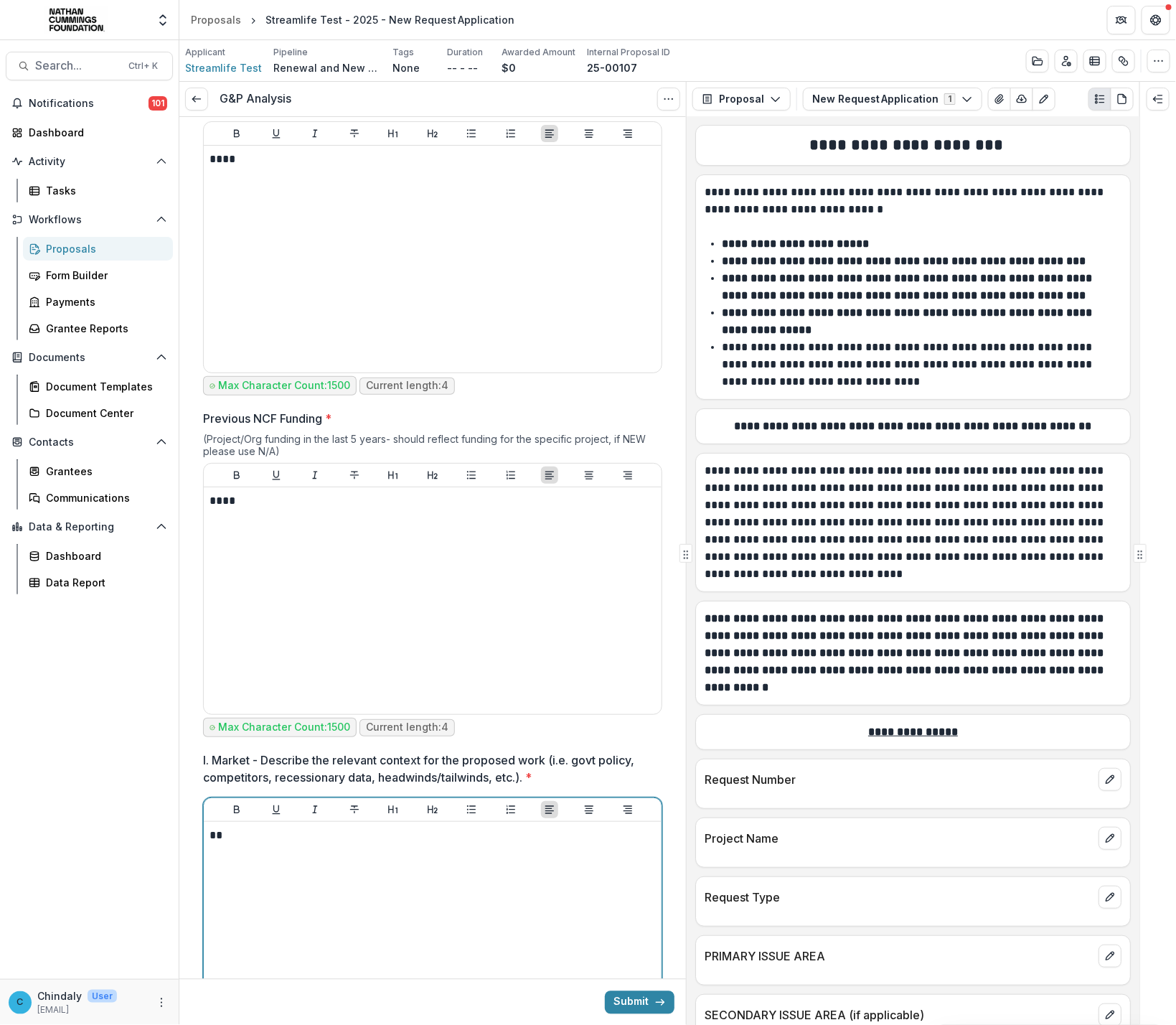 type 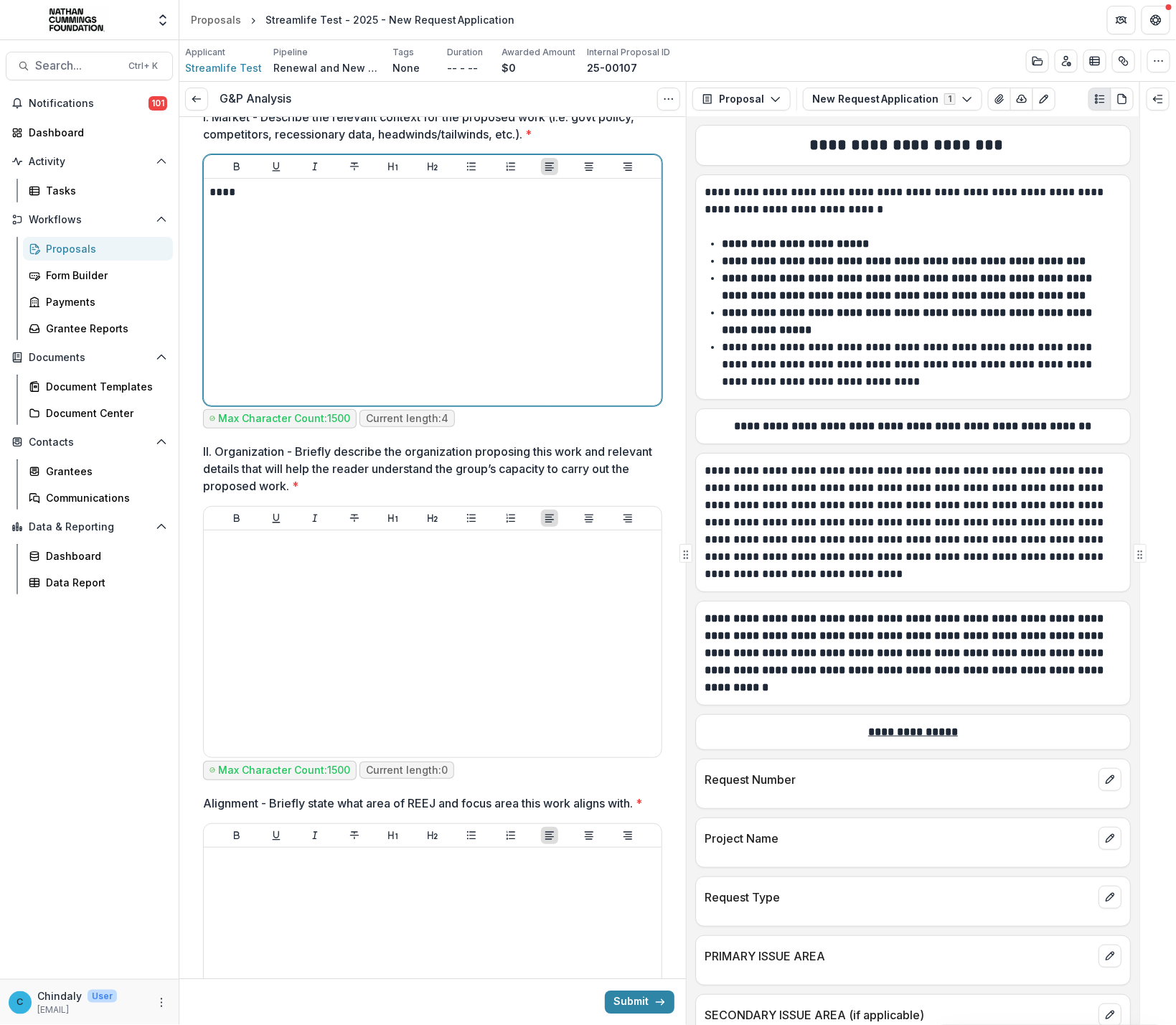 scroll, scrollTop: 1506, scrollLeft: 0, axis: vertical 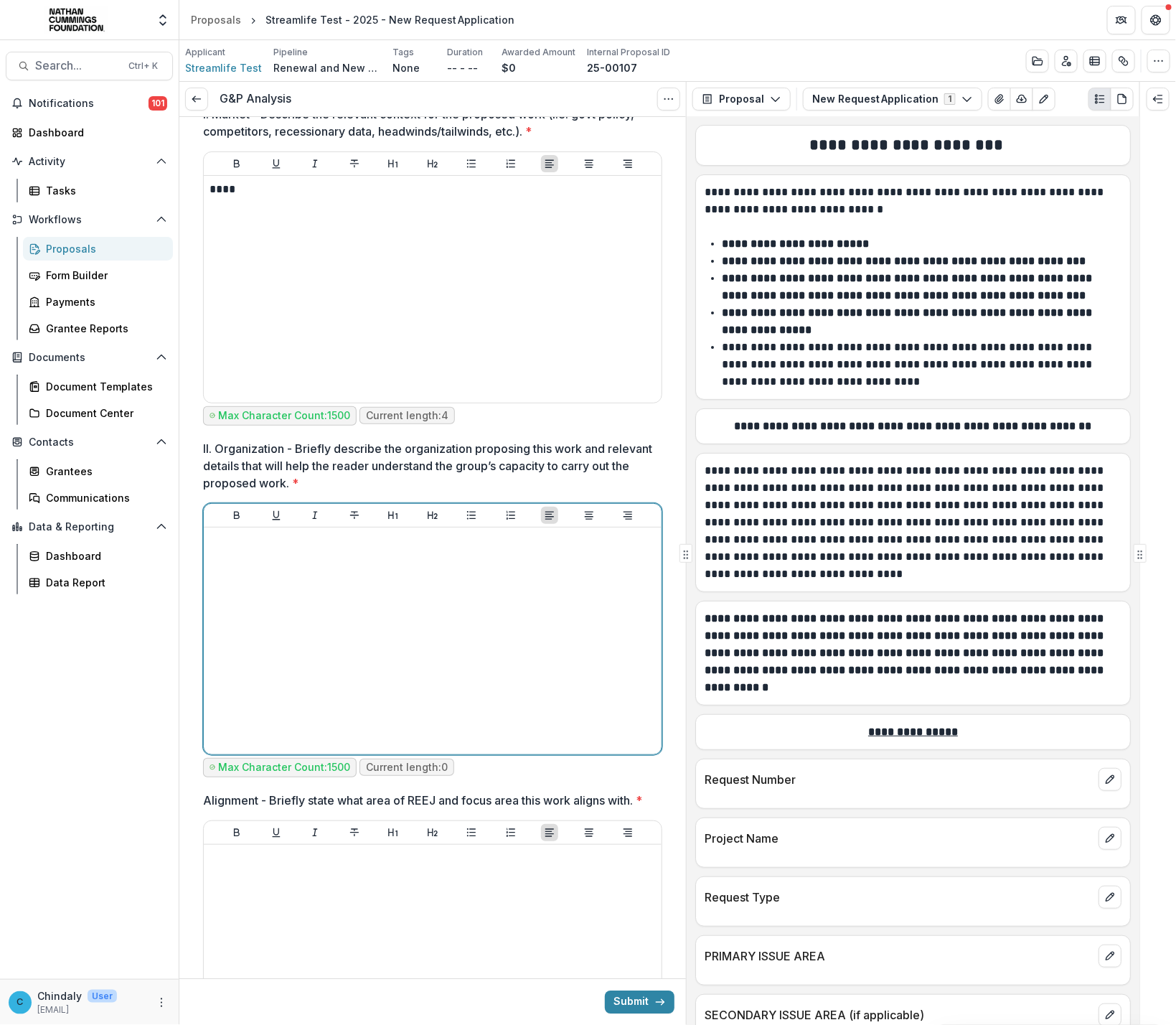 click at bounding box center [433, 641] 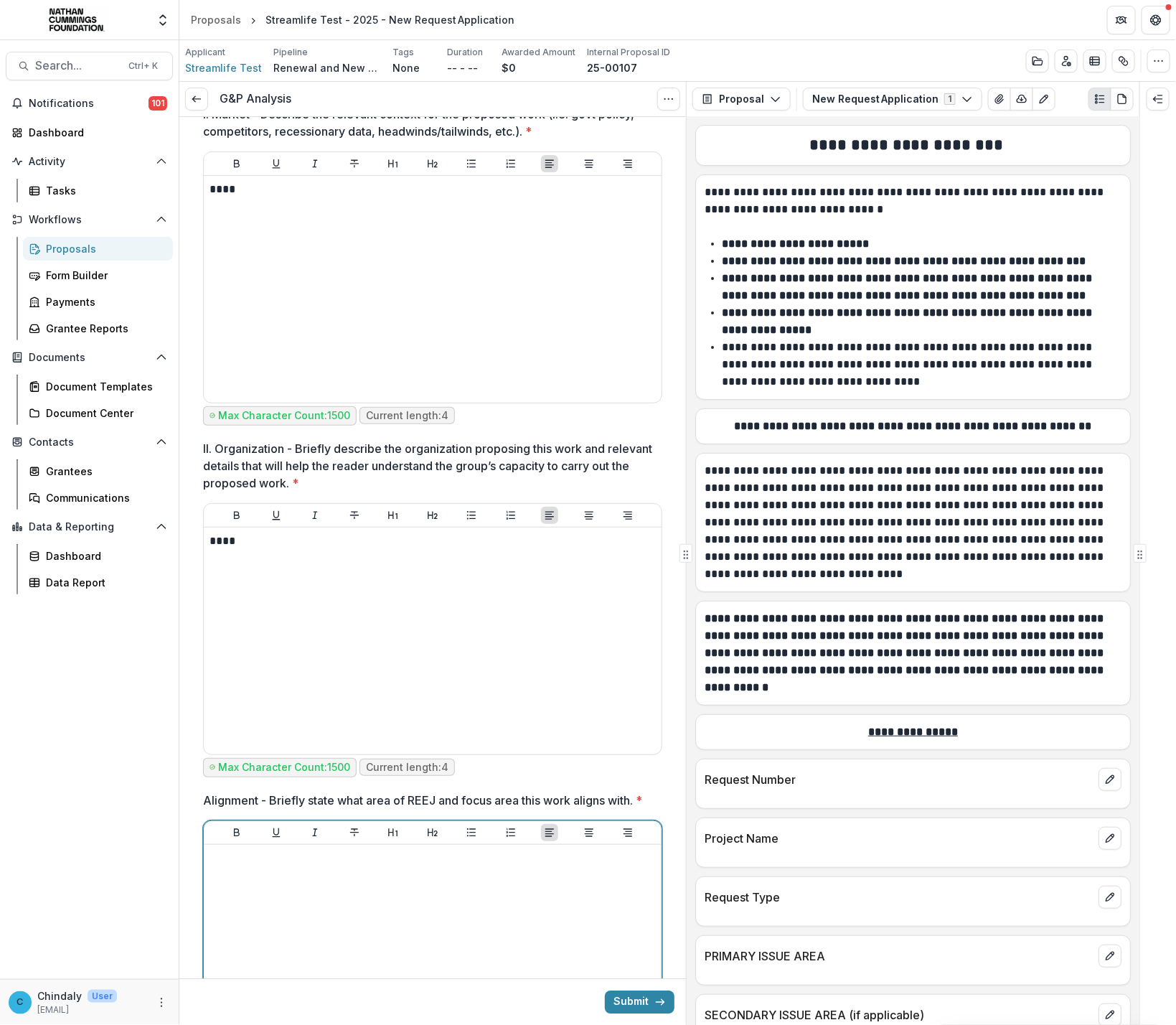 click at bounding box center [433, 958] 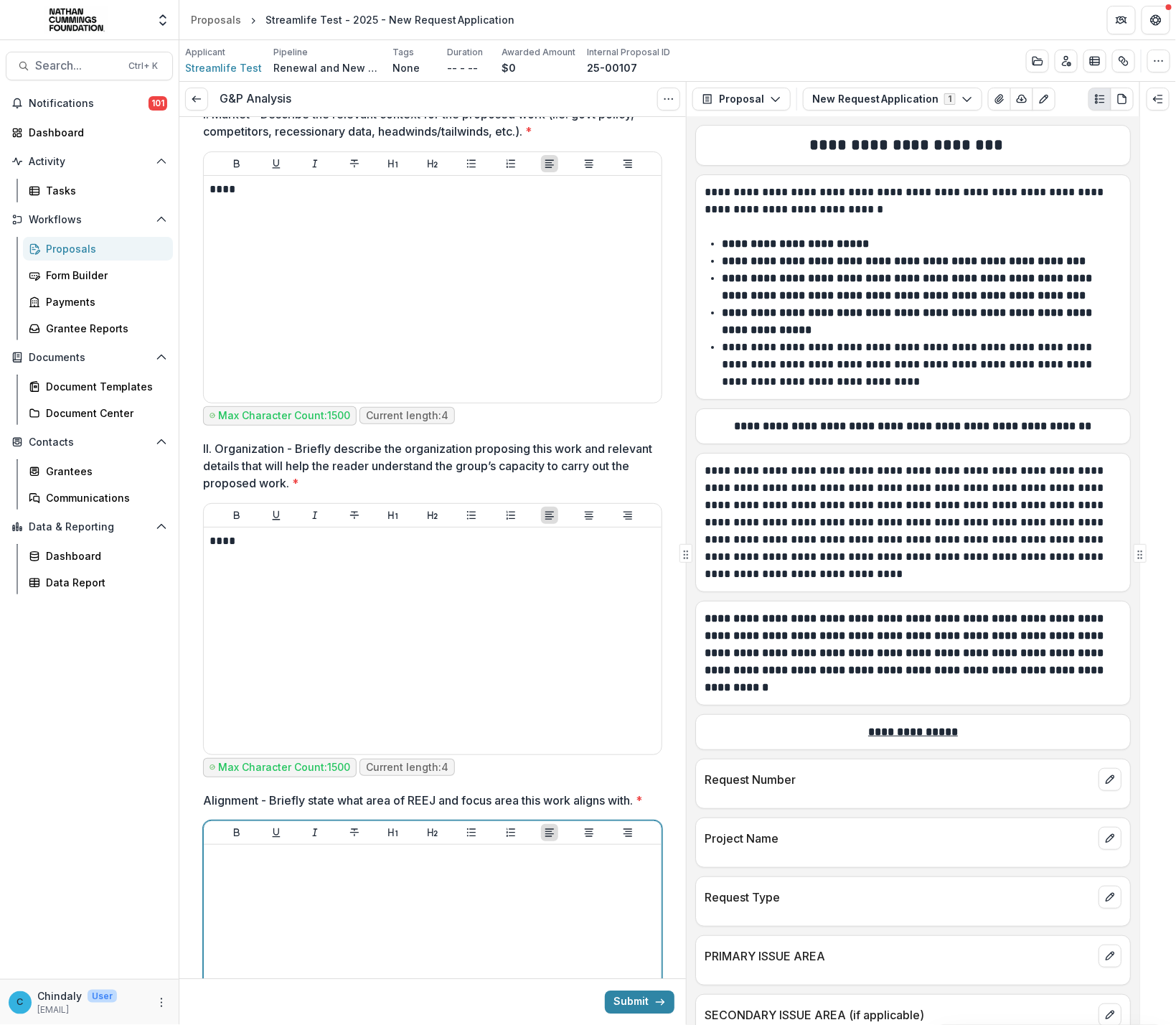 type 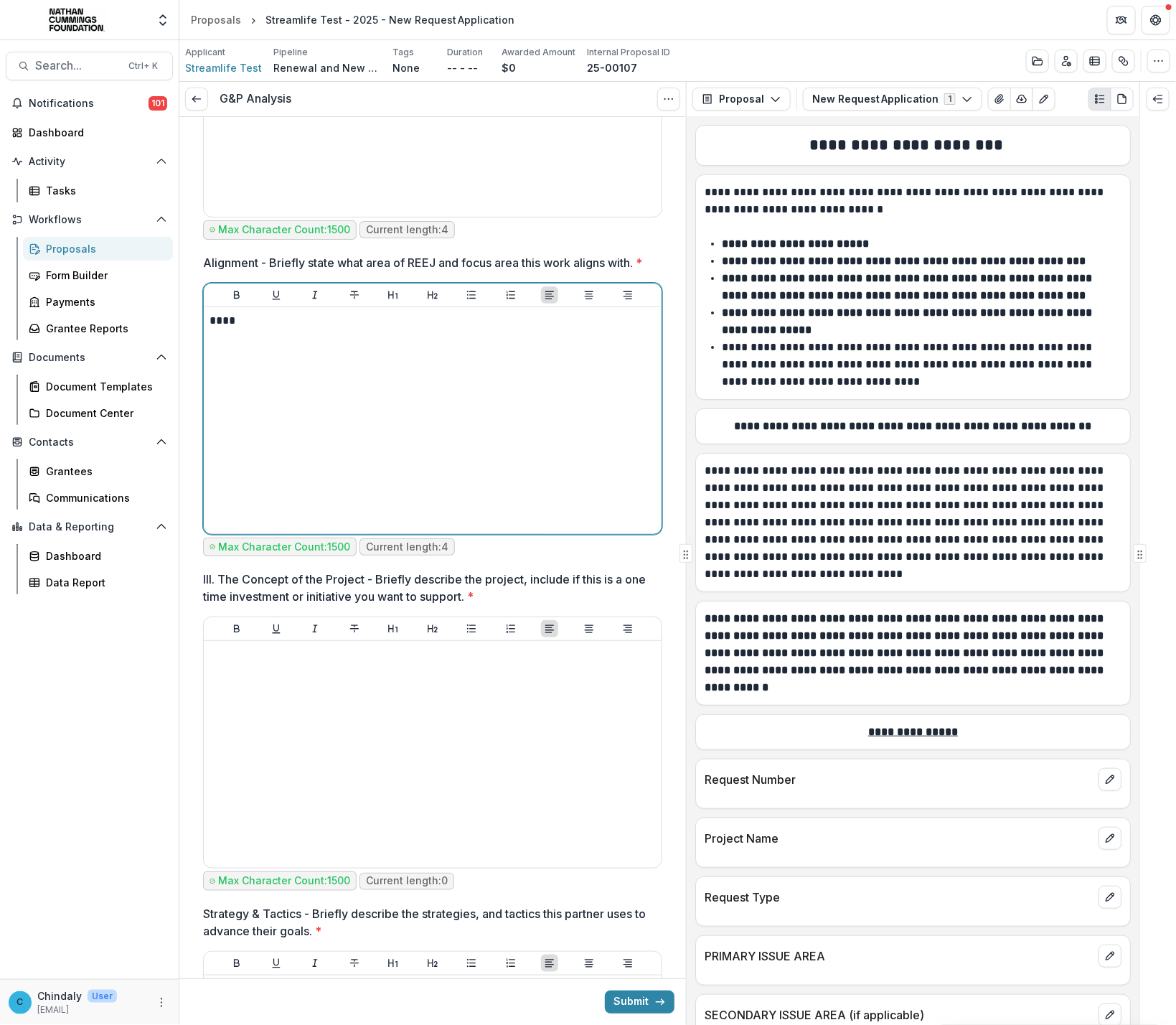 scroll, scrollTop: 2044, scrollLeft: 0, axis: vertical 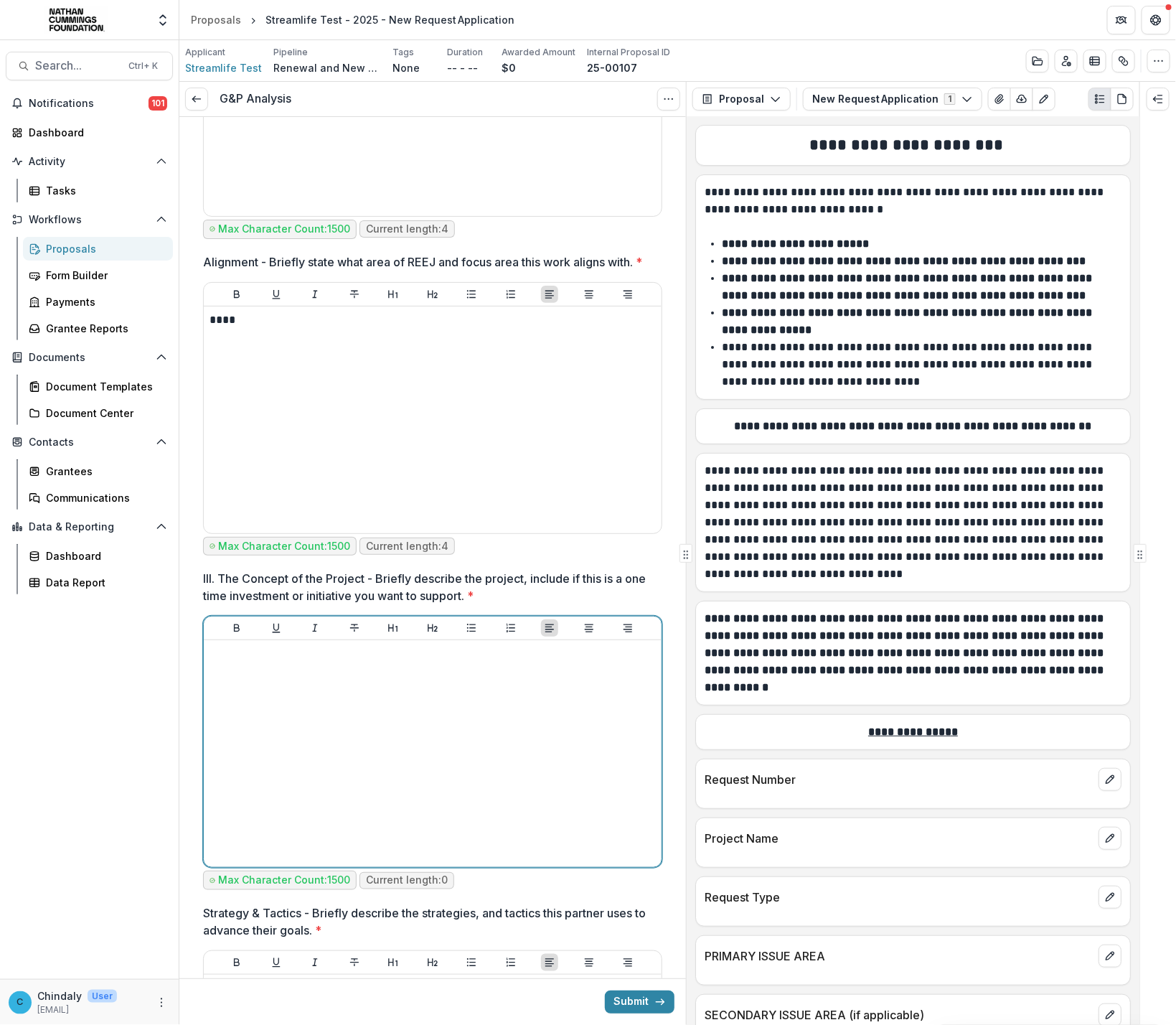 click at bounding box center (433, 754) 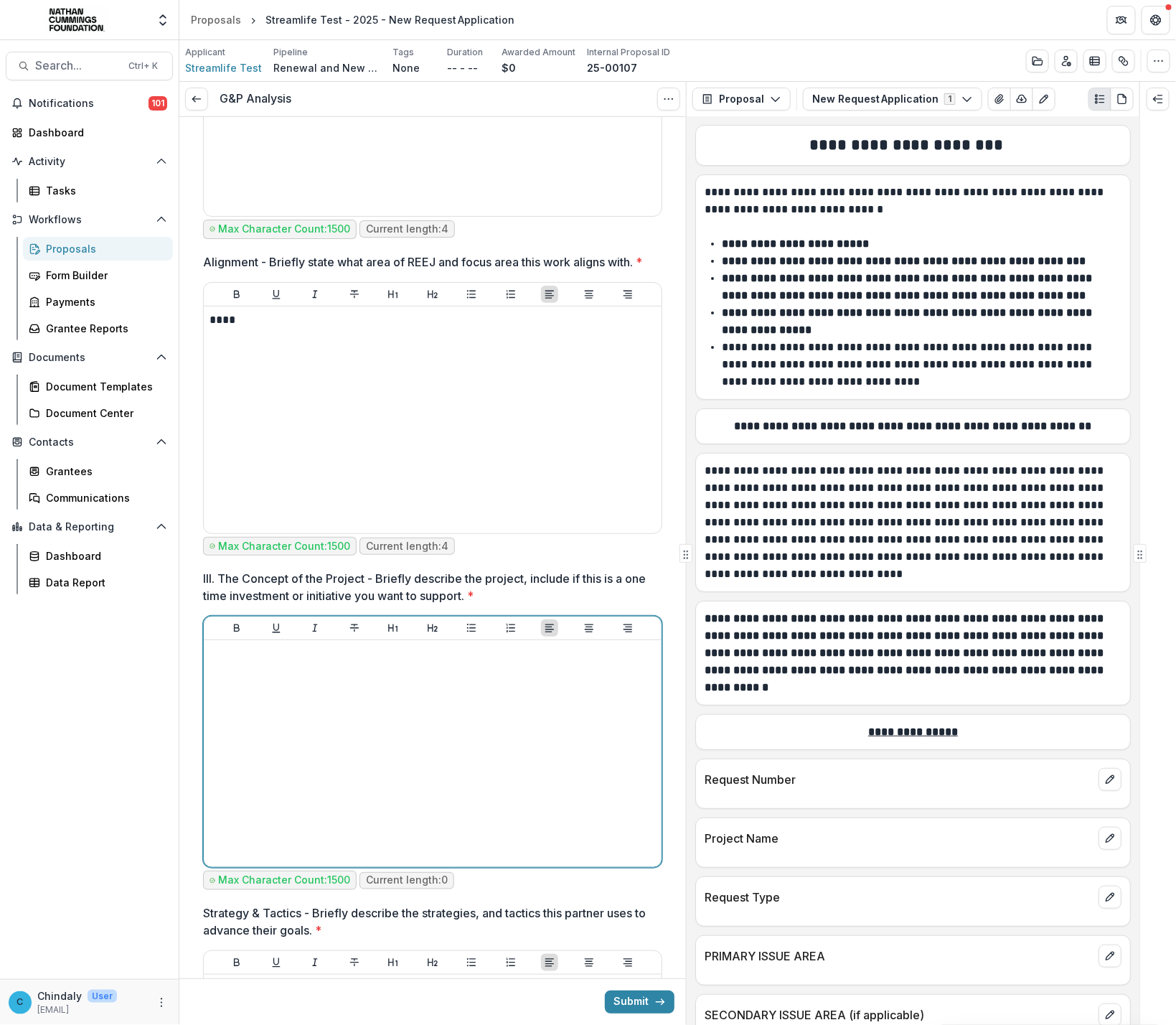 type 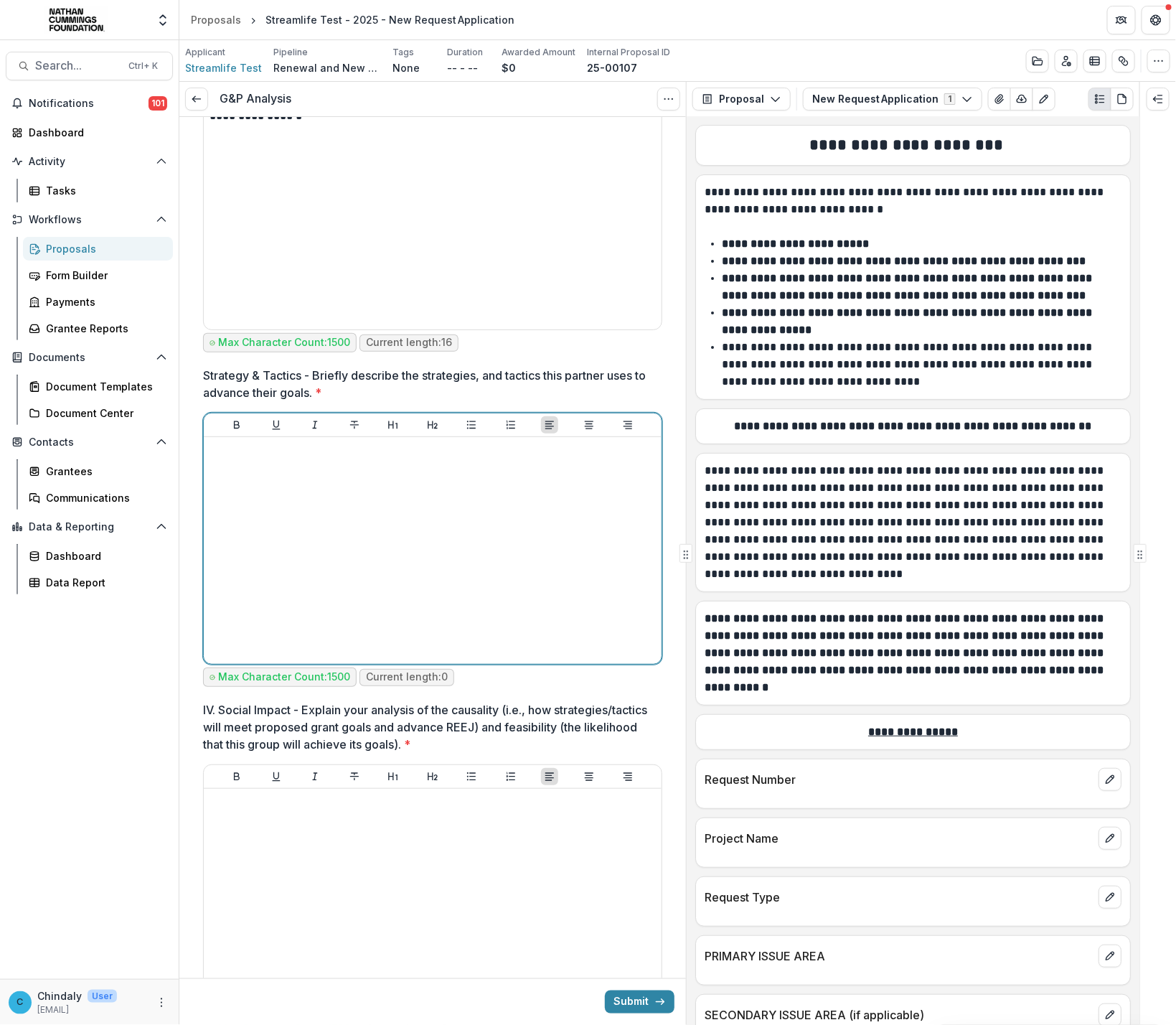 click at bounding box center [433, 551] 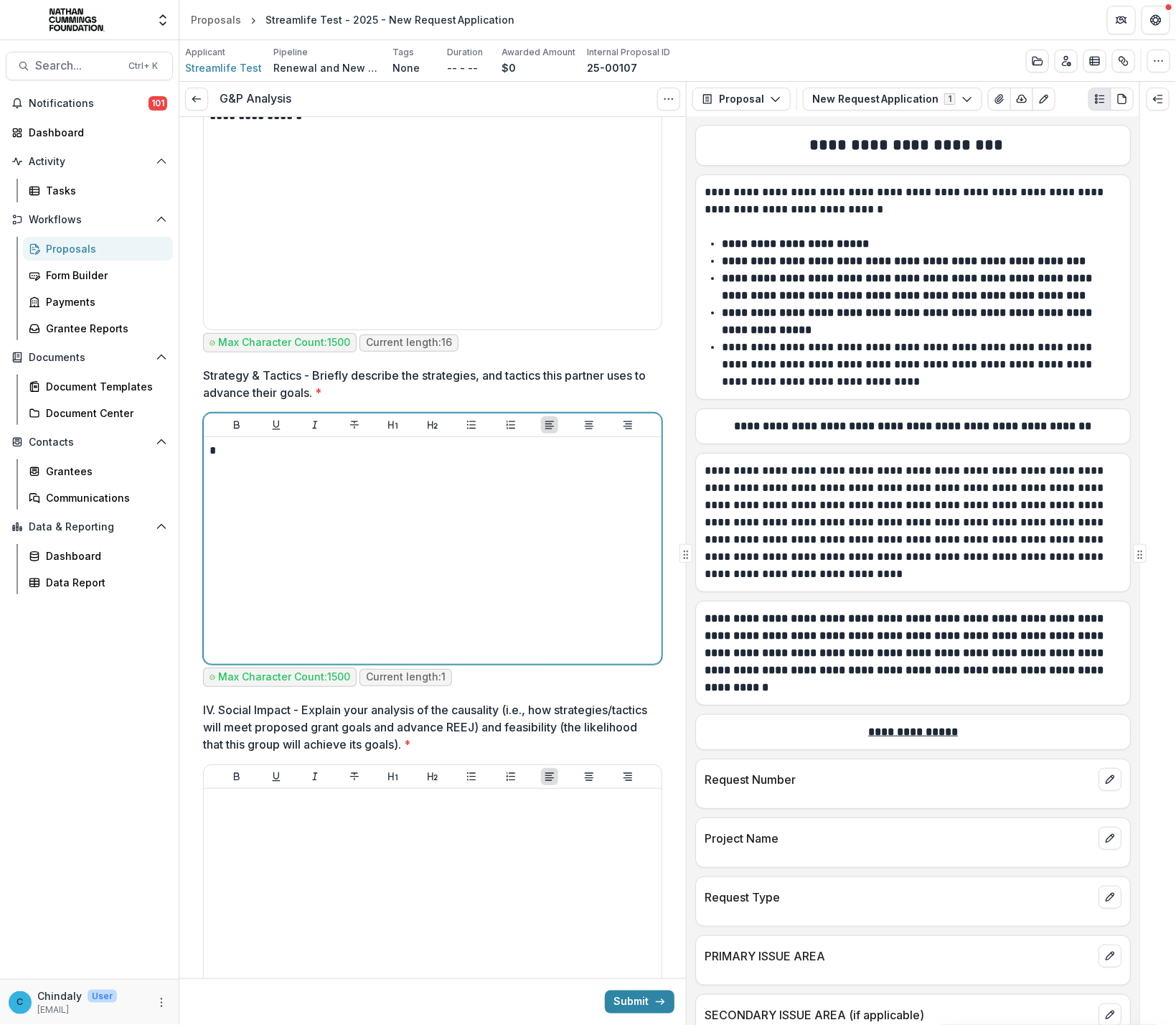 type 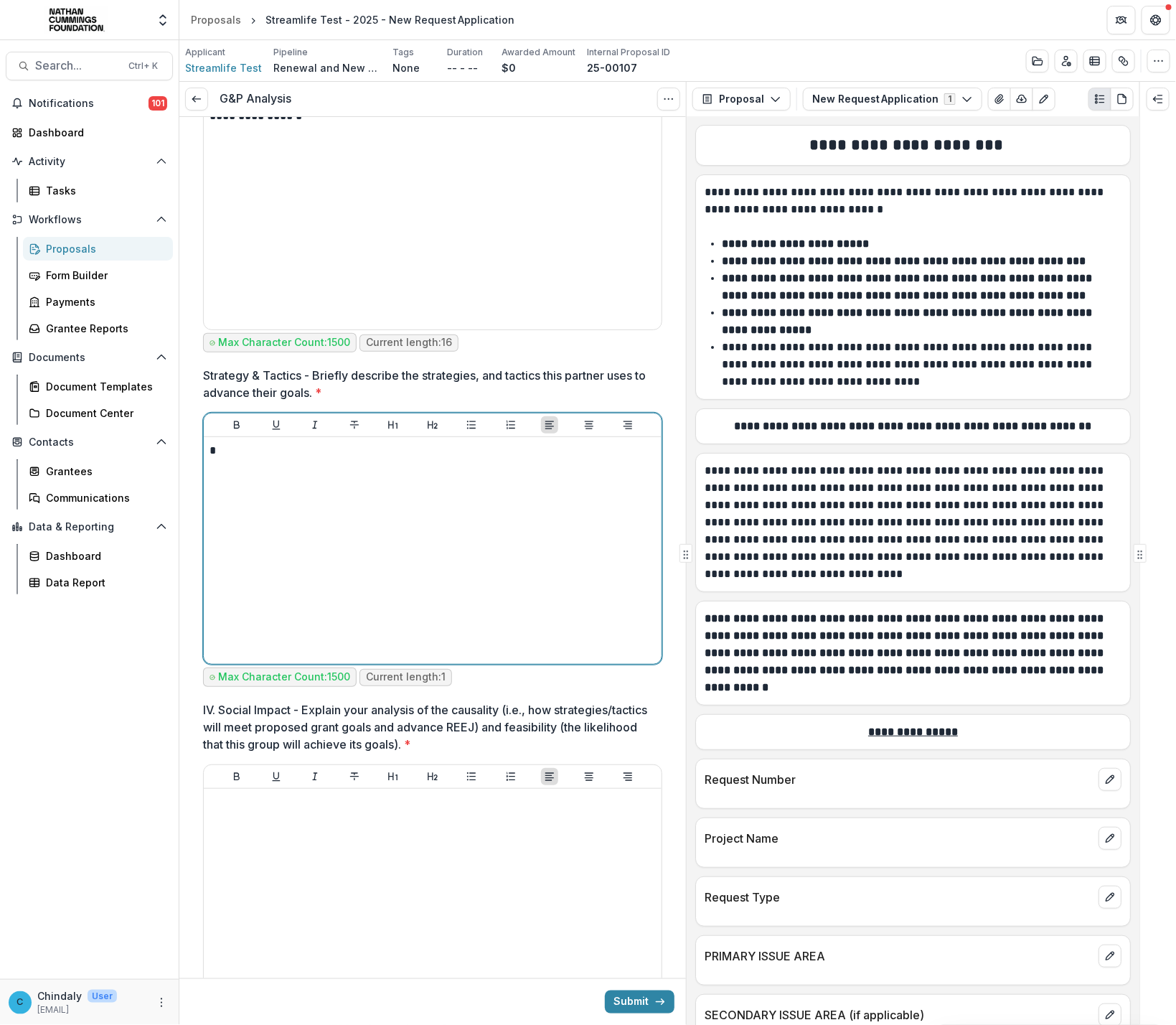 scroll, scrollTop: 2583, scrollLeft: 0, axis: vertical 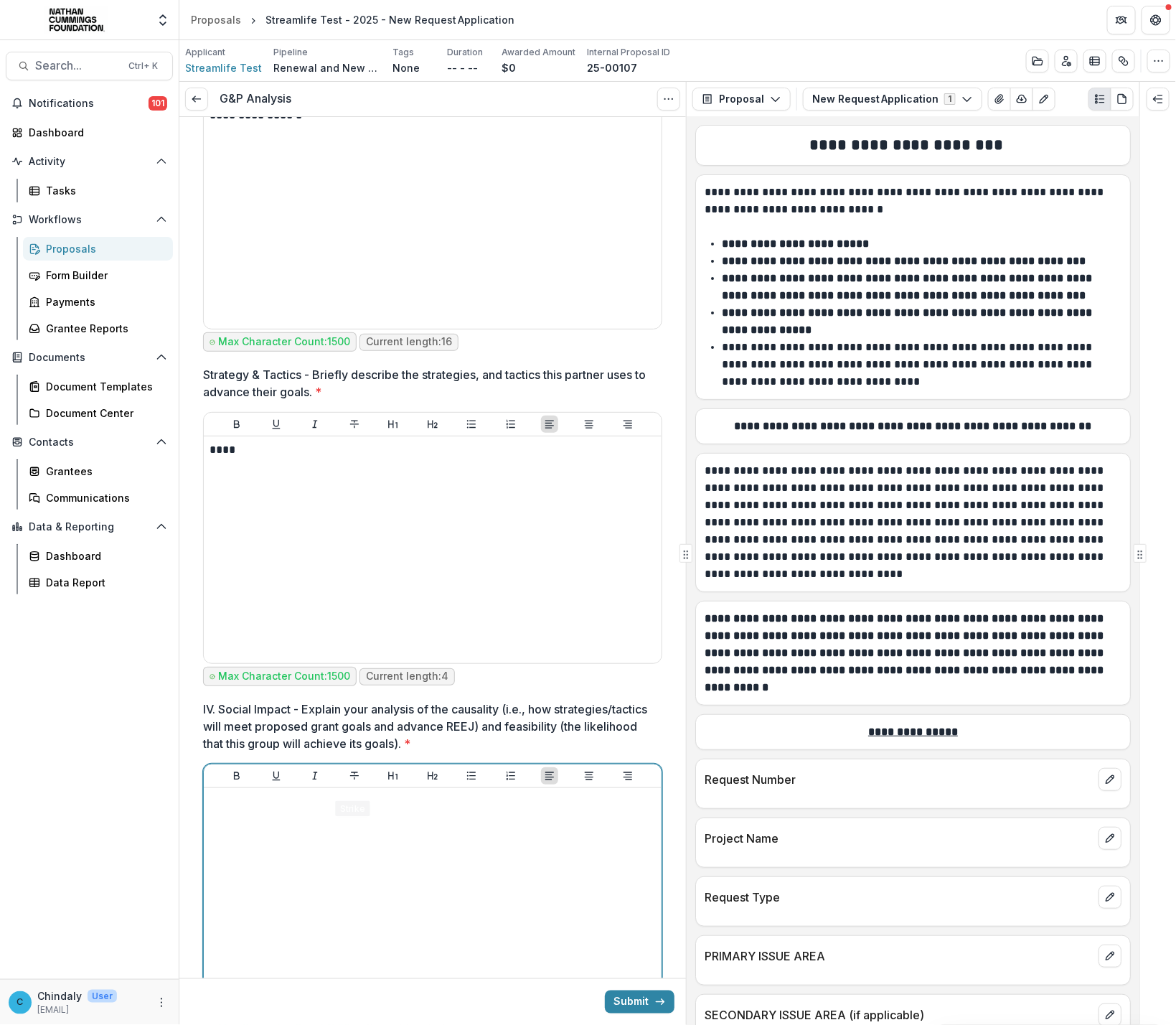 click at bounding box center [433, 902] 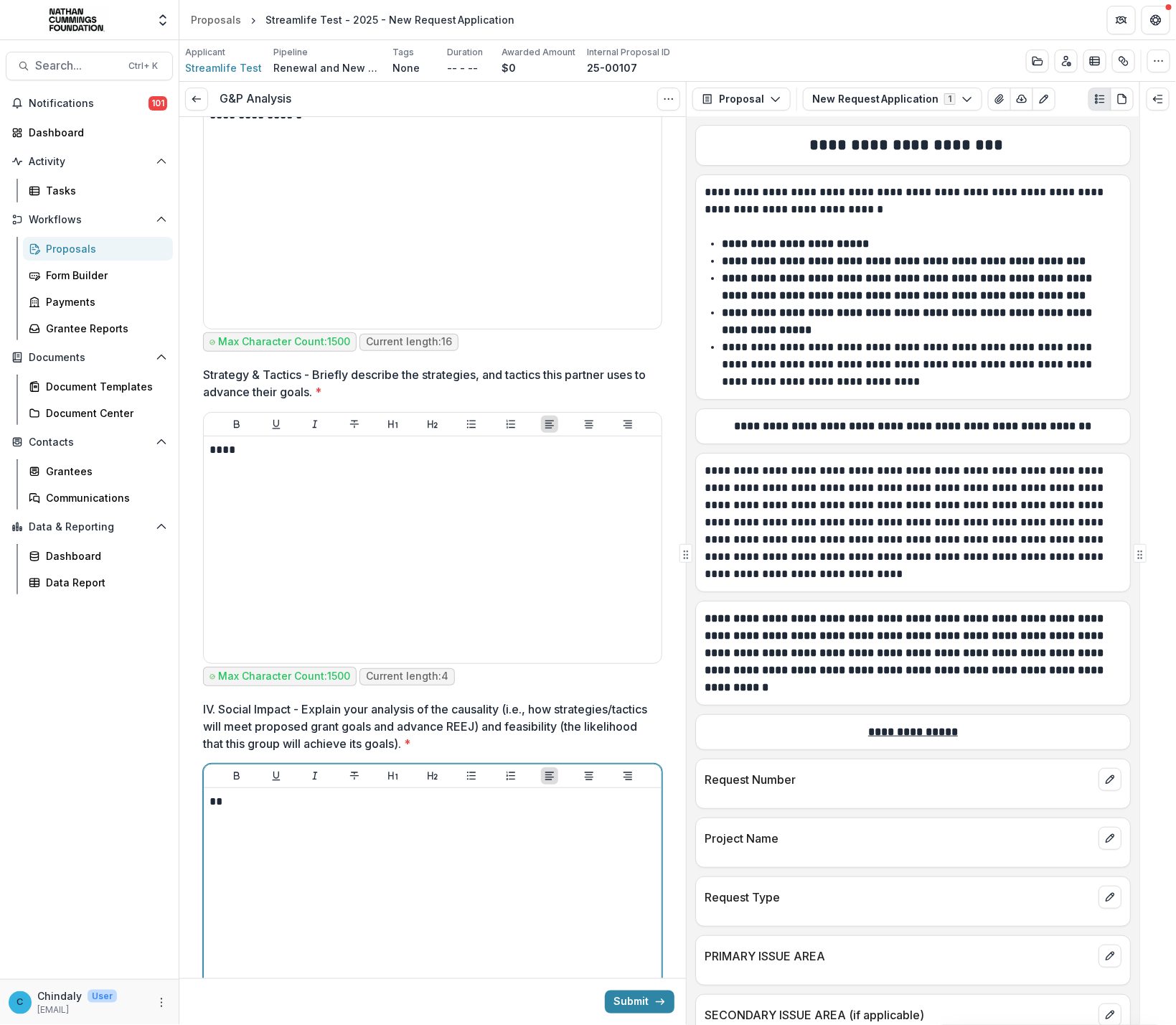 type 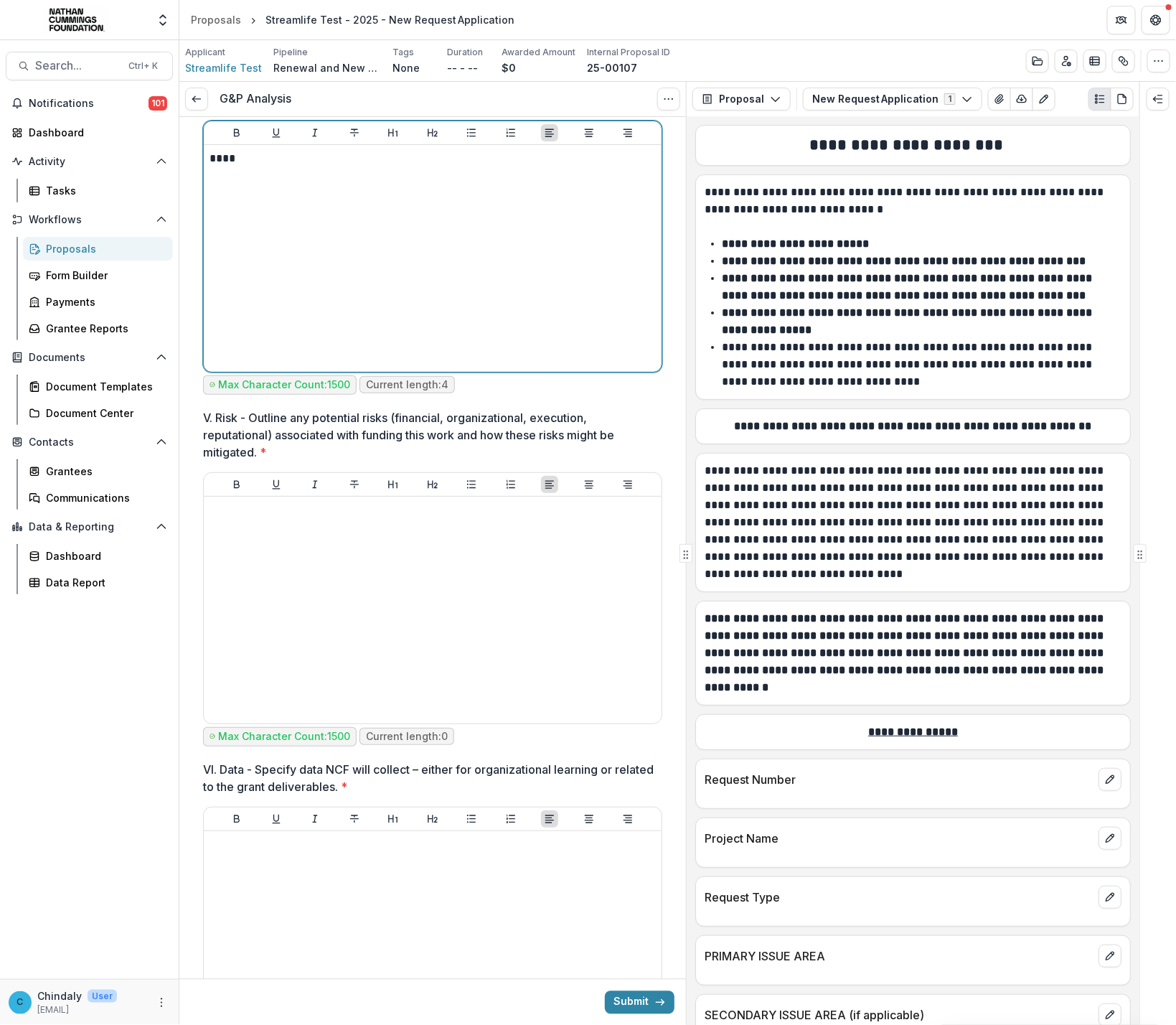 scroll, scrollTop: 3228, scrollLeft: 0, axis: vertical 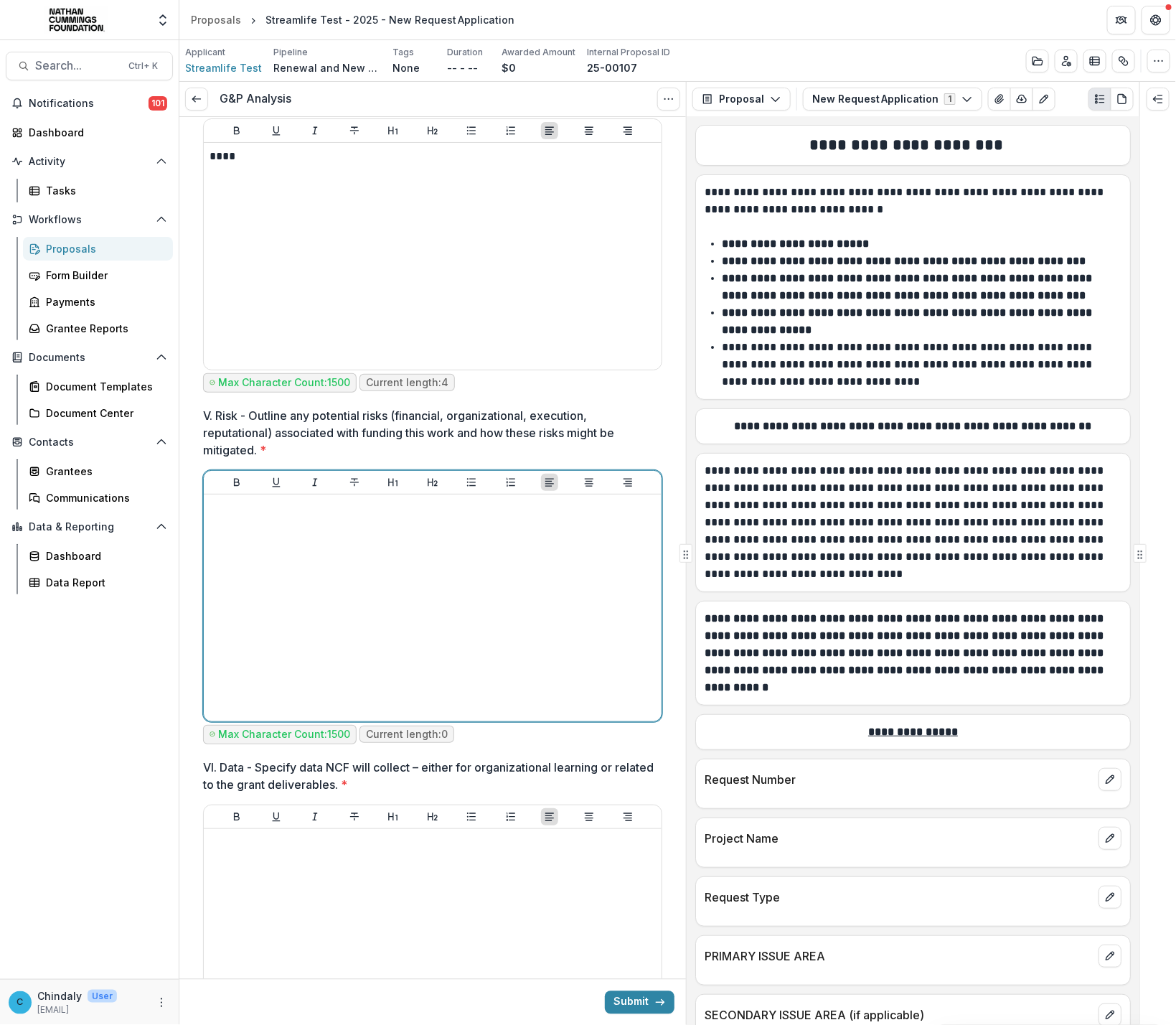 click at bounding box center [433, 608] 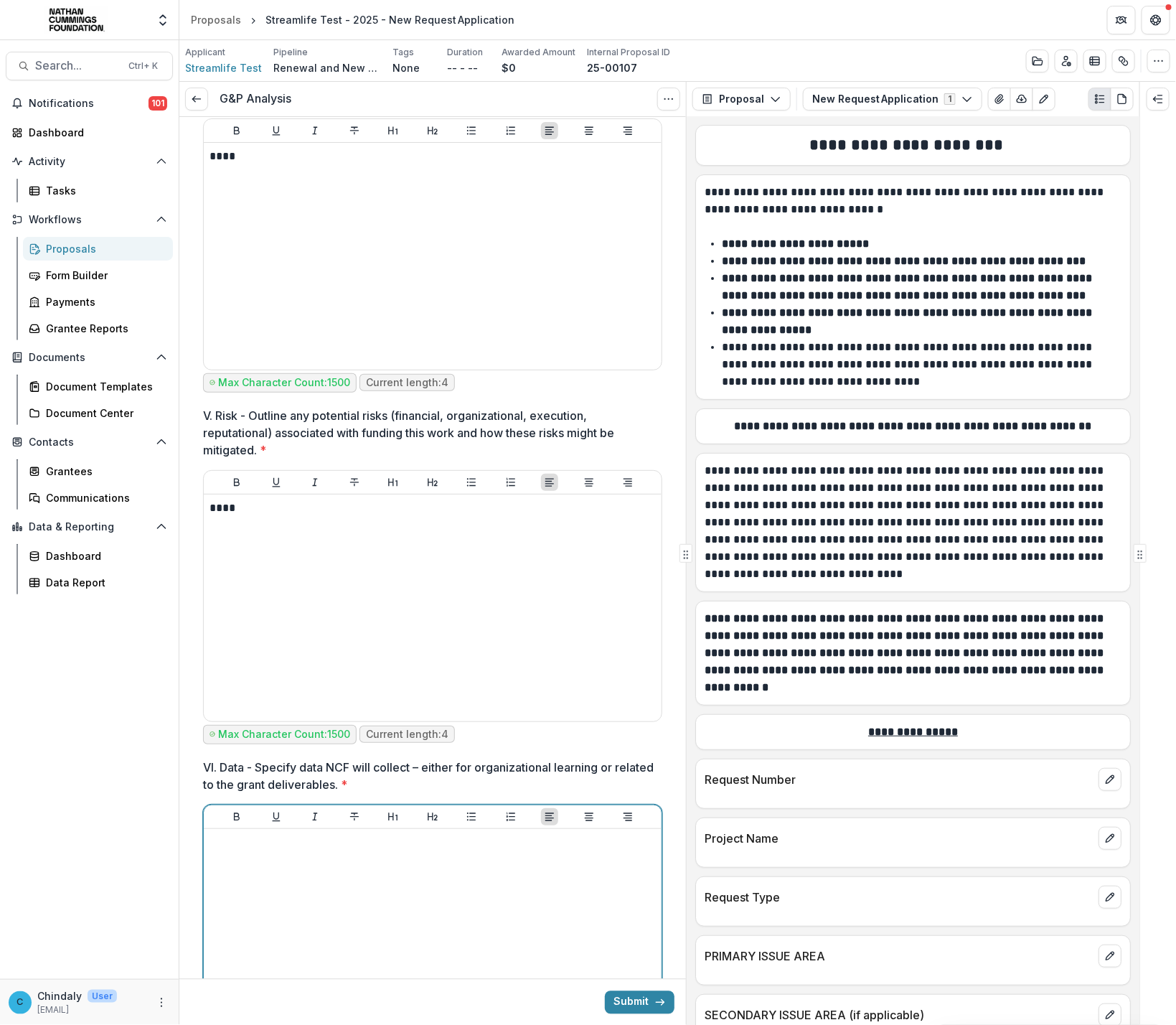 click at bounding box center [433, 942] 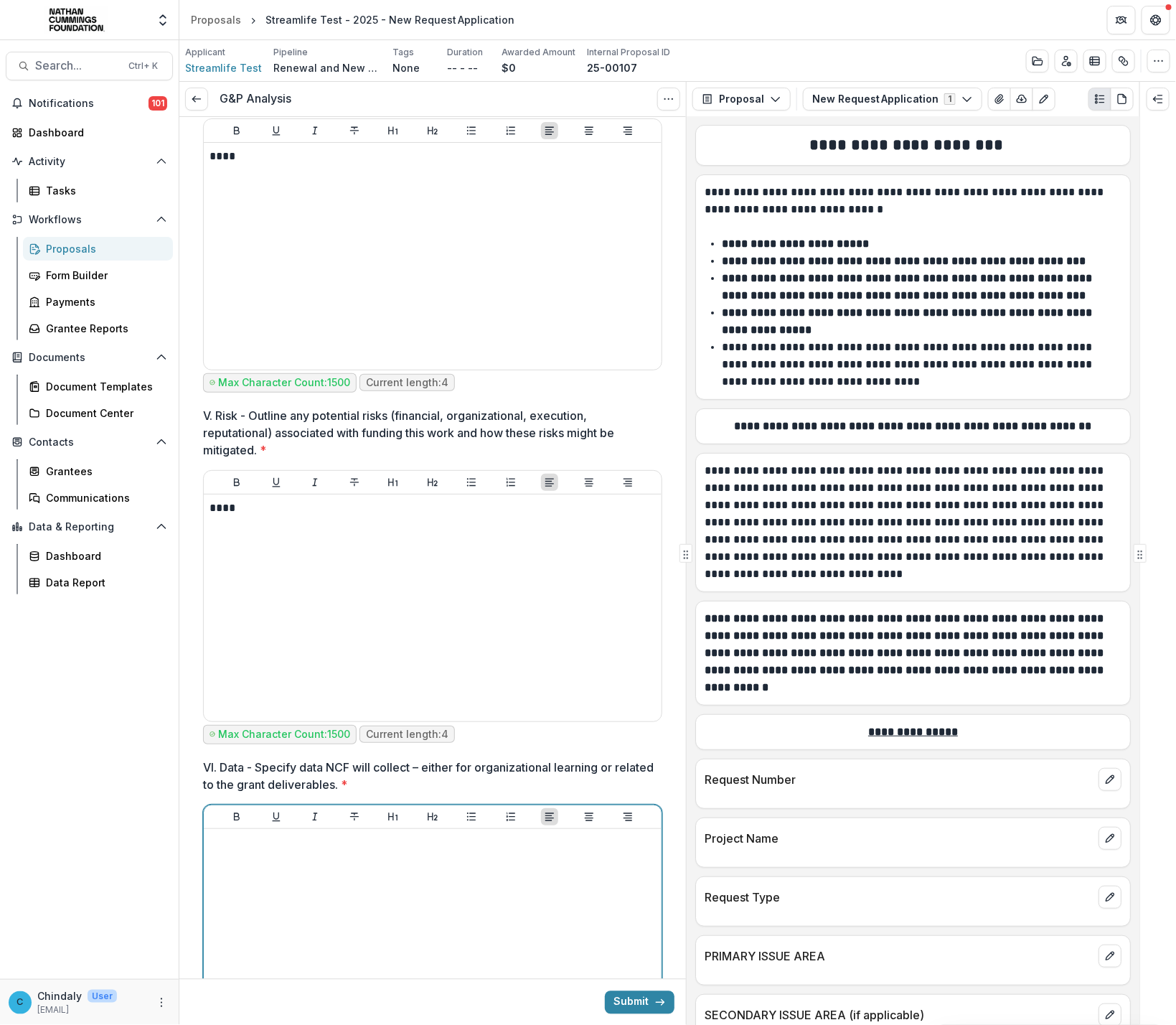 type 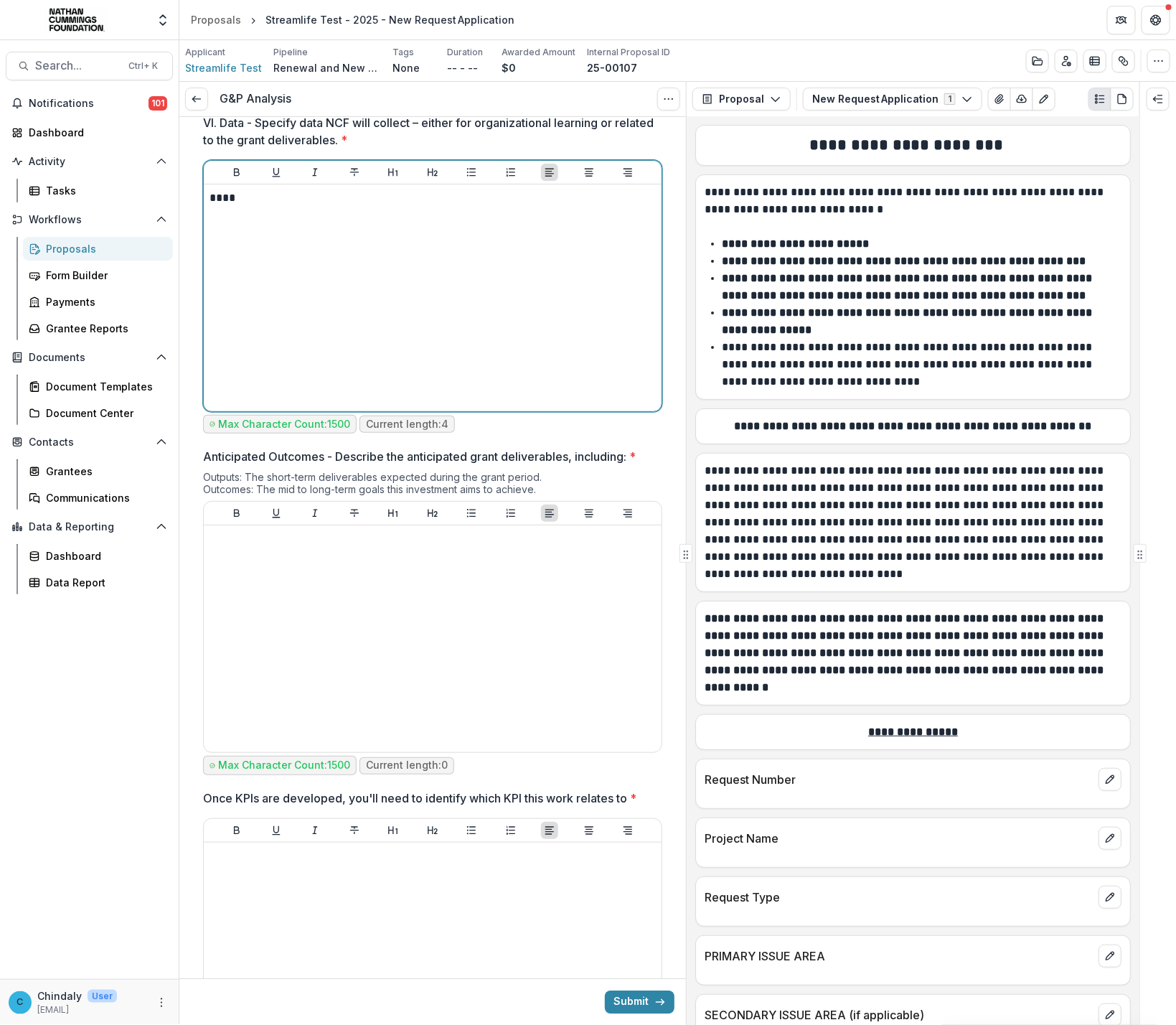 scroll, scrollTop: 3874, scrollLeft: 0, axis: vertical 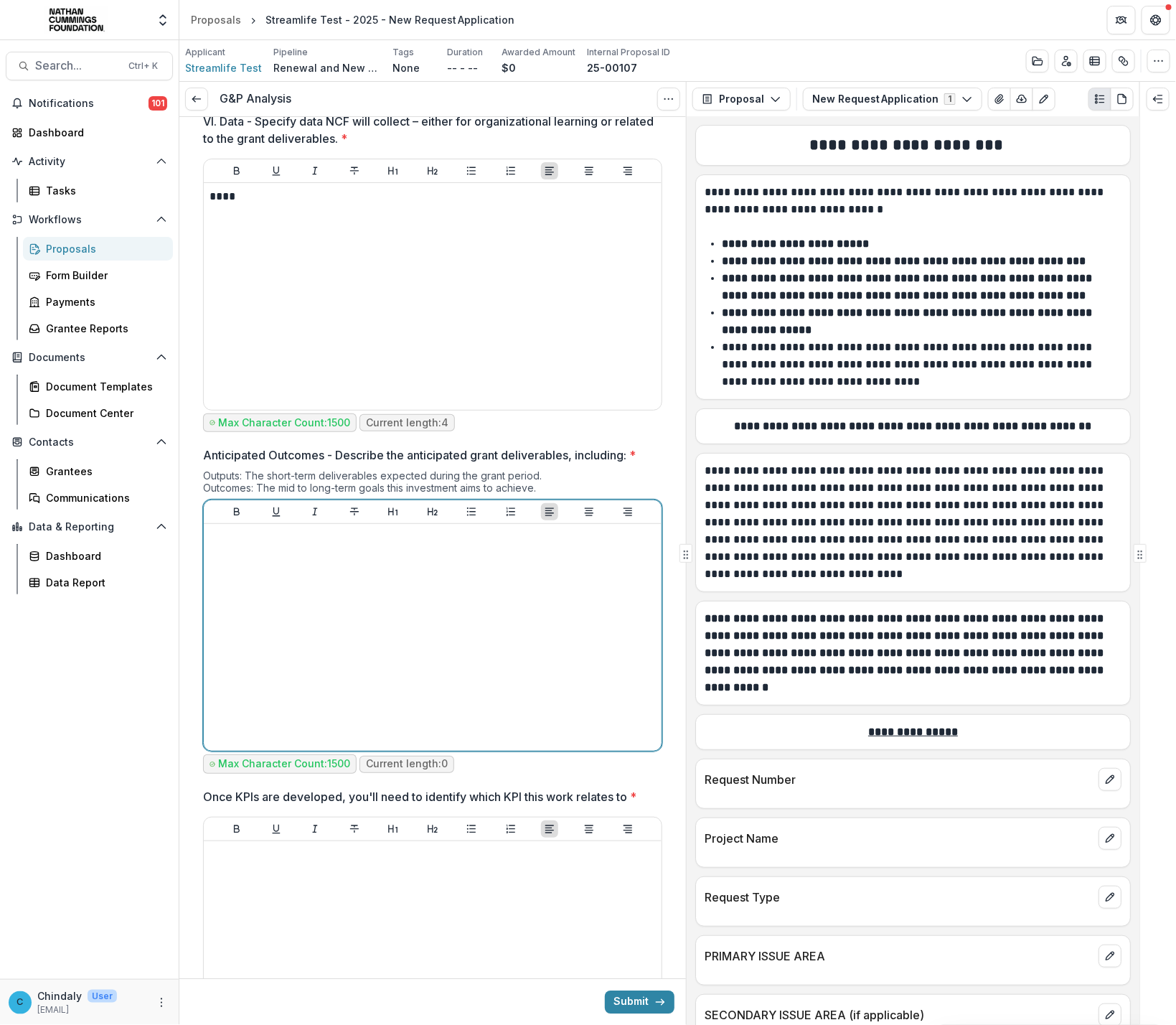 click at bounding box center (433, 637) 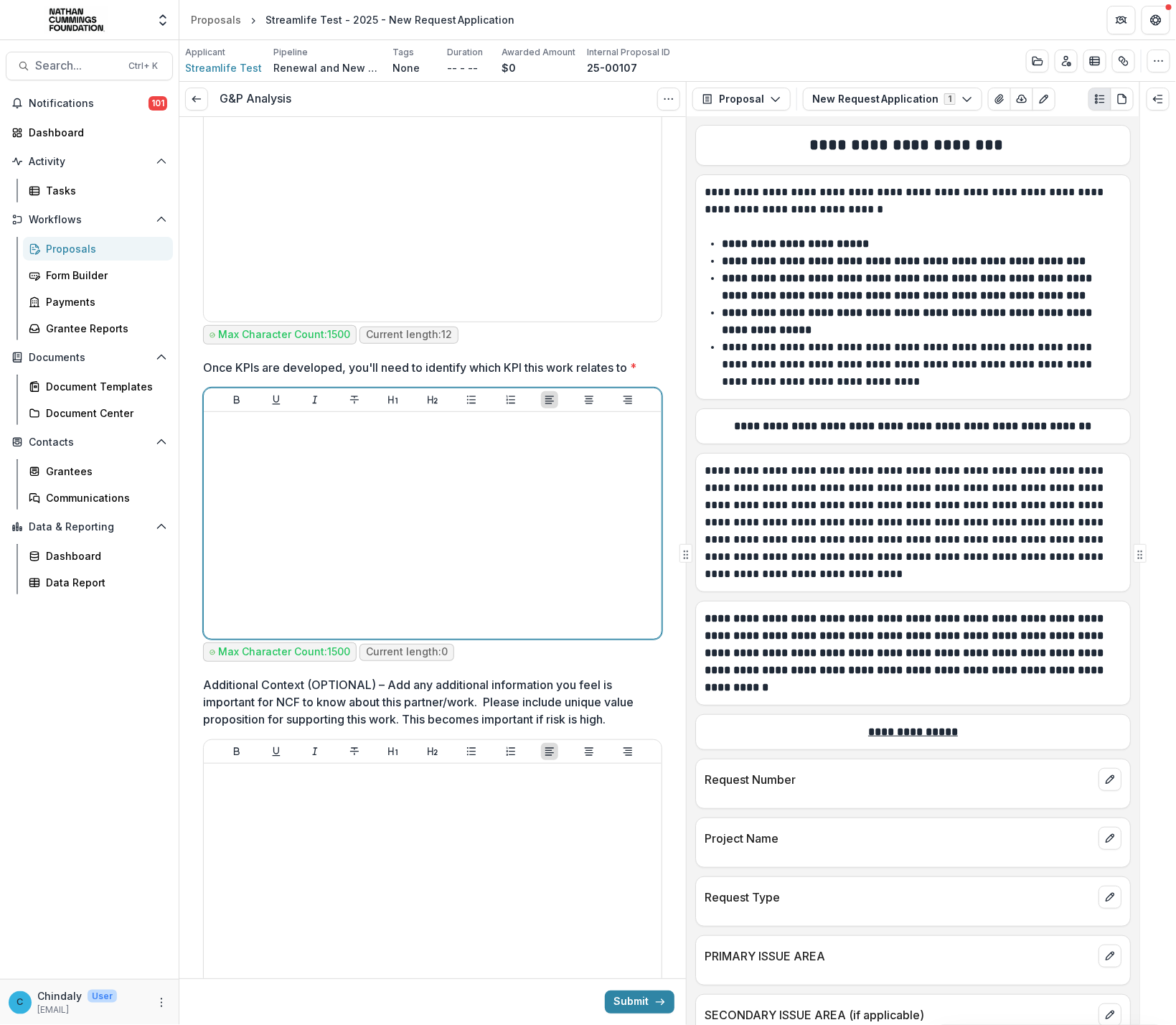 scroll, scrollTop: 4305, scrollLeft: 0, axis: vertical 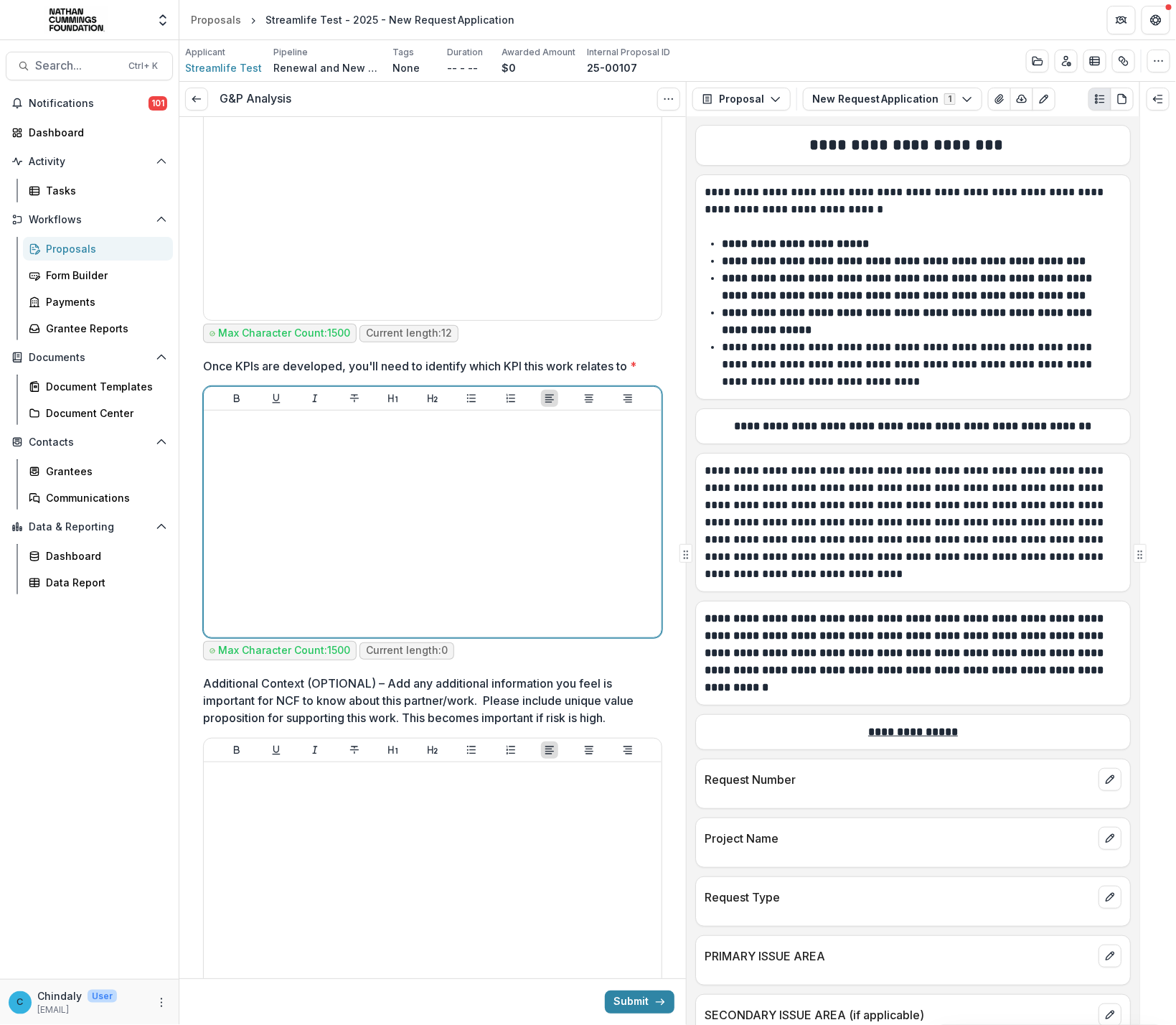 click at bounding box center (433, 524) 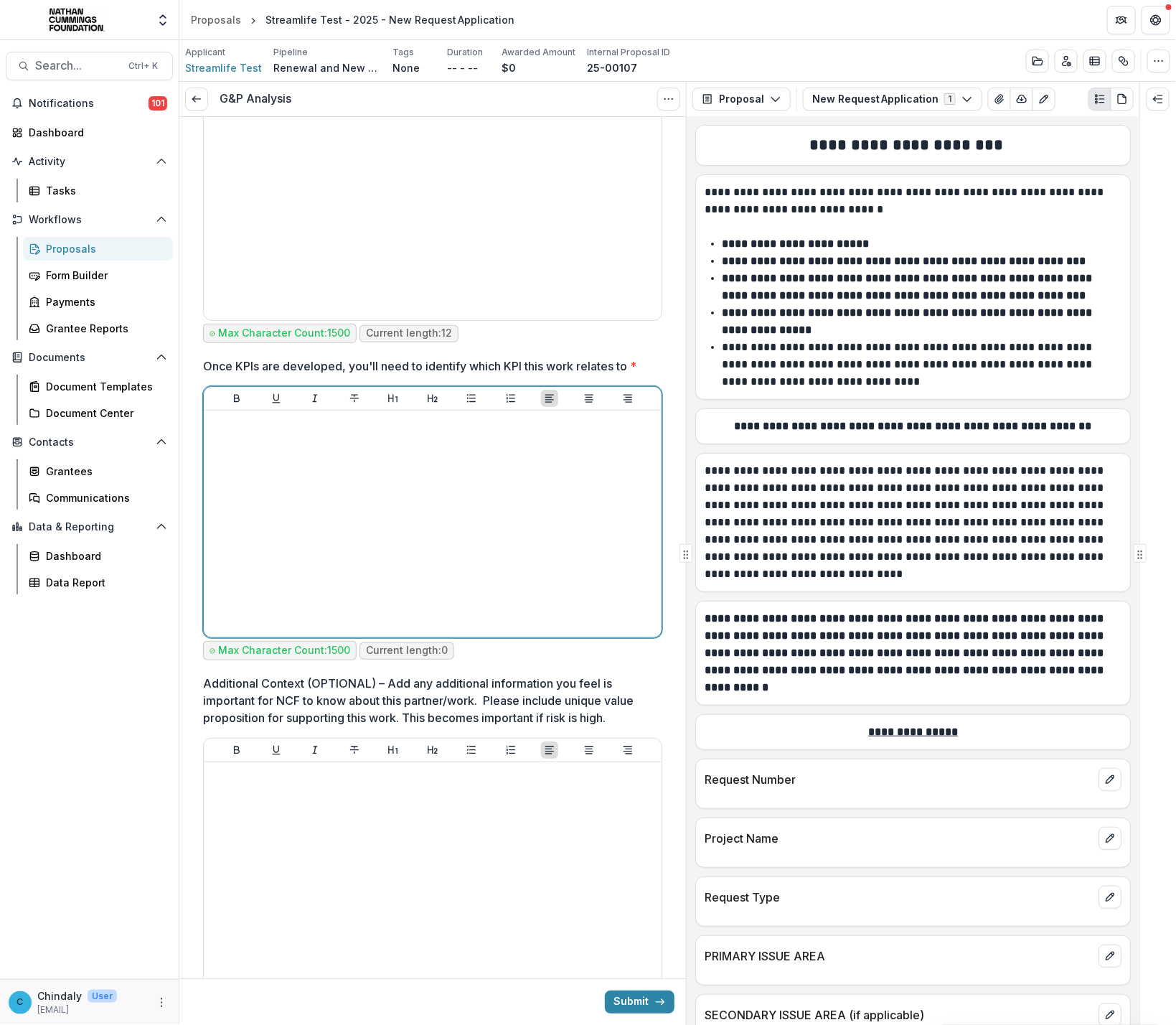 type 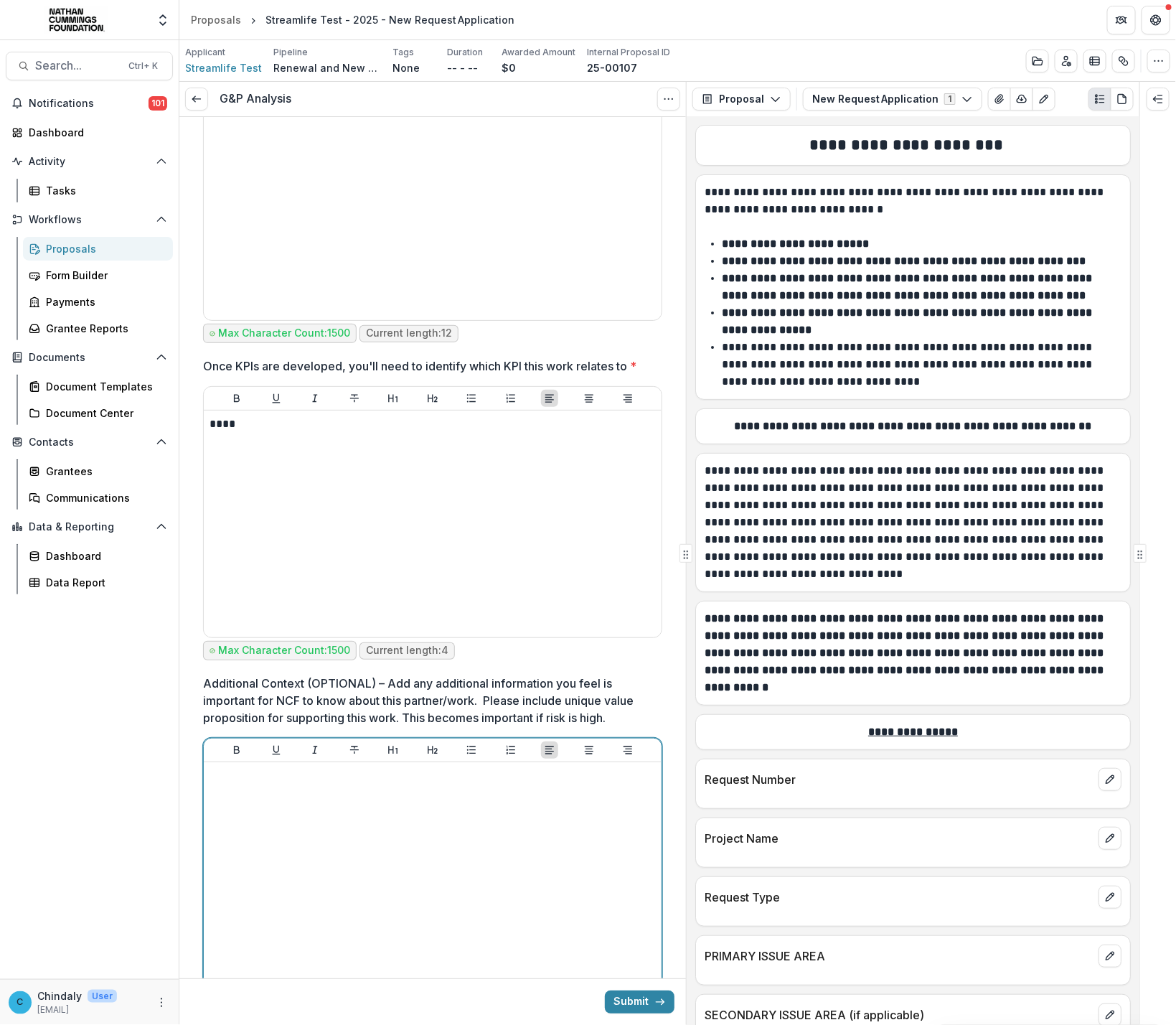 click at bounding box center [433, 876] 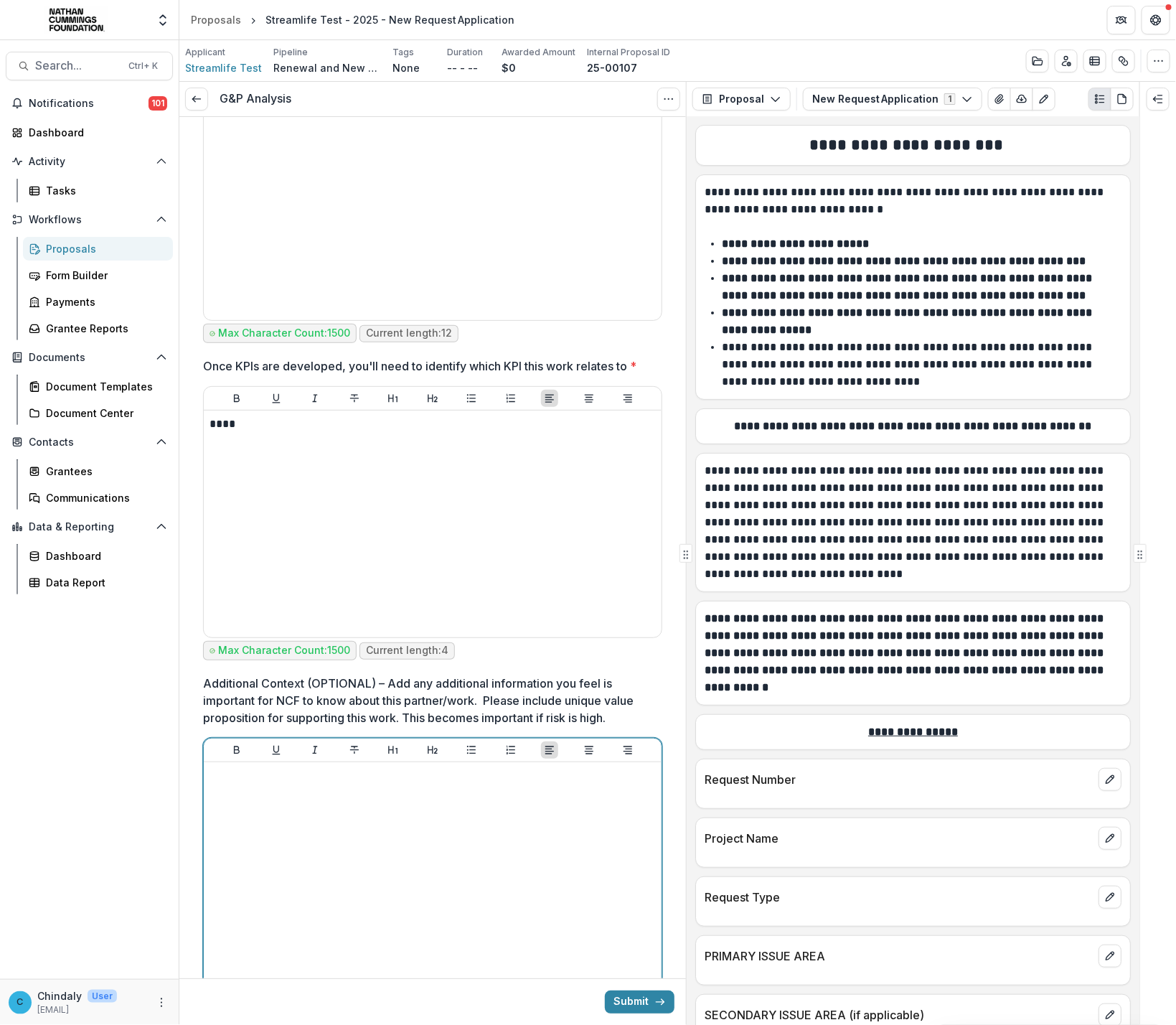 type 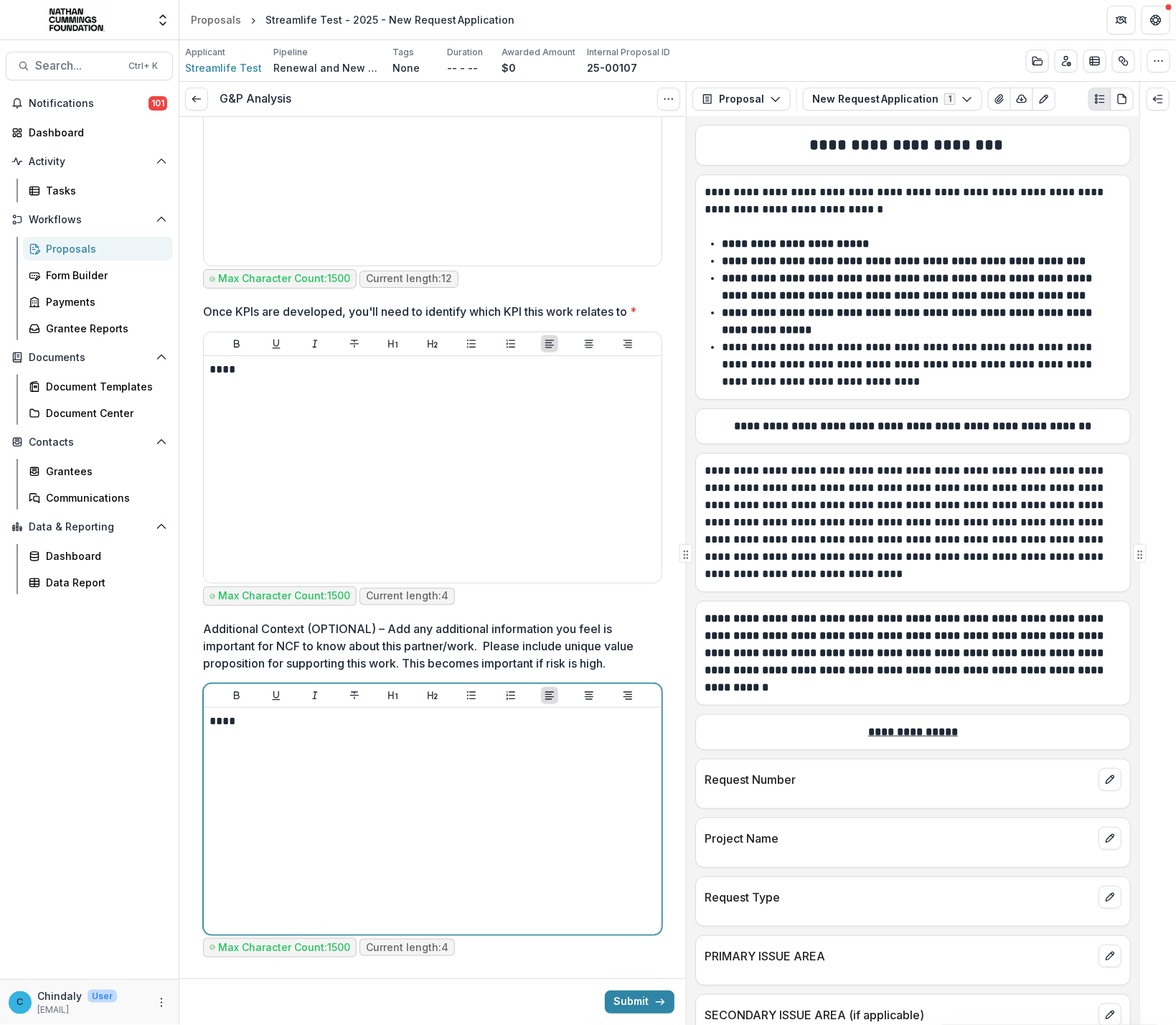 scroll, scrollTop: 4408, scrollLeft: 0, axis: vertical 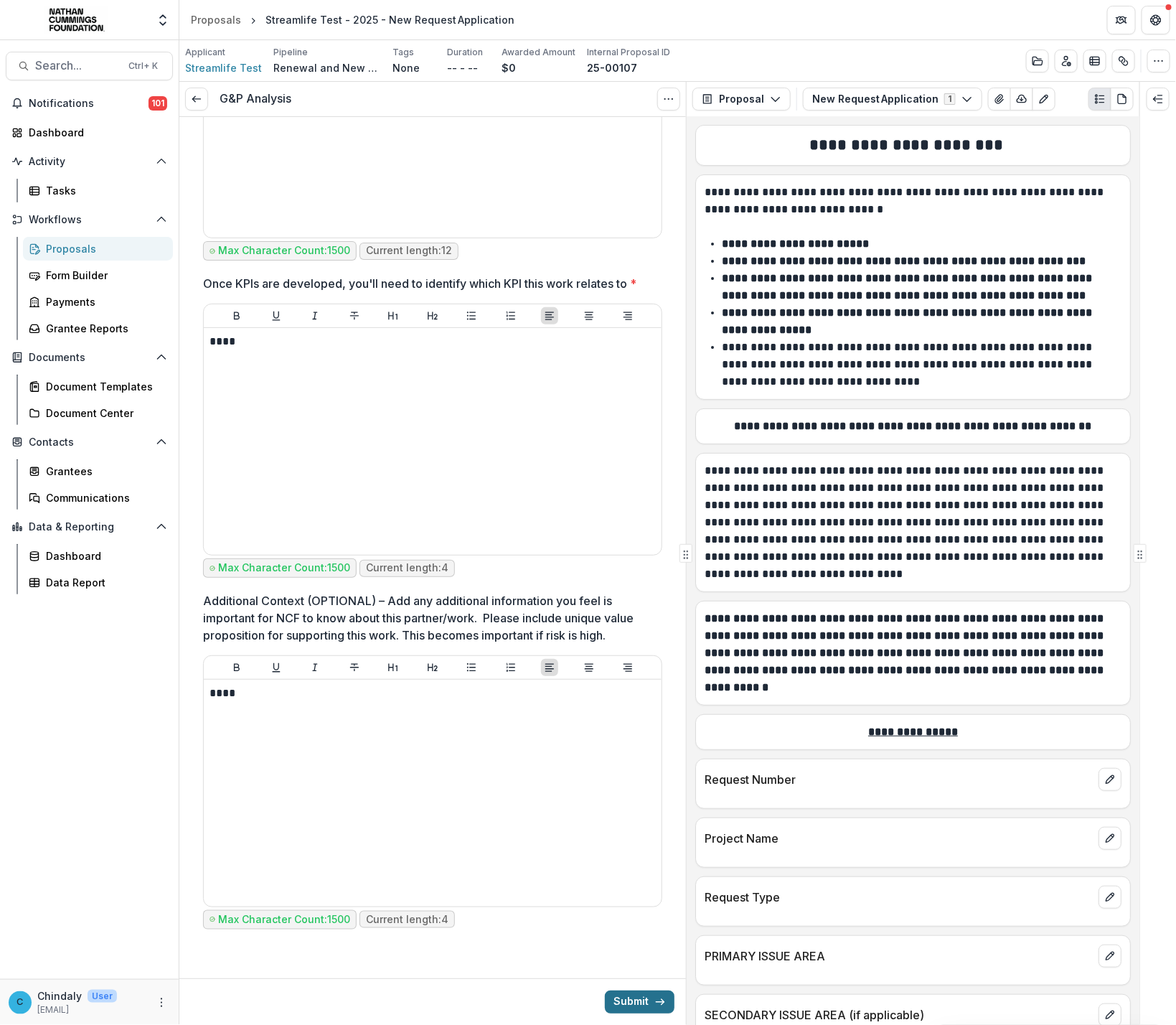 click on "Submit" at bounding box center (639, 1002) 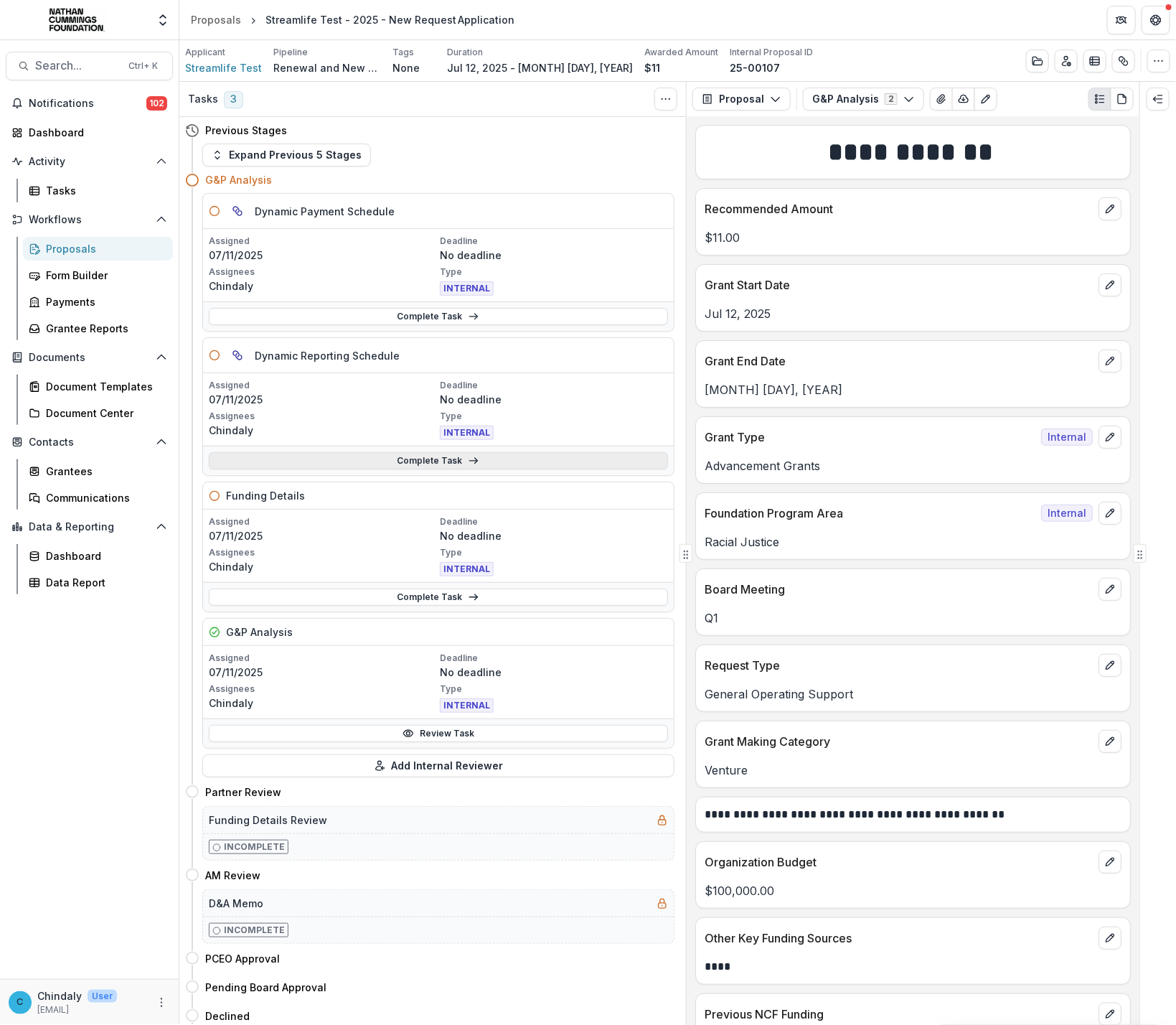 click on "Complete Task" at bounding box center (438, 461) 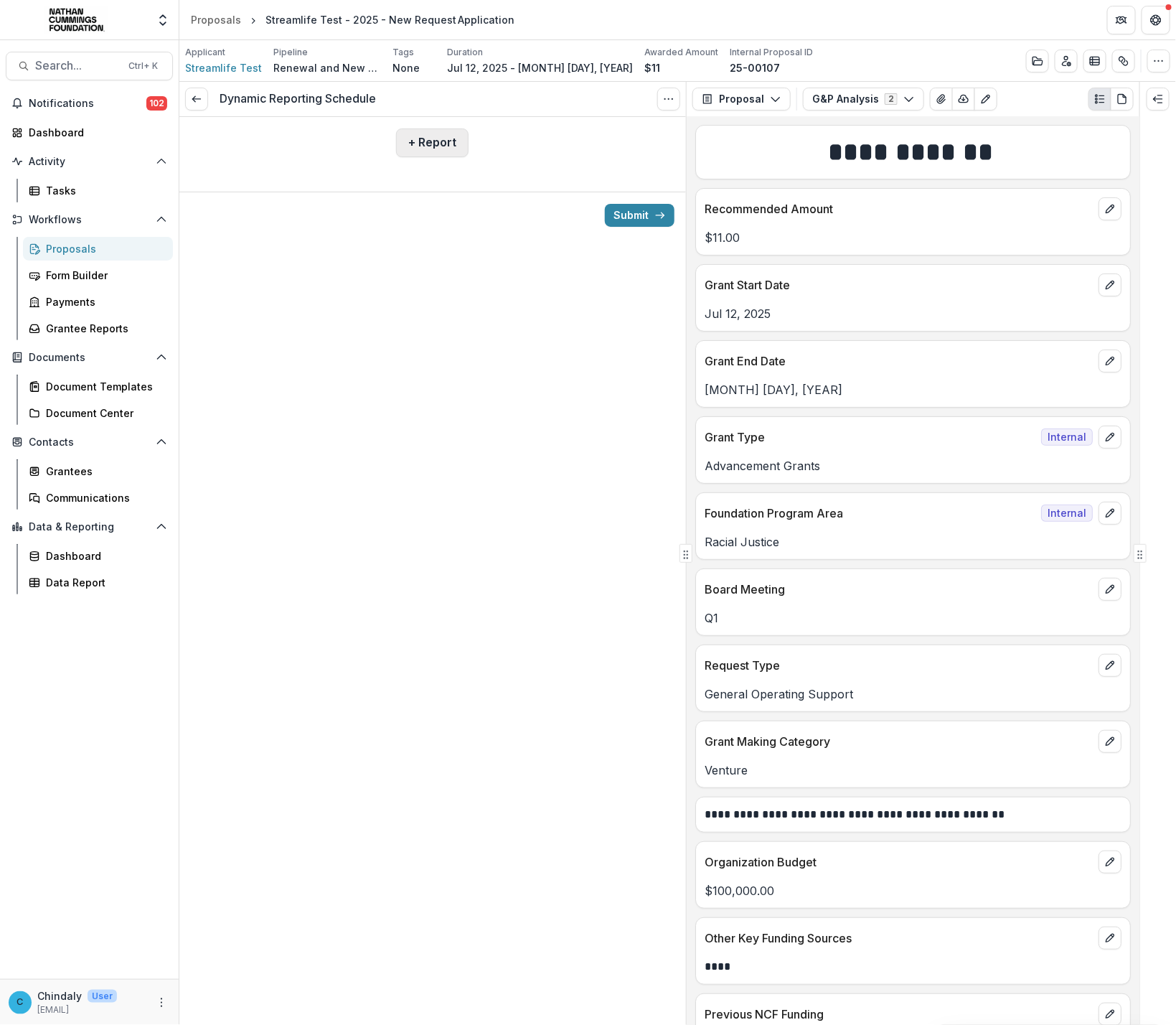 click on "+ Report" at bounding box center [432, 143] 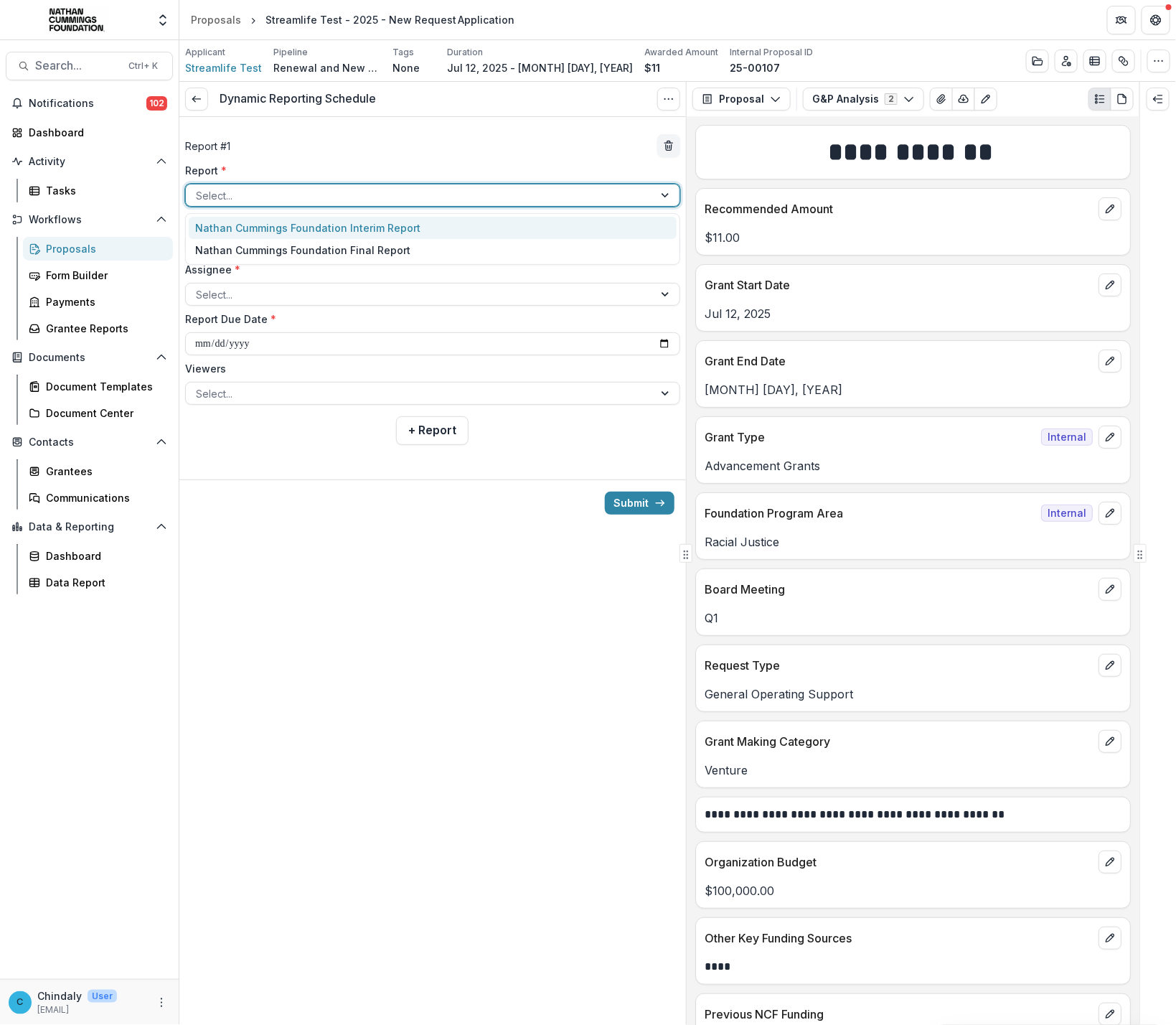 click at bounding box center (420, 195) 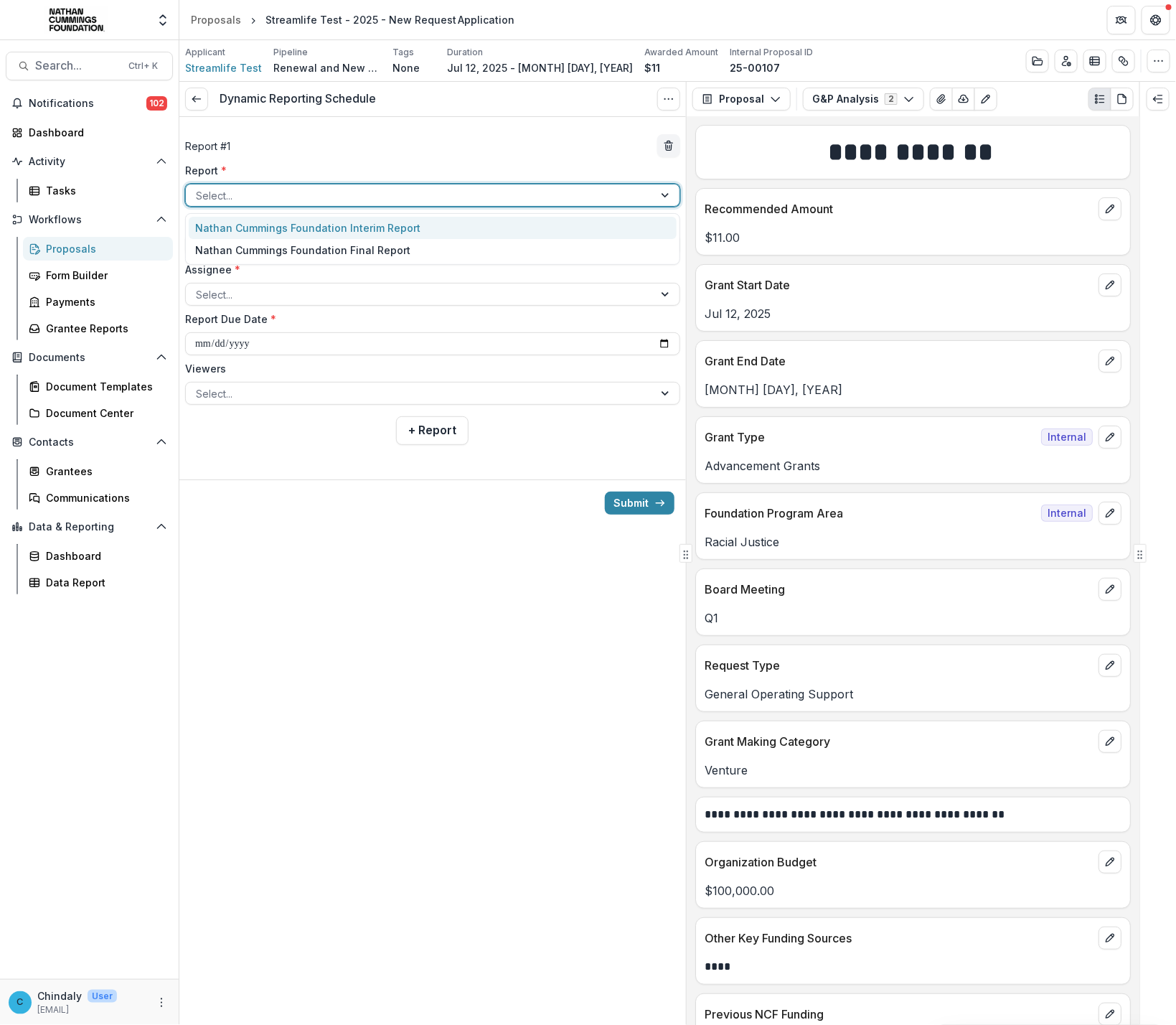 click on "Nathan Cummings Foundation Interim Report" at bounding box center [433, 228] 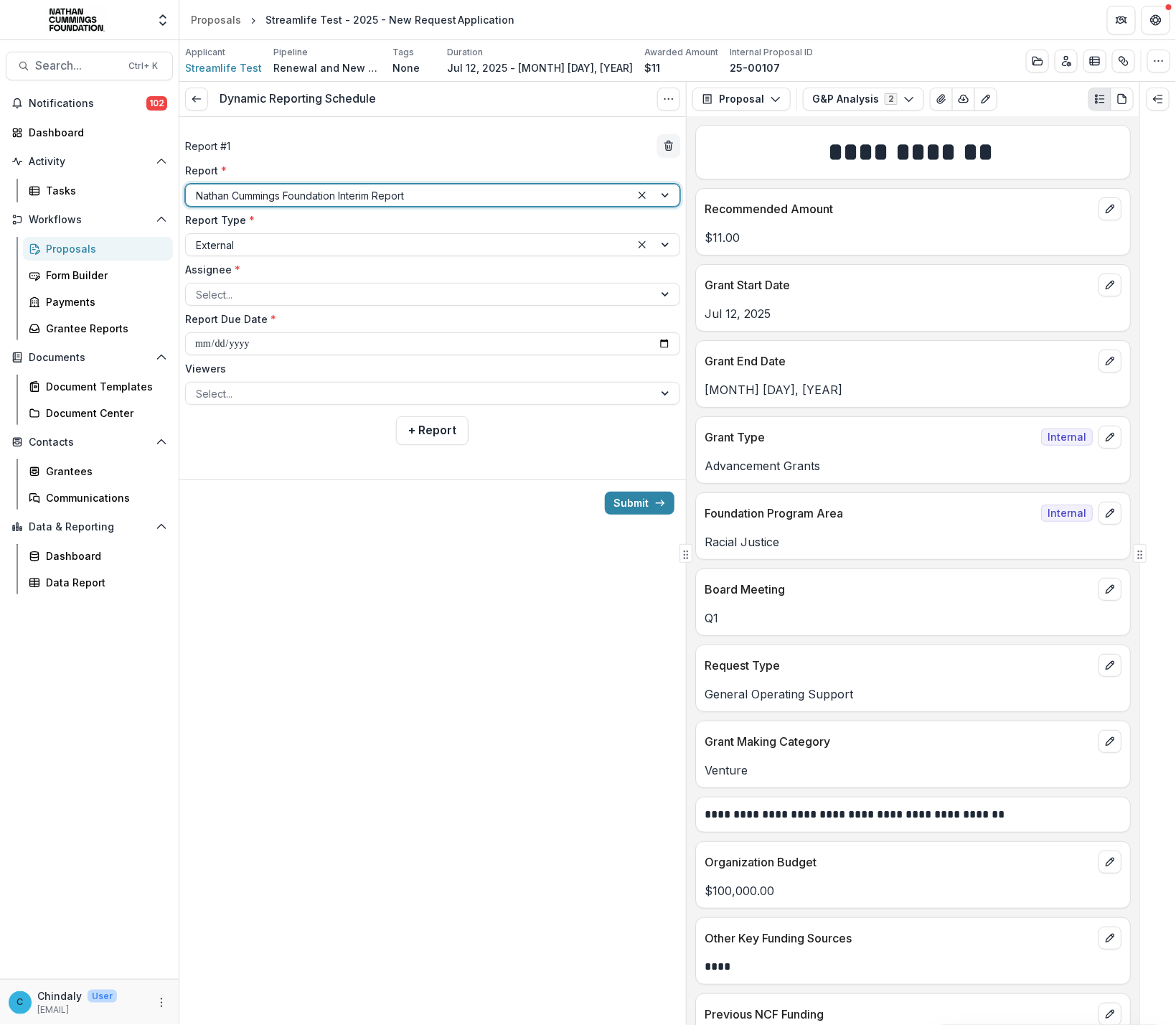 click on "**********" at bounding box center [433, 284] 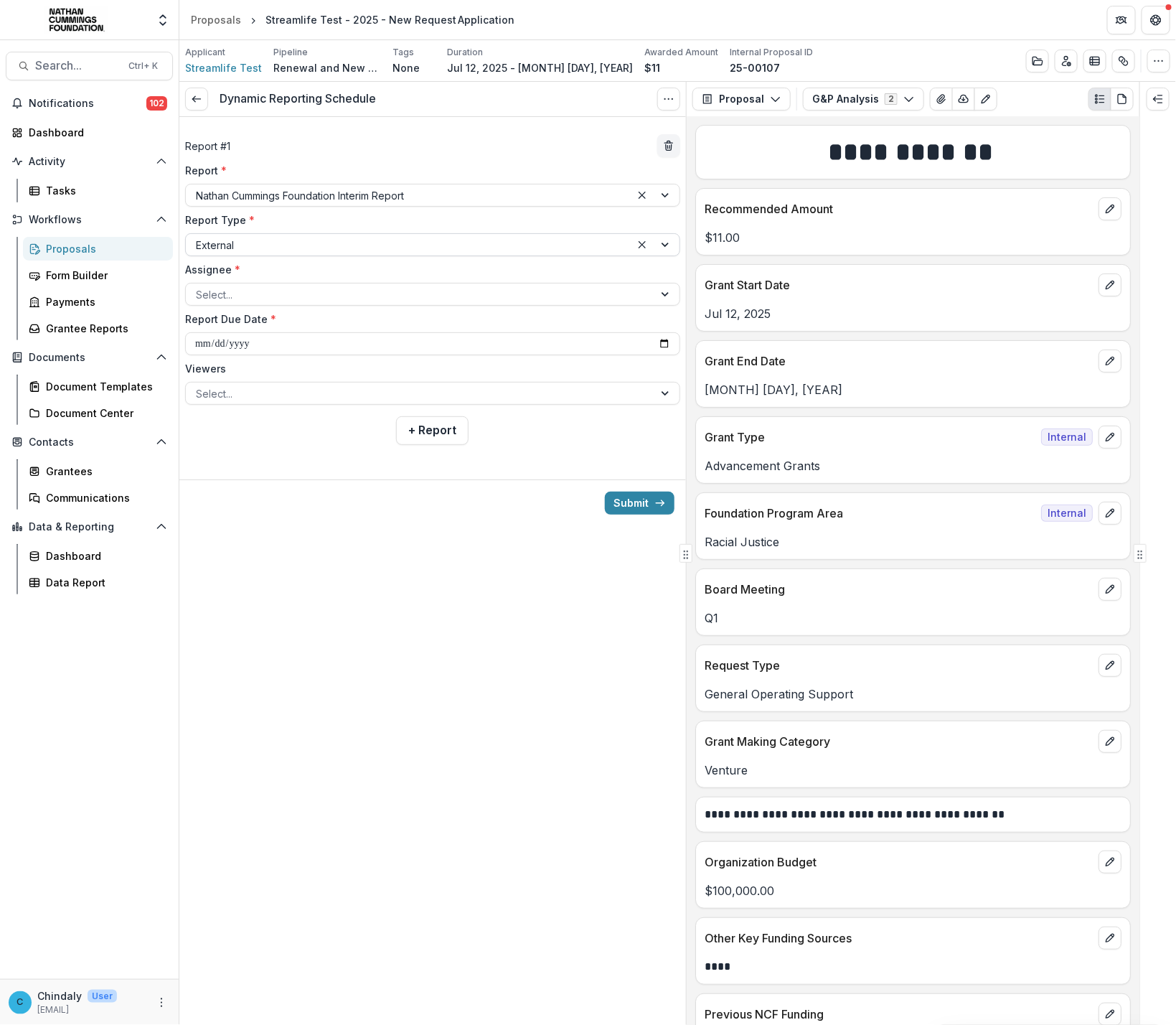 click at bounding box center (408, 245) 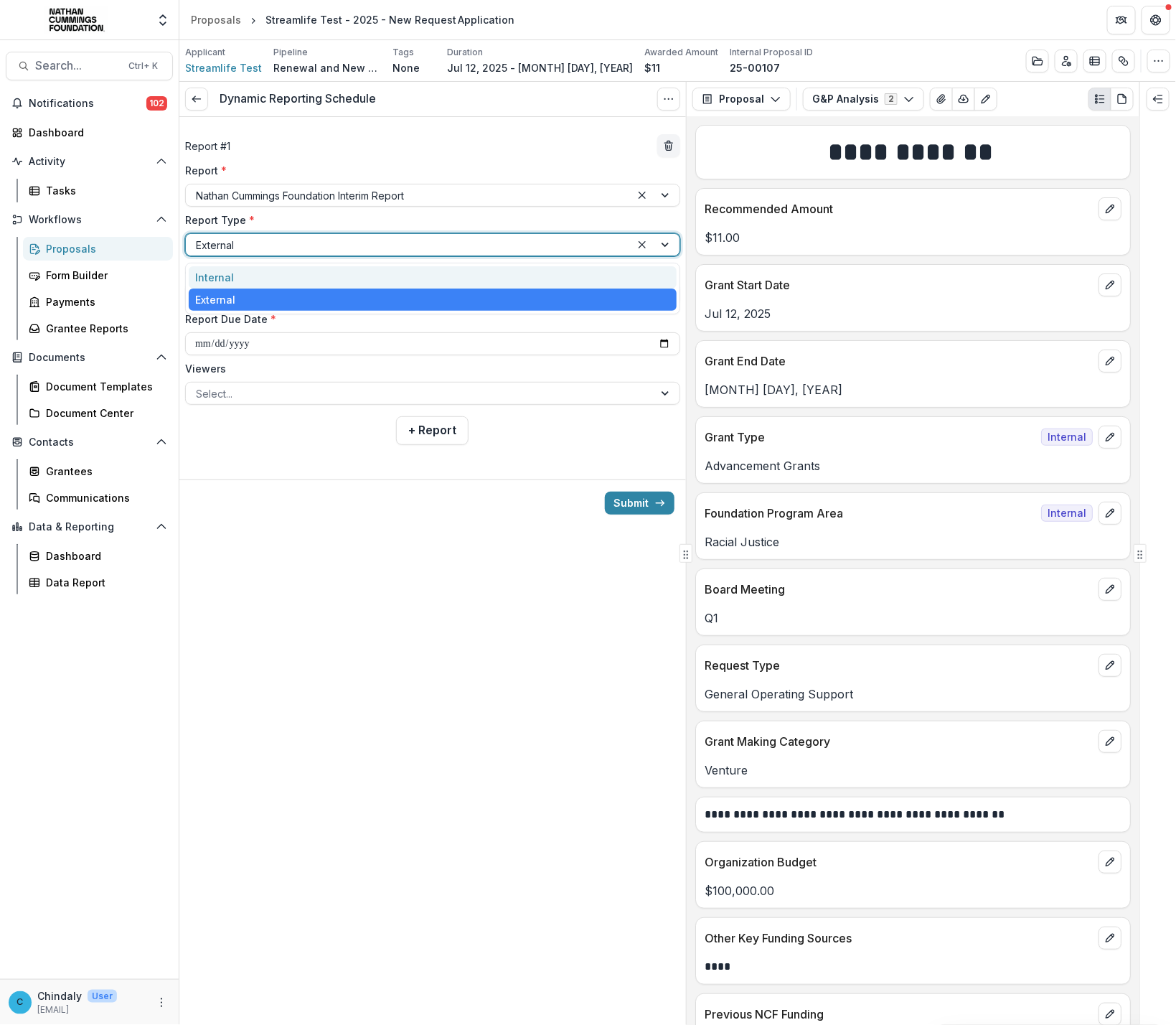 click on "Internal" at bounding box center (433, 277) 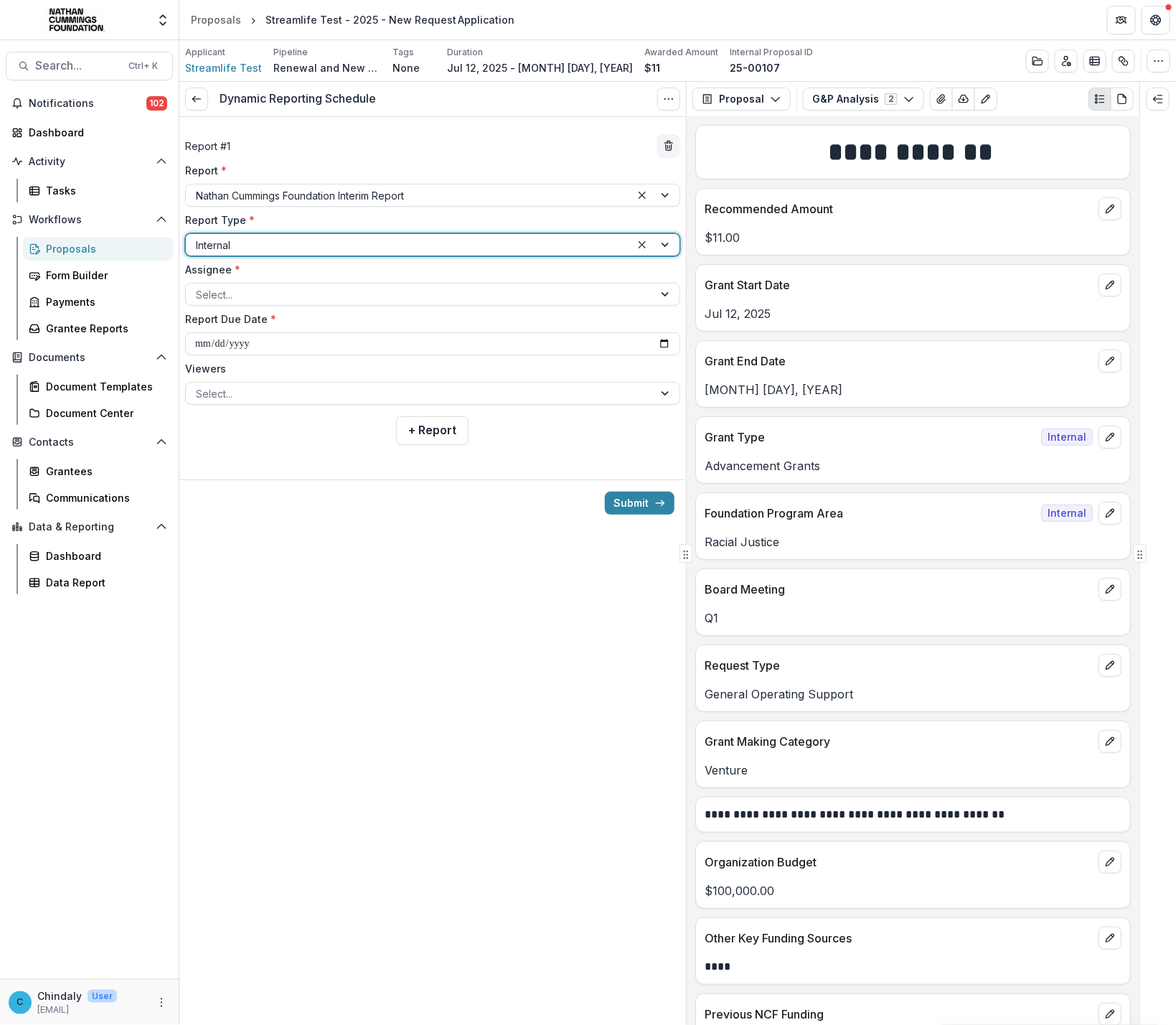 click on "**********" at bounding box center (433, 284) 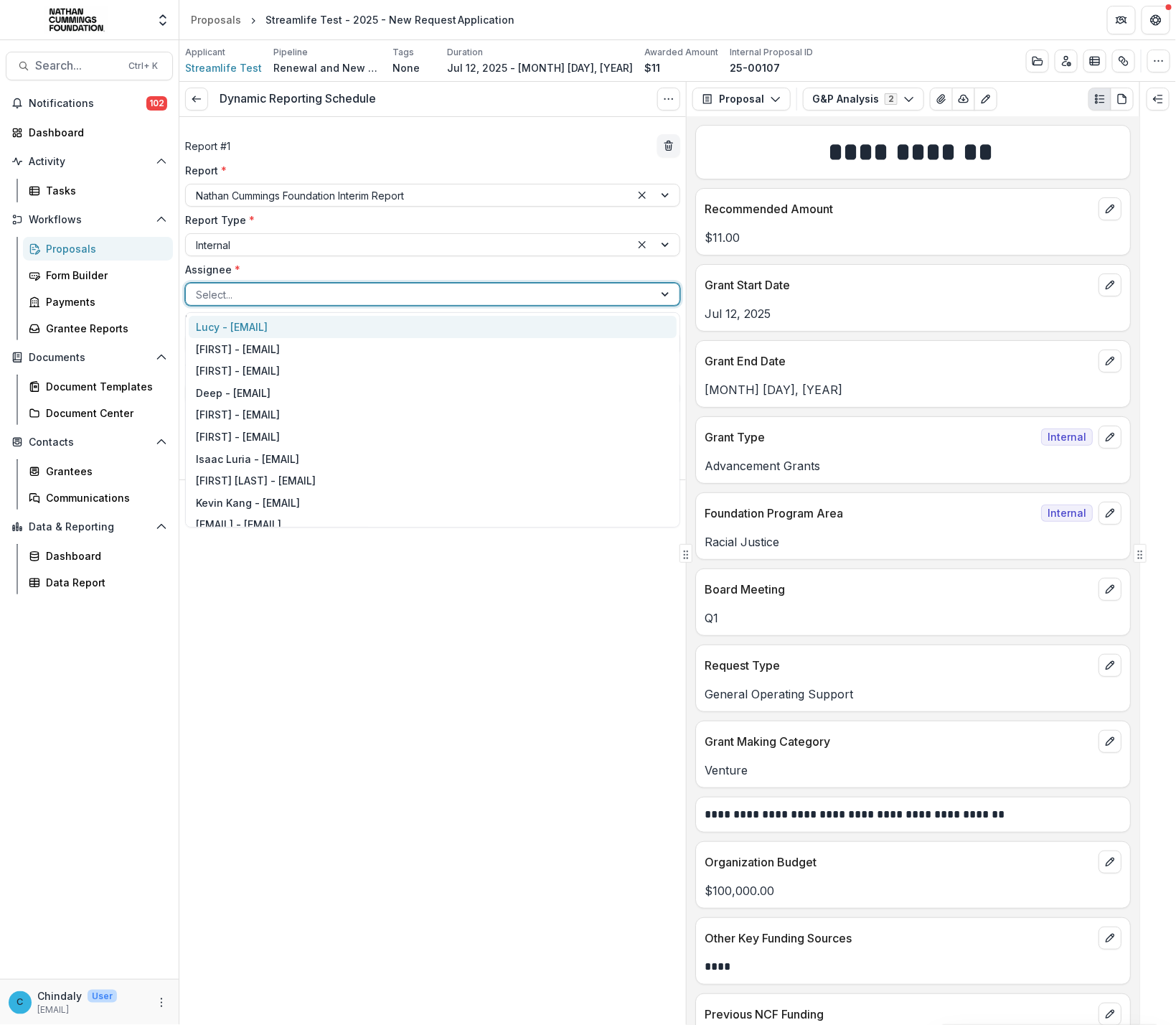 click at bounding box center (420, 294) 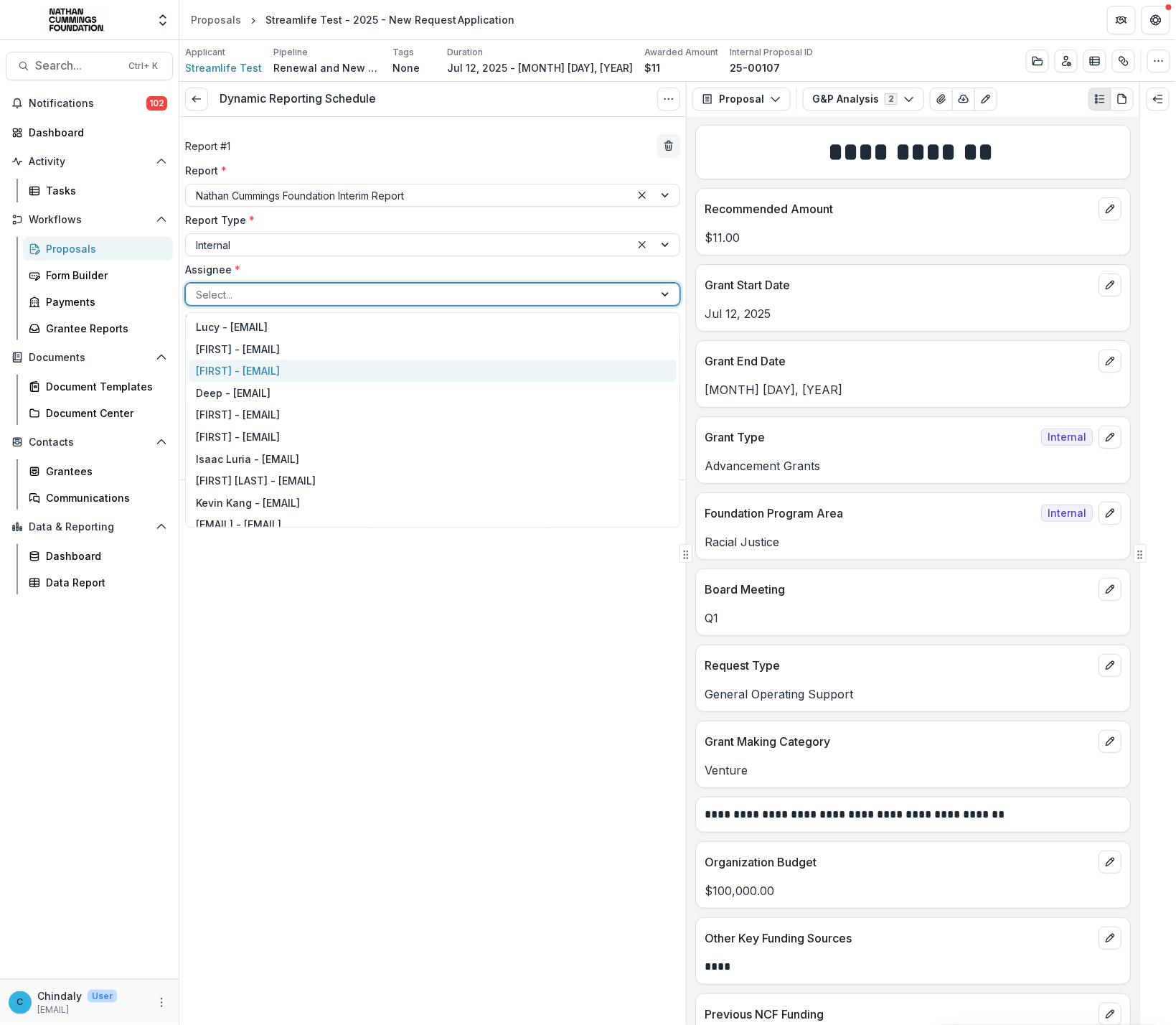 drag, startPoint x: 418, startPoint y: 319, endPoint x: 420, endPoint y: 367, distance: 48.04165 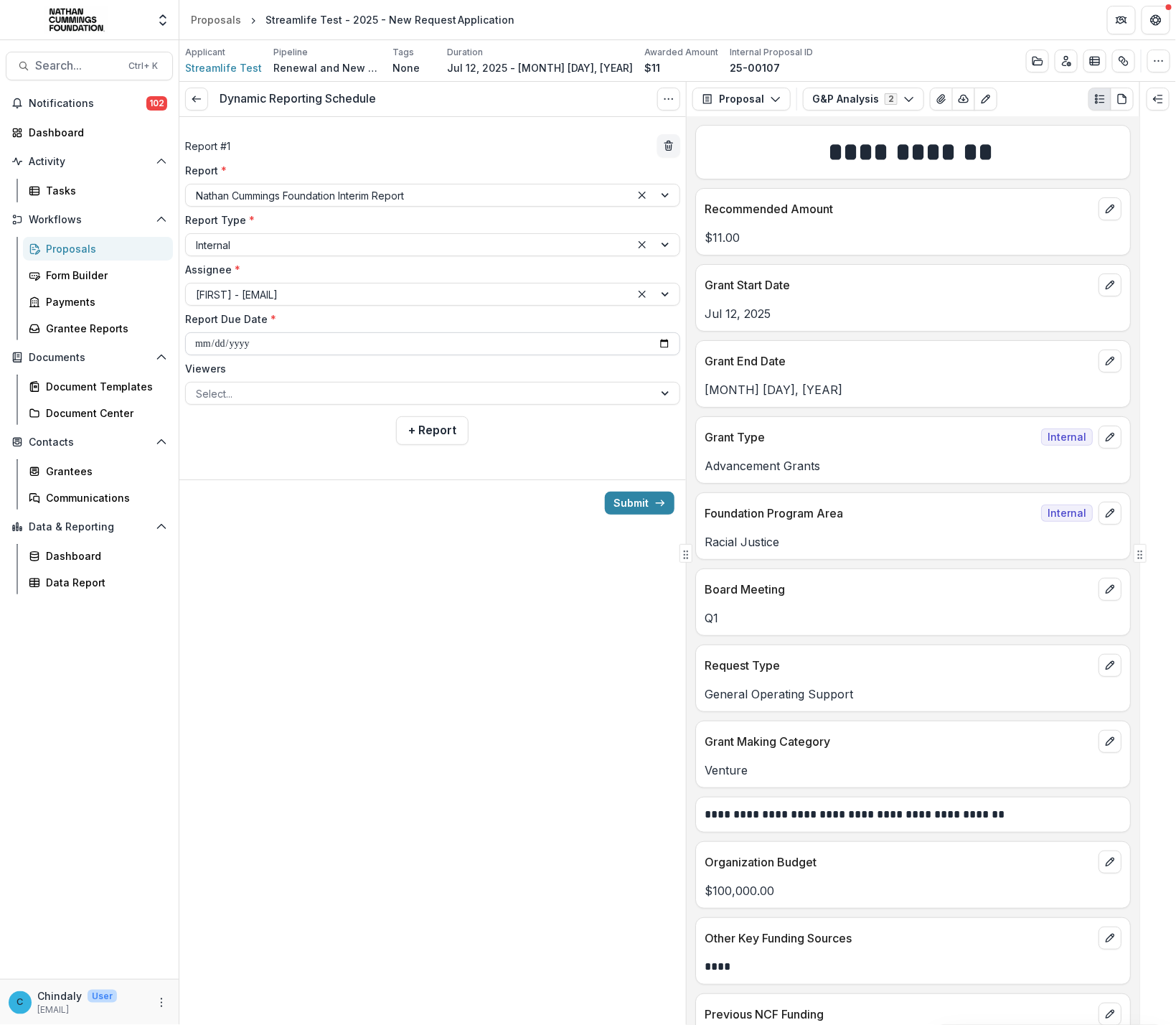 click on "**********" at bounding box center [433, 344] 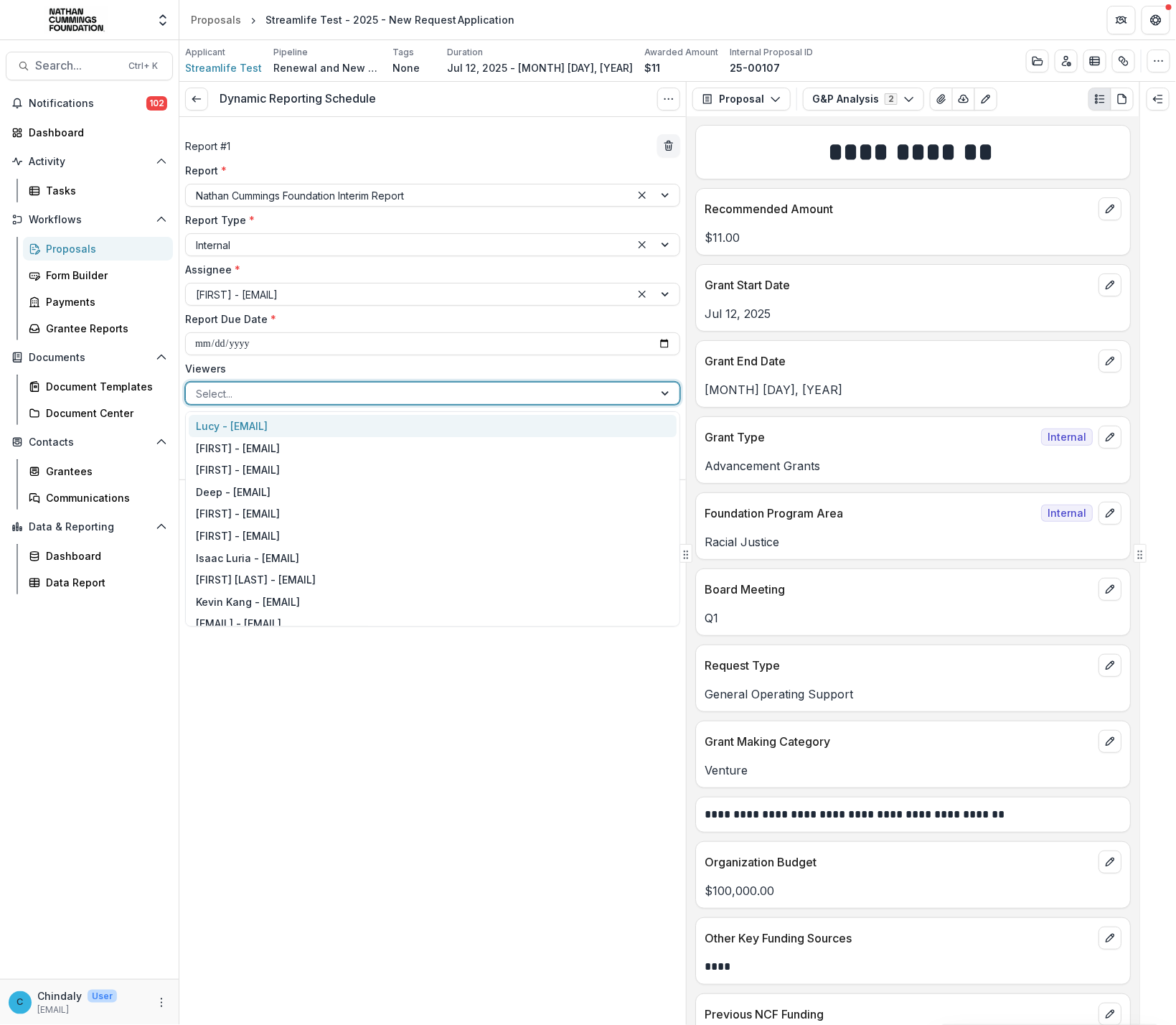 click at bounding box center [420, 393] 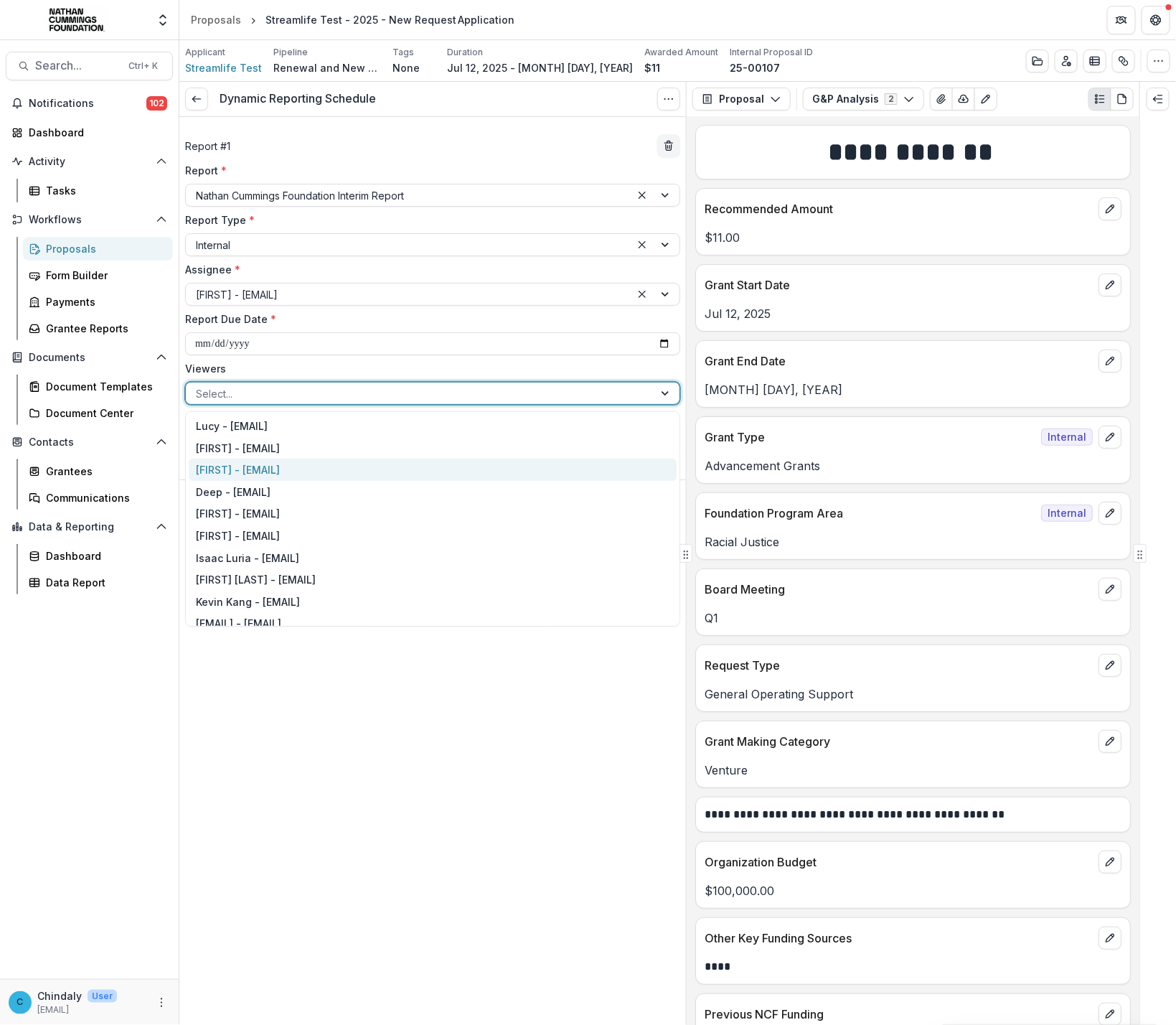 click on "[FIRST] - [EMAIL]" at bounding box center [433, 469] 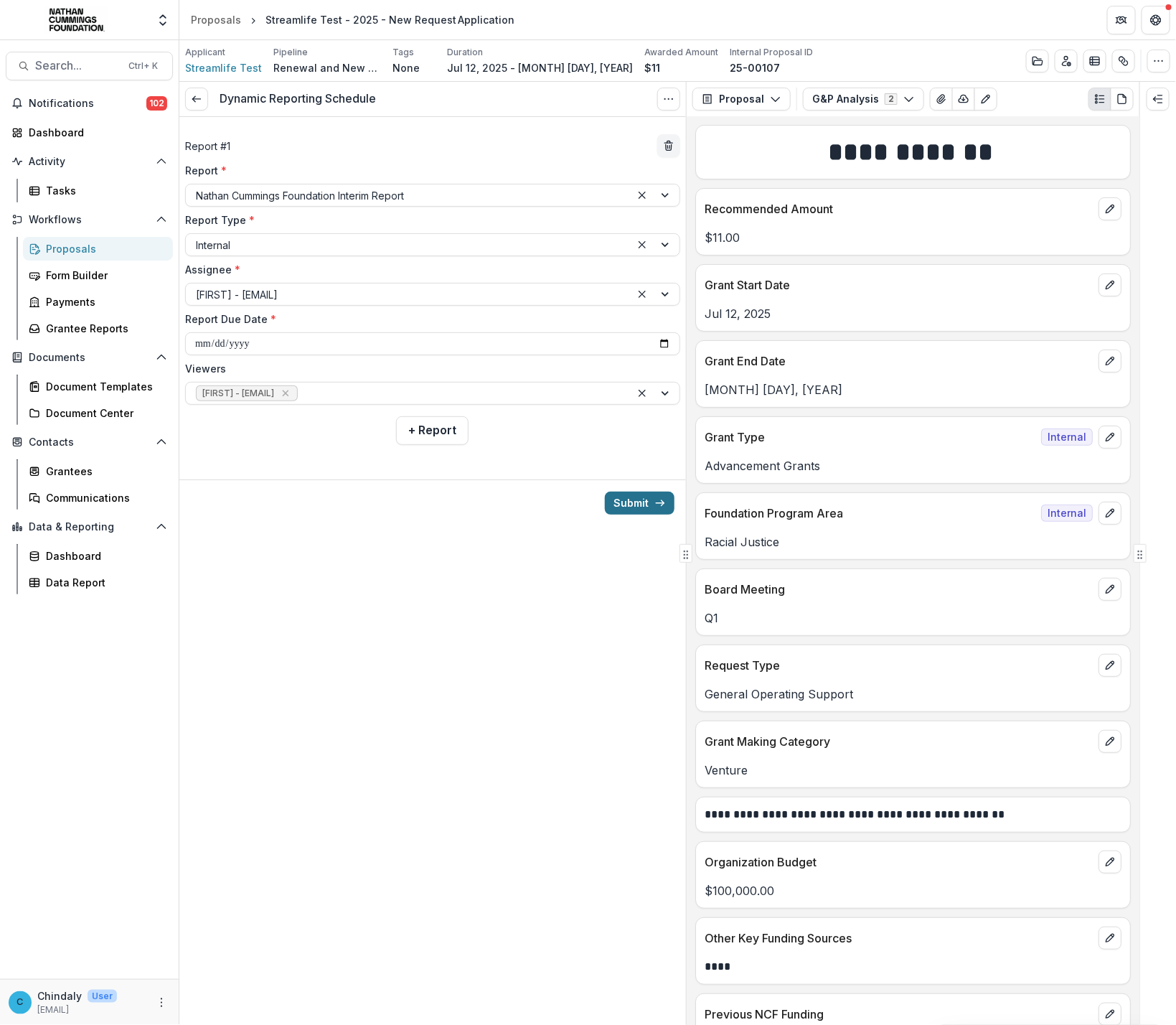 click on "Submit" at bounding box center [639, 503] 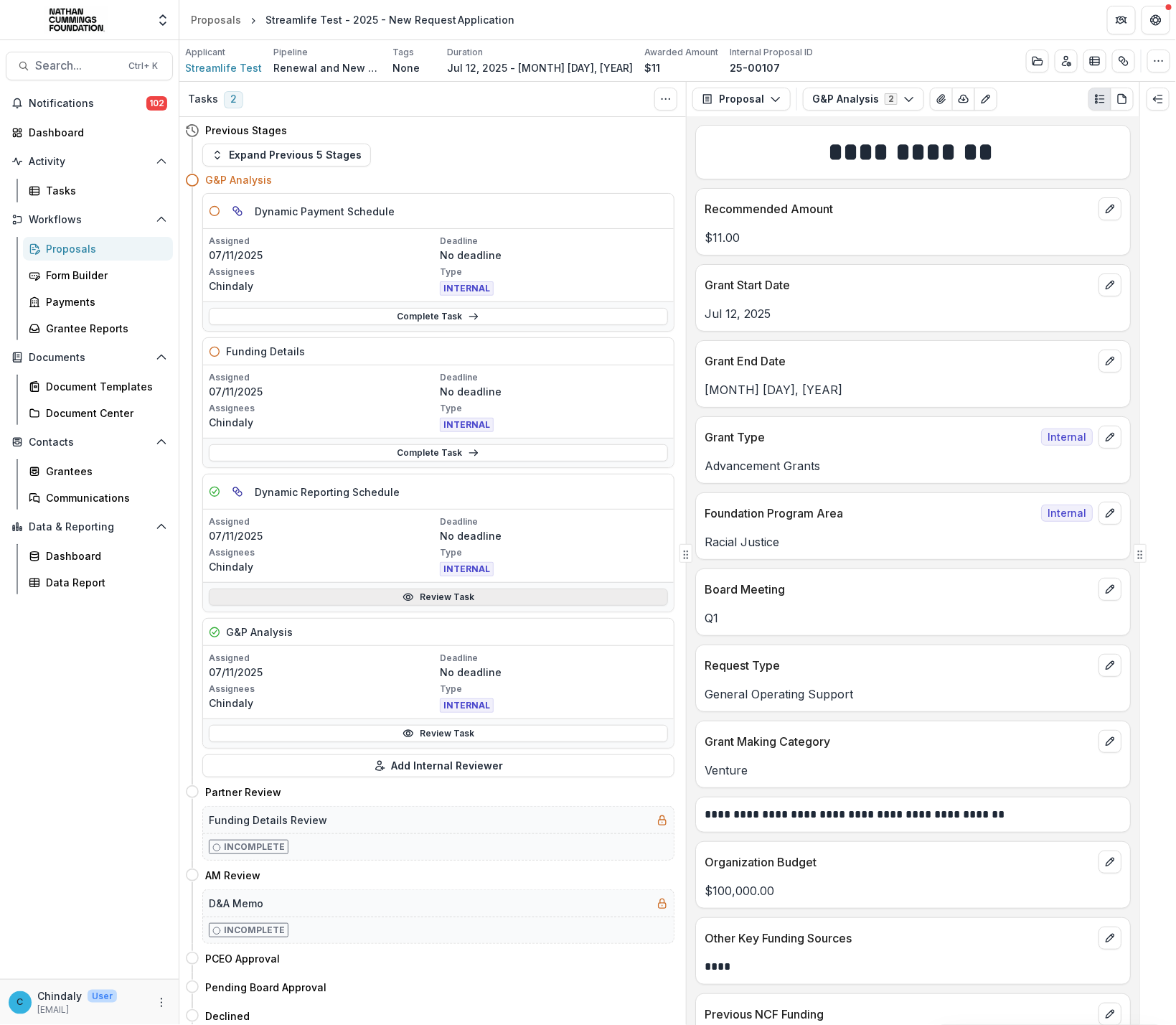 click on "Review Task" at bounding box center (438, 597) 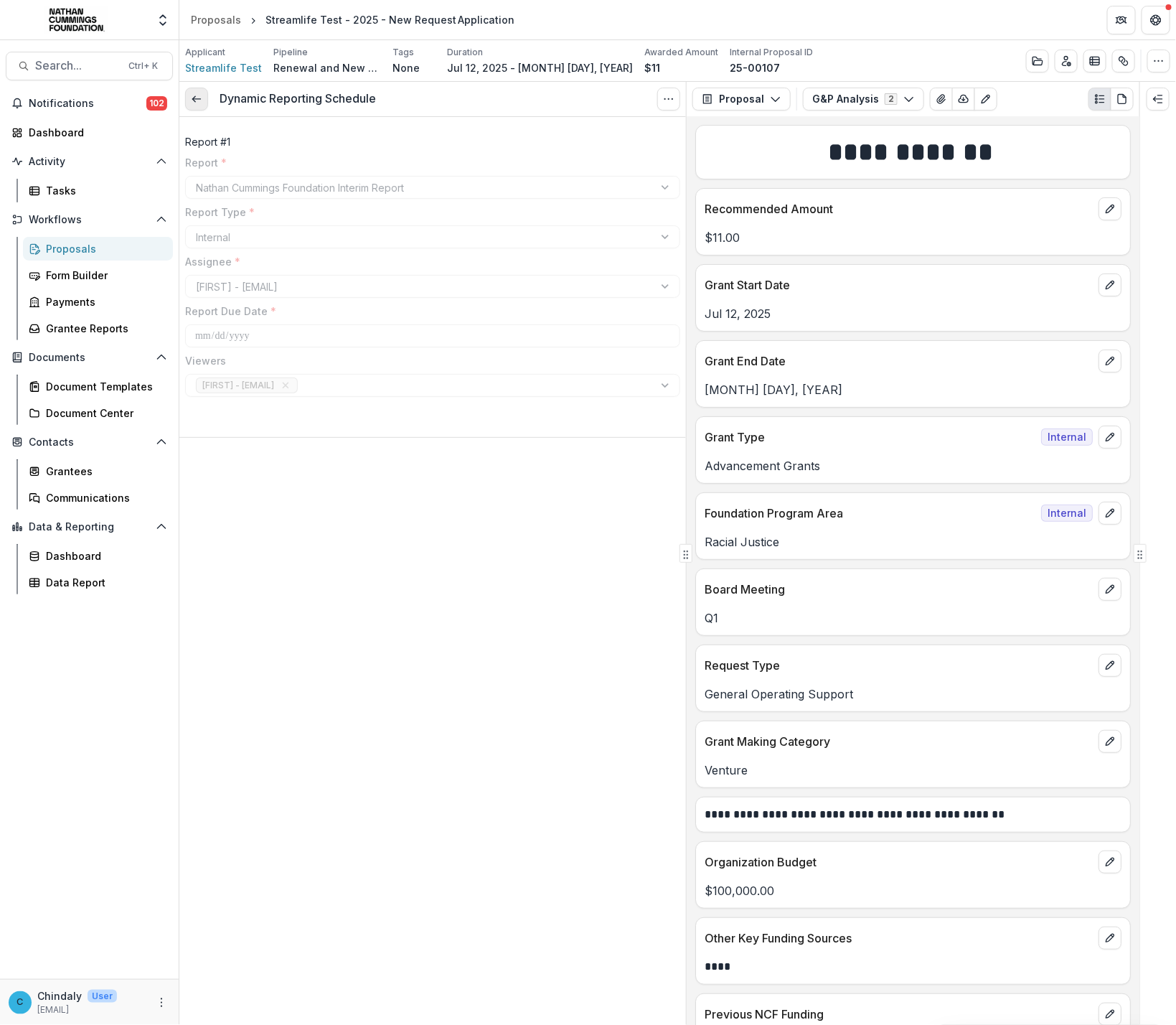 click at bounding box center (197, 99) 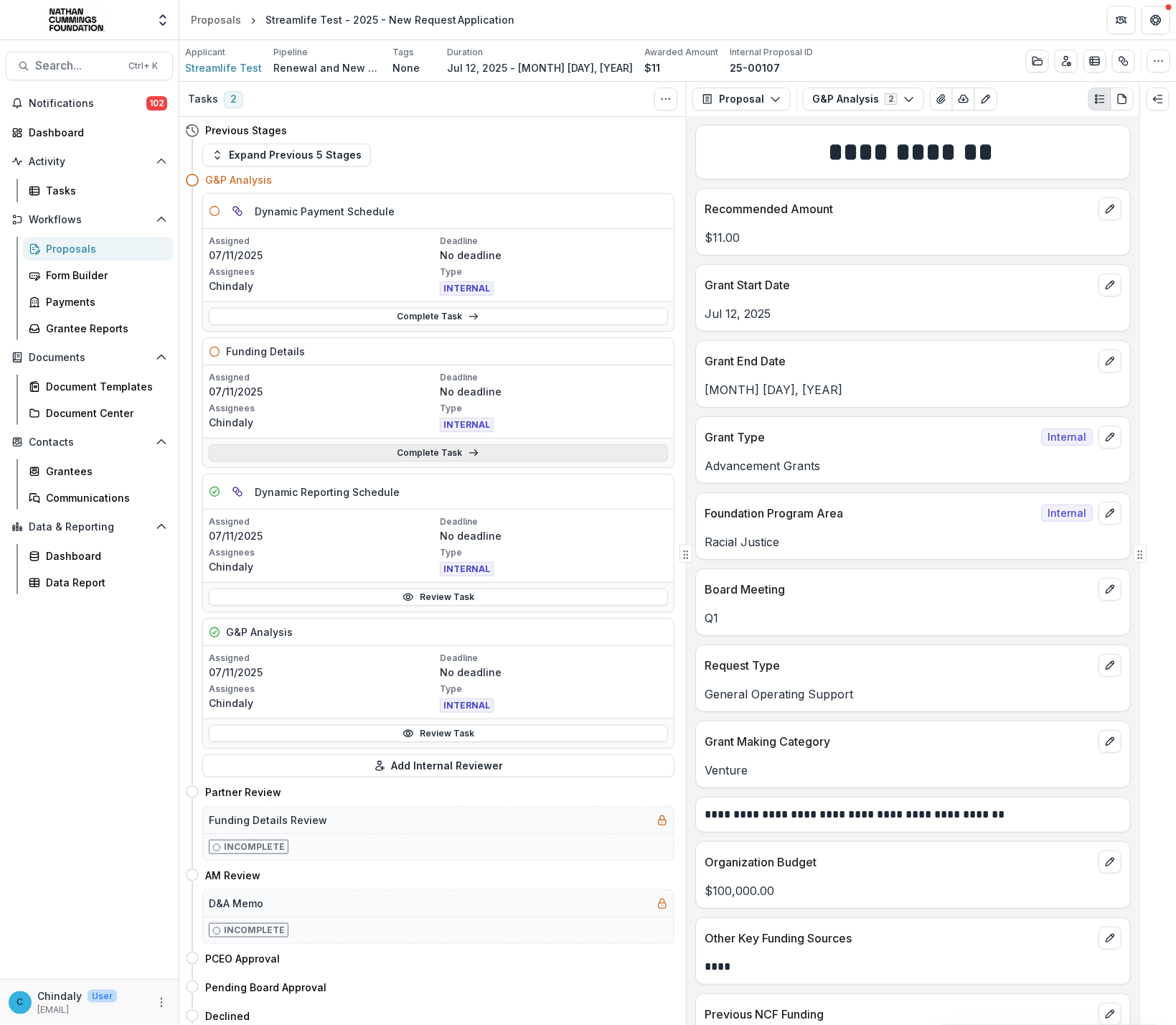 click on "Complete Task" at bounding box center (438, 453) 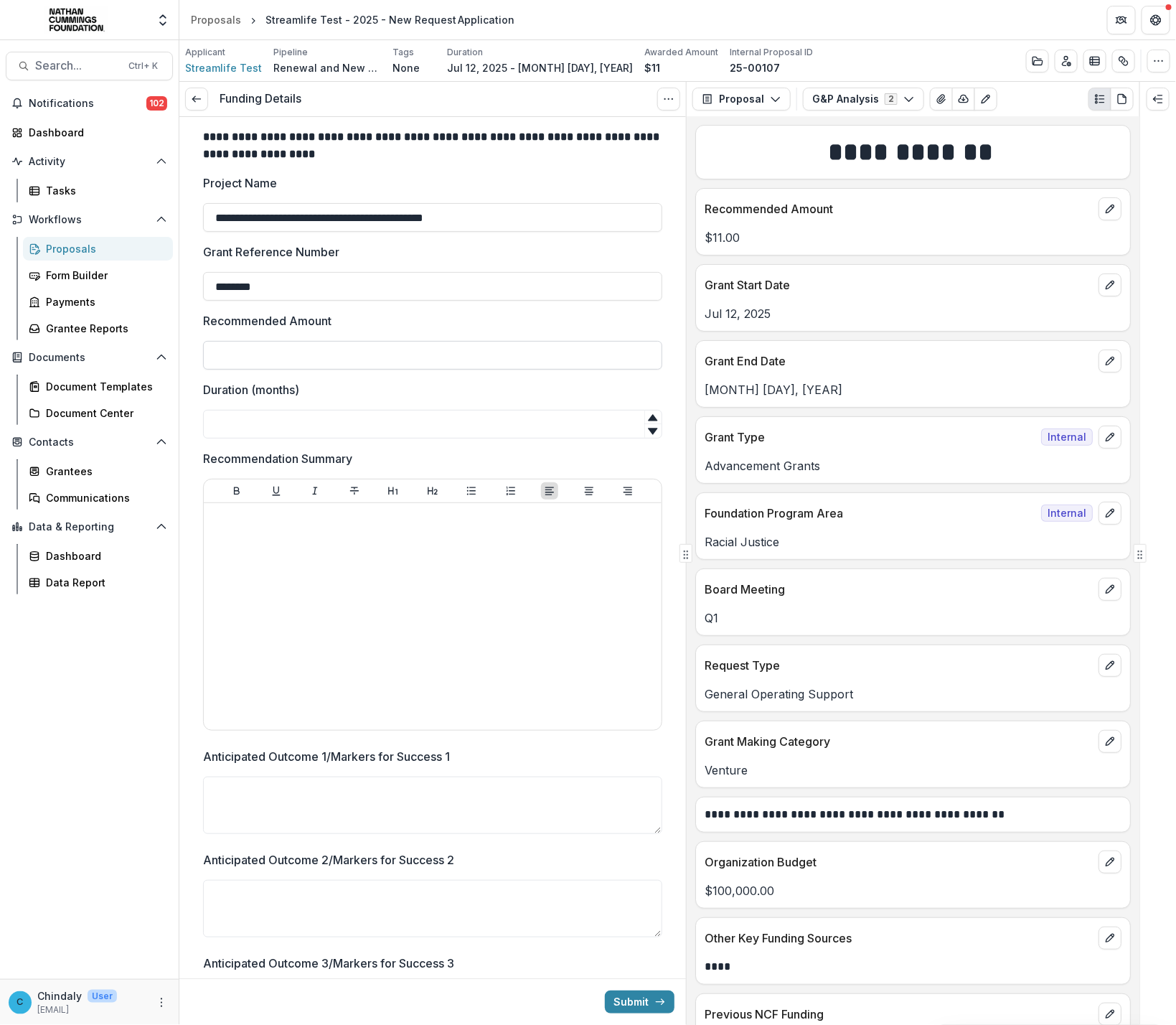 click on "Recommended Amount" at bounding box center [433, 355] 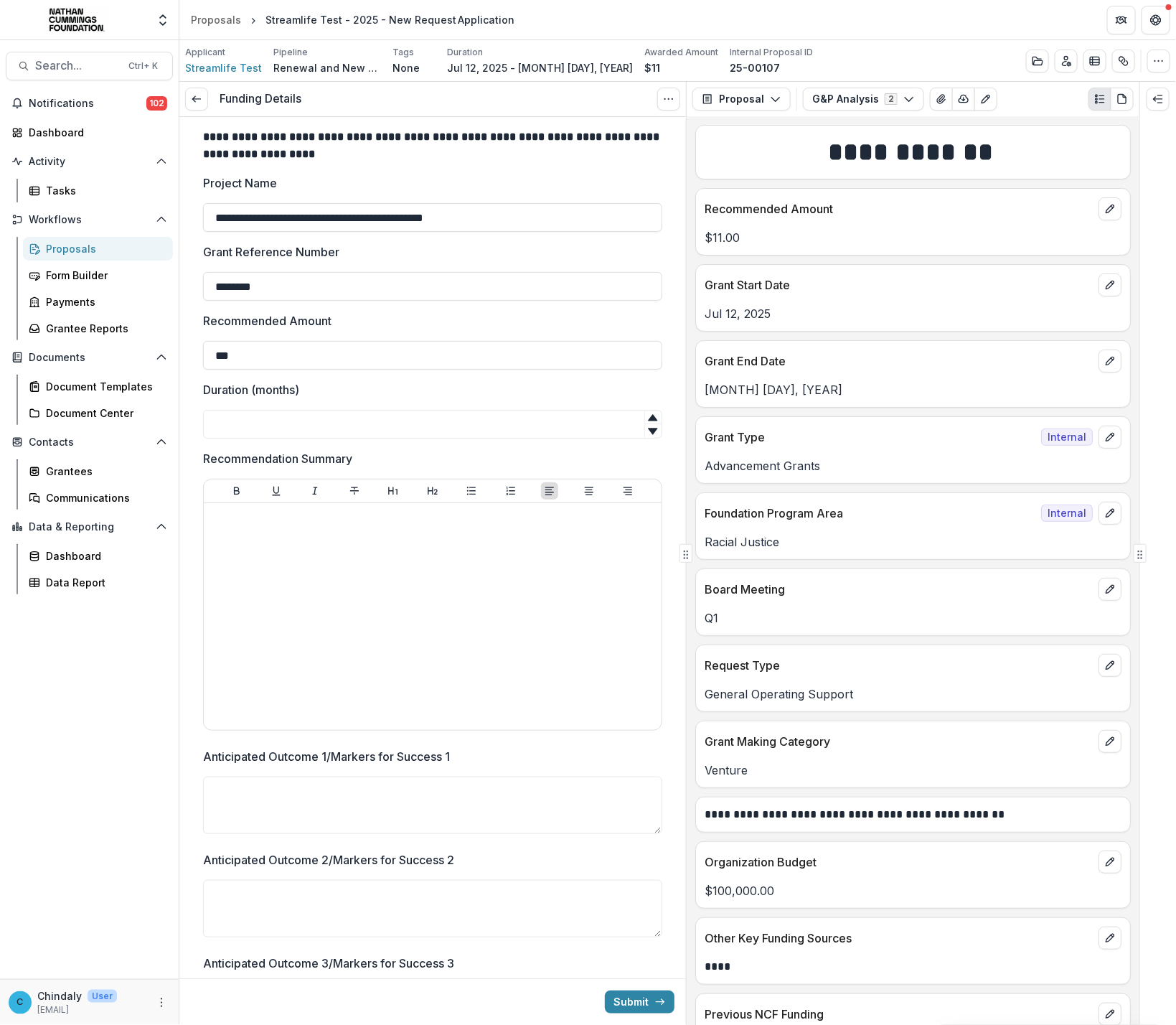 type on "***" 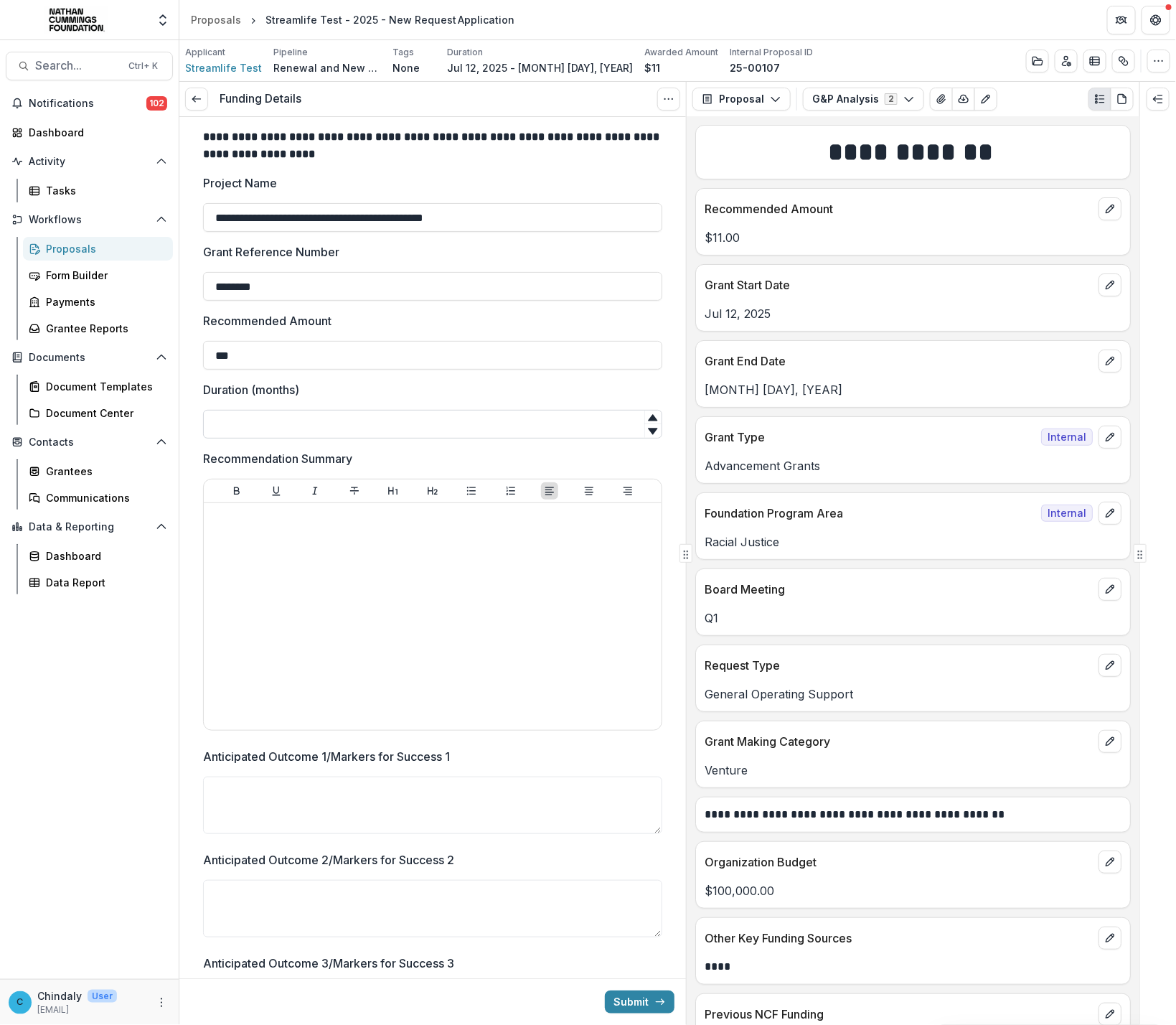 click on "Duration (months)" at bounding box center (433, 424) 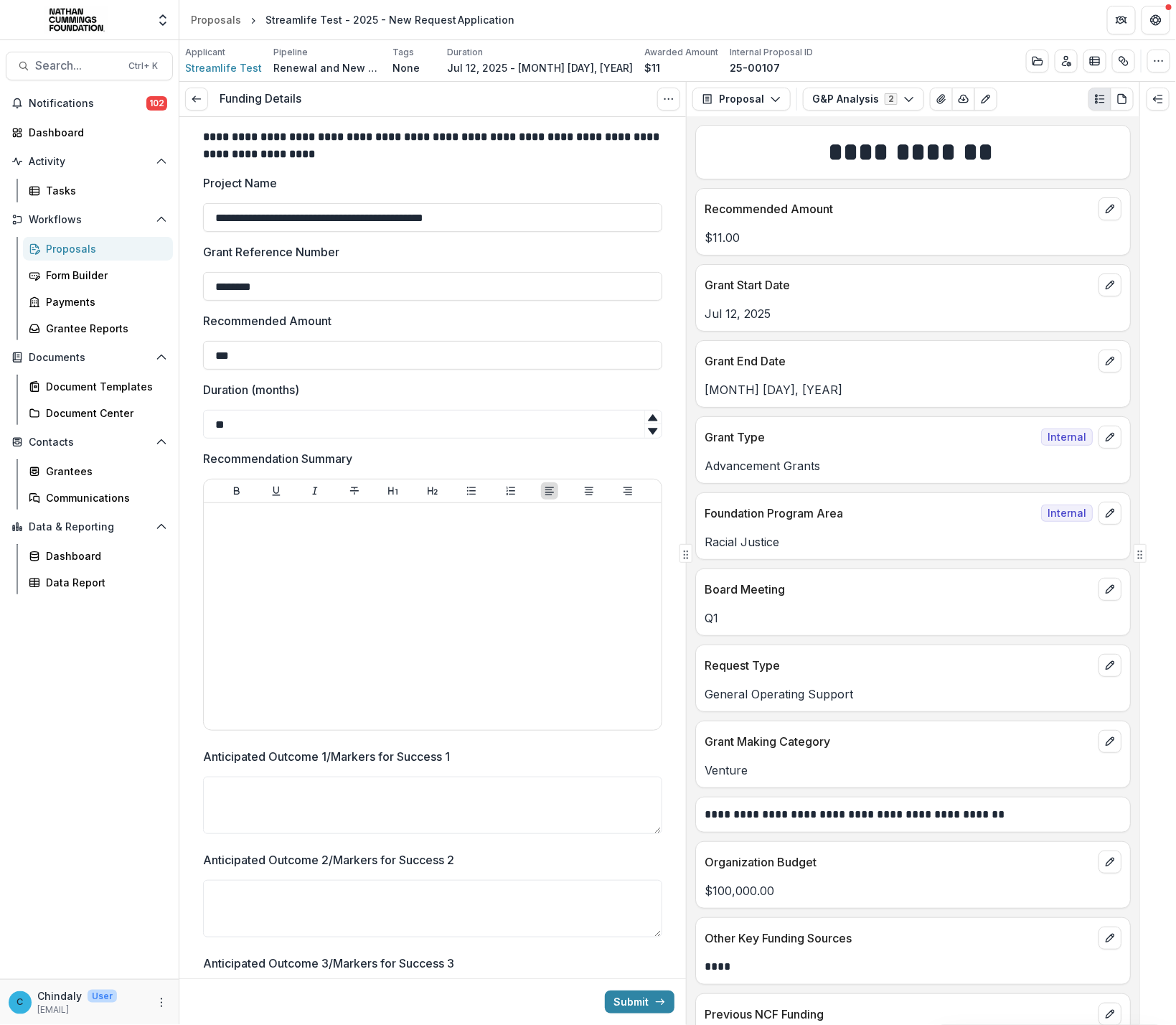 type on "**" 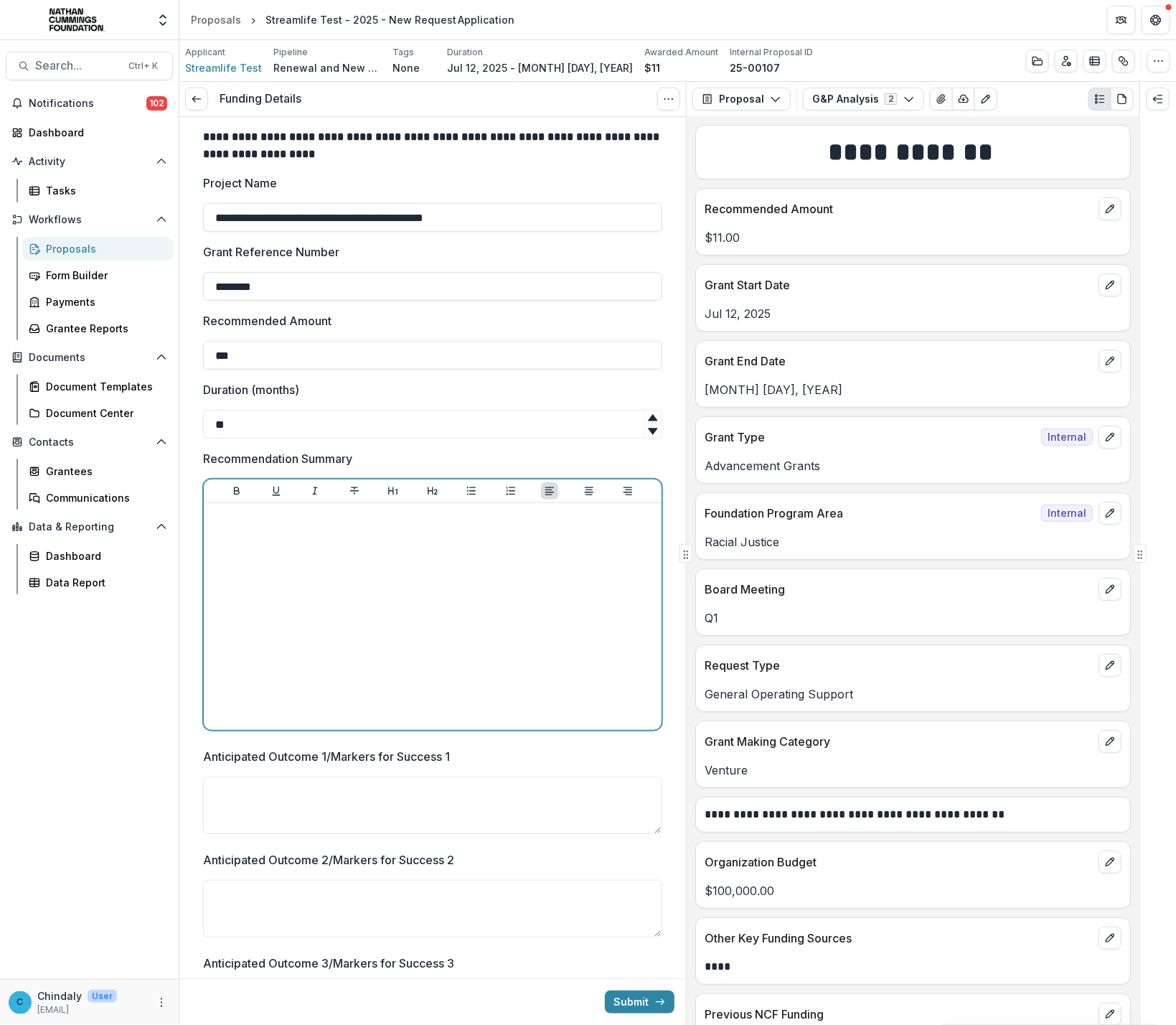 click at bounding box center (433, 617) 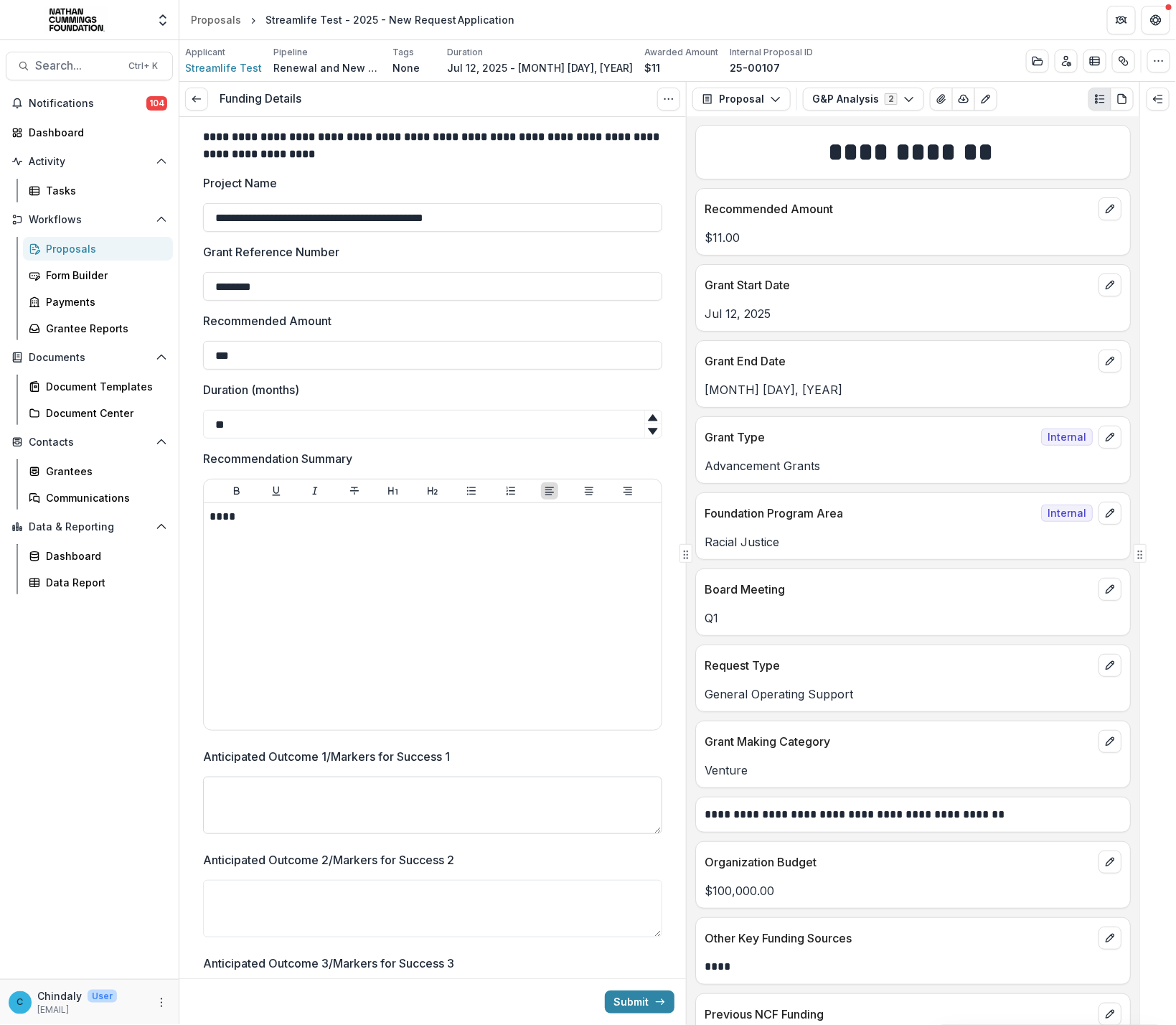 click on "Anticipated Outcome 1/Markers for Success 1" at bounding box center (433, 805) 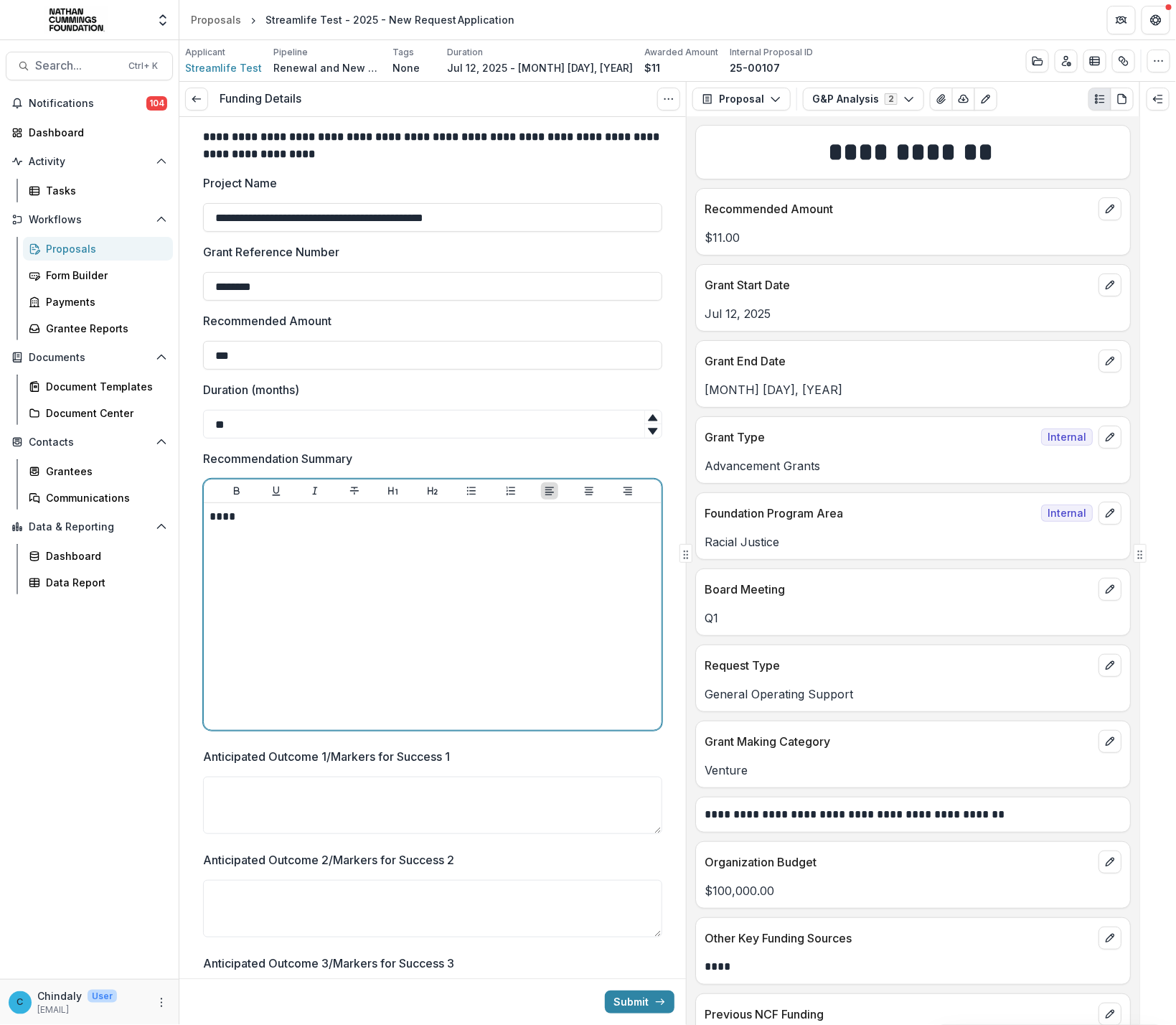 click on "****" at bounding box center (433, 617) 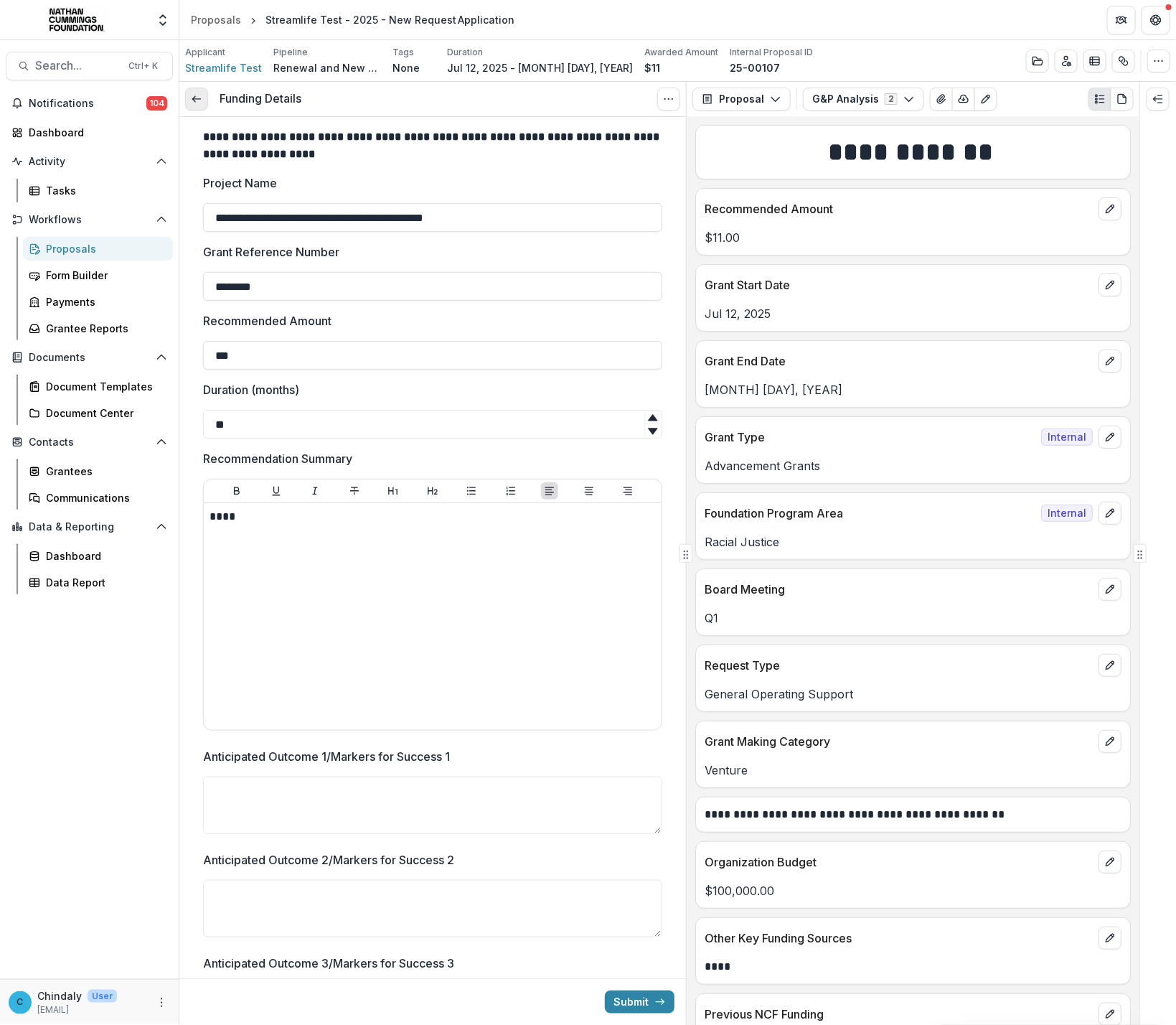 click 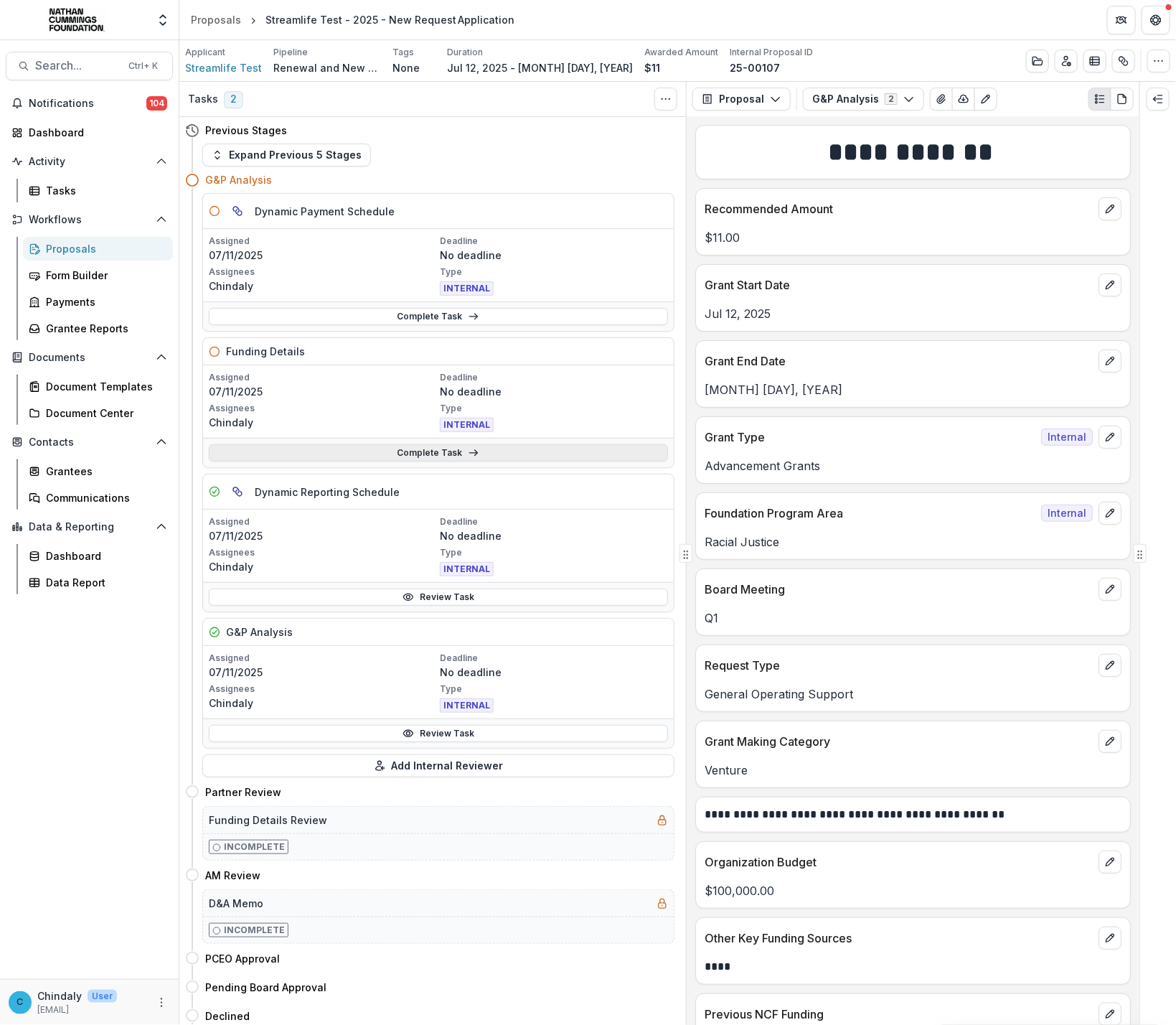 click on "Complete Task" at bounding box center [438, 453] 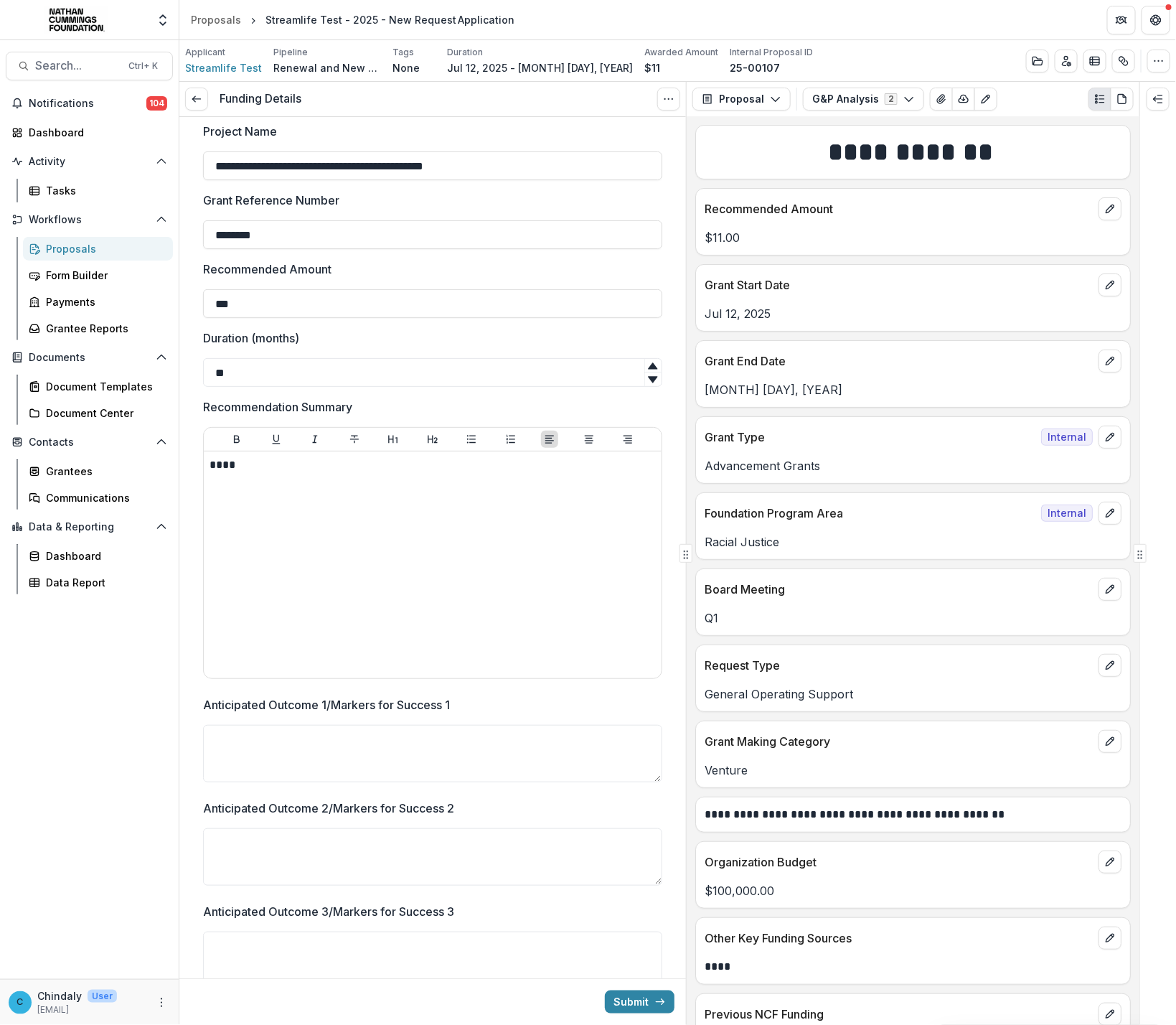 scroll, scrollTop: 0, scrollLeft: 0, axis: both 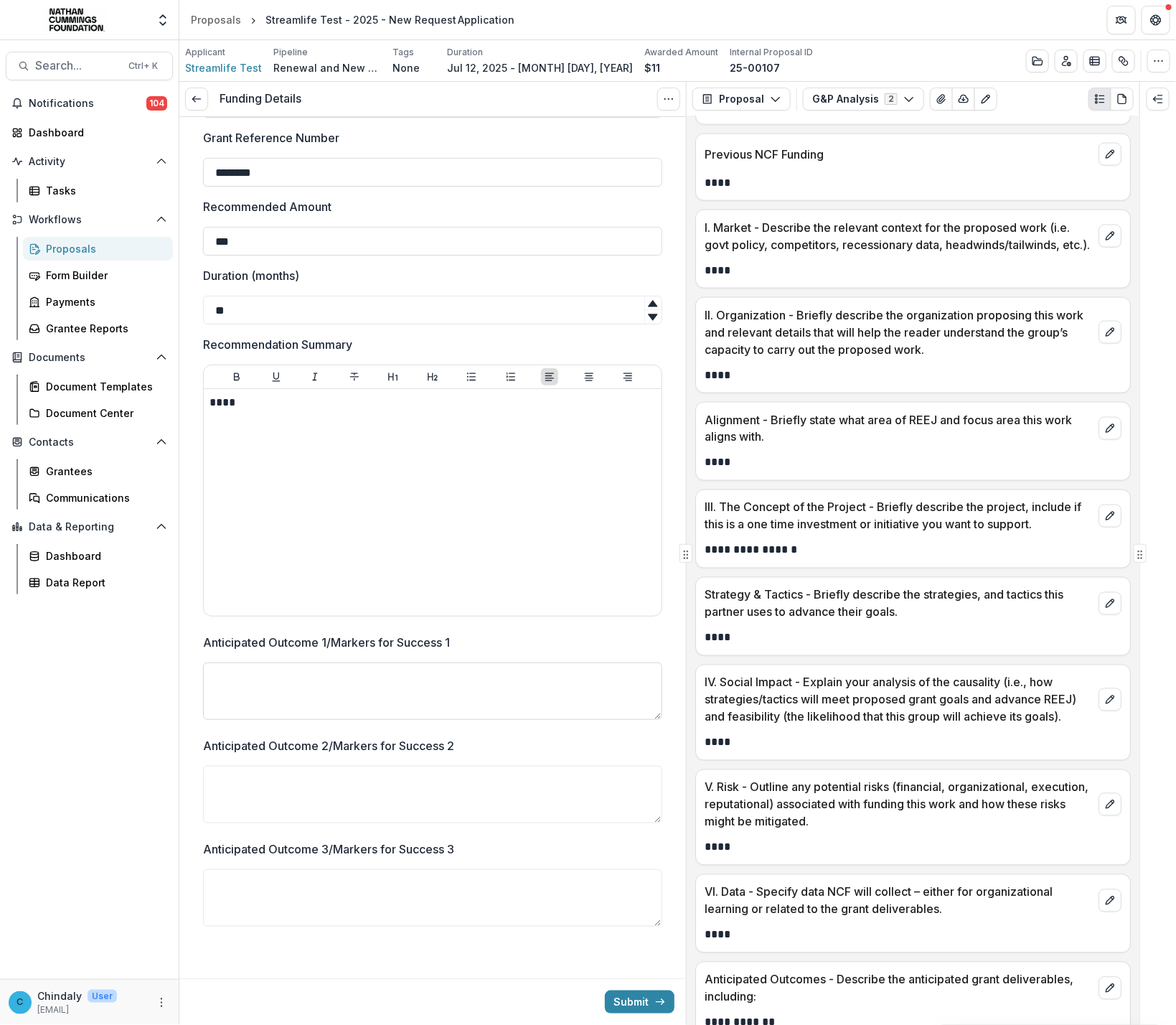 click on "Anticipated Outcome 1/Markers for Success 1" at bounding box center (433, 691) 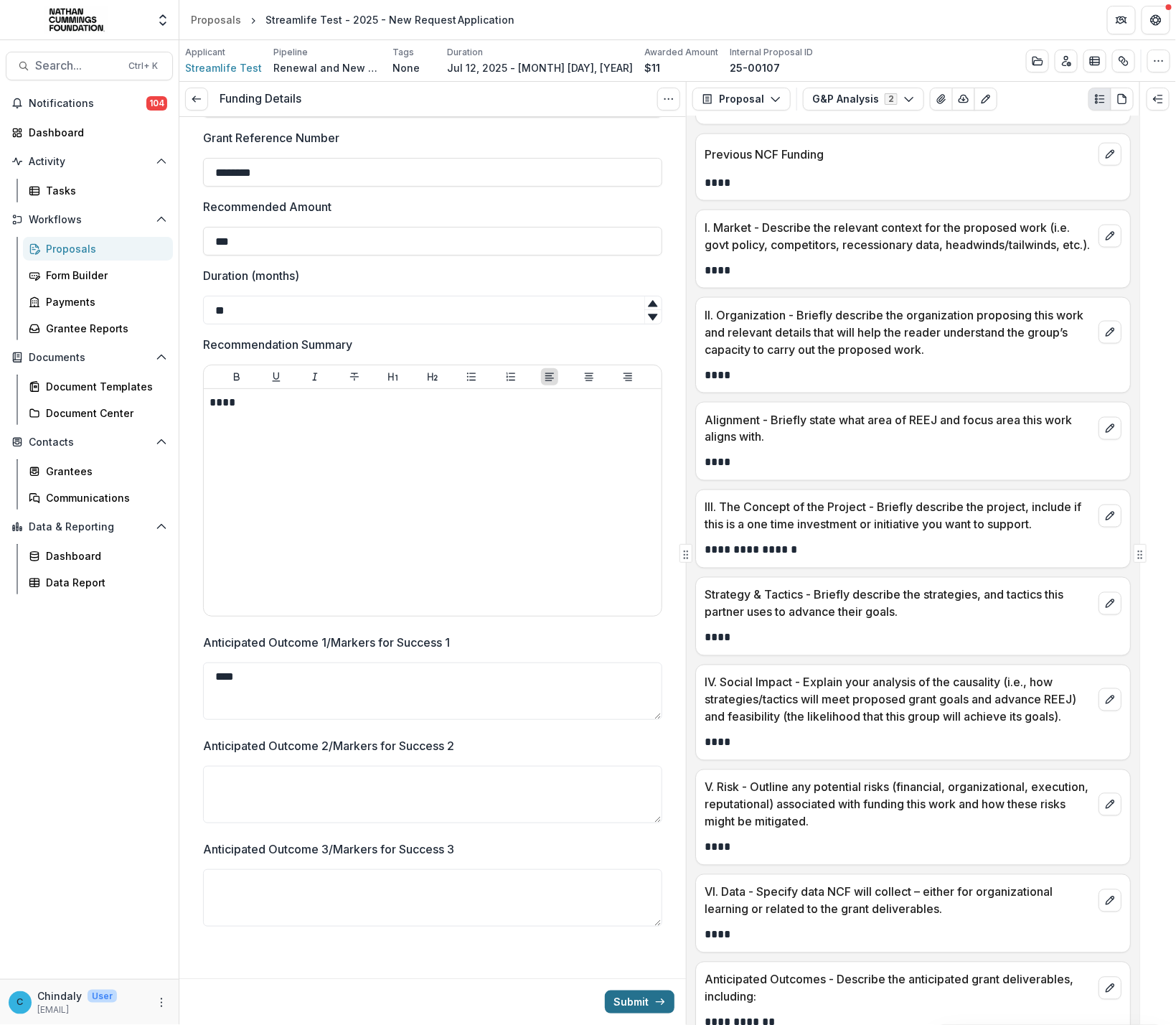 type on "****" 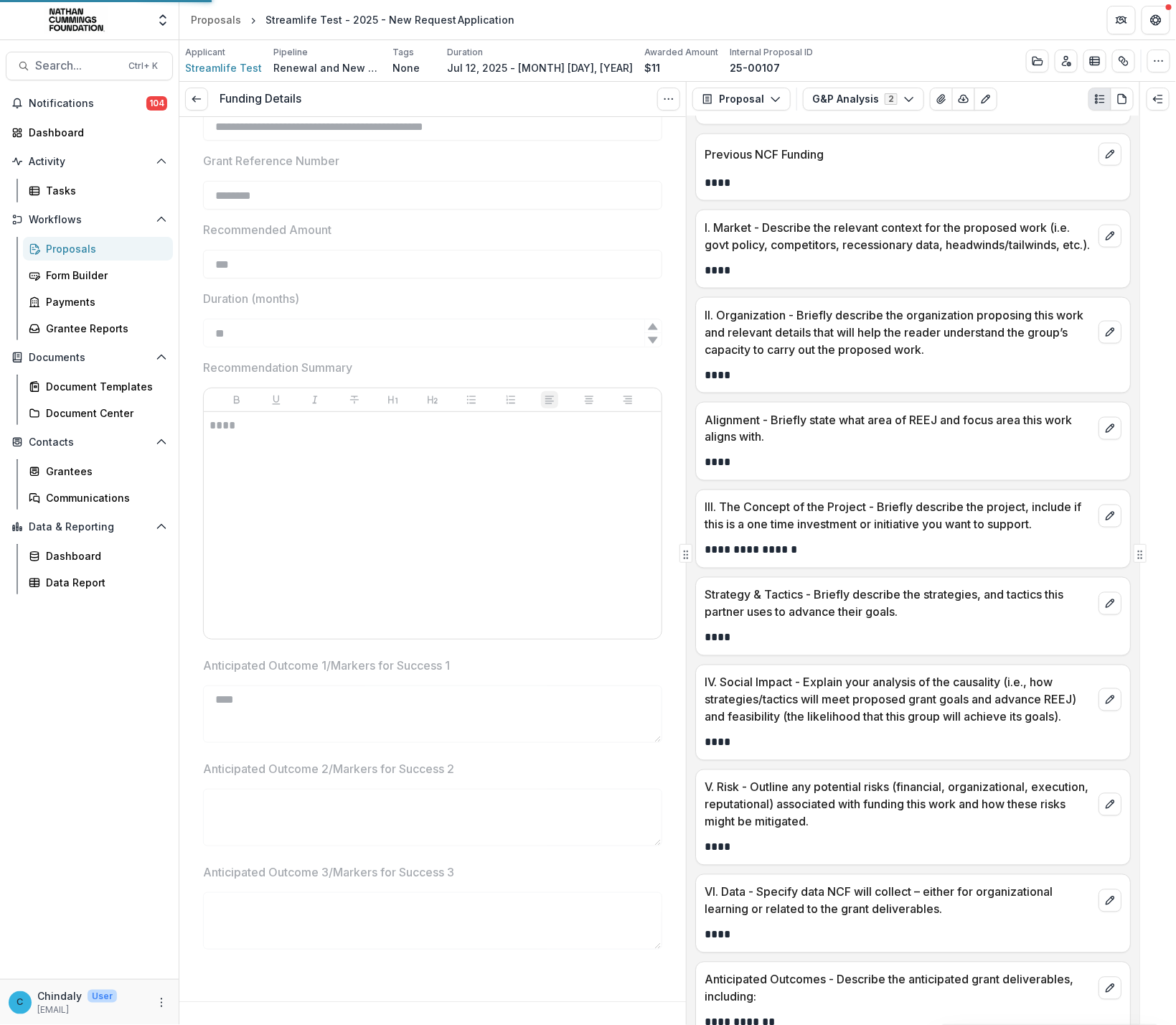 scroll, scrollTop: 93, scrollLeft: 0, axis: vertical 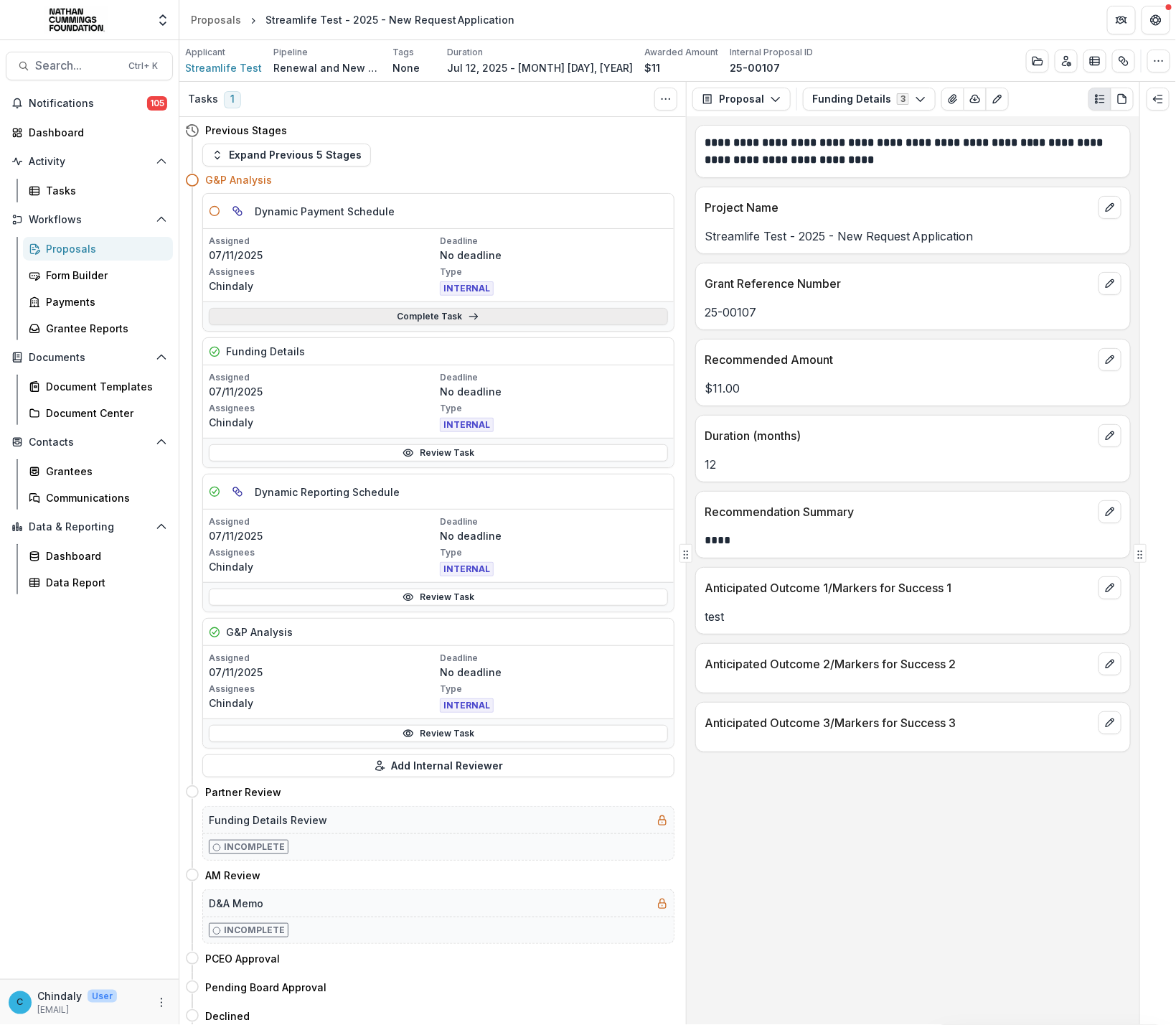click on "Complete Task" at bounding box center [438, 317] 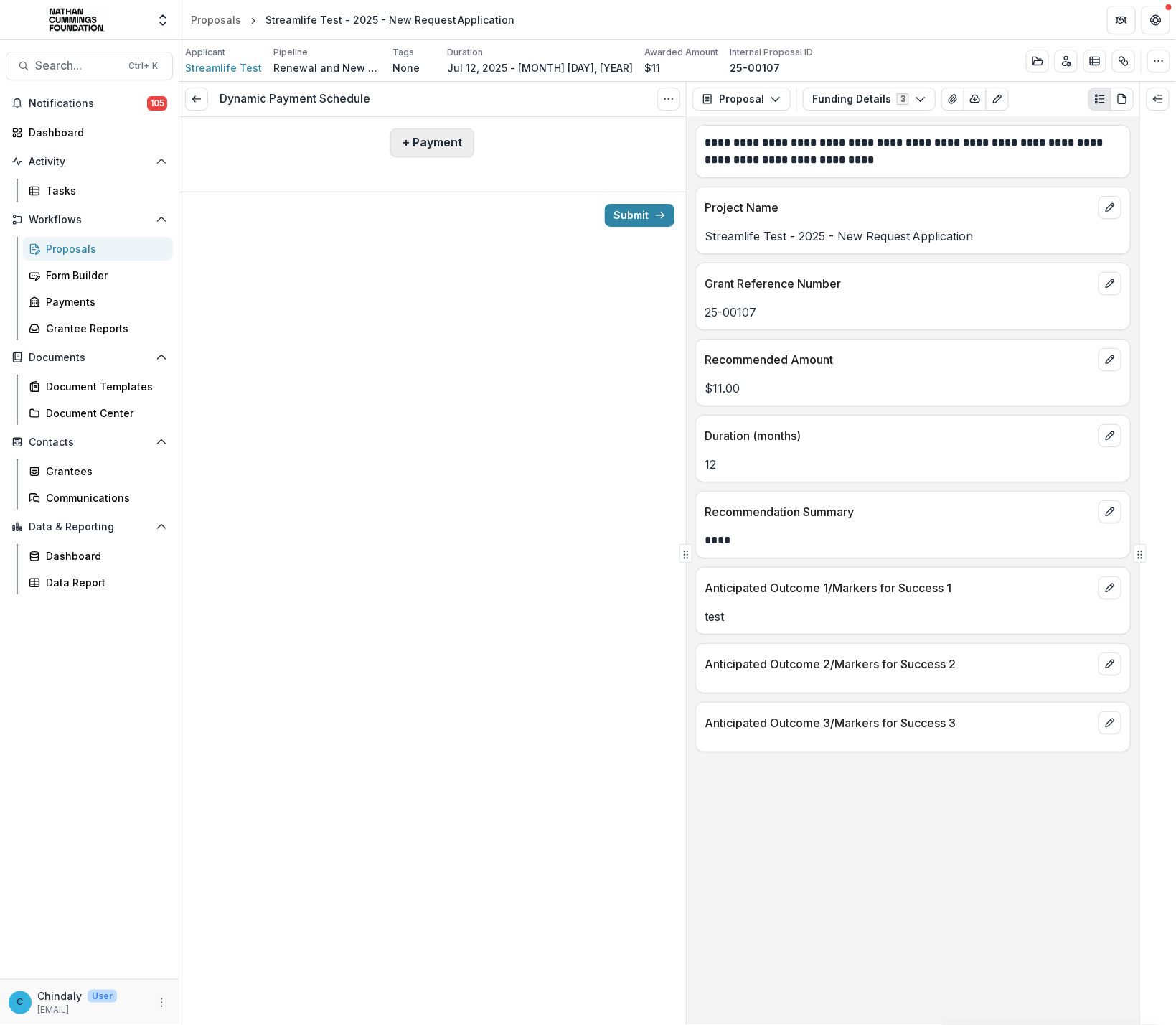 click on "+ Payment" at bounding box center [432, 143] 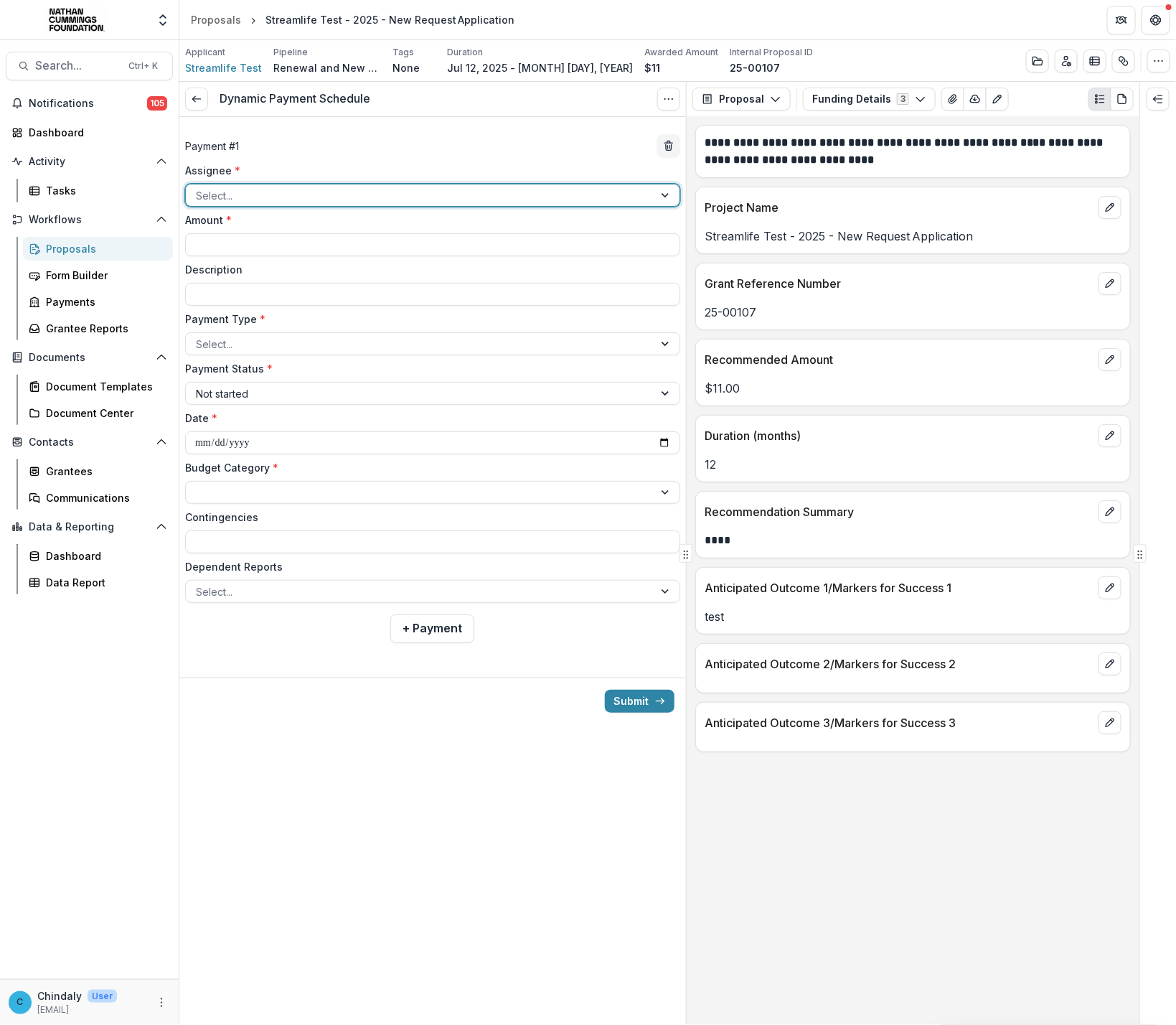 click at bounding box center (420, 195) 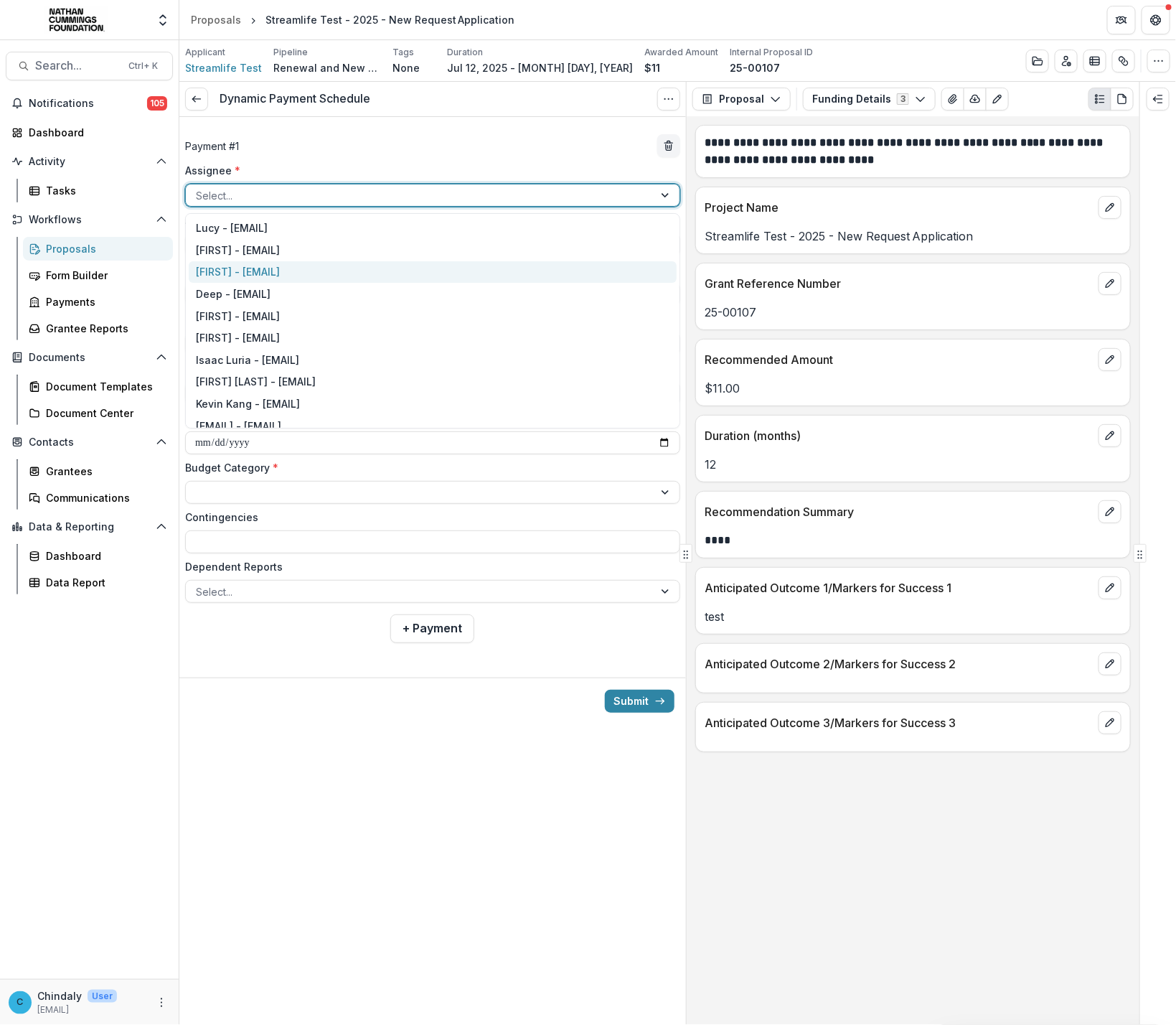 click on "[FIRST] - [EMAIL]" at bounding box center [433, 272] 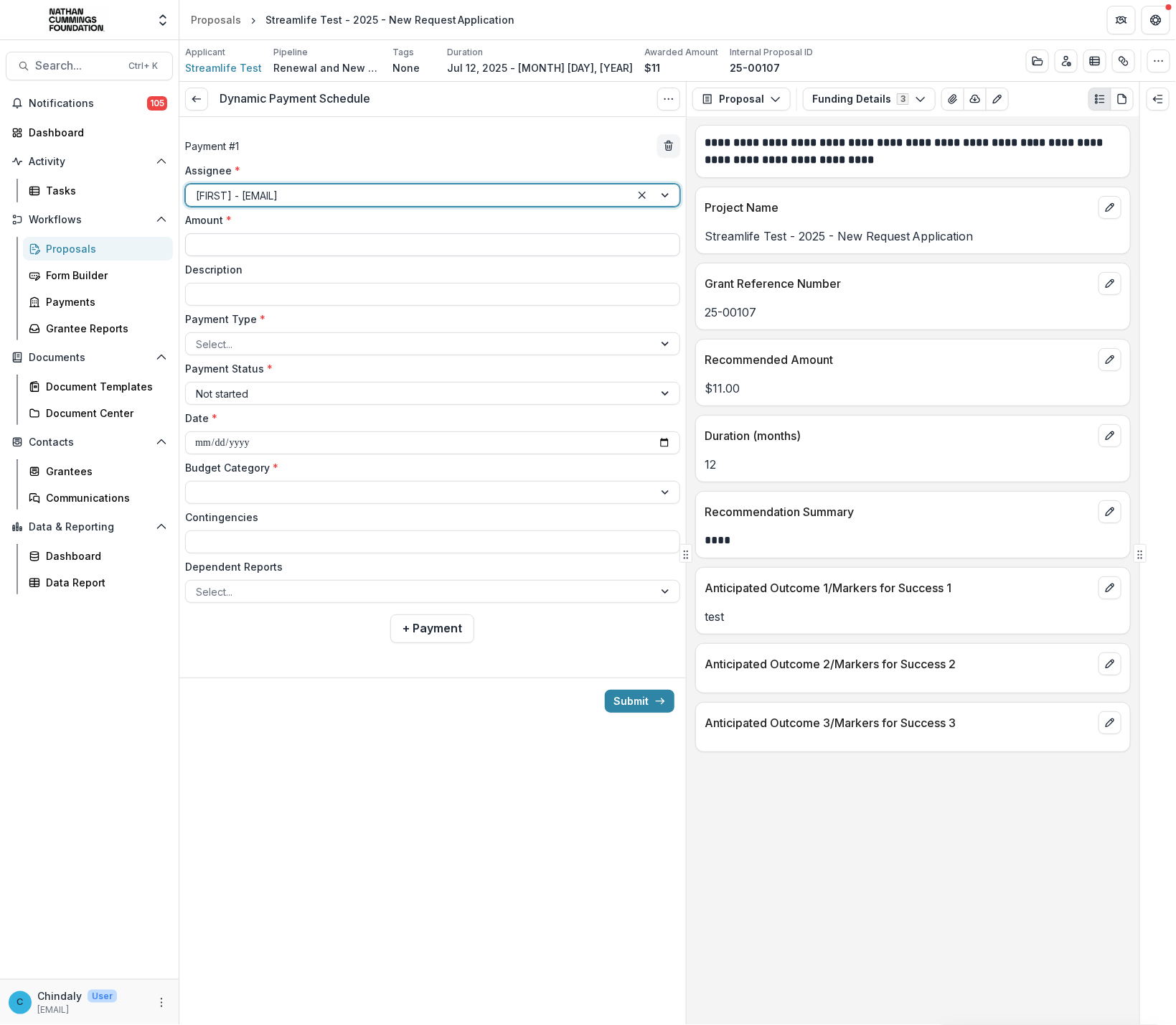 click on "Amount *" at bounding box center [433, 245] 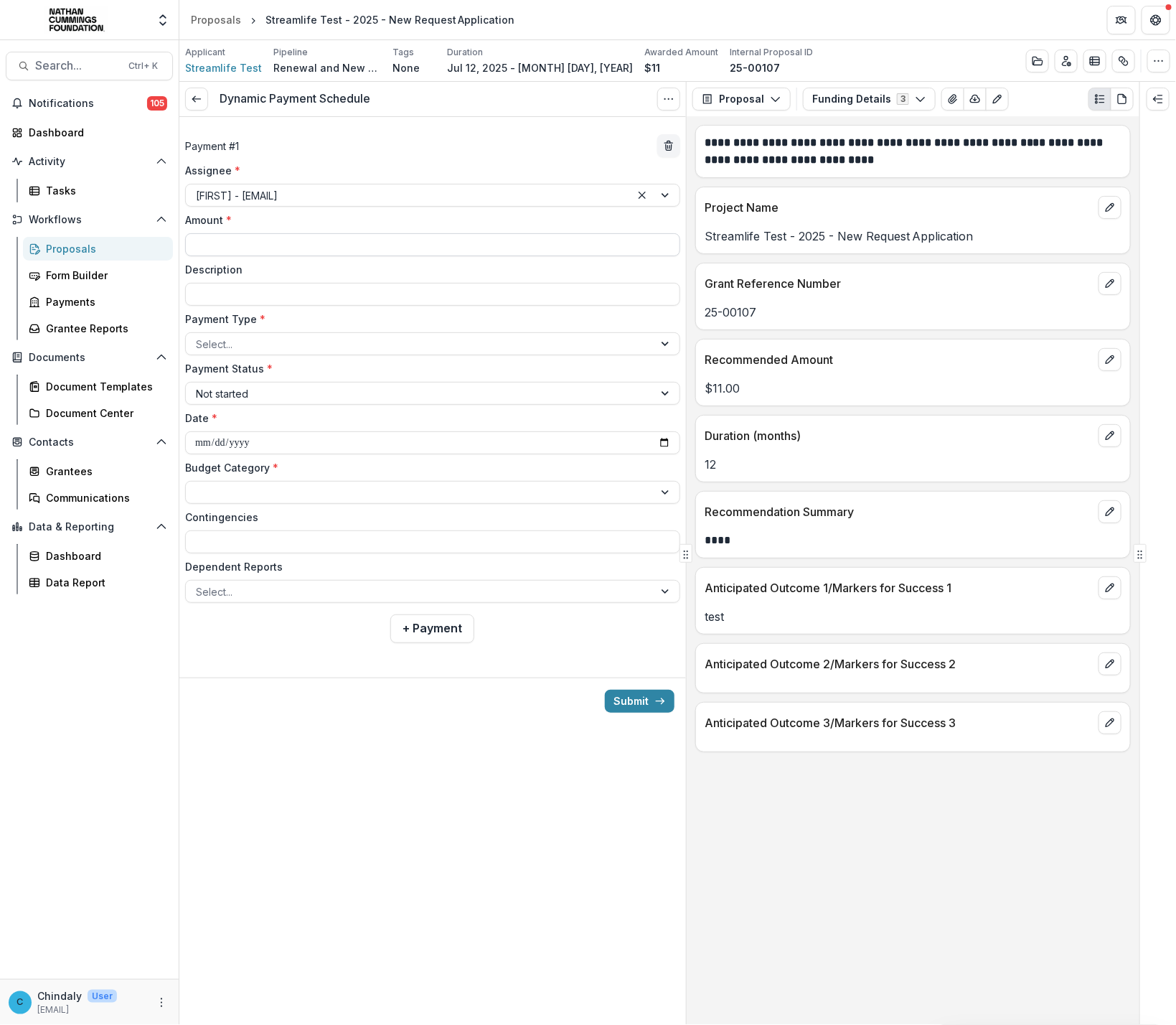 type on "*******" 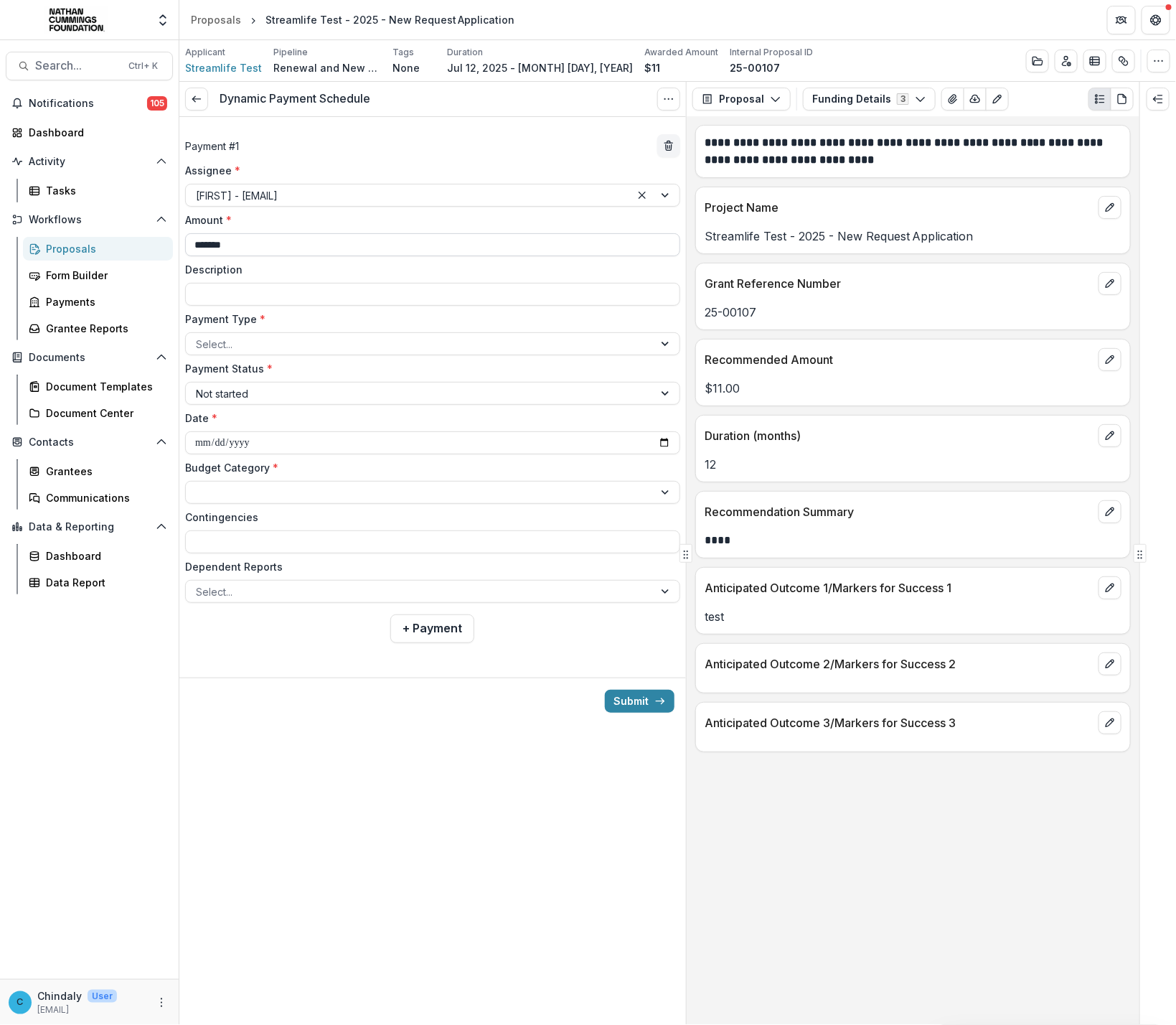 type on "**********" 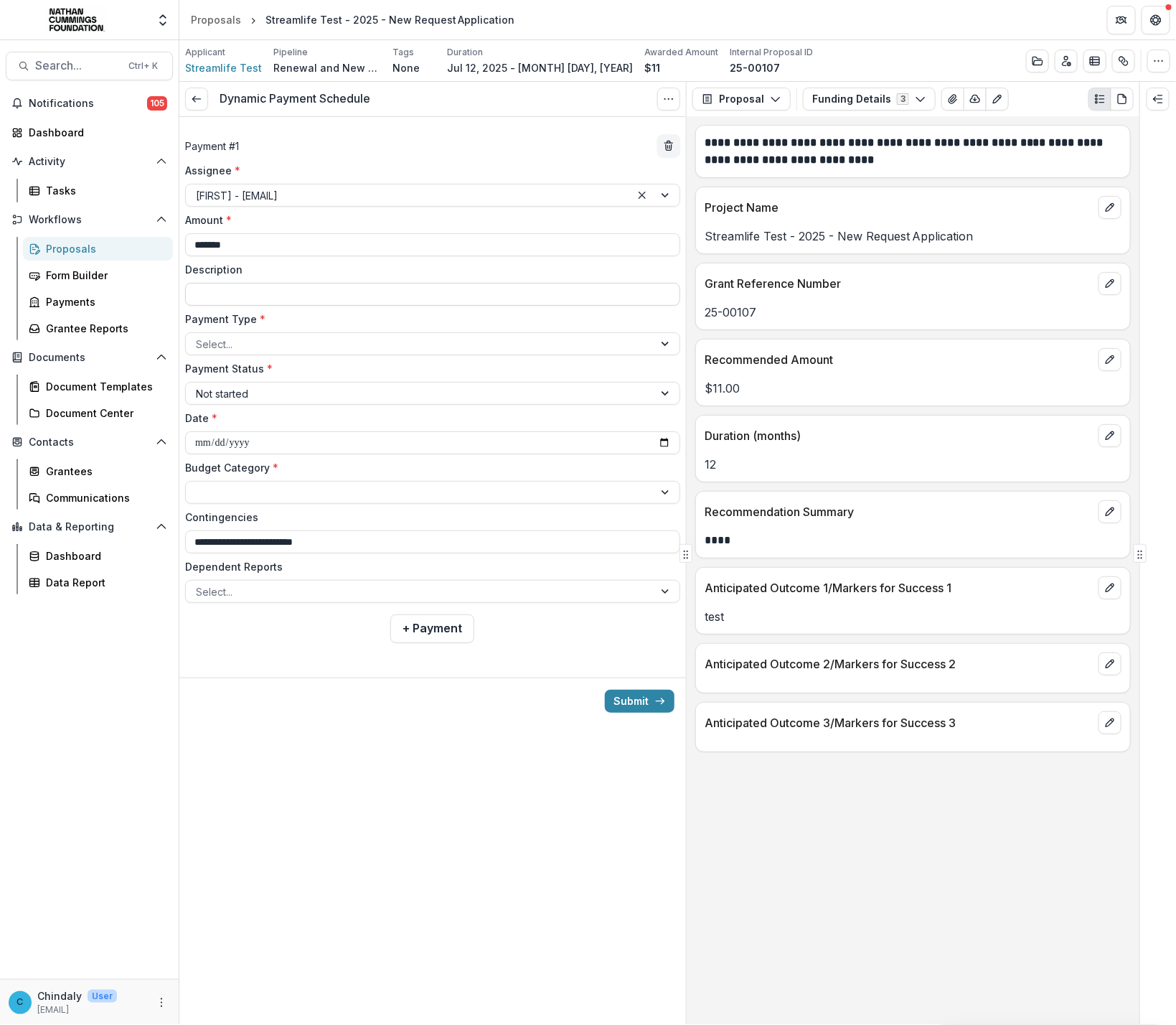 click on "Description" at bounding box center (433, 294) 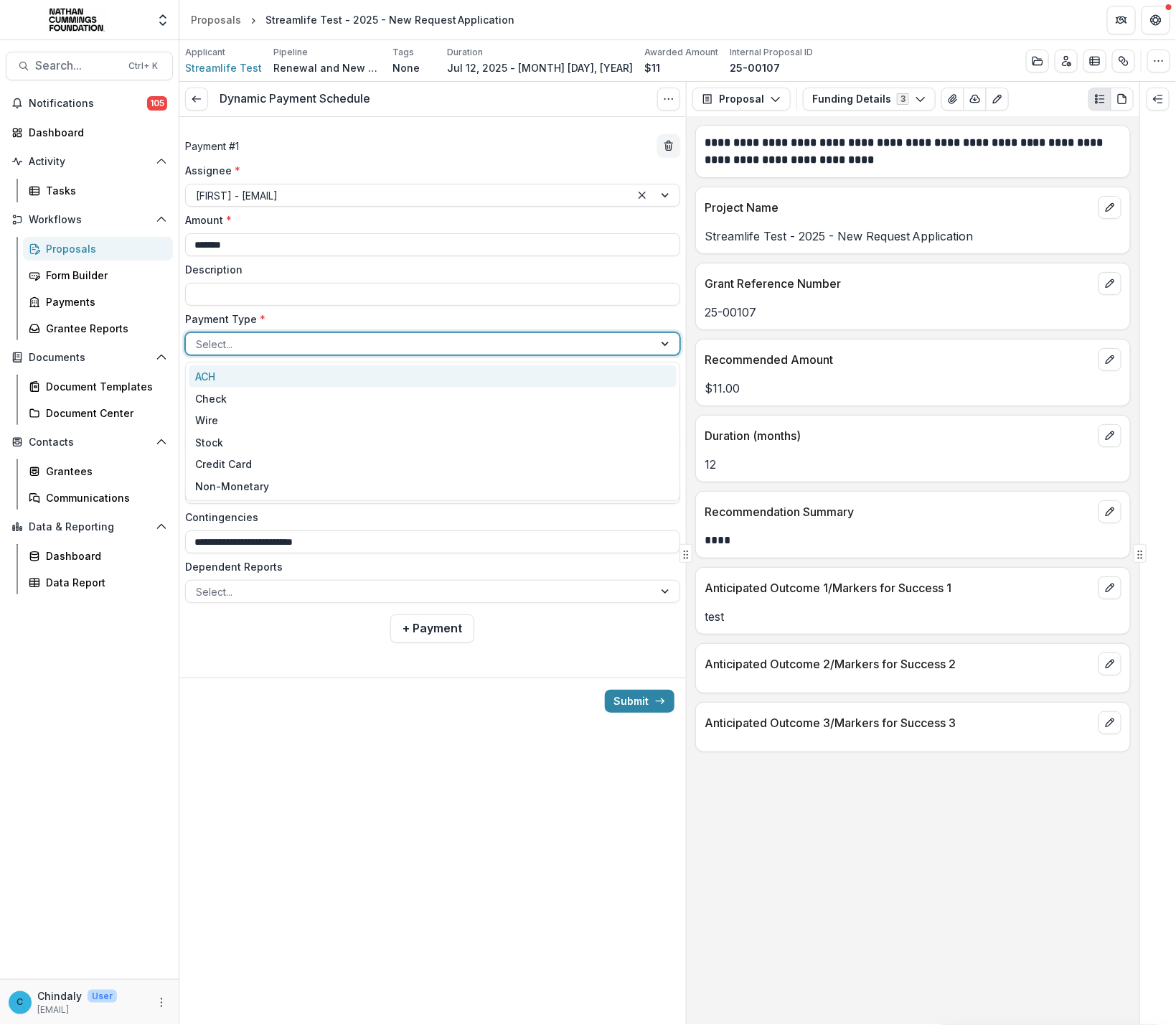 click at bounding box center (420, 344) 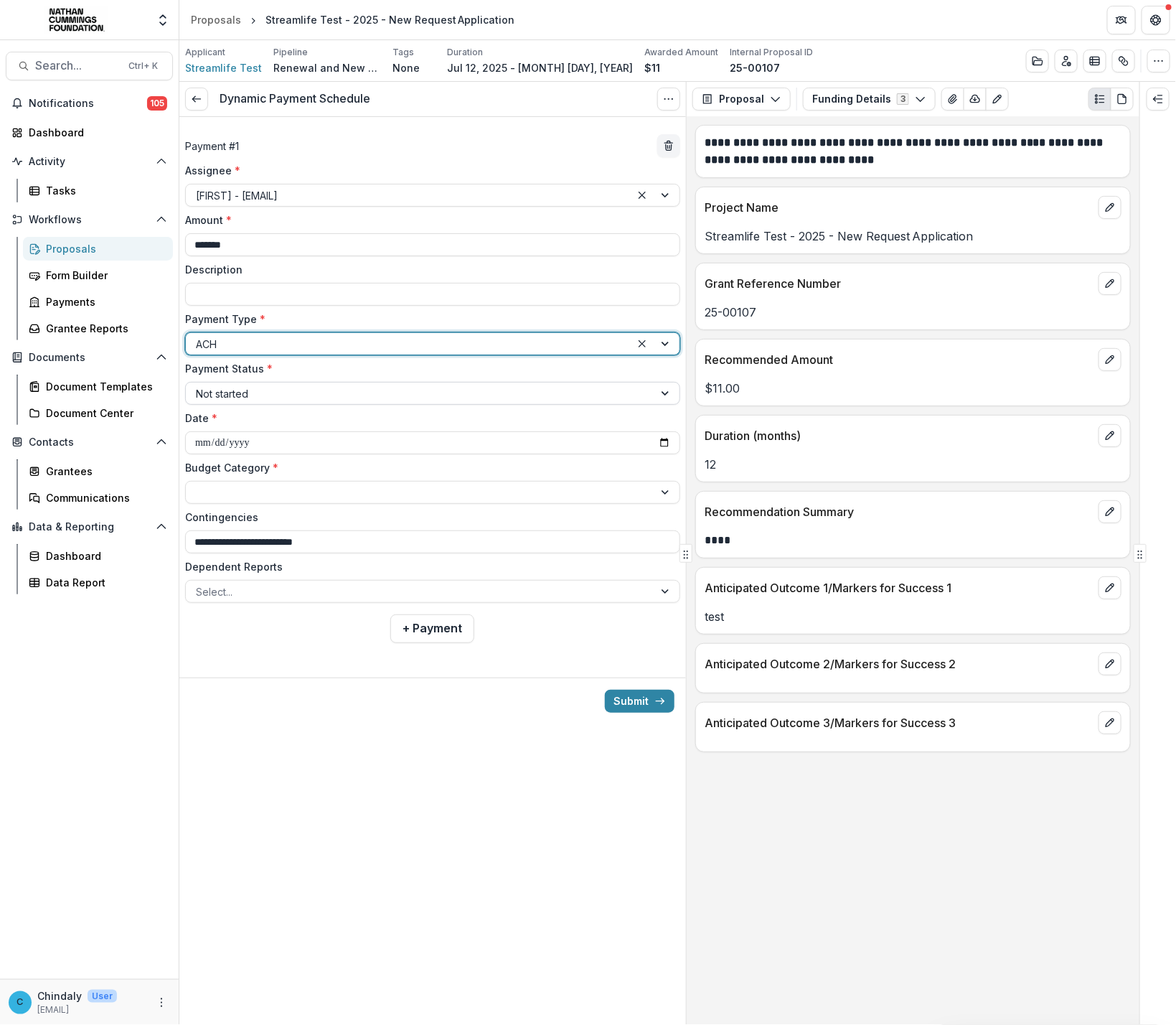 click at bounding box center [420, 393] 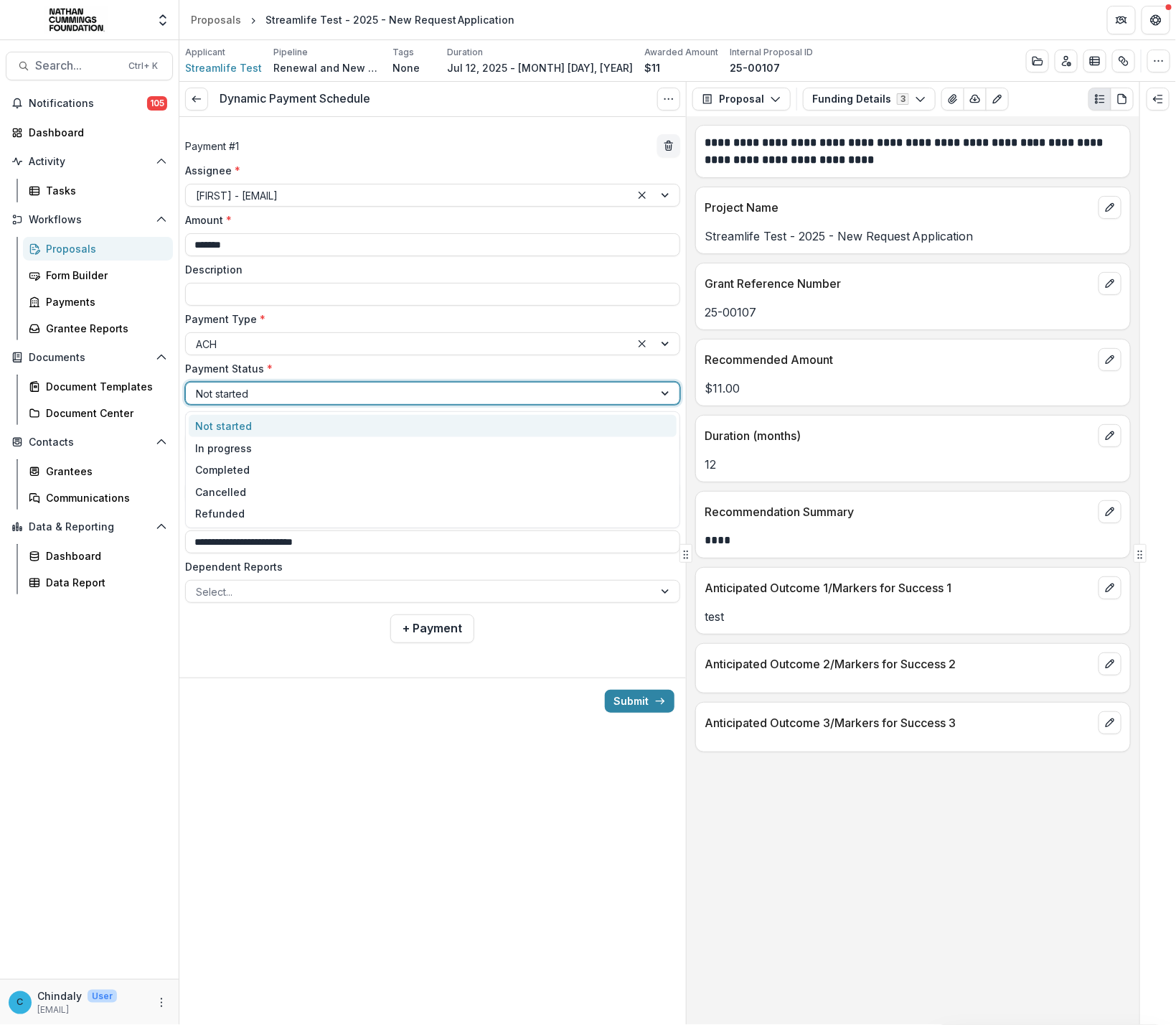 click on "Not started" at bounding box center [433, 426] 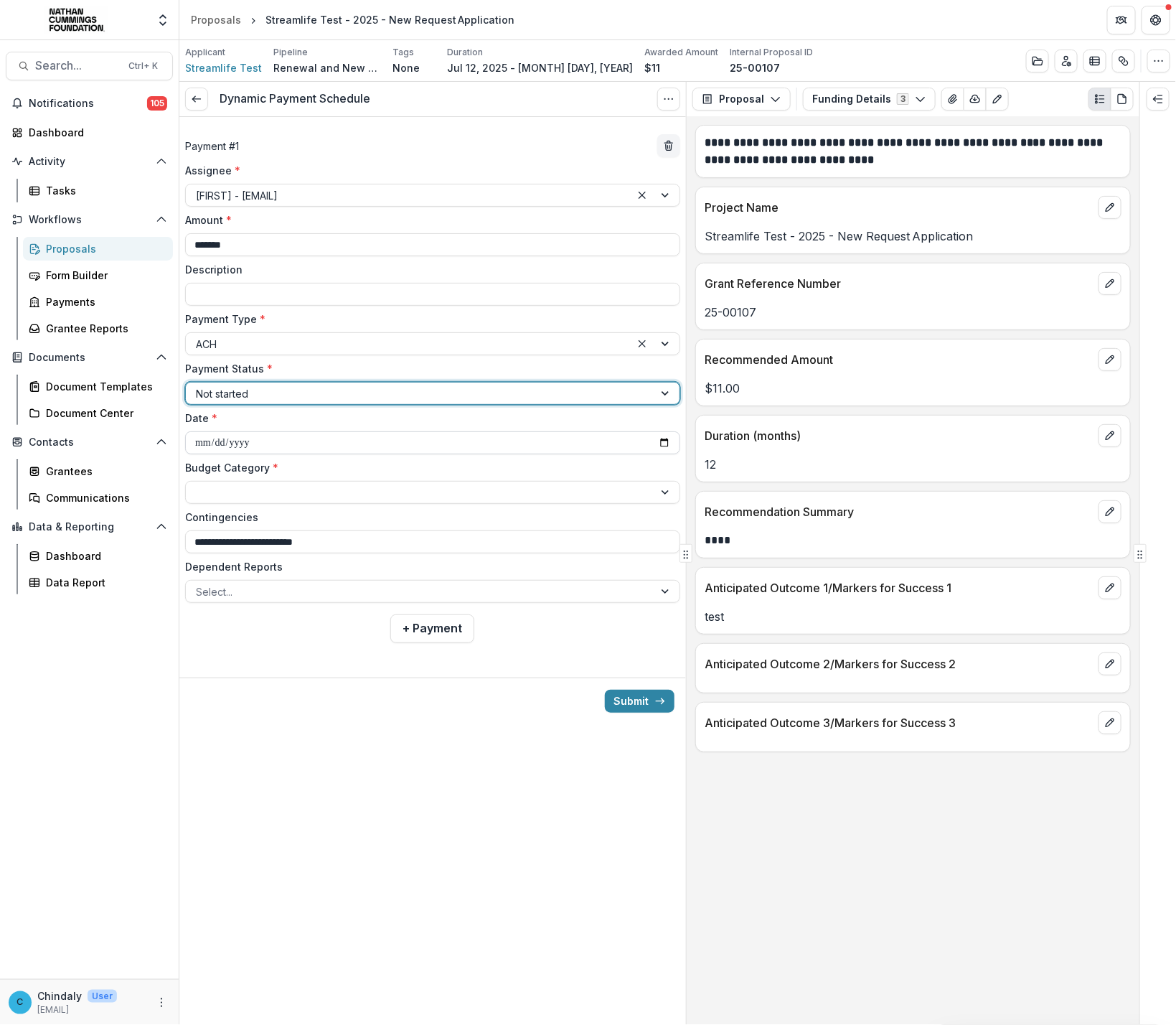 click on "**********" at bounding box center (433, 443) 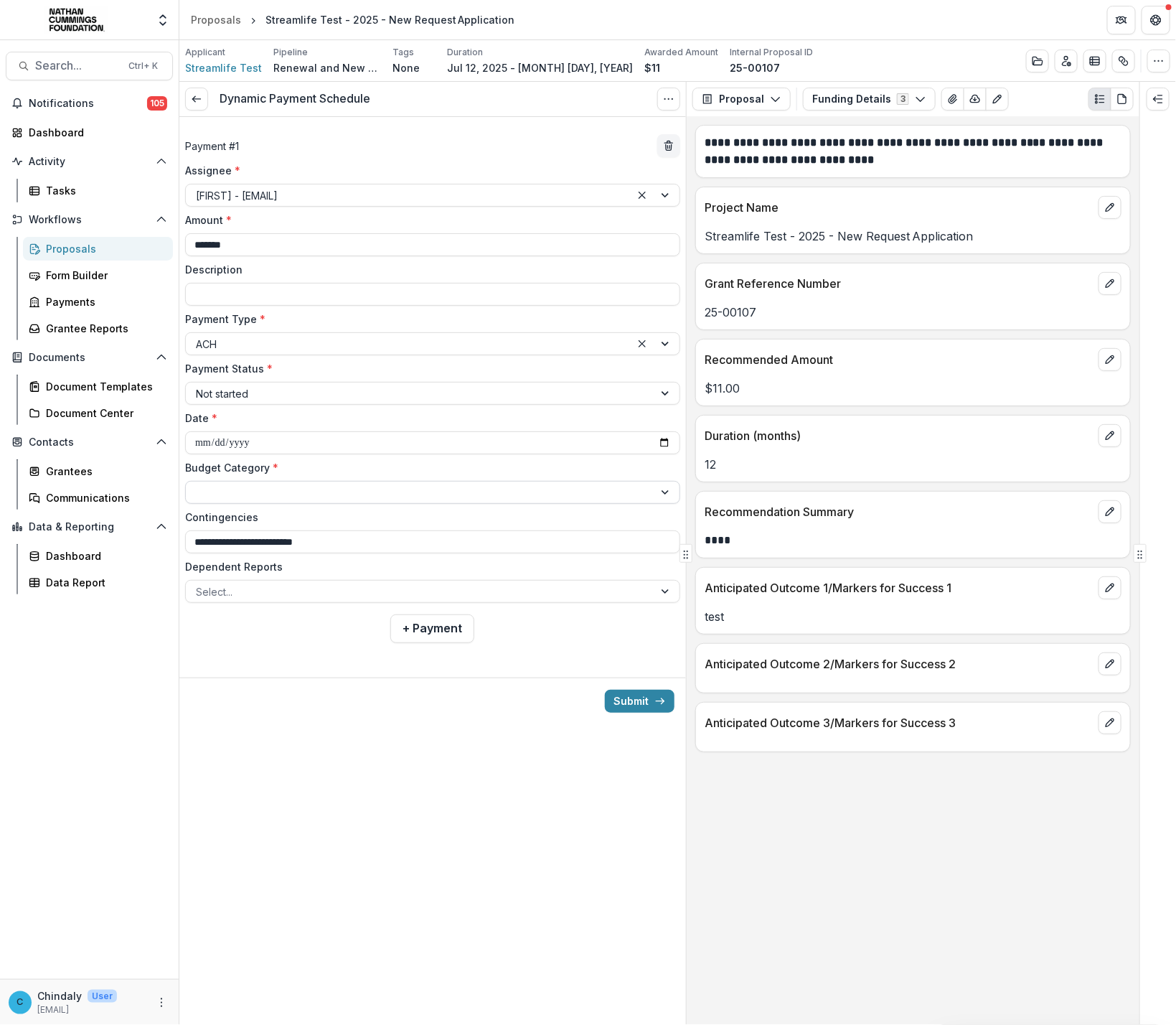 click at bounding box center [420, 492] 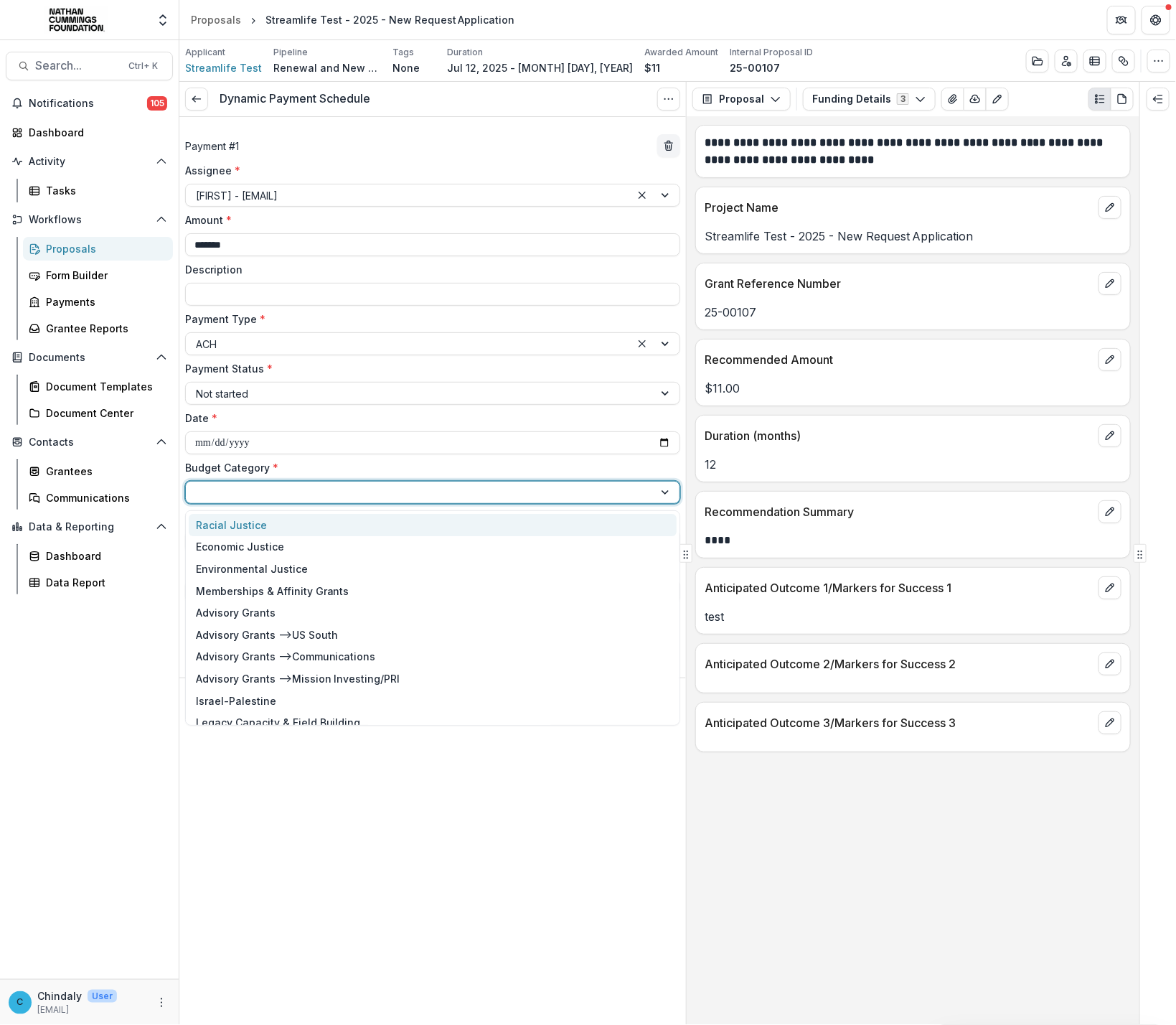 click on "Racial Justice" at bounding box center [233, 525] 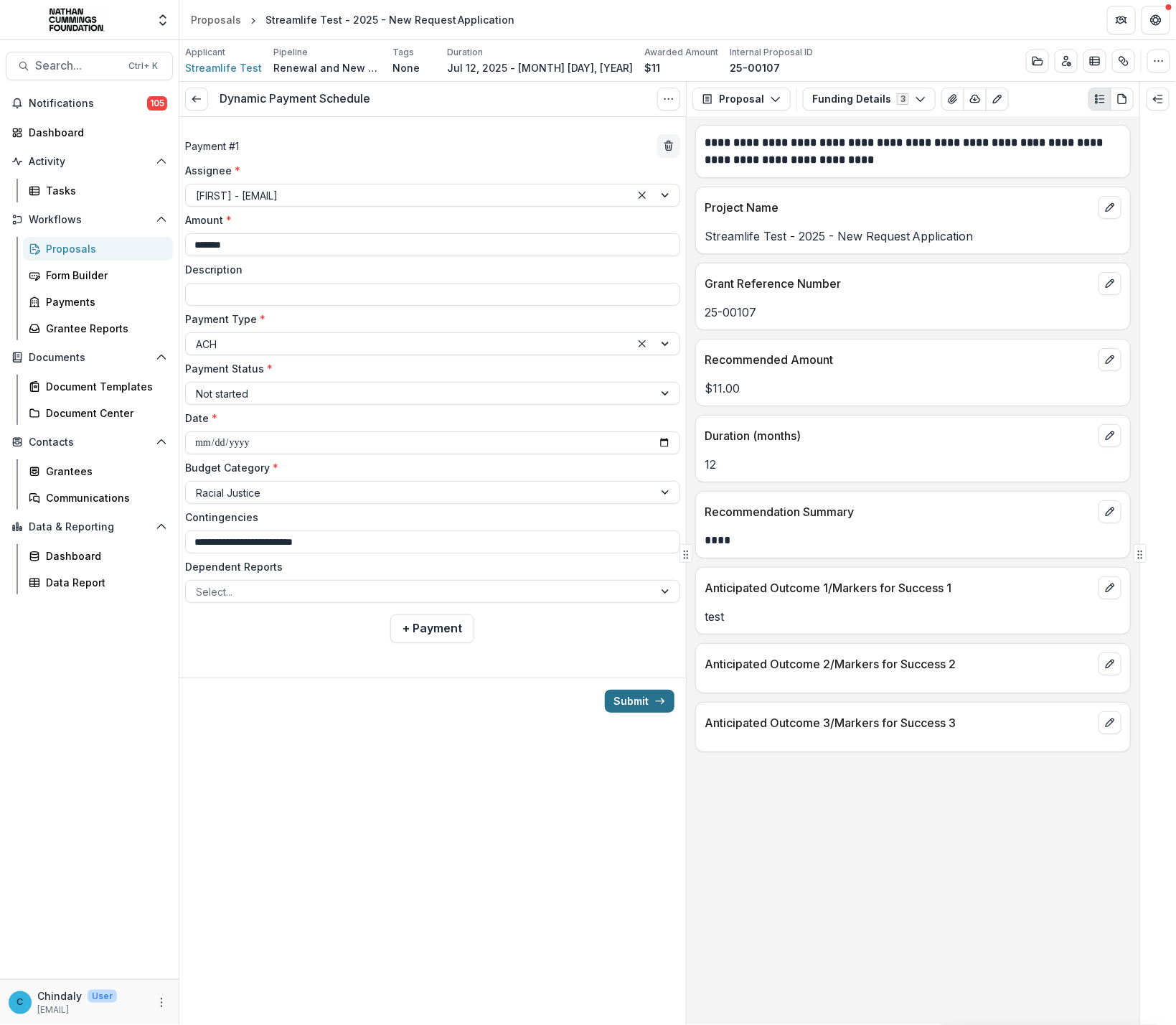 click 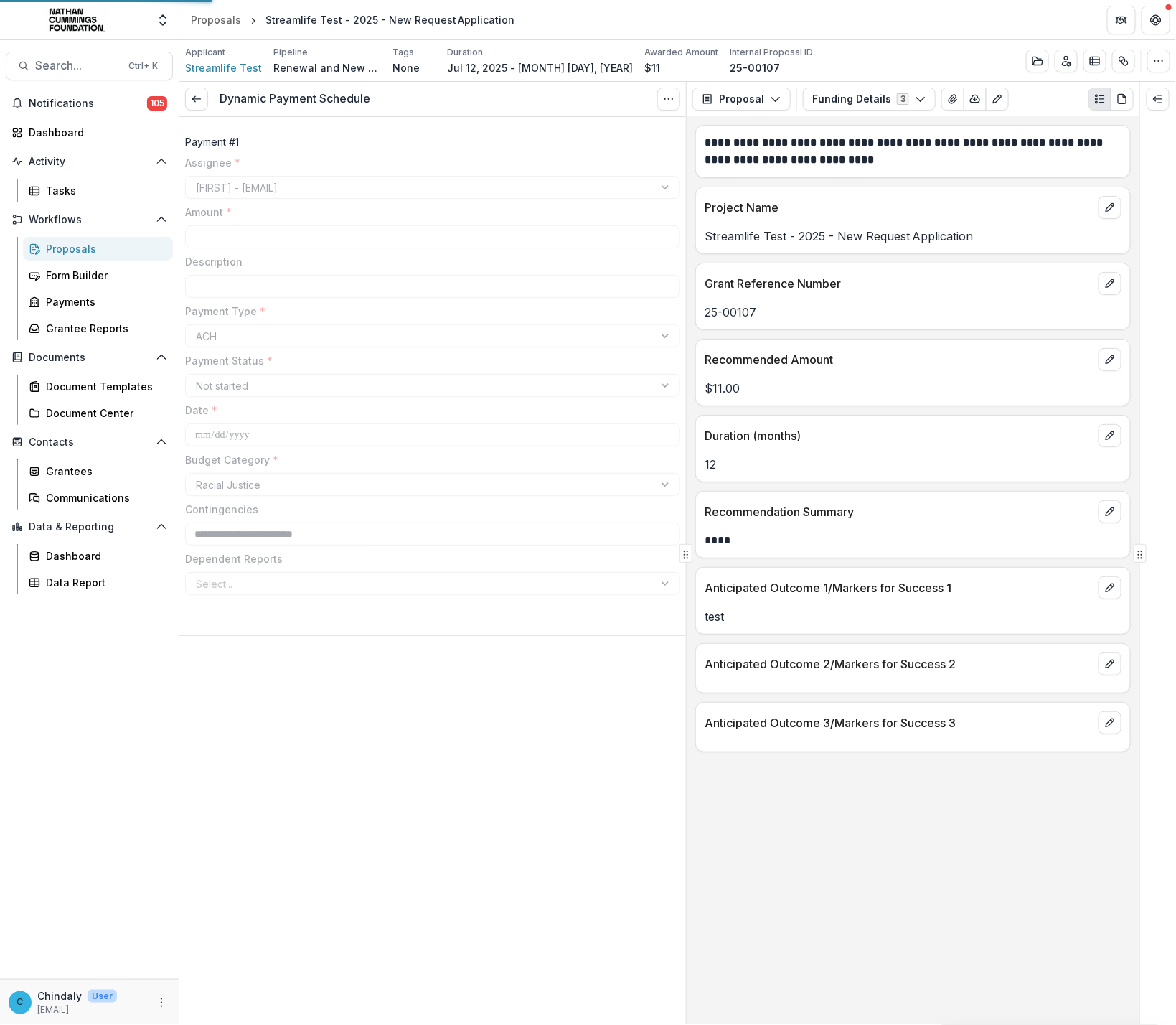 type on "*******" 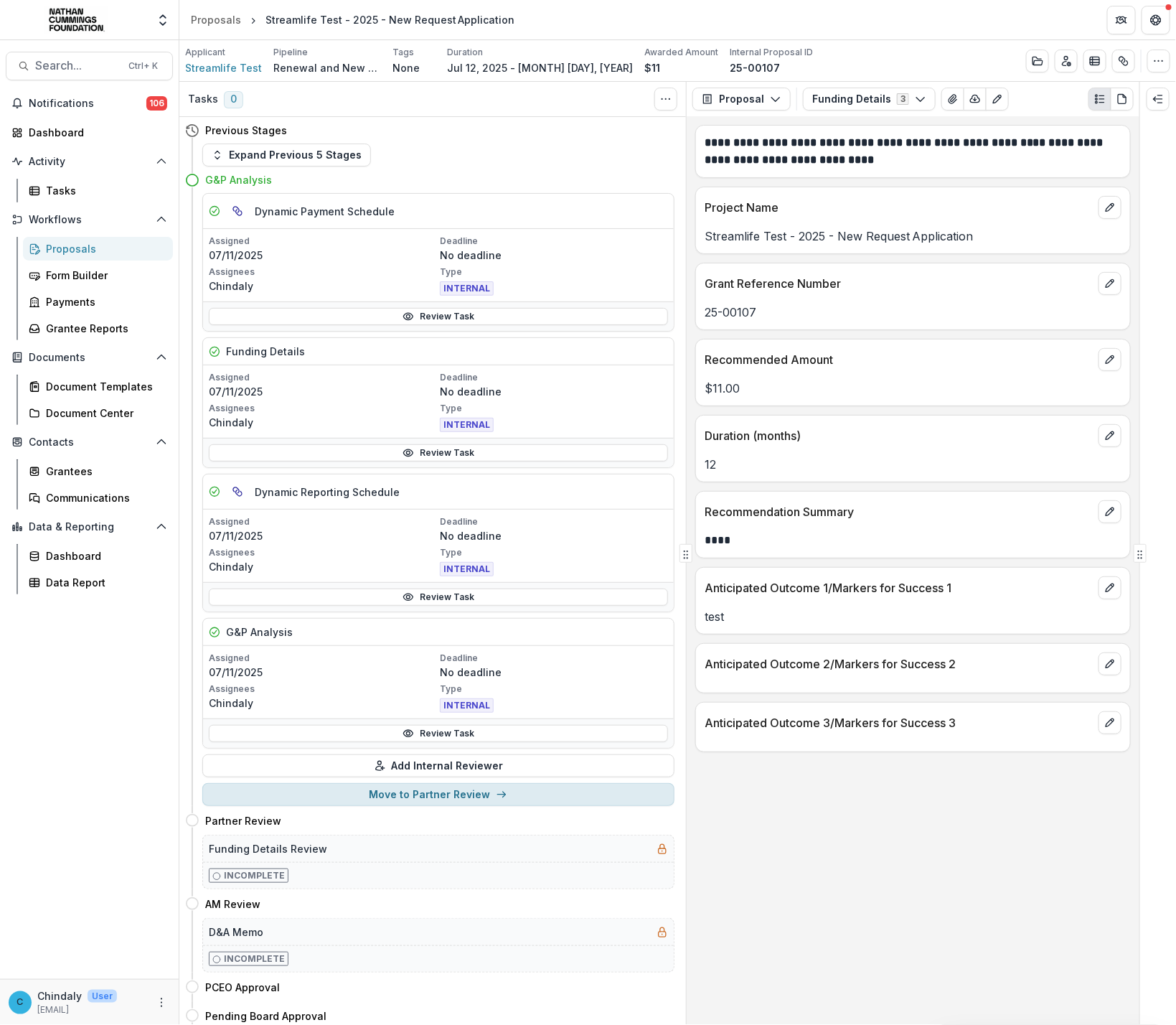 click on "Move to Partner Review" at bounding box center [438, 795] 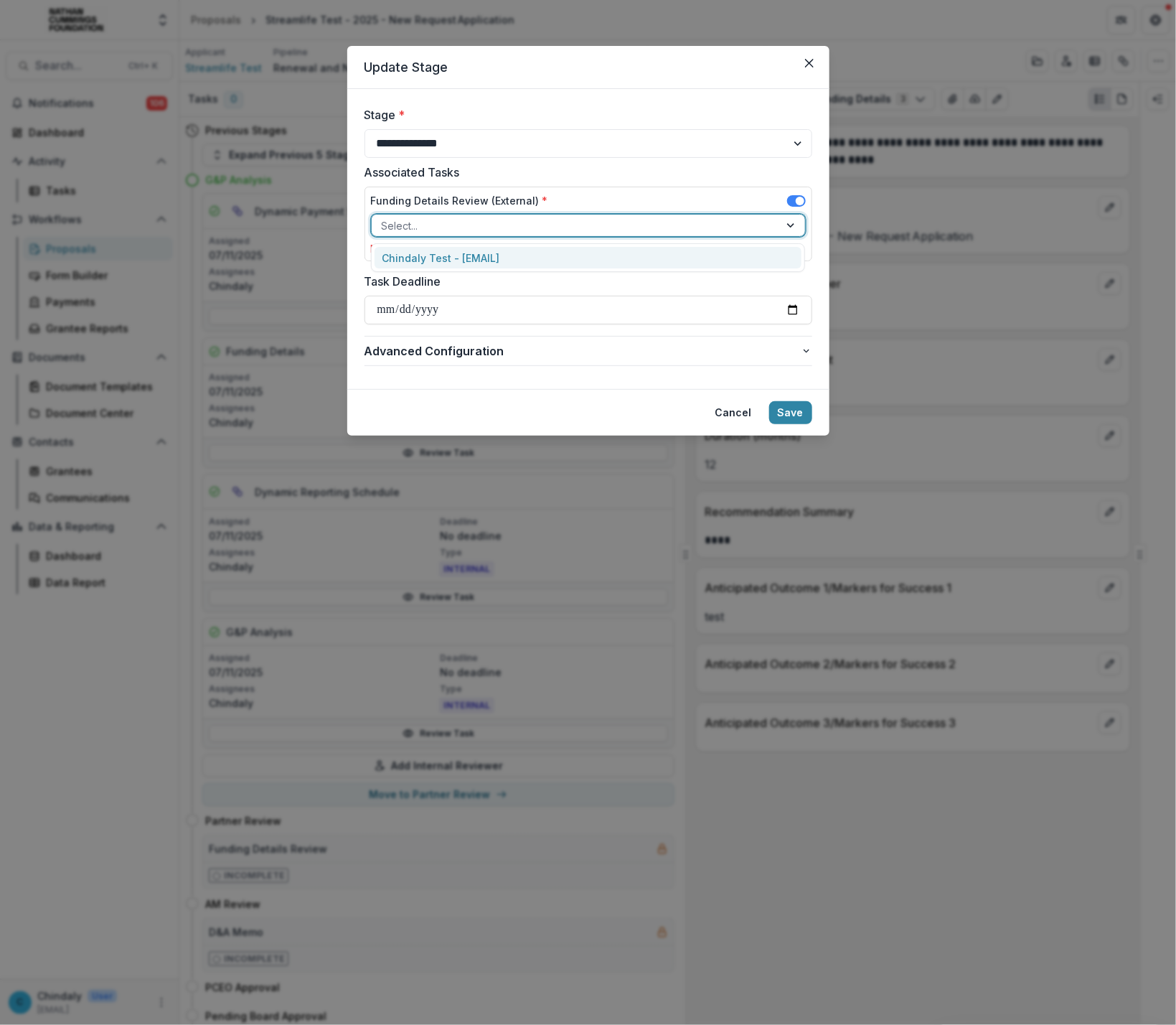 click at bounding box center (575, 225) 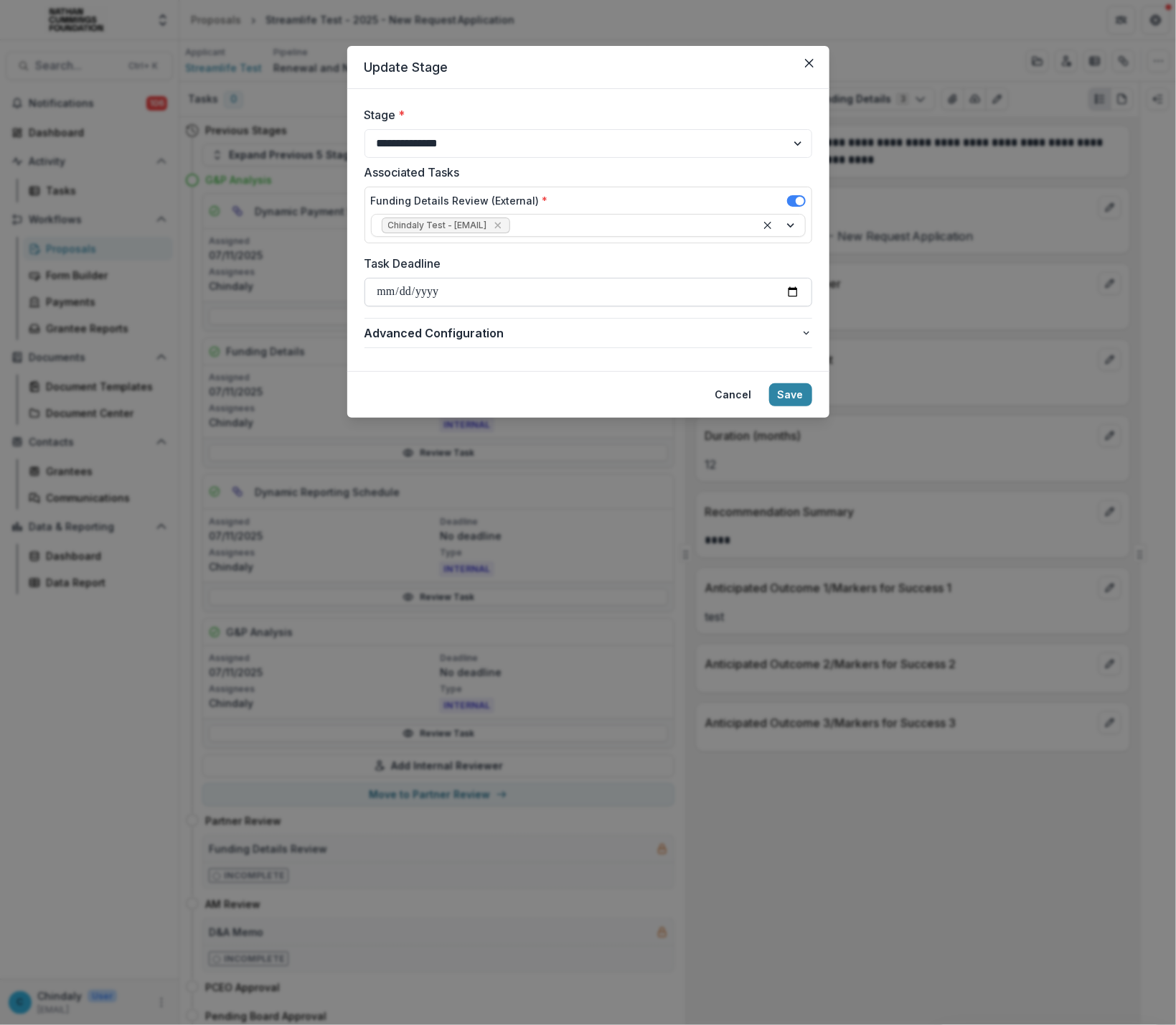 click on "Task Deadline" at bounding box center [588, 292] 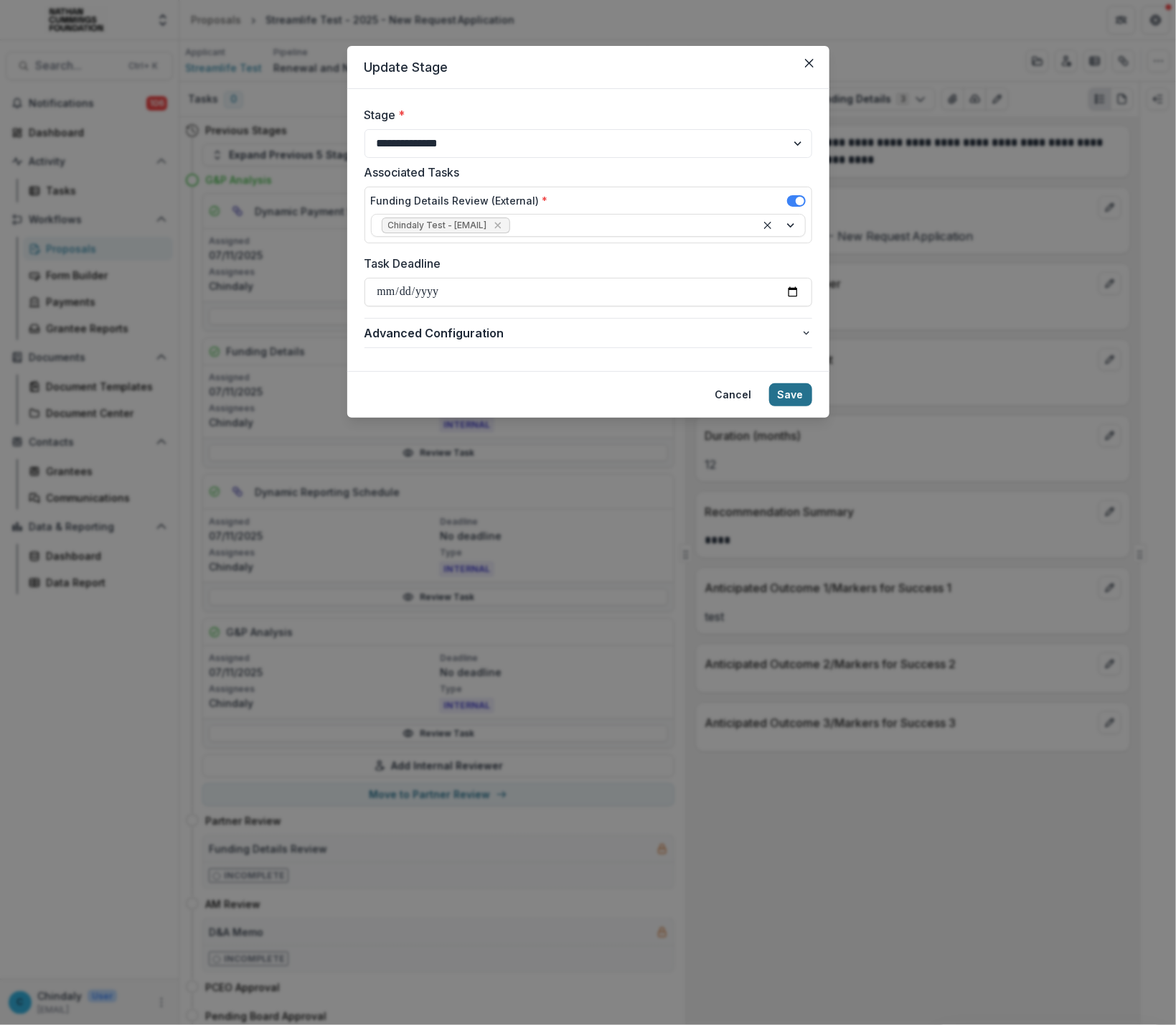click on "Save" at bounding box center [791, 395] 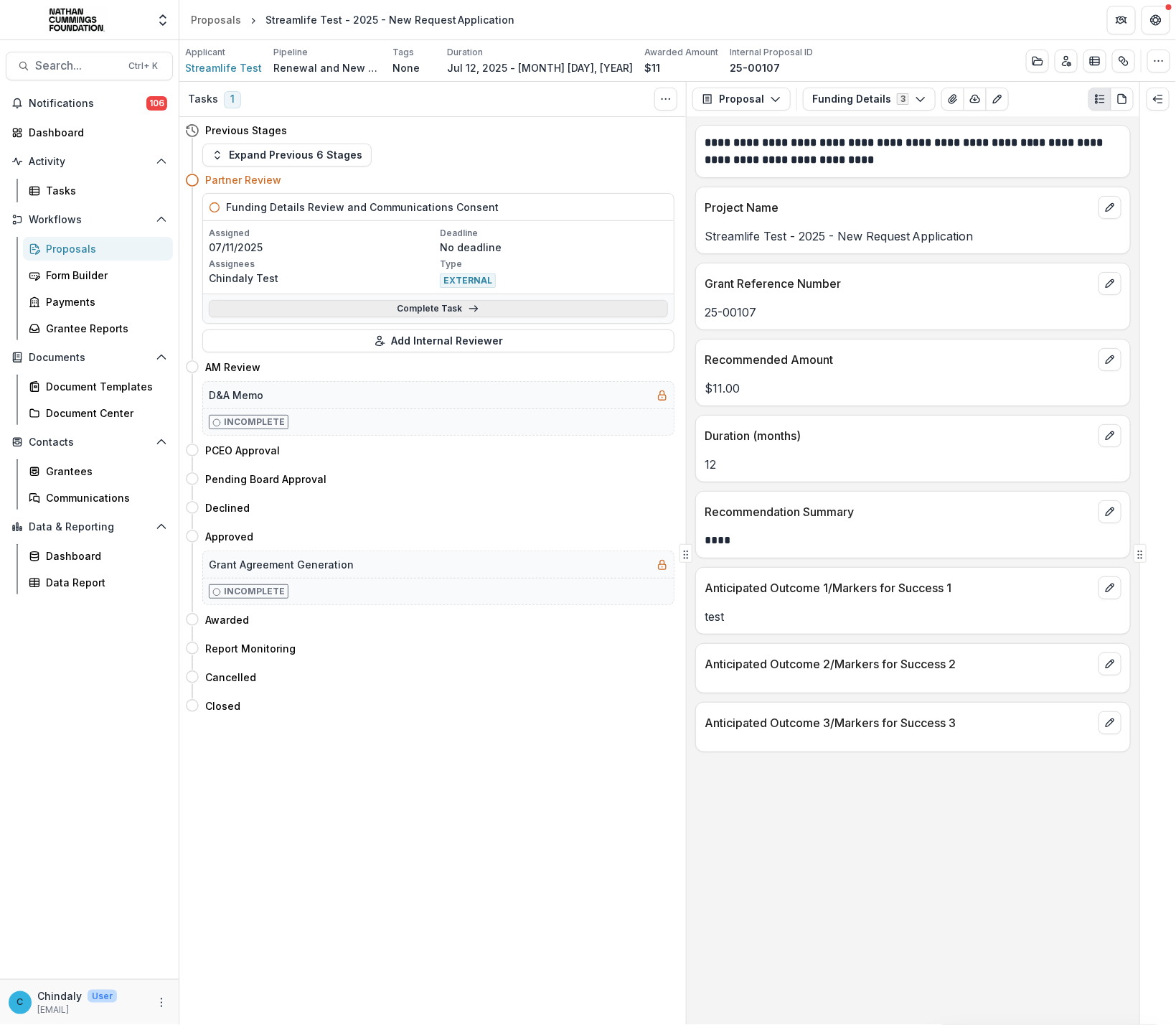 click on "Complete Task" at bounding box center (438, 309) 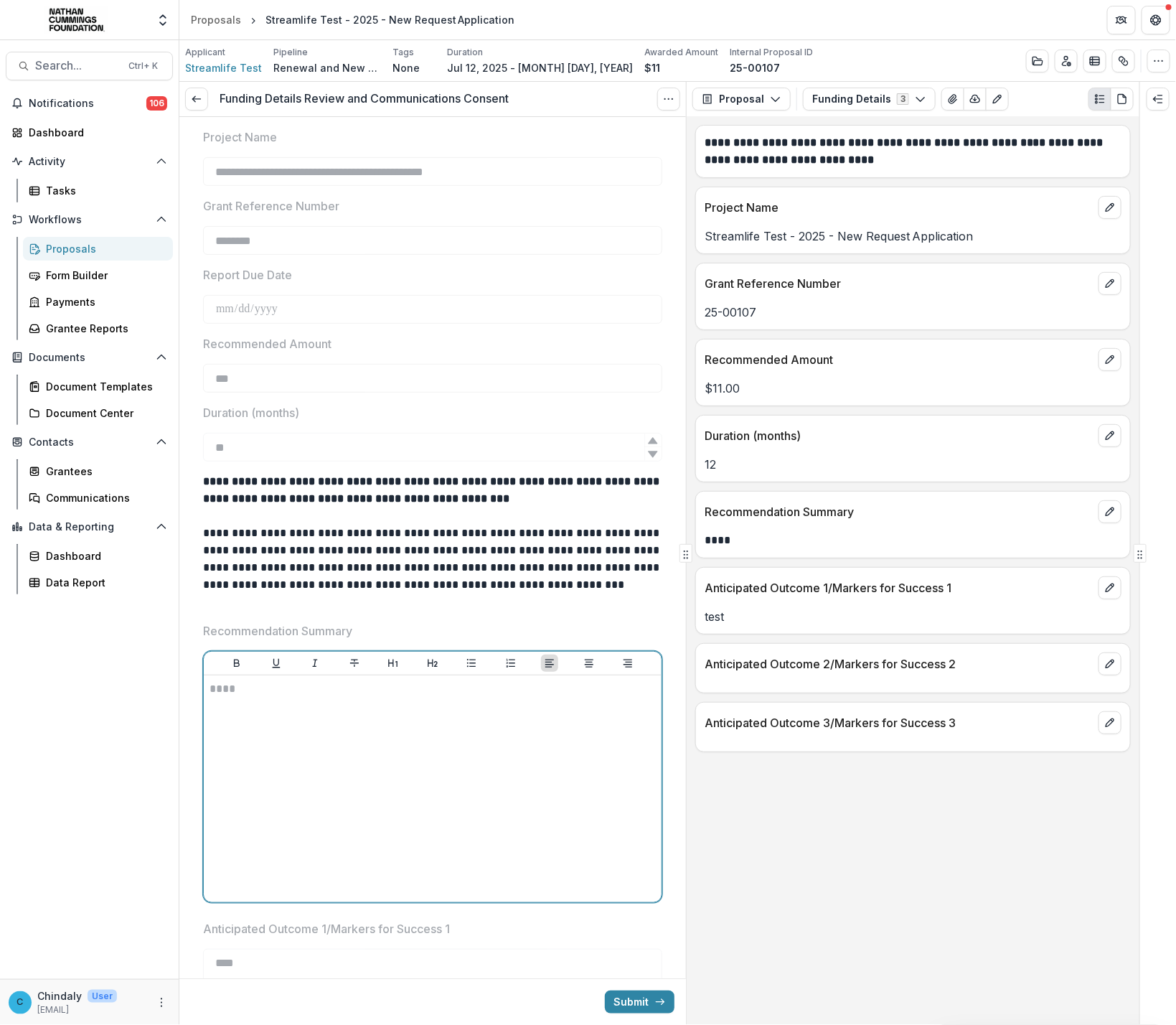 click on "****" at bounding box center [433, 789] 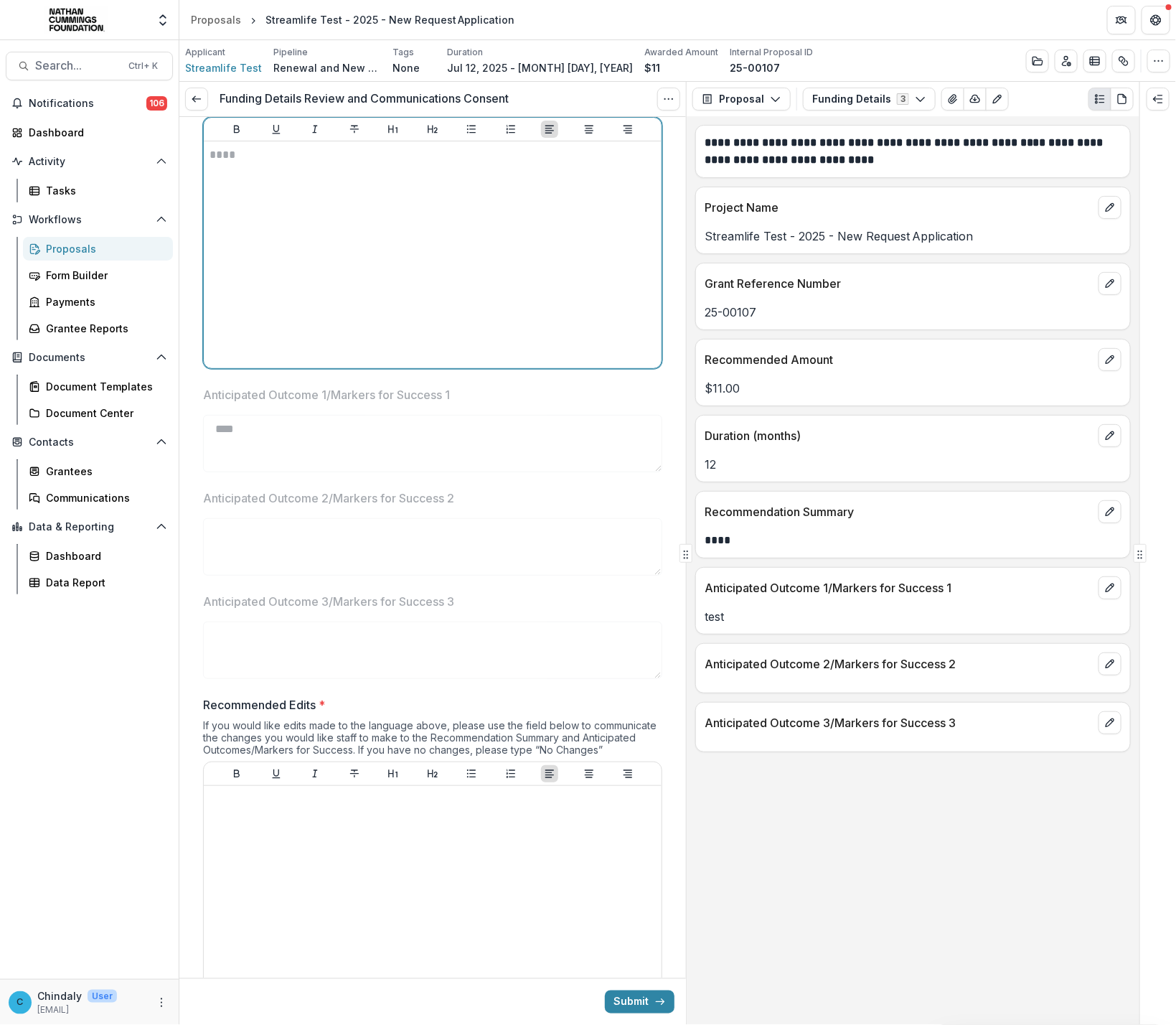 scroll, scrollTop: 537, scrollLeft: 0, axis: vertical 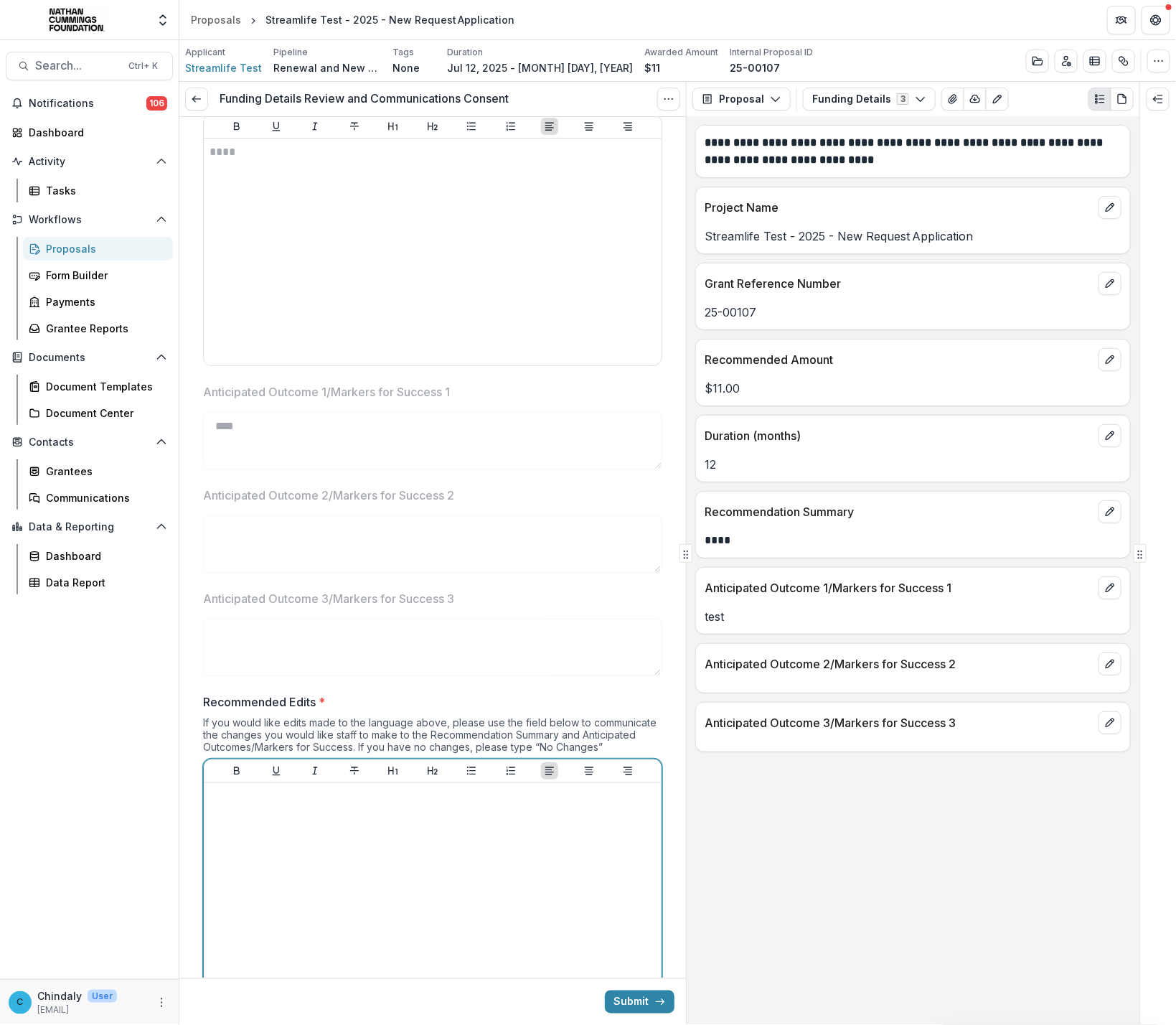 click at bounding box center (433, 897) 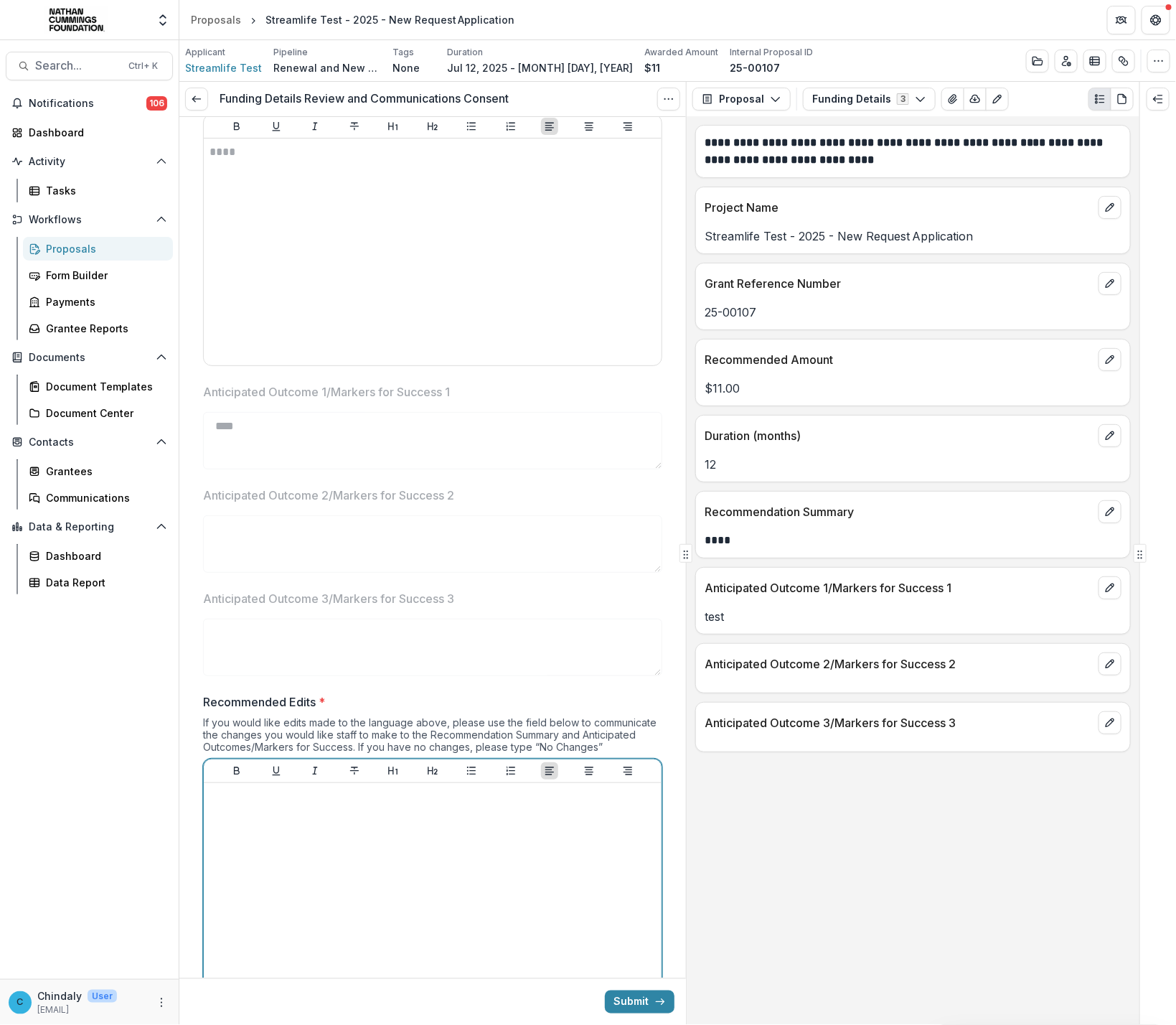 type 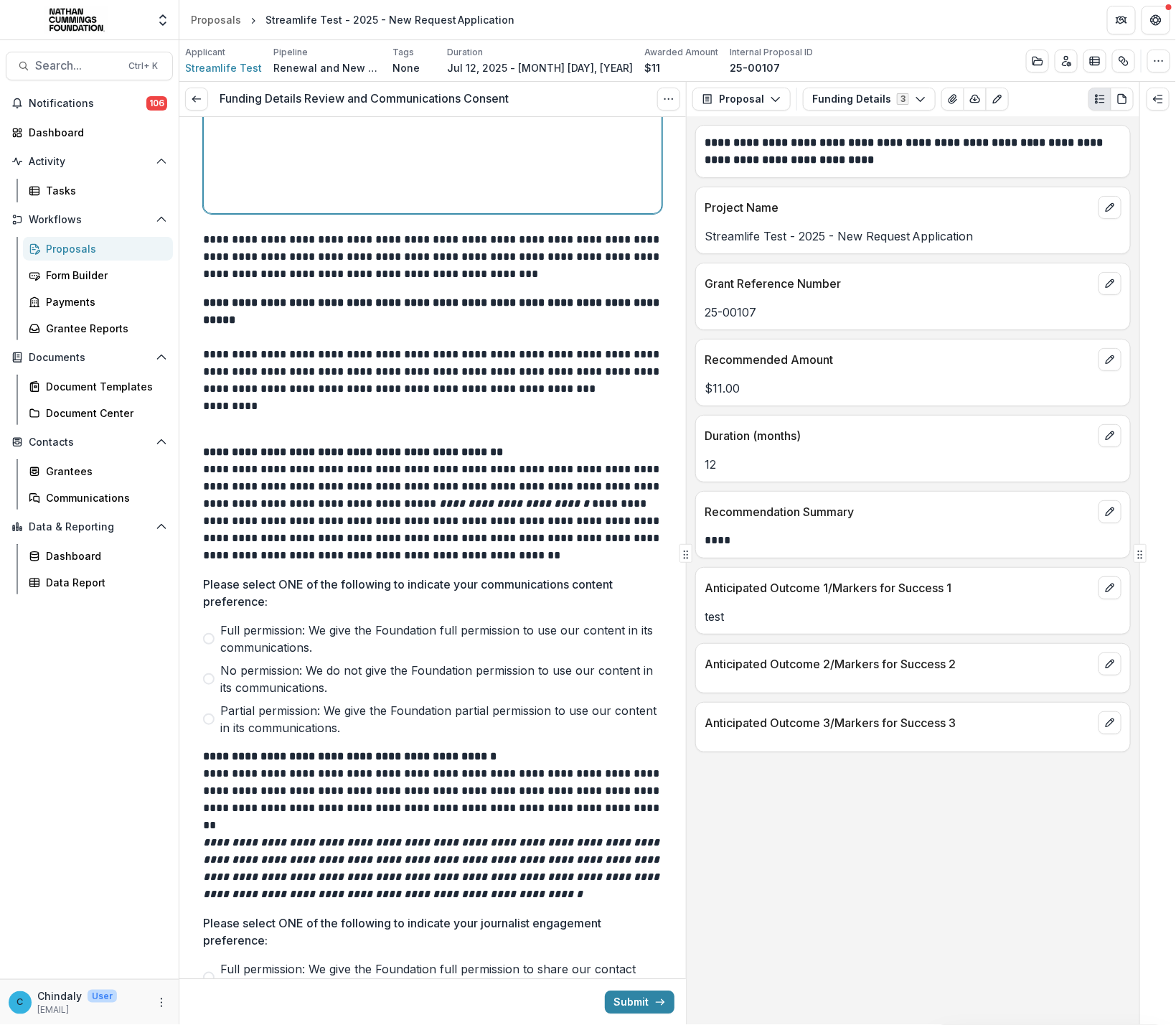 scroll, scrollTop: 1518, scrollLeft: 0, axis: vertical 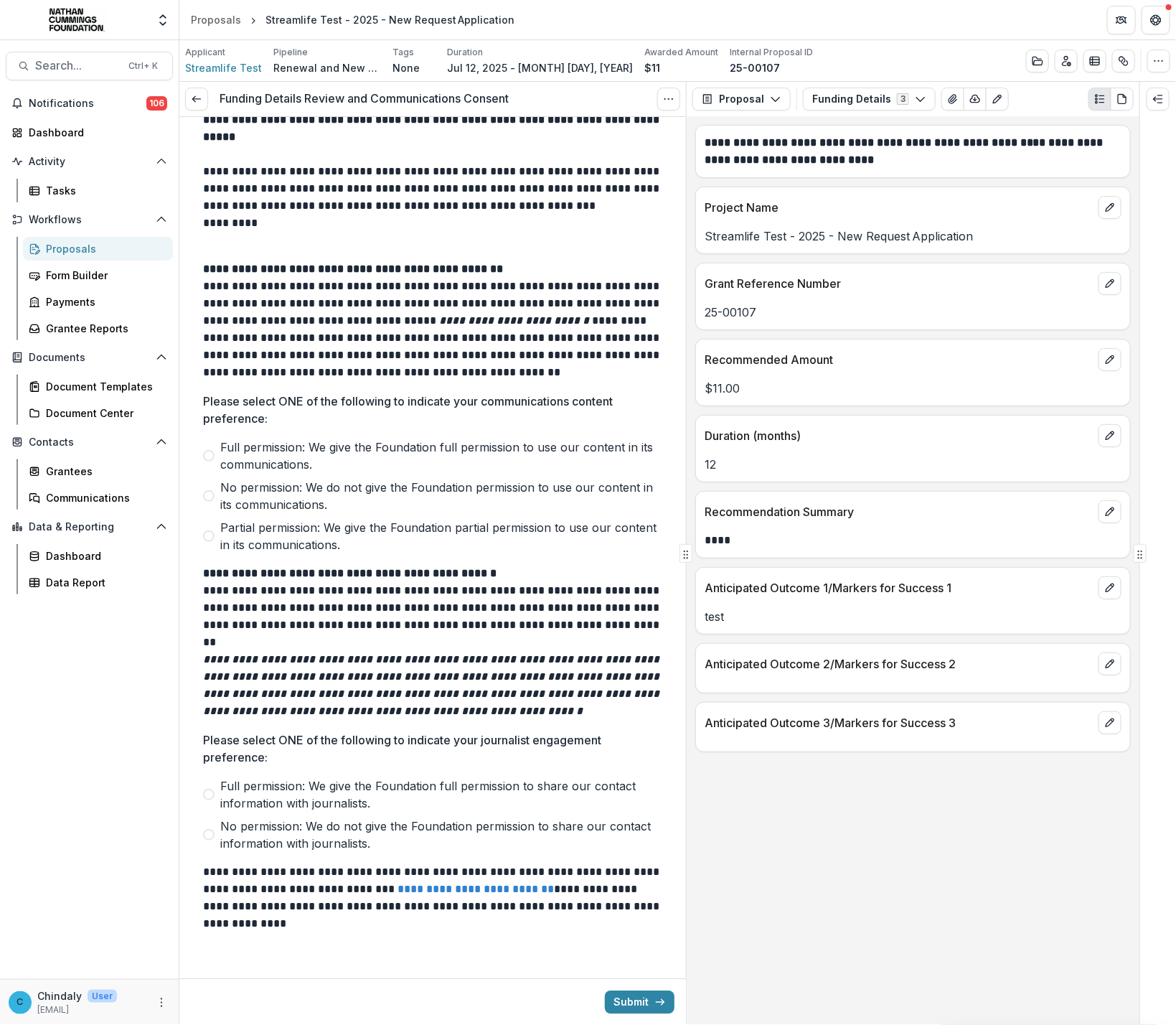 click at bounding box center (209, 456) 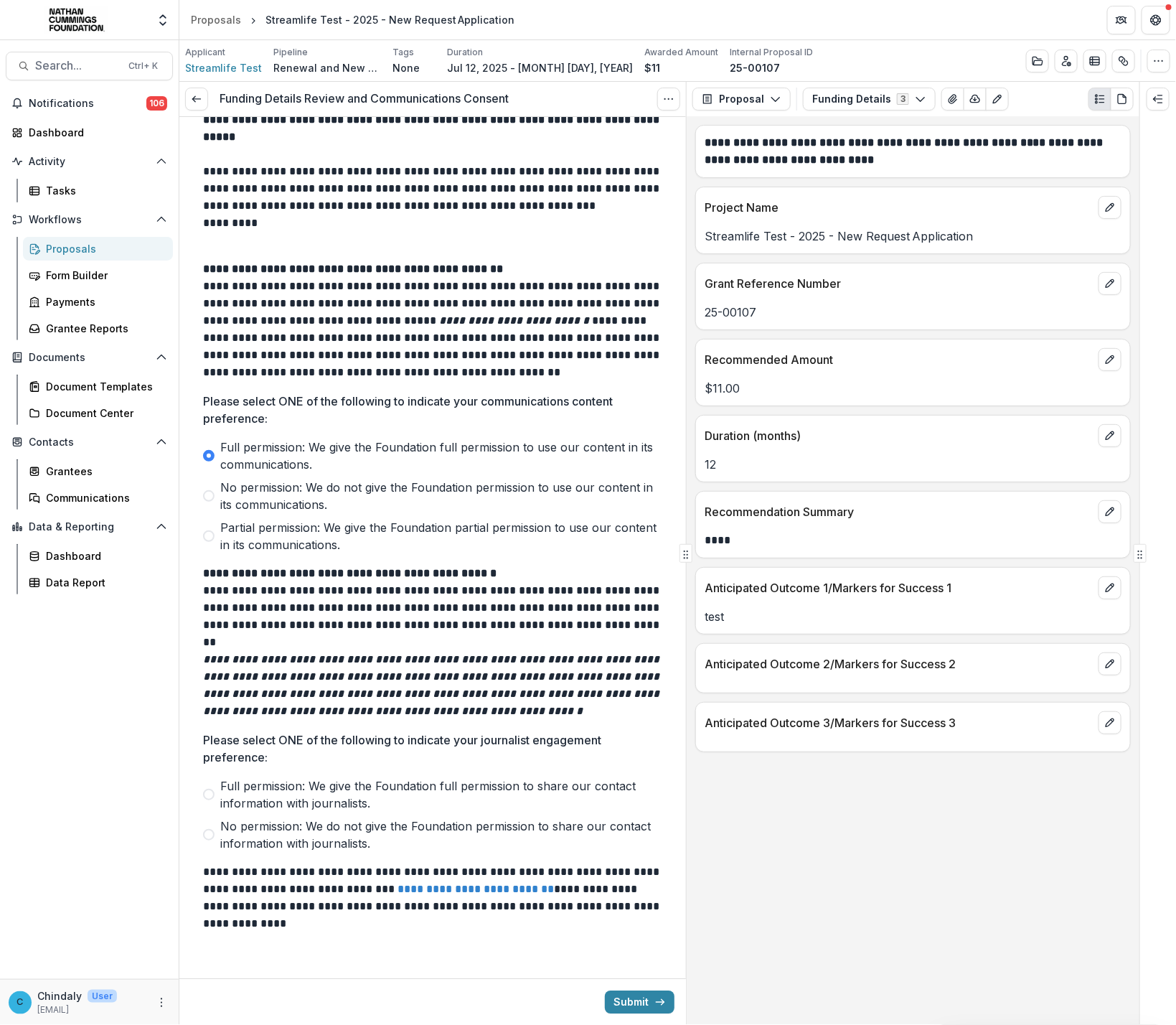 click at bounding box center (209, 835) 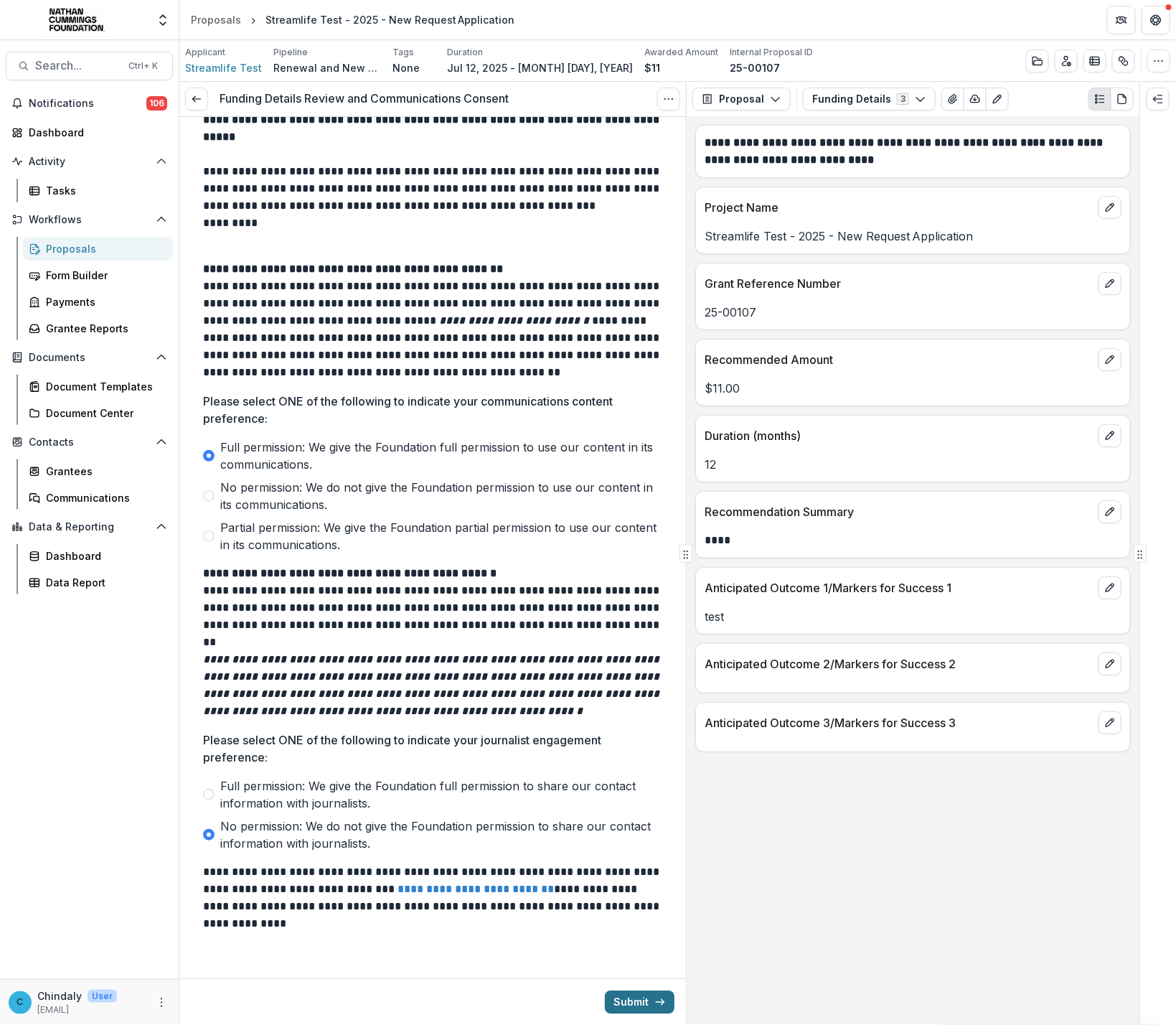 click on "Submit" at bounding box center (639, 1002) 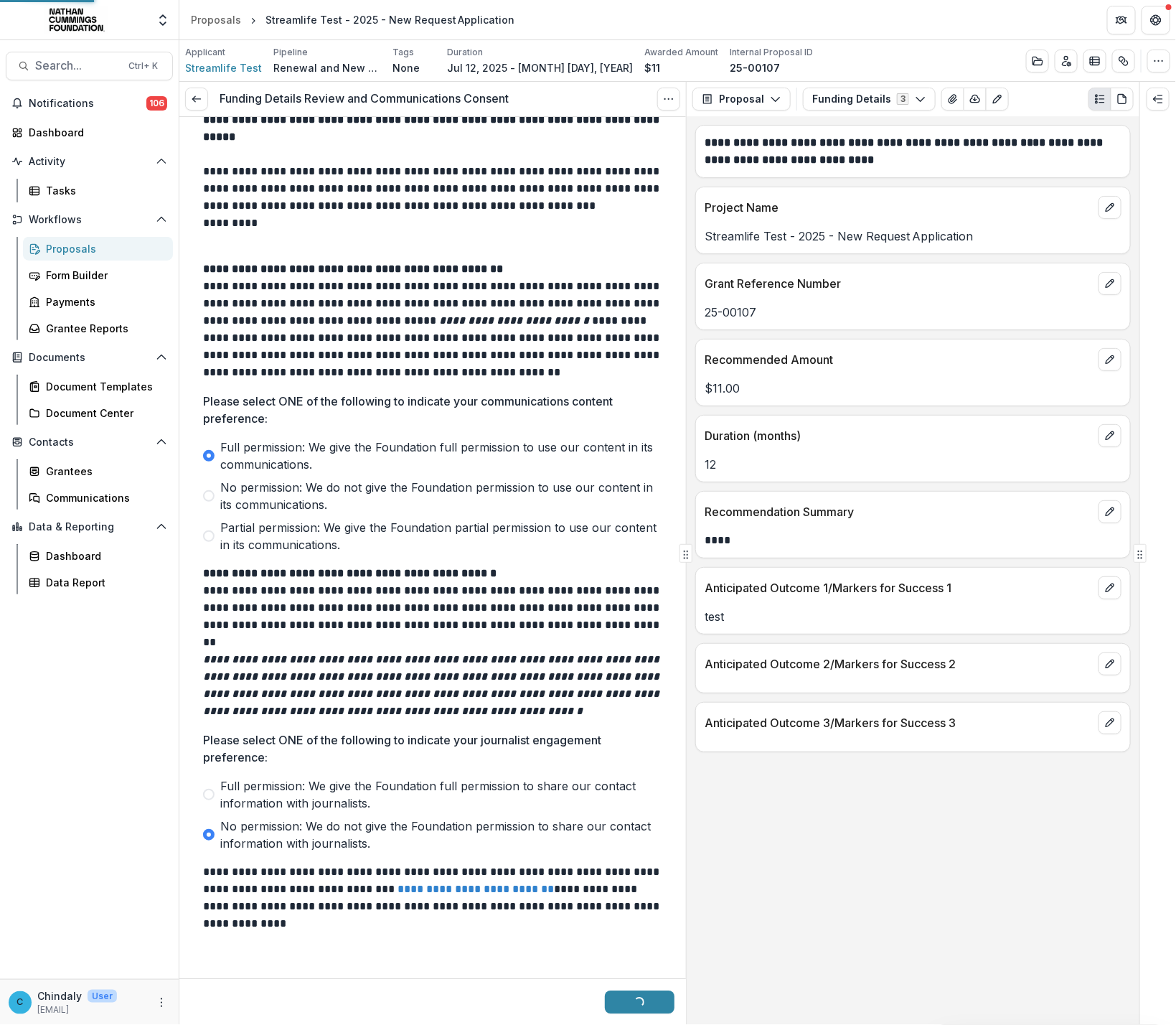 scroll, scrollTop: 1495, scrollLeft: 0, axis: vertical 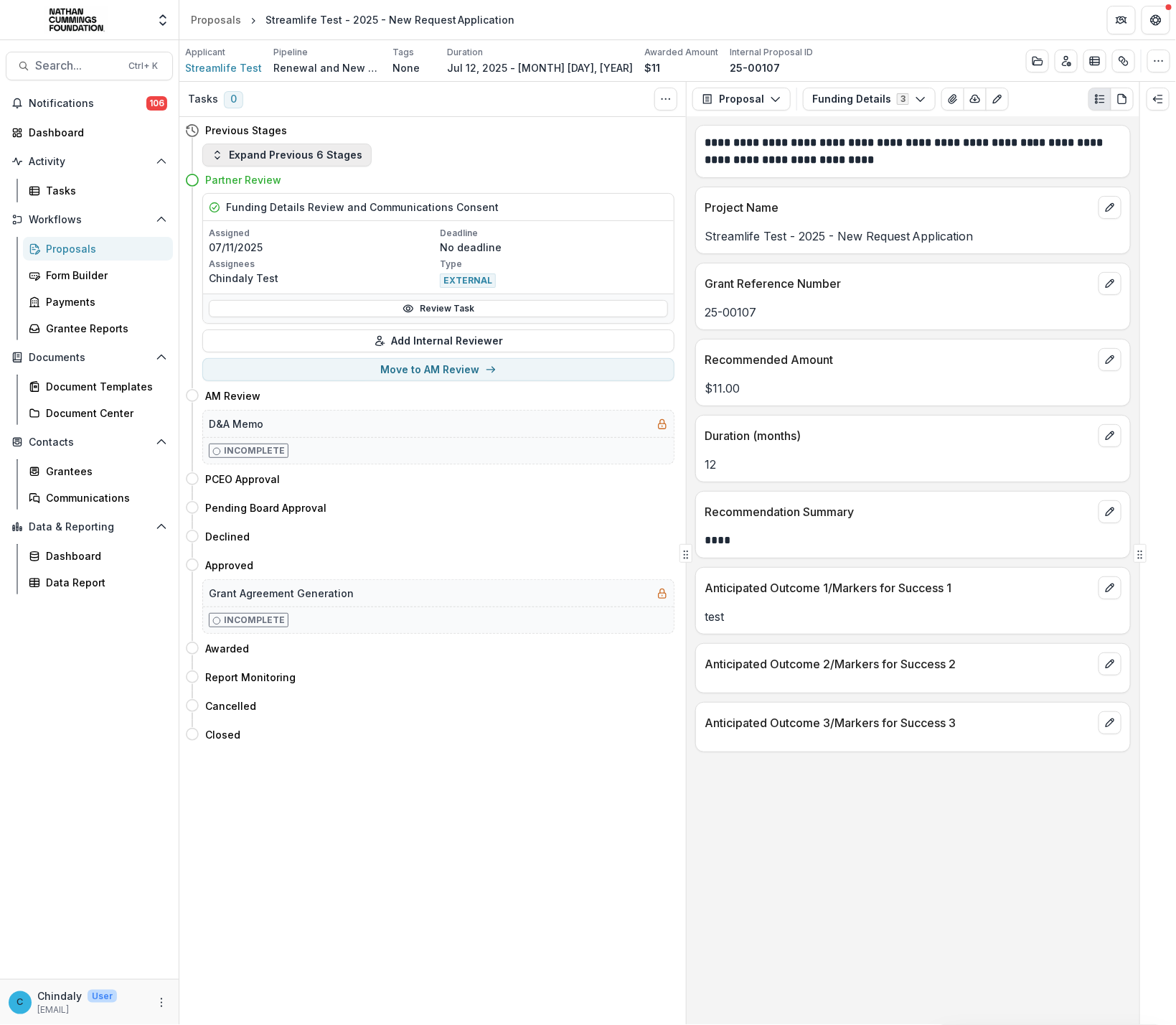 click on "Expand Previous 6 Stages" at bounding box center [287, 155] 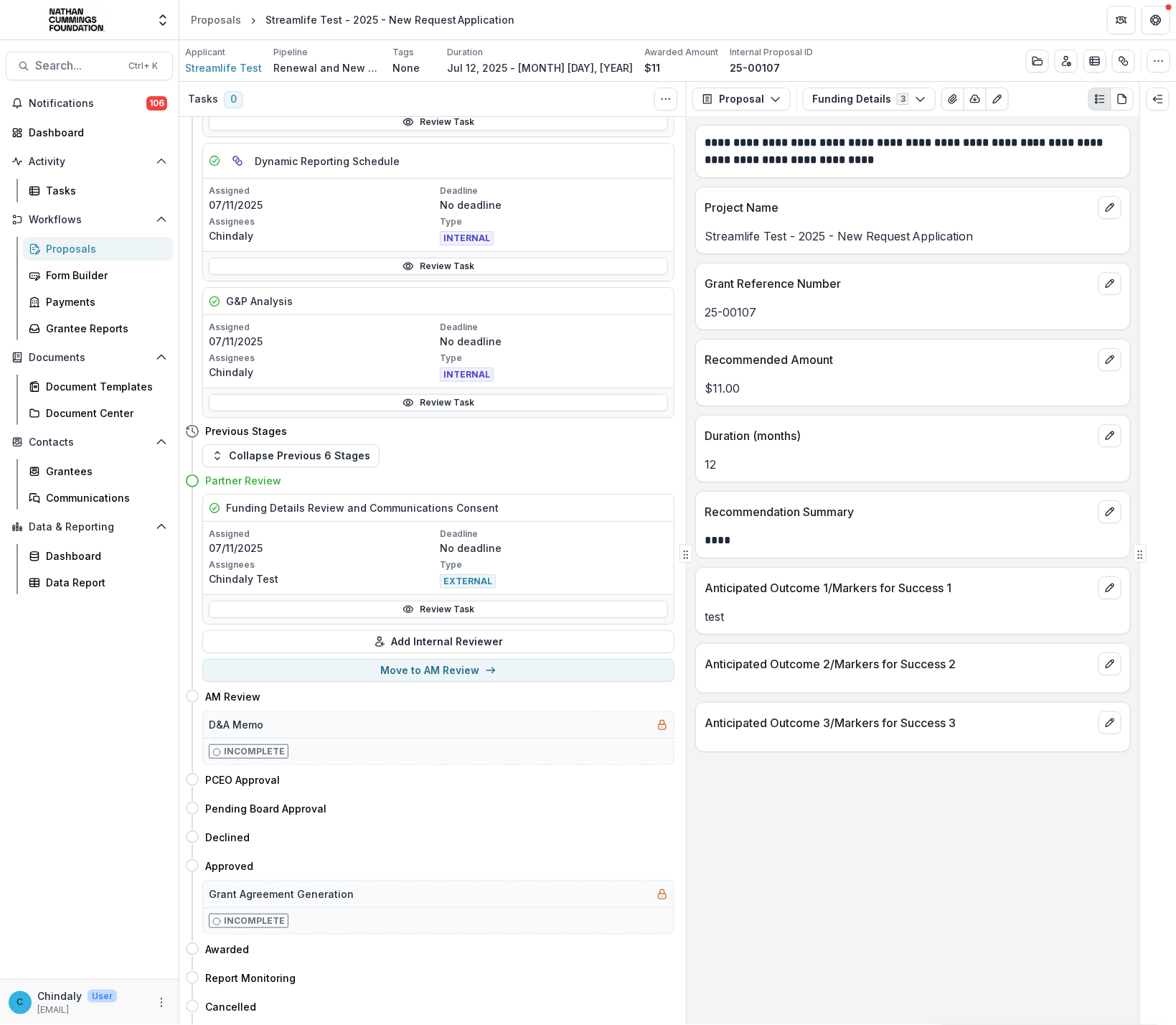 scroll, scrollTop: 429, scrollLeft: 0, axis: vertical 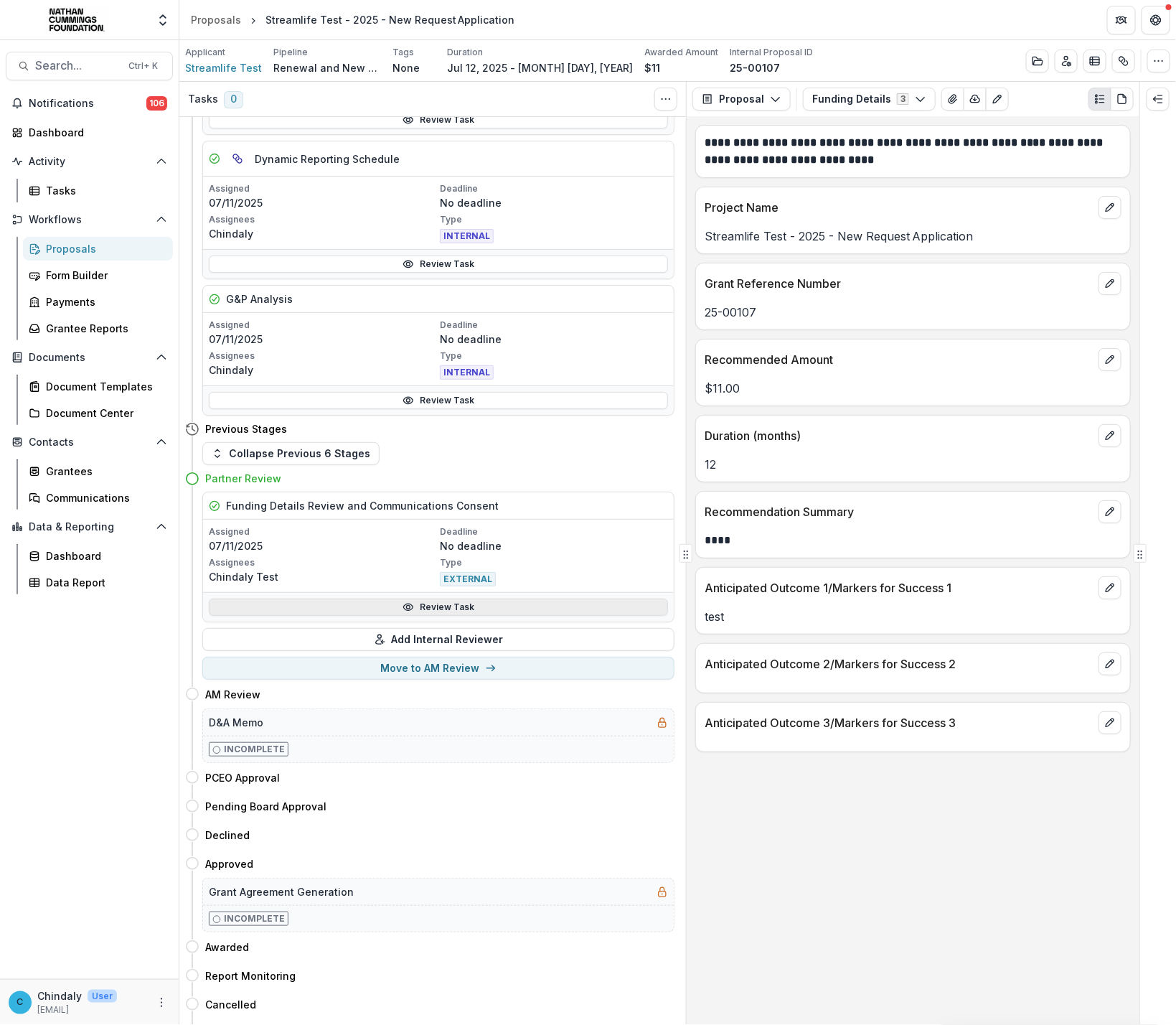 click on "Review Task" at bounding box center (438, 607) 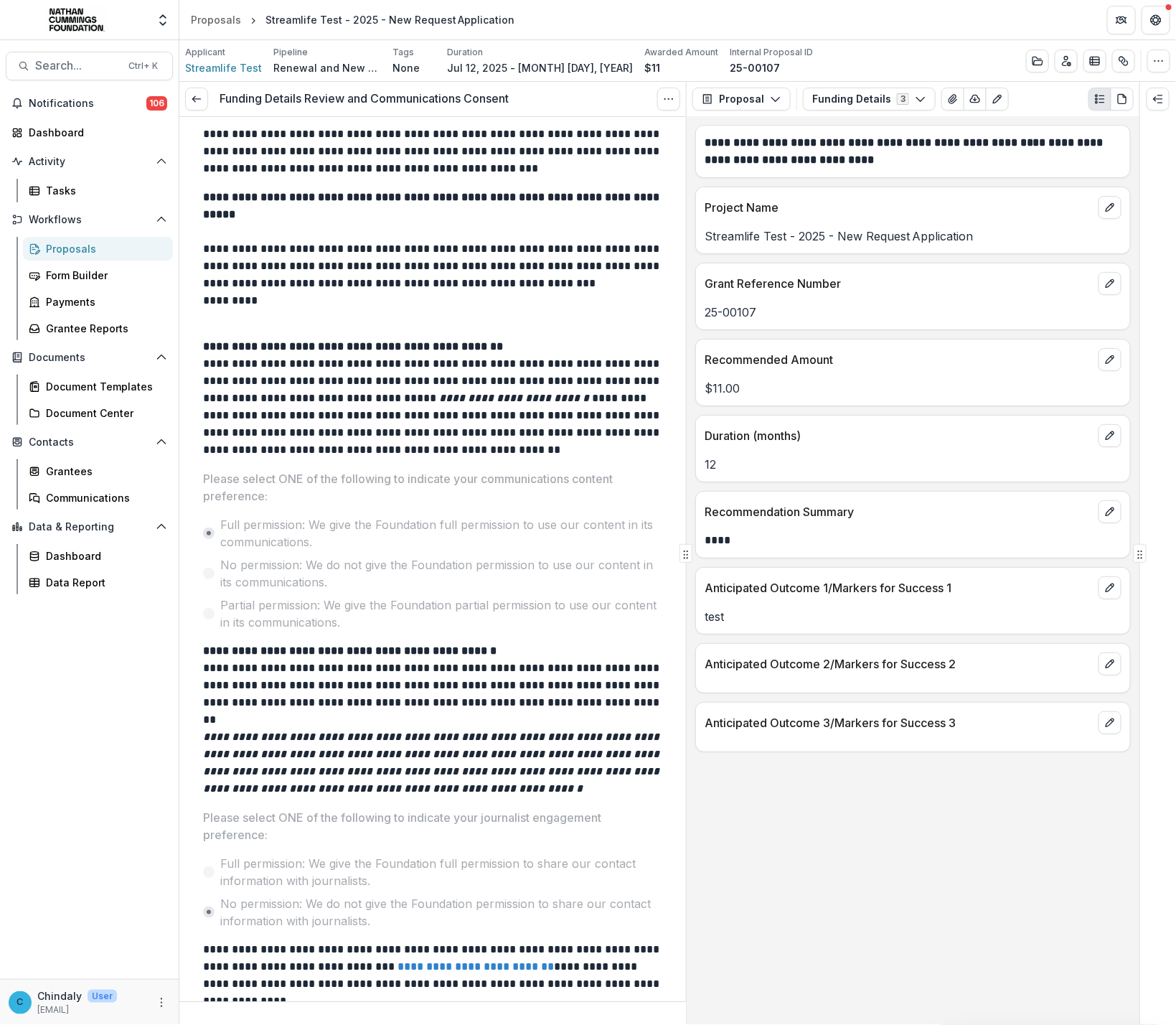 scroll, scrollTop: 1495, scrollLeft: 0, axis: vertical 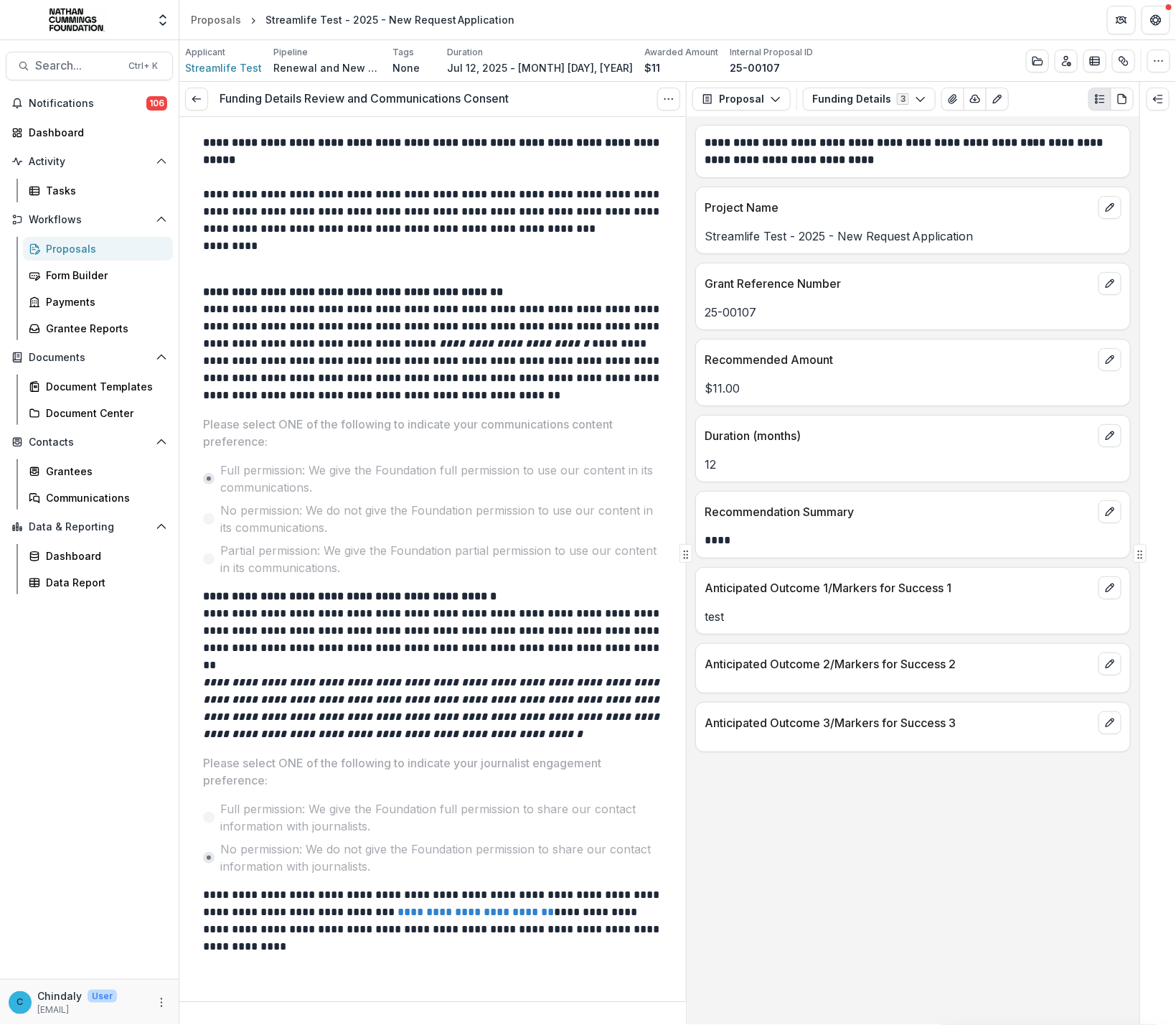 click on "Proposals" at bounding box center [103, 248] 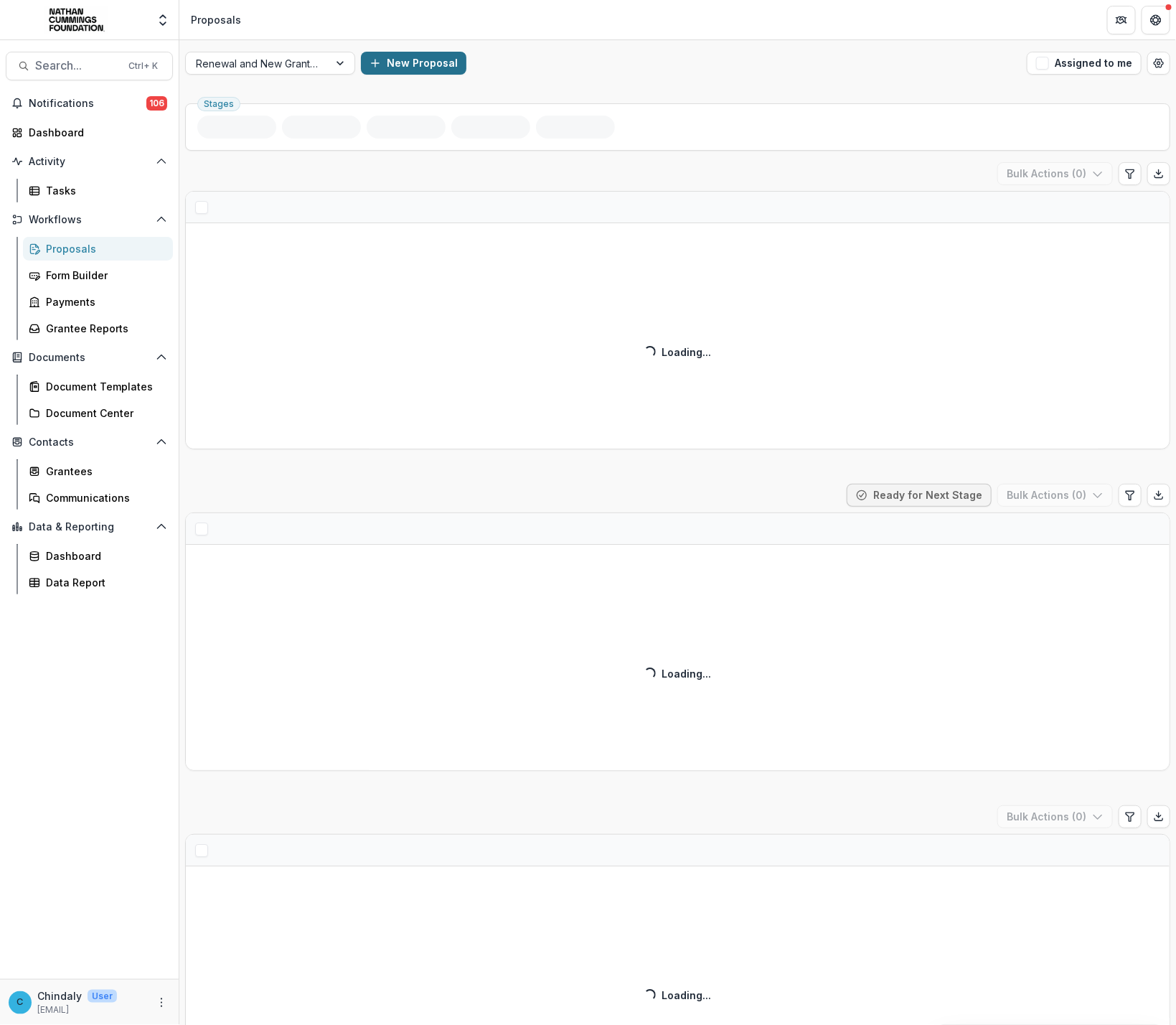 click on "New Proposal" at bounding box center (413, 63) 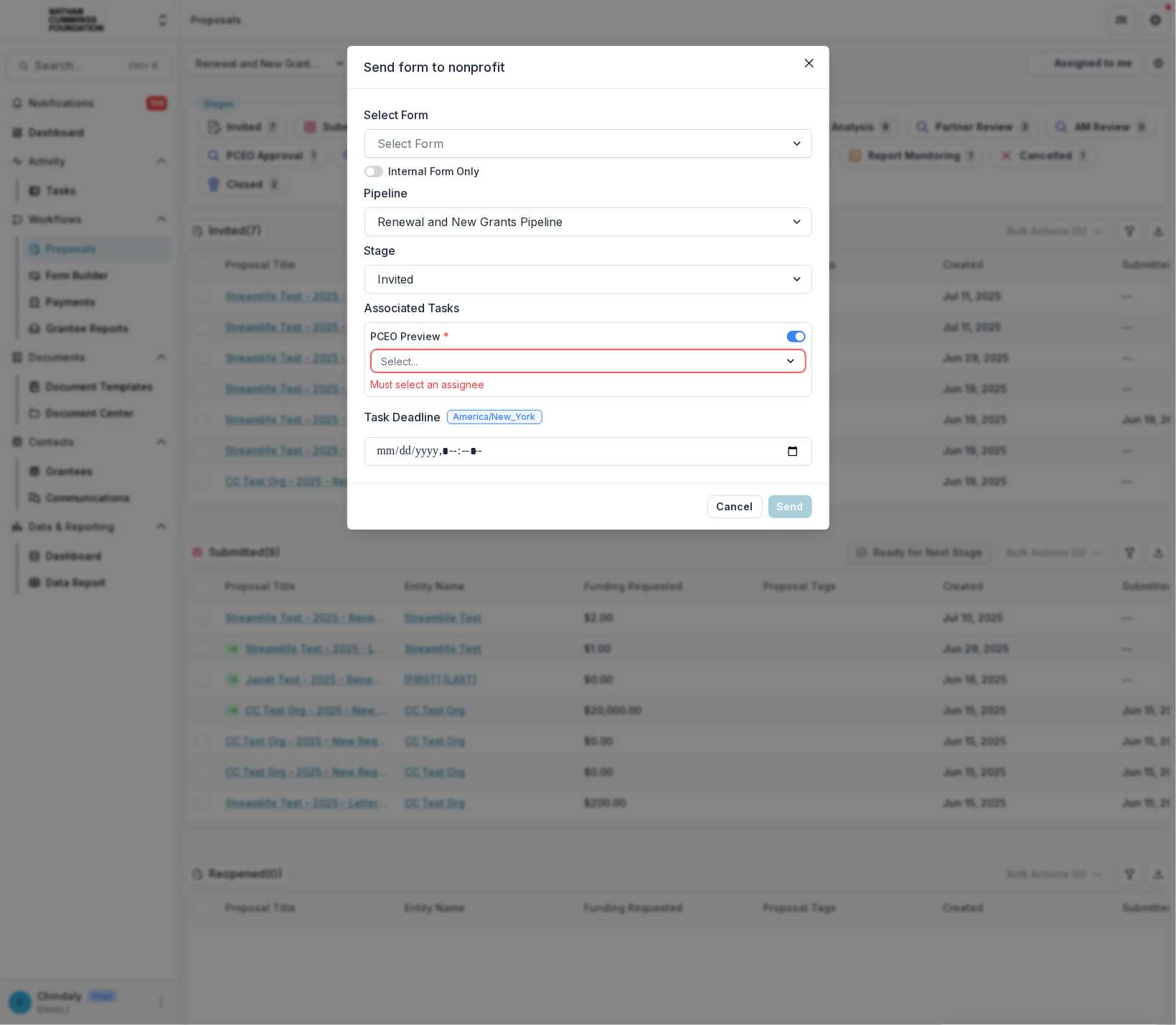 click on "Select Form" at bounding box center (575, 144) 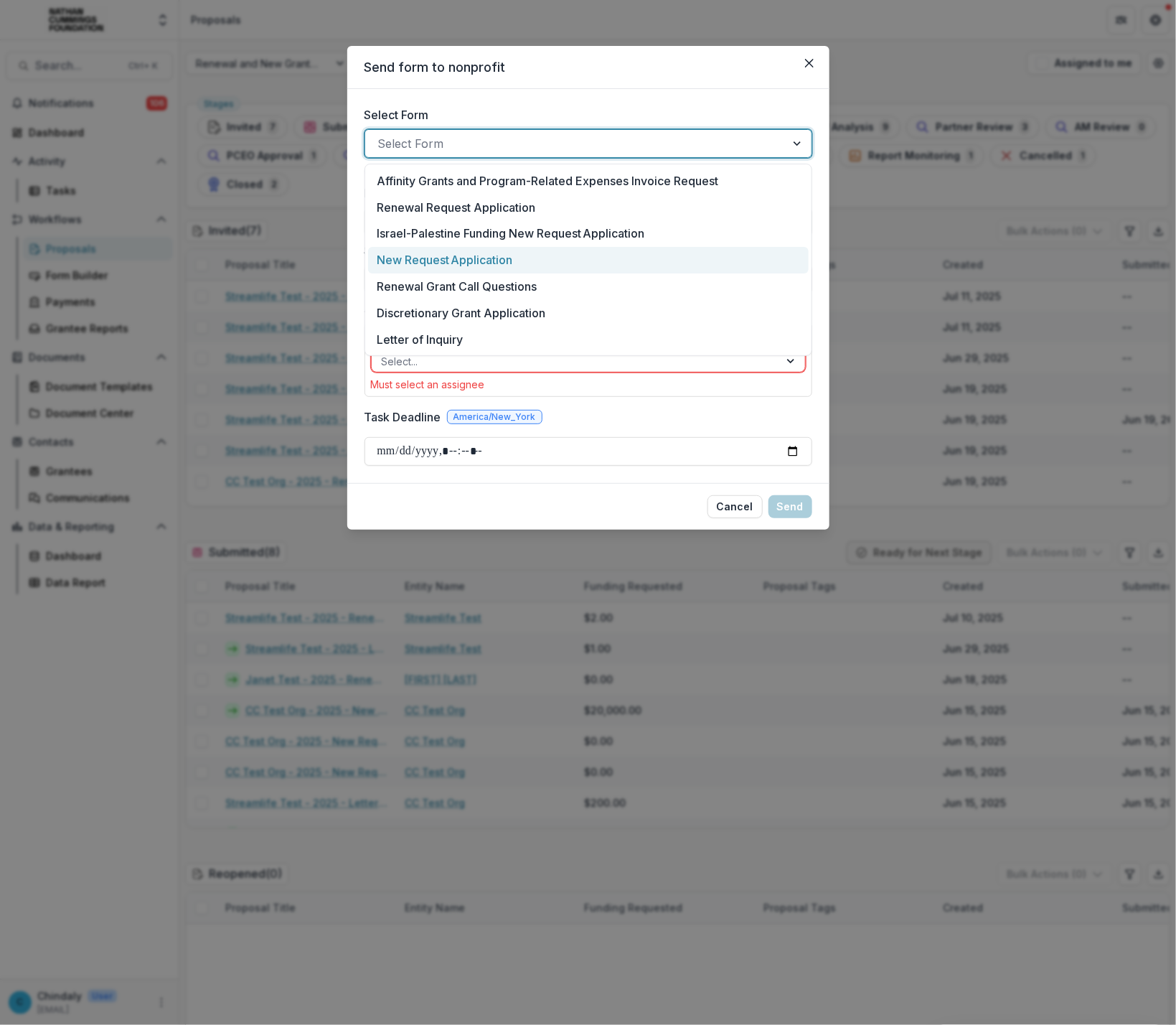 click on "New Request Application" at bounding box center [445, 260] 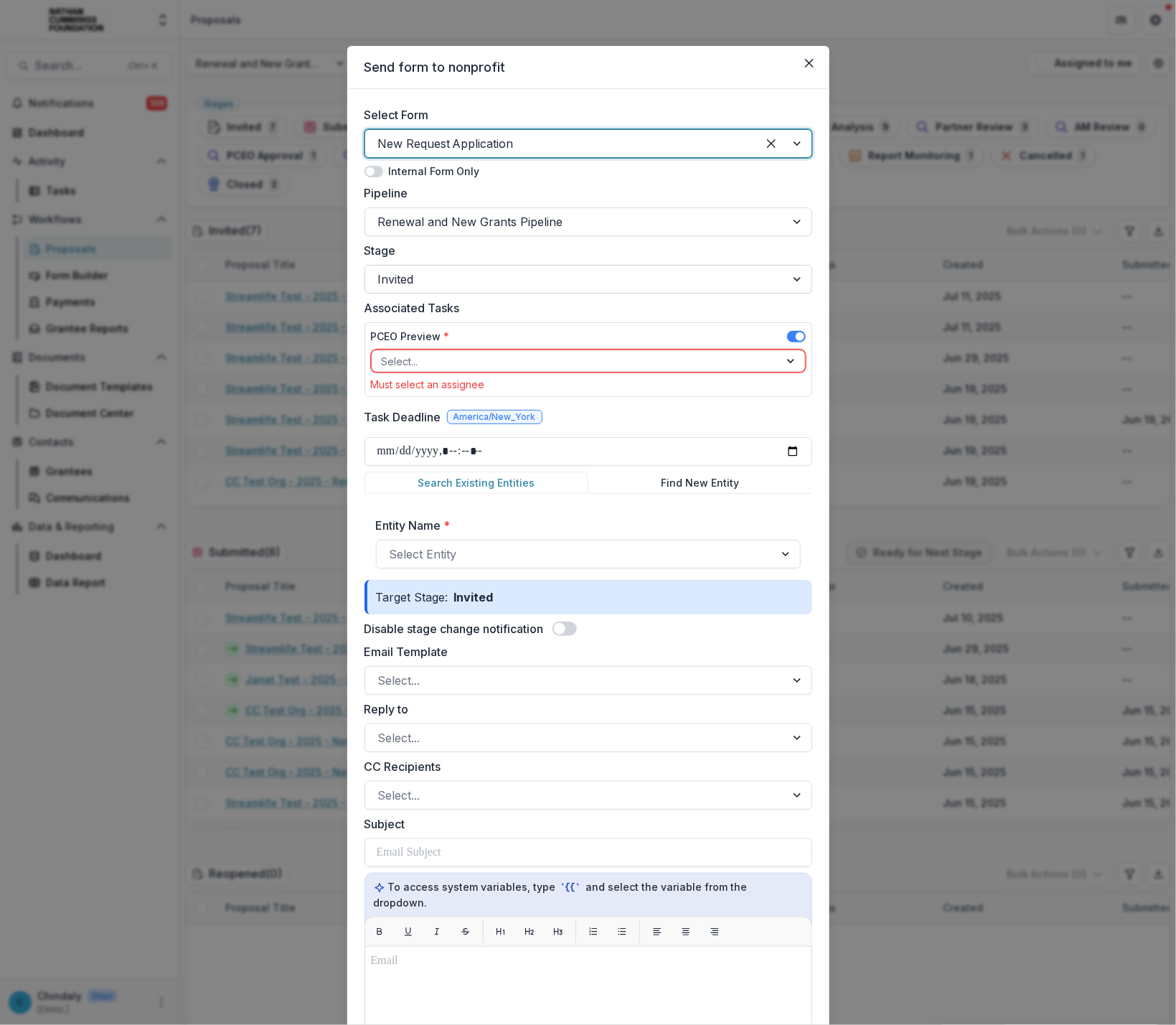 click at bounding box center [575, 279] 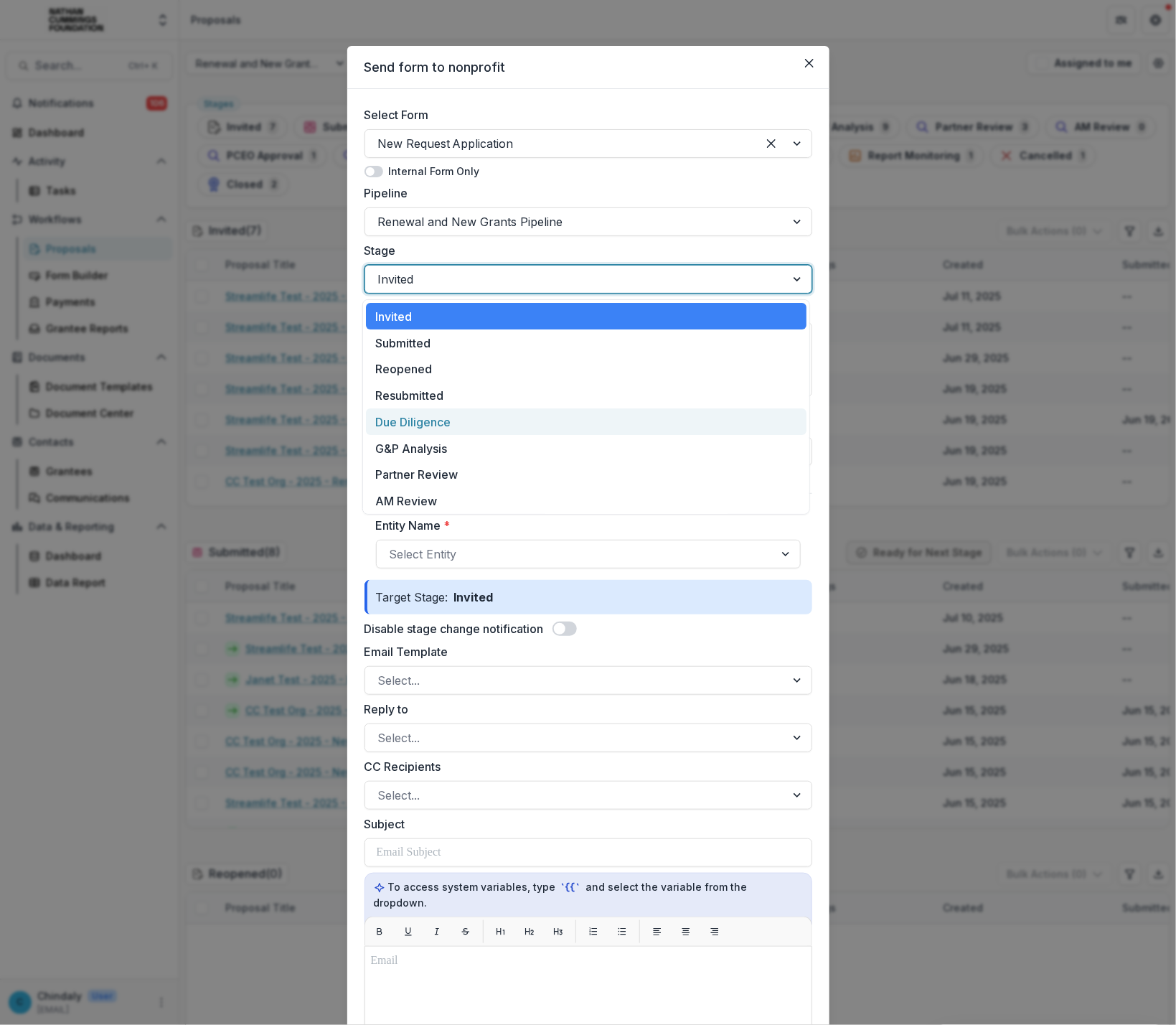 click on "Due Diligence" at bounding box center (586, 421) 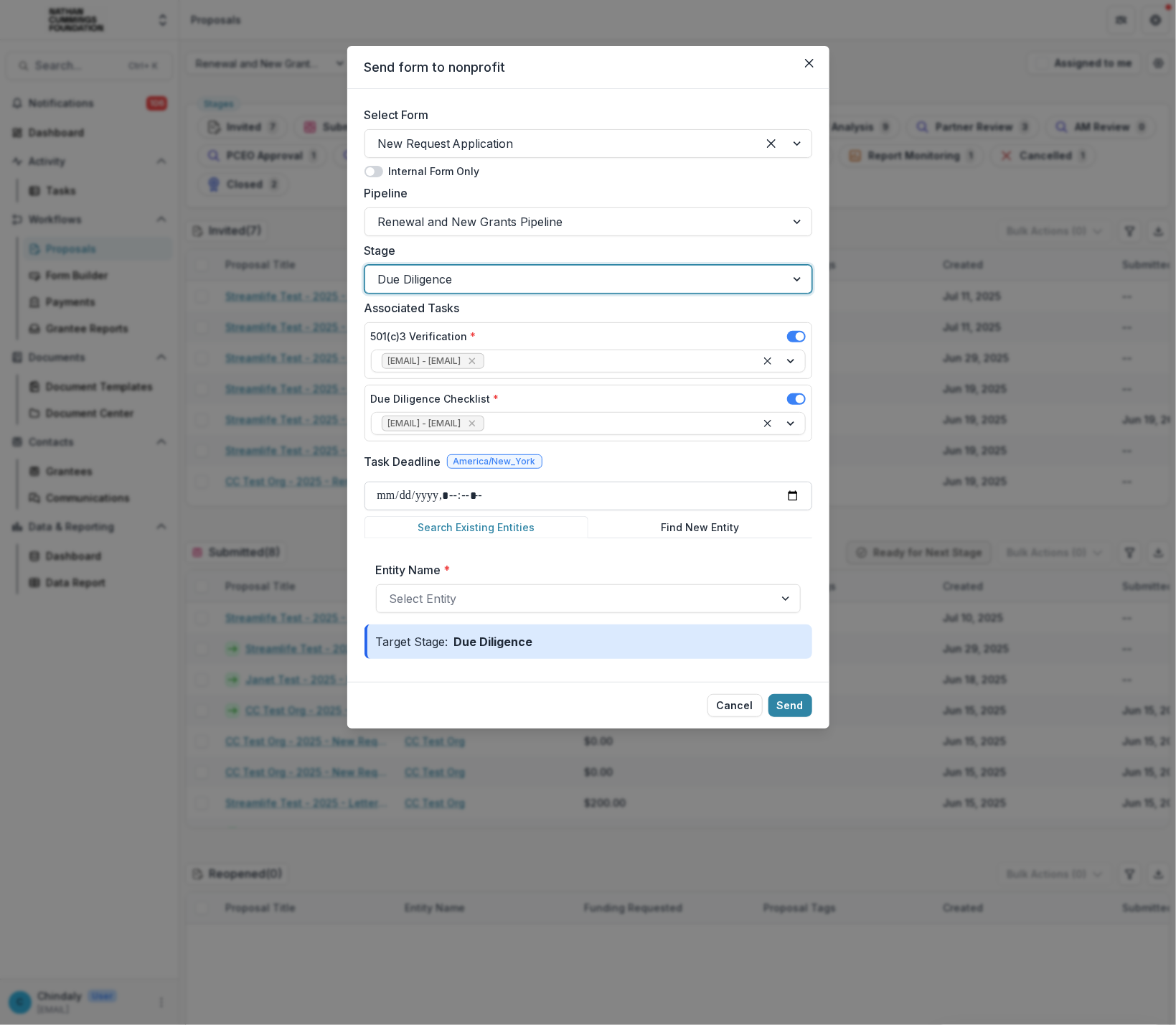 click on "Task Deadline" at bounding box center (588, 496) 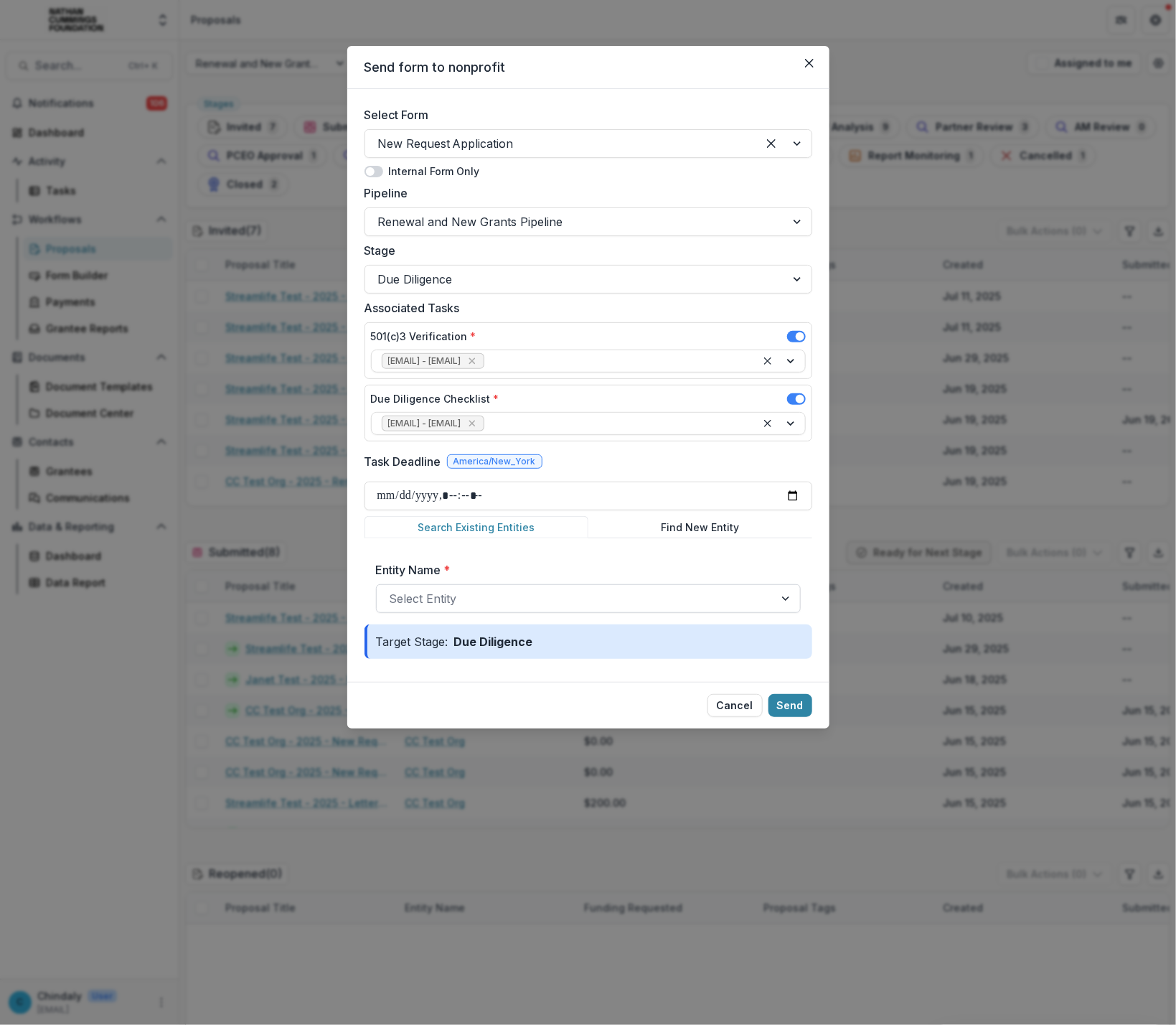 click at bounding box center (575, 599) 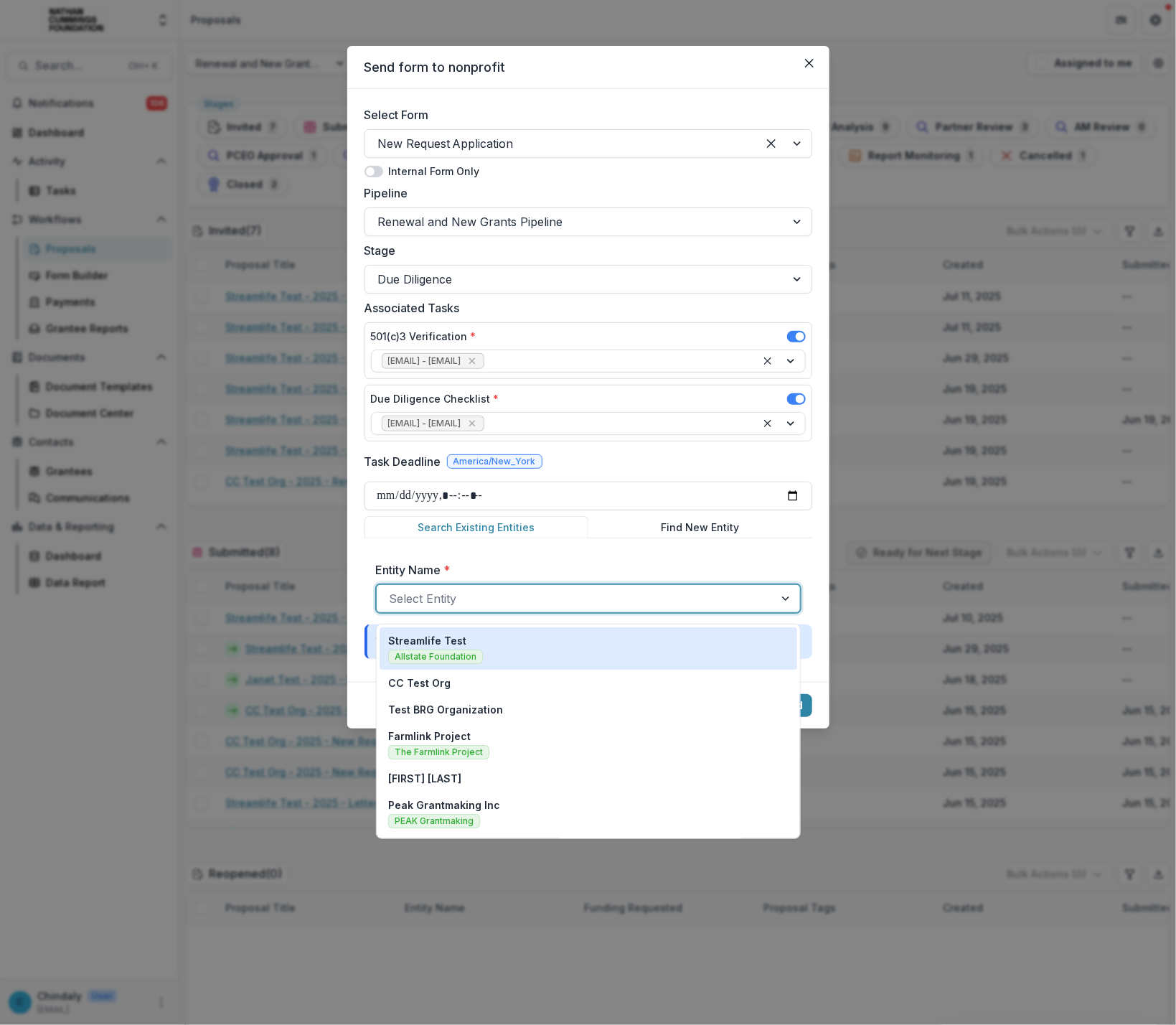 click on "Streamlife Test Allstate Foundation" at bounding box center [588, 648] 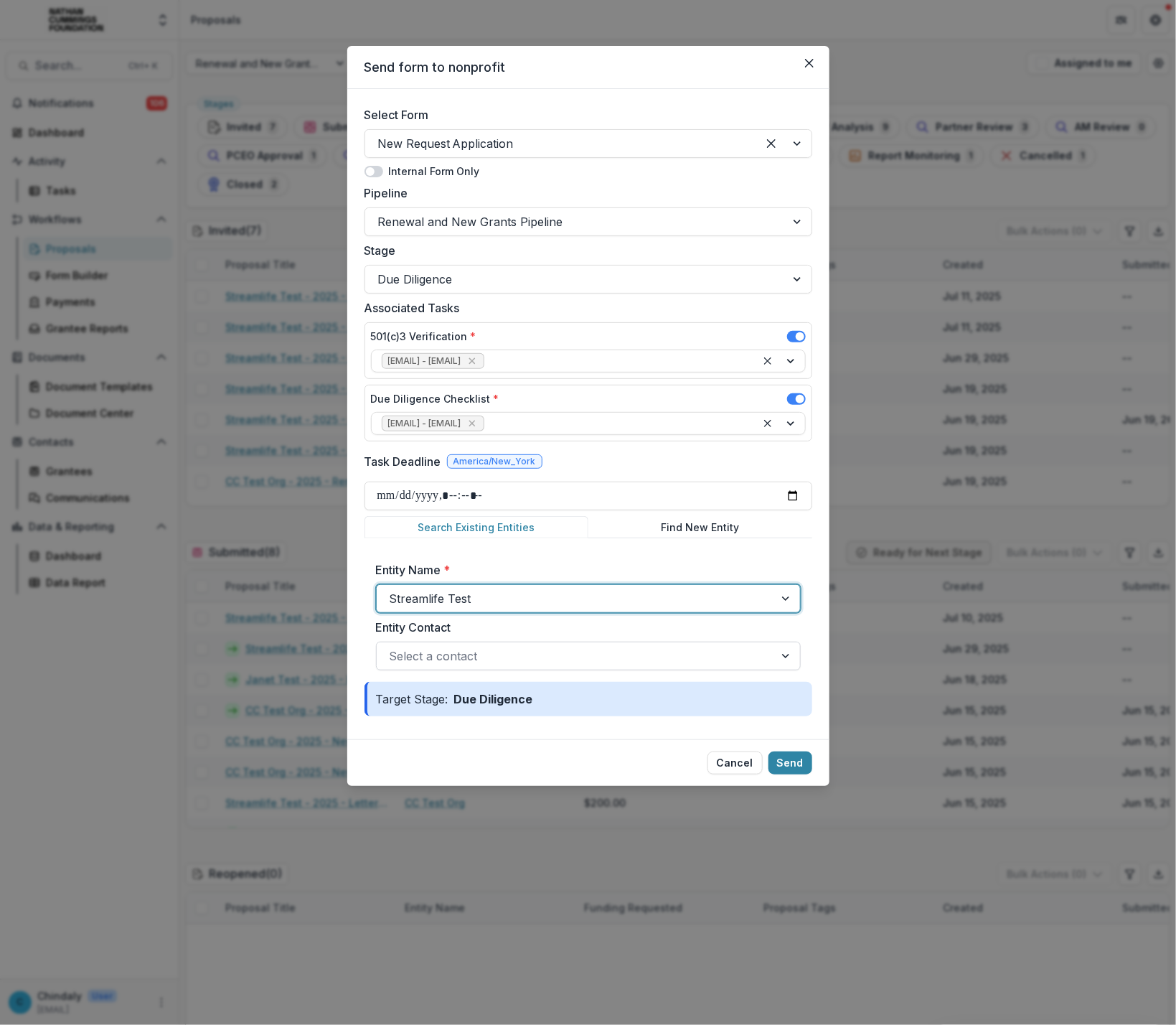 click at bounding box center (575, 656) 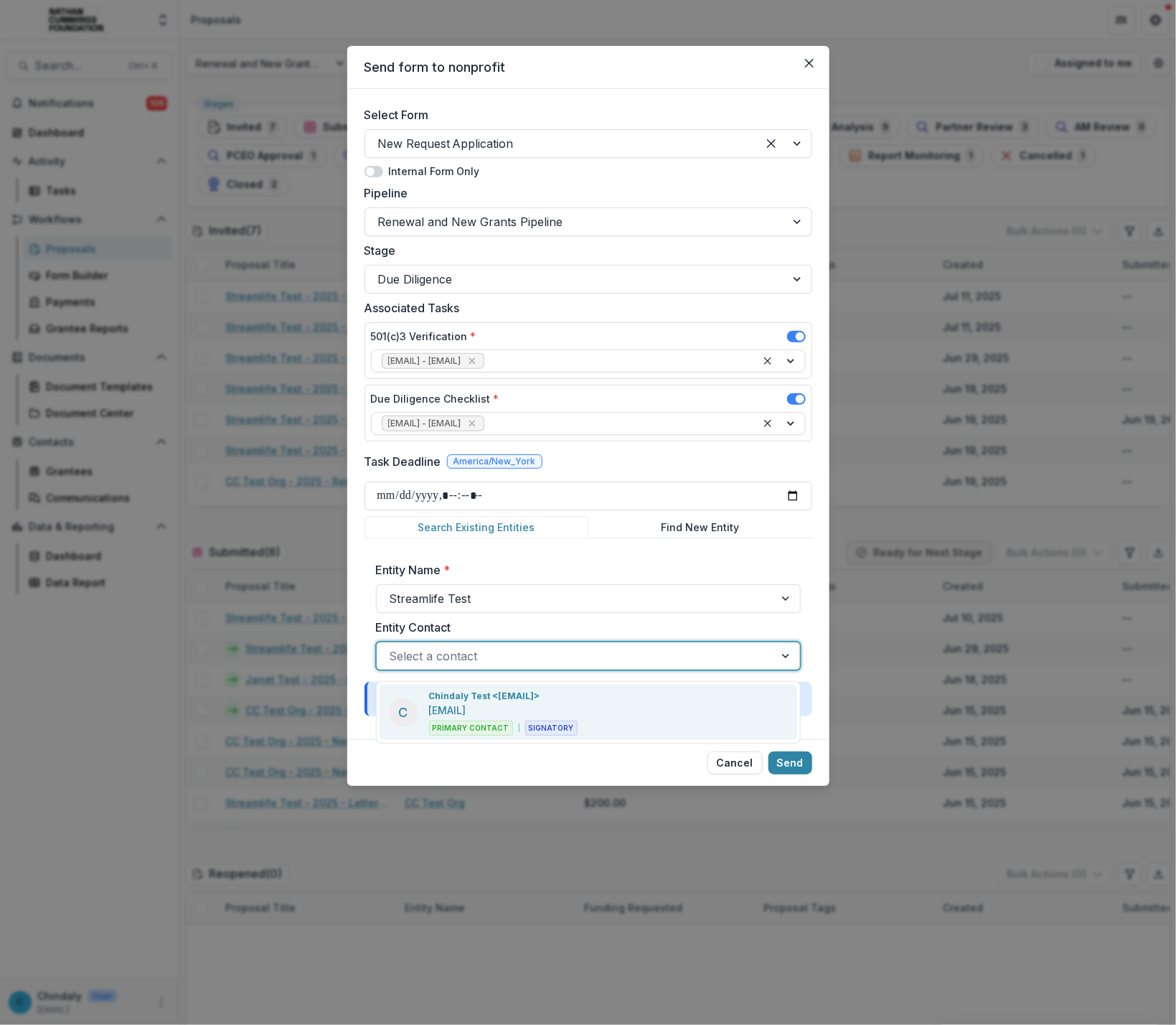 click on "Chindaly Test <[EMAIL]>" at bounding box center [484, 696] 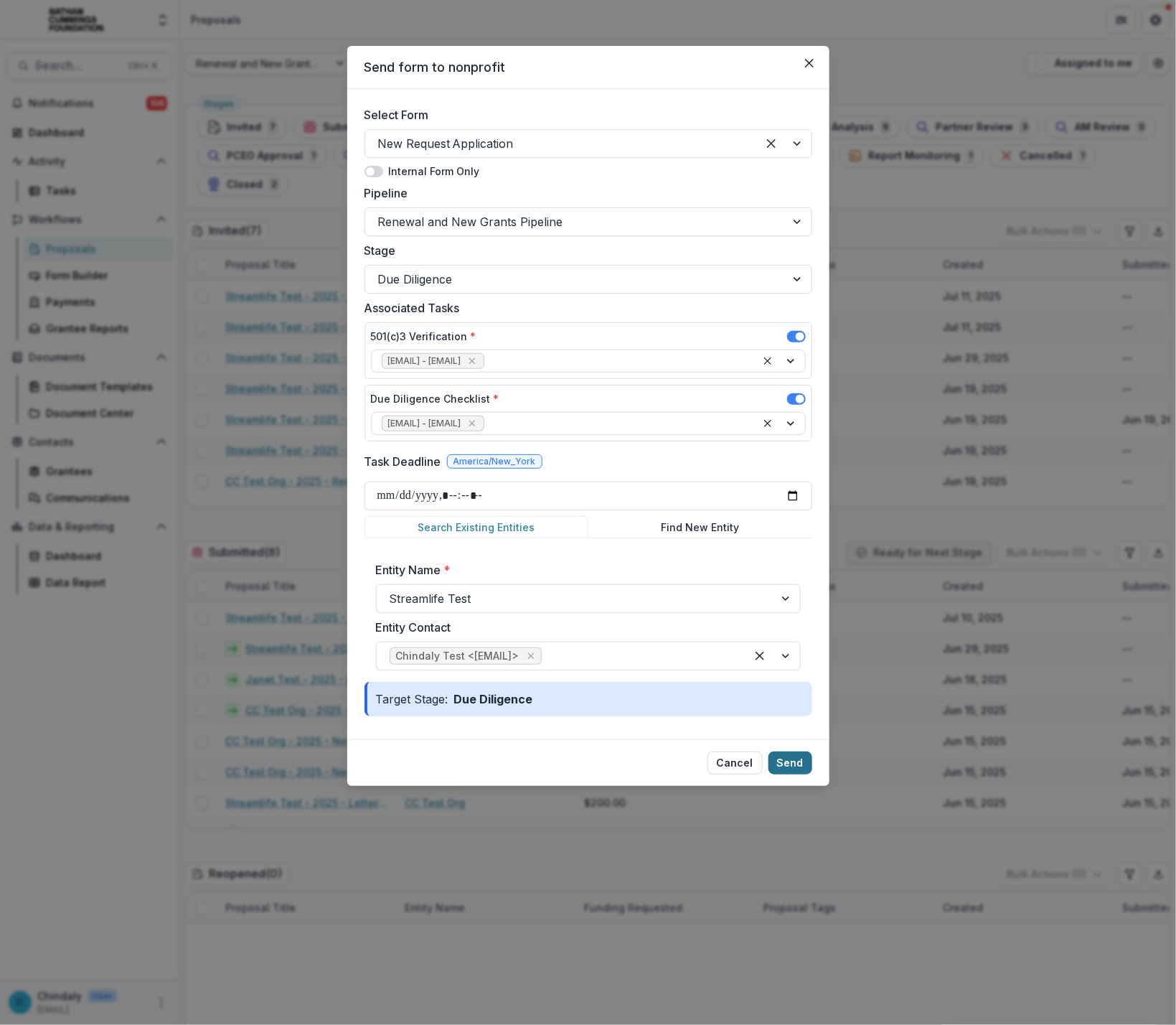 click on "Send" at bounding box center (790, 763) 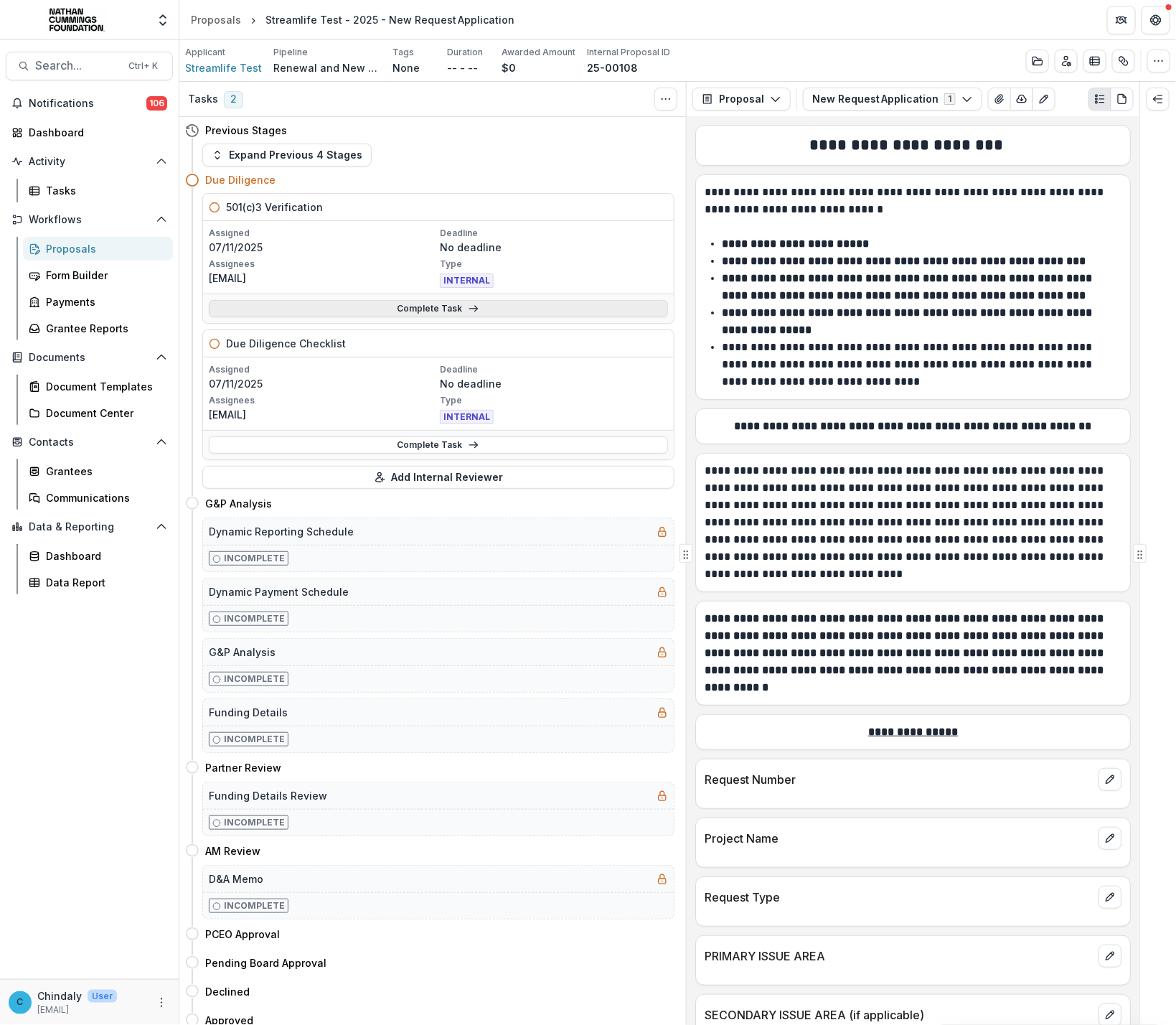click on "Complete Task" at bounding box center [438, 309] 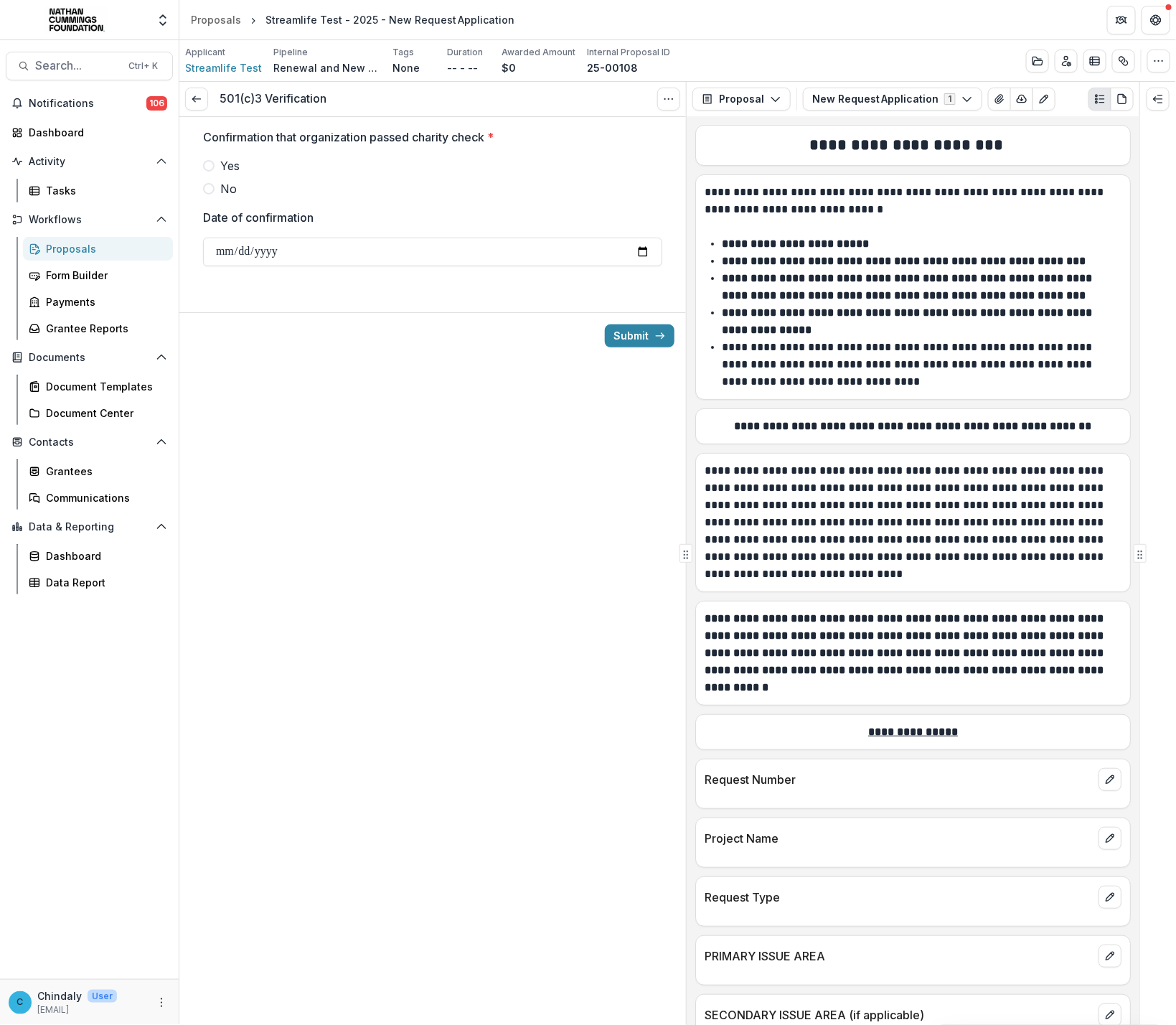 click on "Yes" at bounding box center (433, 166) 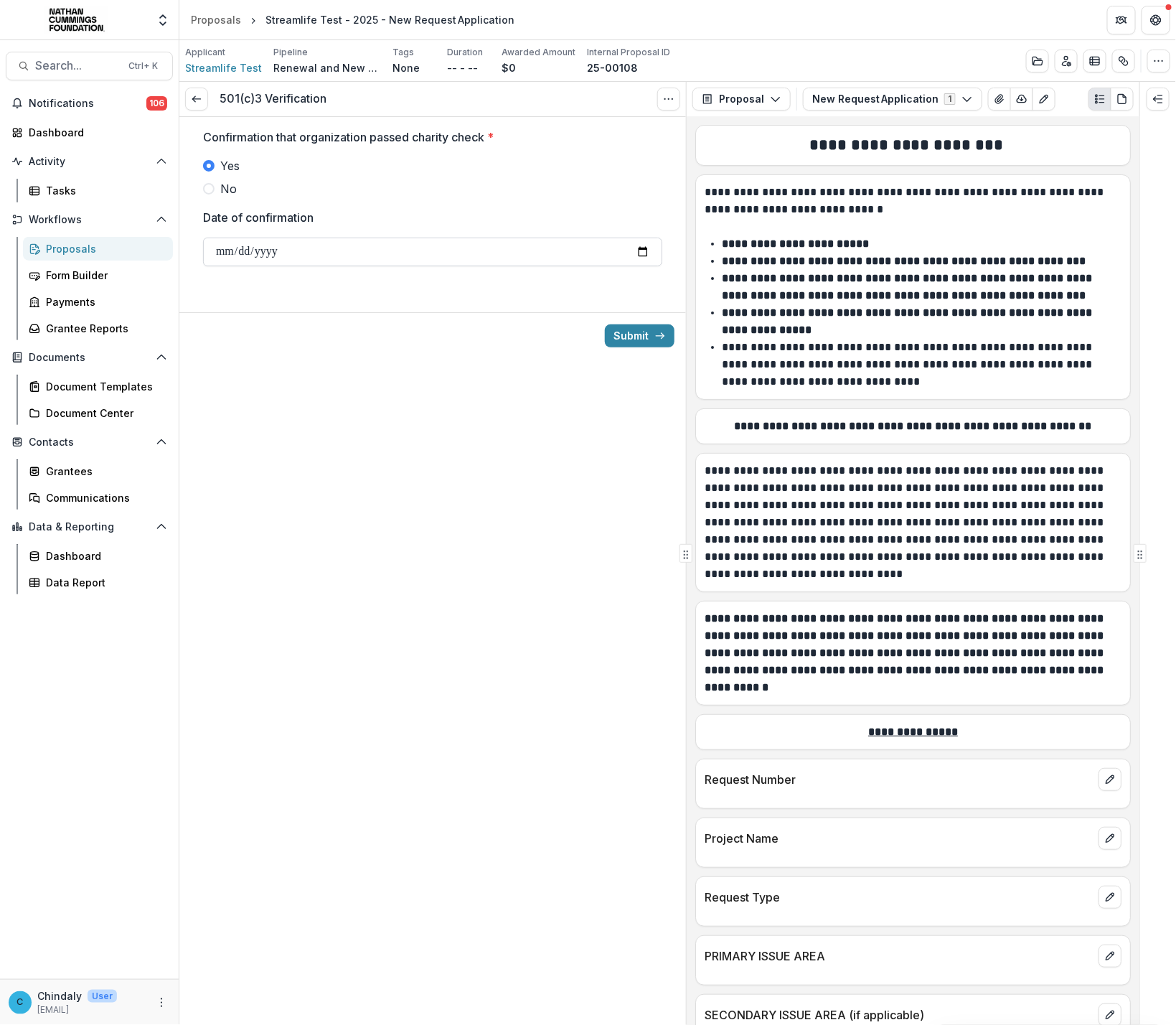 click on "Date of confirmation" at bounding box center [433, 252] 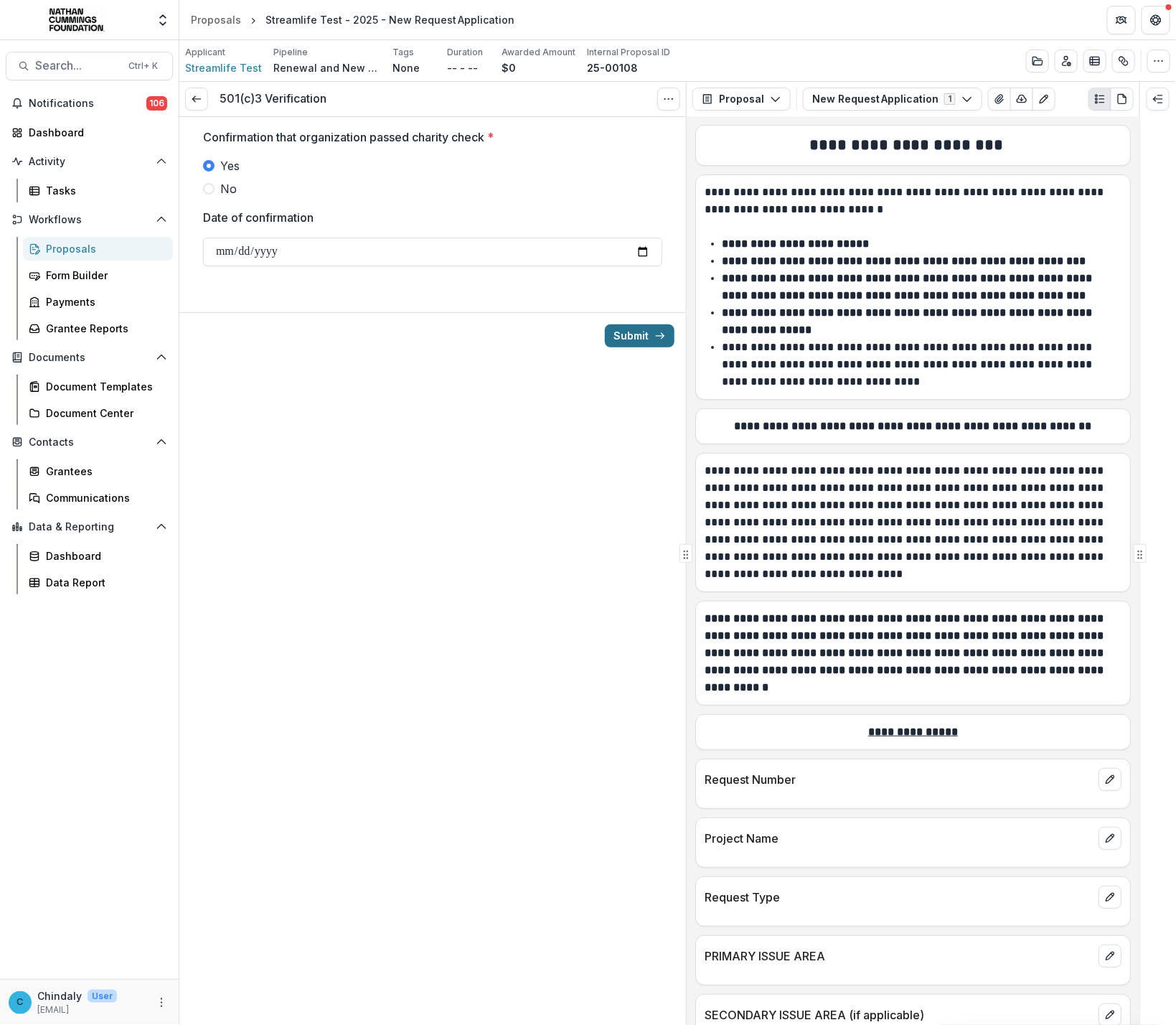 click 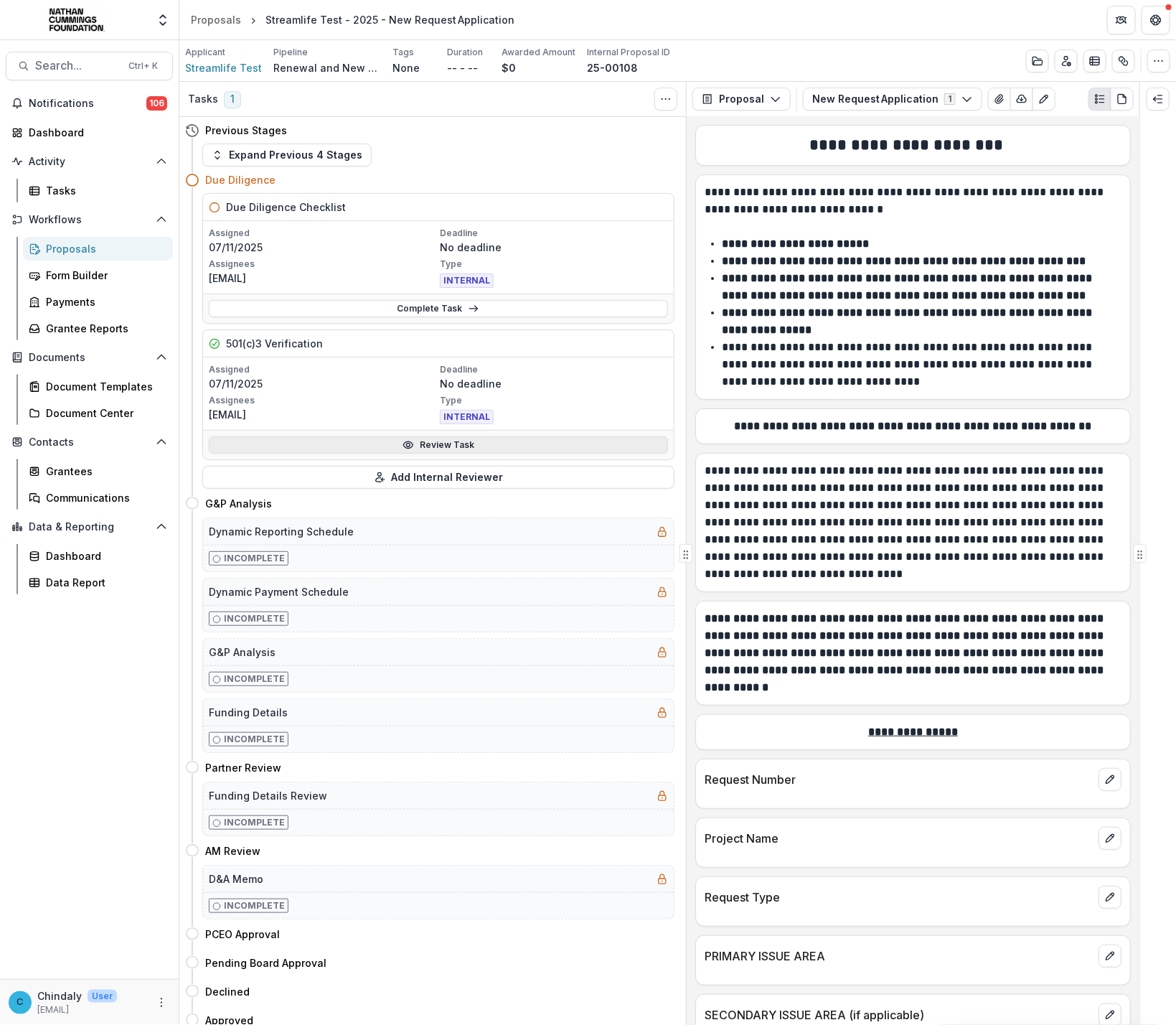 click on "Review Task" at bounding box center (438, 445) 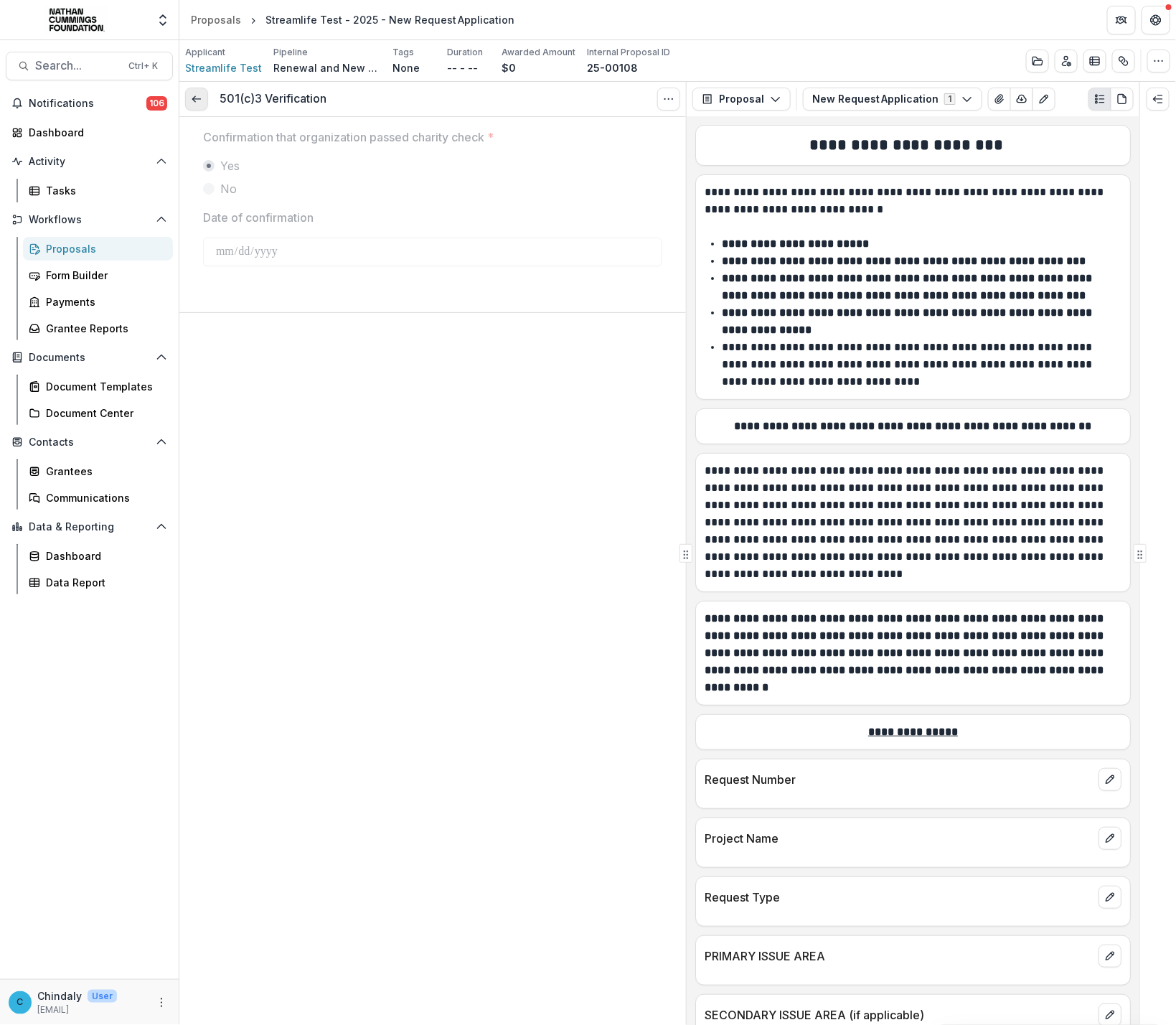 click 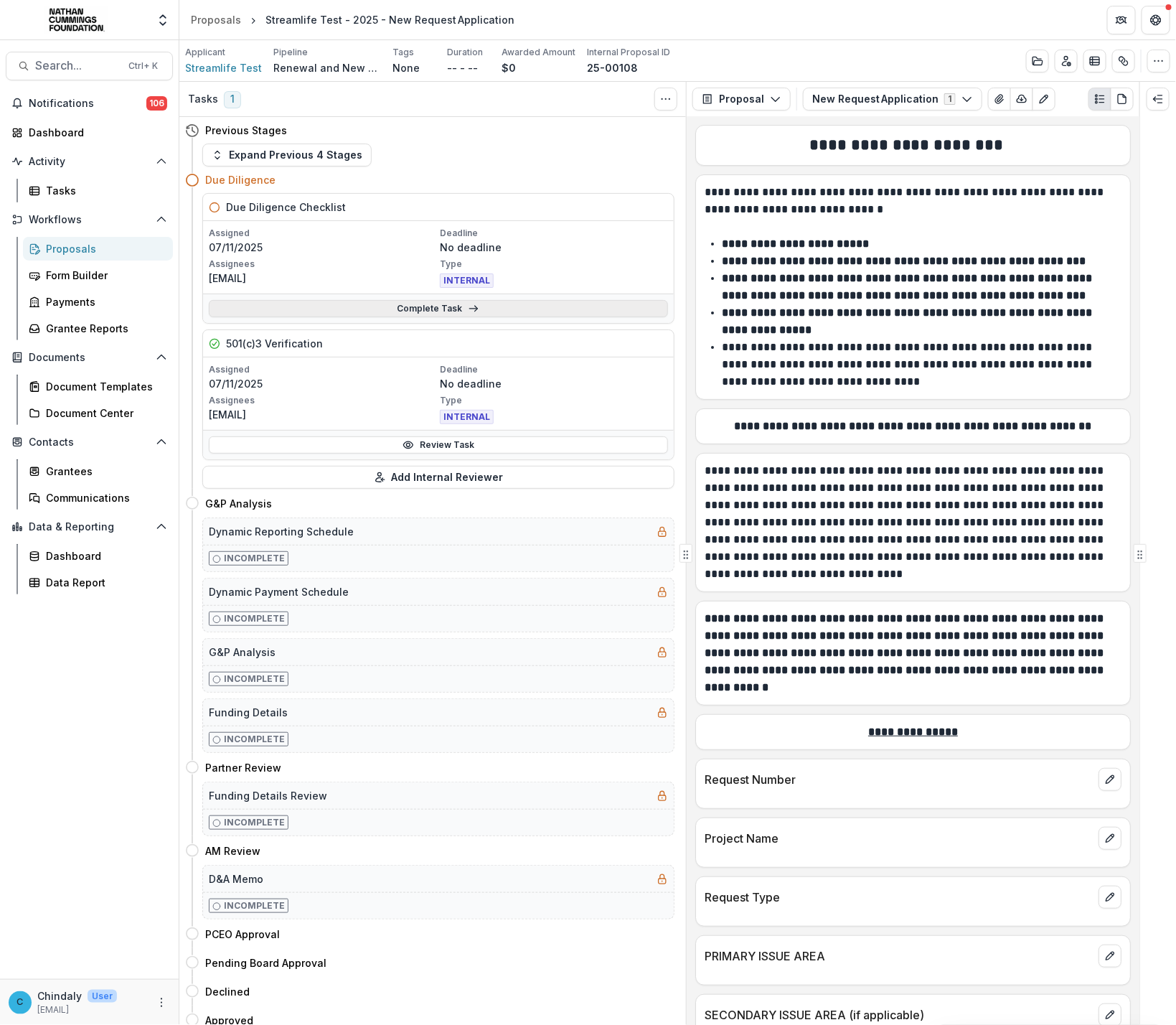 click on "Complete Task" at bounding box center [438, 309] 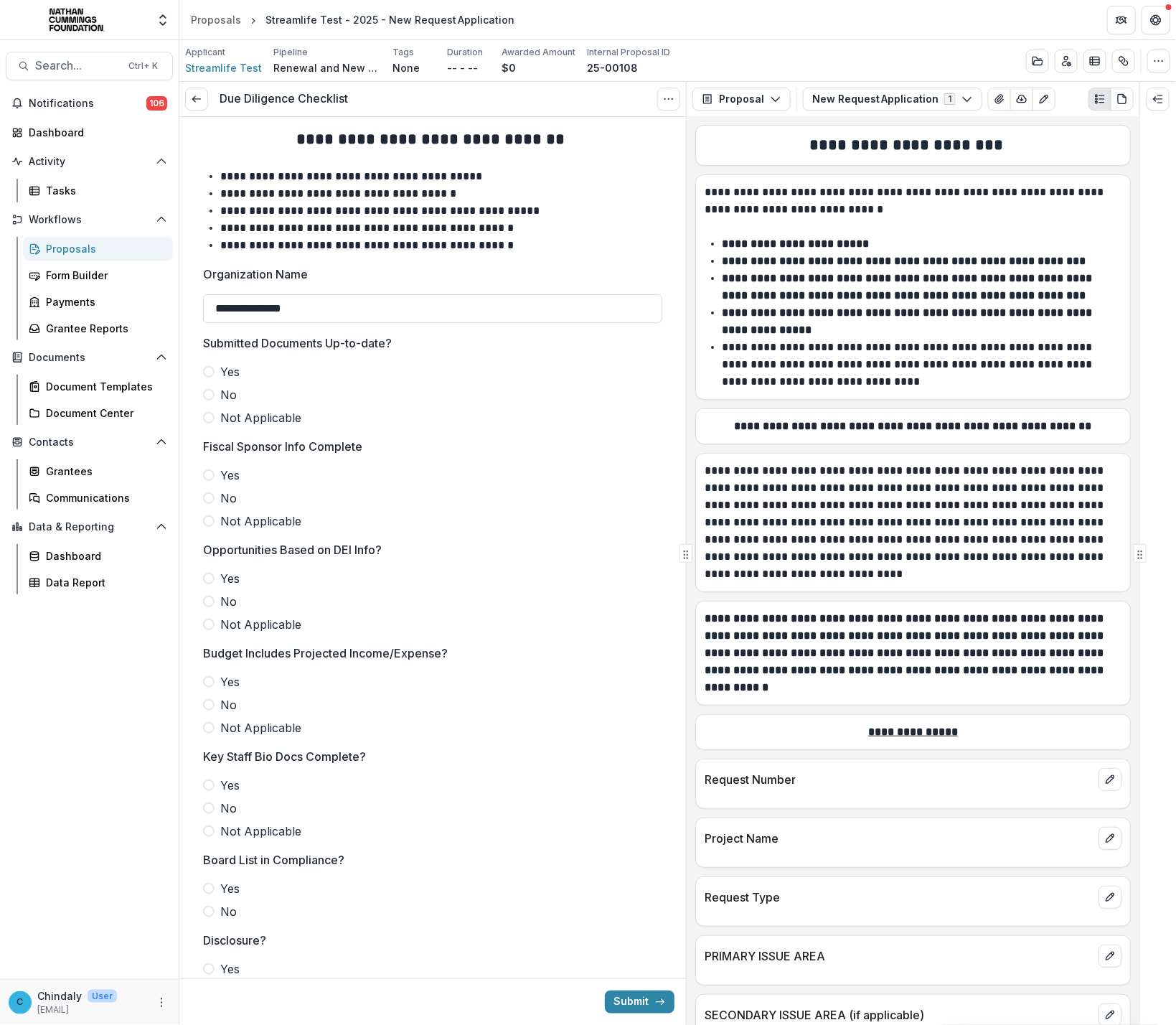 click on "Submit" at bounding box center (639, 1002) 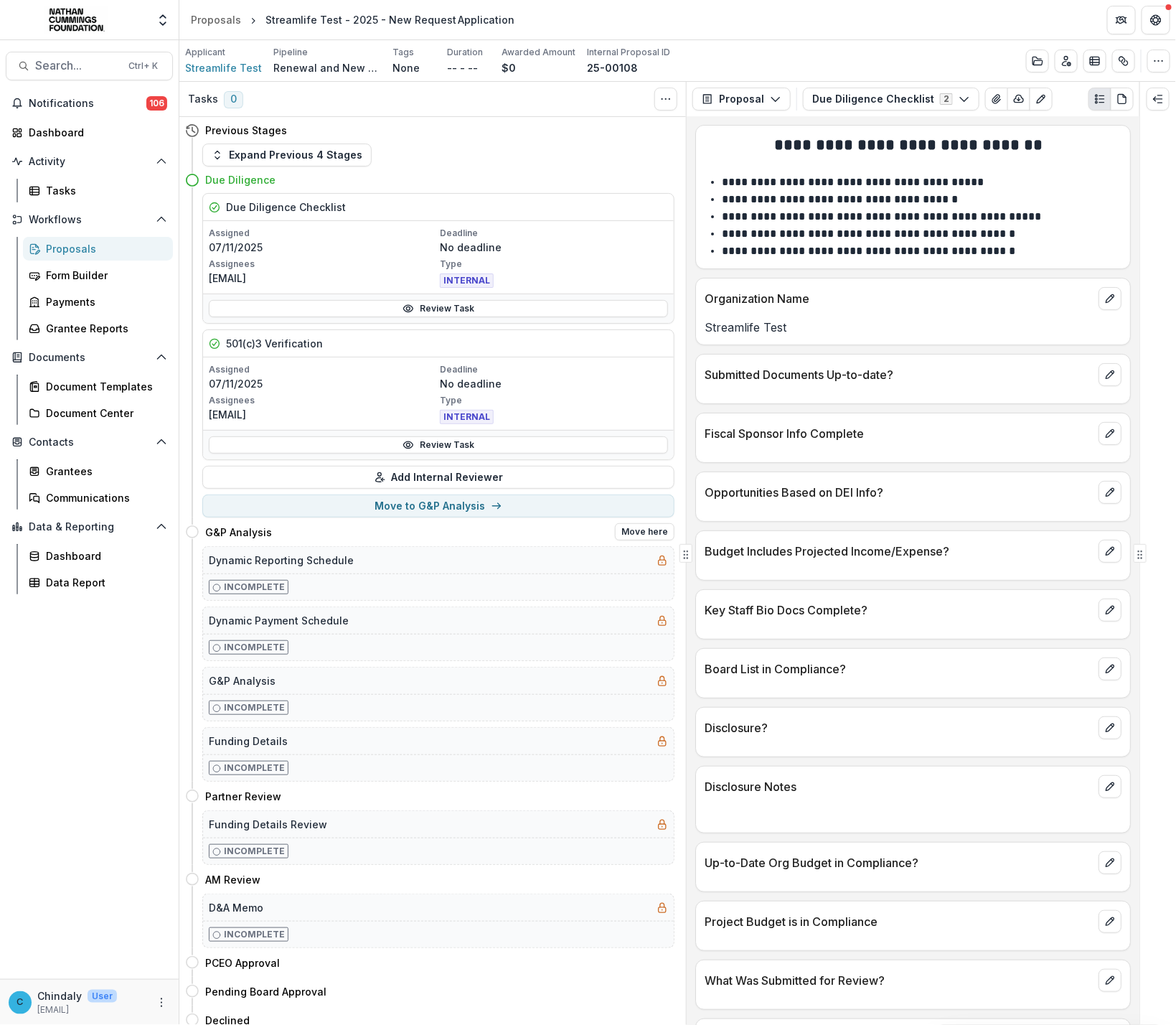 click on "G&P Analysis Move here" at bounding box center [430, 532] 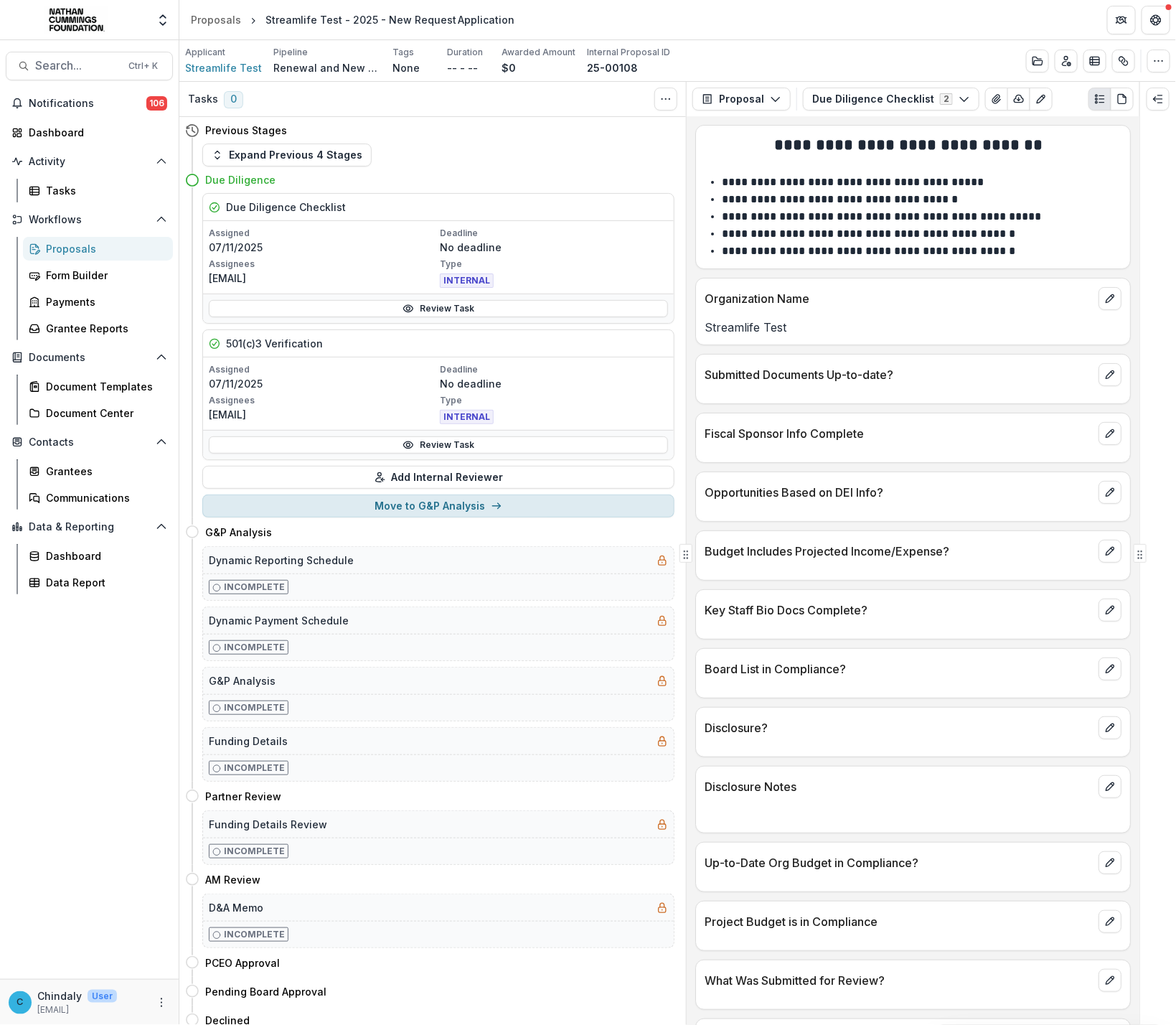 click 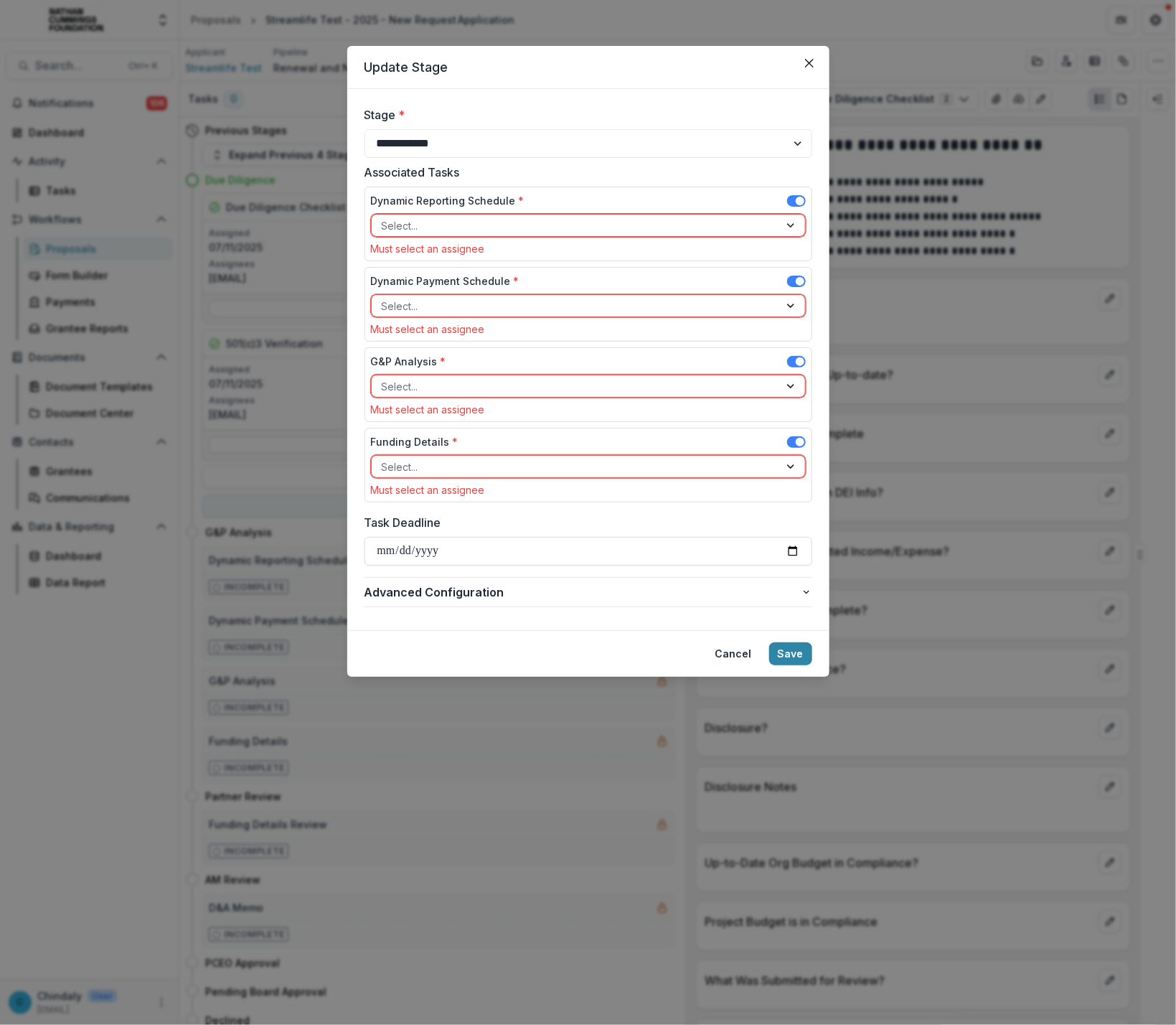 click on "Dynamic Reporting Schedule *" at bounding box center [448, 200] 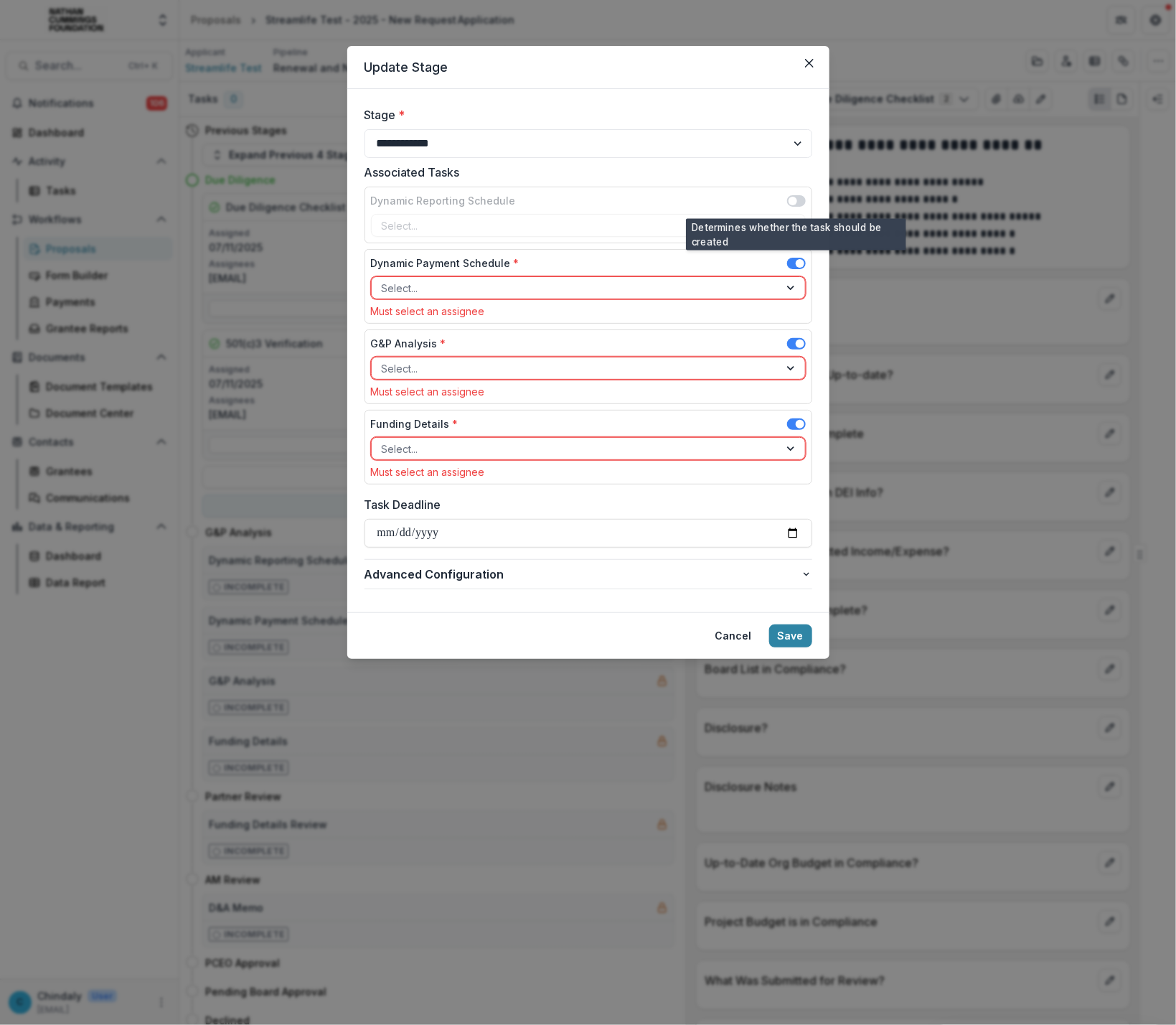 click on "Select..." at bounding box center (588, 225) 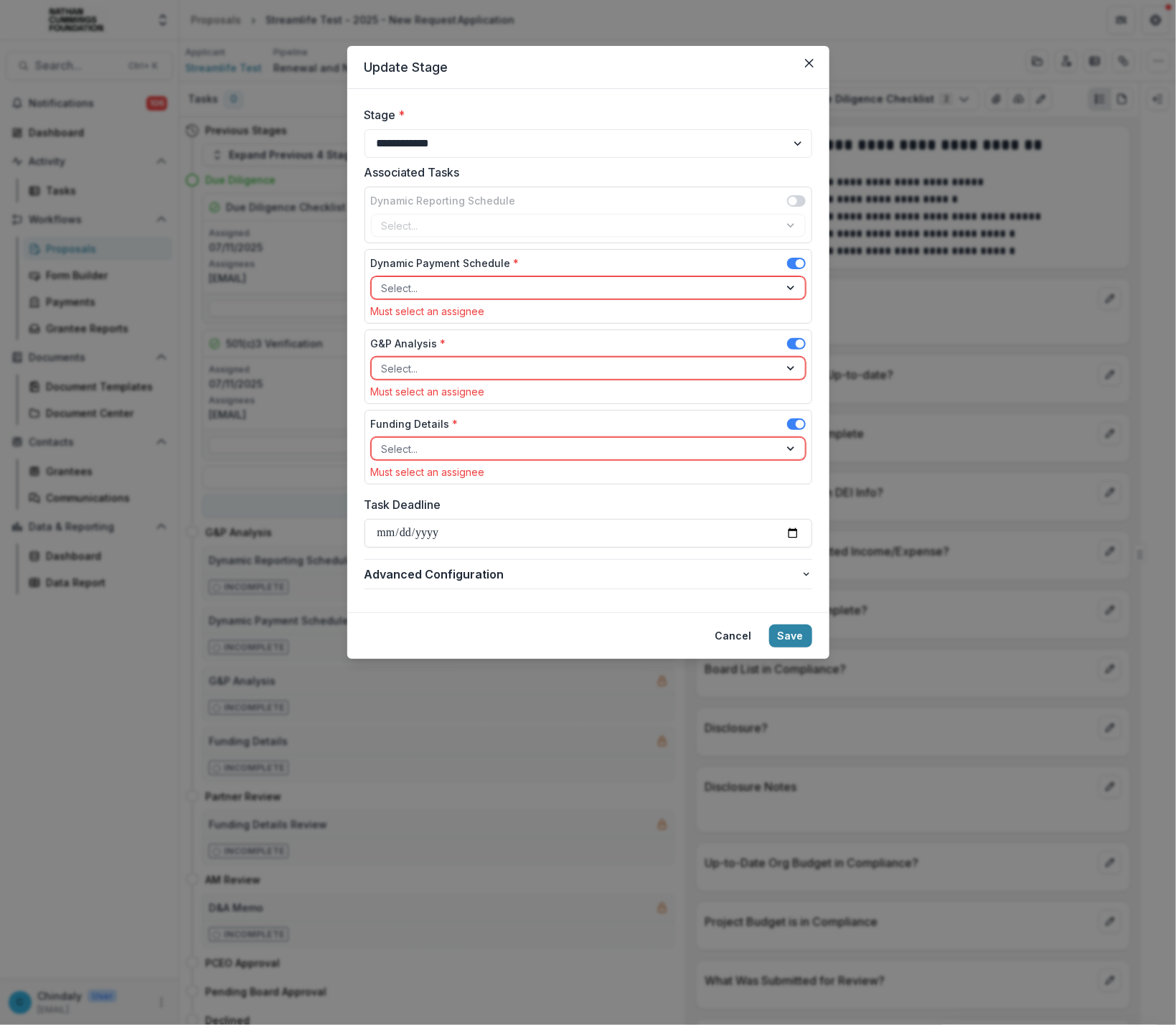 click on "Associated Tasks" at bounding box center [584, 172] 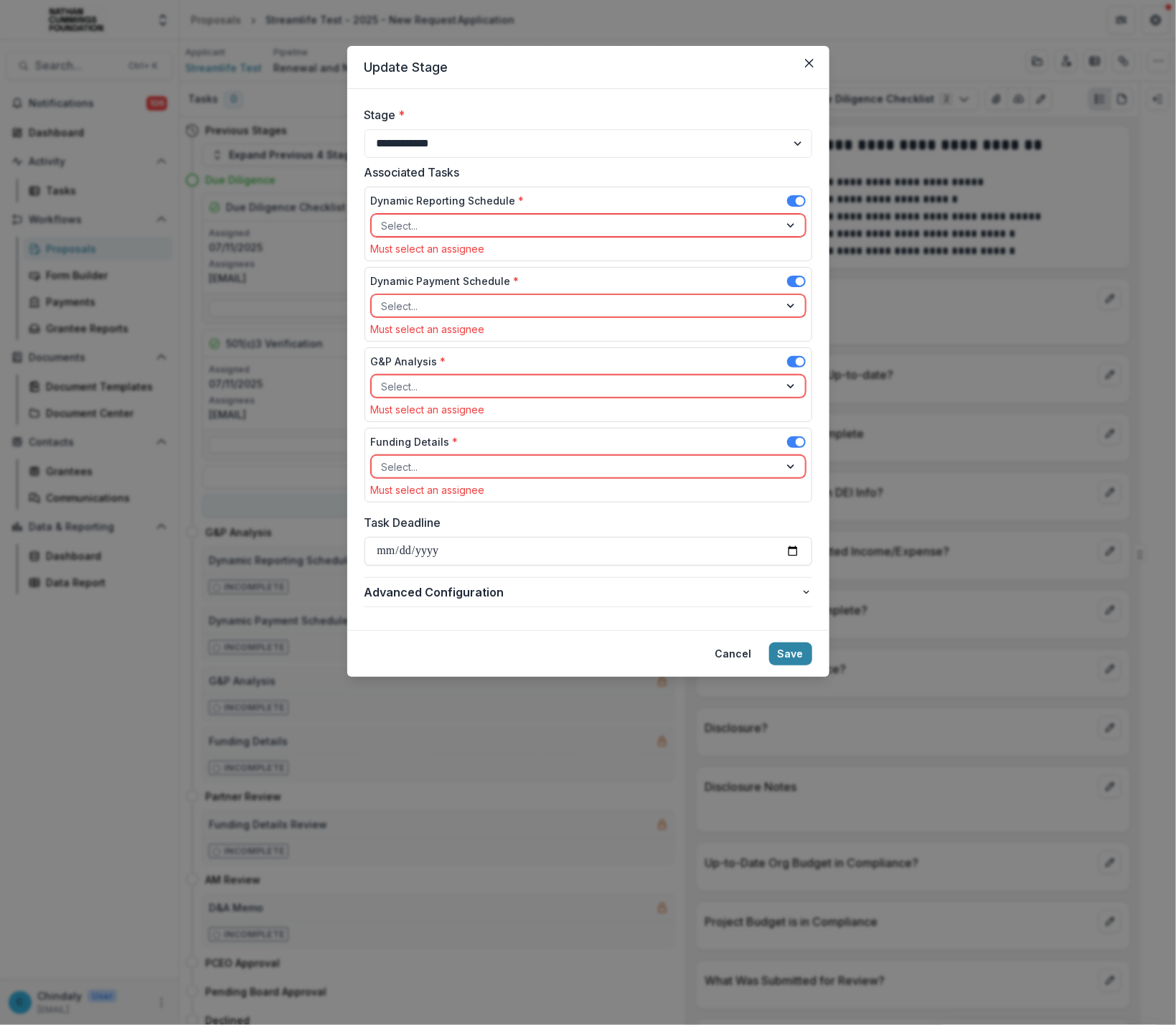 click at bounding box center [575, 225] 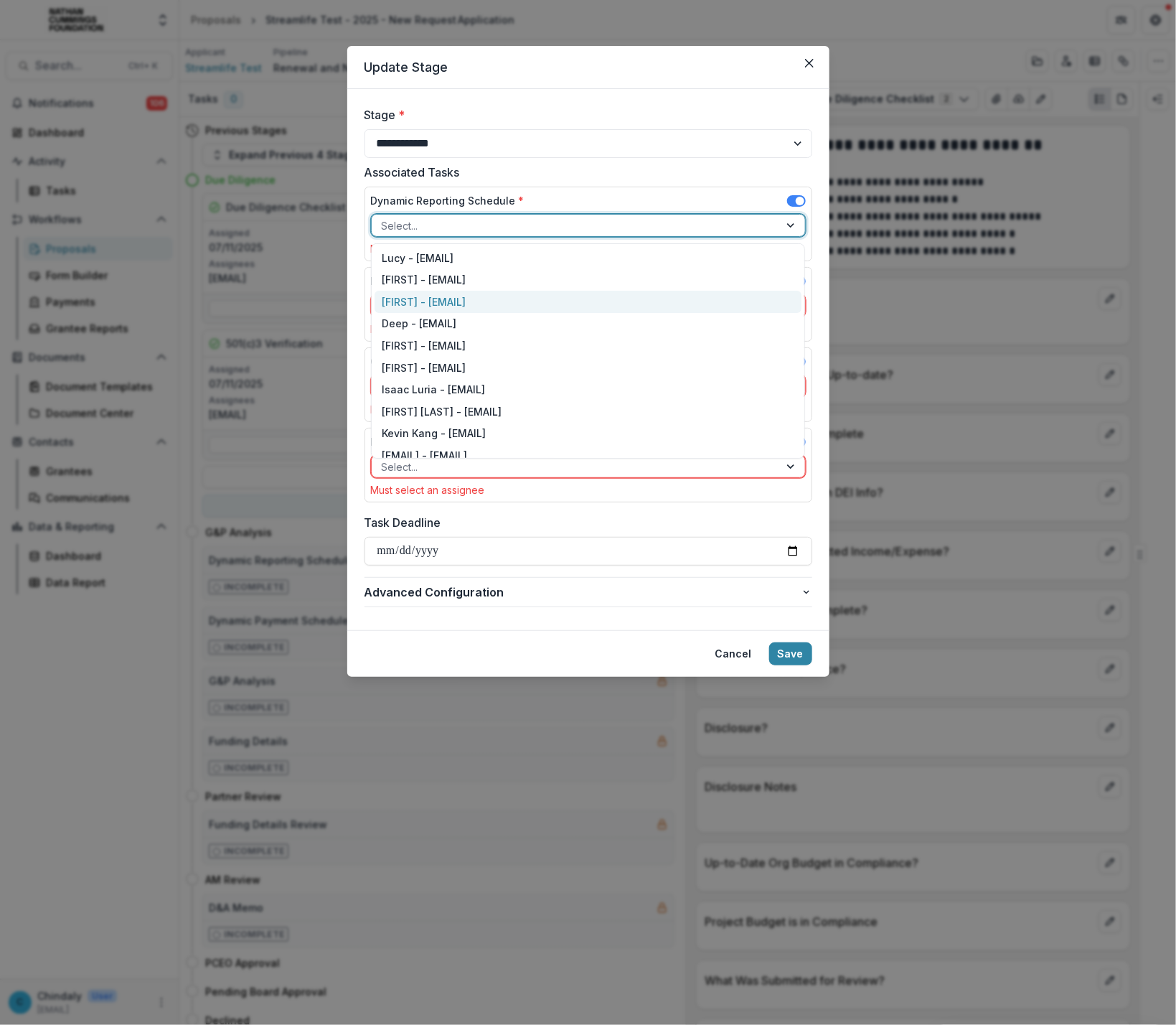 click on "[FIRST] - [EMAIL]" at bounding box center [588, 301] 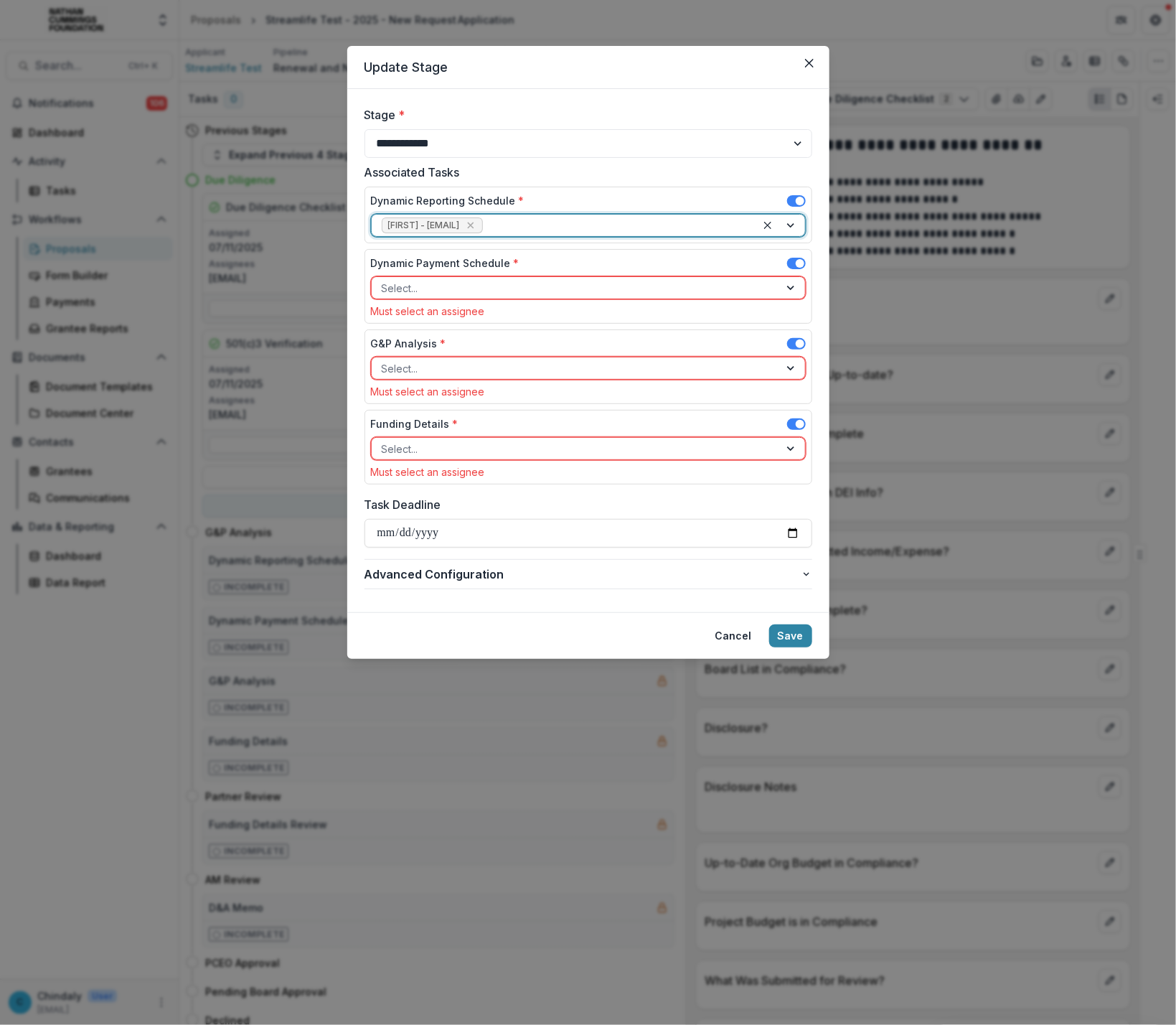 click at bounding box center (616, 225) 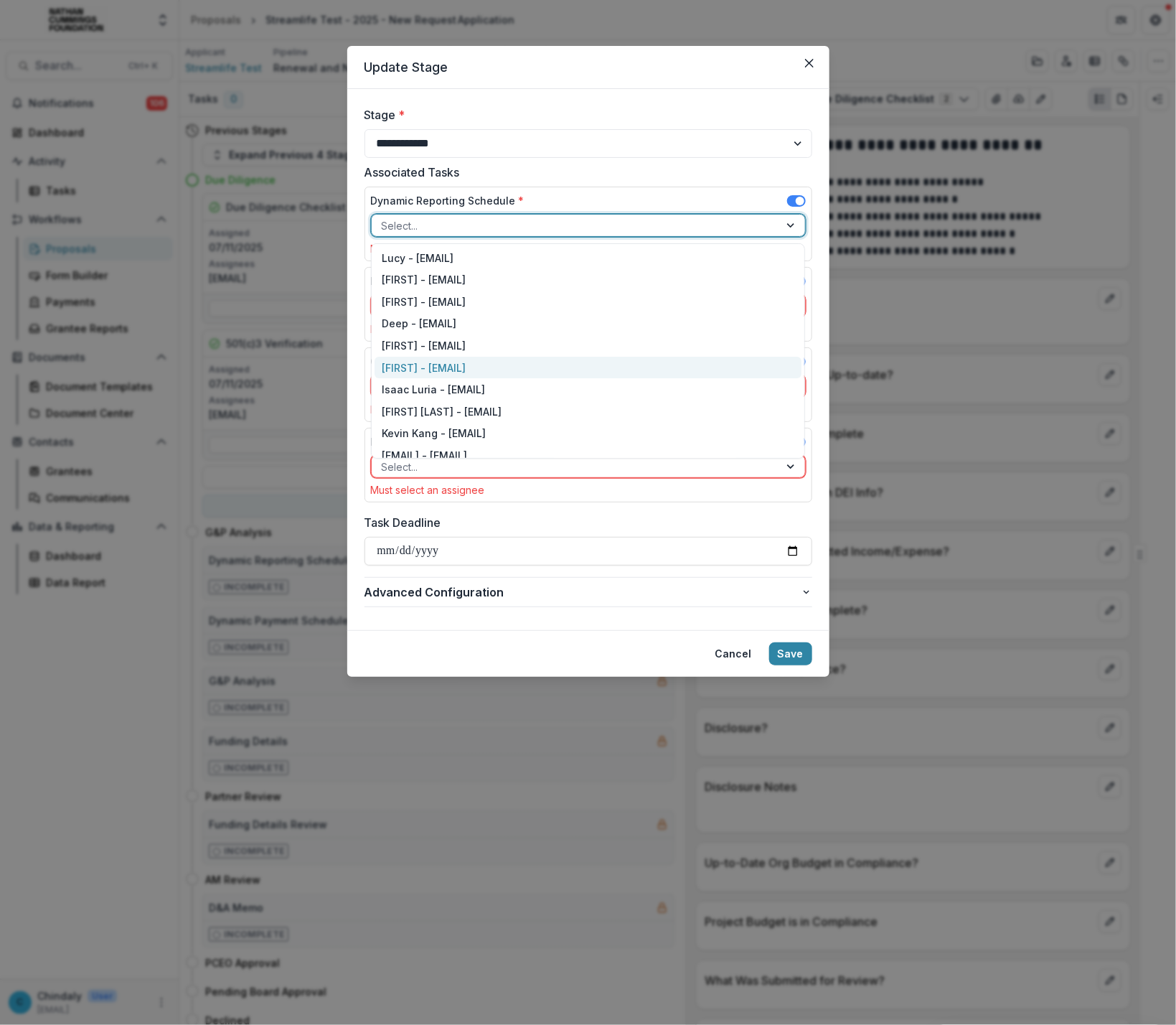 scroll, scrollTop: 11, scrollLeft: 0, axis: vertical 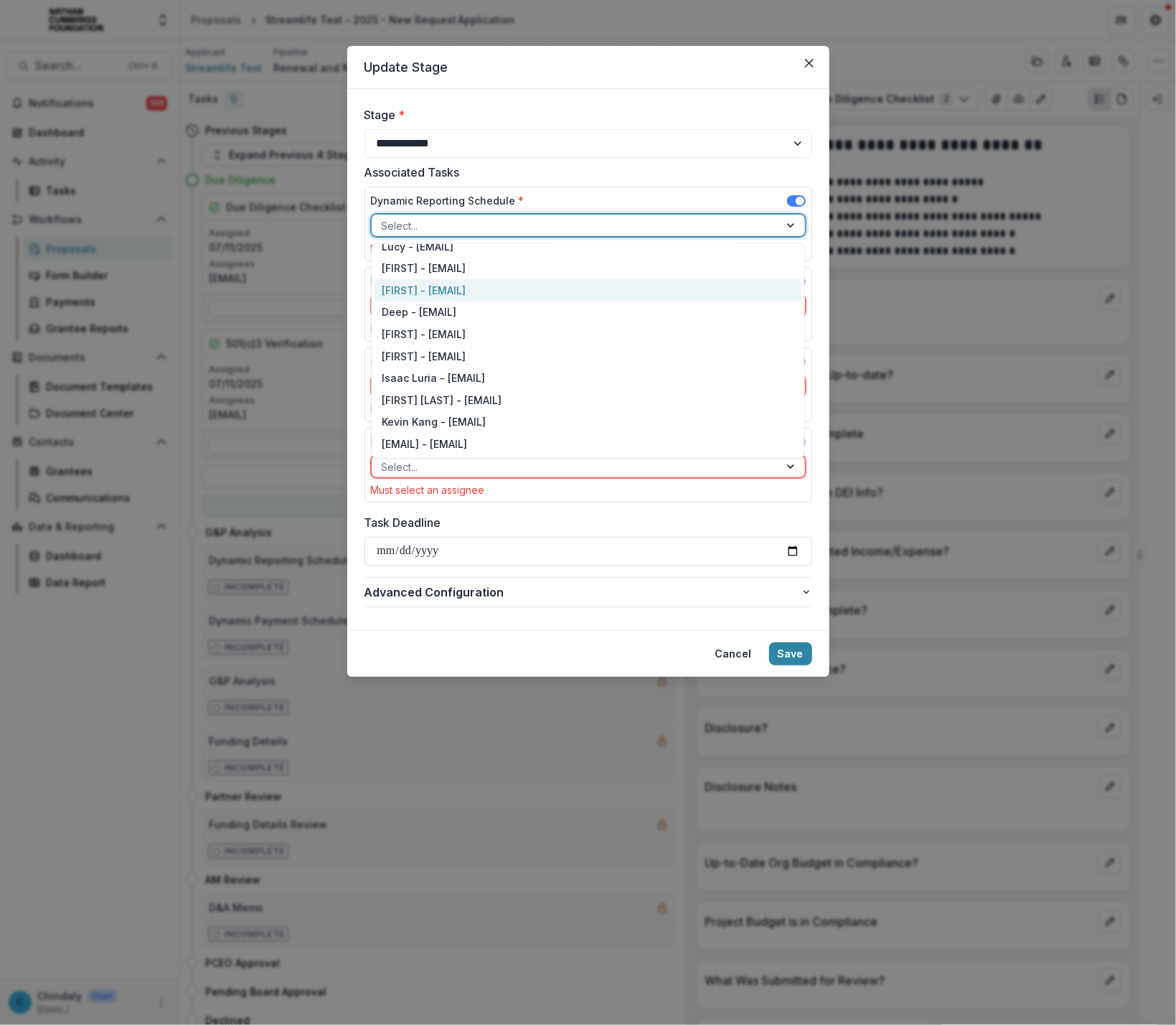 drag, startPoint x: 532, startPoint y: 365, endPoint x: 519, endPoint y: 289, distance: 77.10383 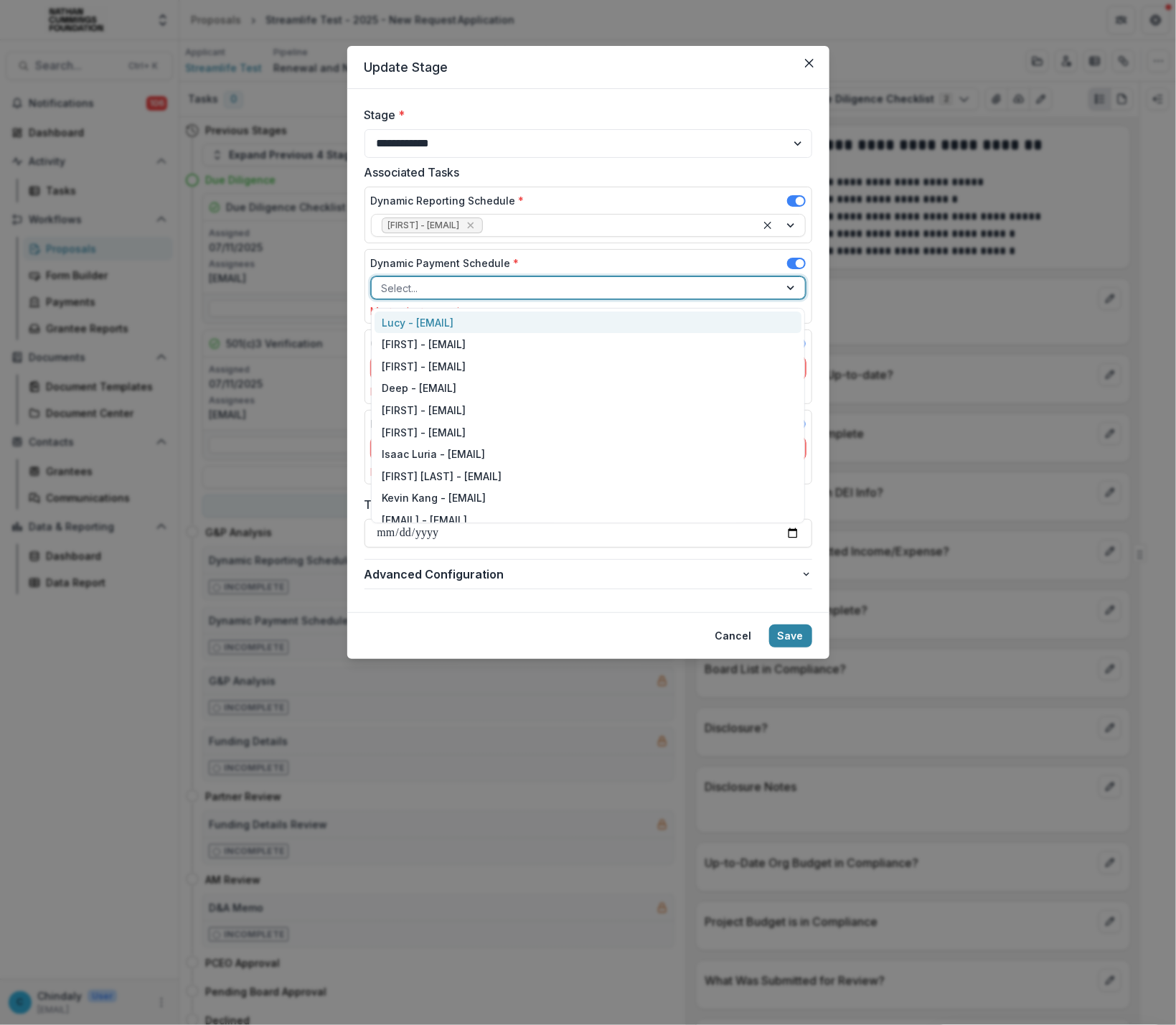 click at bounding box center (575, 288) 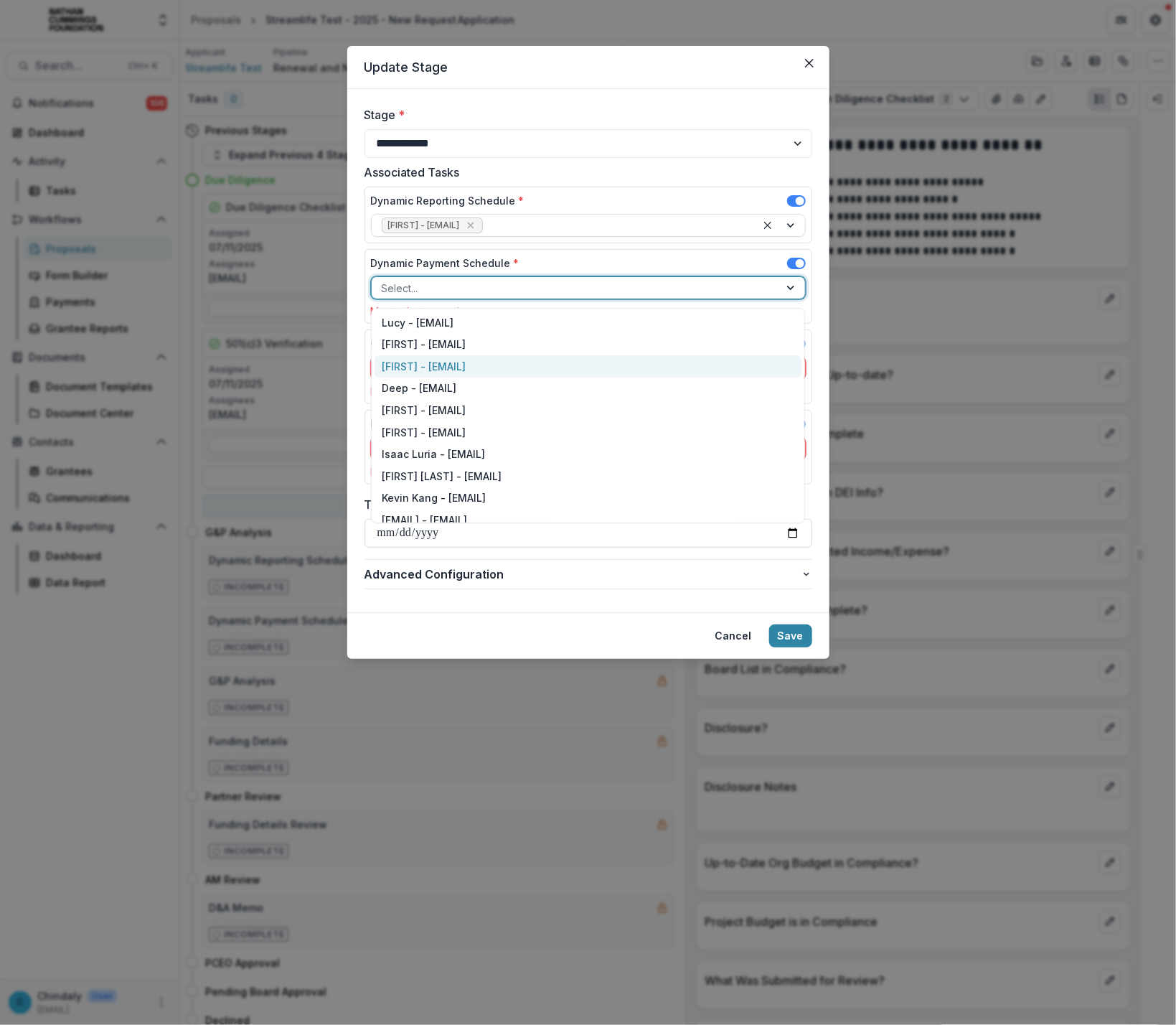 drag, startPoint x: 532, startPoint y: 377, endPoint x: 527, endPoint y: 362, distance: 15.811388 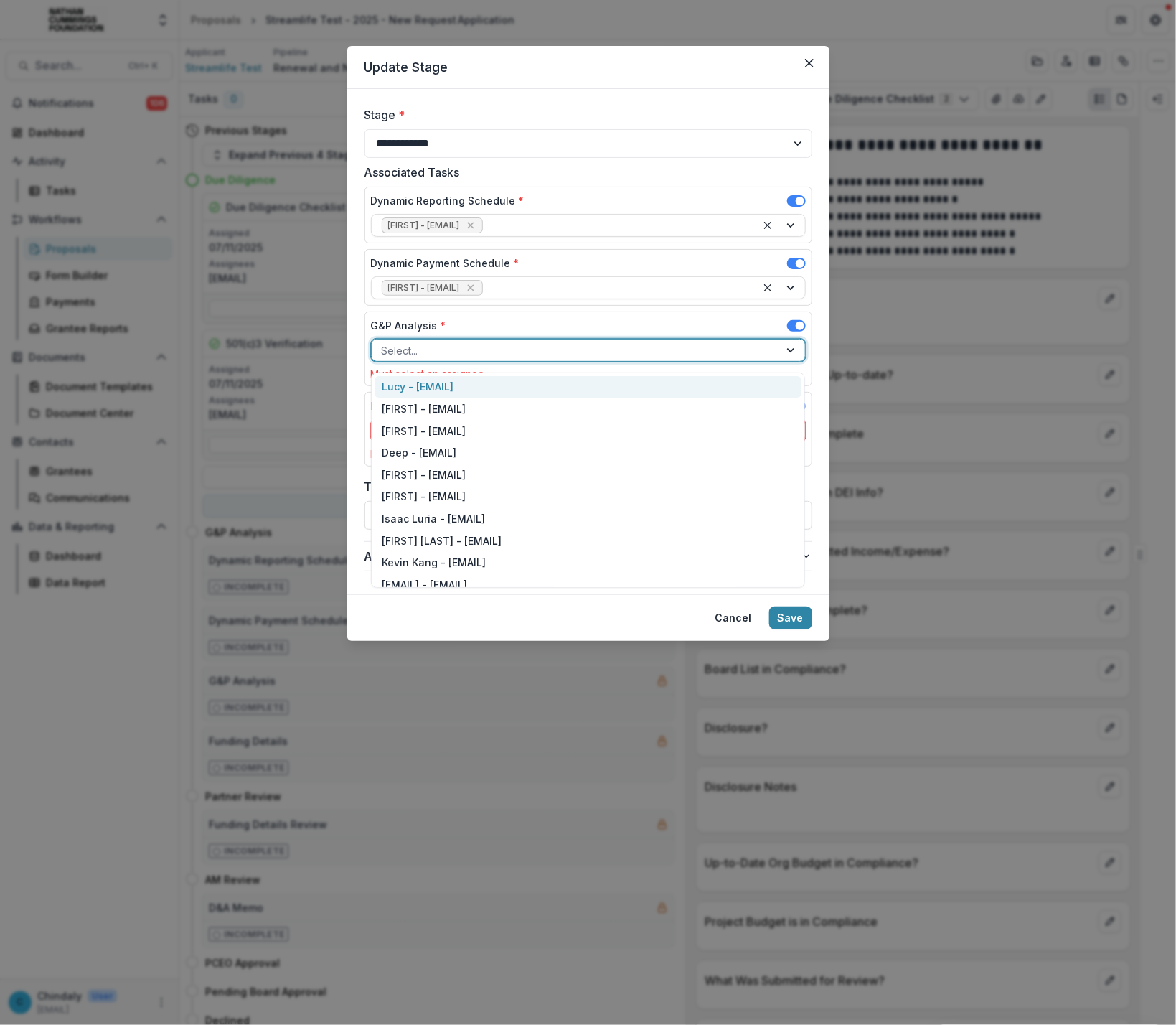 click at bounding box center [575, 350] 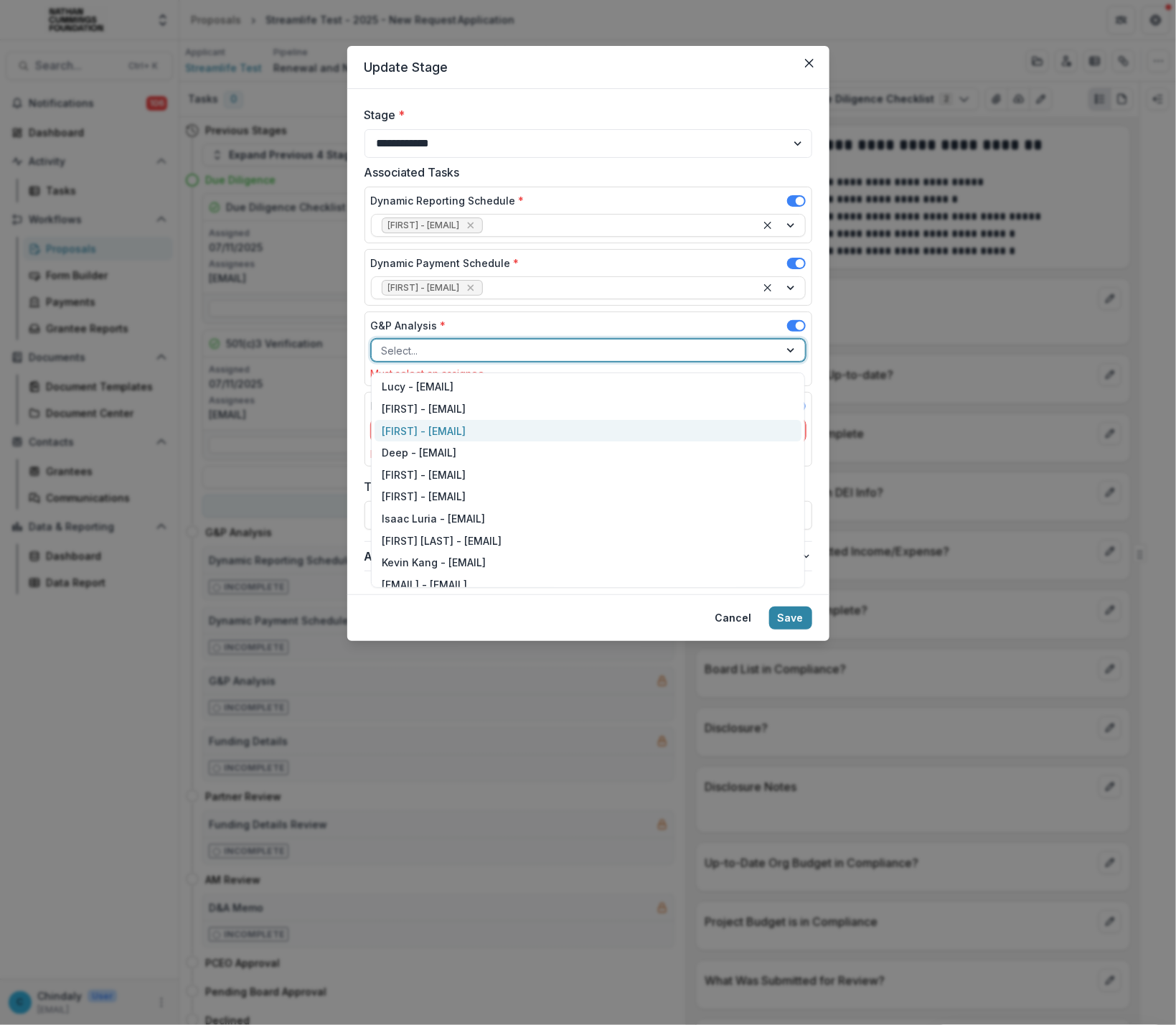 click on "[FIRST] - [EMAIL]" at bounding box center (588, 431) 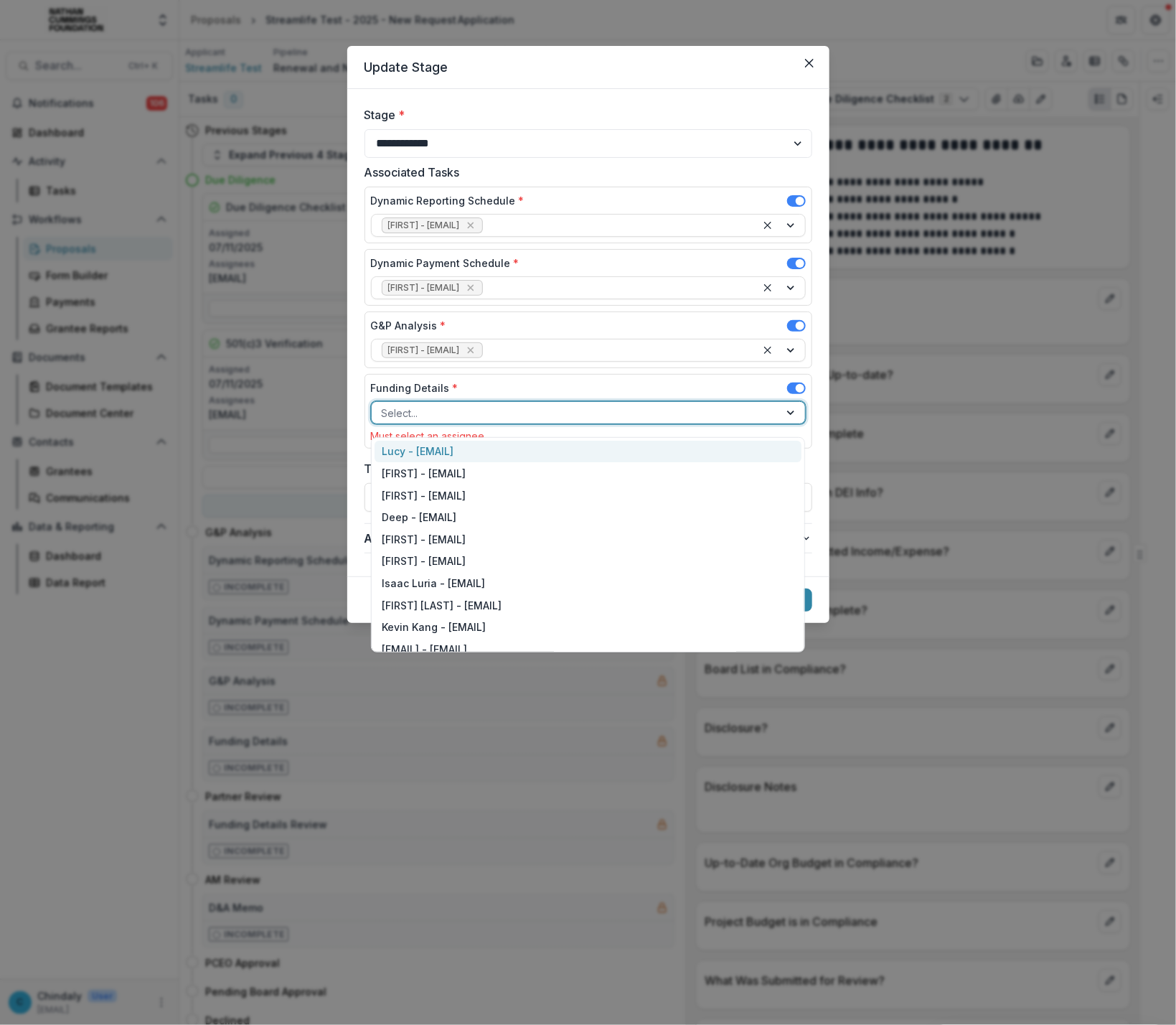 click at bounding box center [575, 413] 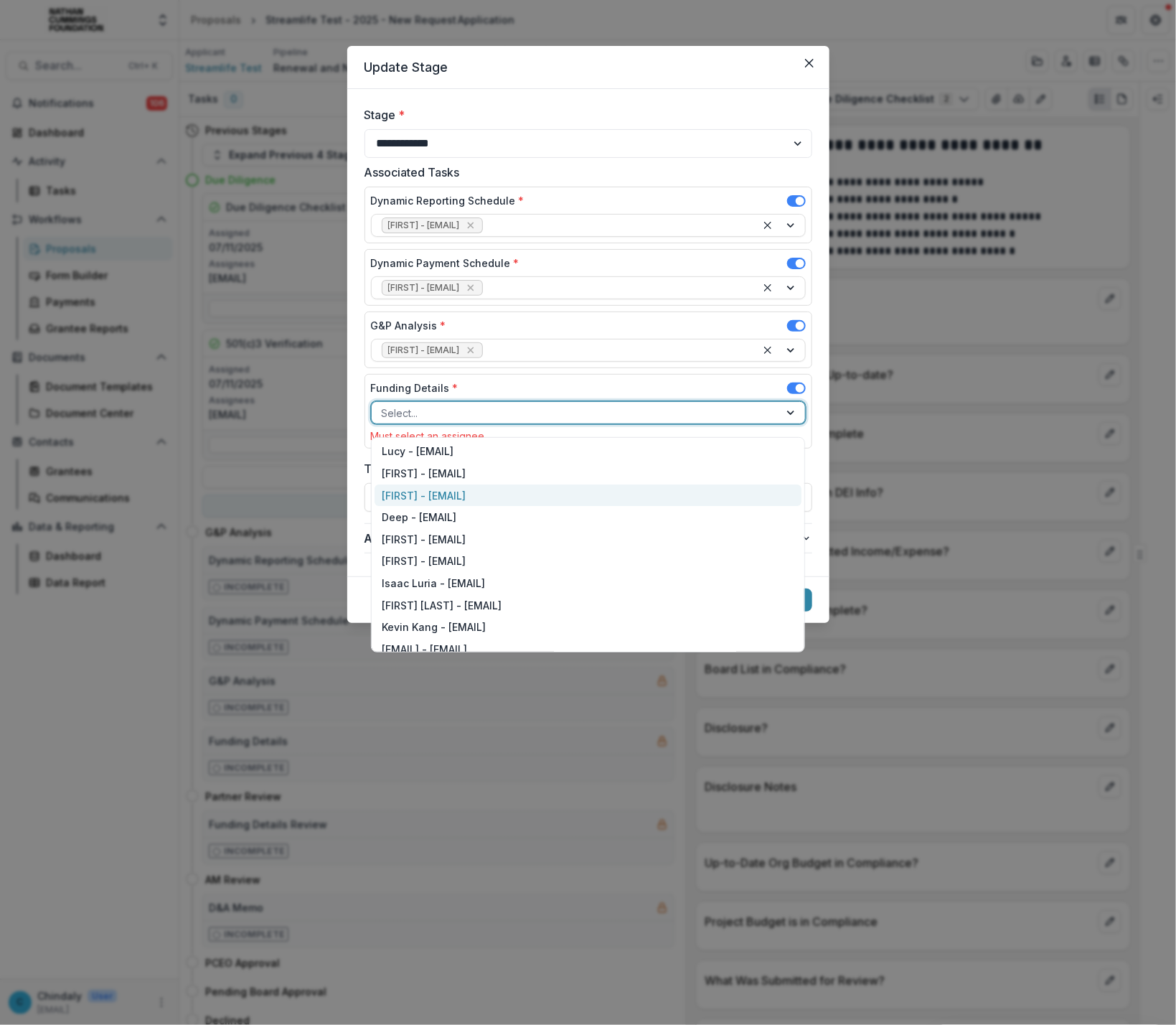 click on "[FIRST] - [EMAIL]" at bounding box center [588, 495] 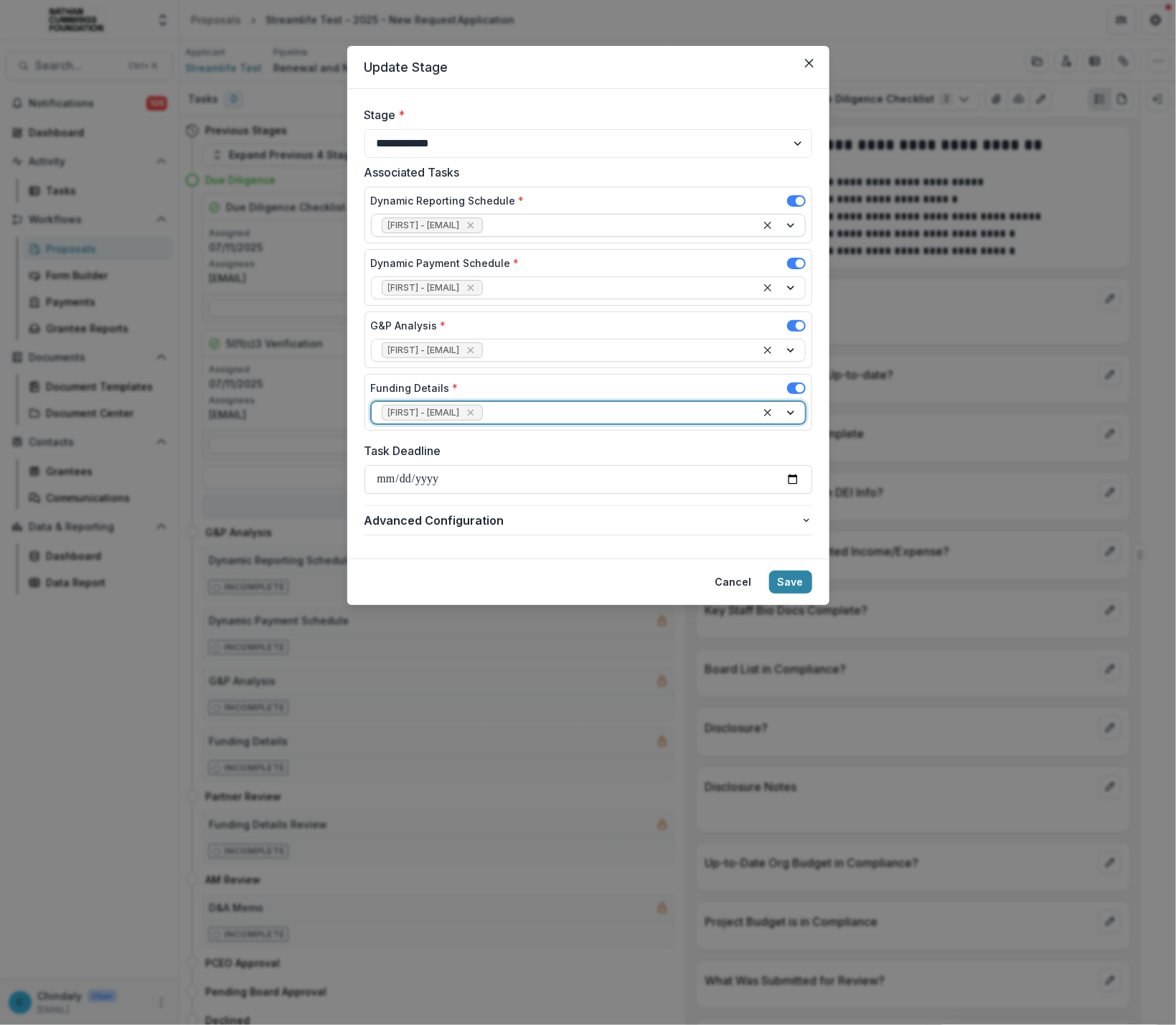 click at bounding box center (616, 225) 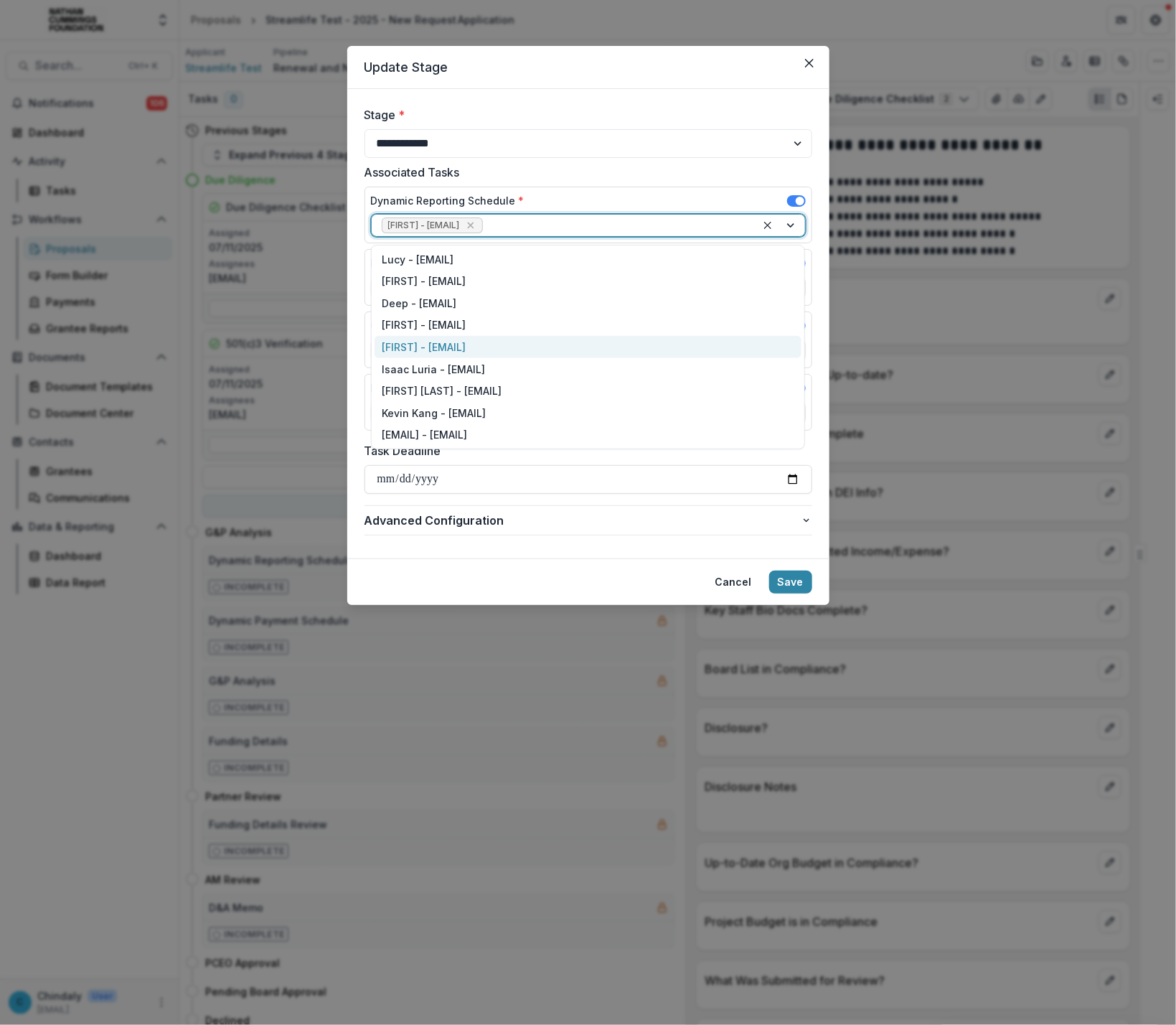 click on "[FIRST] - [EMAIL]" at bounding box center [588, 347] 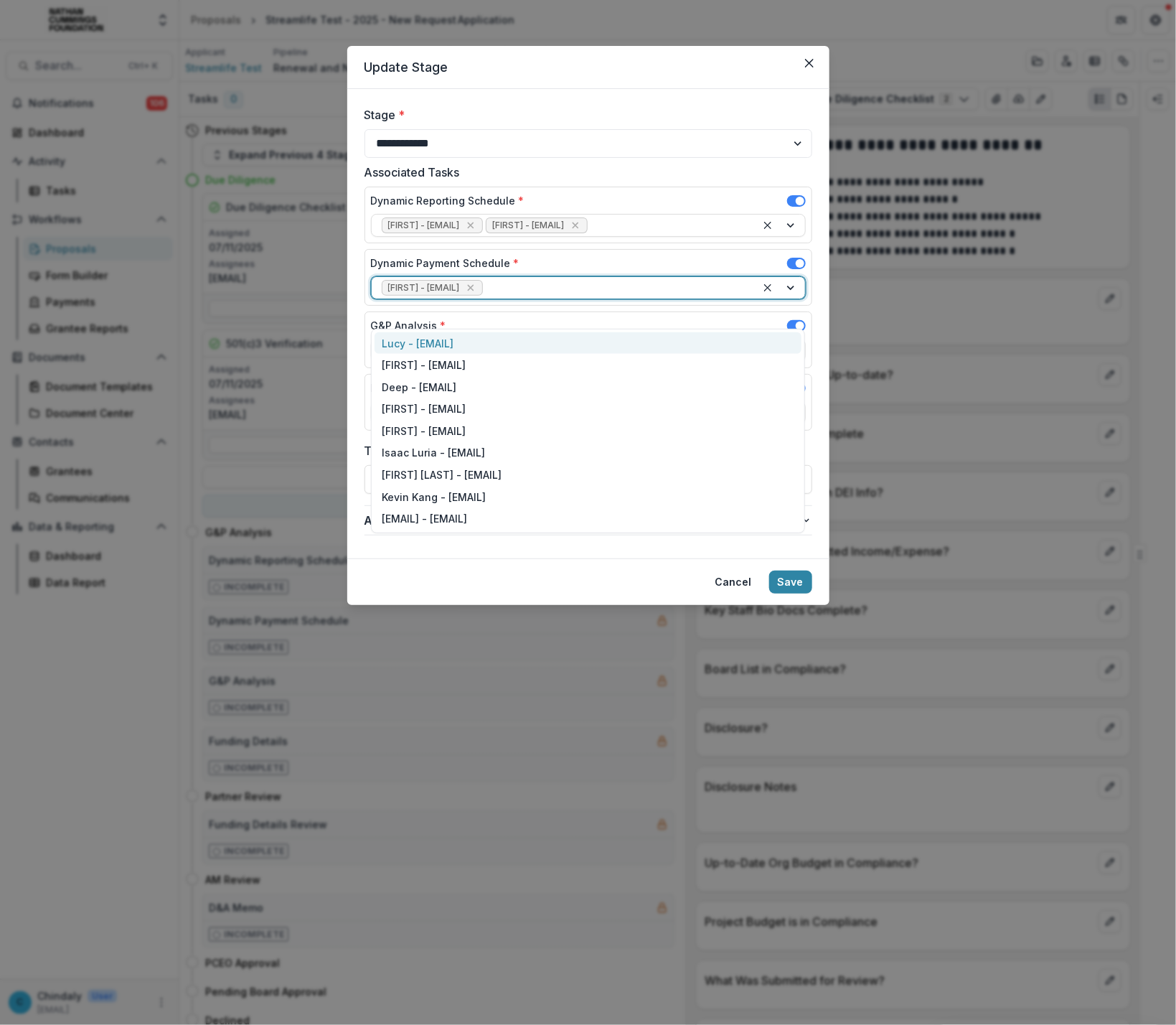 click at bounding box center (616, 288) 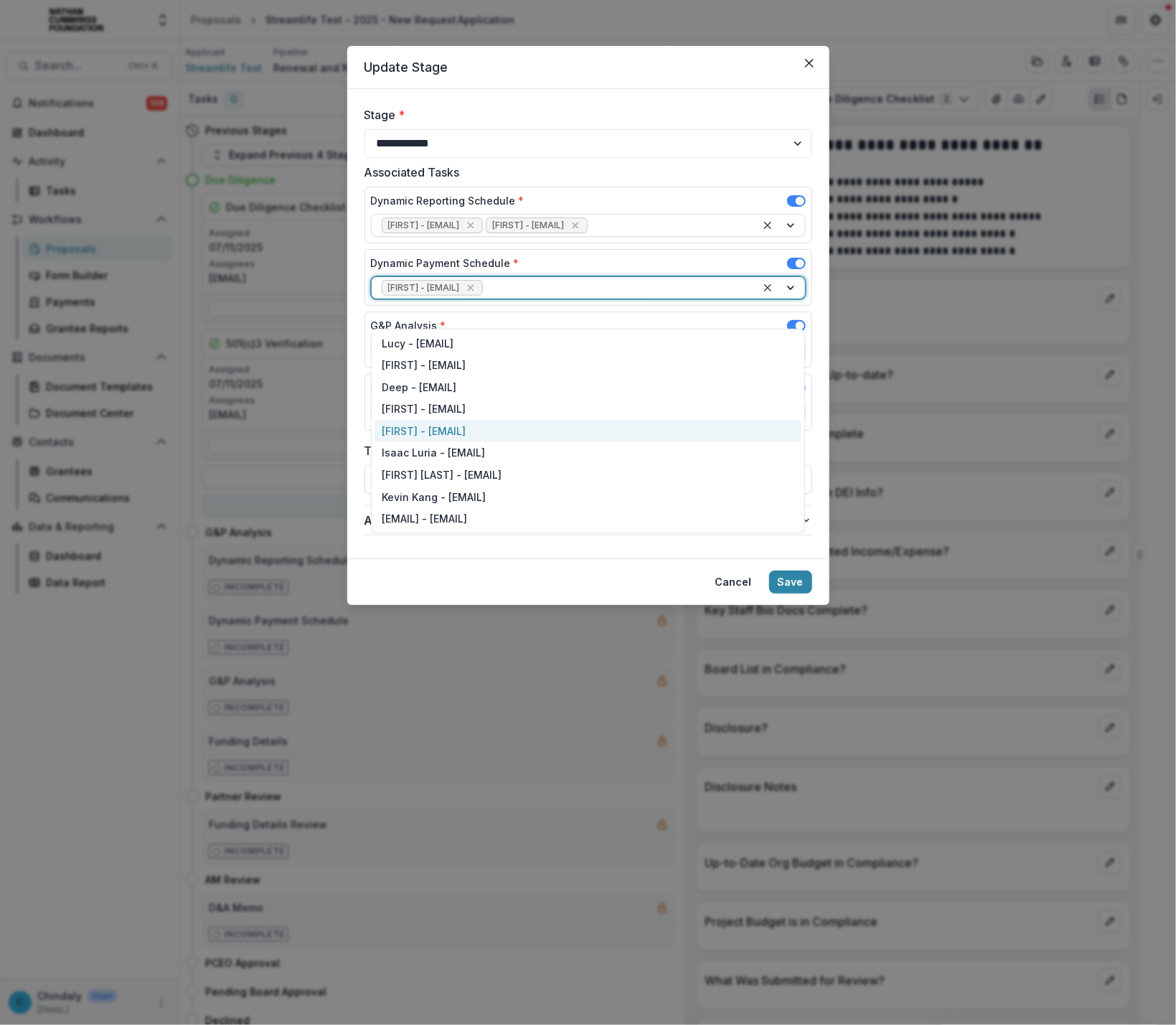 click on "[FIRST] - [EMAIL]" at bounding box center (588, 431) 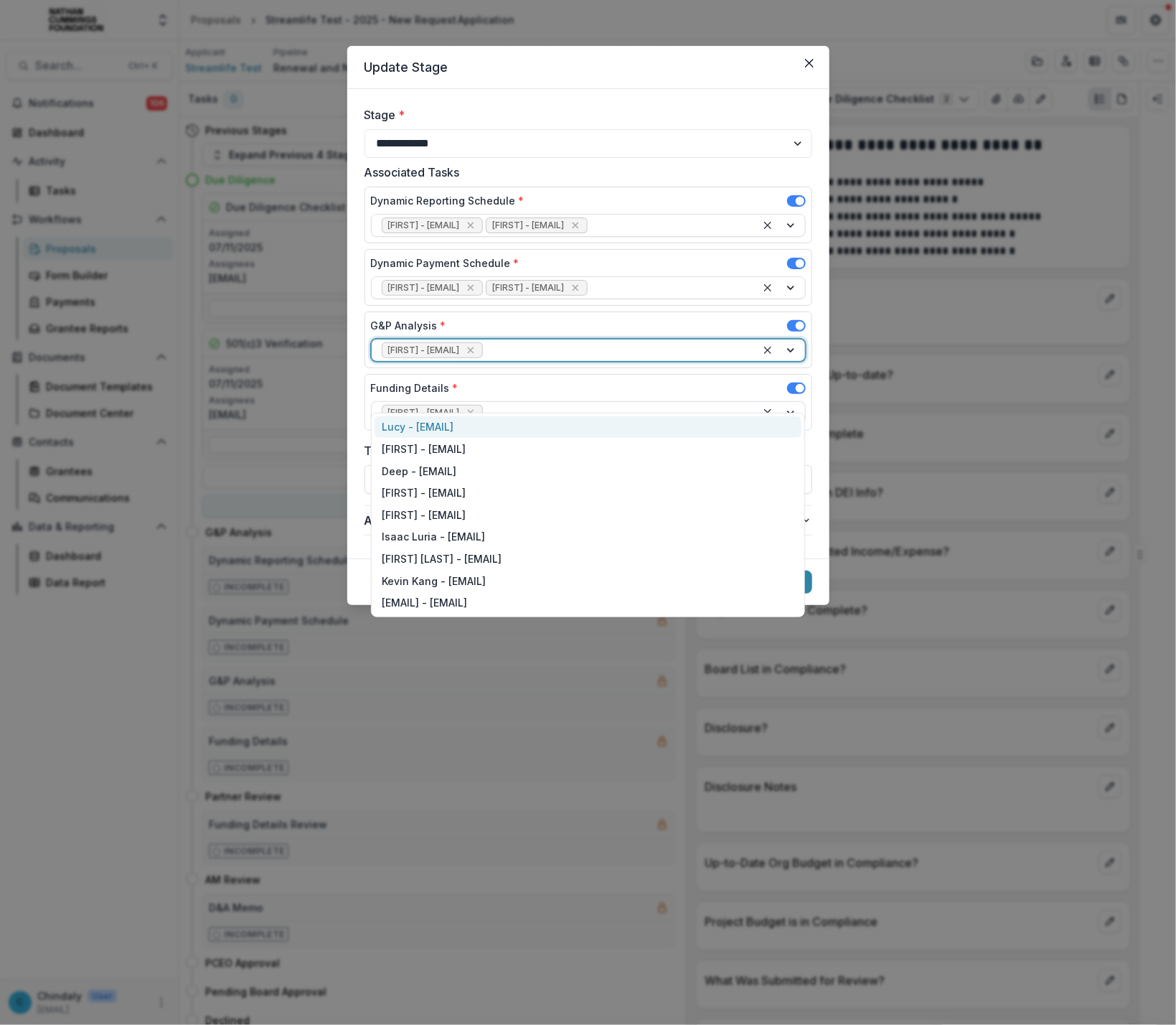 click at bounding box center (616, 350) 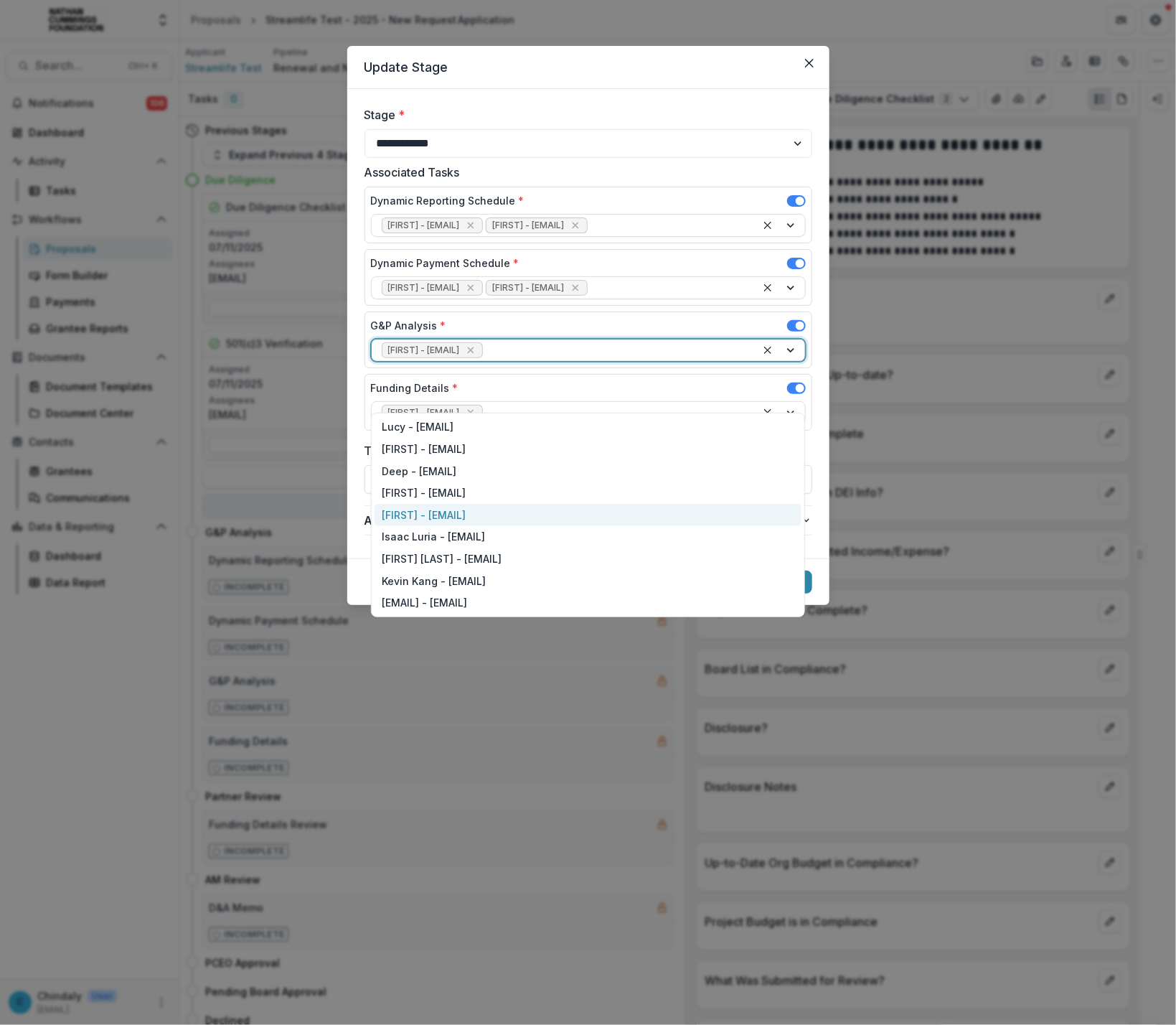 click on "[FIRST] - [EMAIL]" at bounding box center (588, 515) 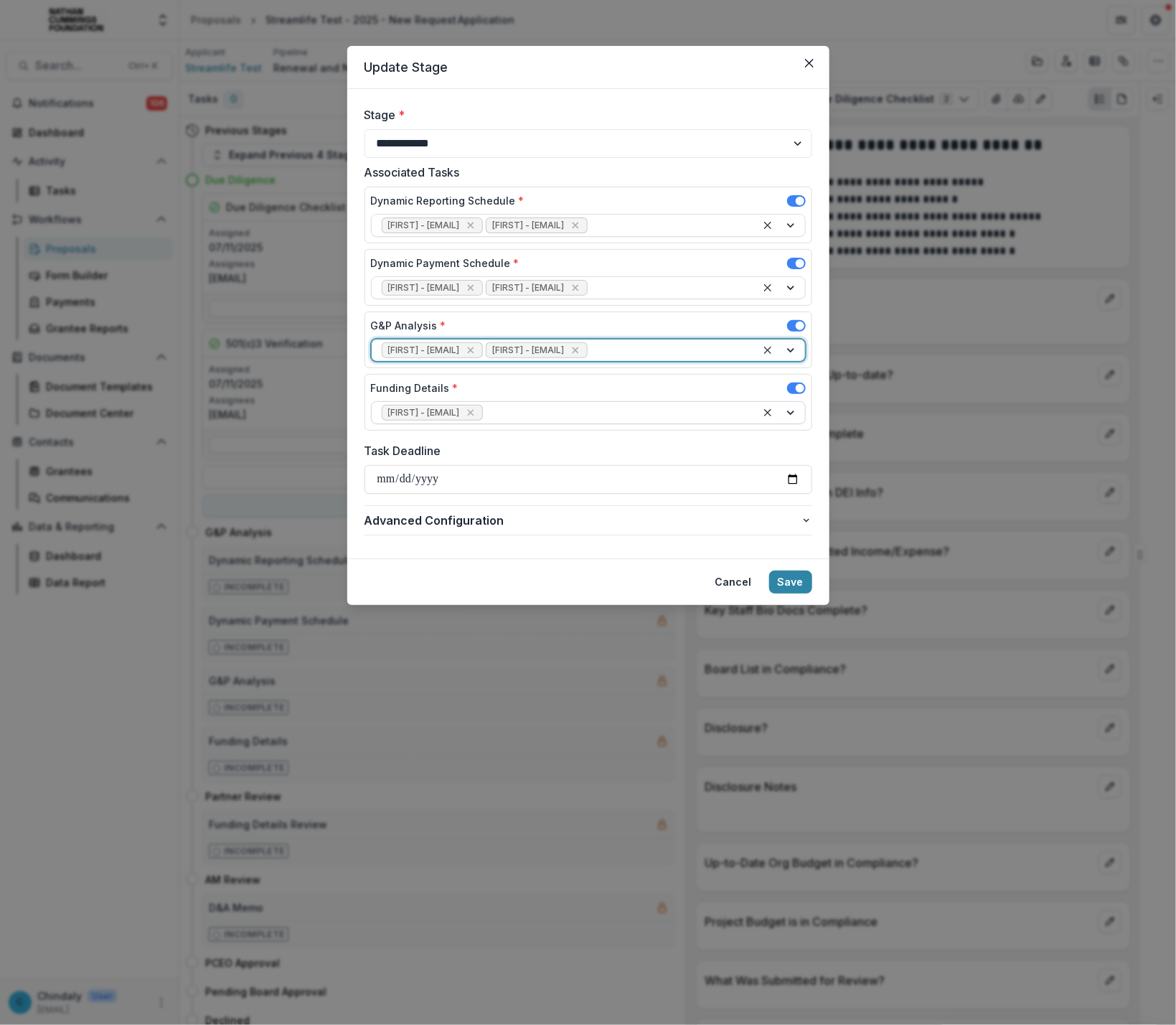 click at bounding box center [616, 413] 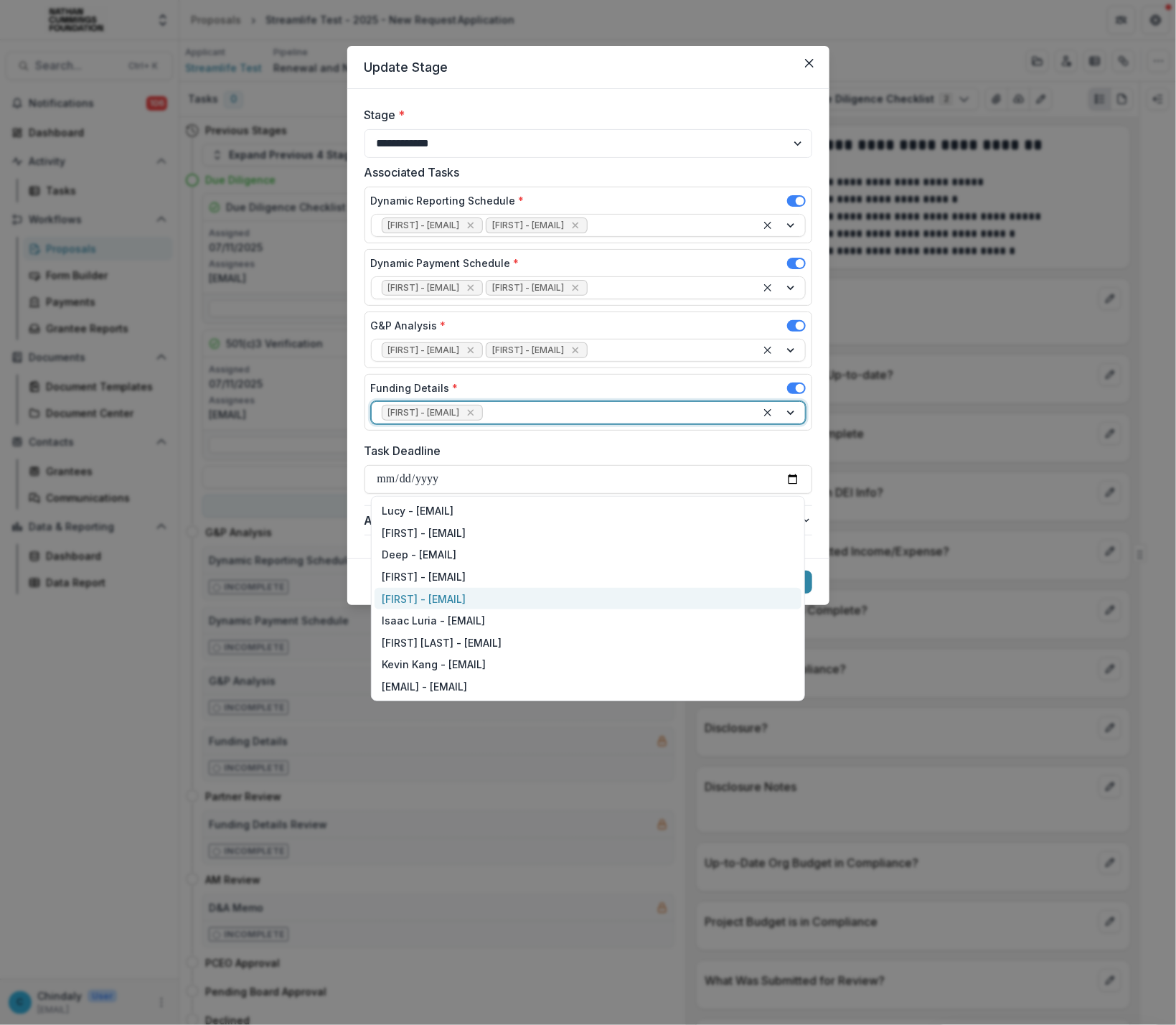 click on "[FIRST] - [EMAIL]" at bounding box center (588, 599) 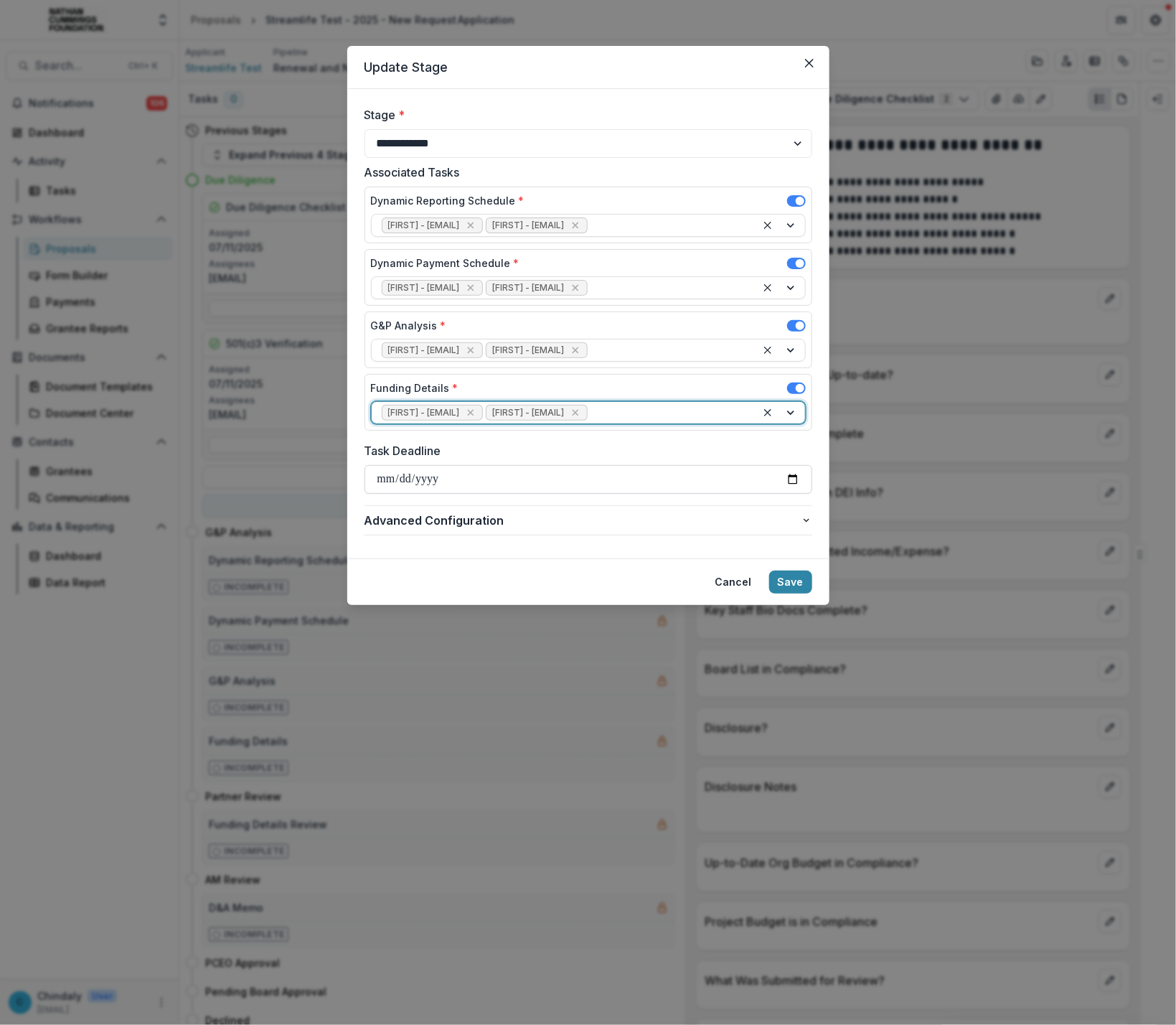 click on "Task Deadline" at bounding box center [588, 479] 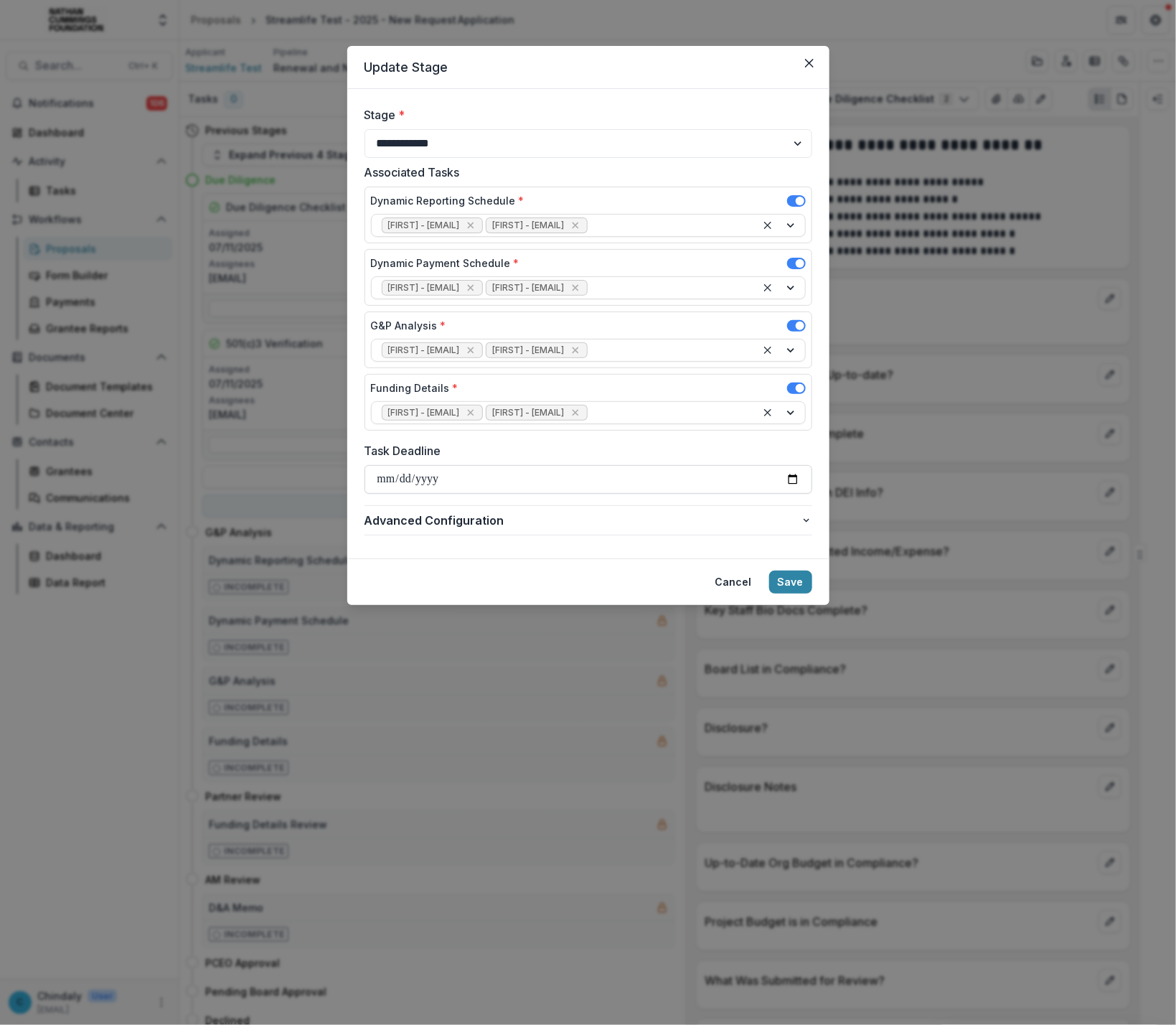 click on "Task Deadline" at bounding box center [588, 479] 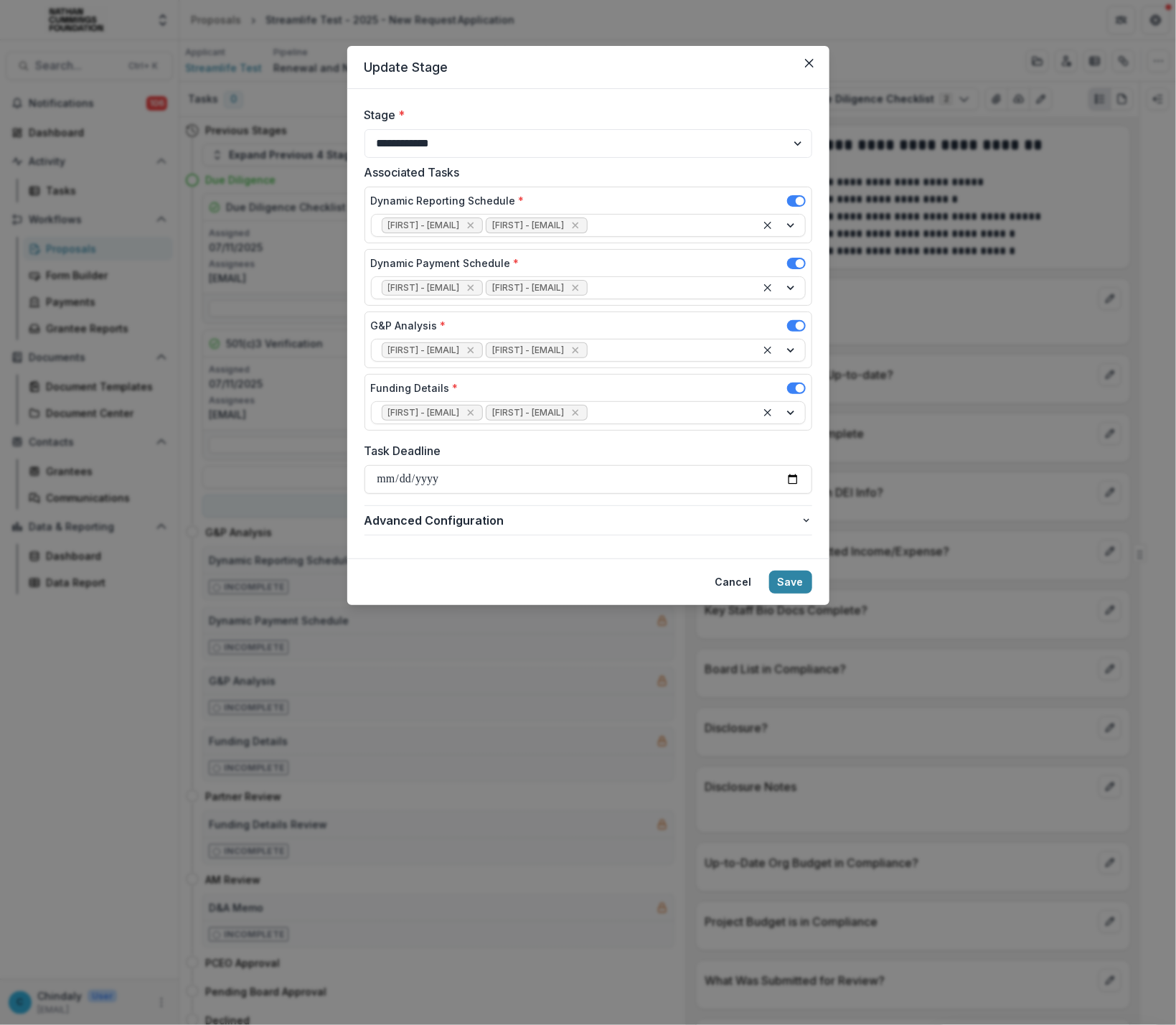 type on "**********" 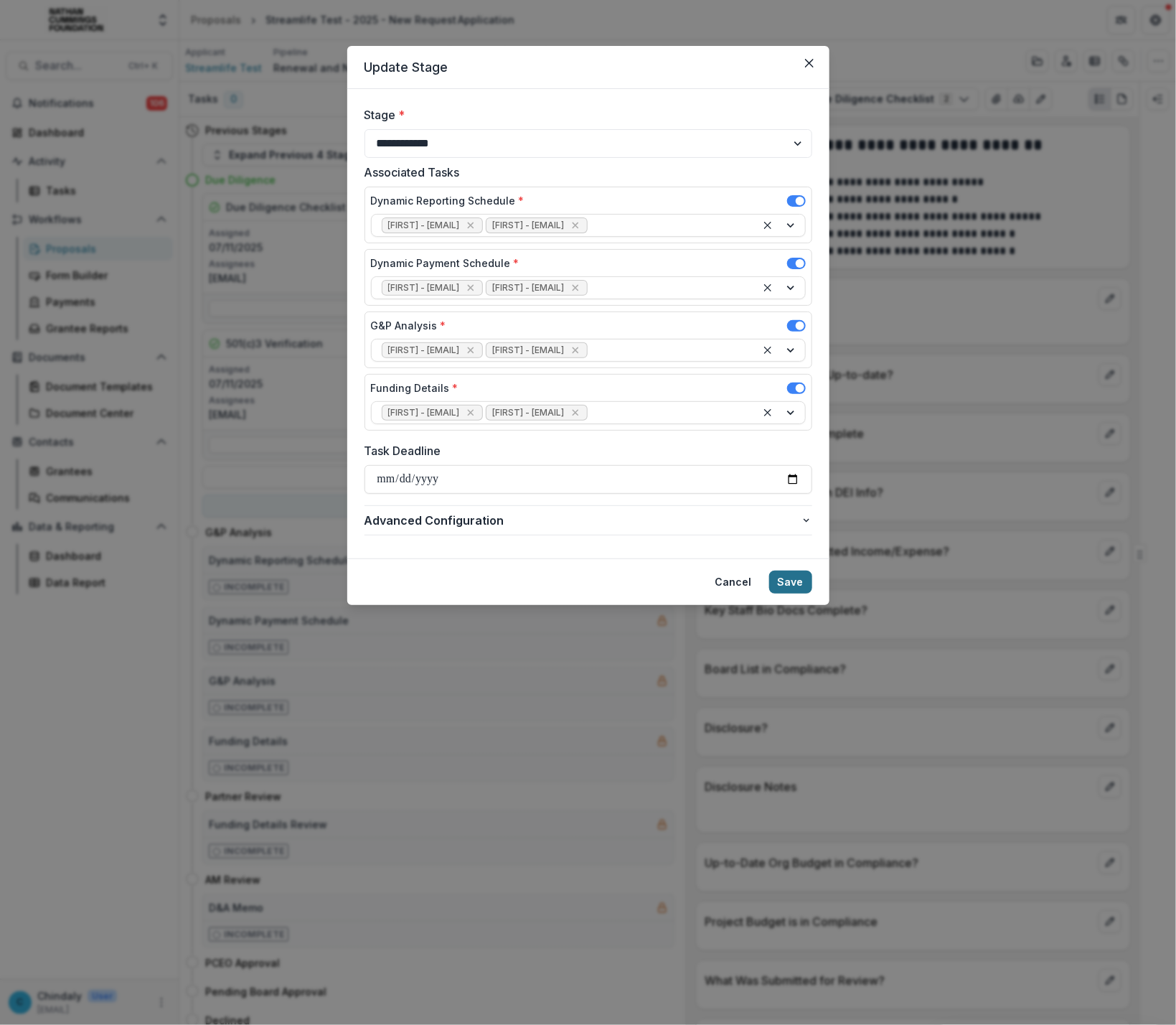 click on "Save" at bounding box center [791, 582] 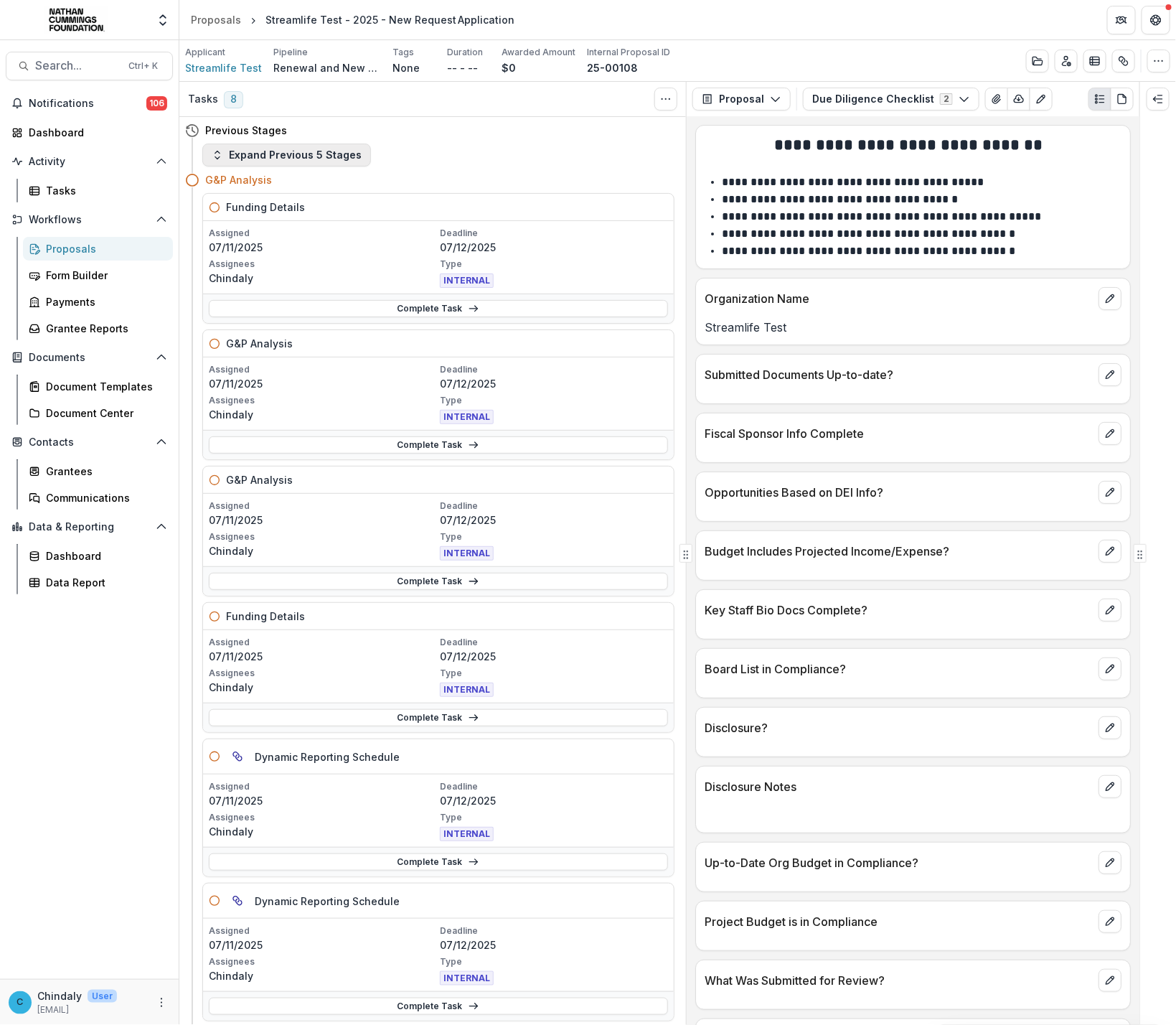 click on "Expand Previous 5 Stages" at bounding box center (286, 155) 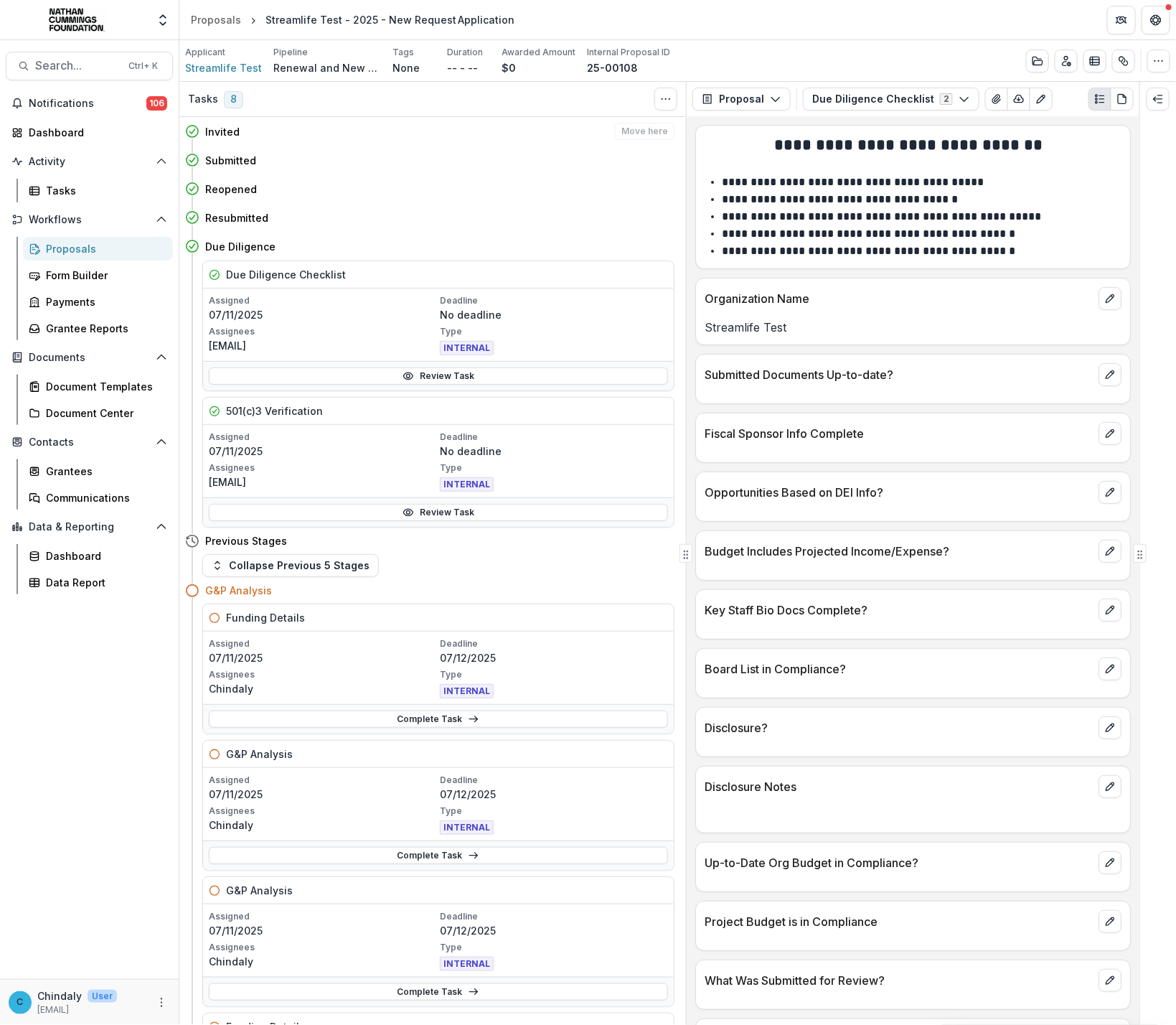 click on "Invited" at bounding box center (222, 131) 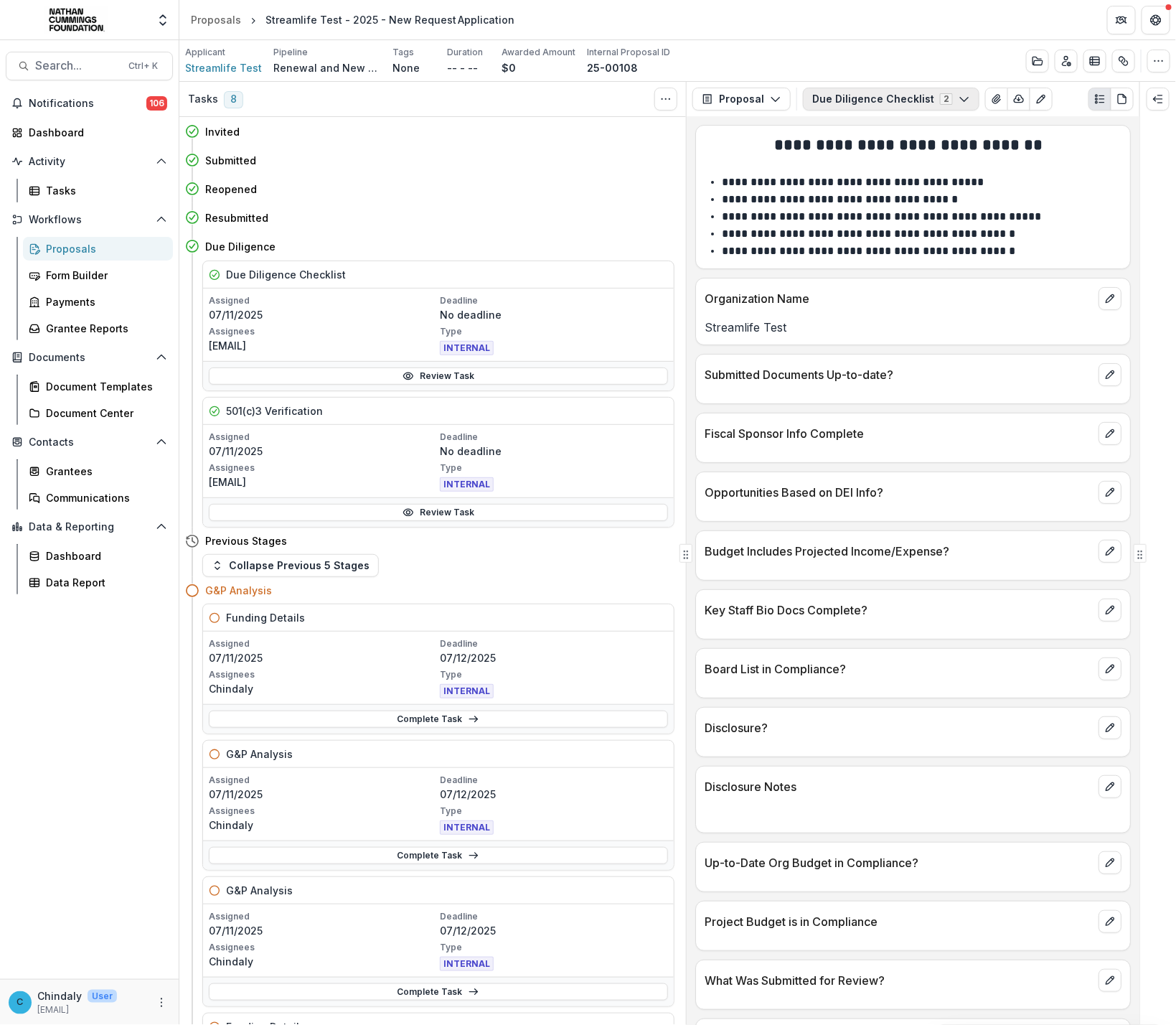 click on "Due Diligence Checklist 2" at bounding box center [891, 99] 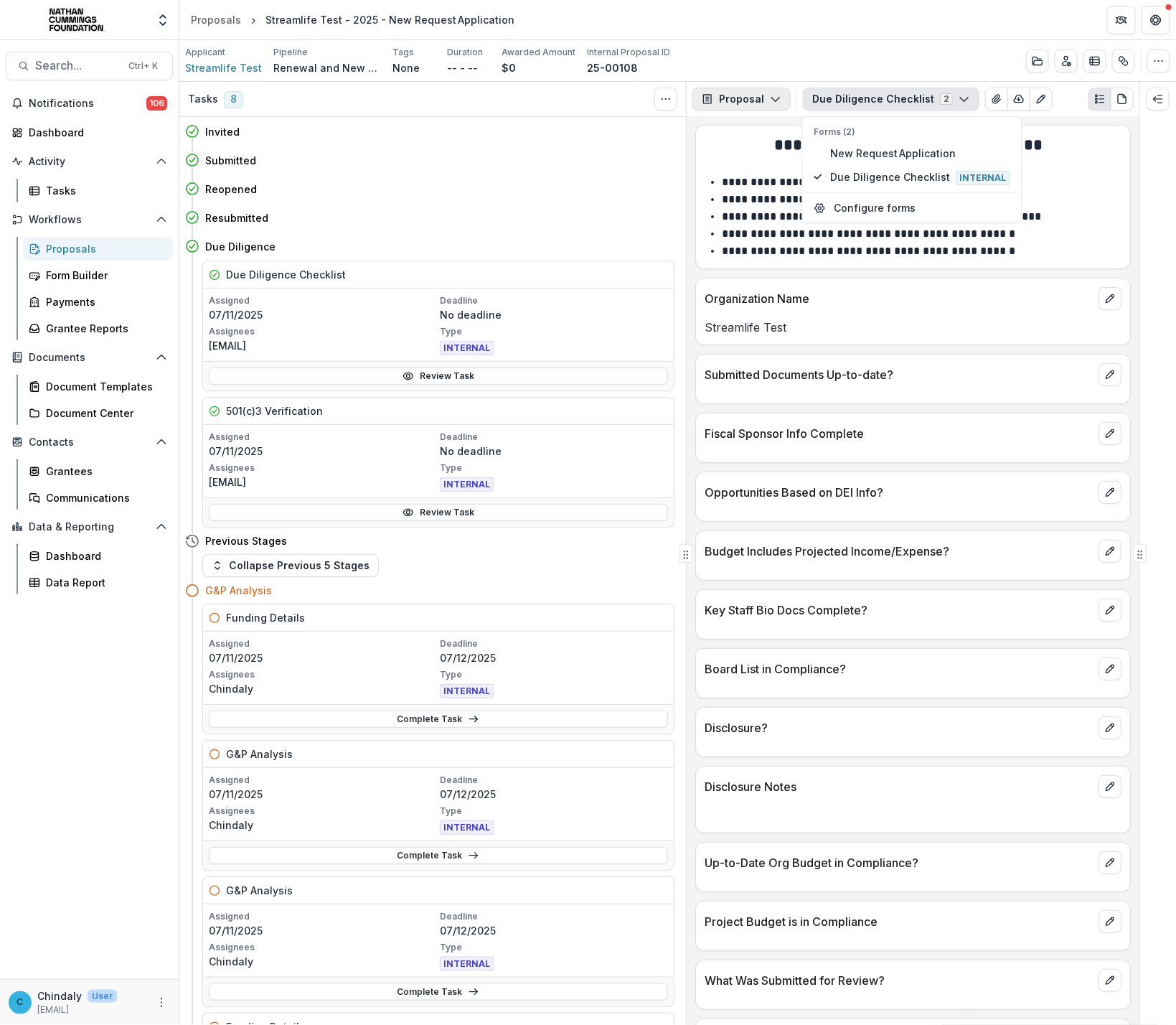 click 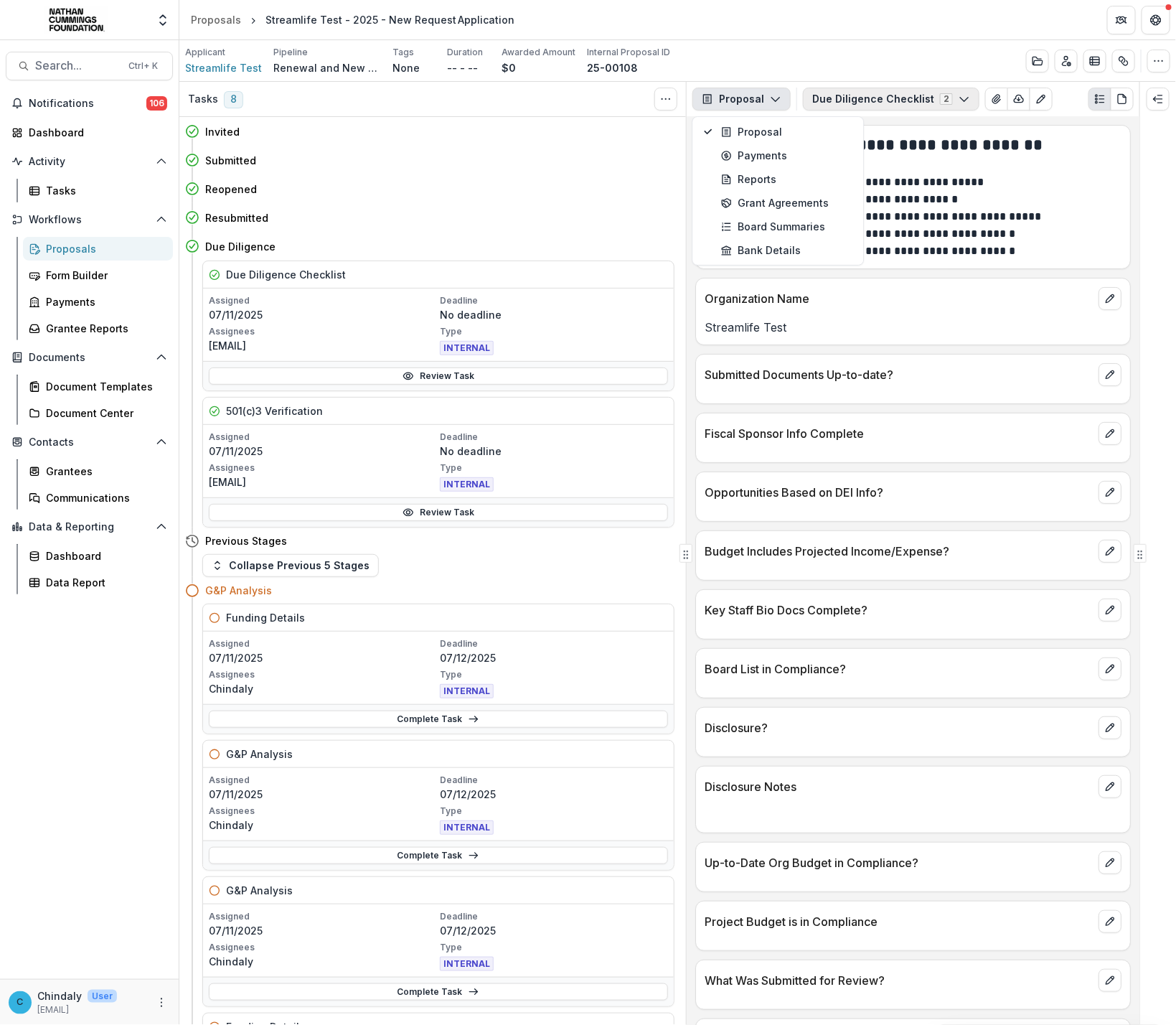 click on "Due Diligence Checklist 2" at bounding box center [891, 99] 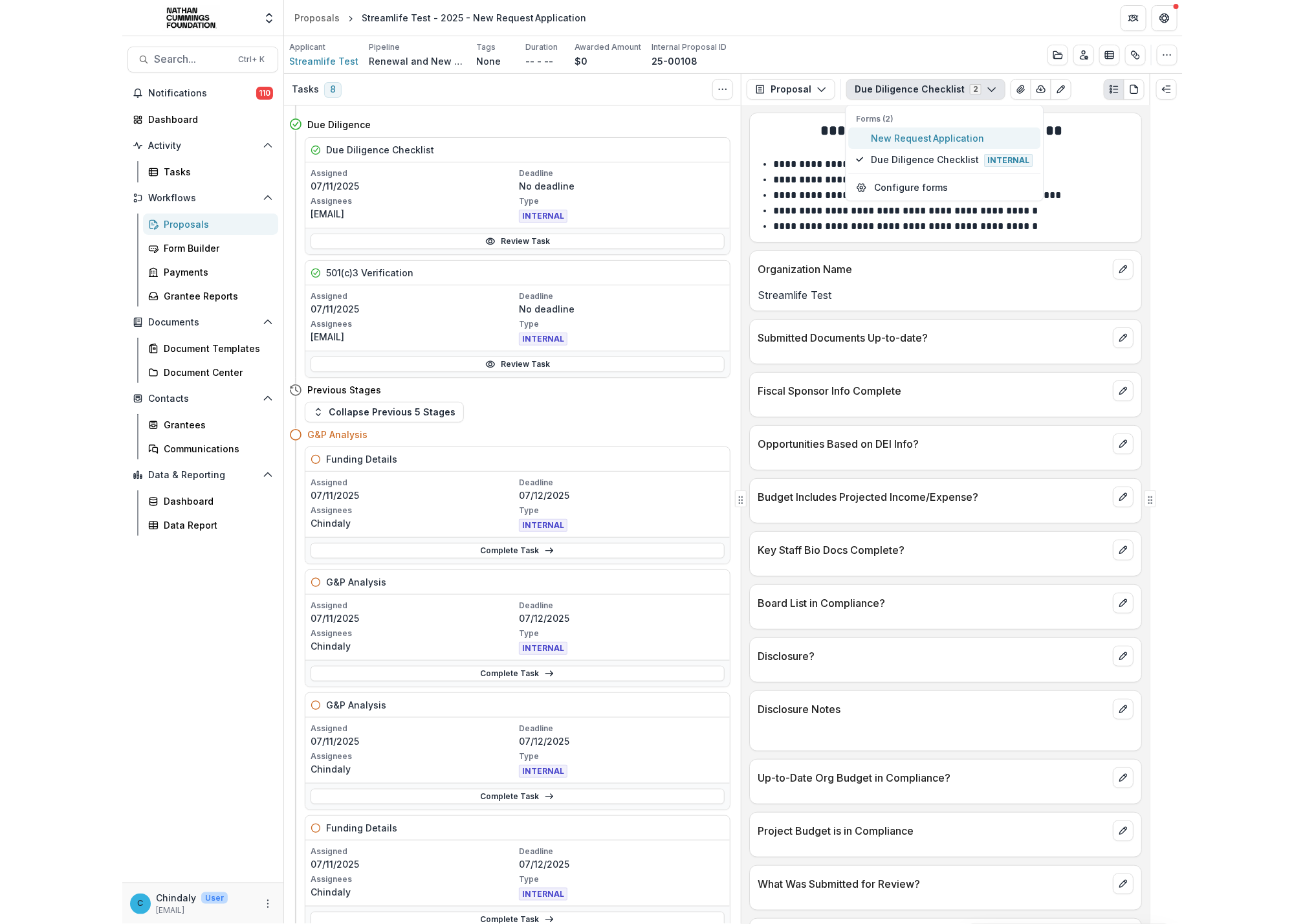 scroll, scrollTop: 97, scrollLeft: 0, axis: vertical 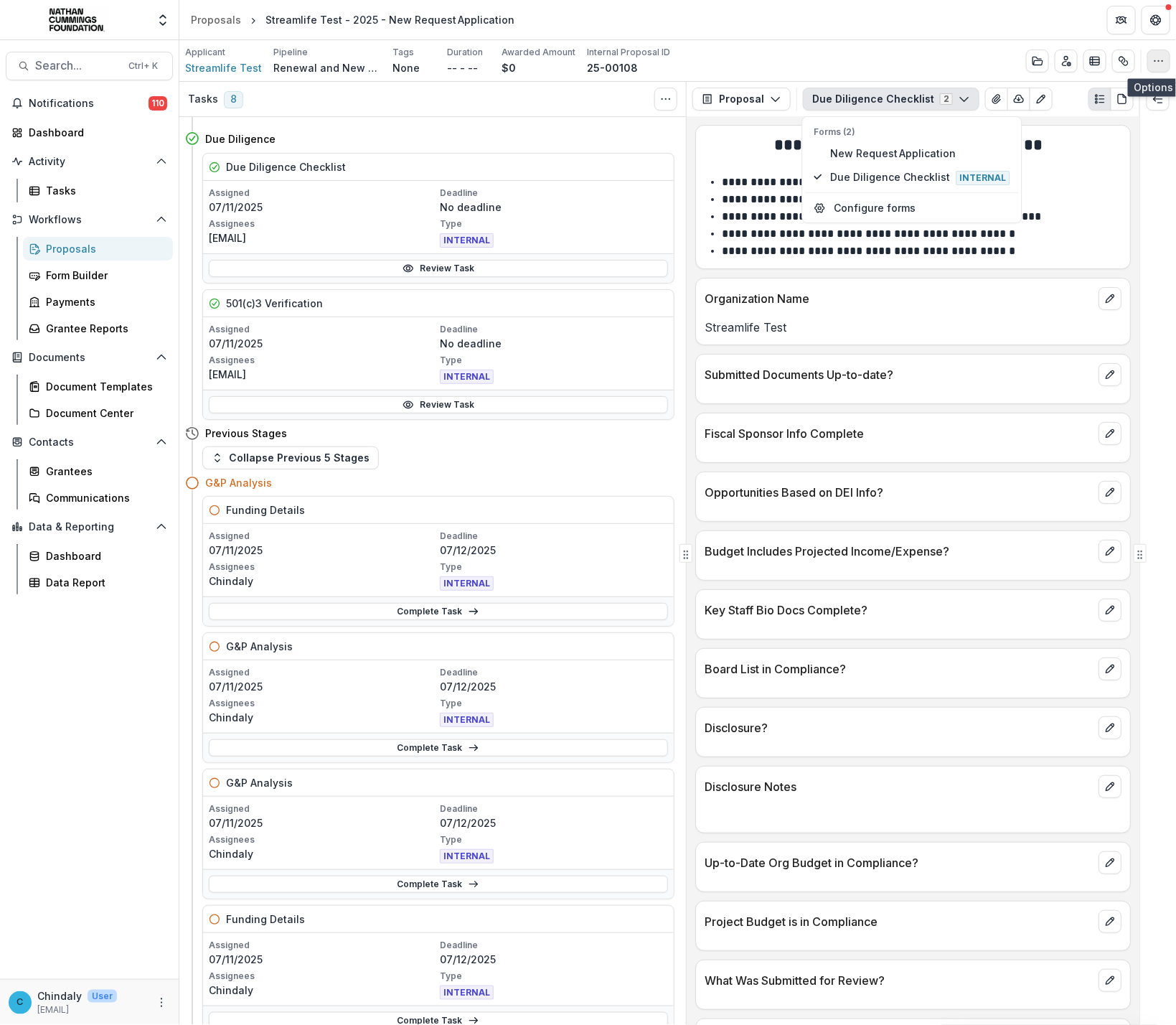 click 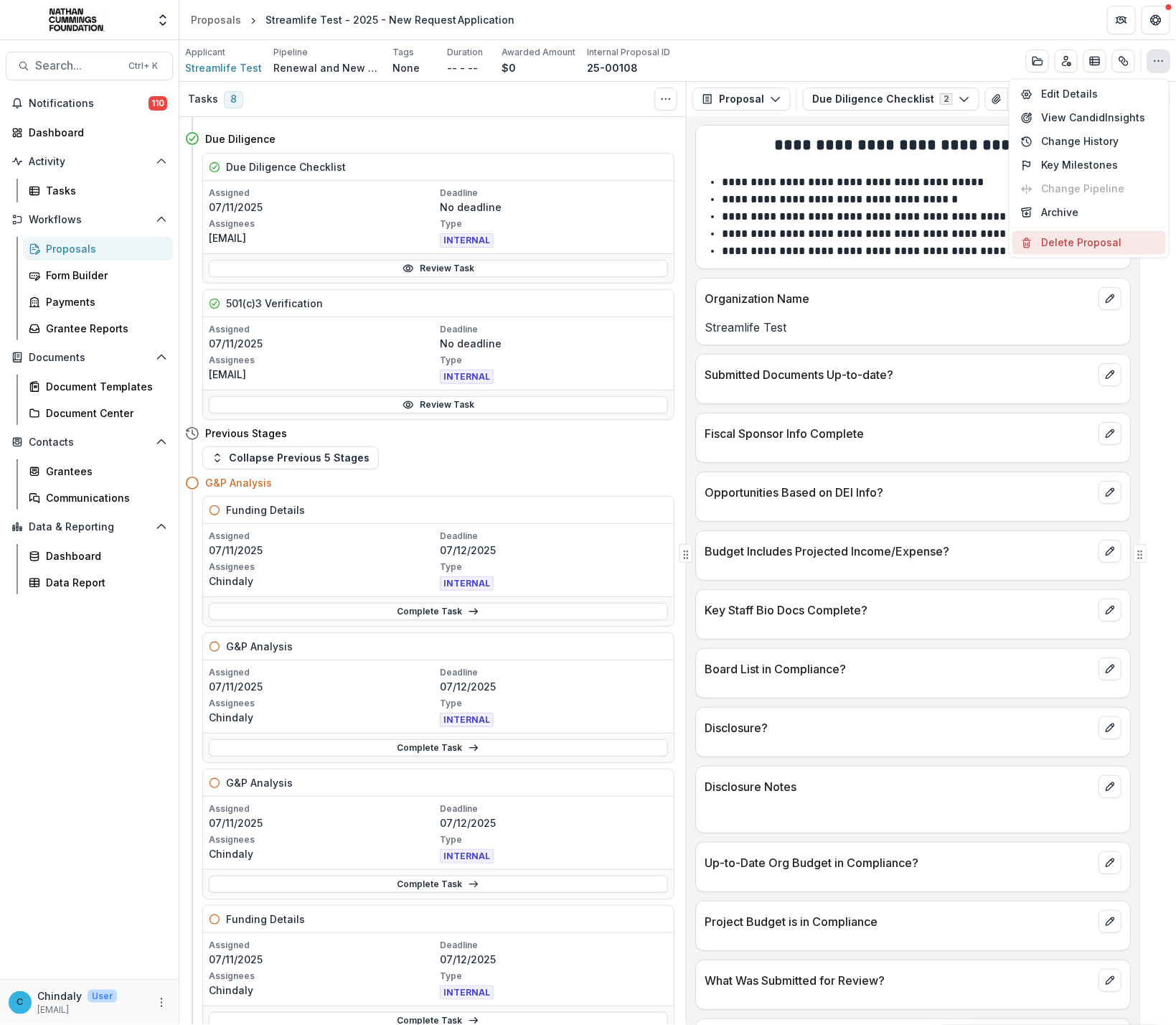 click on "Delete Proposal" at bounding box center [1089, 243] 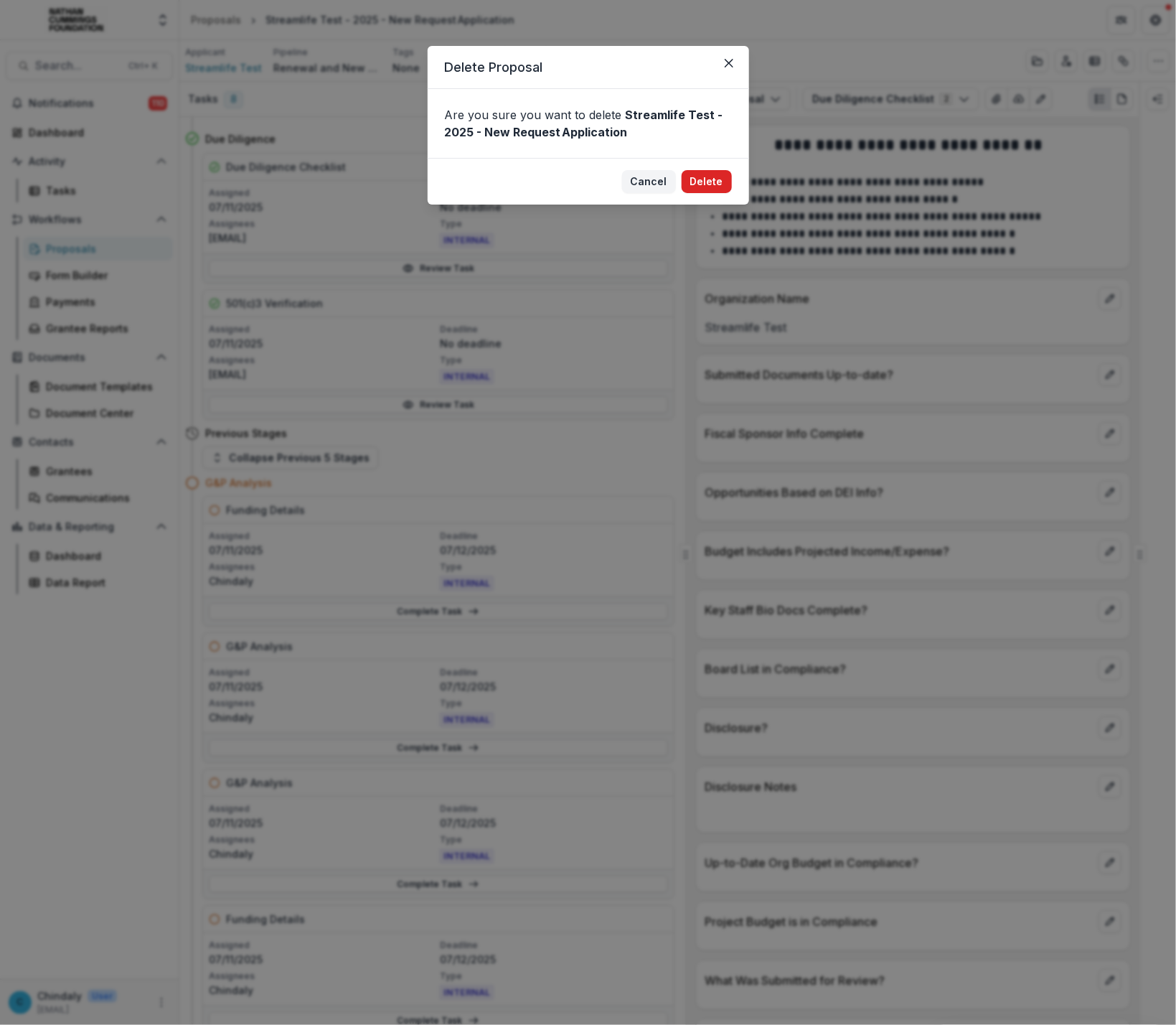 click on "Delete" at bounding box center (707, 182) 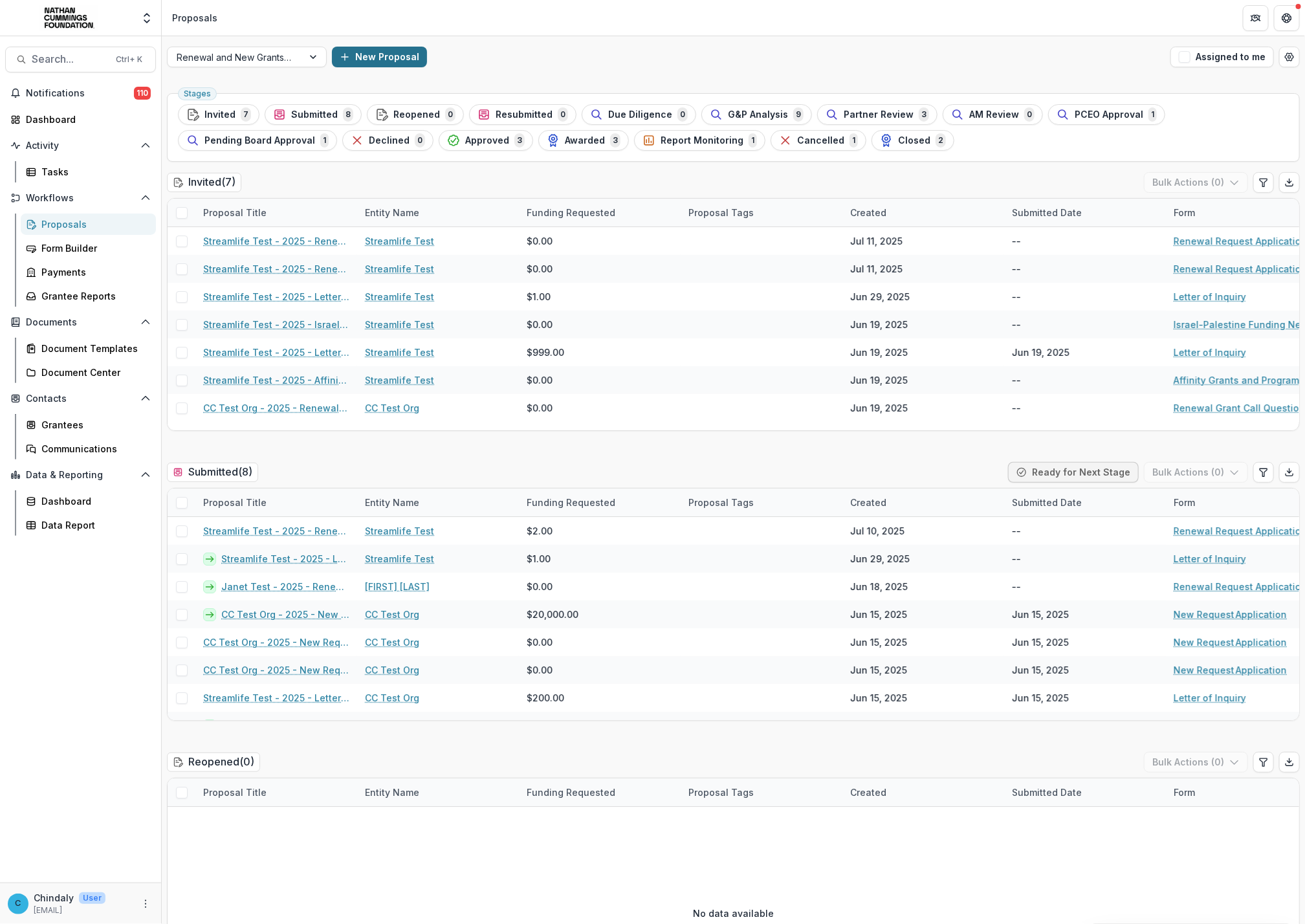 click 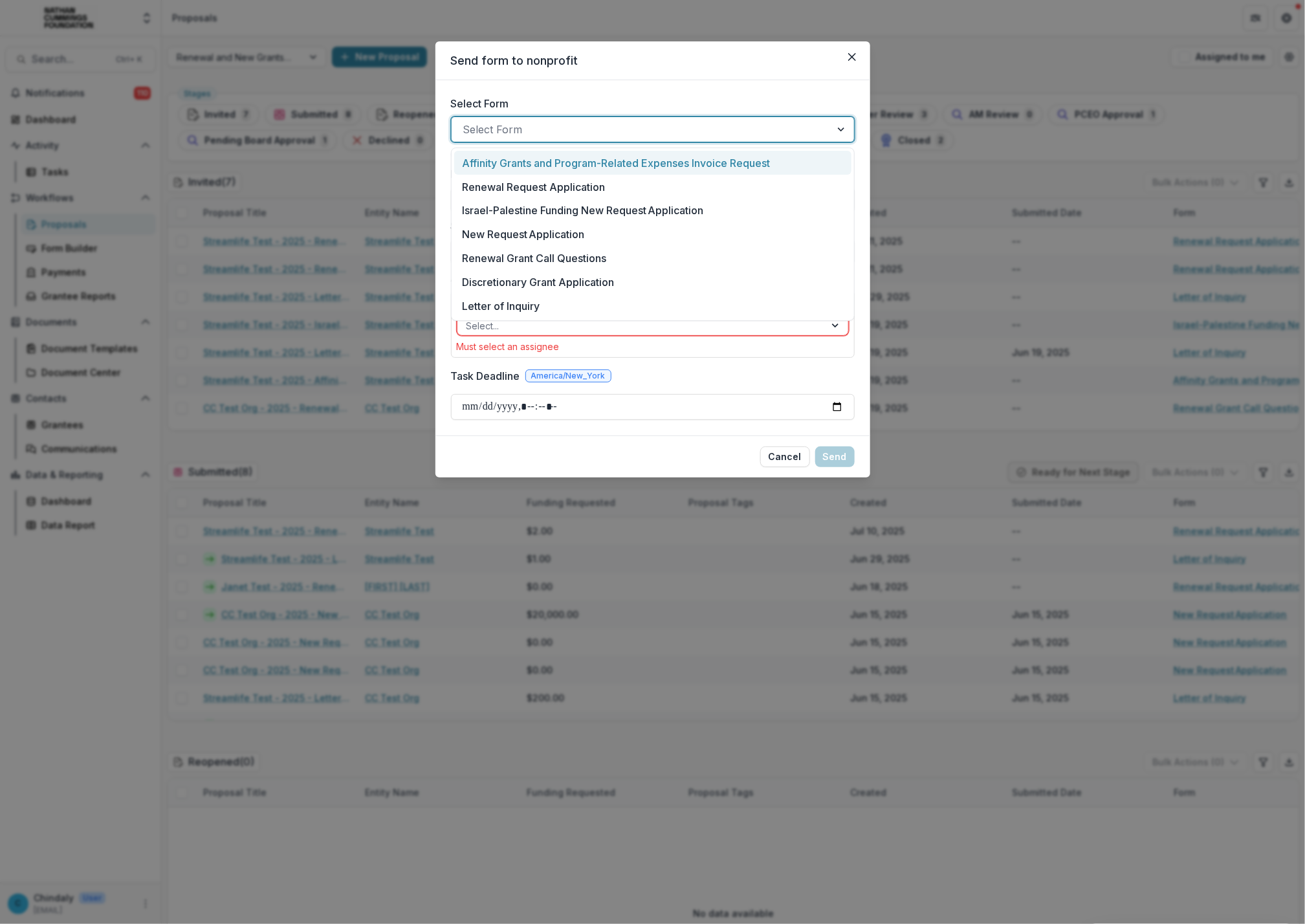 click at bounding box center [641, 129] 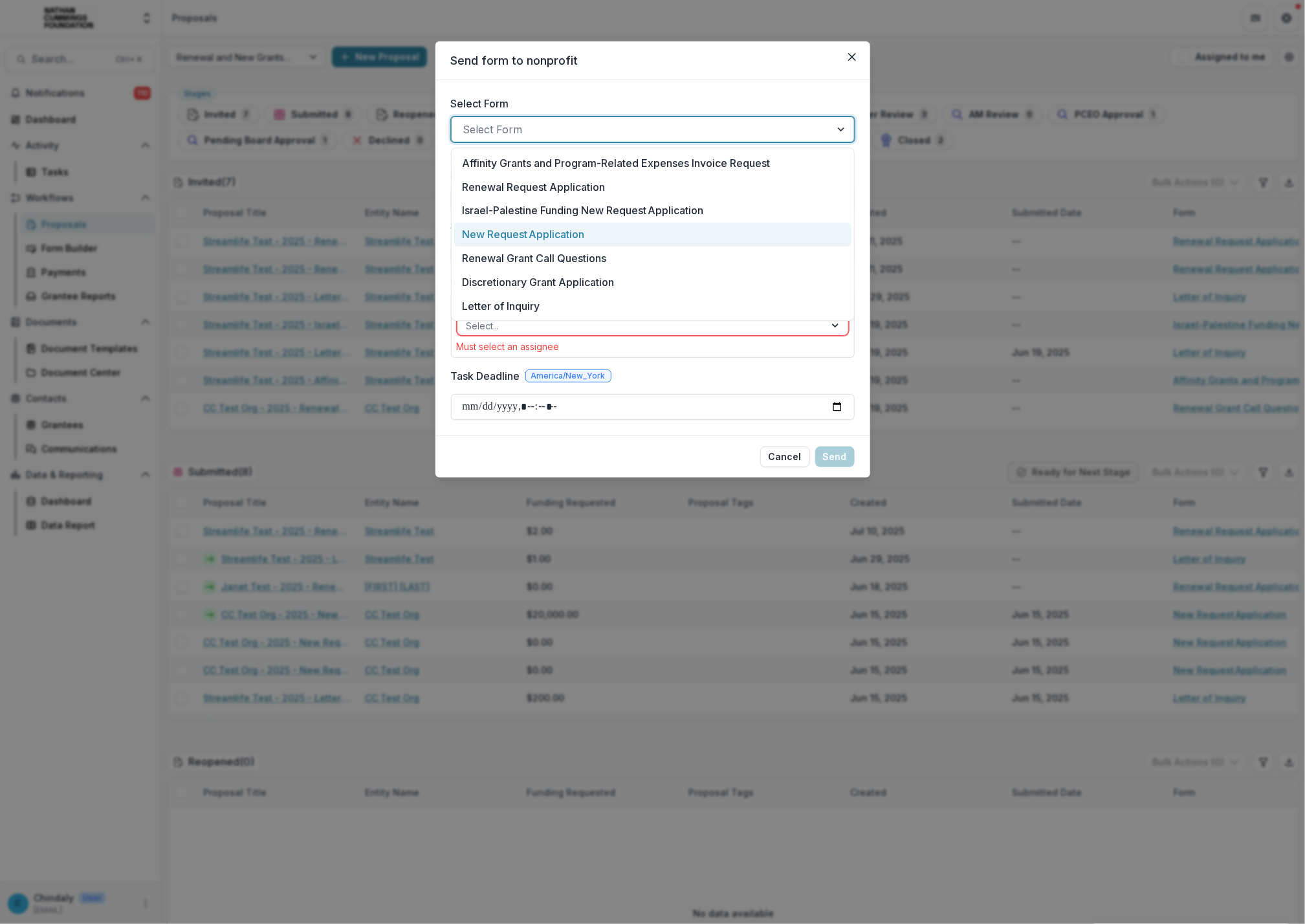 click on "New Request Application" at bounding box center (523, 234) 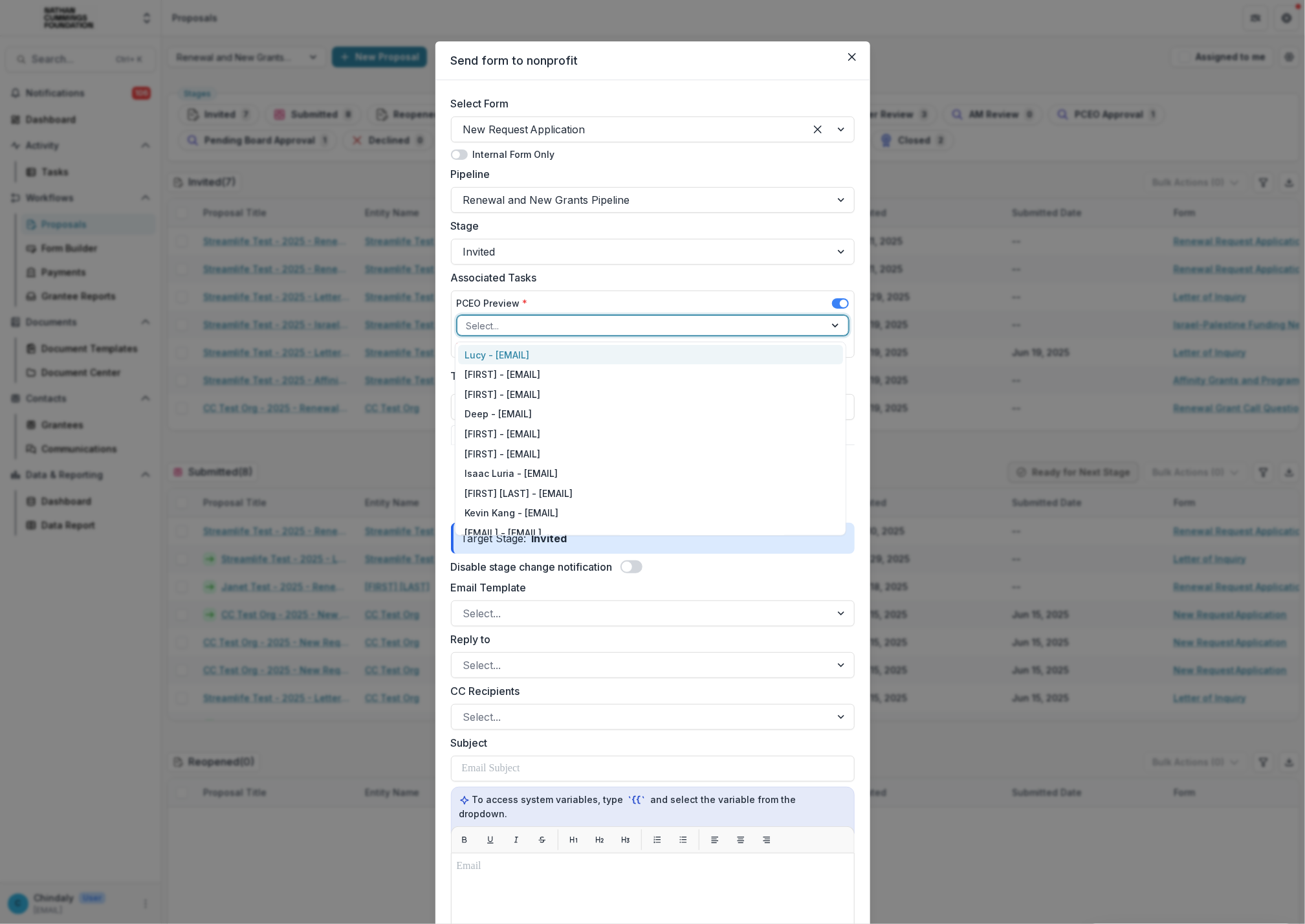 click at bounding box center [641, 325] 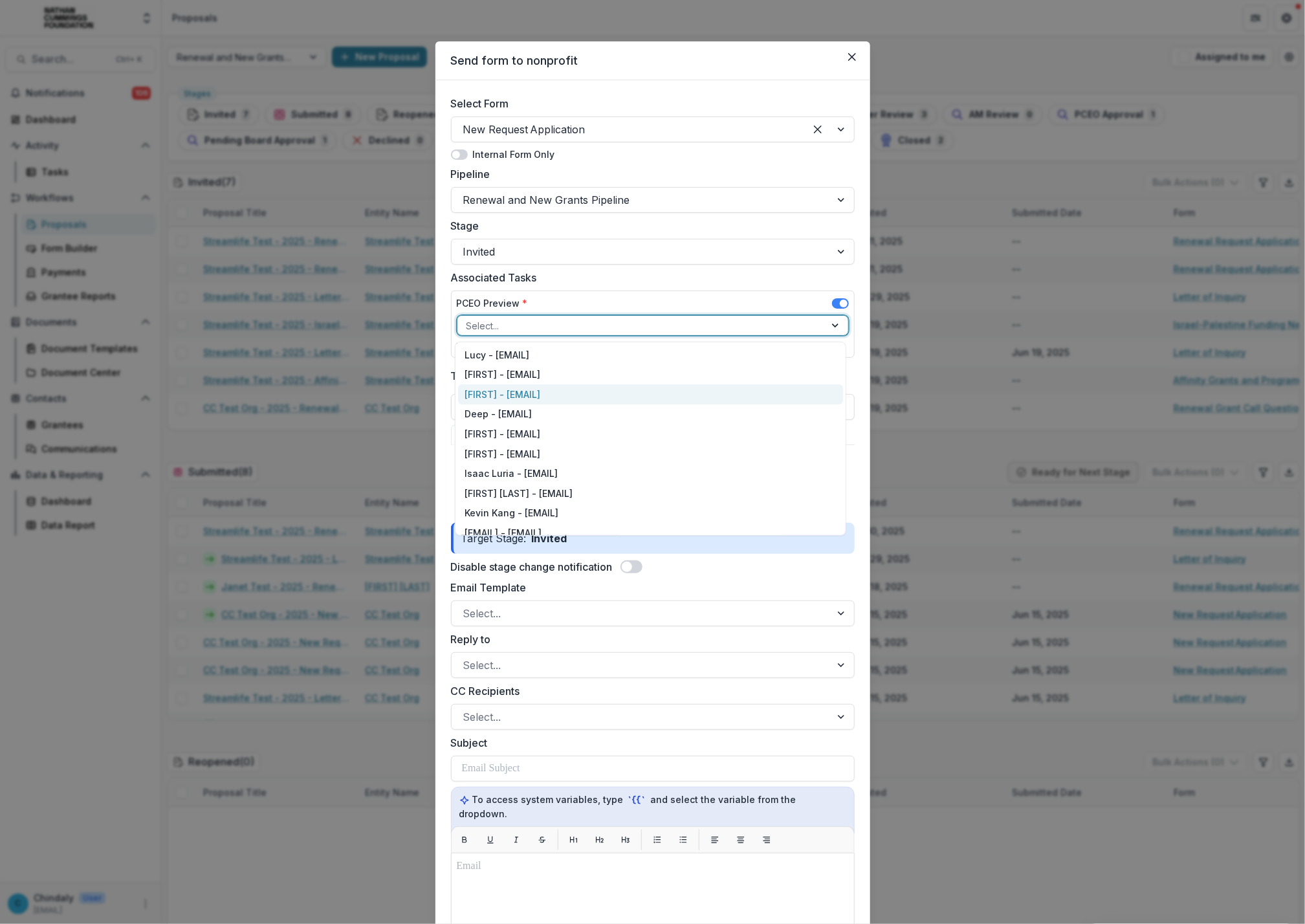 click on "[FIRST] - [EMAIL]" at bounding box center [650, 394] 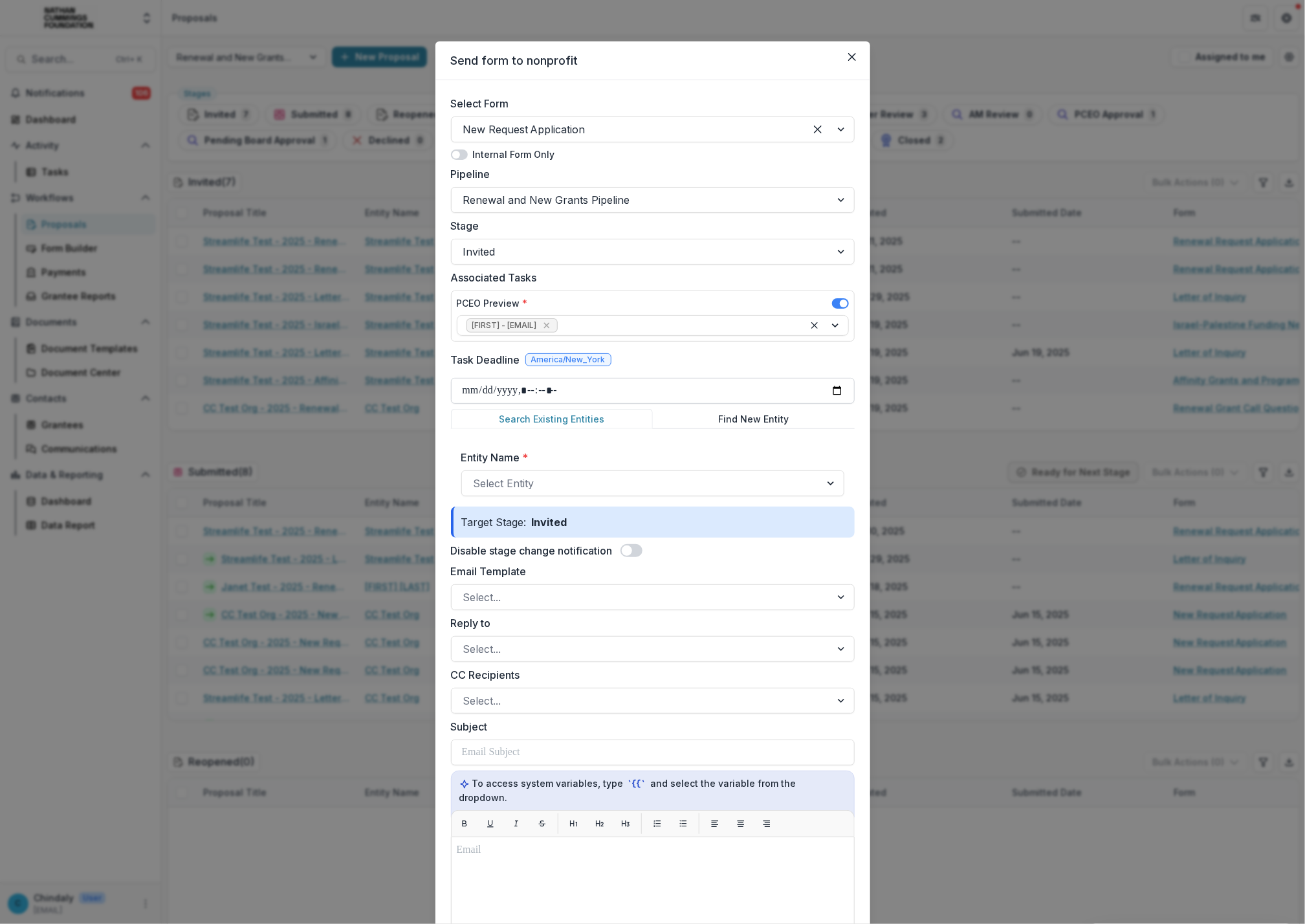 click on "Task Deadline" at bounding box center (653, 391) 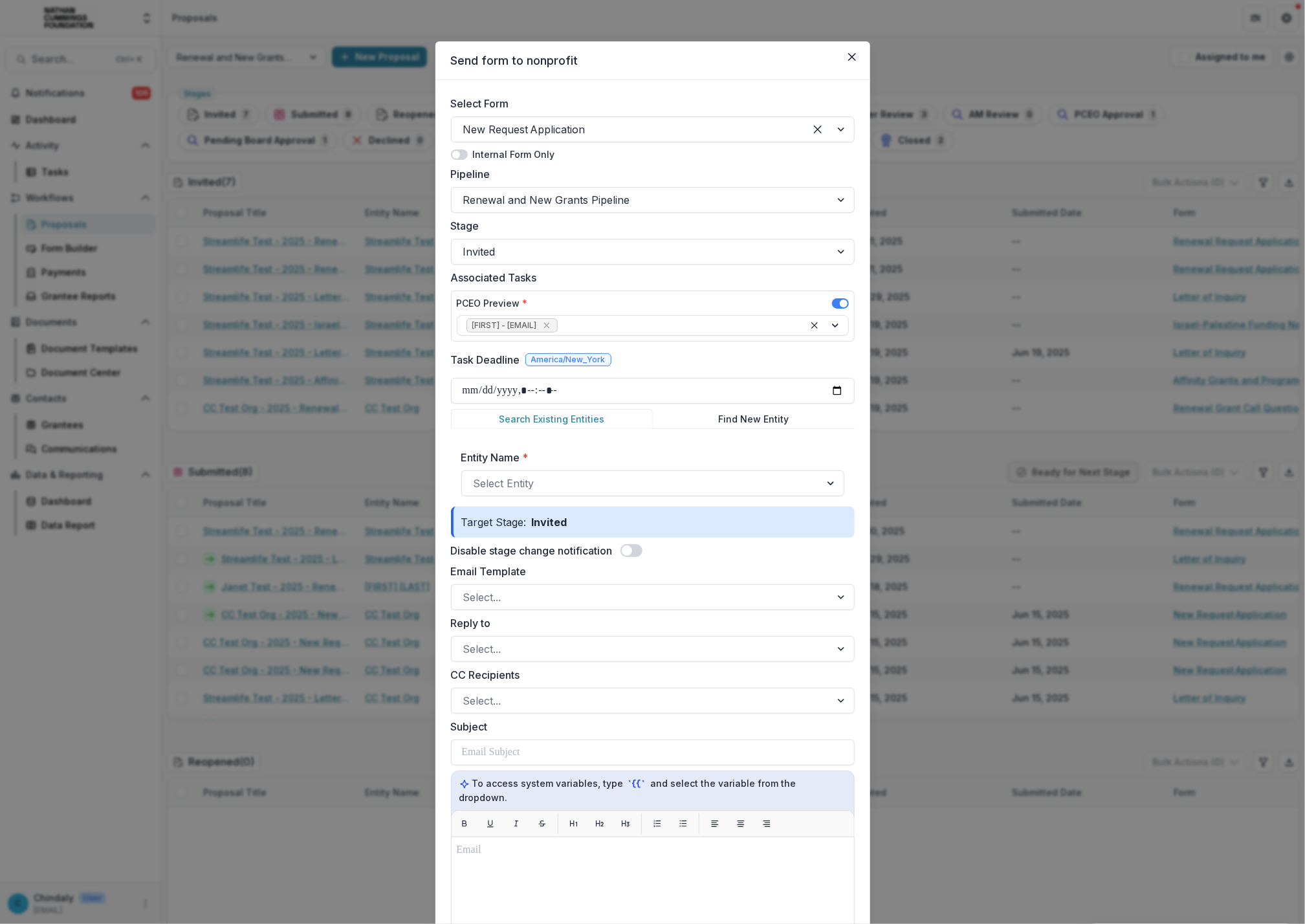 type on "**********" 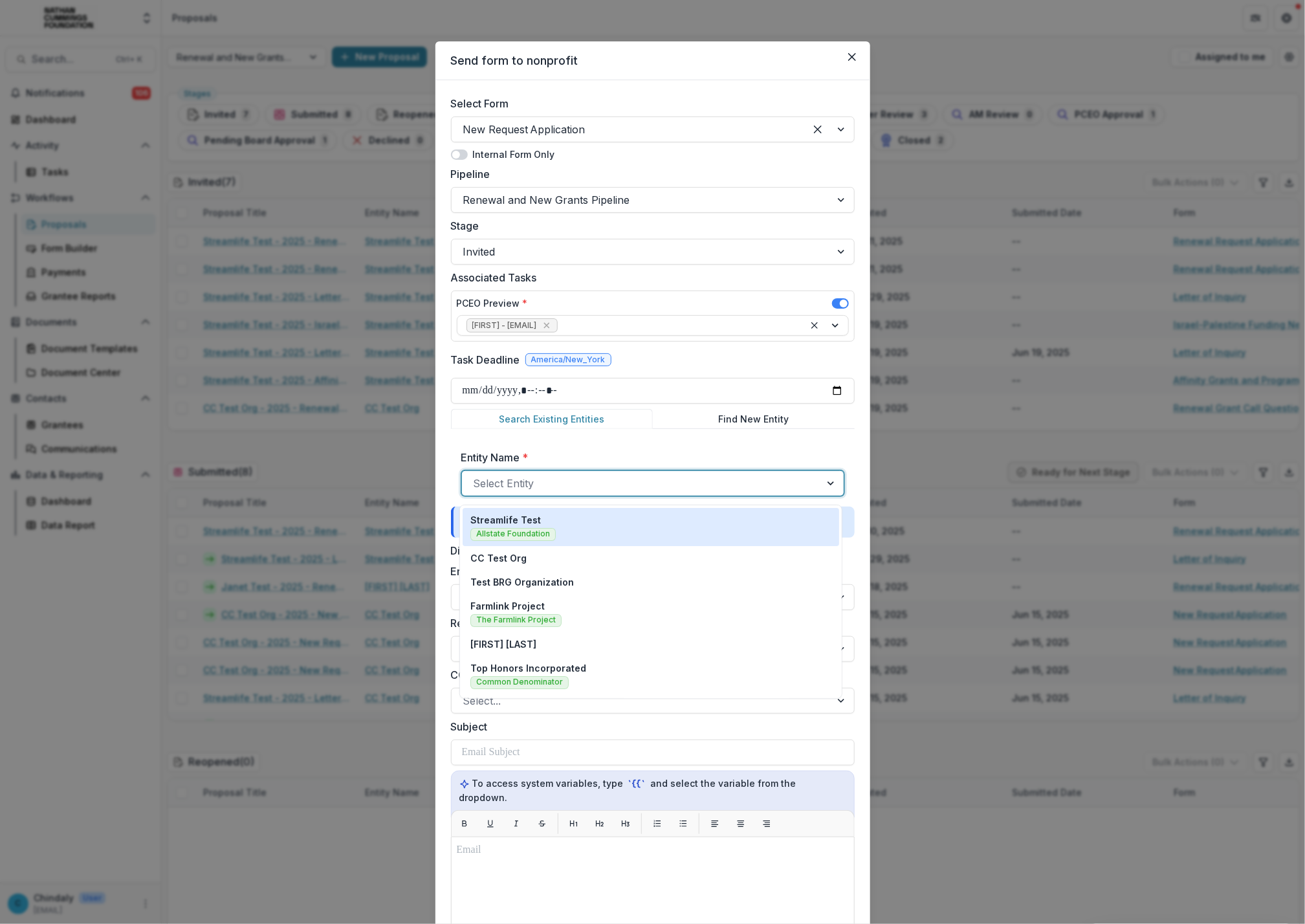 click at bounding box center [641, 483] 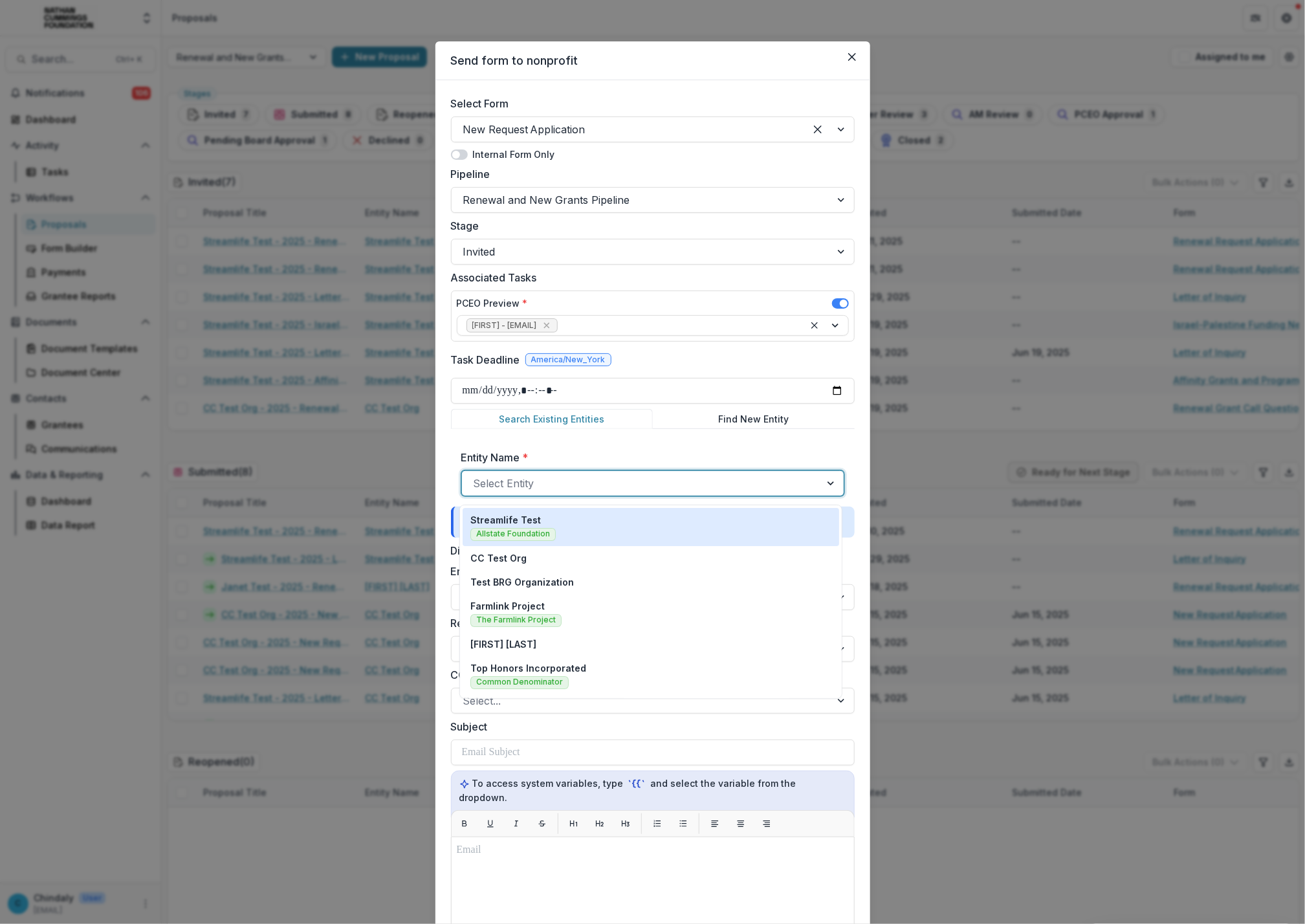 click on "Streamlife Test Allstate Foundation" at bounding box center [651, 527] 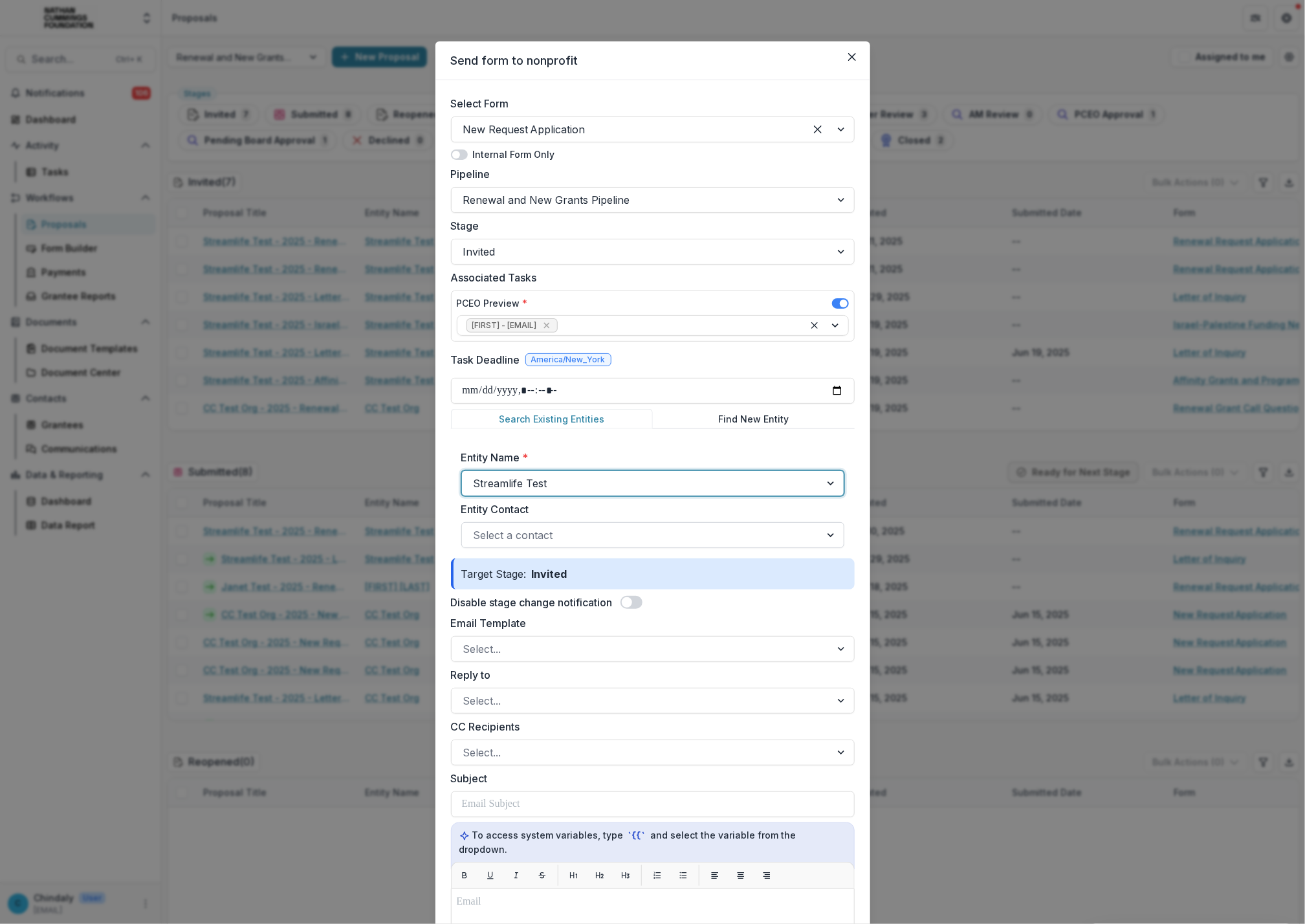 click at bounding box center (641, 535) 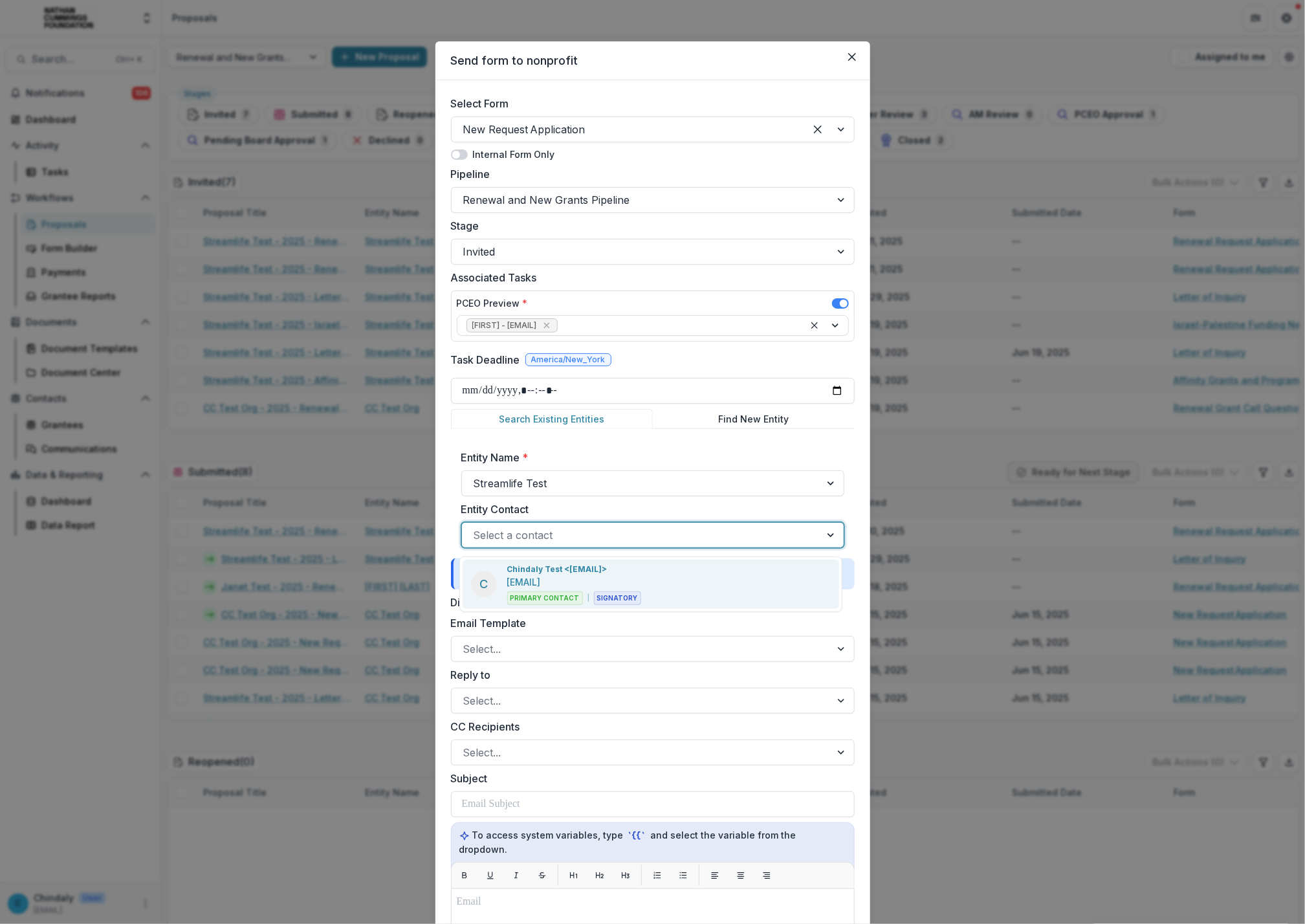 click on "[EMAIL]" at bounding box center (524, 582) 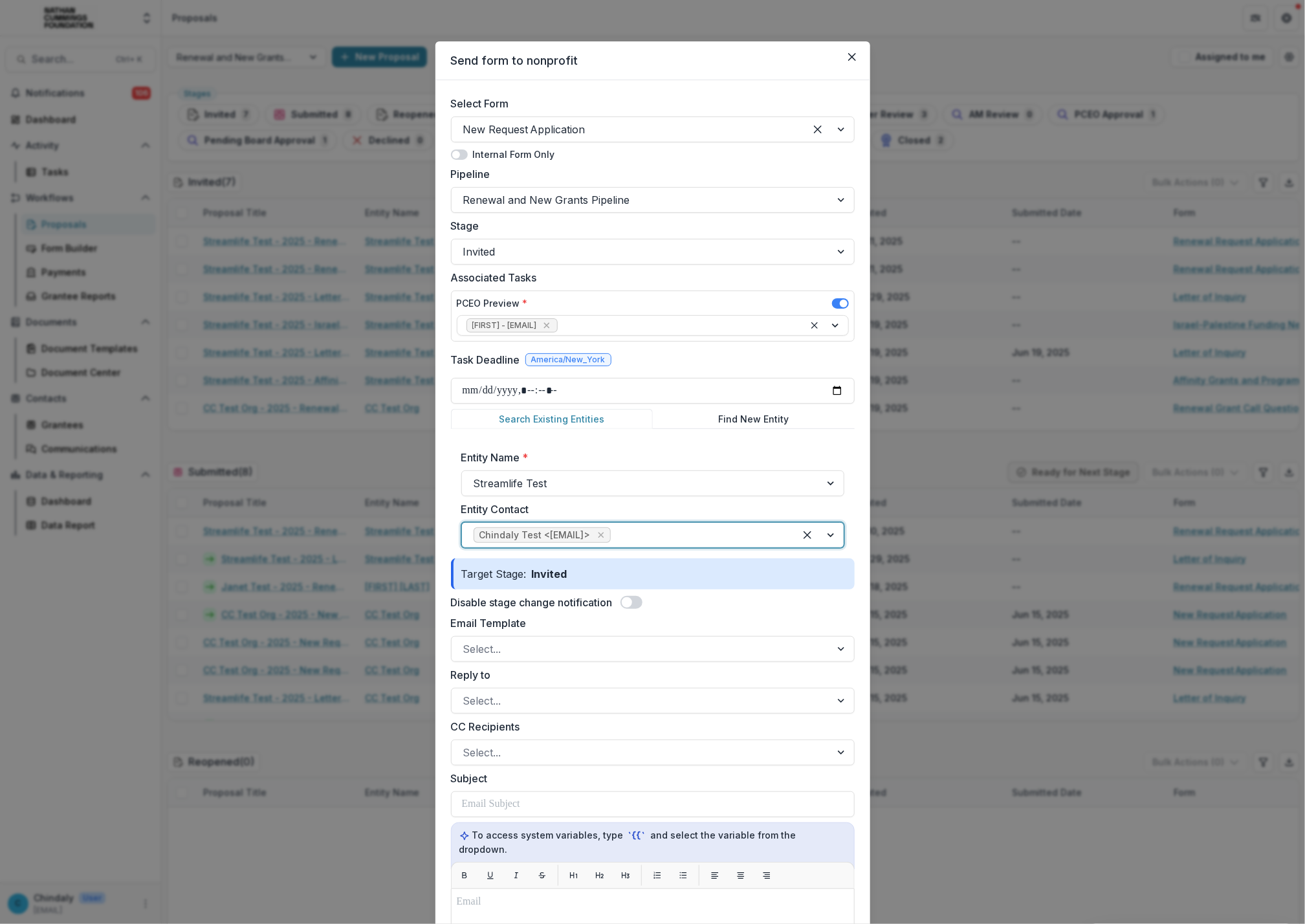click on "Email Template Select..." at bounding box center [653, 639] 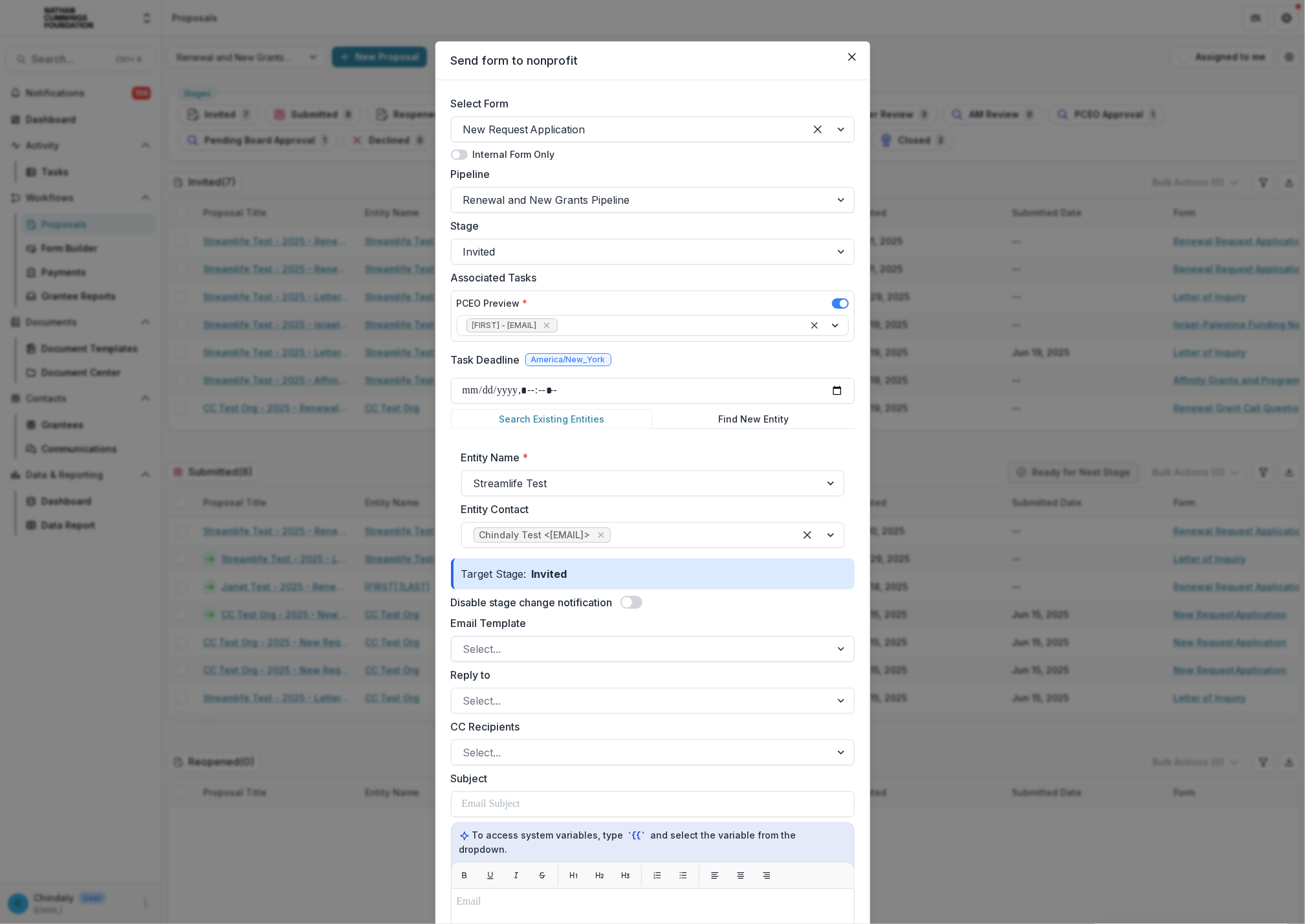 click at bounding box center [641, 649] 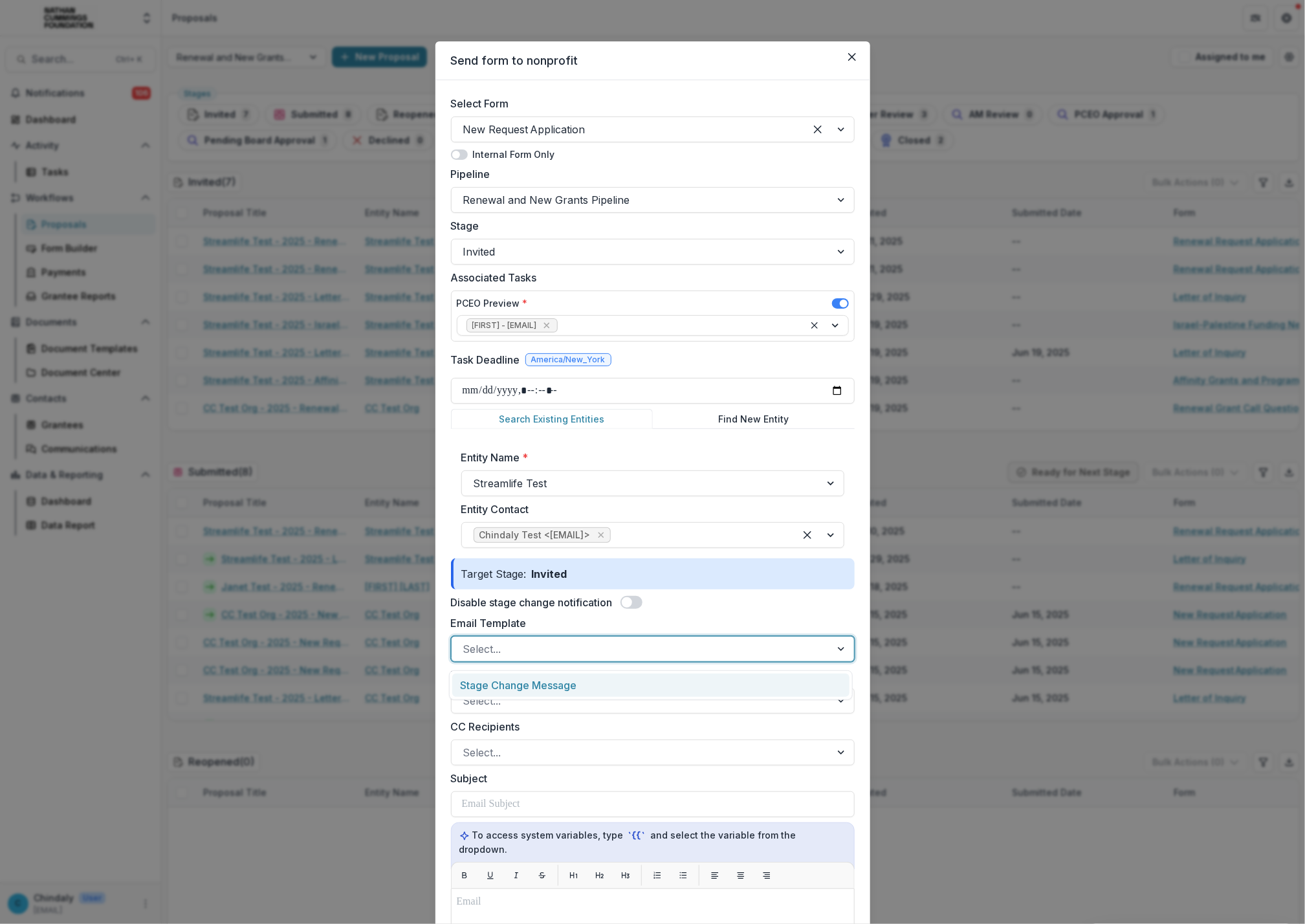 click on "Stage Change Message" at bounding box center [651, 685] 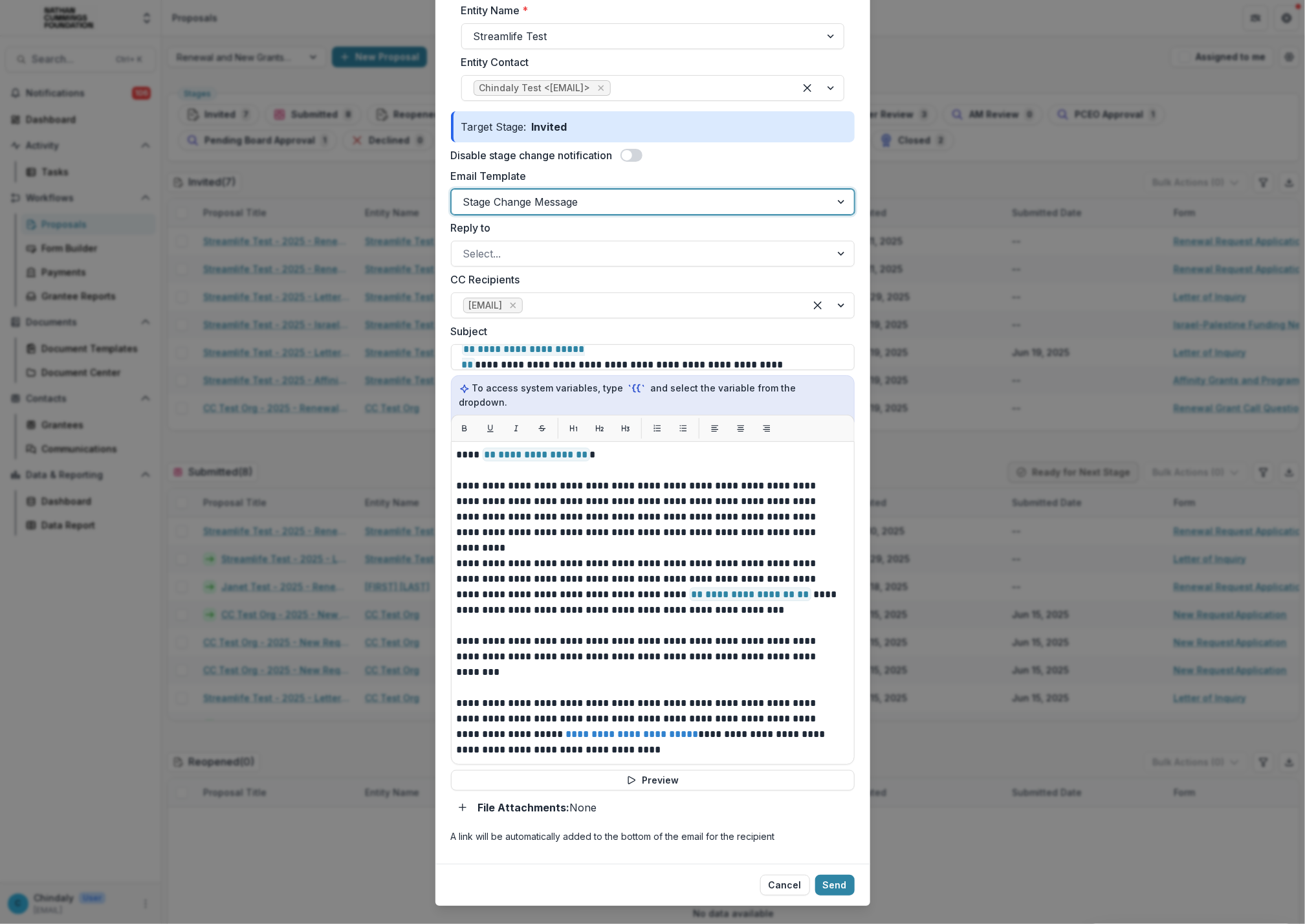 scroll, scrollTop: 460, scrollLeft: 0, axis: vertical 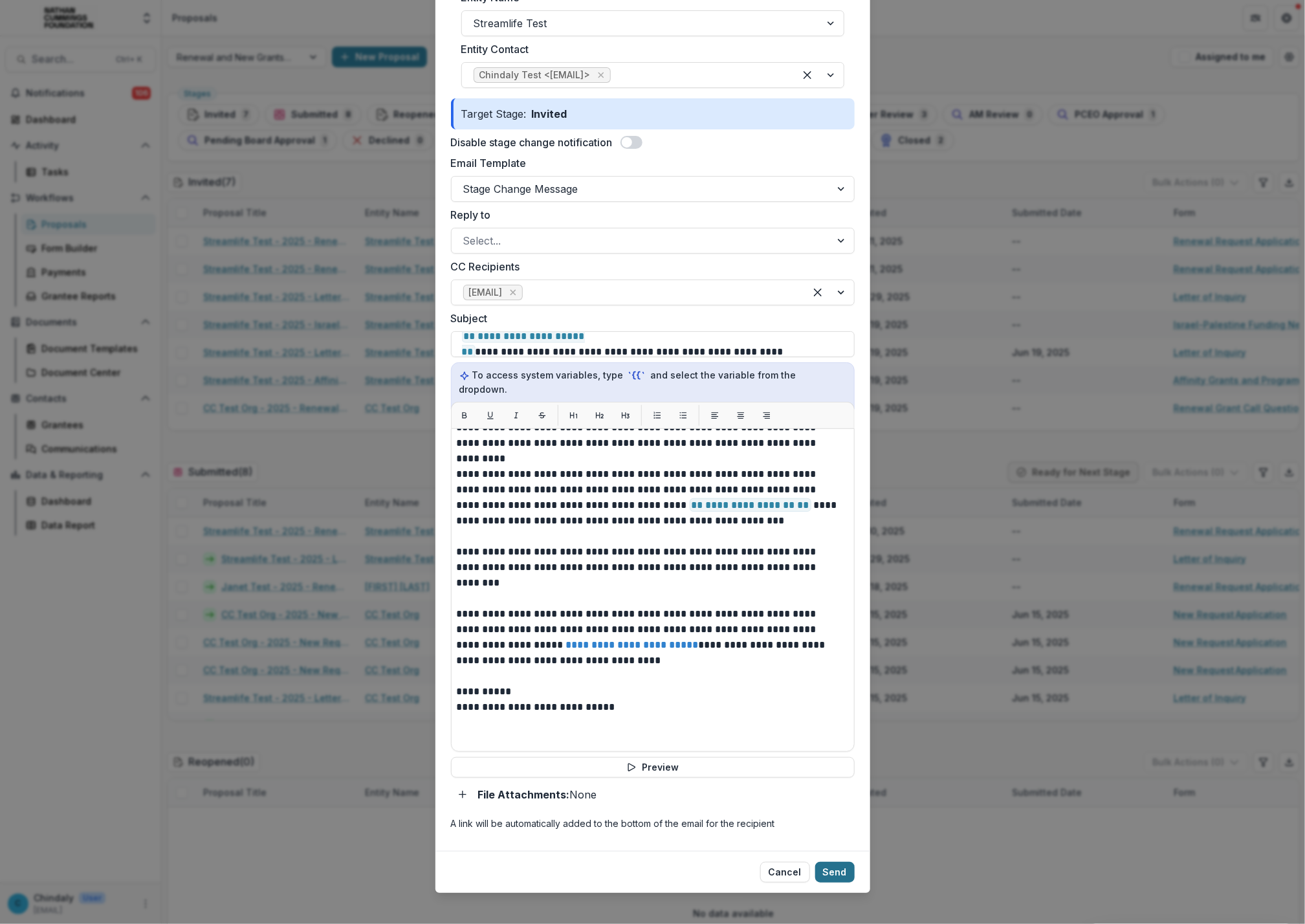 click on "Send" at bounding box center [835, 872] 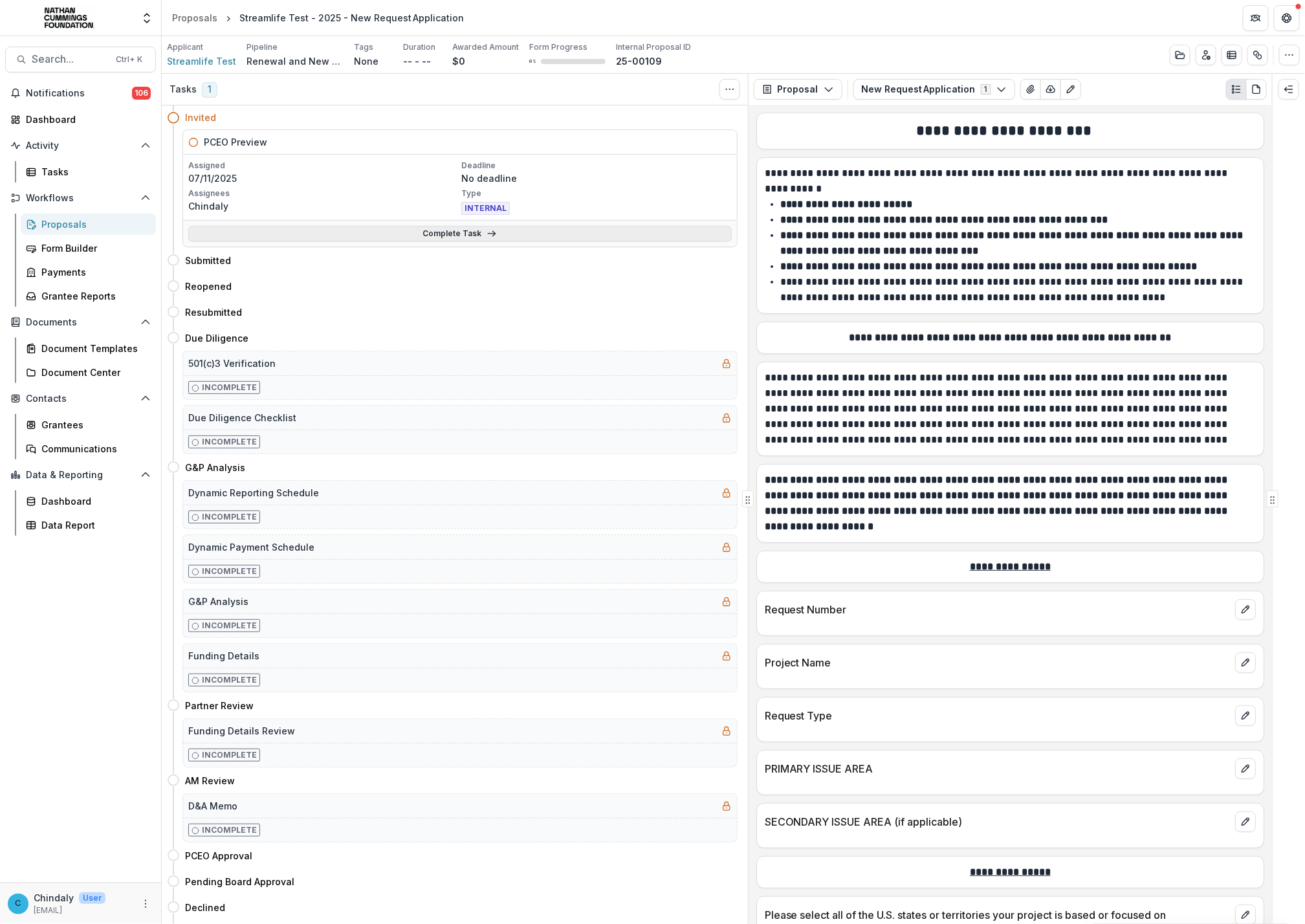 click on "Complete Task" at bounding box center [460, 234] 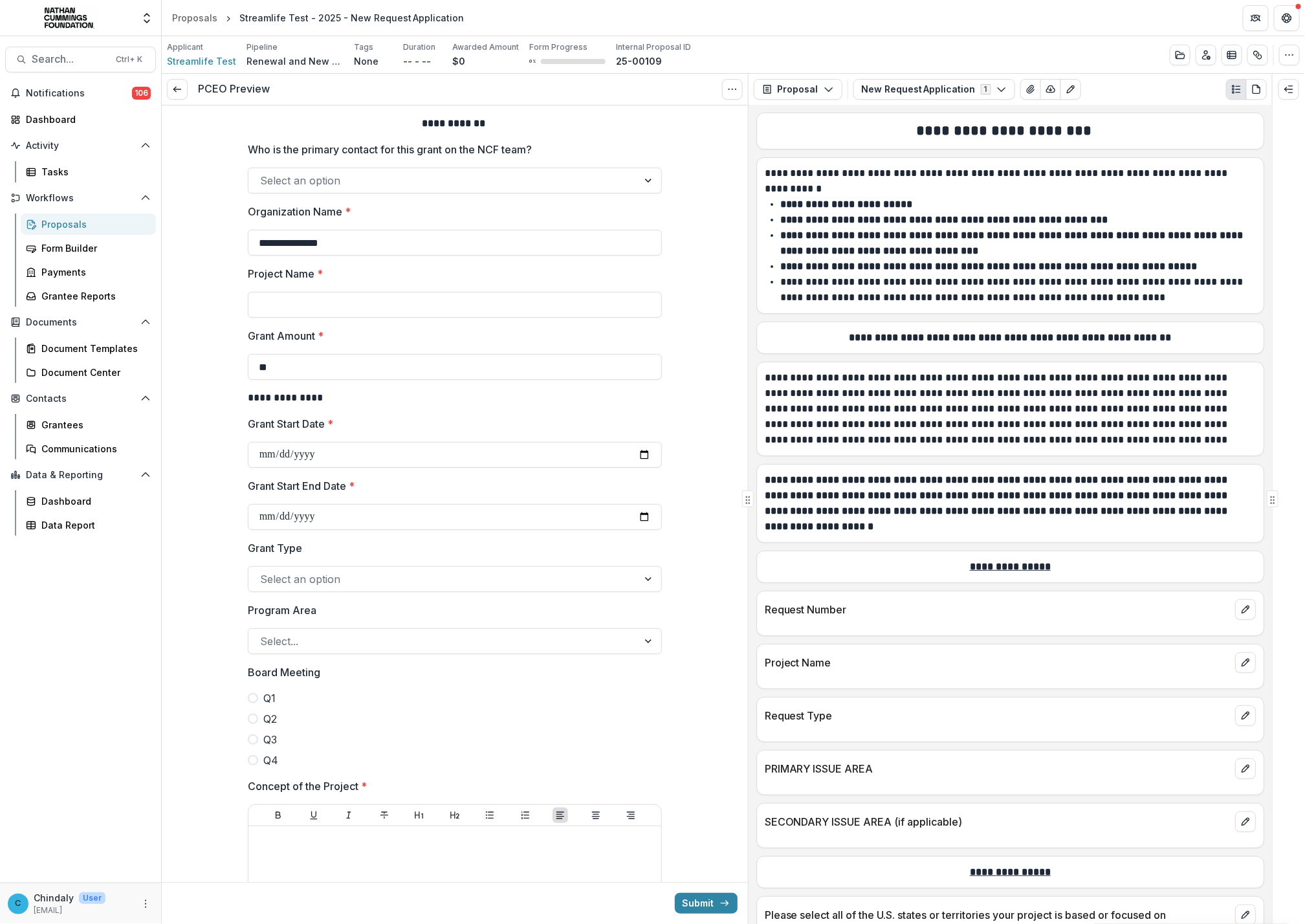 click at bounding box center [443, 181] 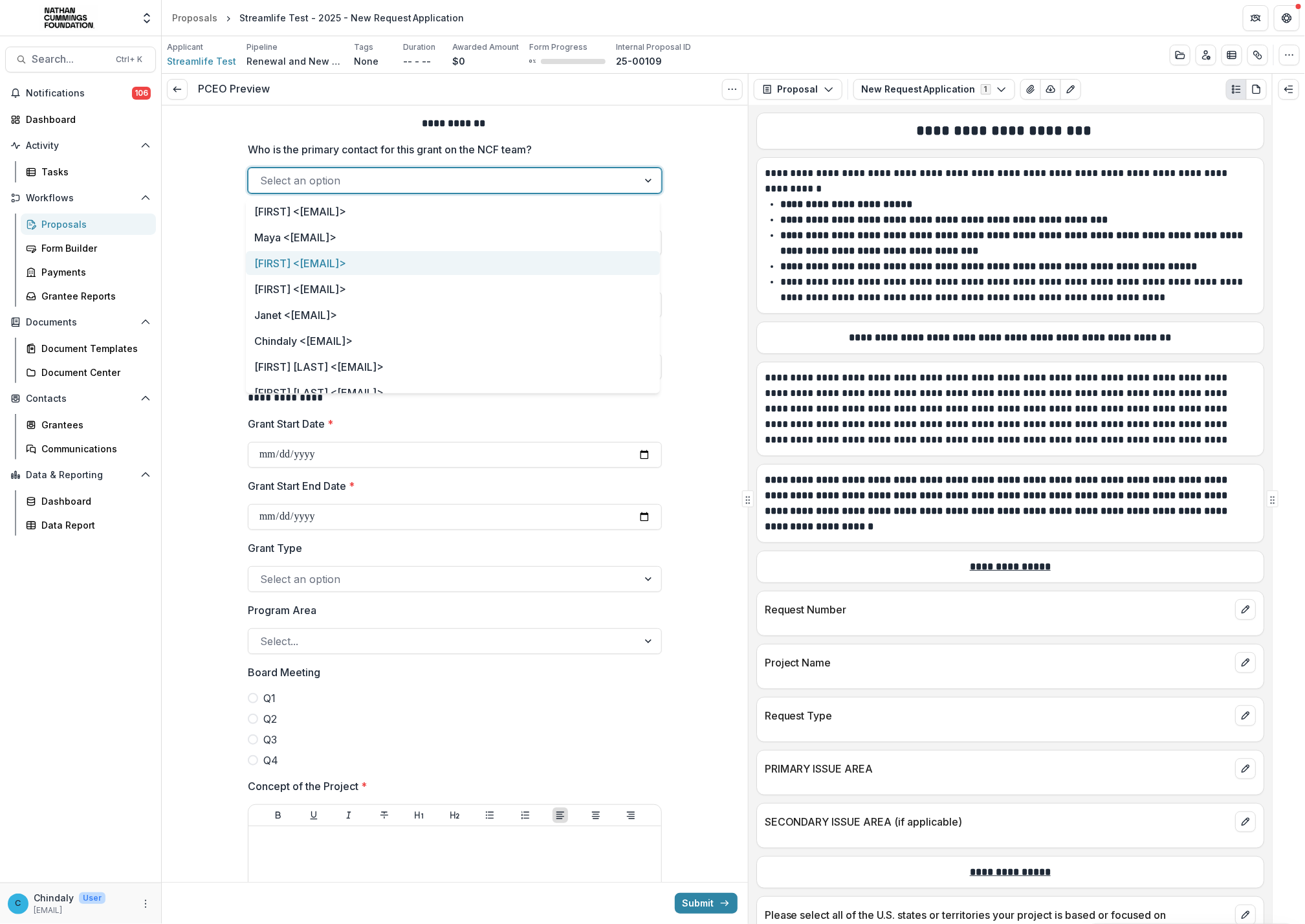 click on "[FIRST] <[EMAIL]>" at bounding box center (453, 263) 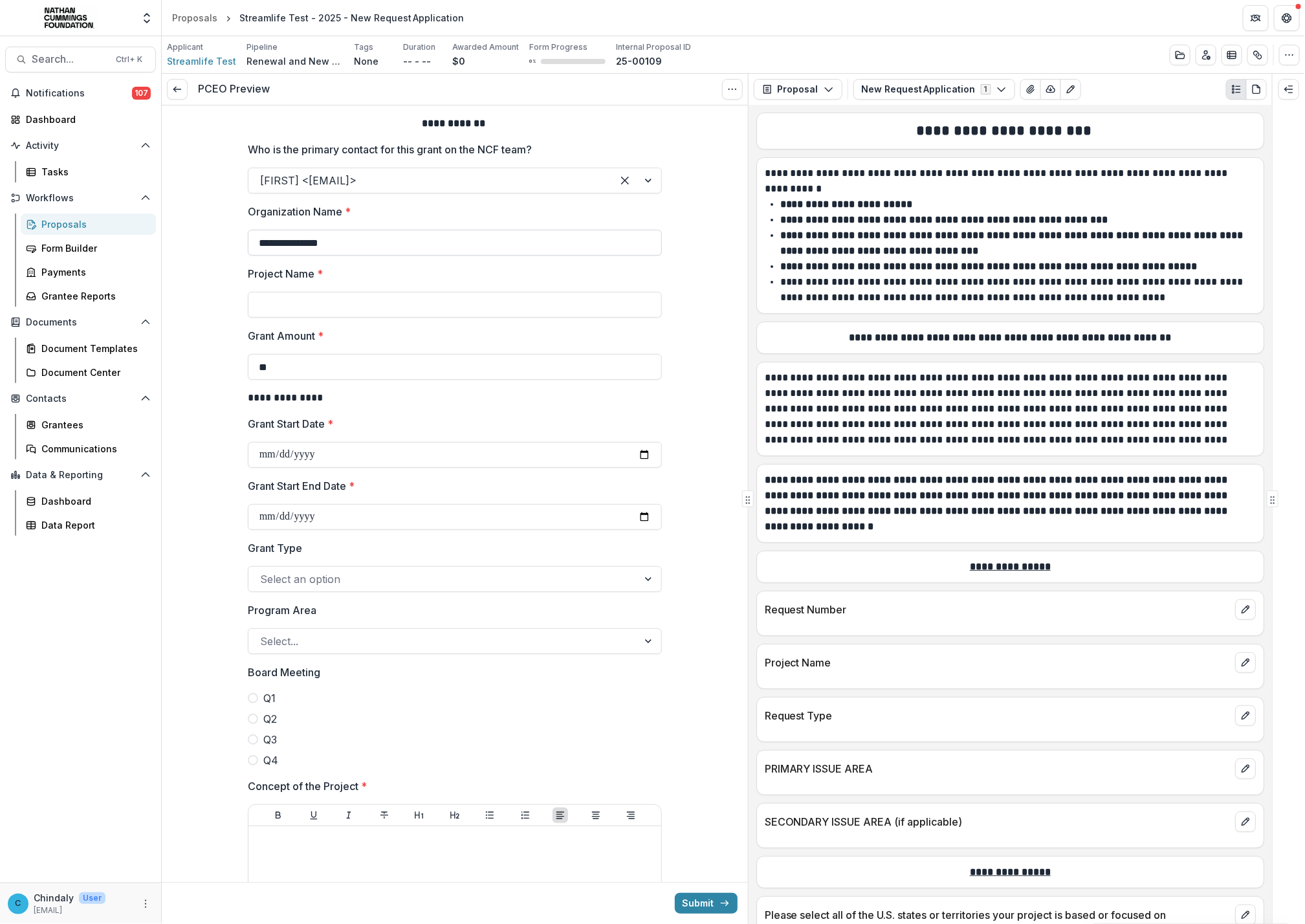 click on "**********" at bounding box center (455, 243) 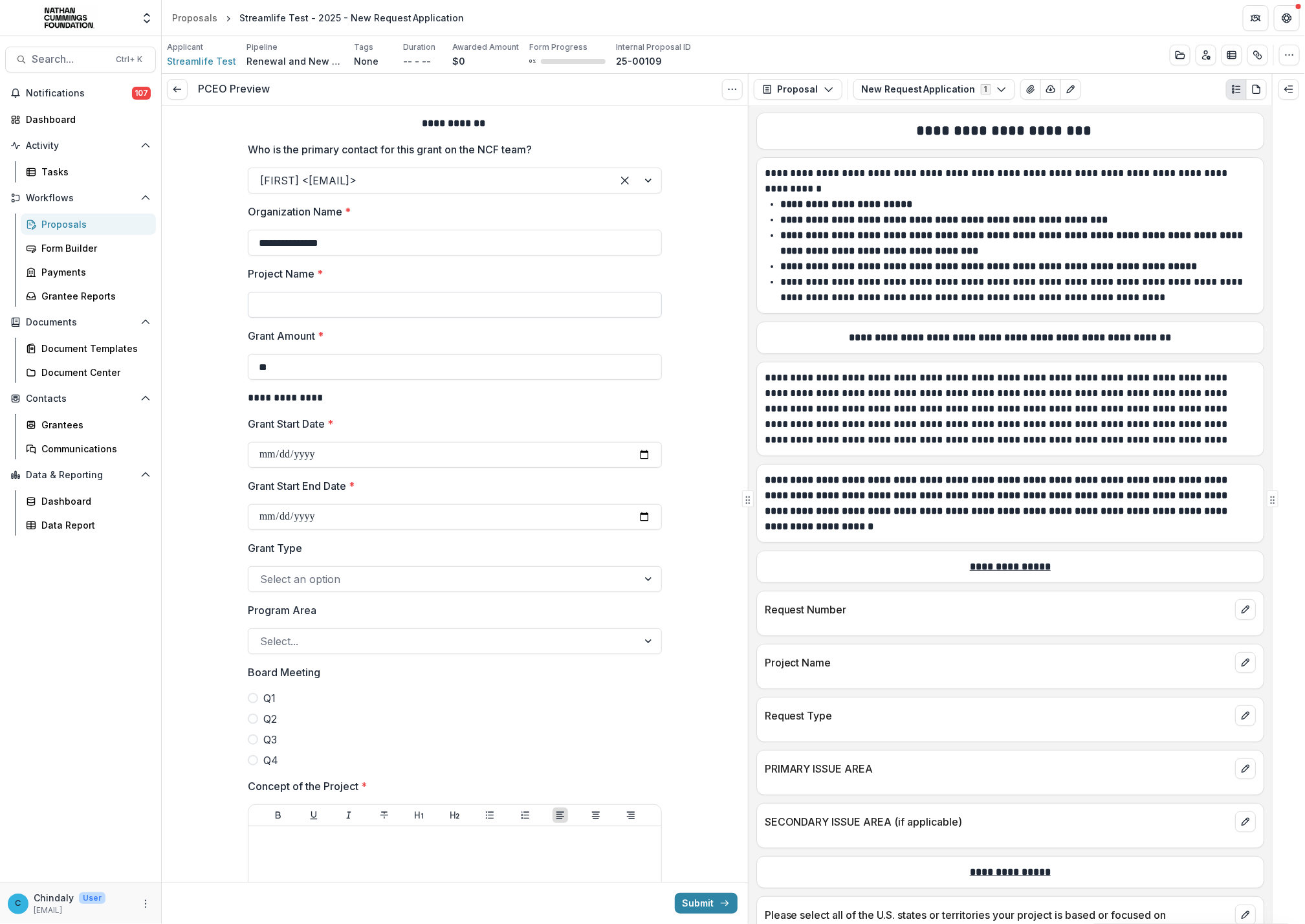 click on "Project Name *" at bounding box center (455, 305) 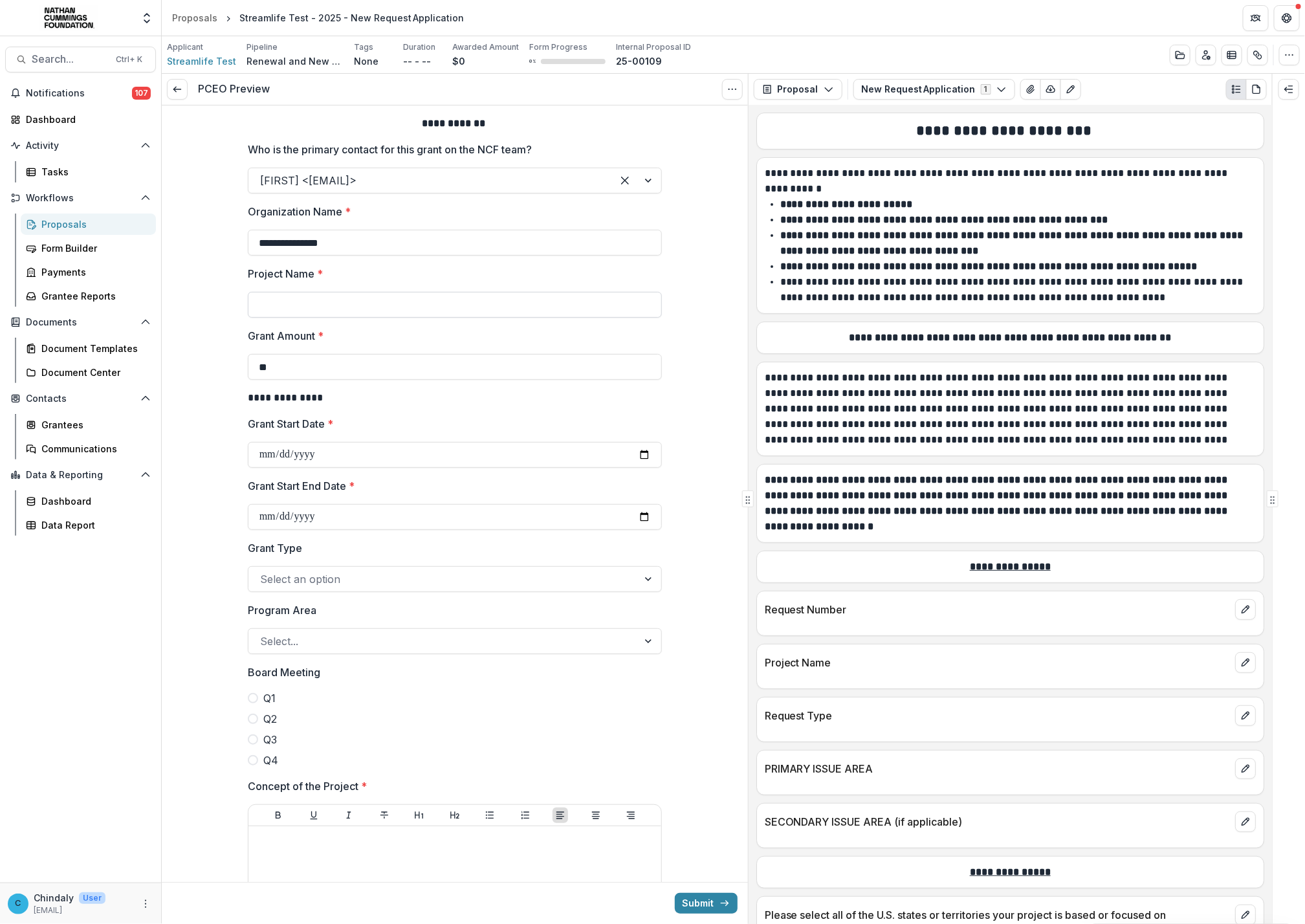 type on "*" 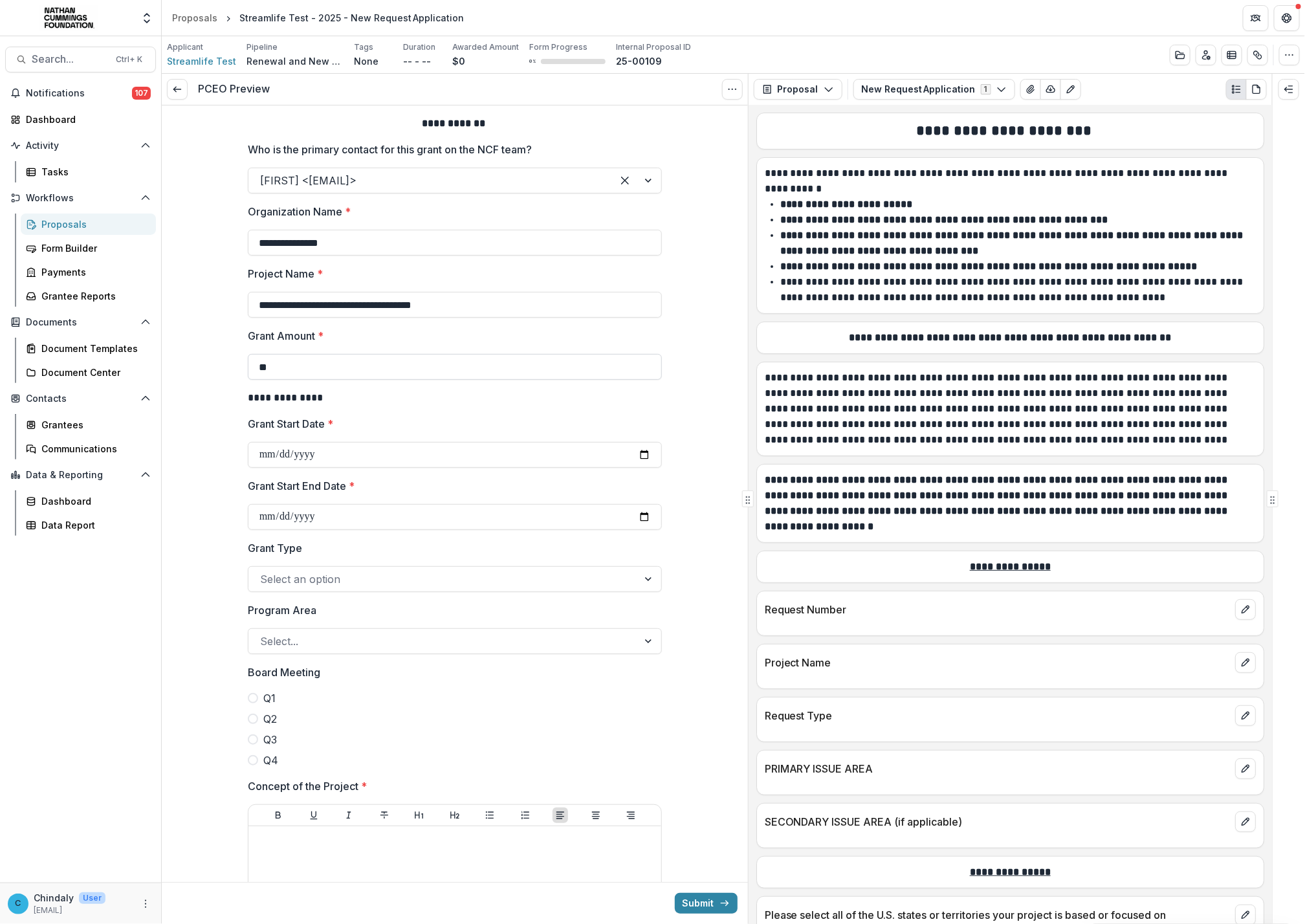type on "**********" 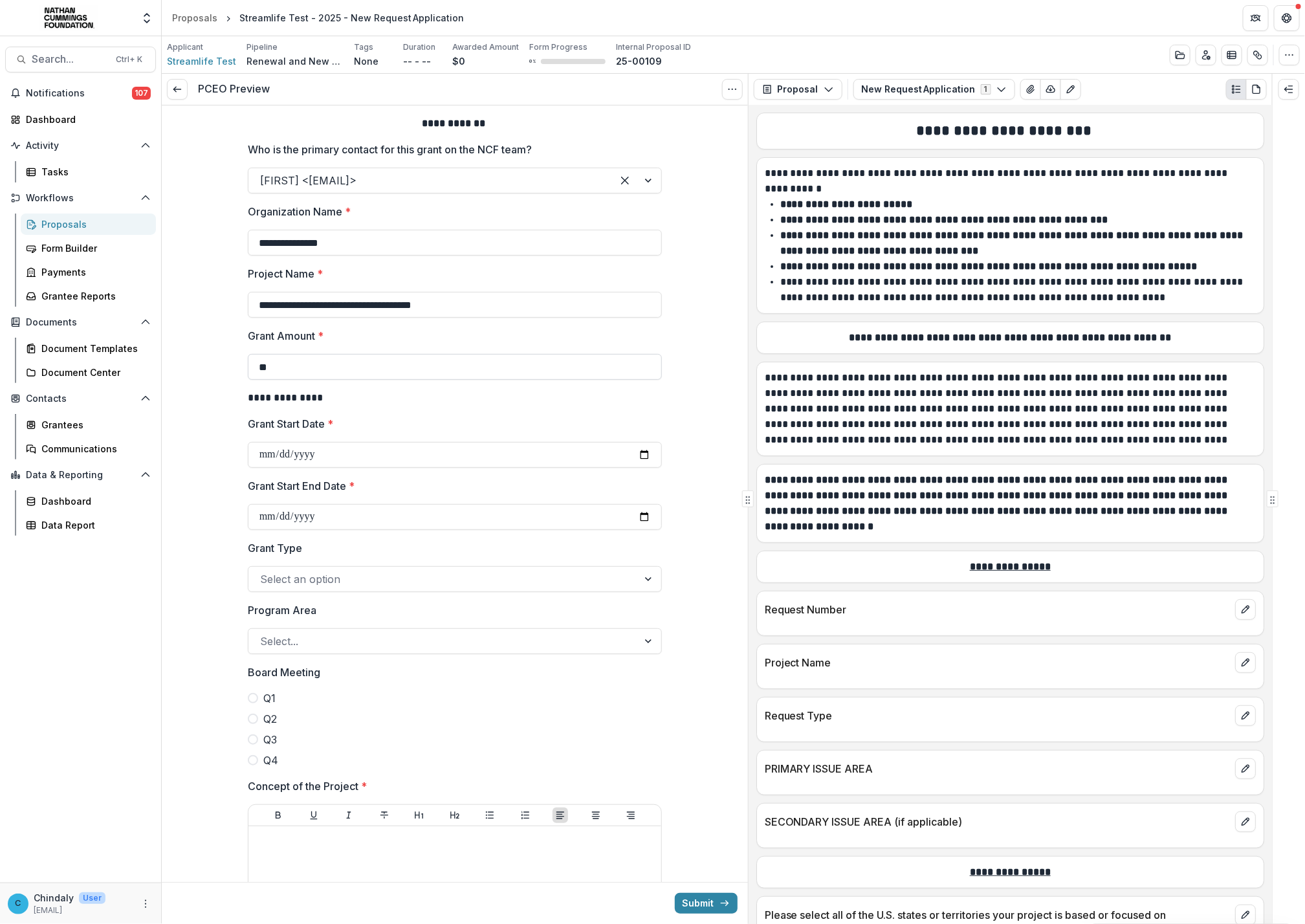 click on "**" at bounding box center (455, 367) 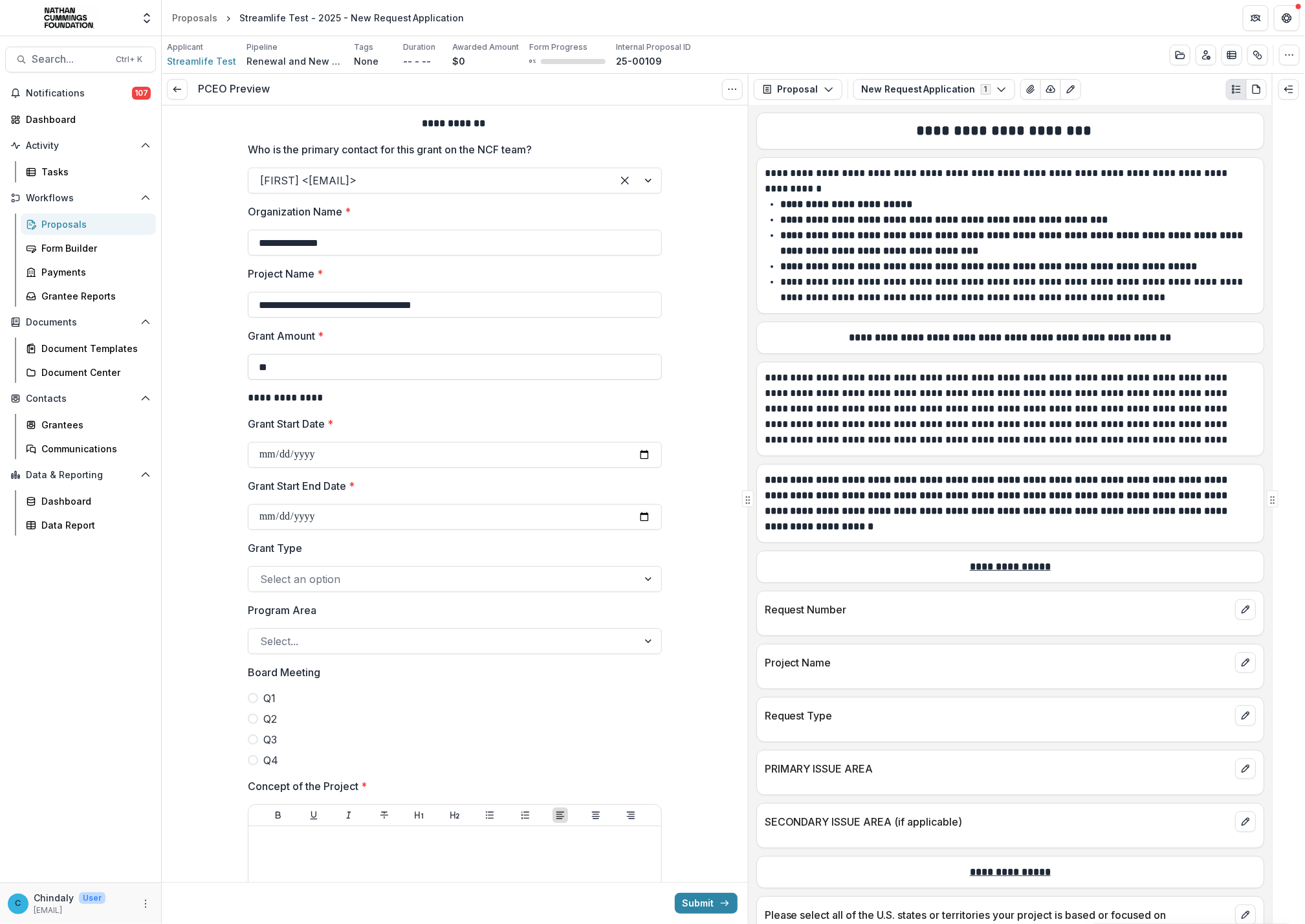 click on "**" at bounding box center (455, 367) 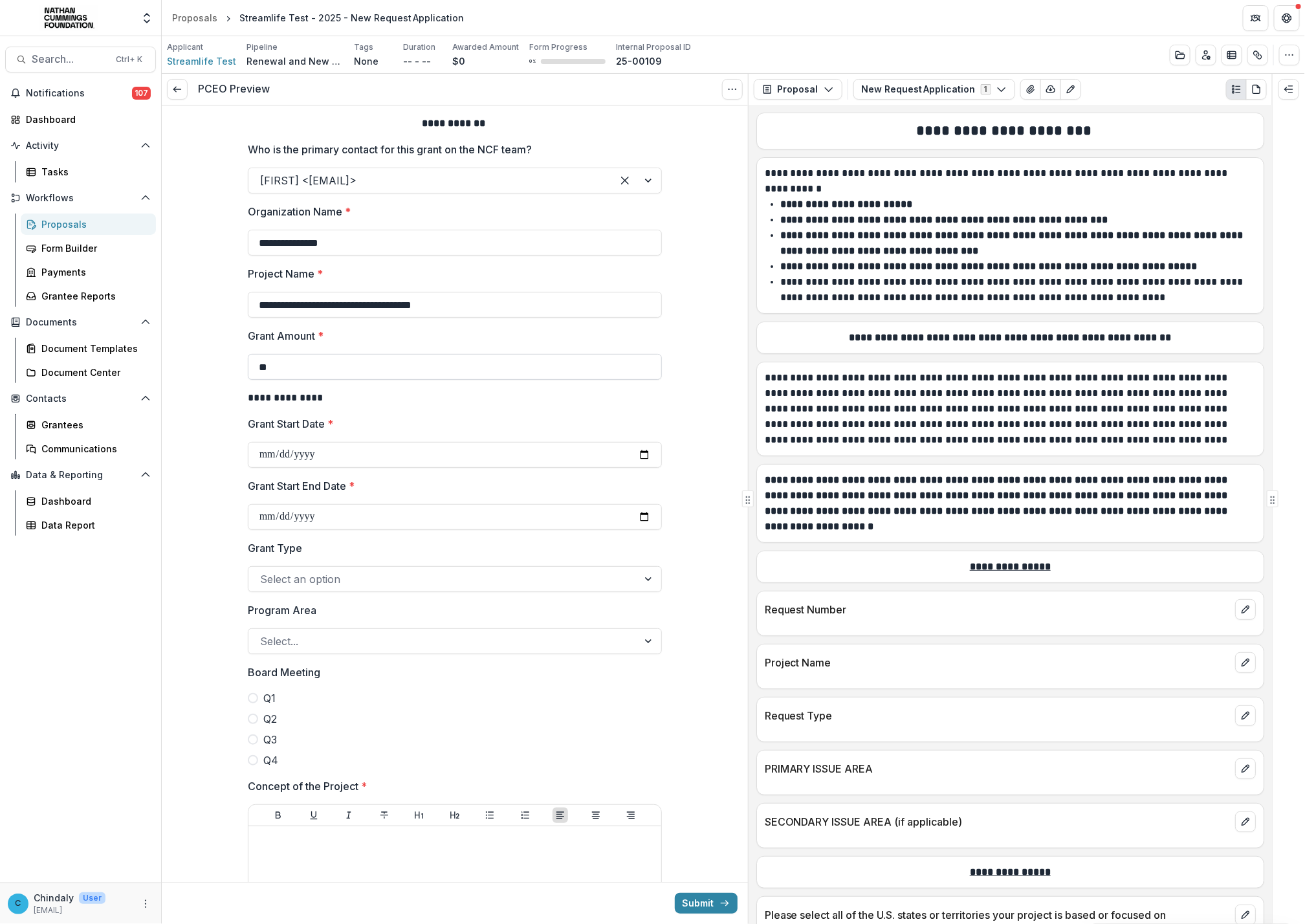 click on "**" at bounding box center [455, 367] 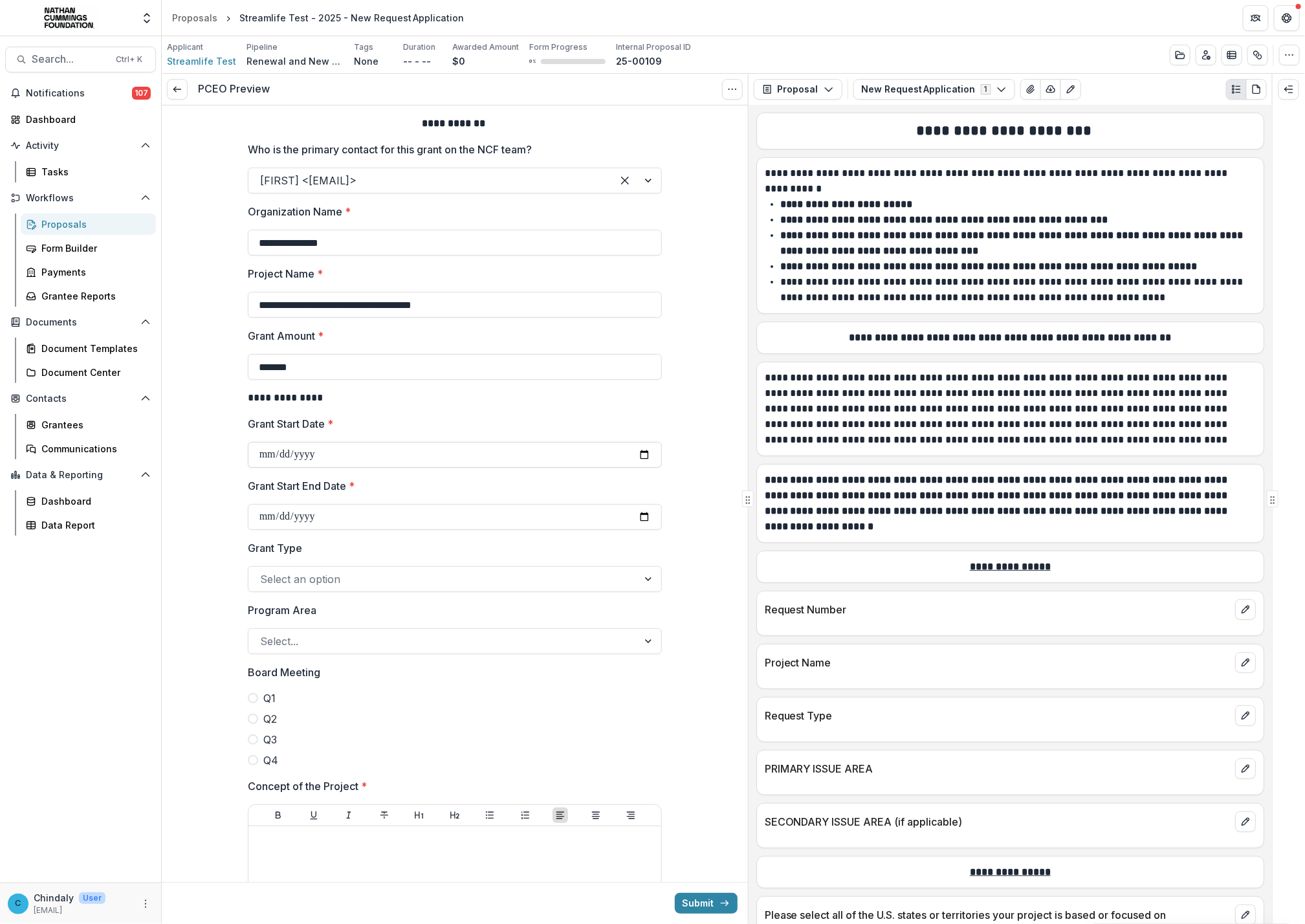 type on "*******" 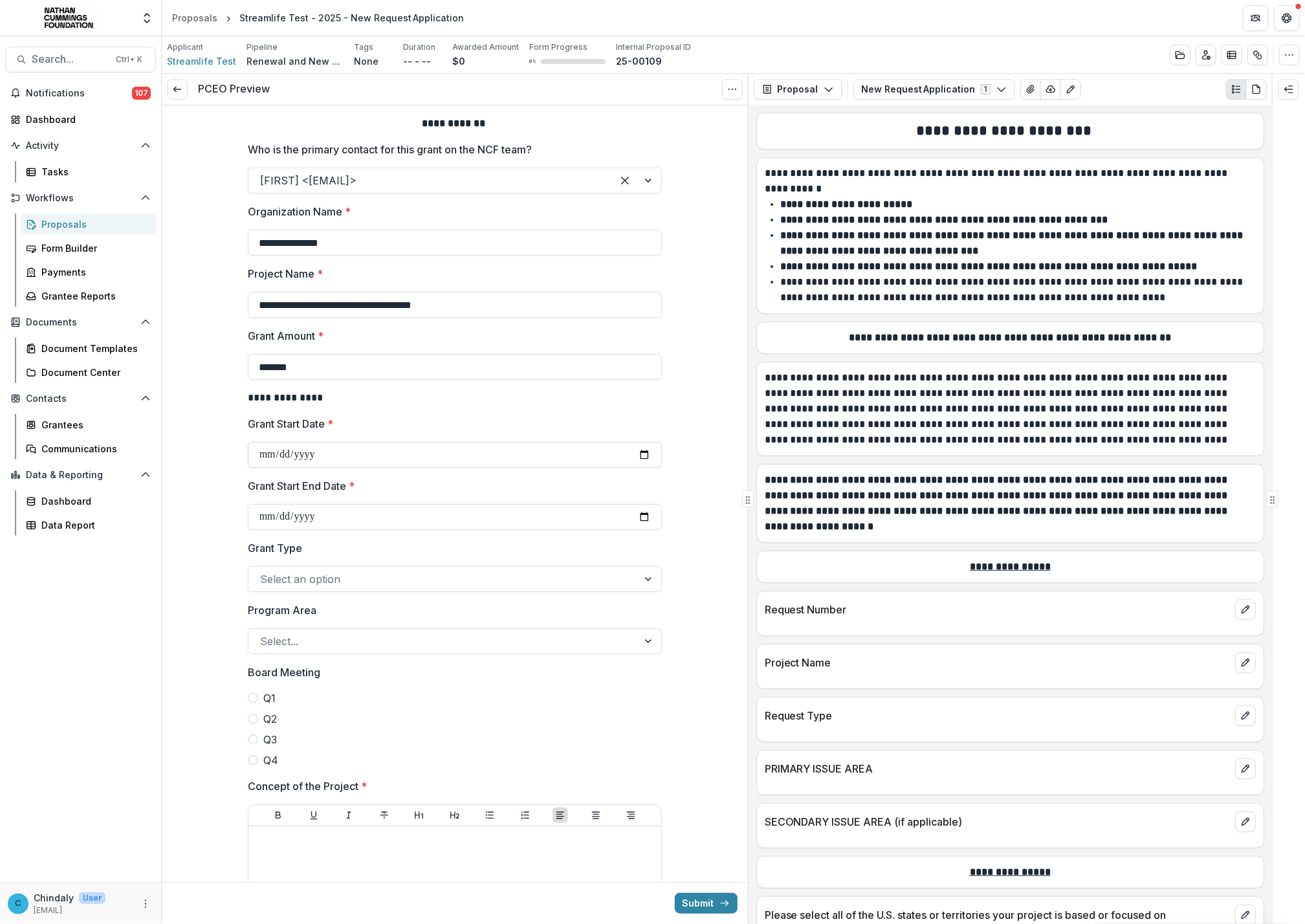 click on "Grant Start Date *" at bounding box center (455, 455) 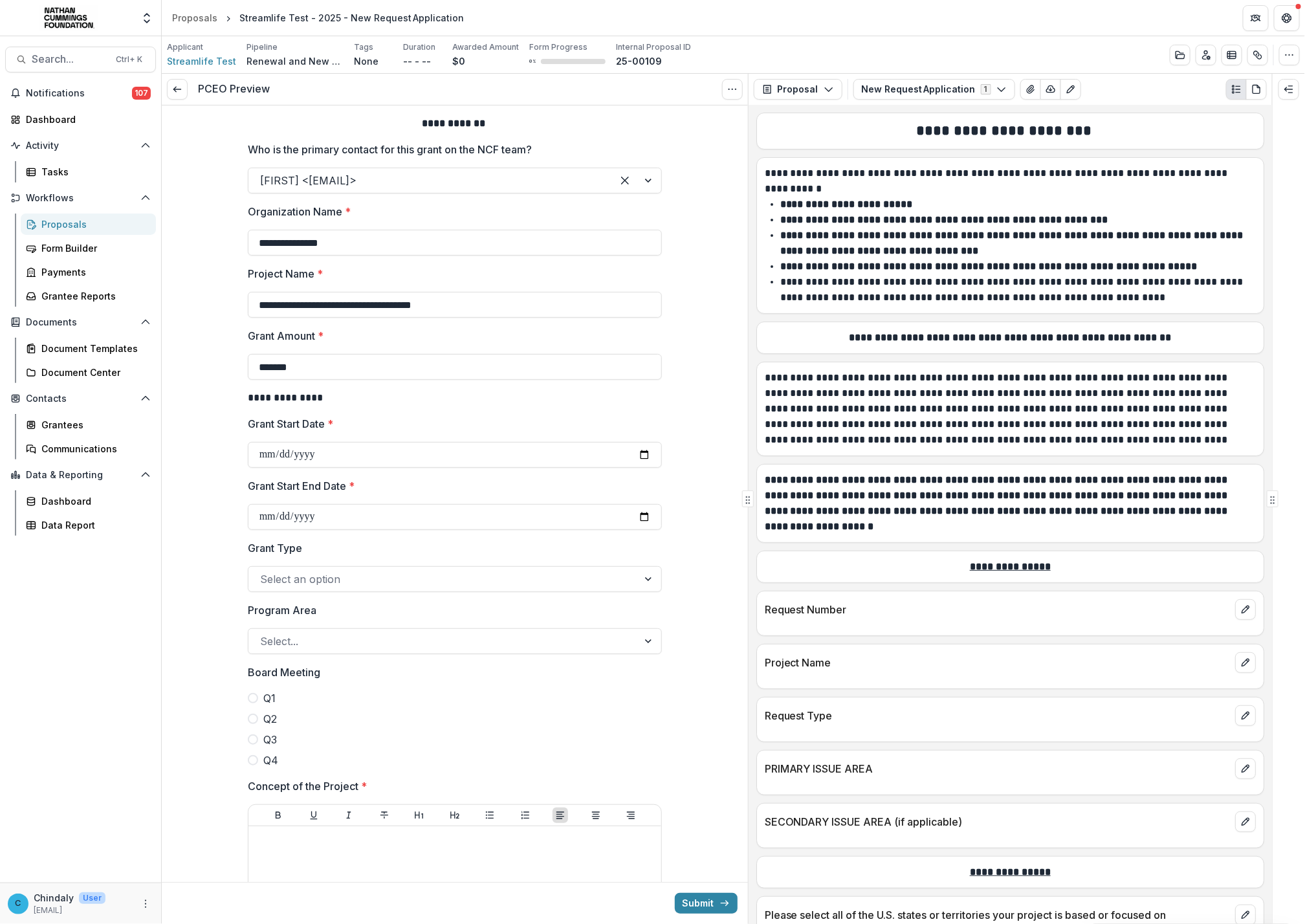type on "**********" 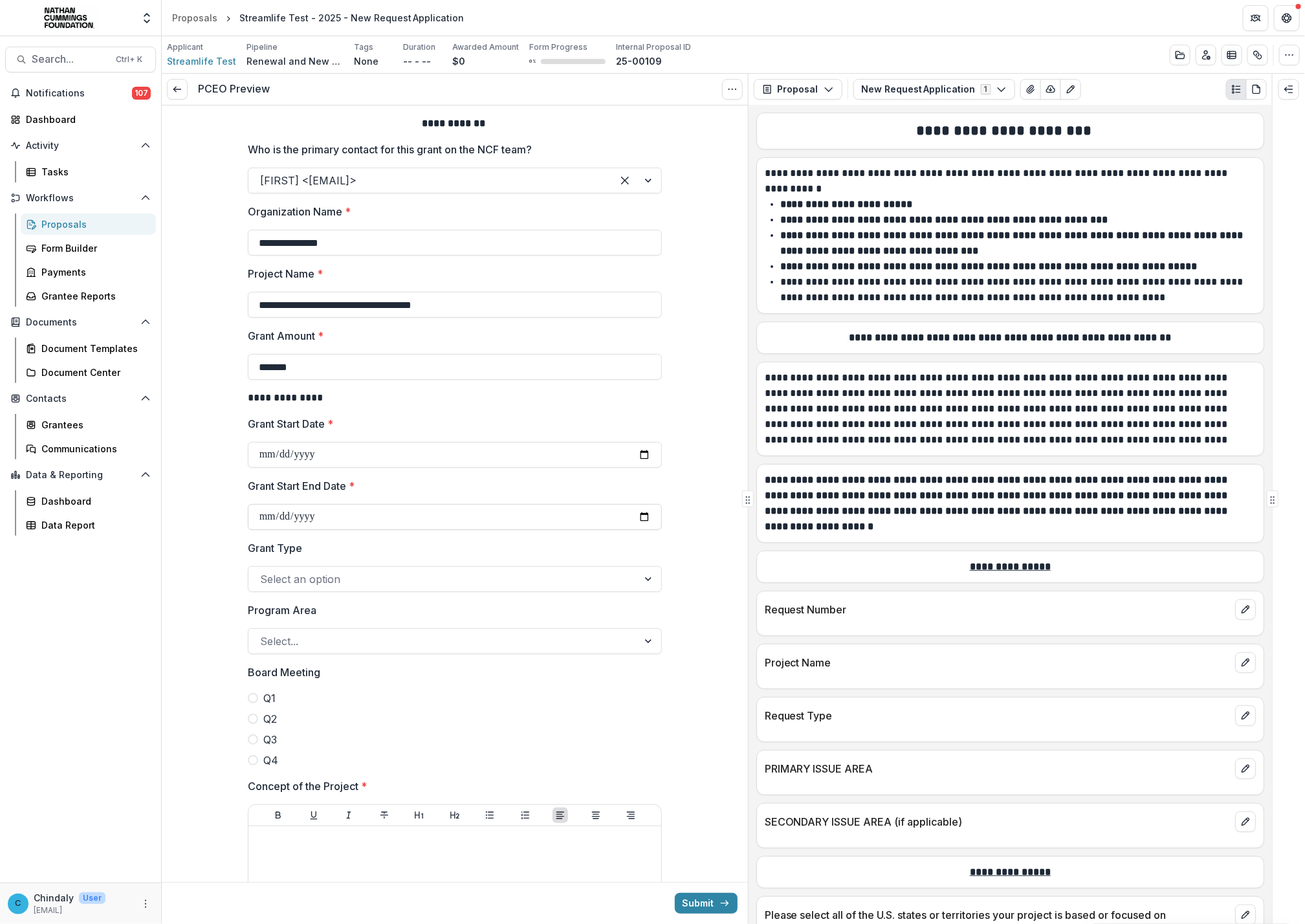 click on "Grant Start End Date *" at bounding box center [455, 517] 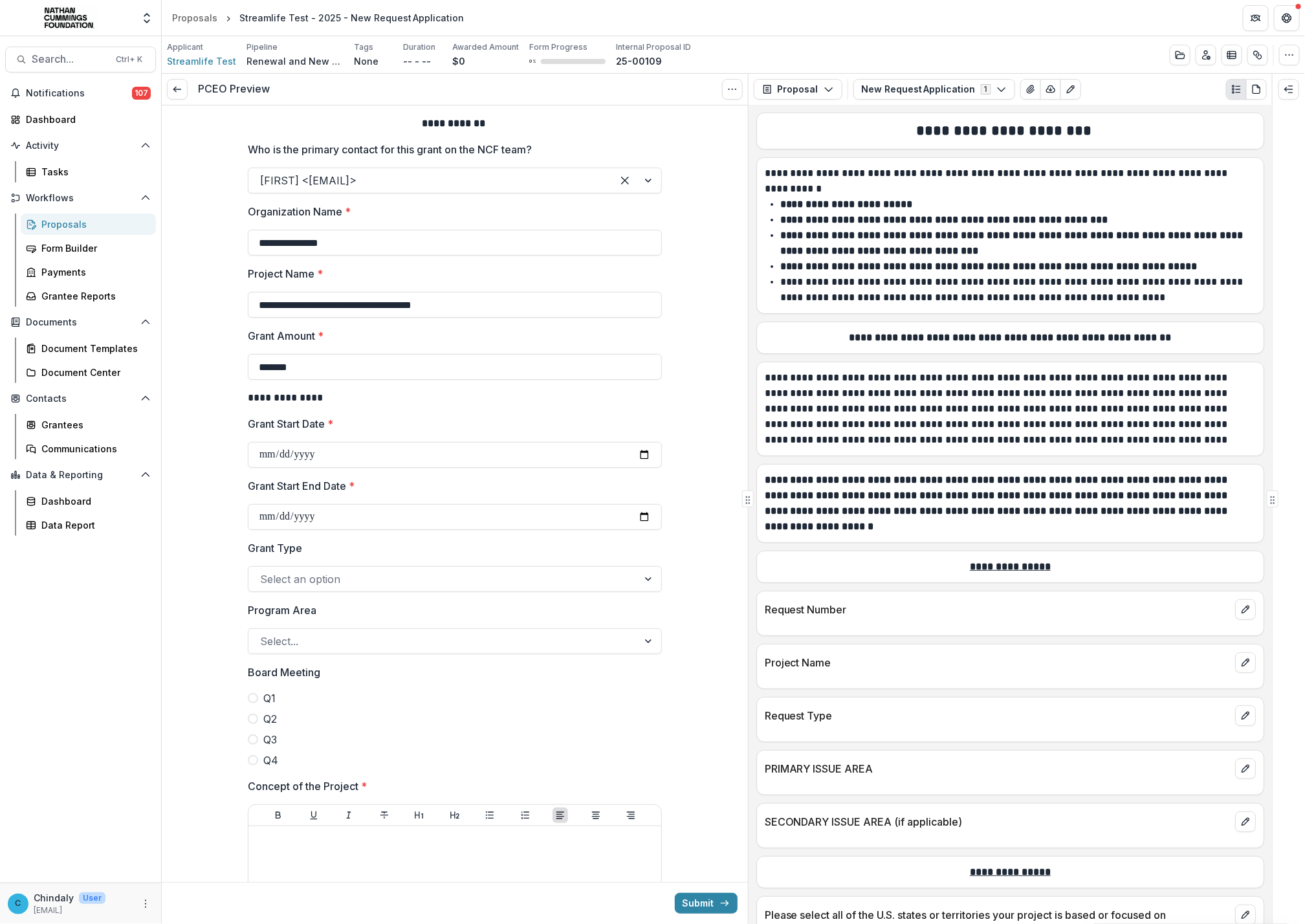 type on "**********" 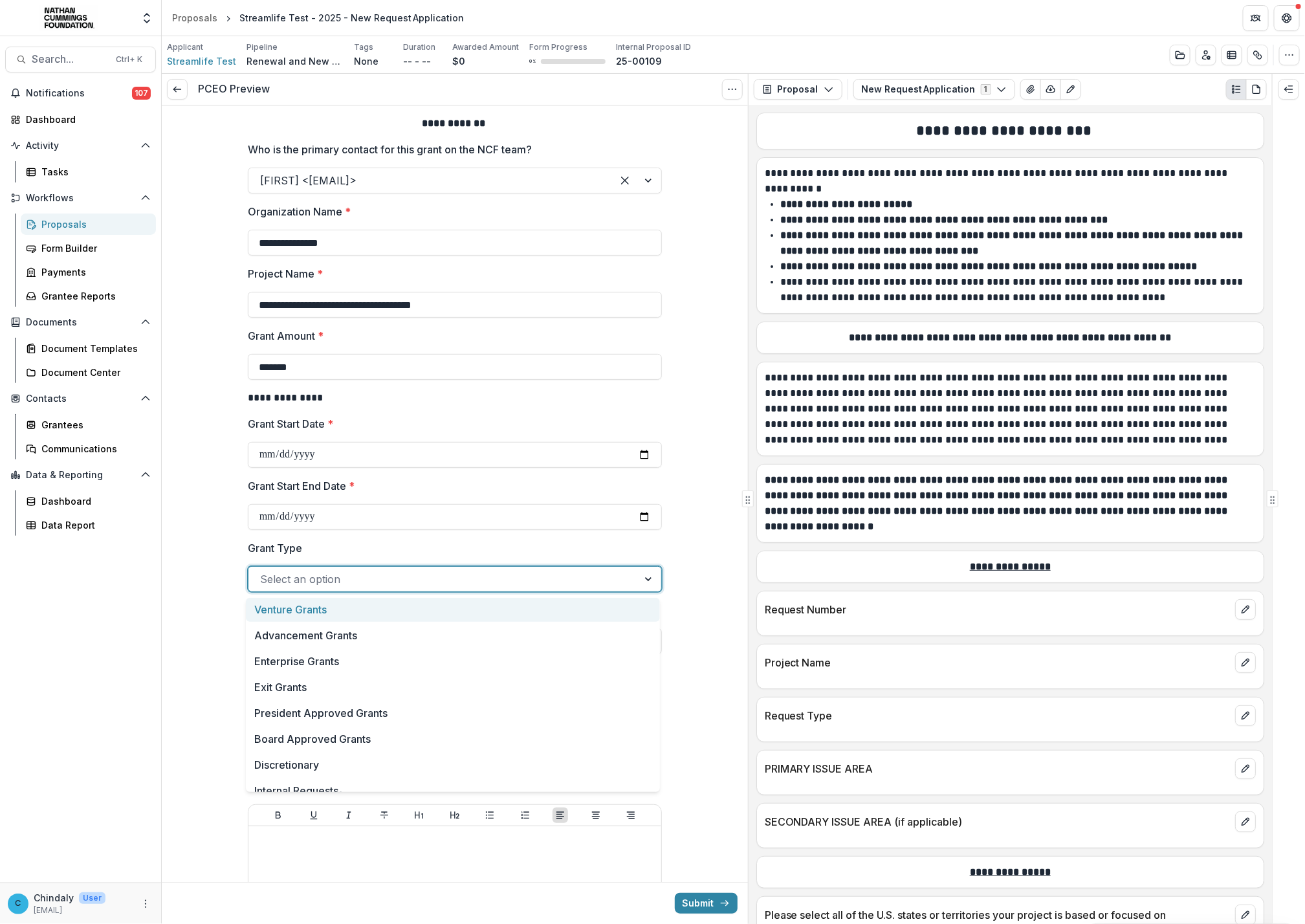 click at bounding box center [443, 579] 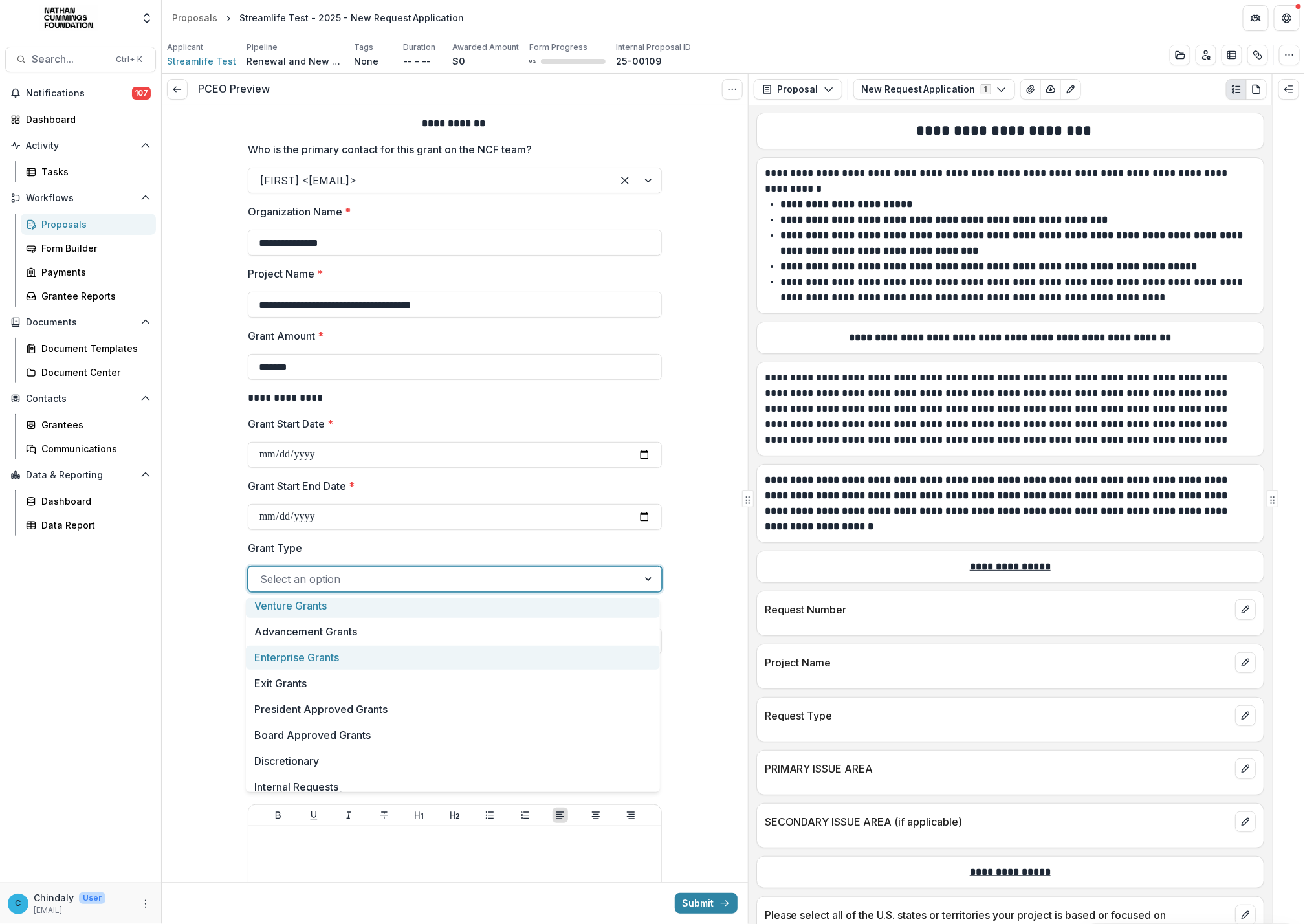 scroll, scrollTop: 0, scrollLeft: 0, axis: both 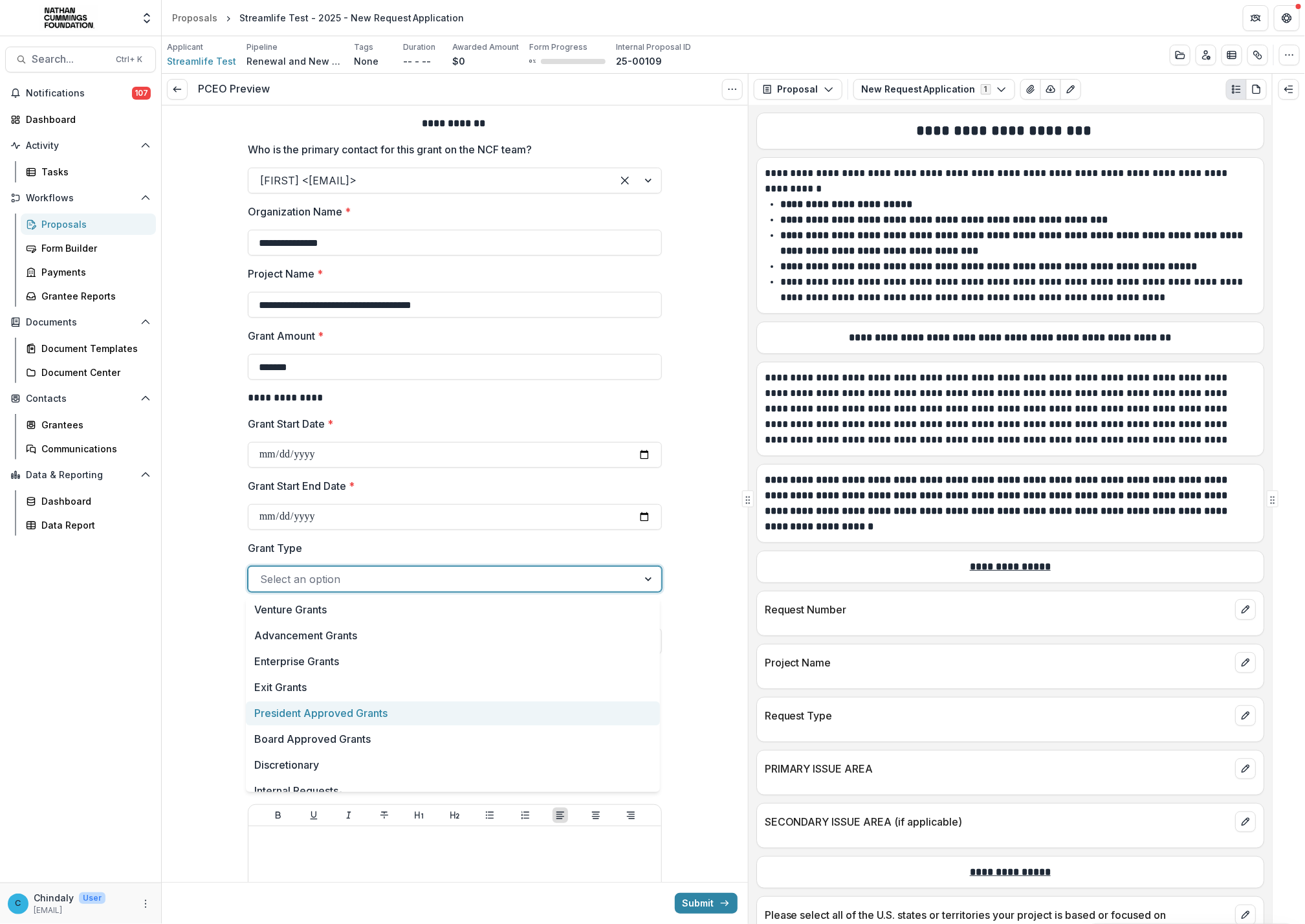 click on "President Approved Grants" at bounding box center (453, 713) 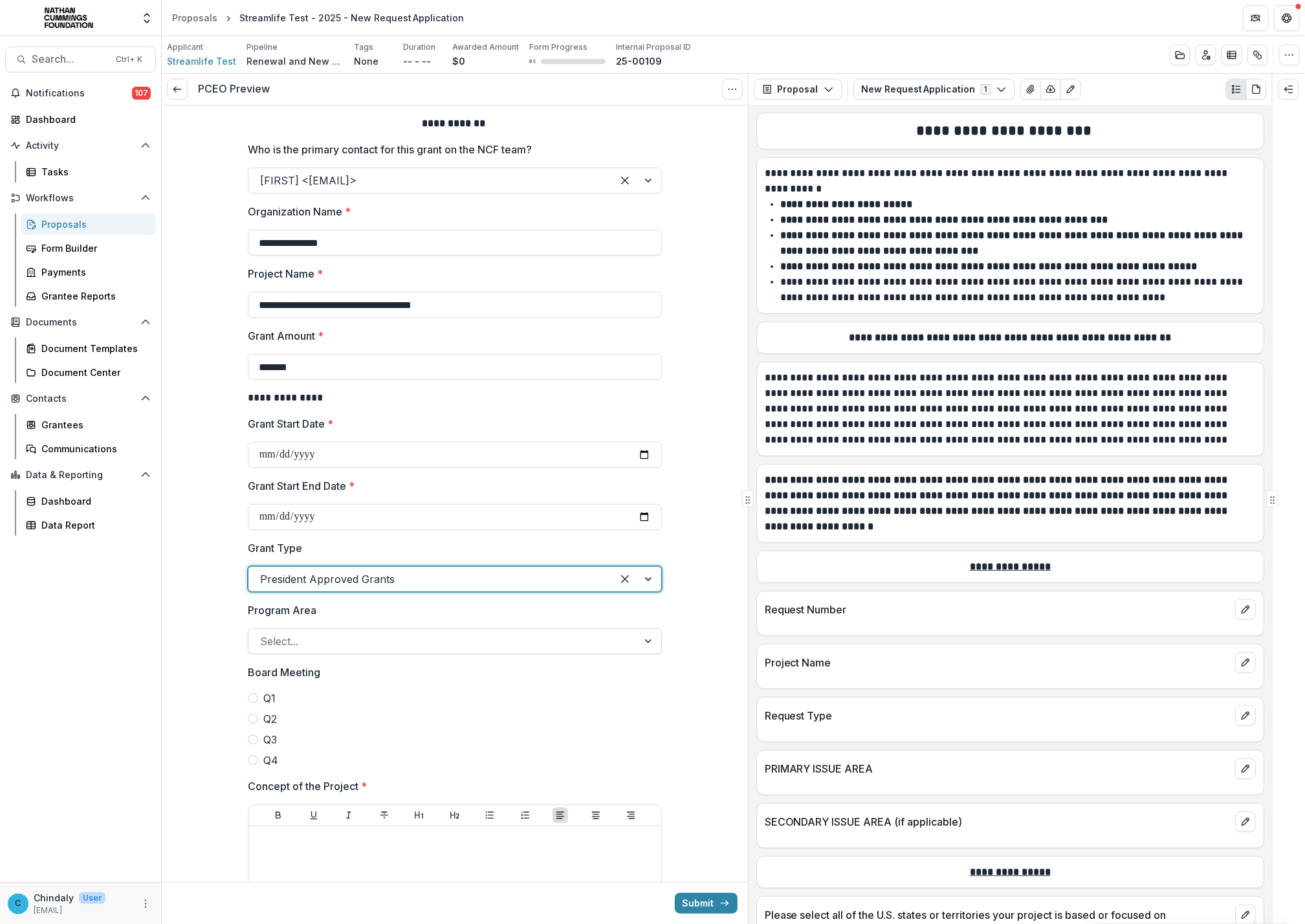 click at bounding box center (443, 641) 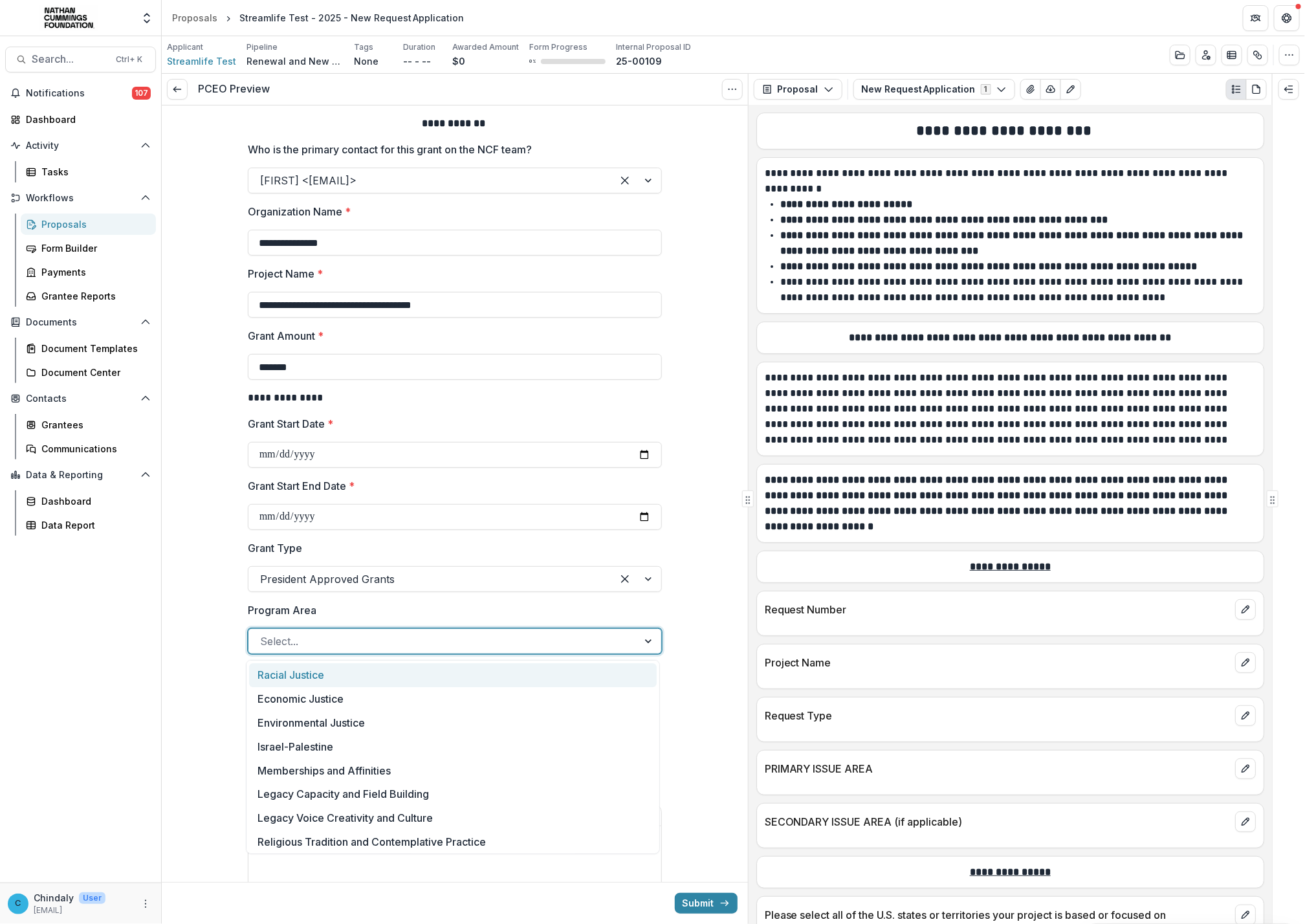 click on "Racial Justice" at bounding box center (453, 675) 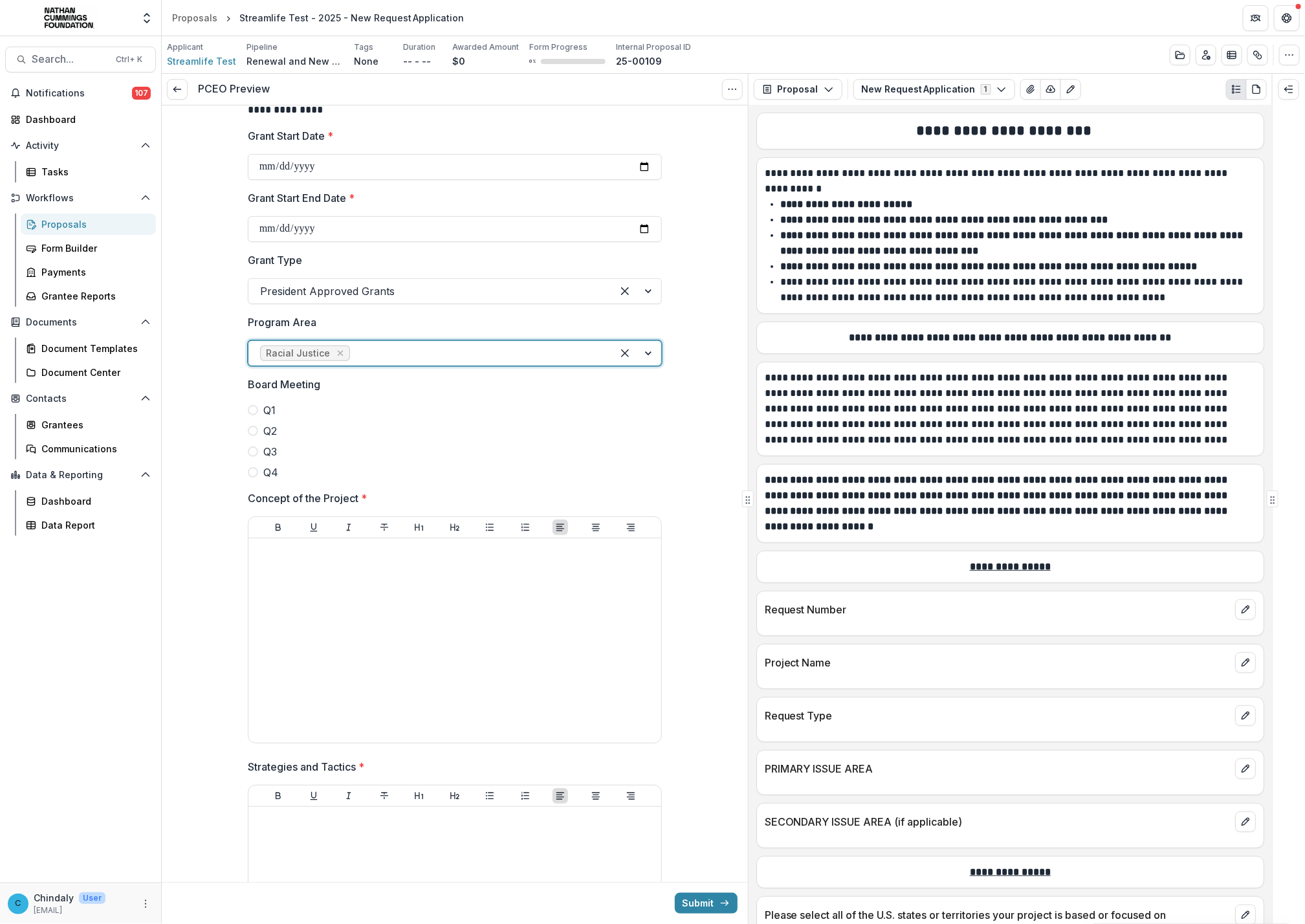 scroll, scrollTop: 289, scrollLeft: 0, axis: vertical 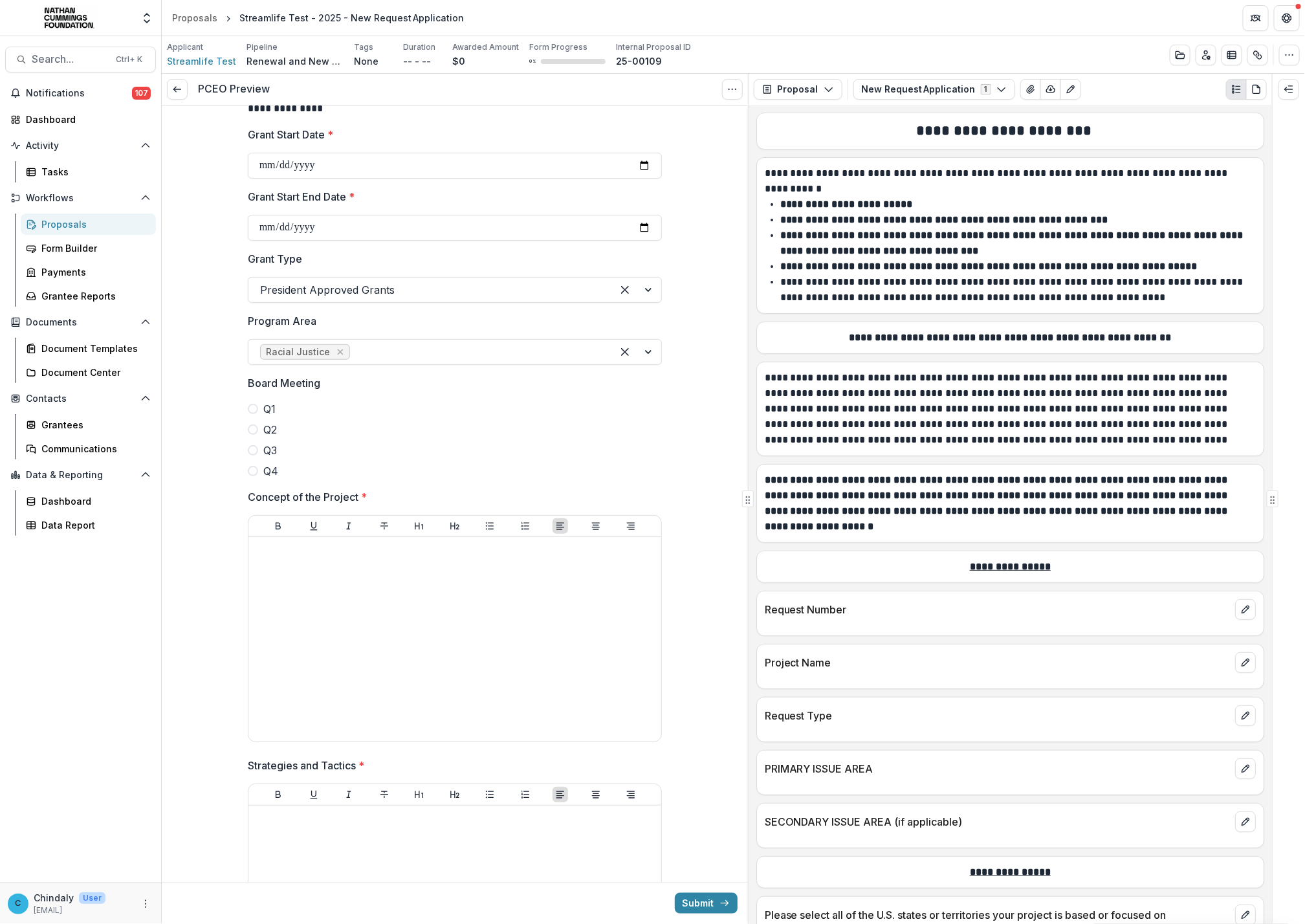 click at bounding box center [253, 409] 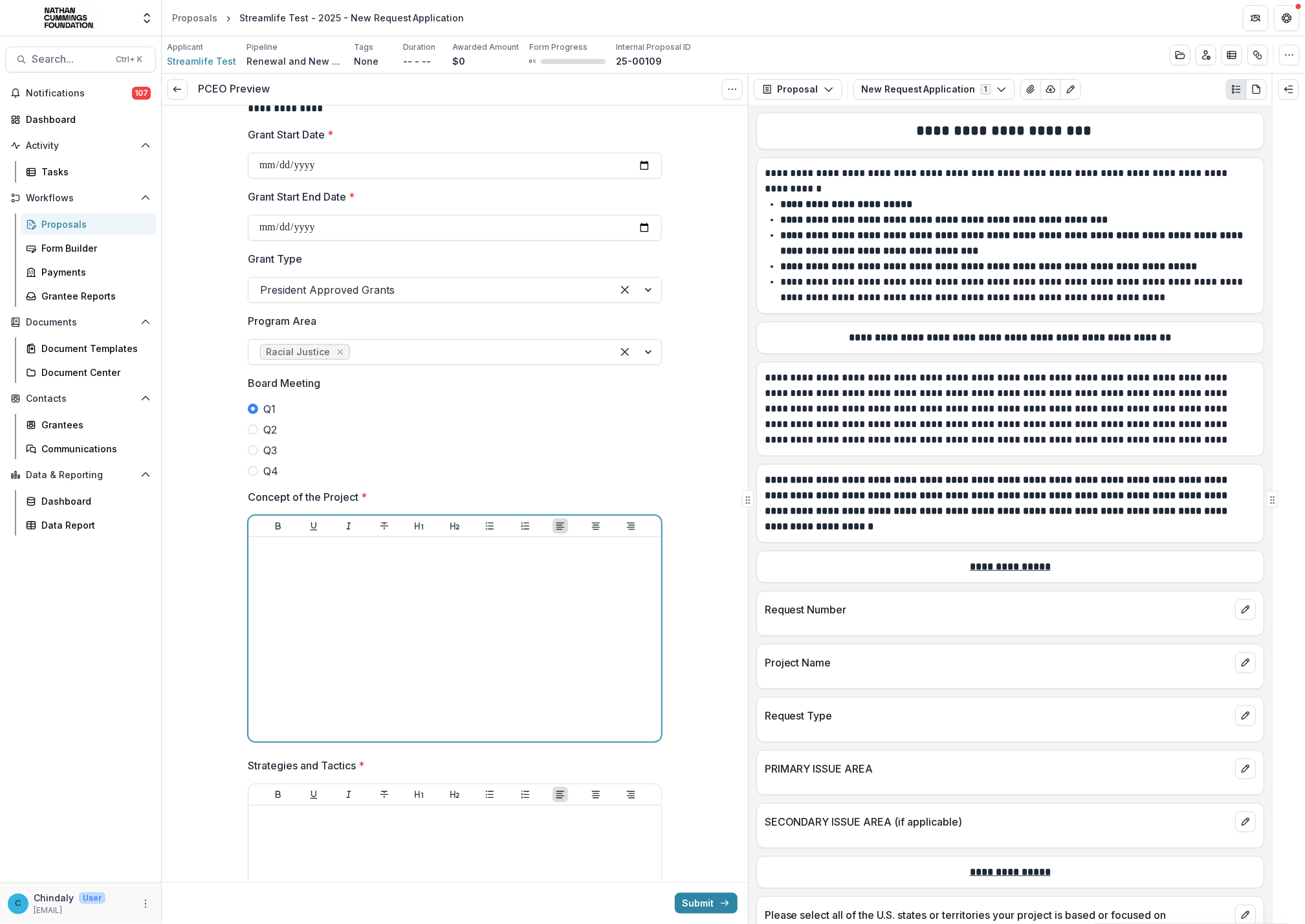 click at bounding box center (455, 639) 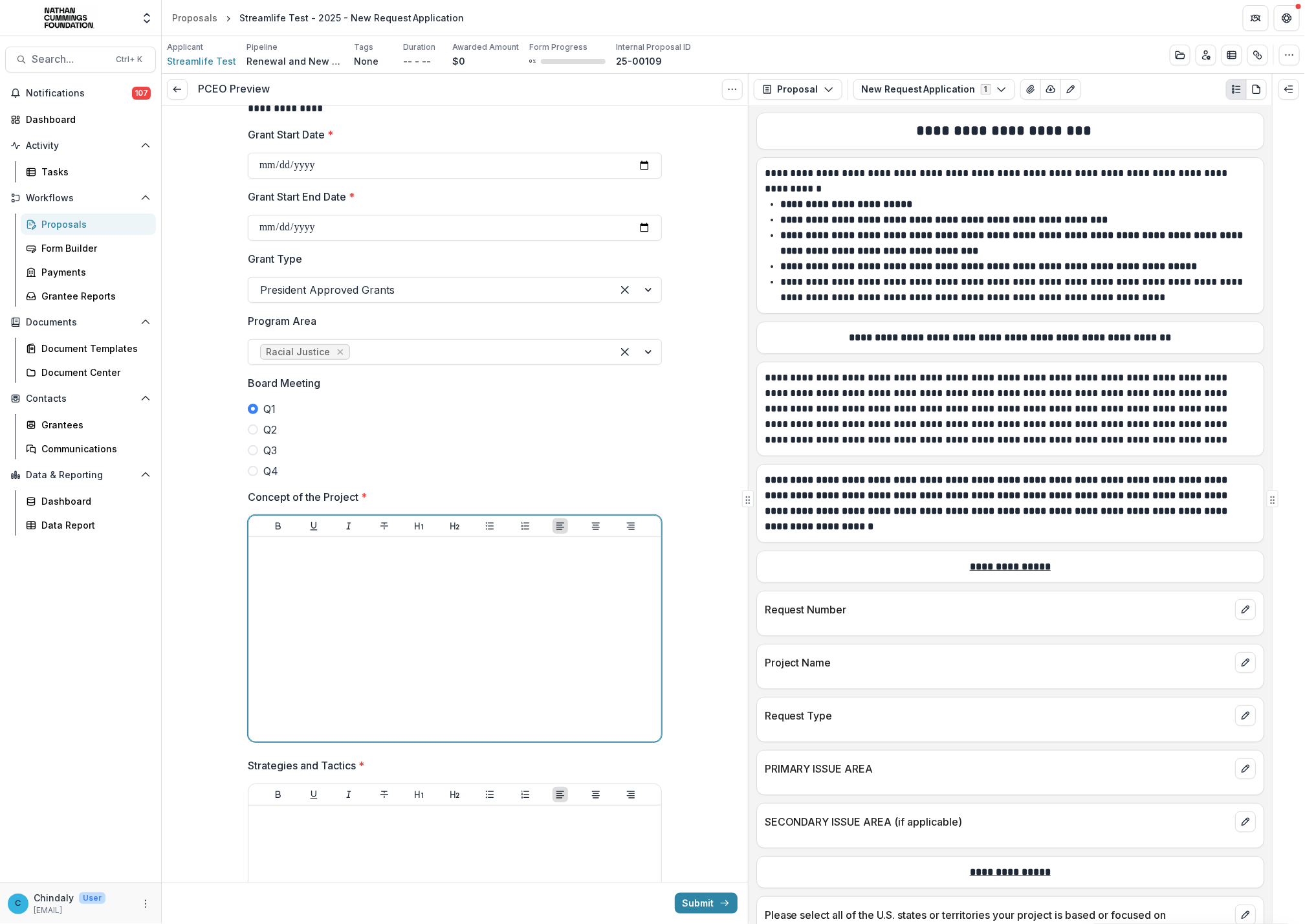 type 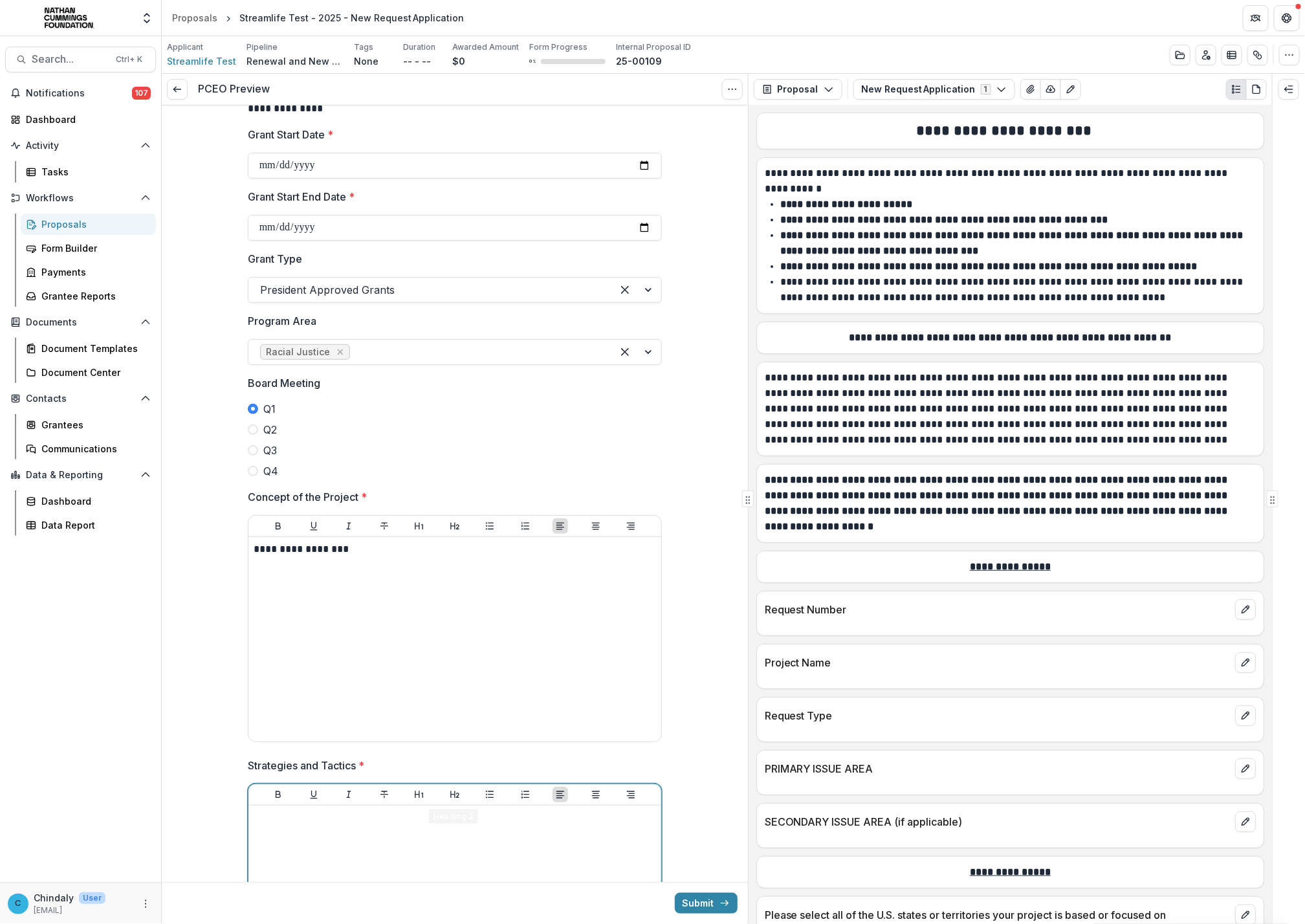 click at bounding box center (455, 908) 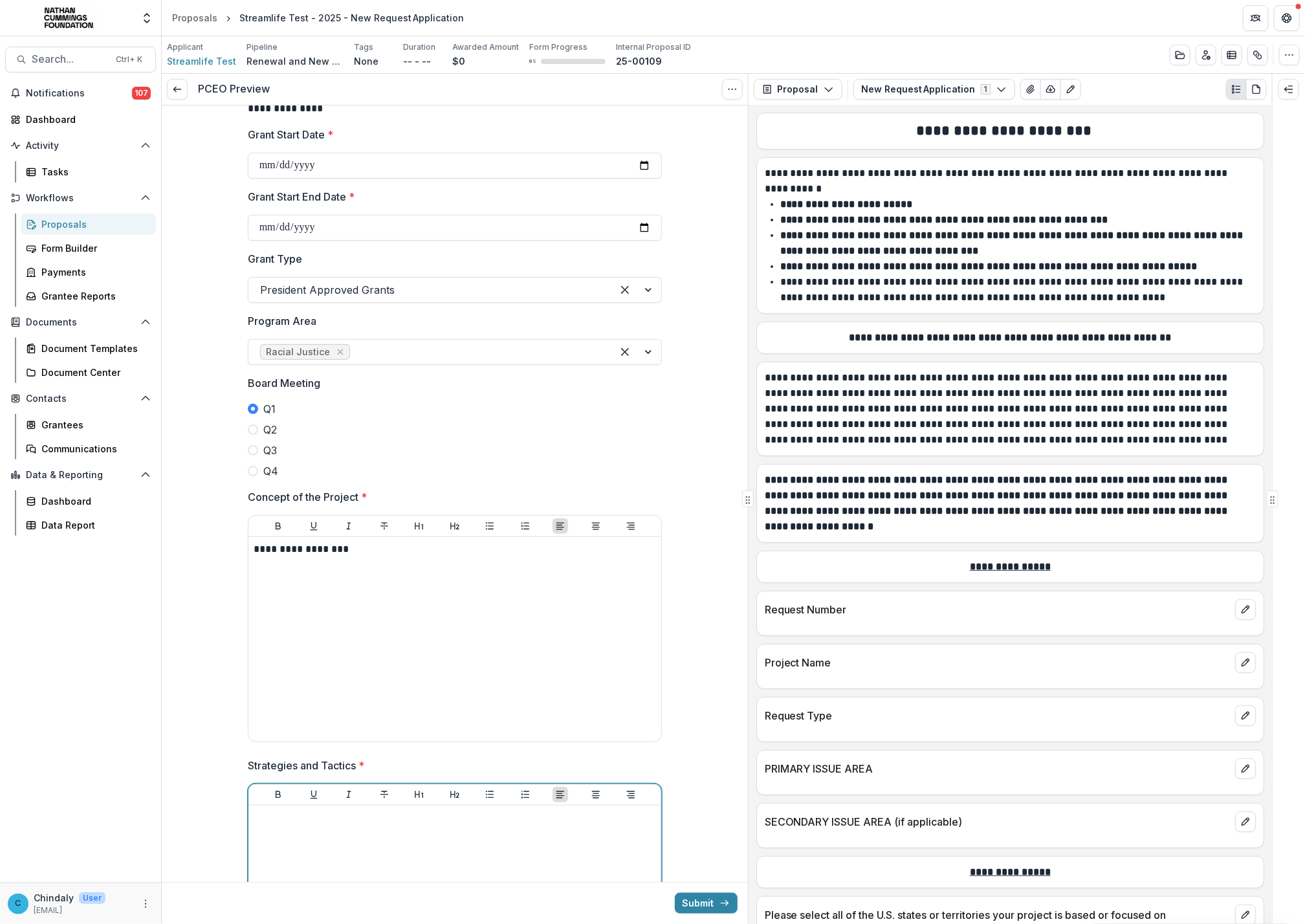 type 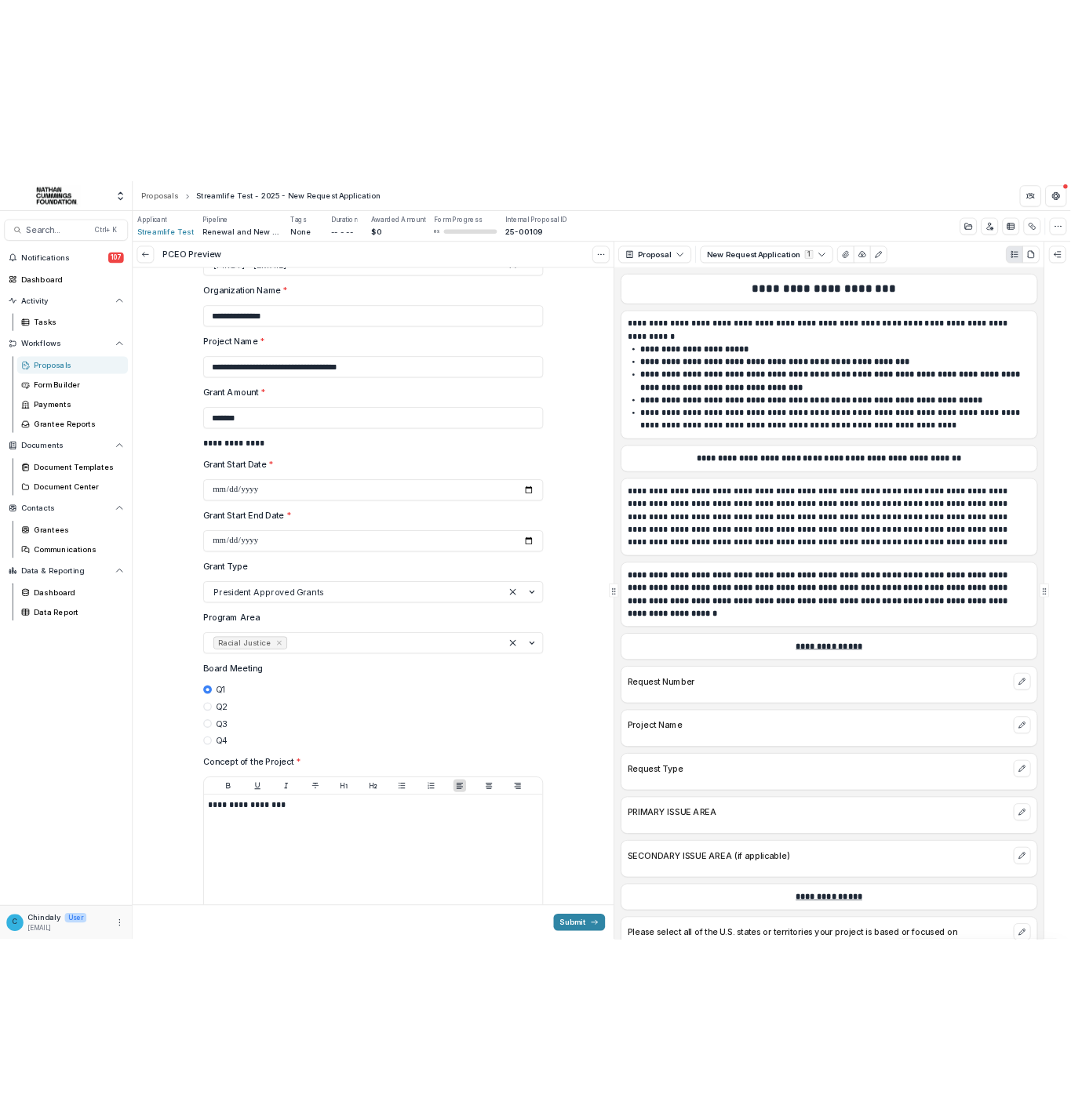 scroll, scrollTop: 0, scrollLeft: 0, axis: both 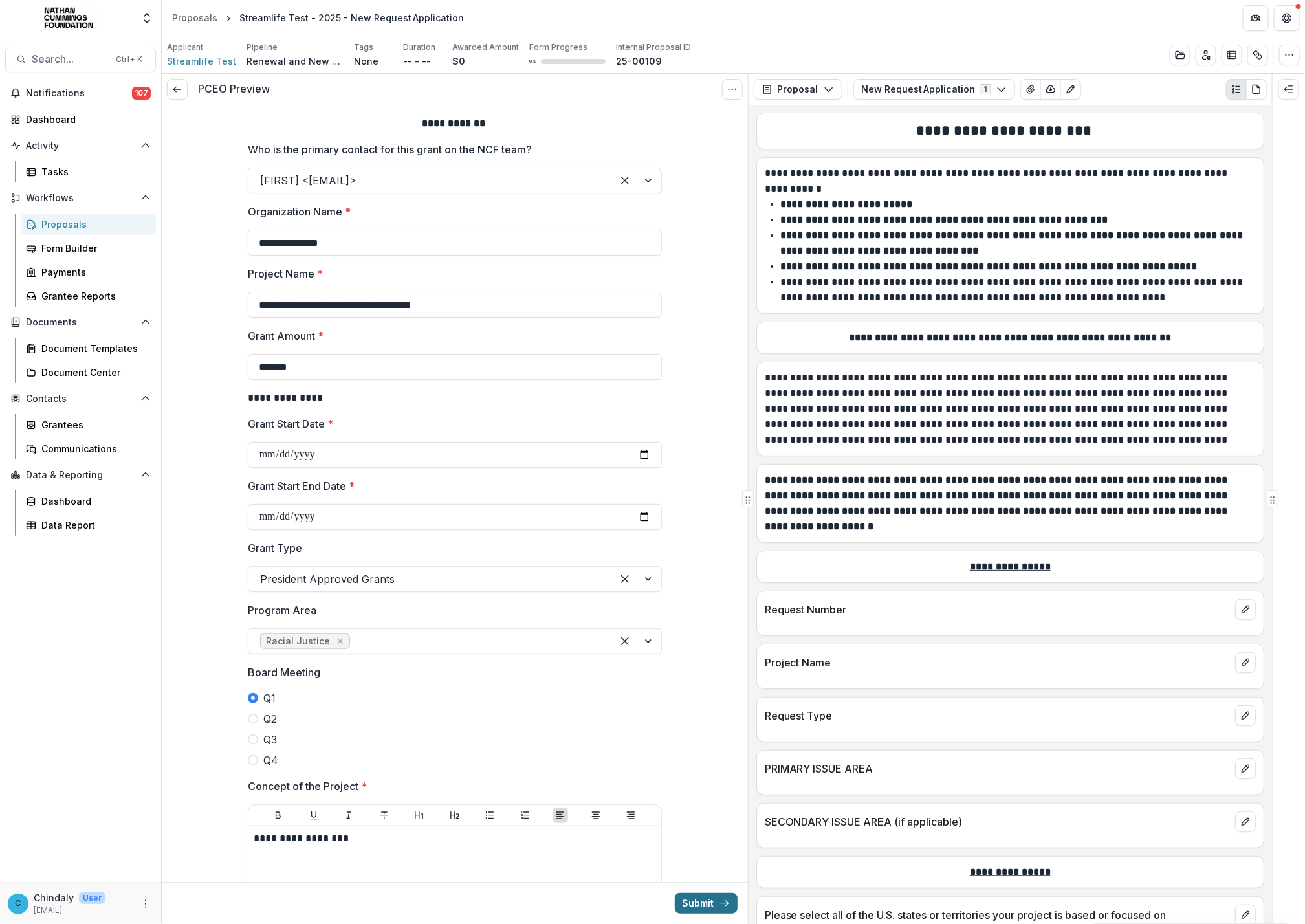 click on "Submit" at bounding box center [706, 903] 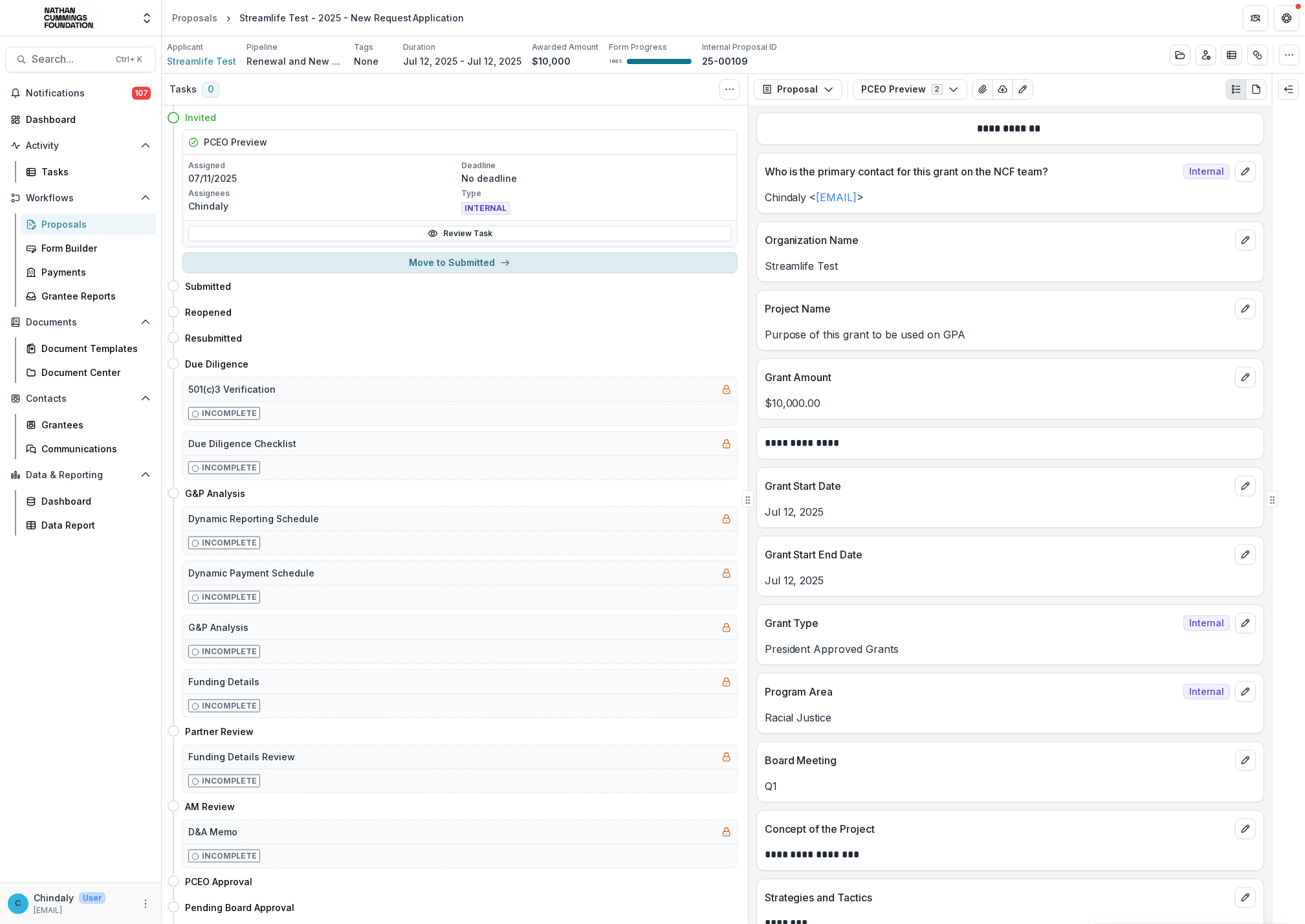 click on "Move to Submitted" at bounding box center [460, 263] 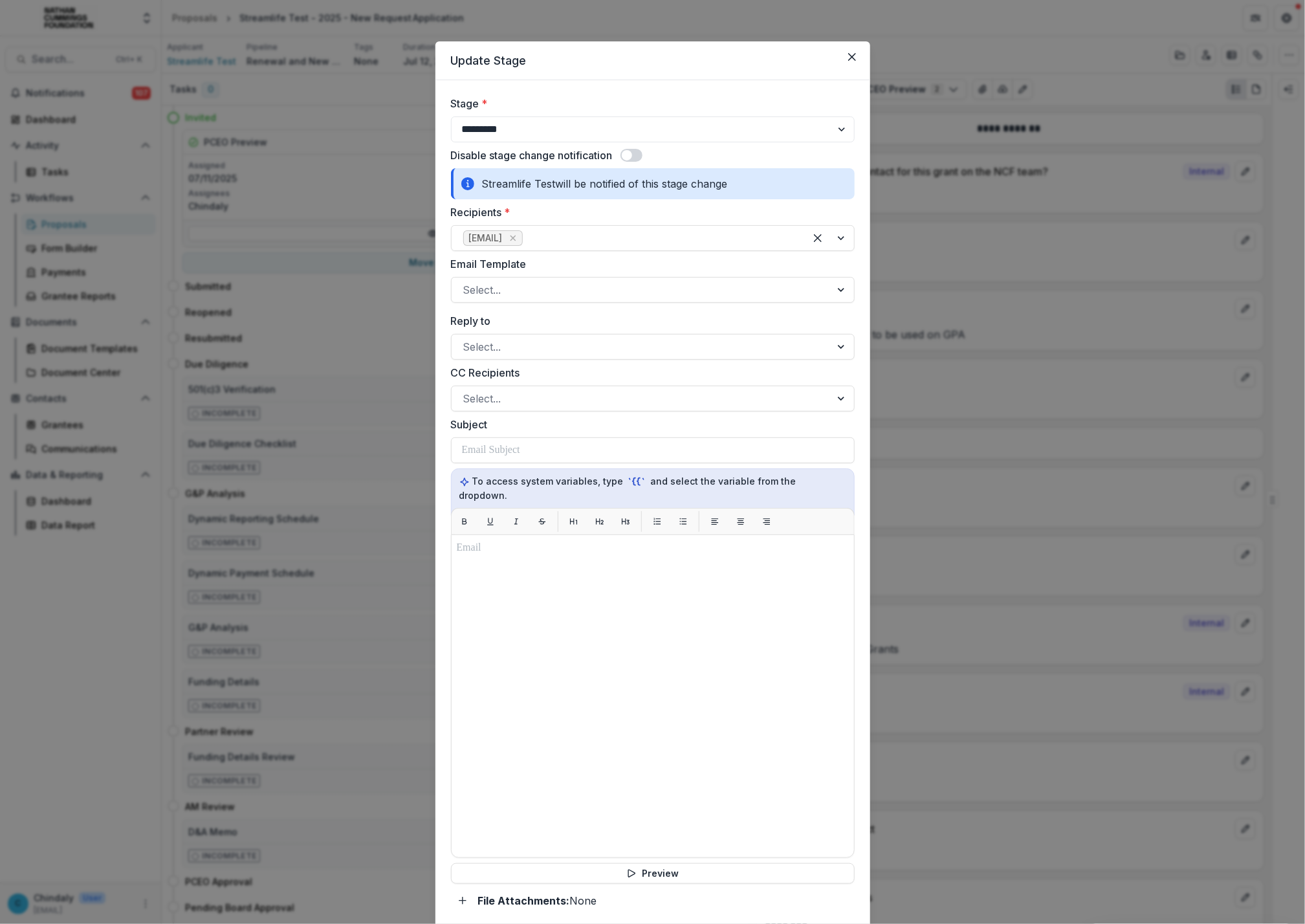 click at bounding box center [631, 155] 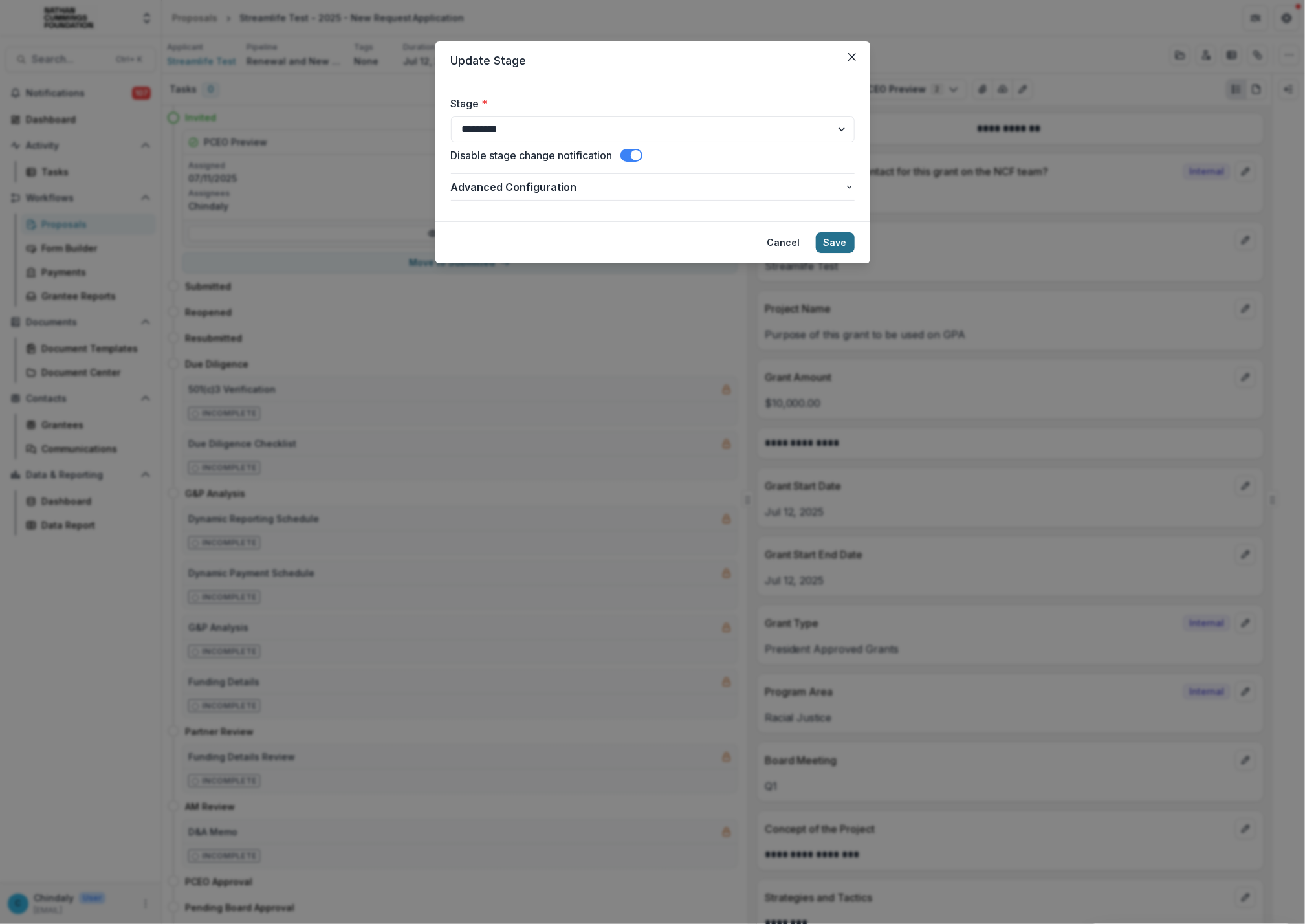 click on "Save" at bounding box center [835, 243] 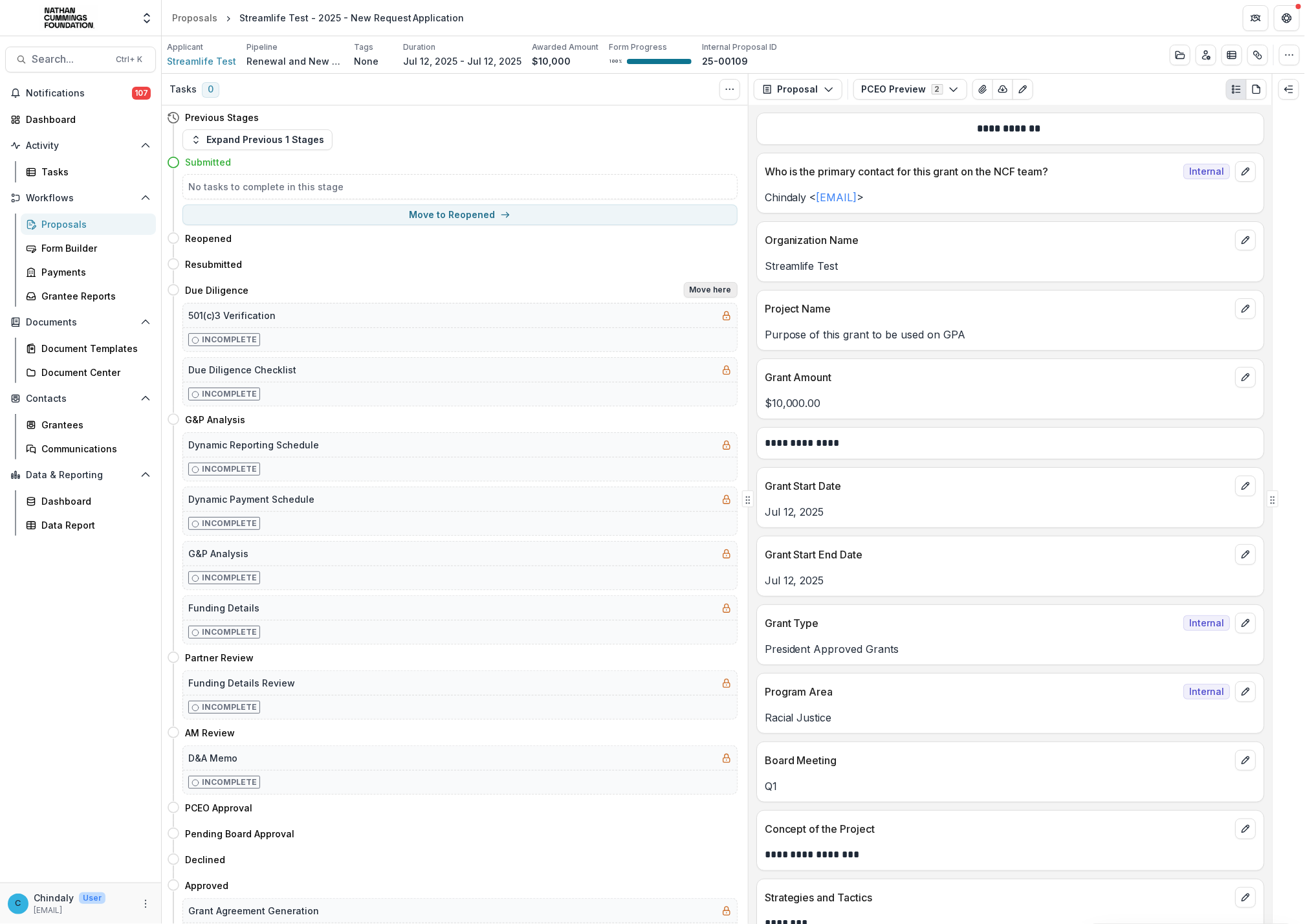 click on "Move here" at bounding box center (710, 290) 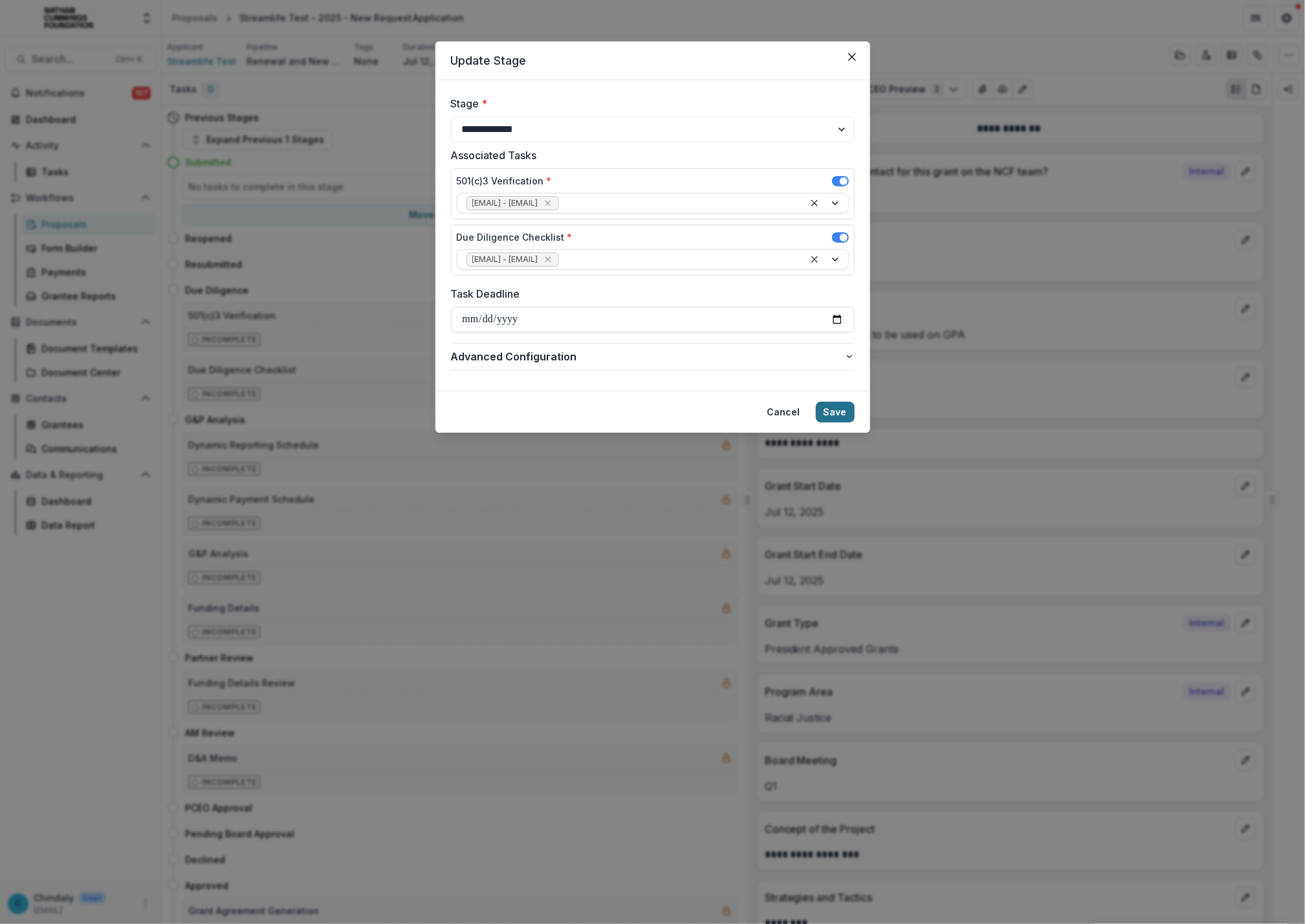 click on "Save" at bounding box center [835, 412] 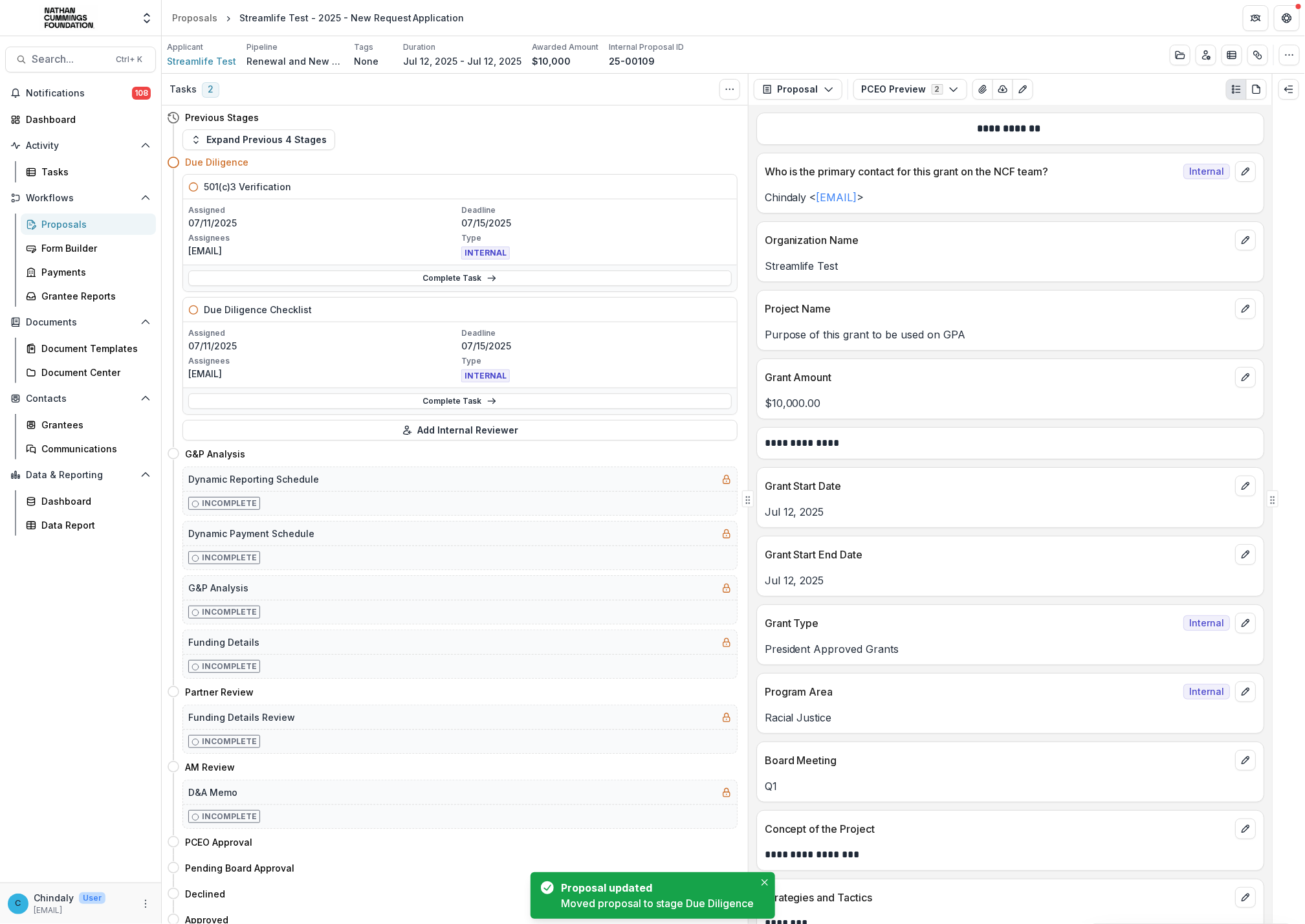 click on "Complete Task" at bounding box center [460, 278] 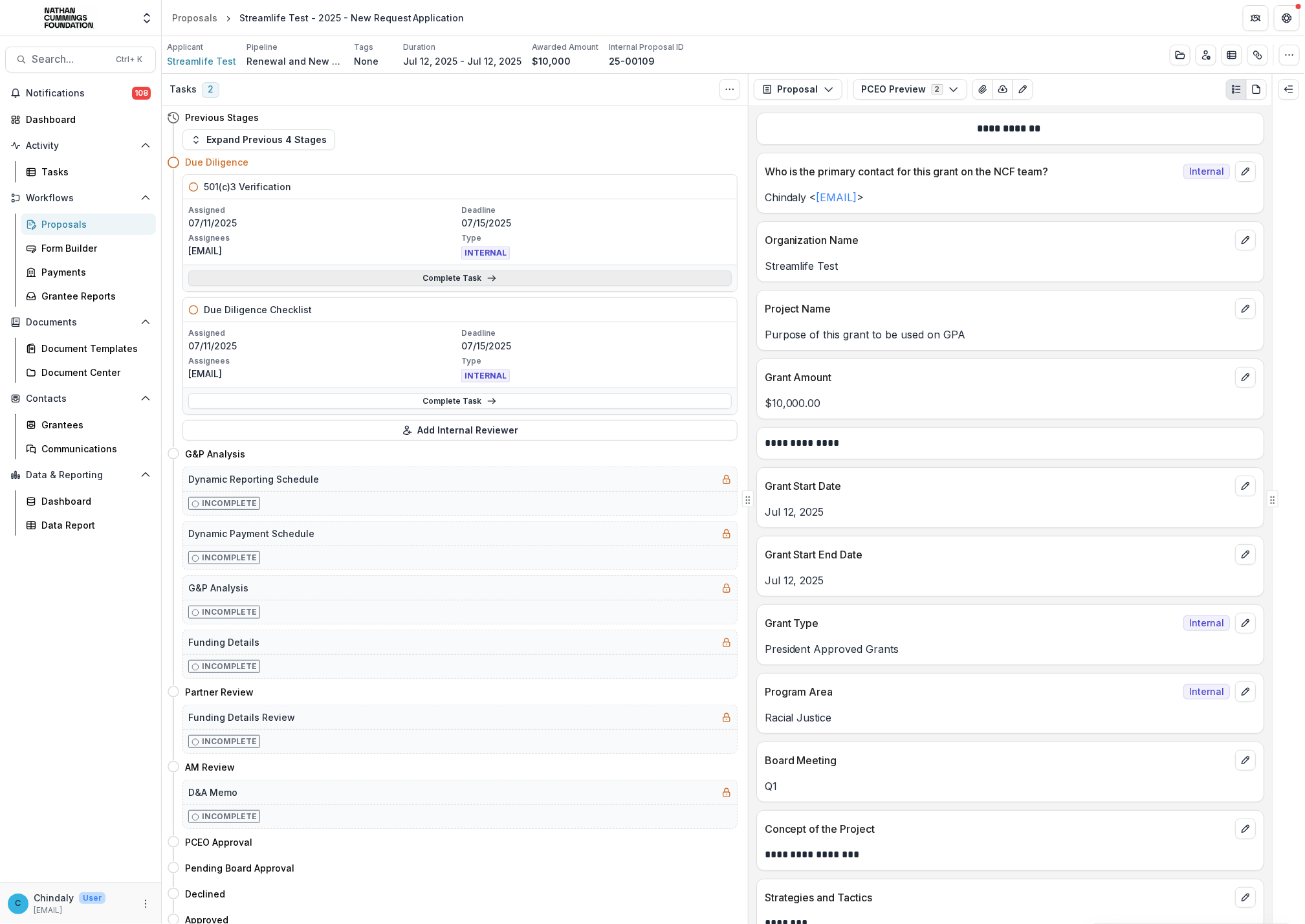 click on "Complete Task" at bounding box center [460, 278] 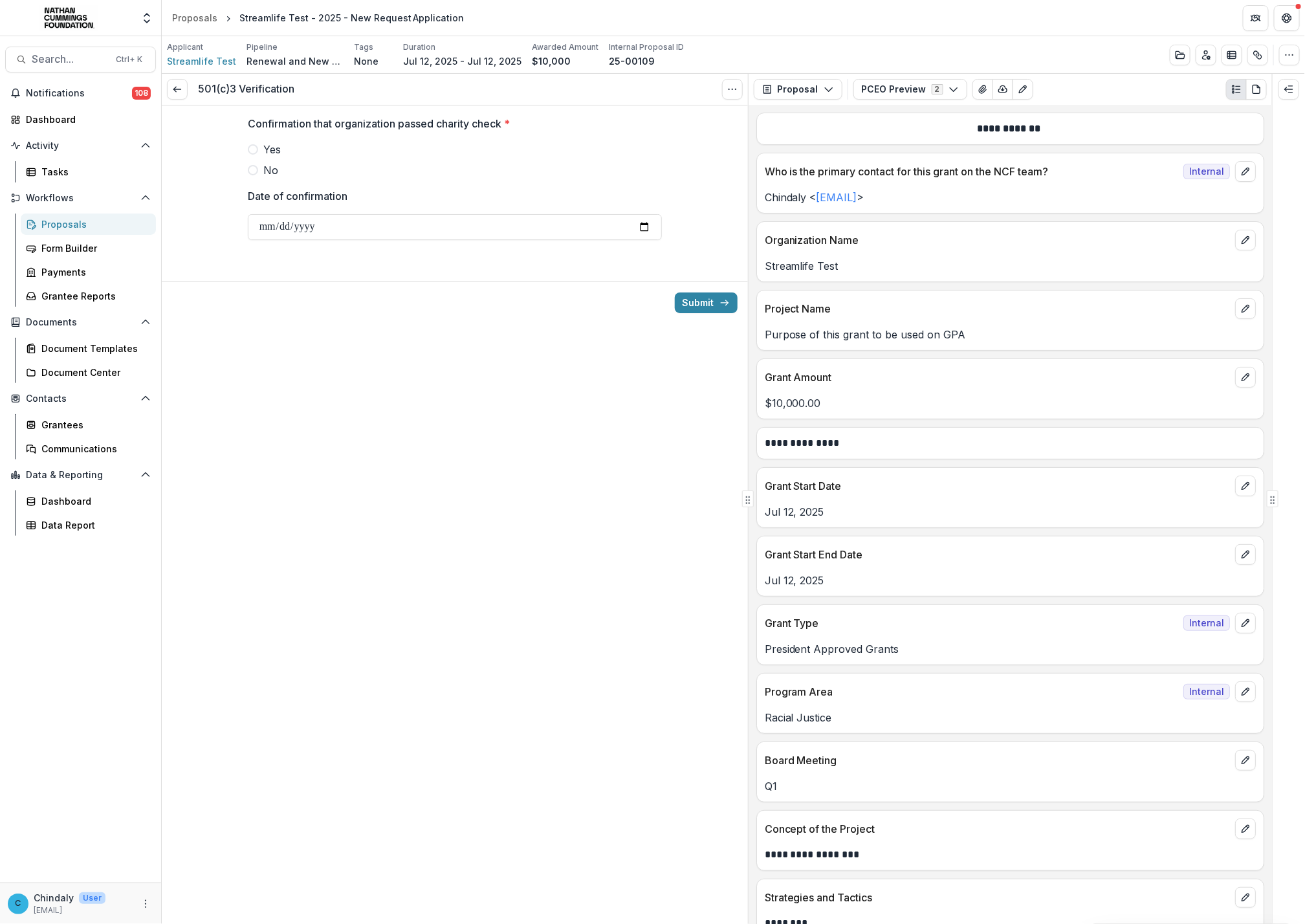 click on "Yes" at bounding box center [455, 149] 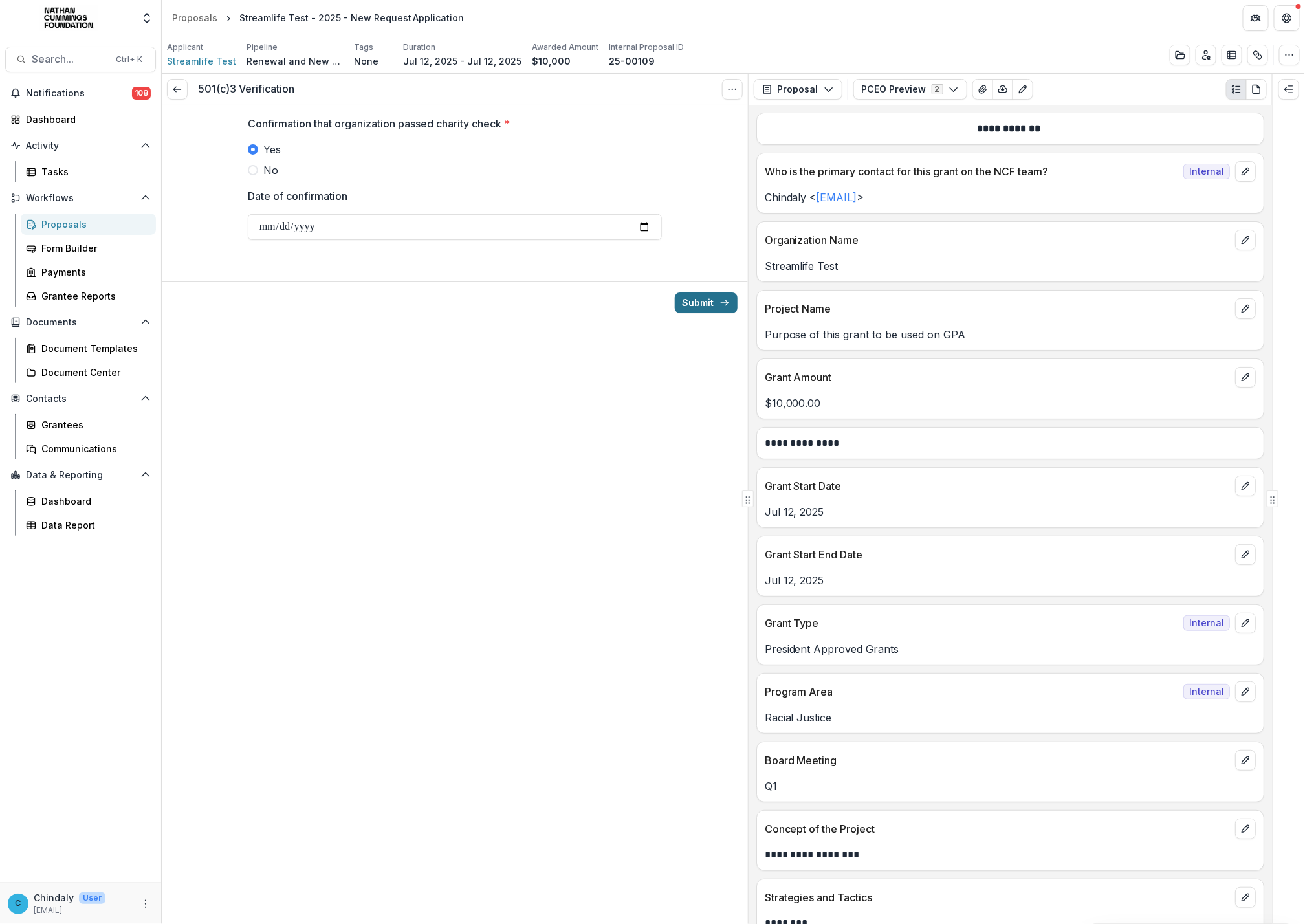 click on "Submit" at bounding box center (706, 303) 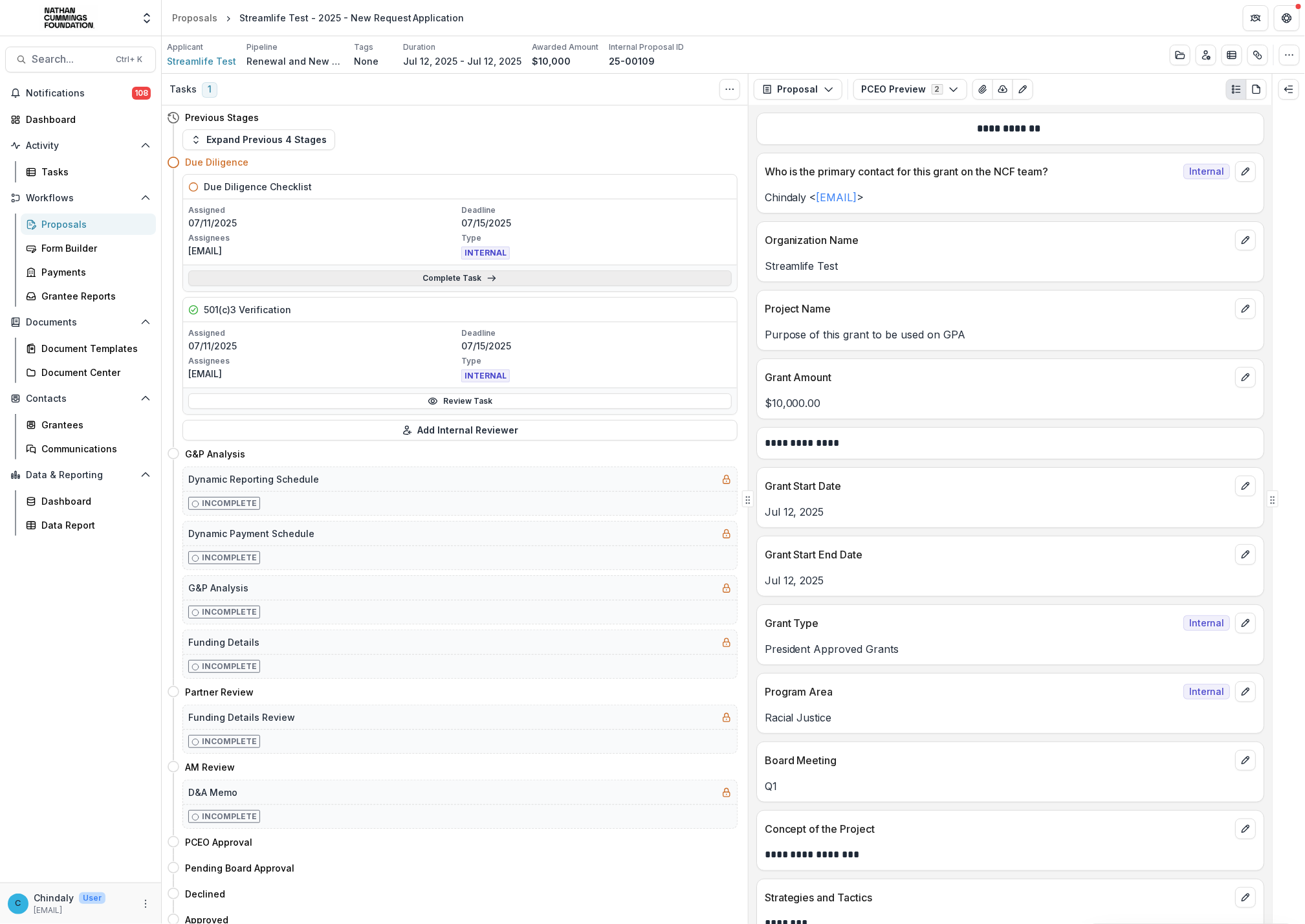 click 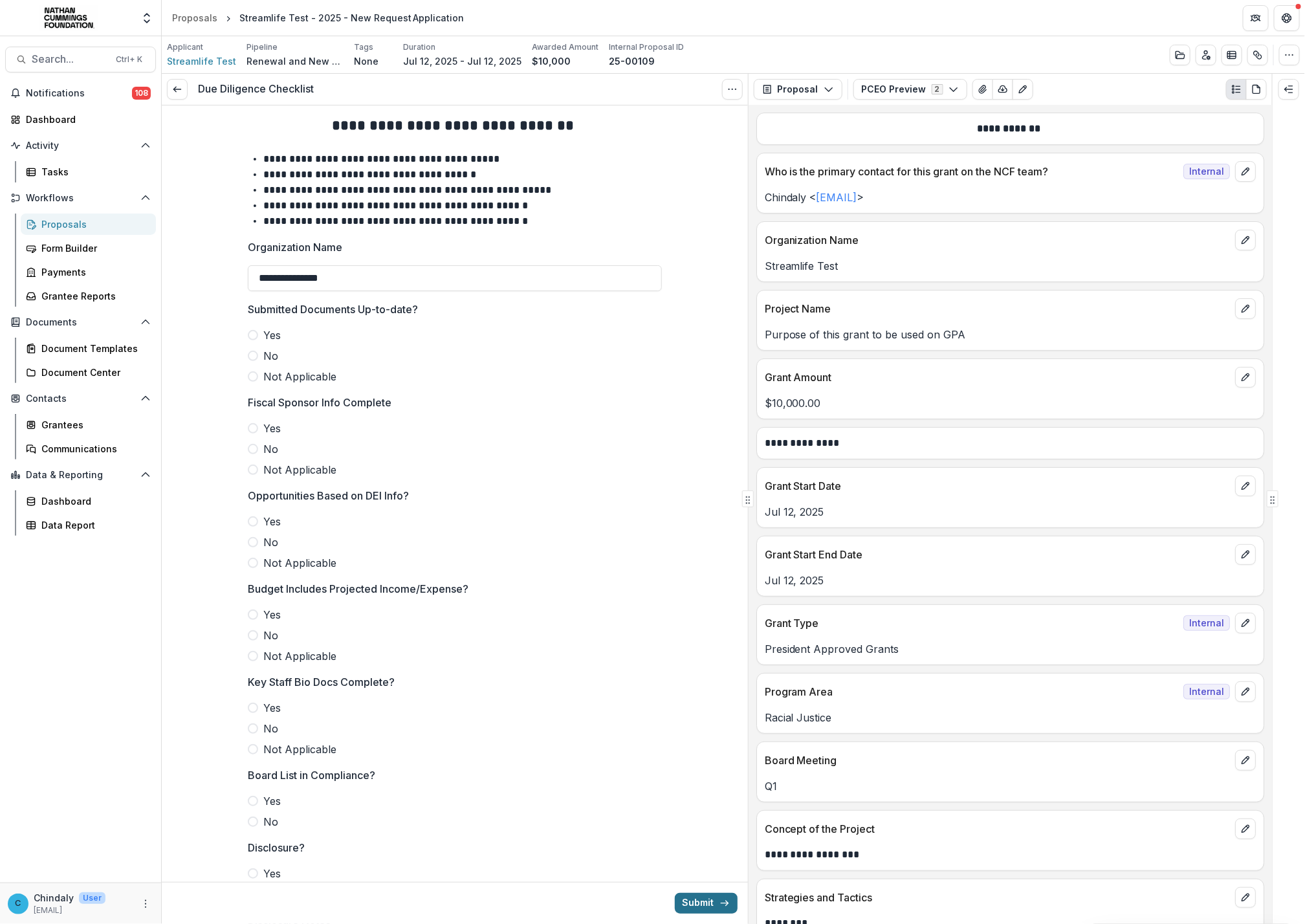 click on "Submit" at bounding box center [706, 903] 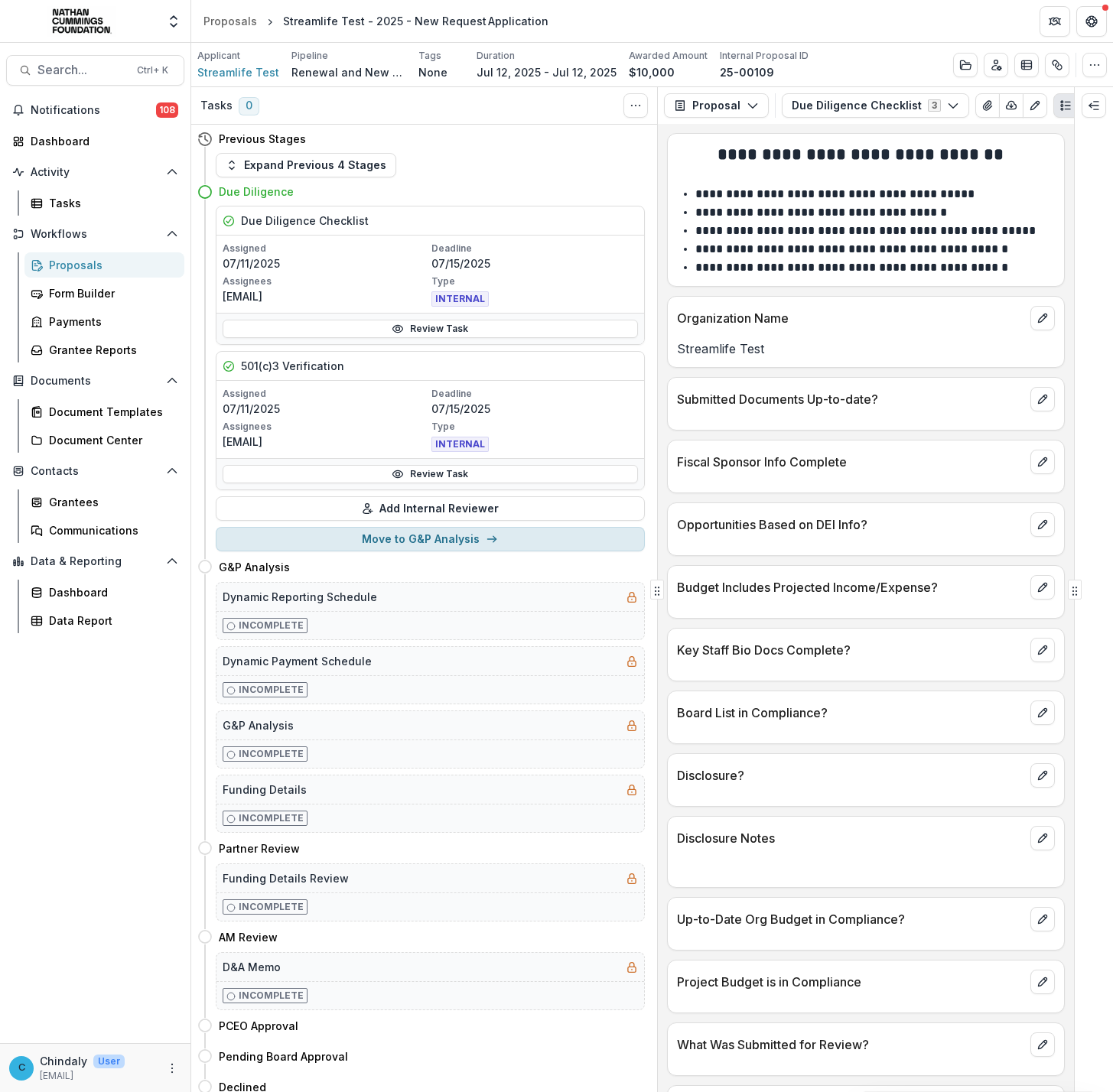 click on "Move to G&P Analysis" at bounding box center (430, 539) 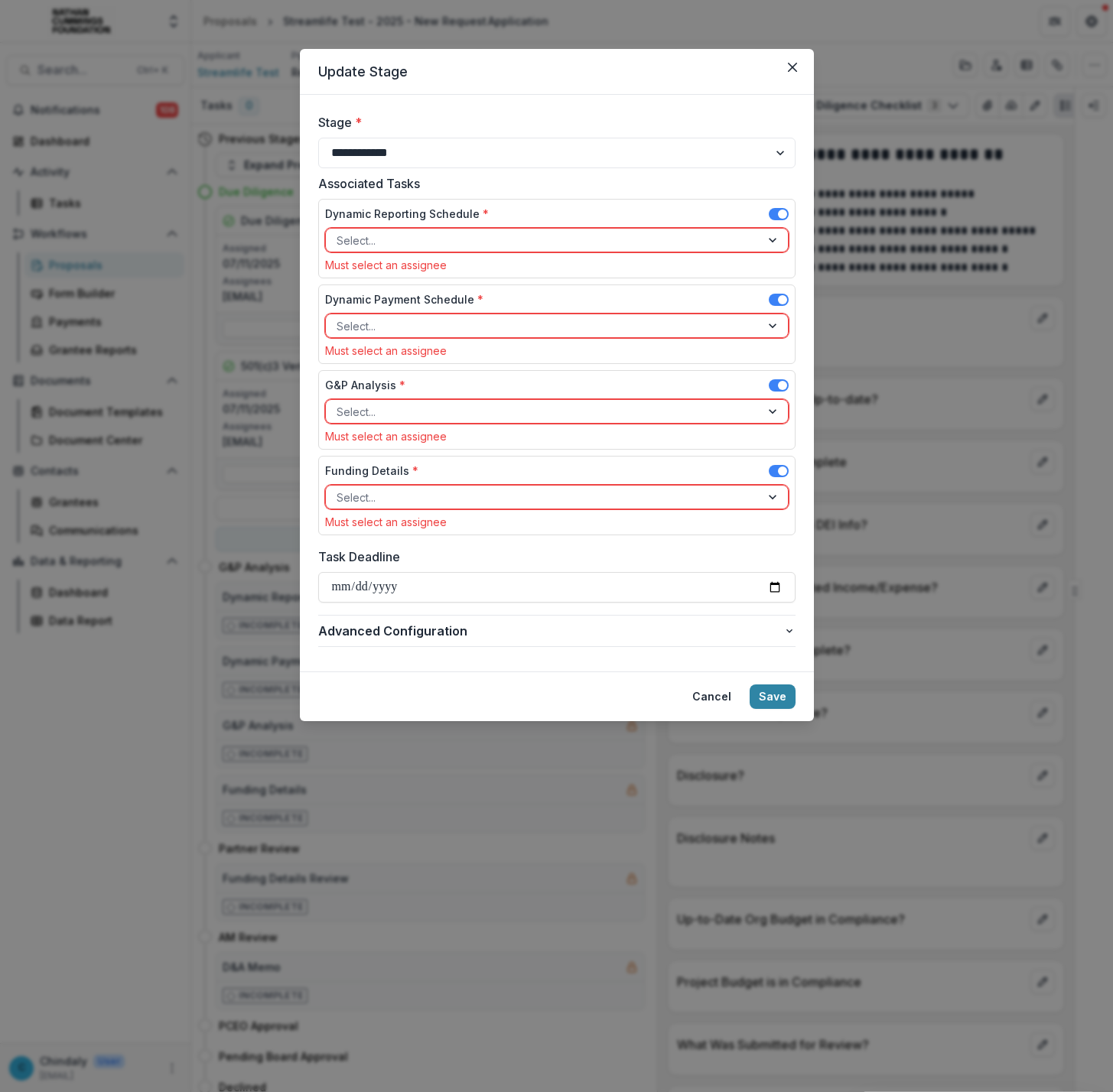 click at bounding box center [543, 240] 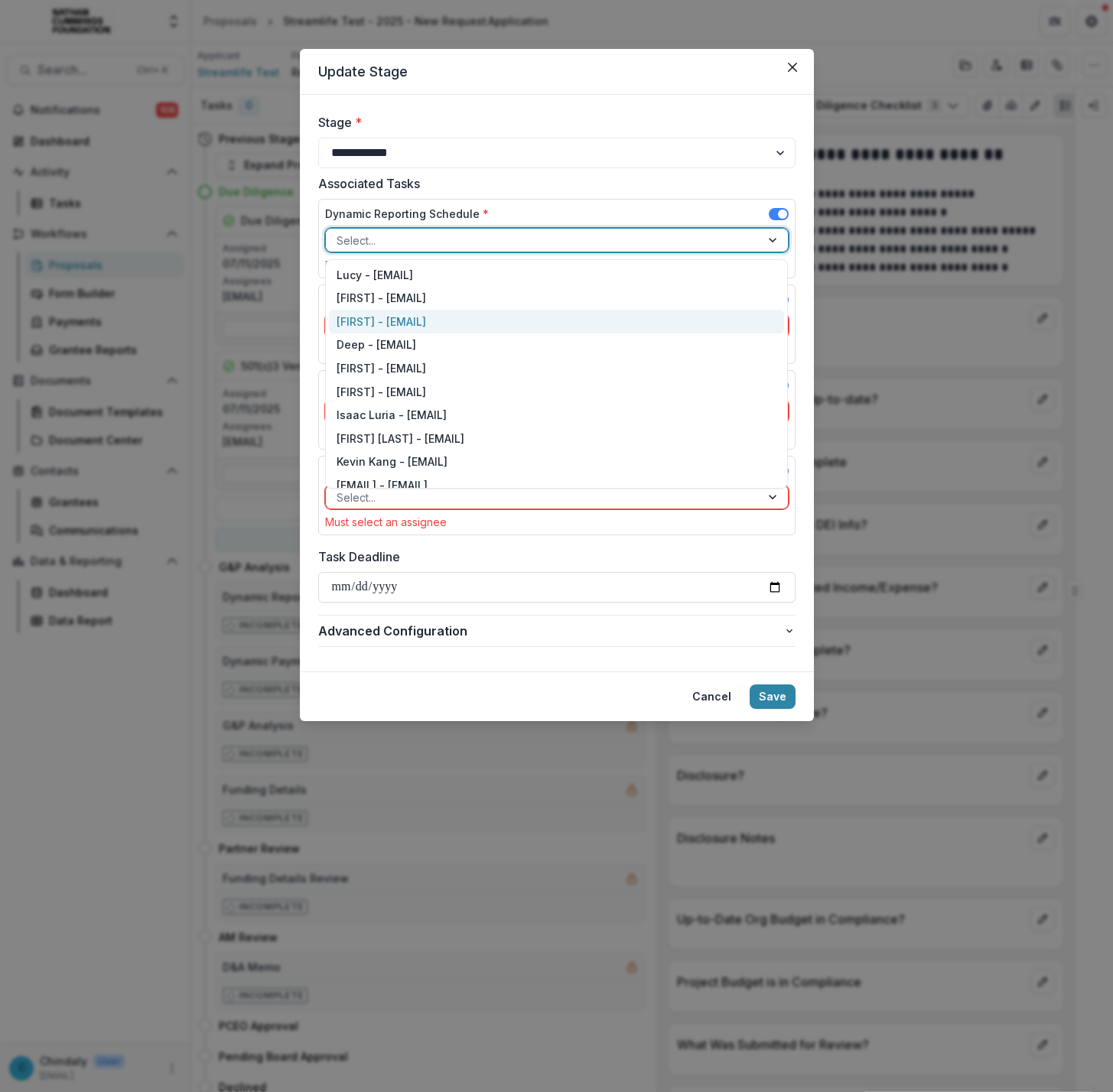 click on "[FIRST] - [EMAIL]" at bounding box center (556, 321) 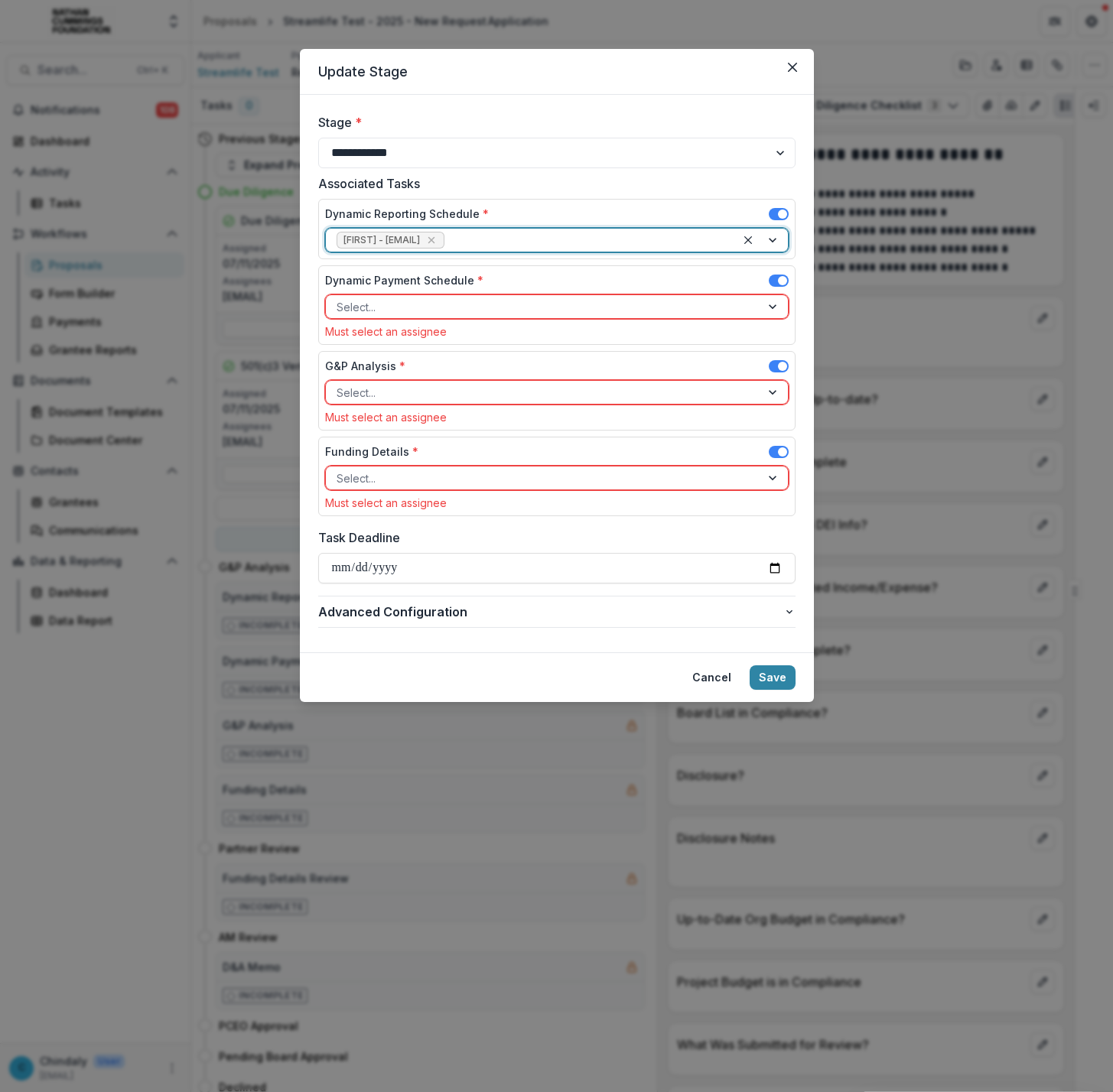 click on "Dynamic Payment Schedule * Select... Must select an assignee" at bounding box center (557, 305) 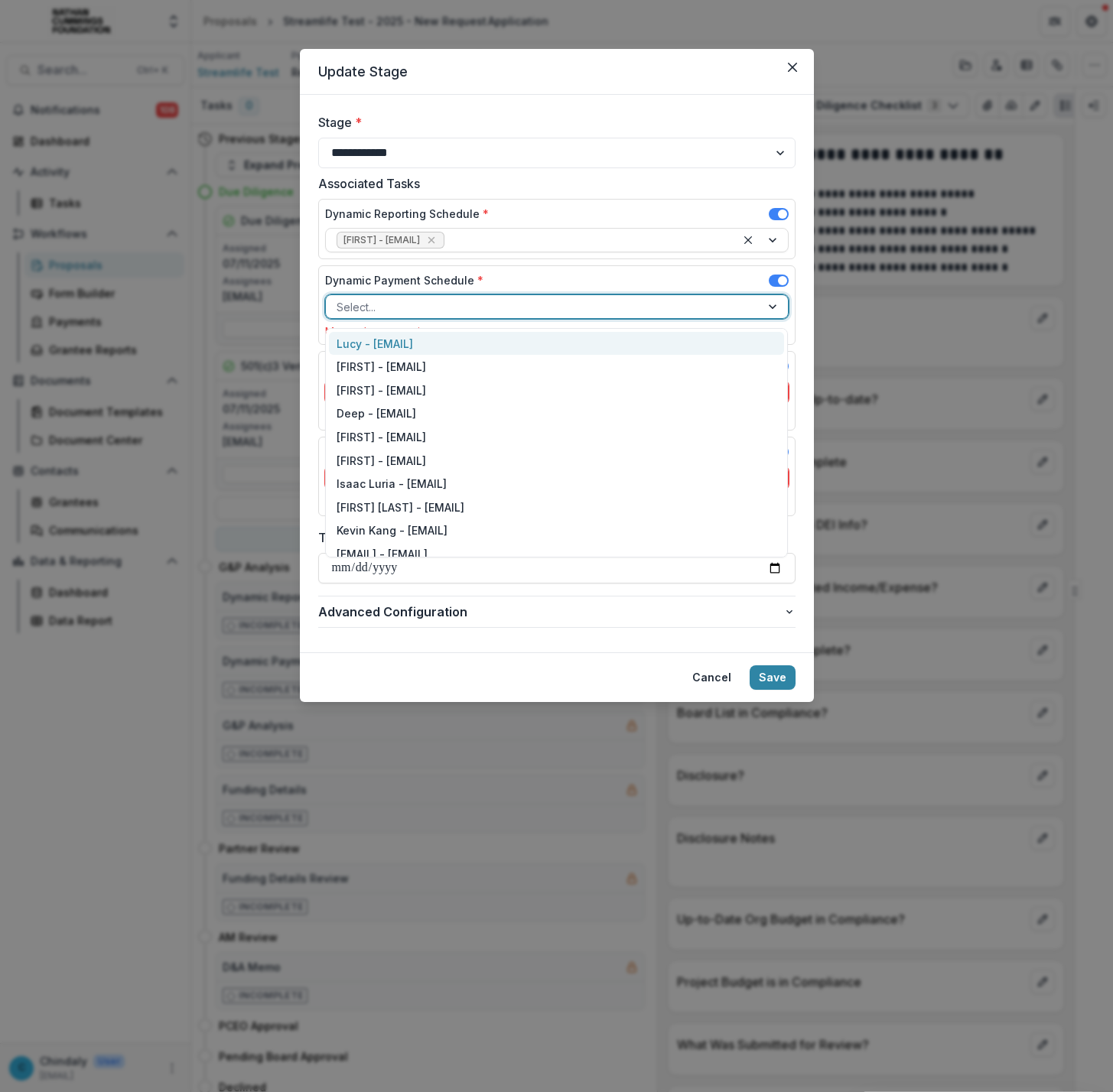 click at bounding box center (543, 307) 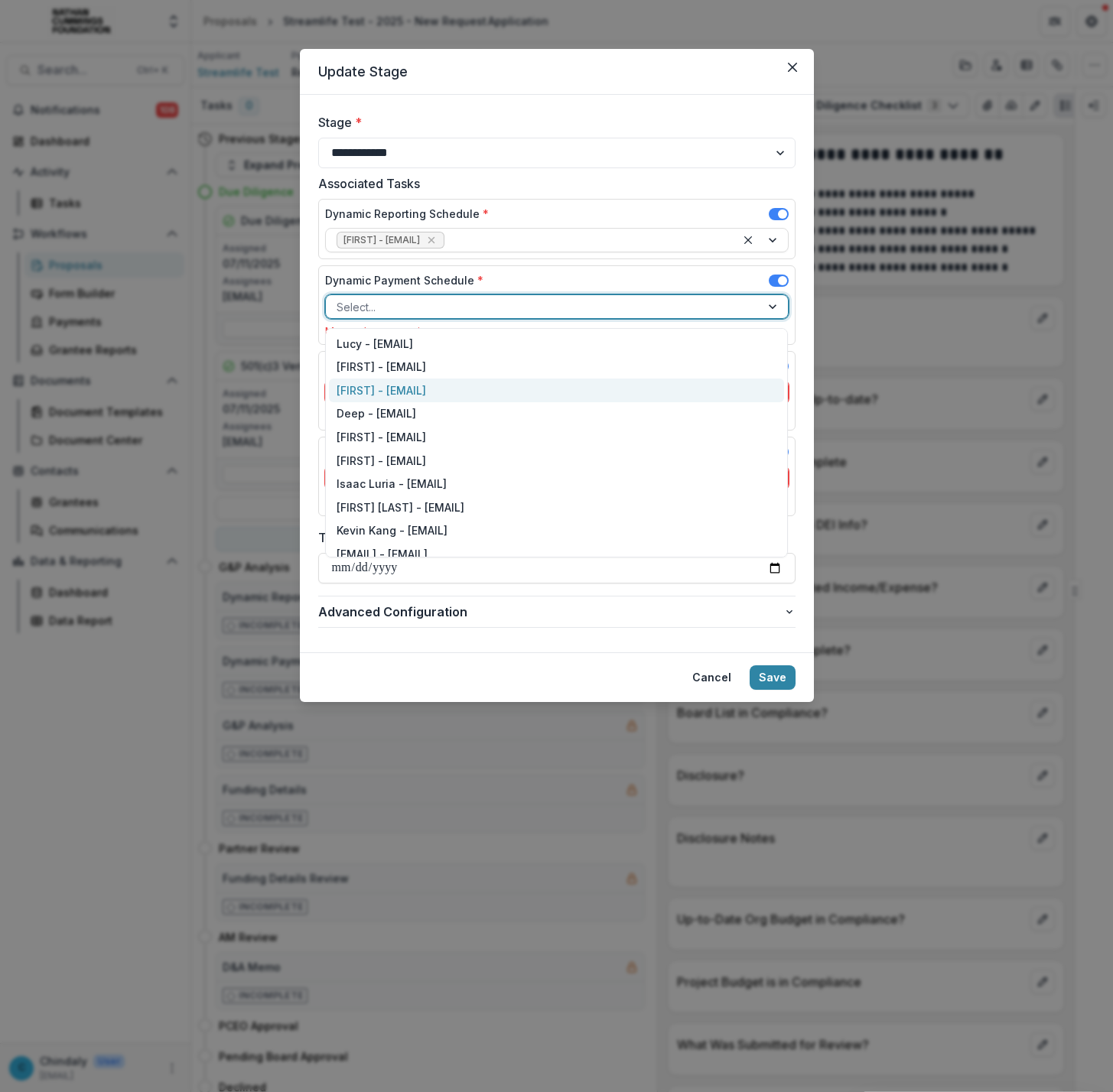 click on "[FIRST] - [EMAIL]" at bounding box center [556, 390] 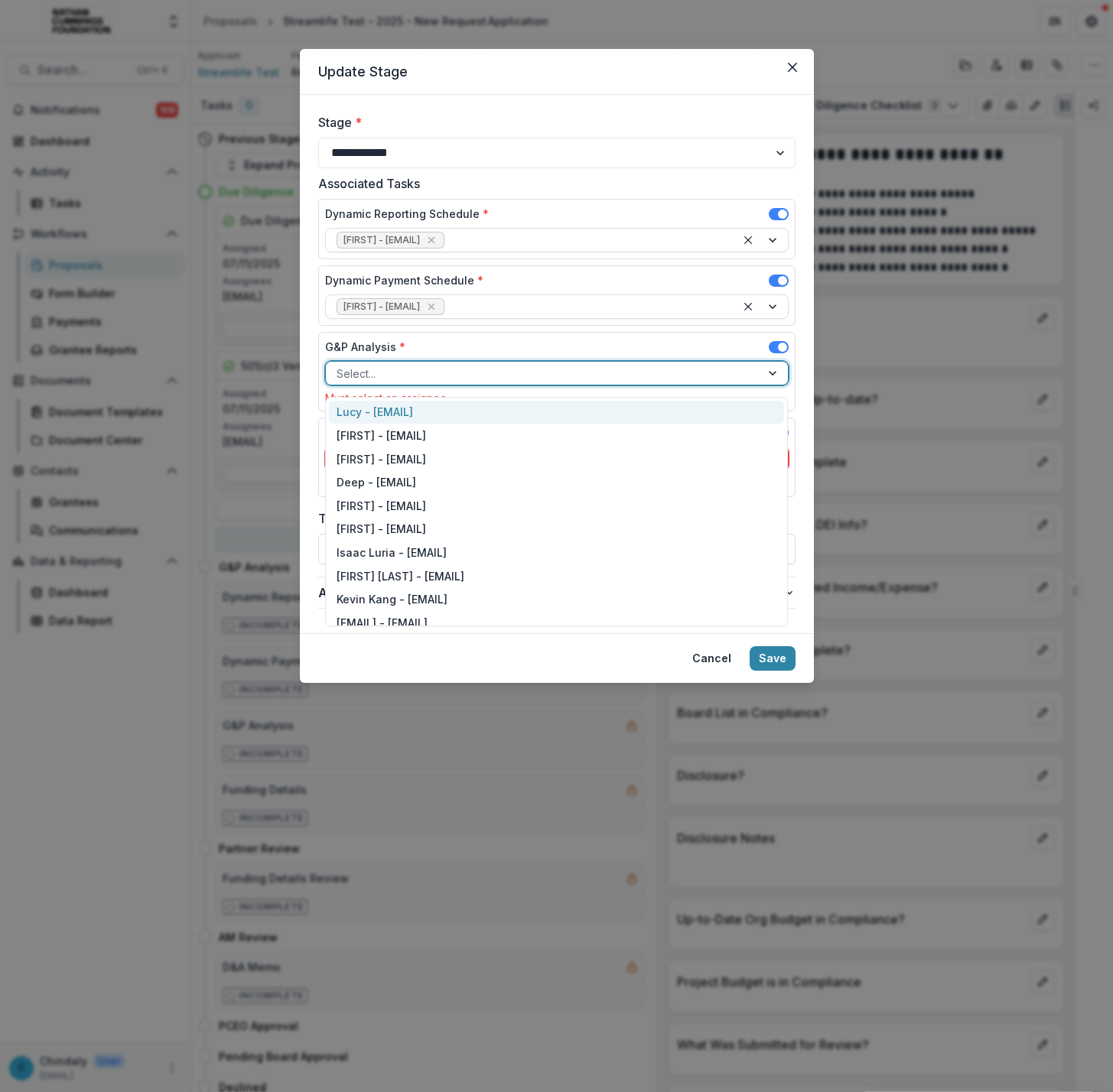 click at bounding box center (543, 373) 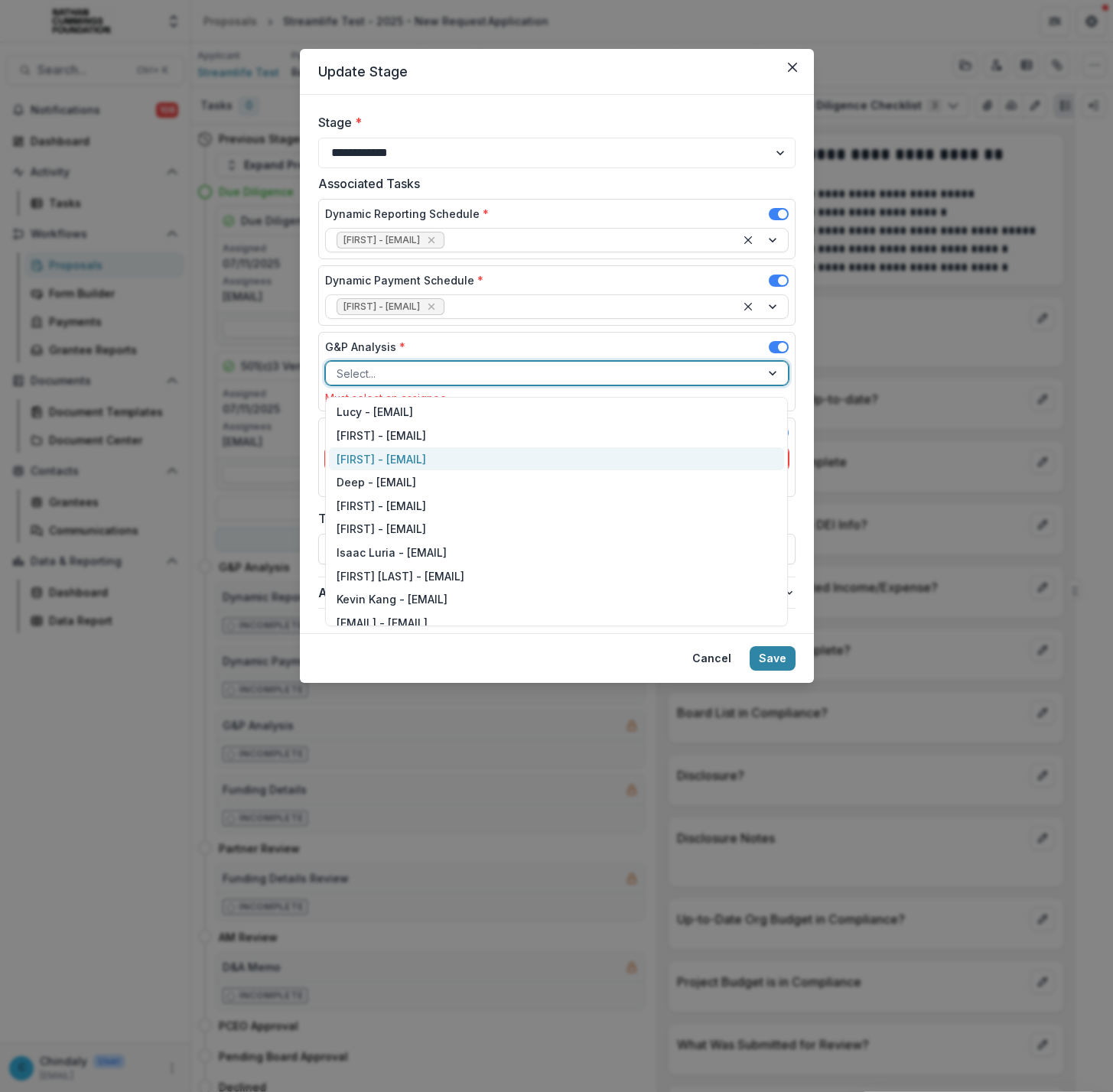 click on "[FIRST] - [EMAIL]" at bounding box center (556, 459) 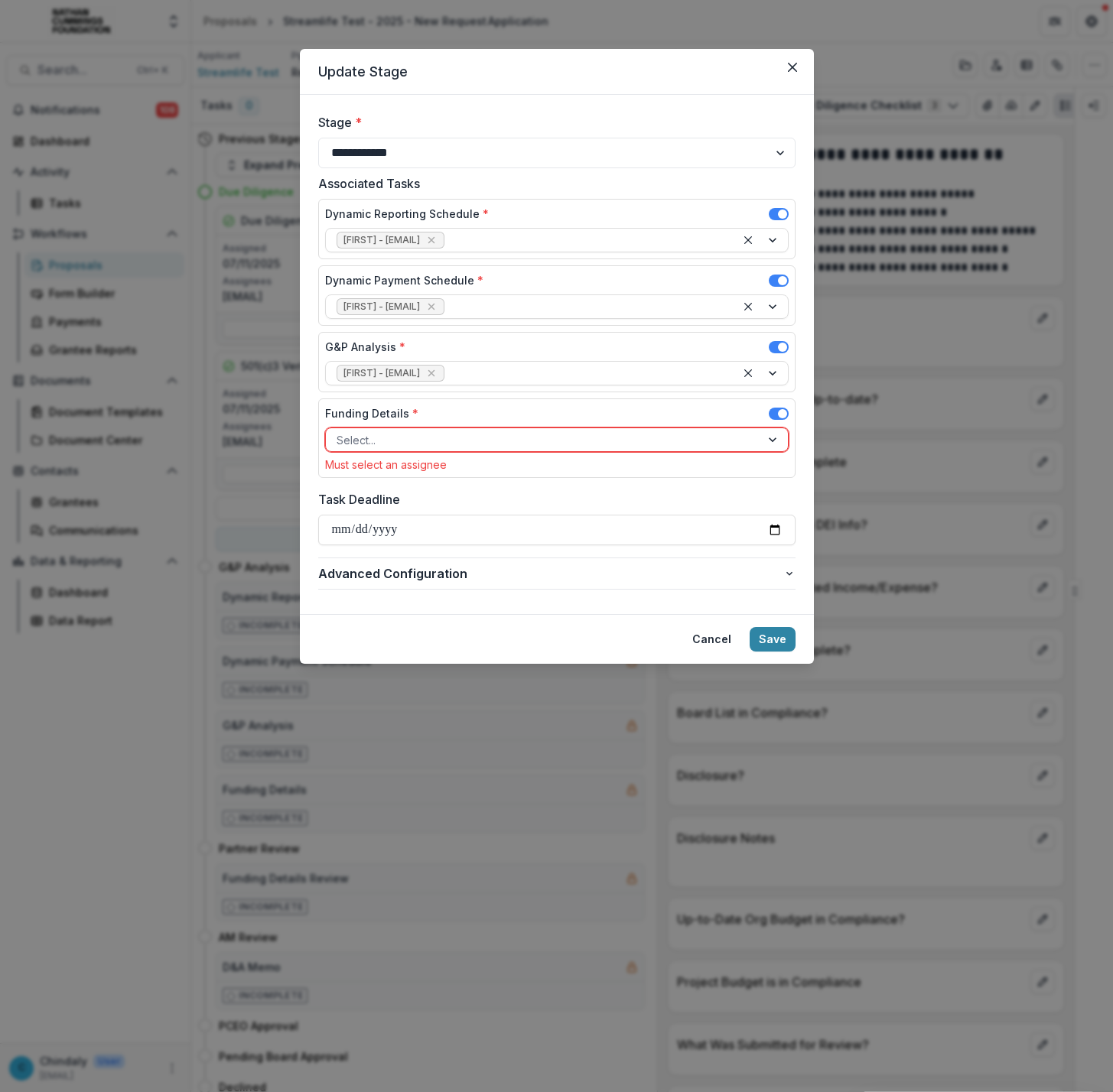 click on "Funding Details * Select... Must select an assignee" at bounding box center (557, 438) 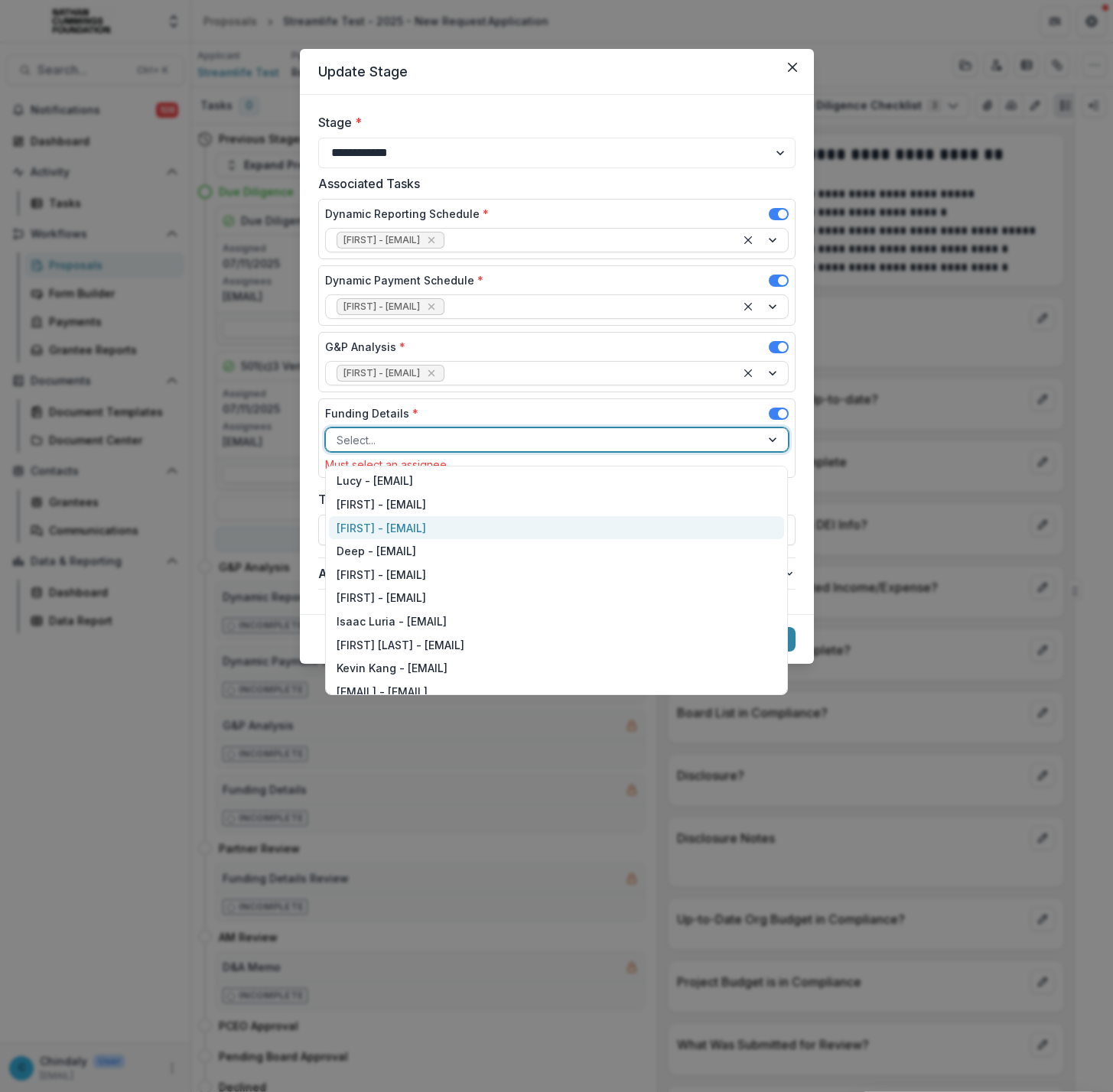 click on "[FIRST] - [EMAIL]" at bounding box center [556, 528] 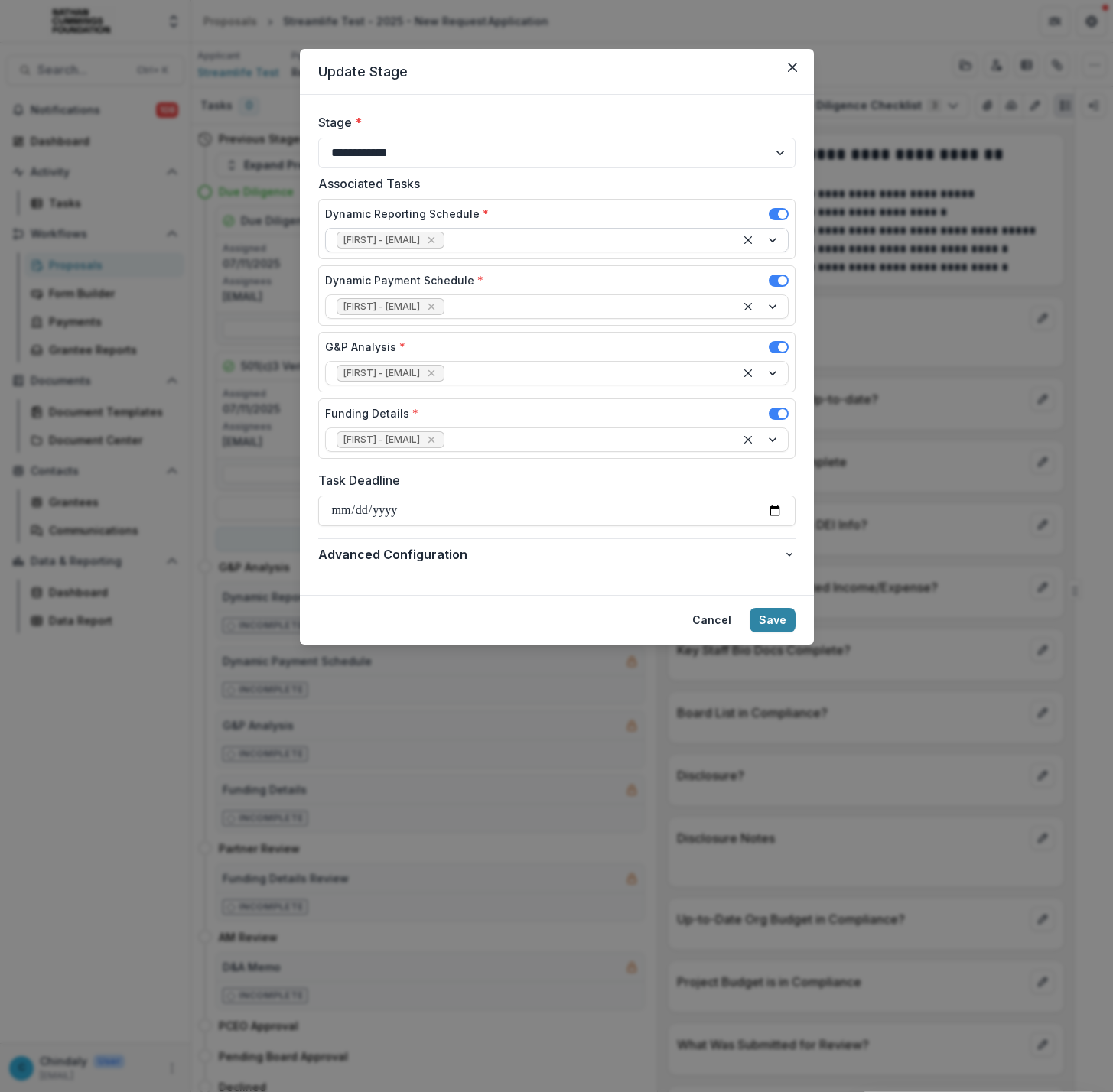 click on "Dynamic Reporting Schedule * Chindaly - [EMAIL]" at bounding box center (557, 229) 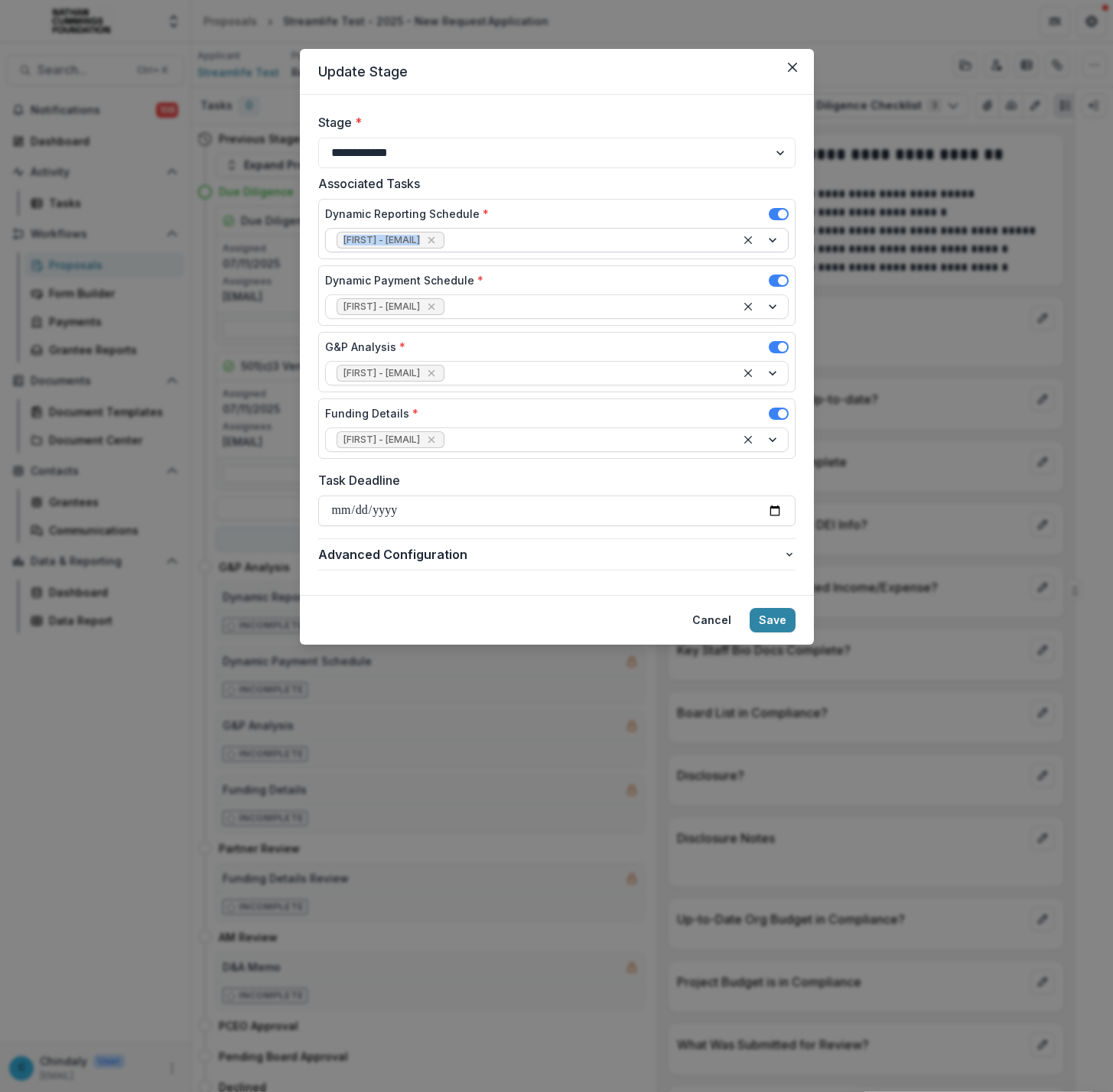 click at bounding box center (586, 240) 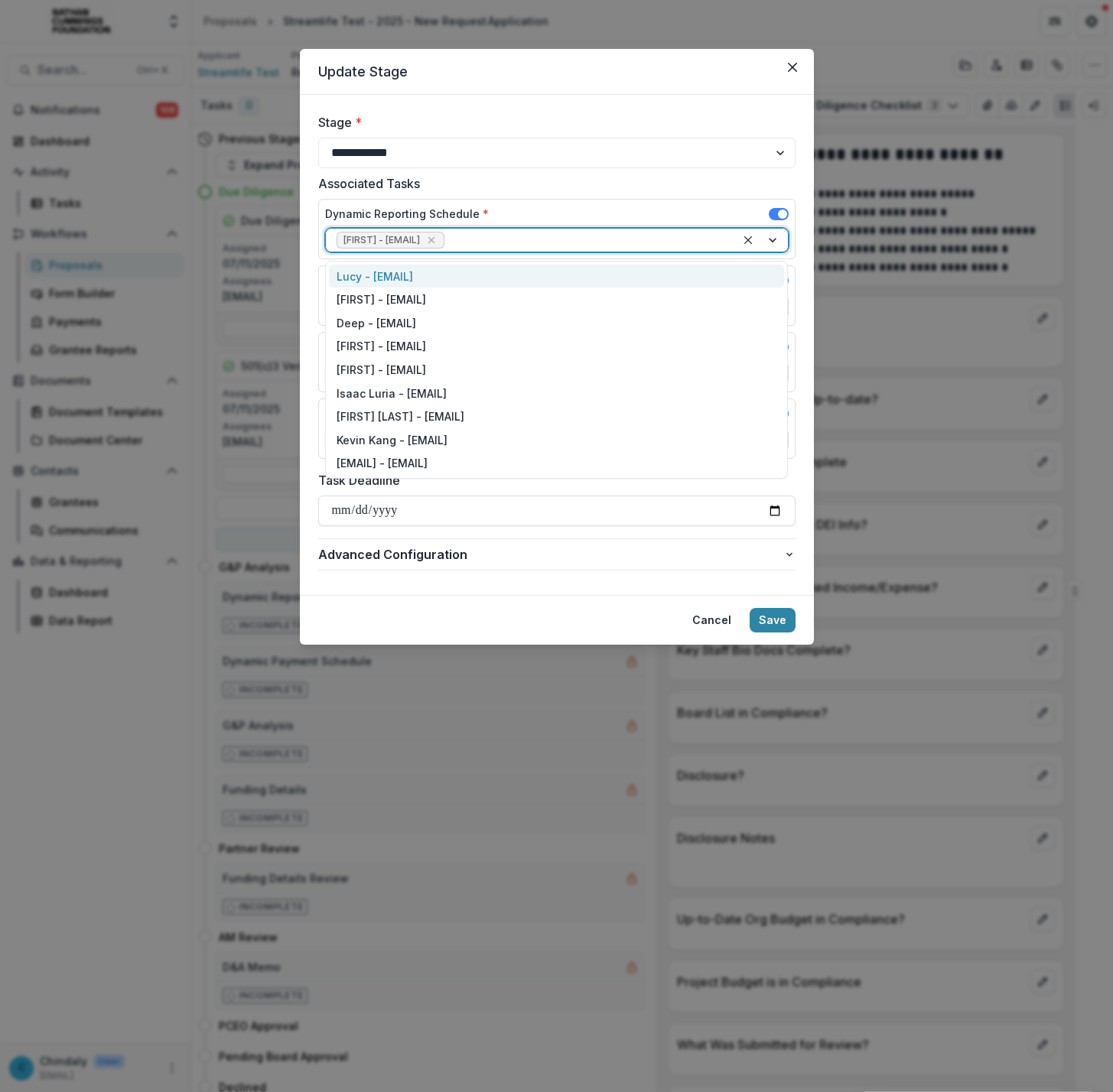 click at bounding box center [586, 240] 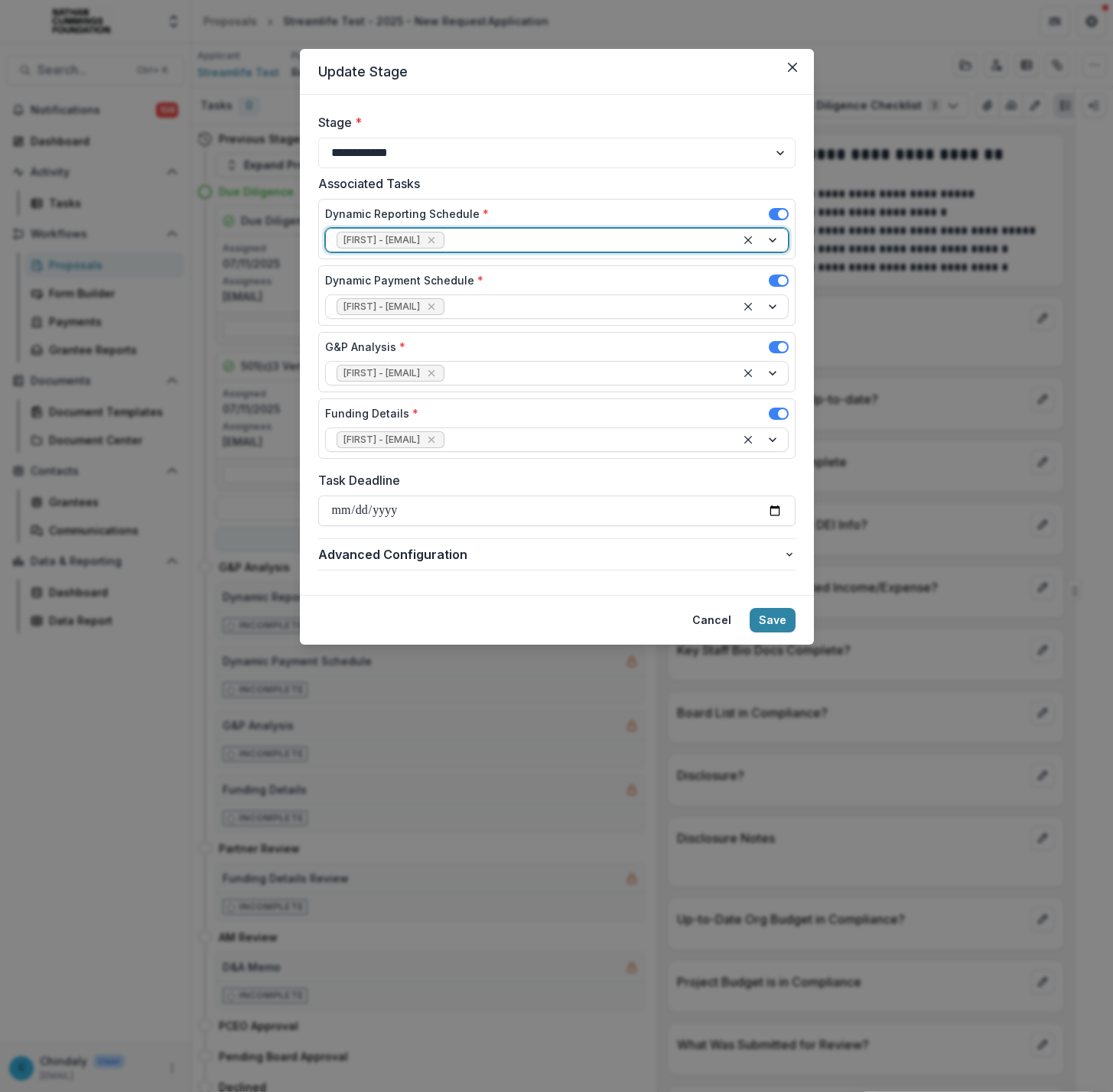 click at bounding box center (586, 240) 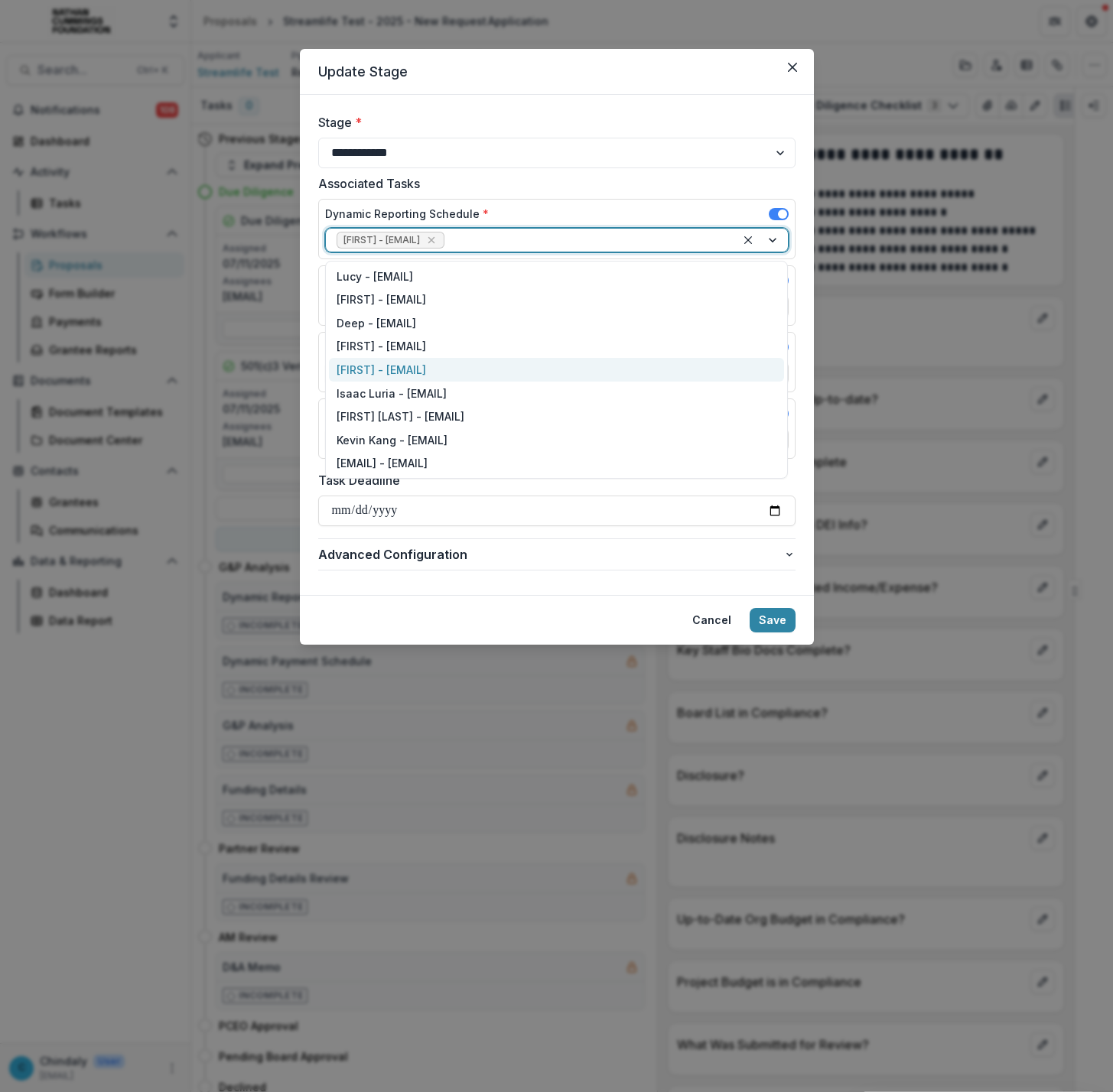 click on "[FIRST] - [EMAIL]" at bounding box center (556, 369) 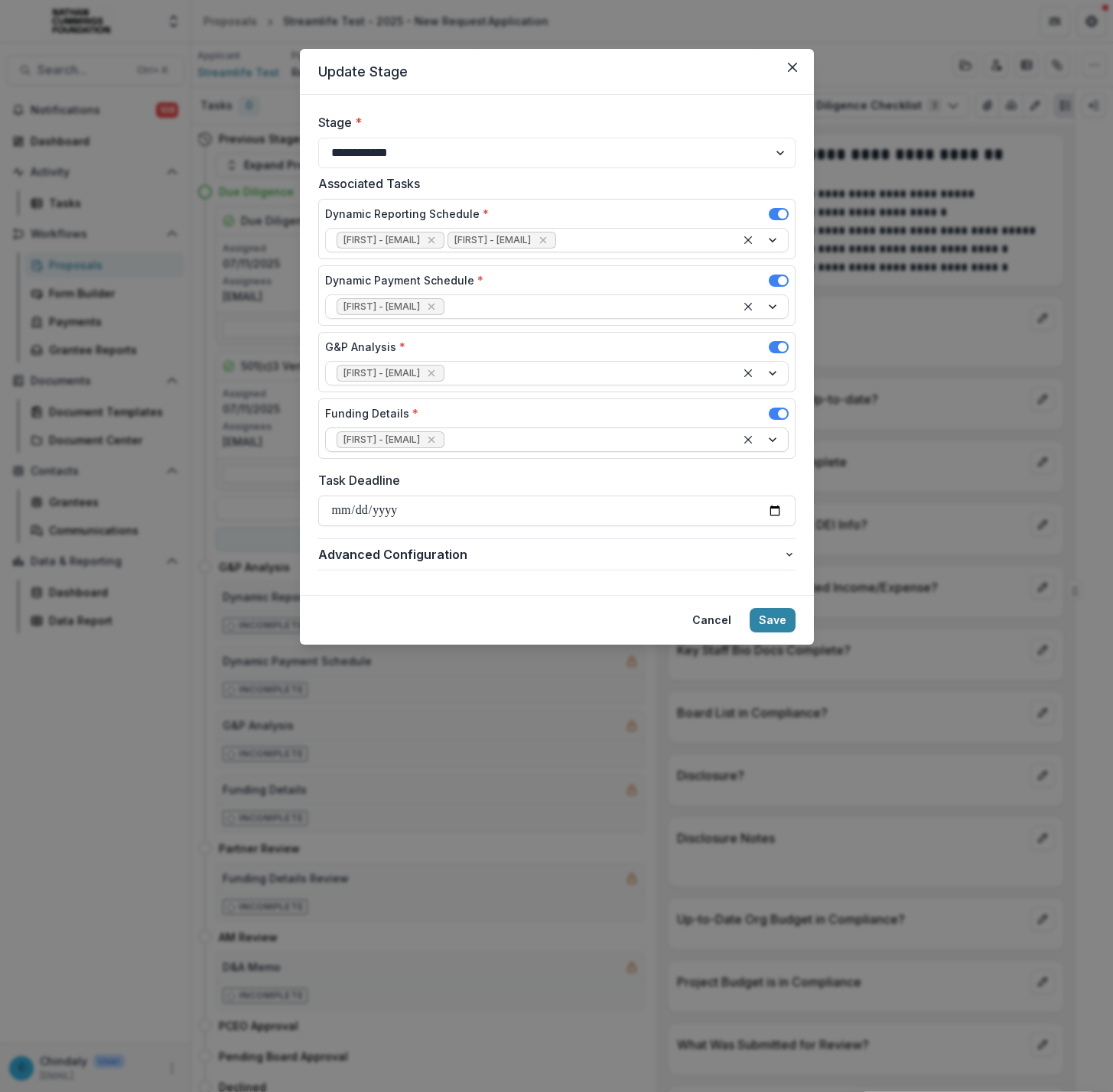 drag, startPoint x: 632, startPoint y: 94, endPoint x: 705, endPoint y: 468, distance: 381.05774 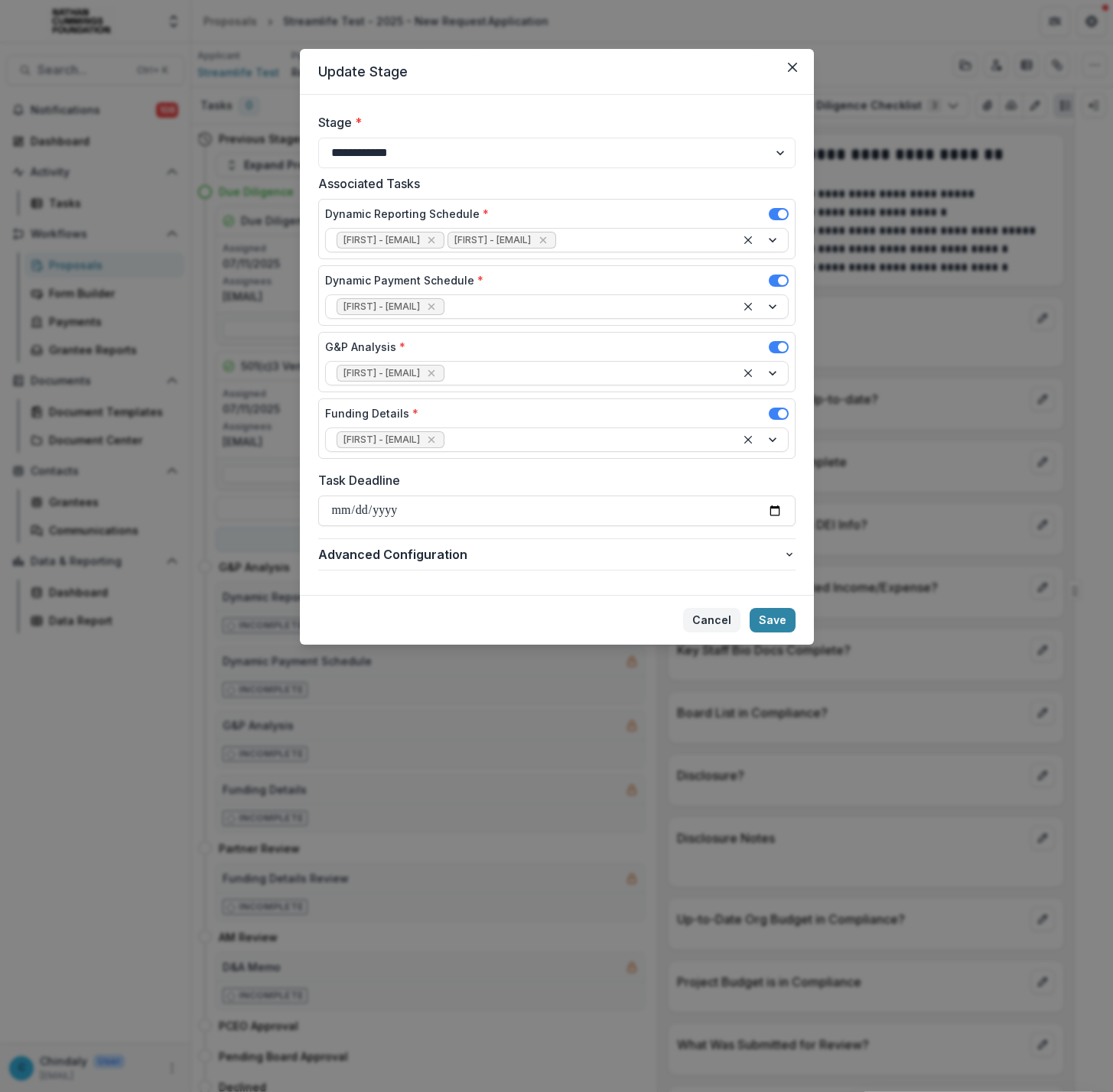 click on "Cancel" at bounding box center (711, 620) 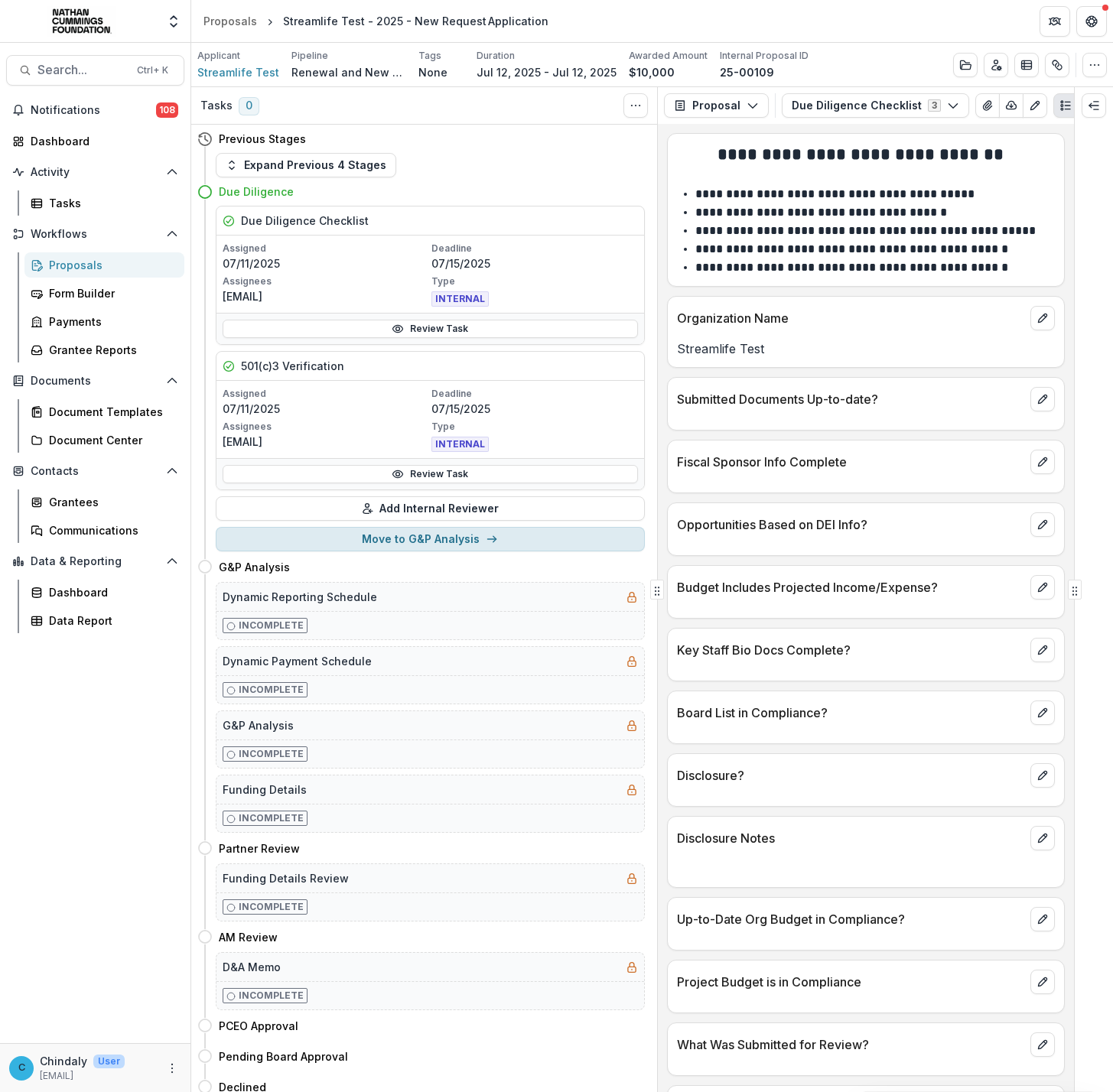 click on "Move to G&P Analysis" at bounding box center [430, 539] 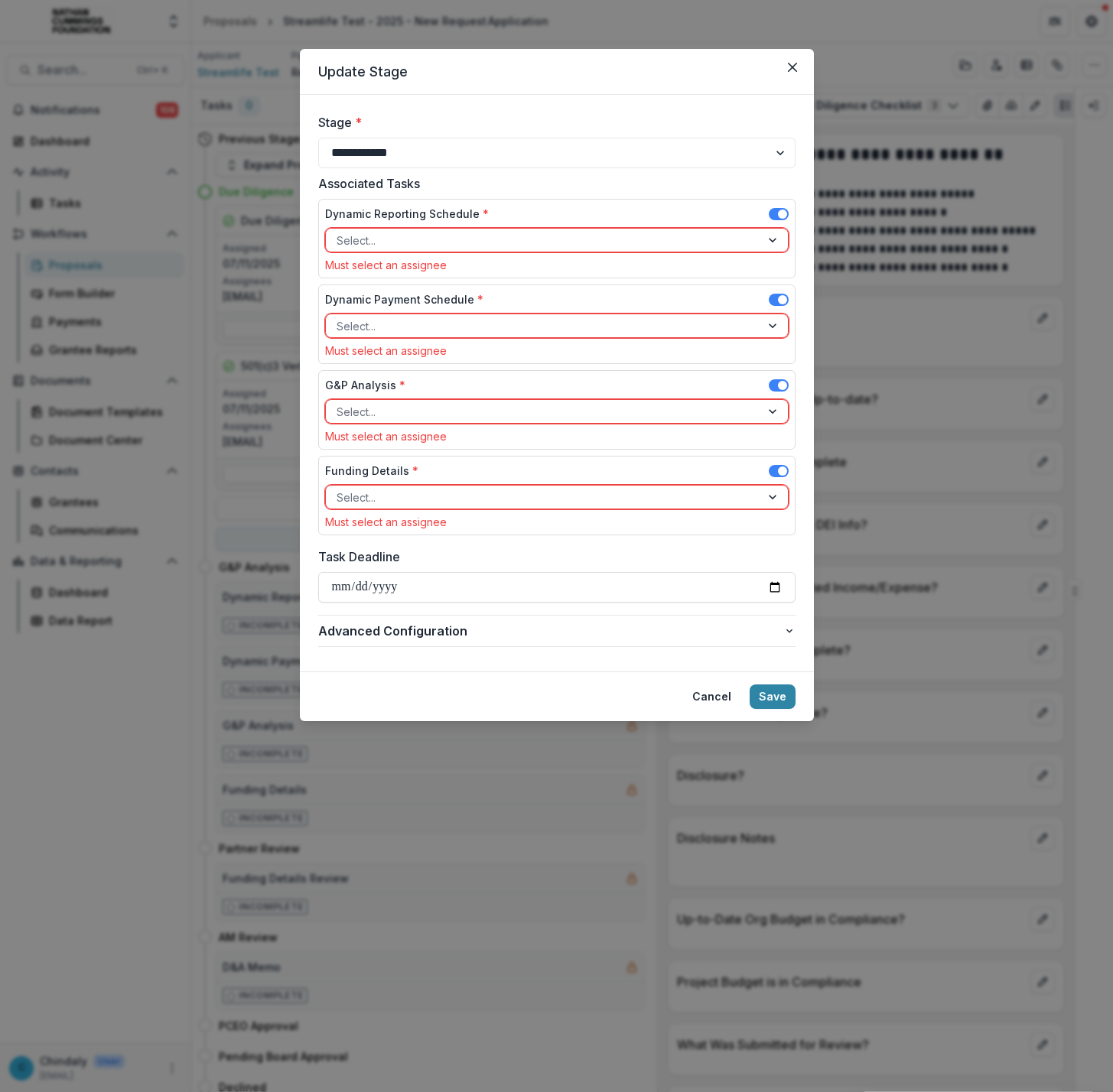 click at bounding box center [543, 240] 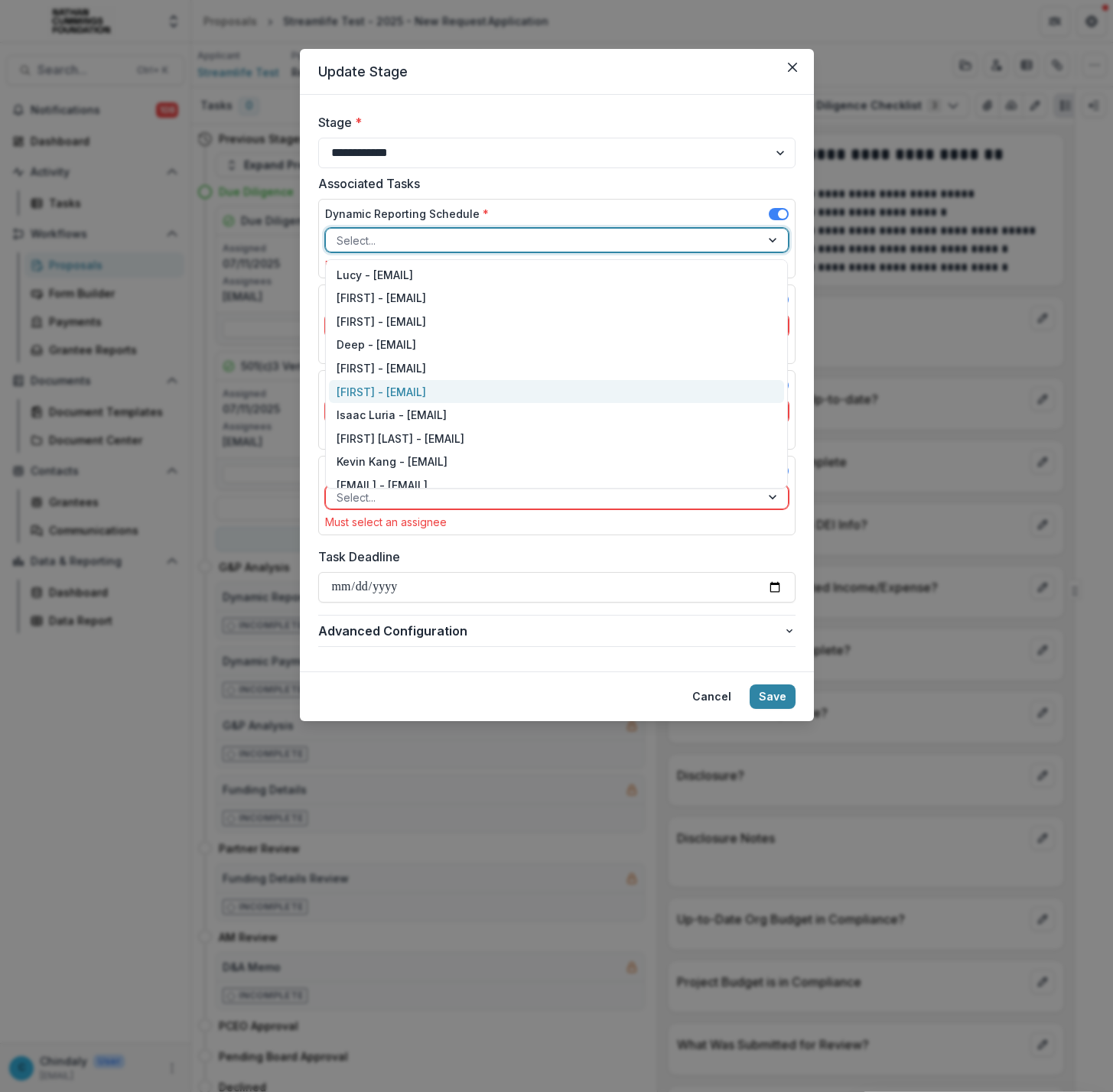 click on "[FIRST] - [EMAIL]" at bounding box center (556, 392) 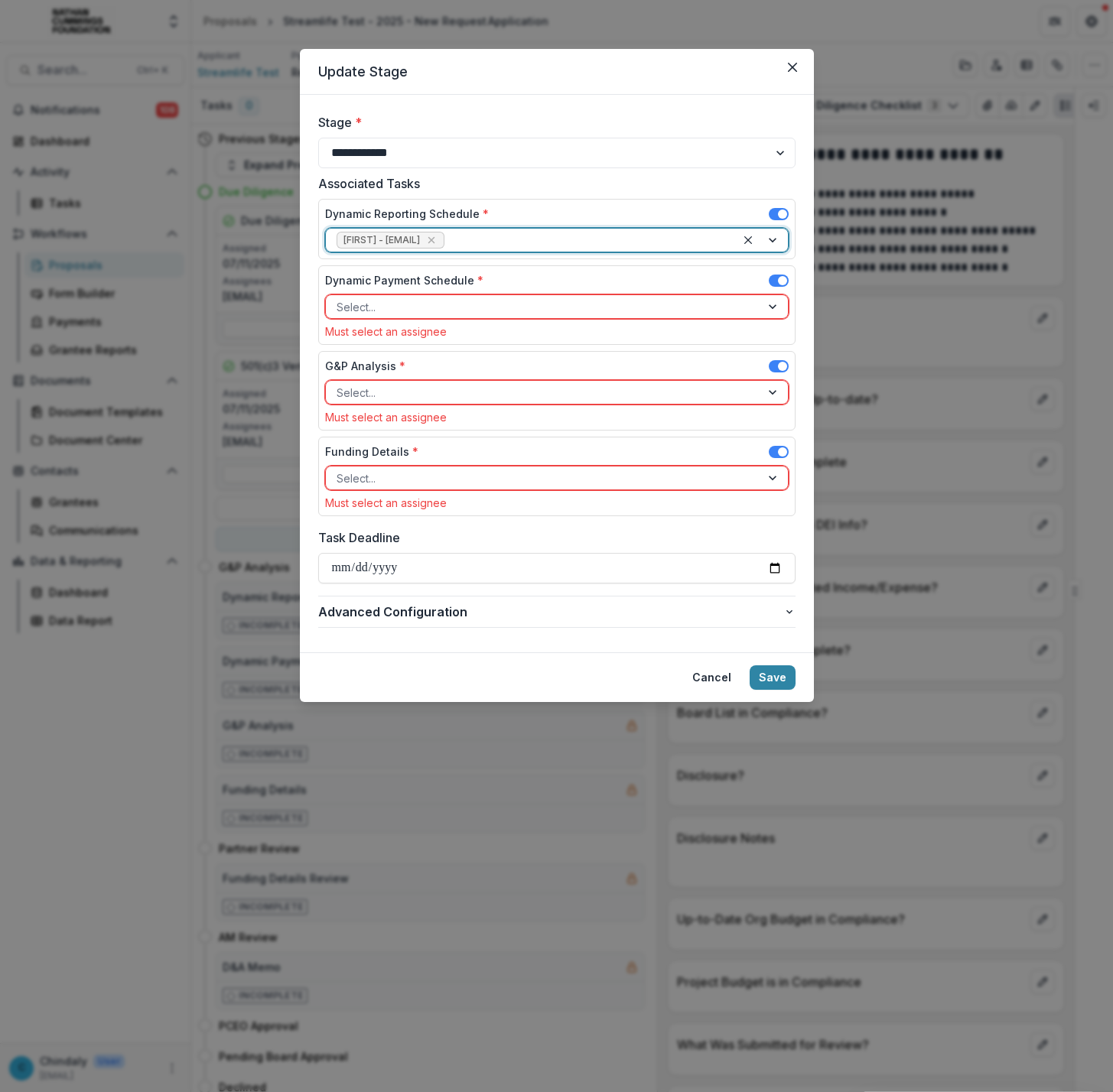 click on "Select..." at bounding box center [557, 307] 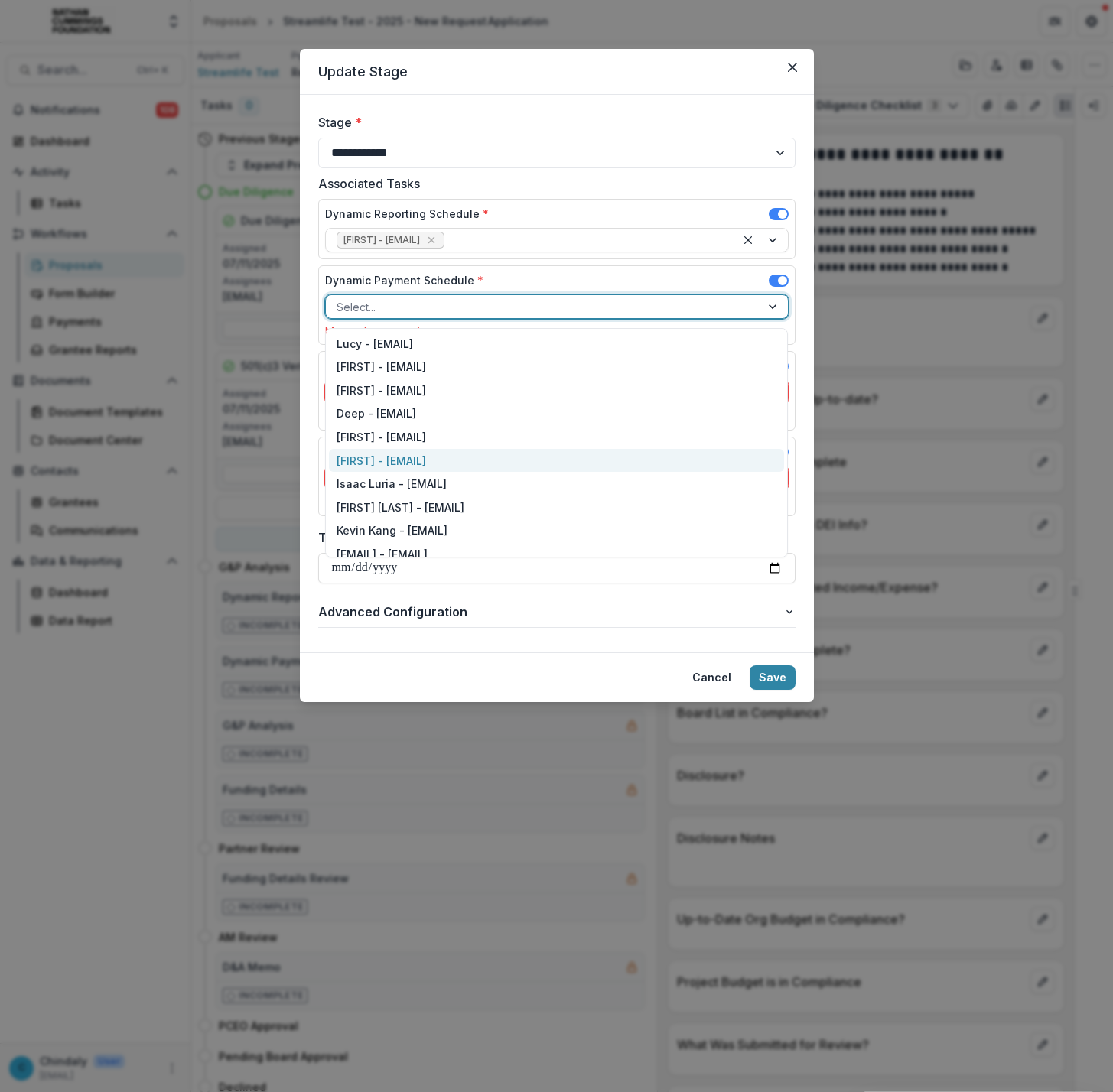 click on "[FIRST] - [EMAIL]" at bounding box center [556, 460] 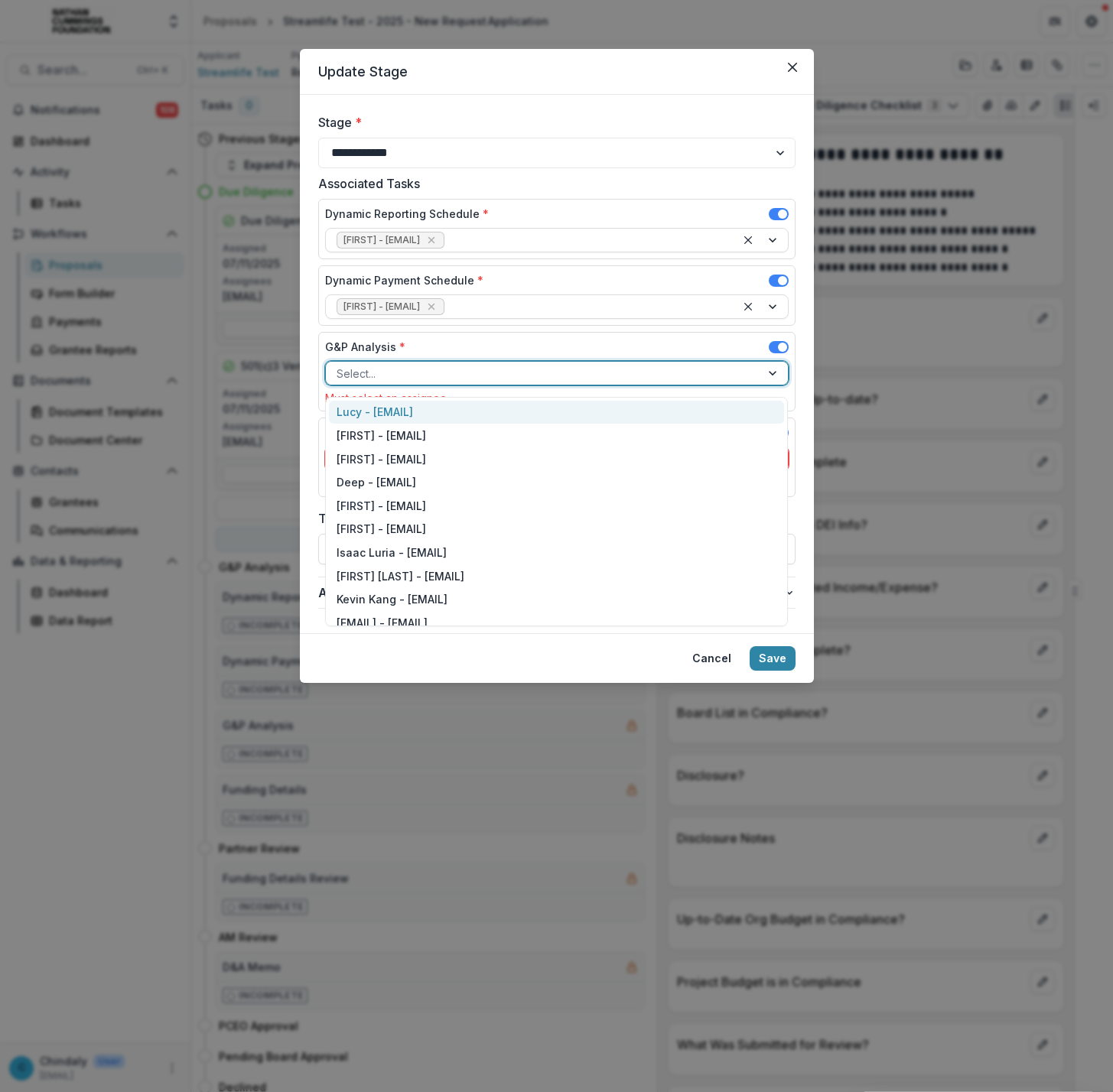 click at bounding box center [543, 373] 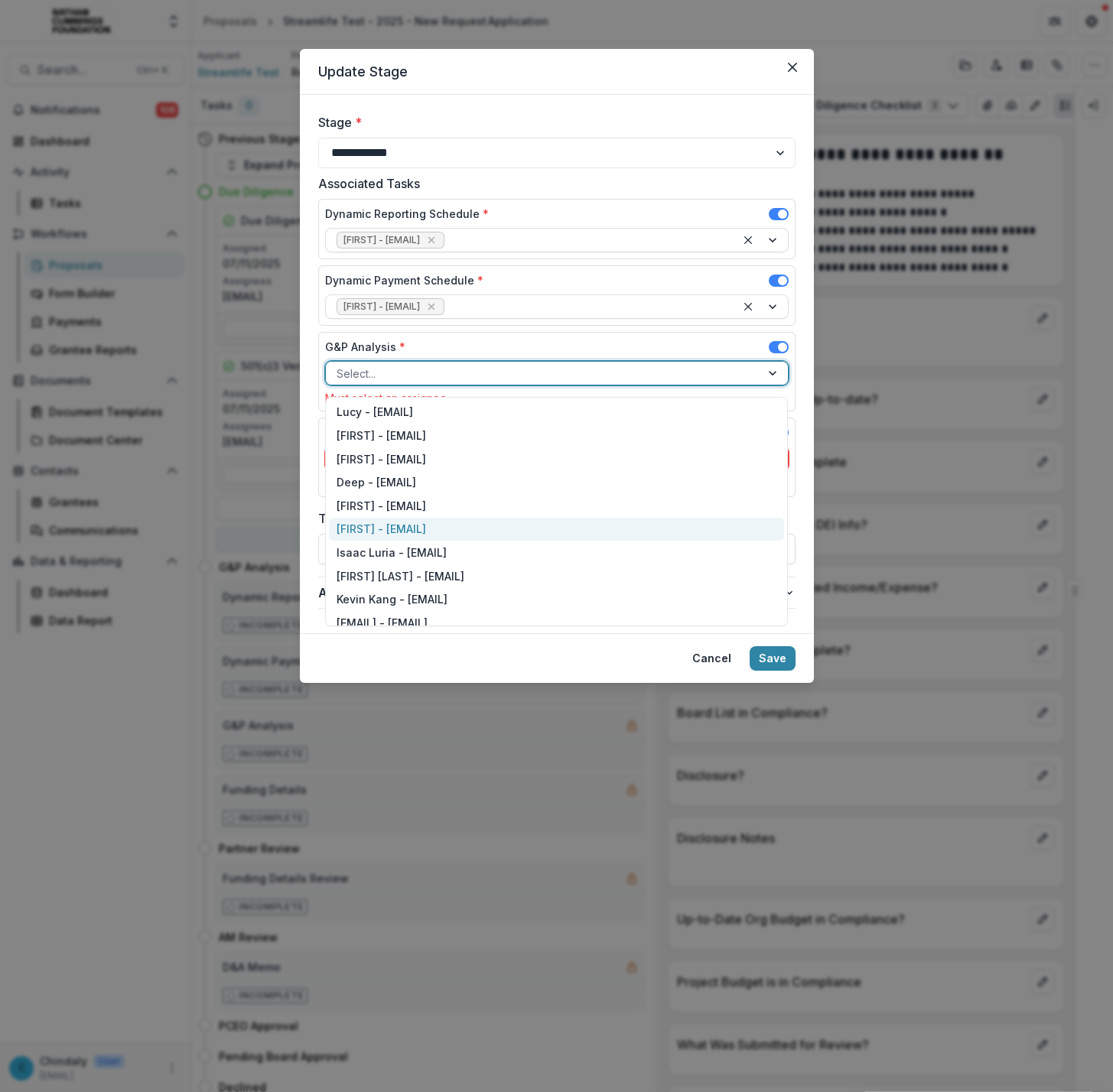click on "[FIRST] - [EMAIL]" at bounding box center [556, 529] 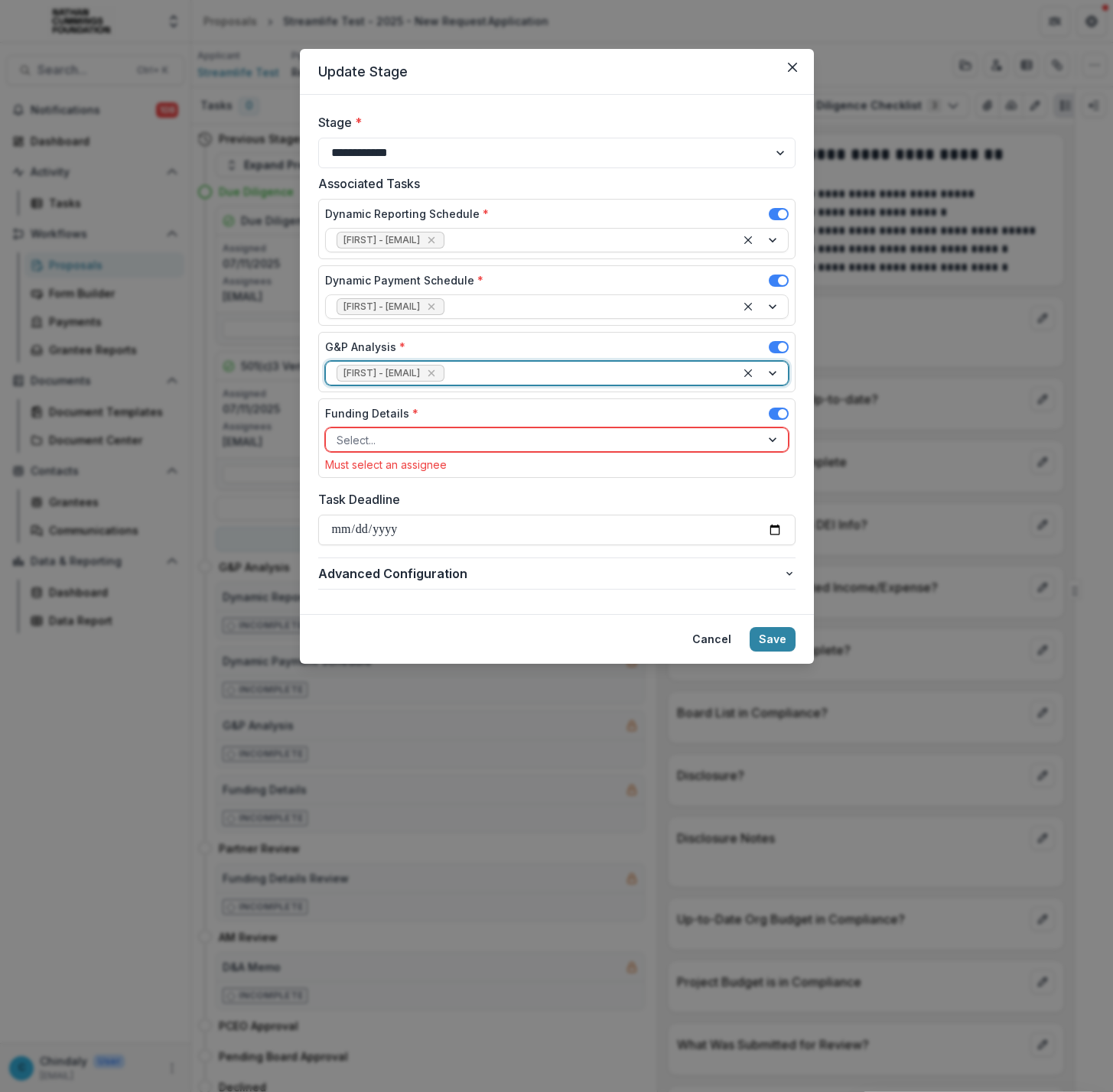 click at bounding box center (543, 440) 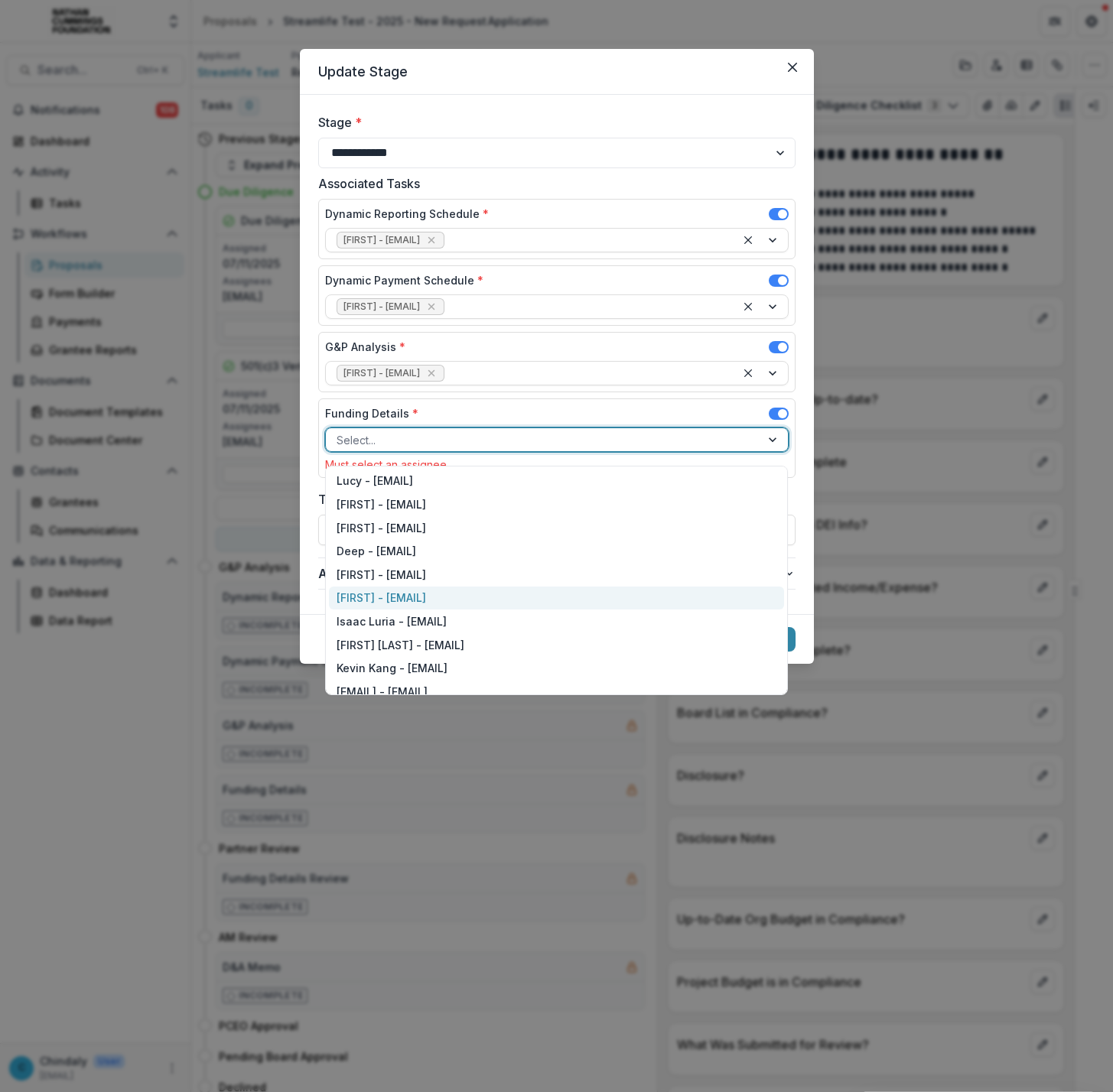 click on "[FIRST] - [EMAIL]" at bounding box center [556, 598] 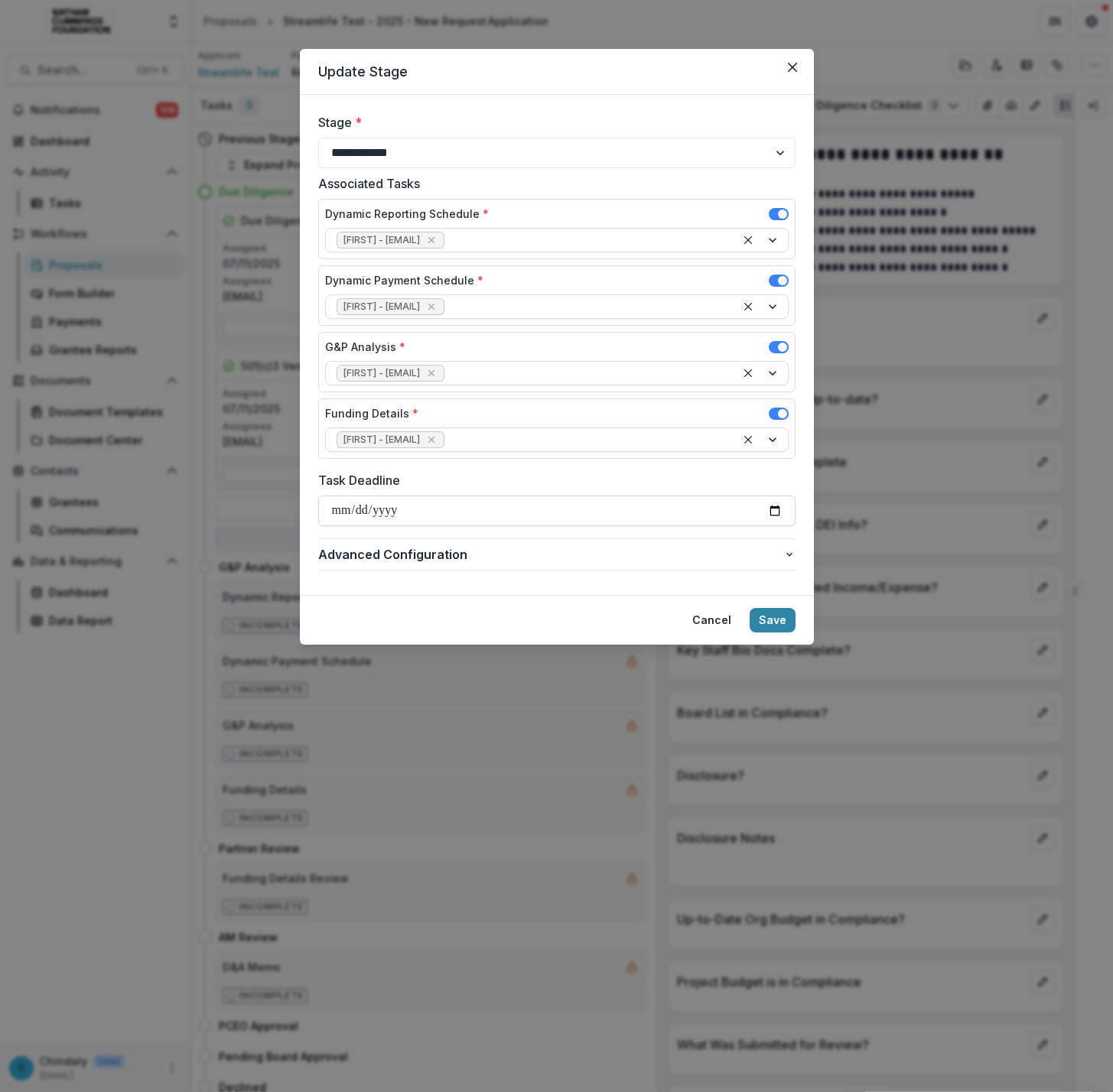 click on "Task Deadline" at bounding box center [557, 511] 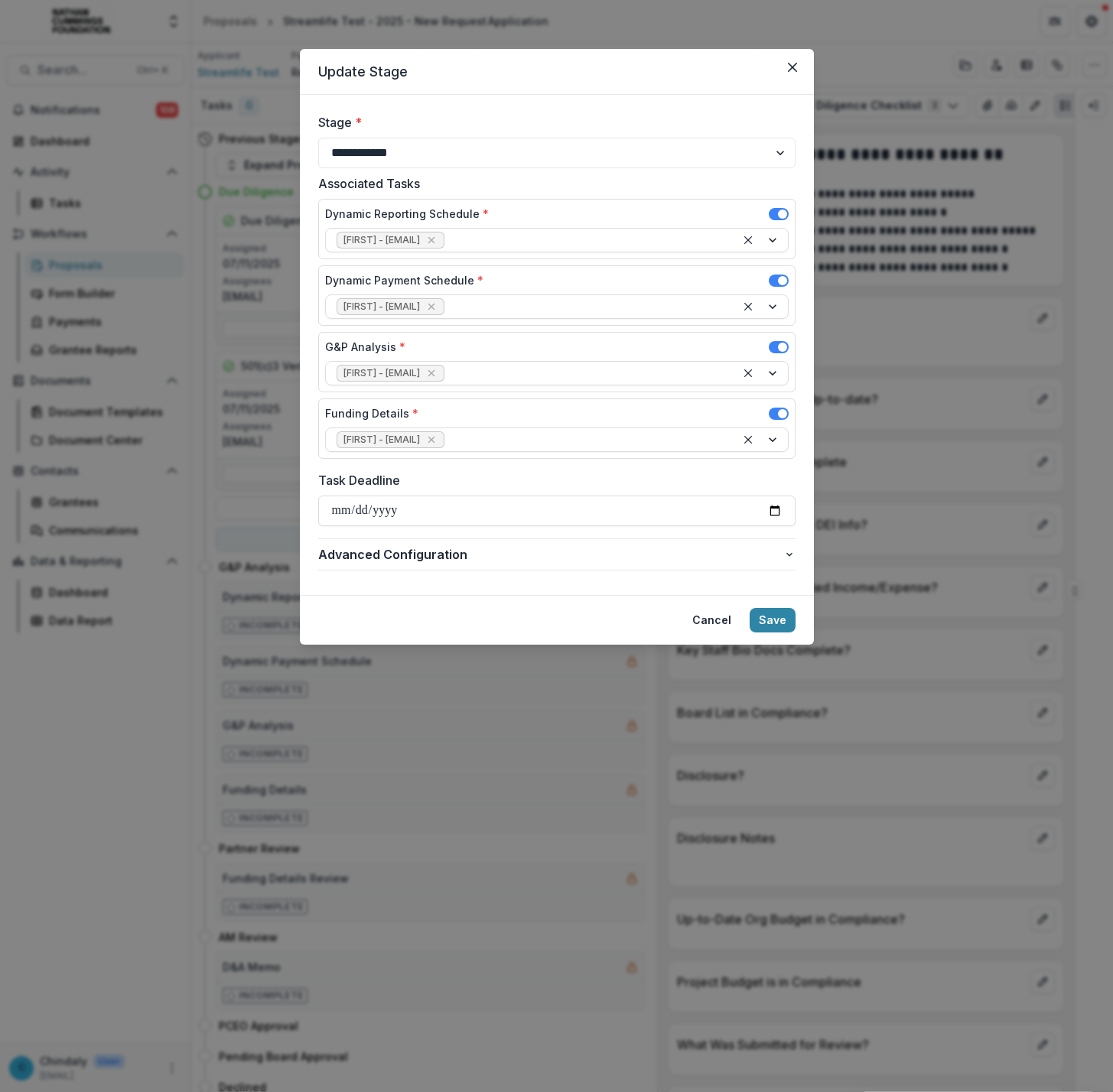 type on "**********" 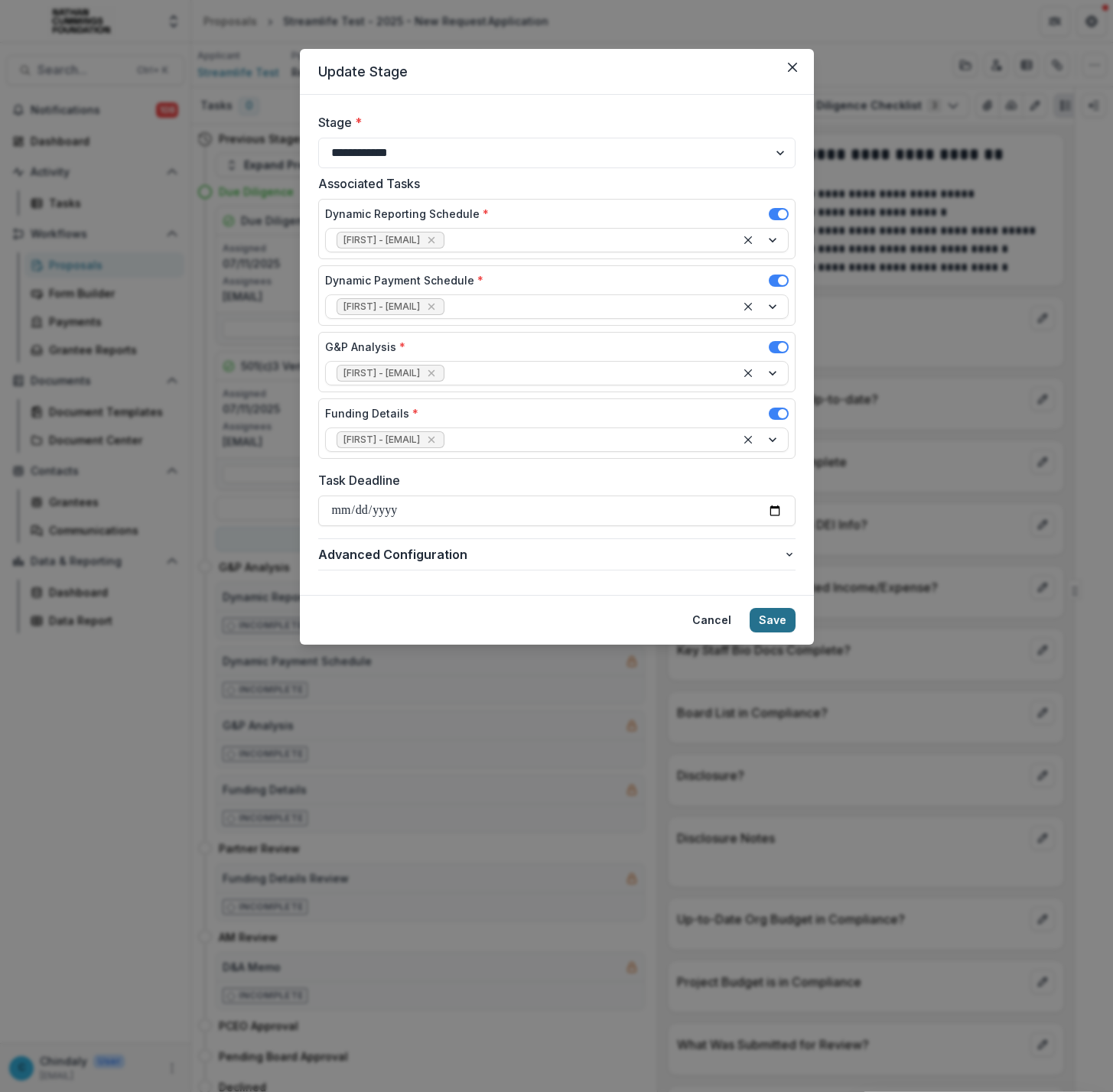click on "Save" at bounding box center [773, 620] 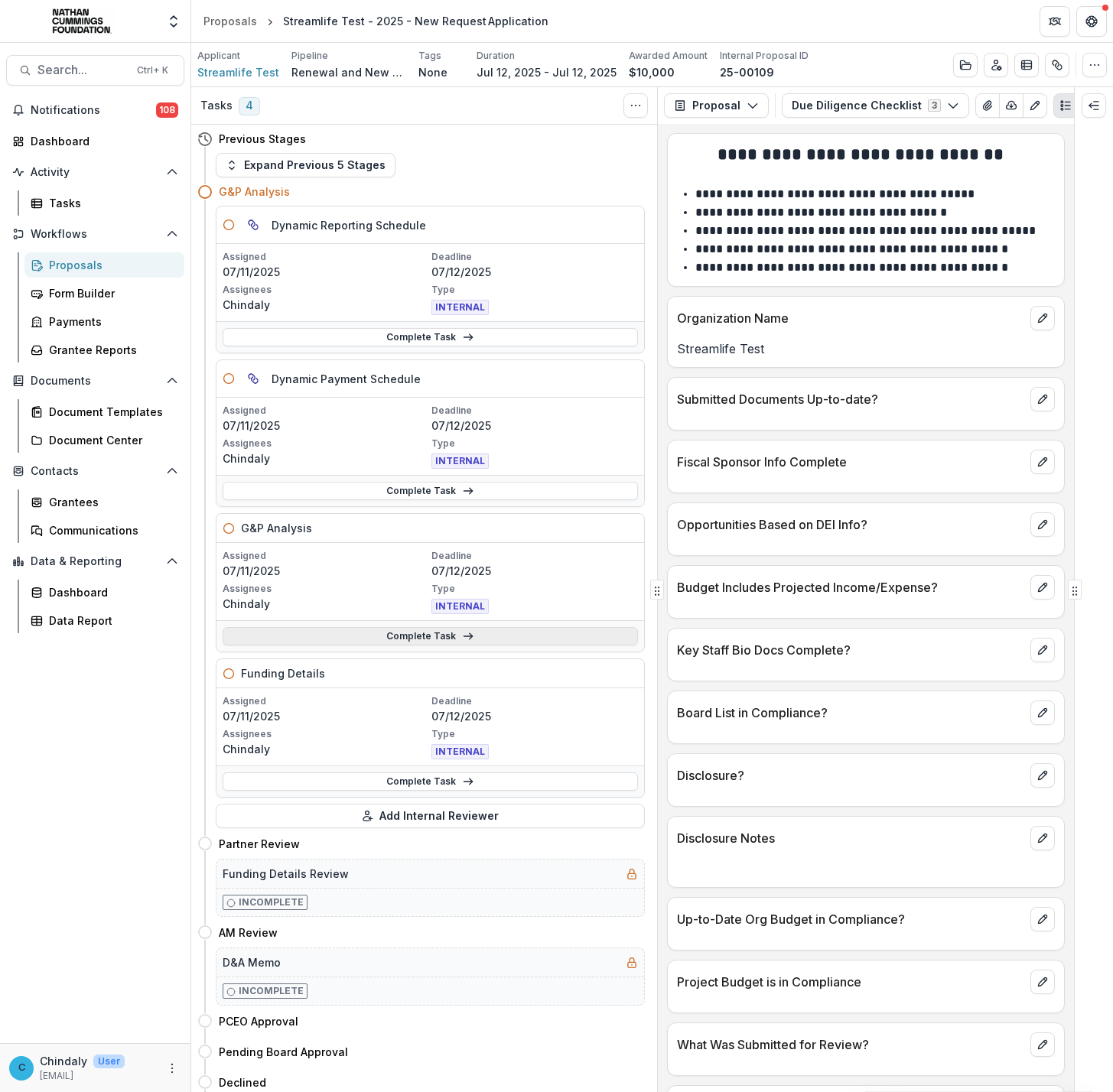click on "Complete Task" at bounding box center (430, 636) 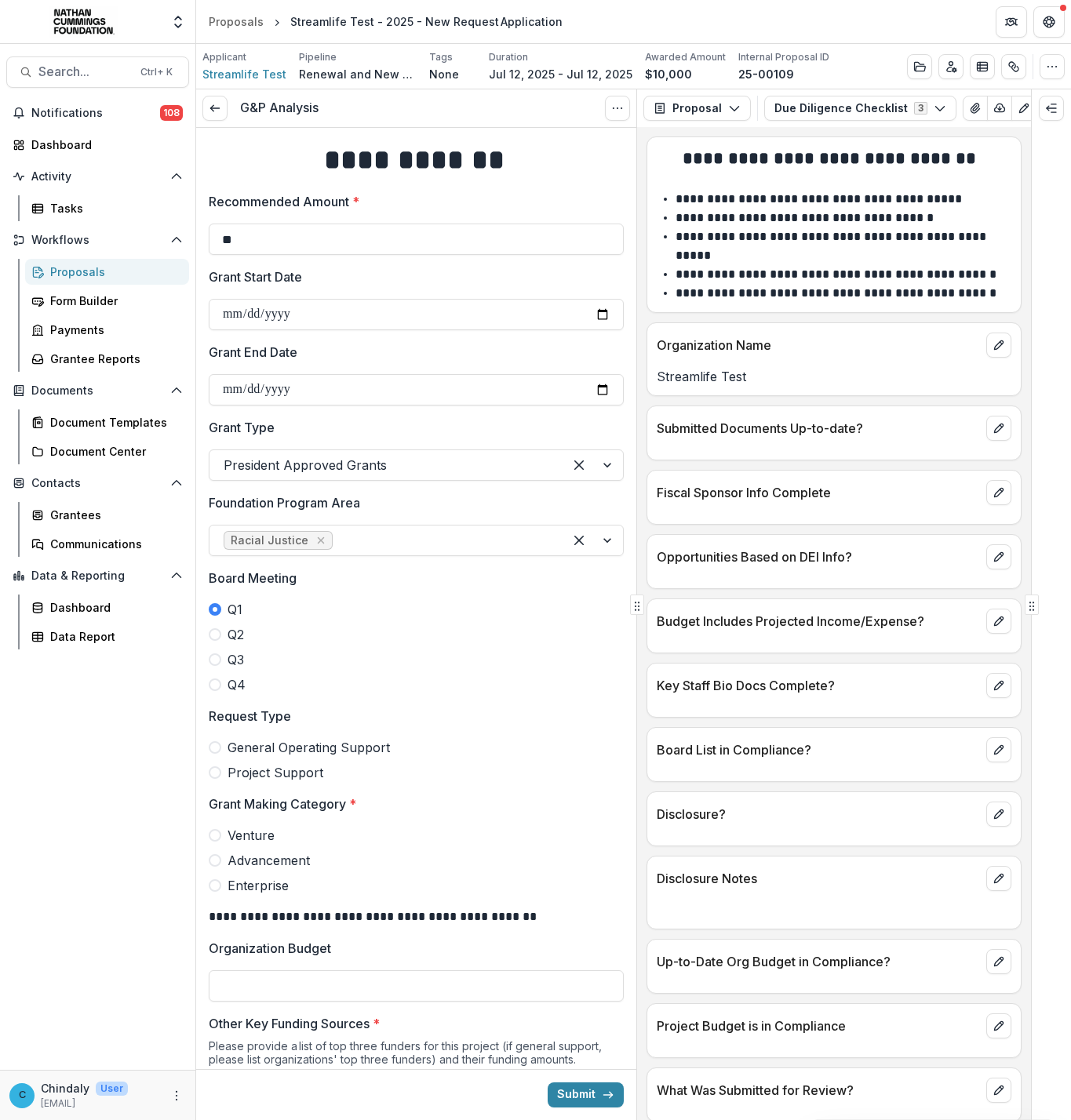 click at bounding box center [215, 747] 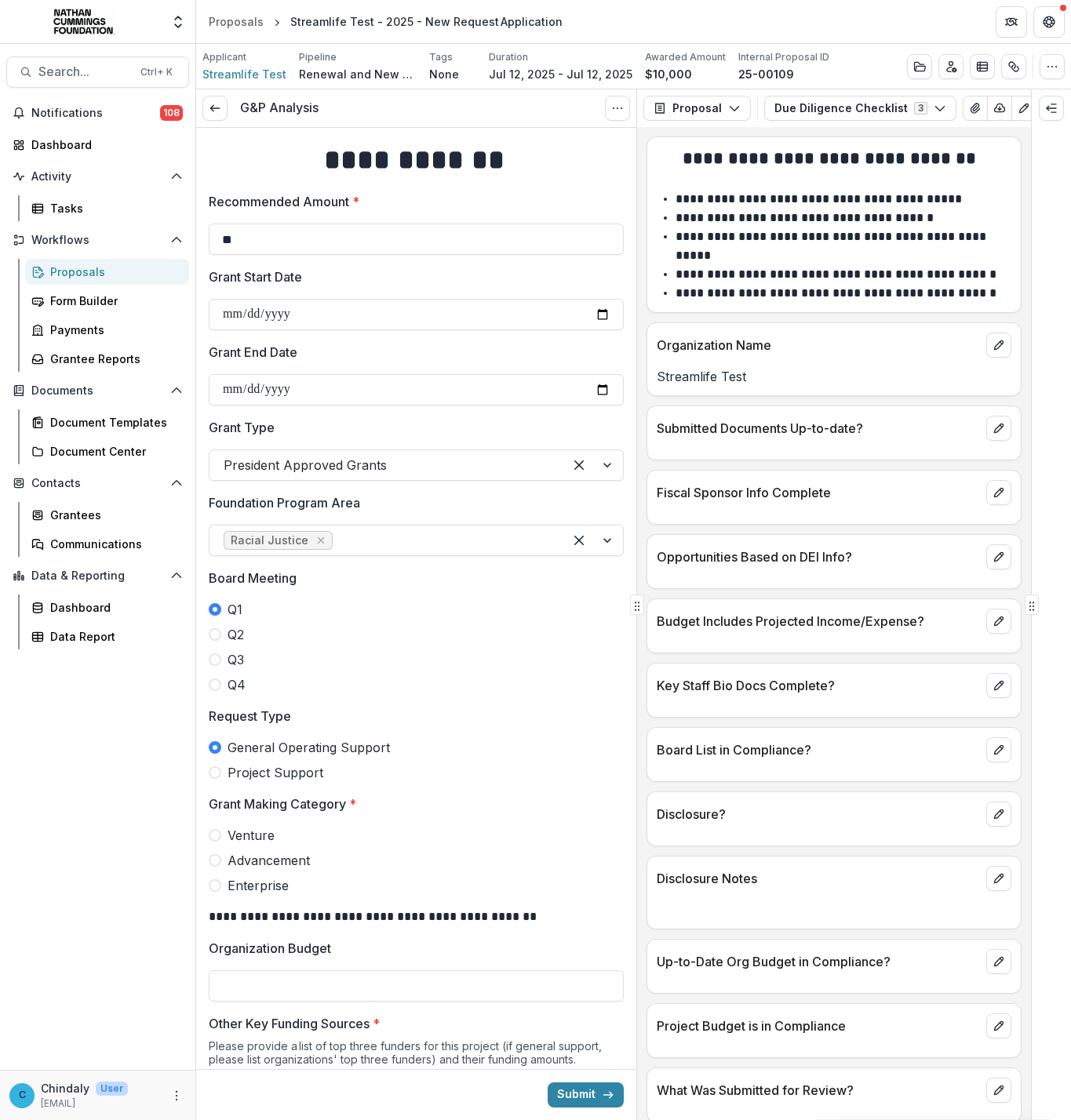 click on "Venture" at bounding box center (416, 835) 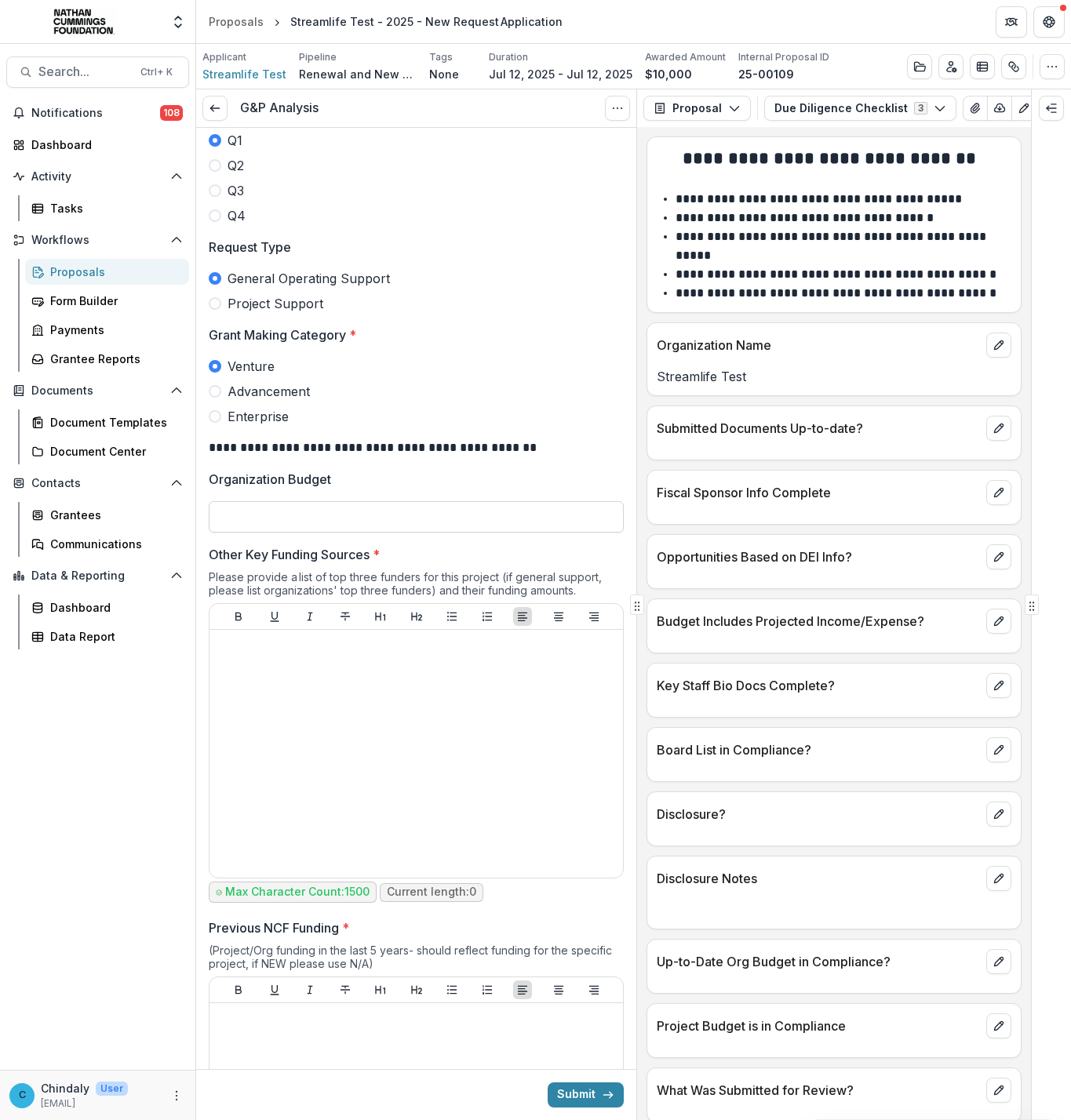 scroll, scrollTop: 471, scrollLeft: 0, axis: vertical 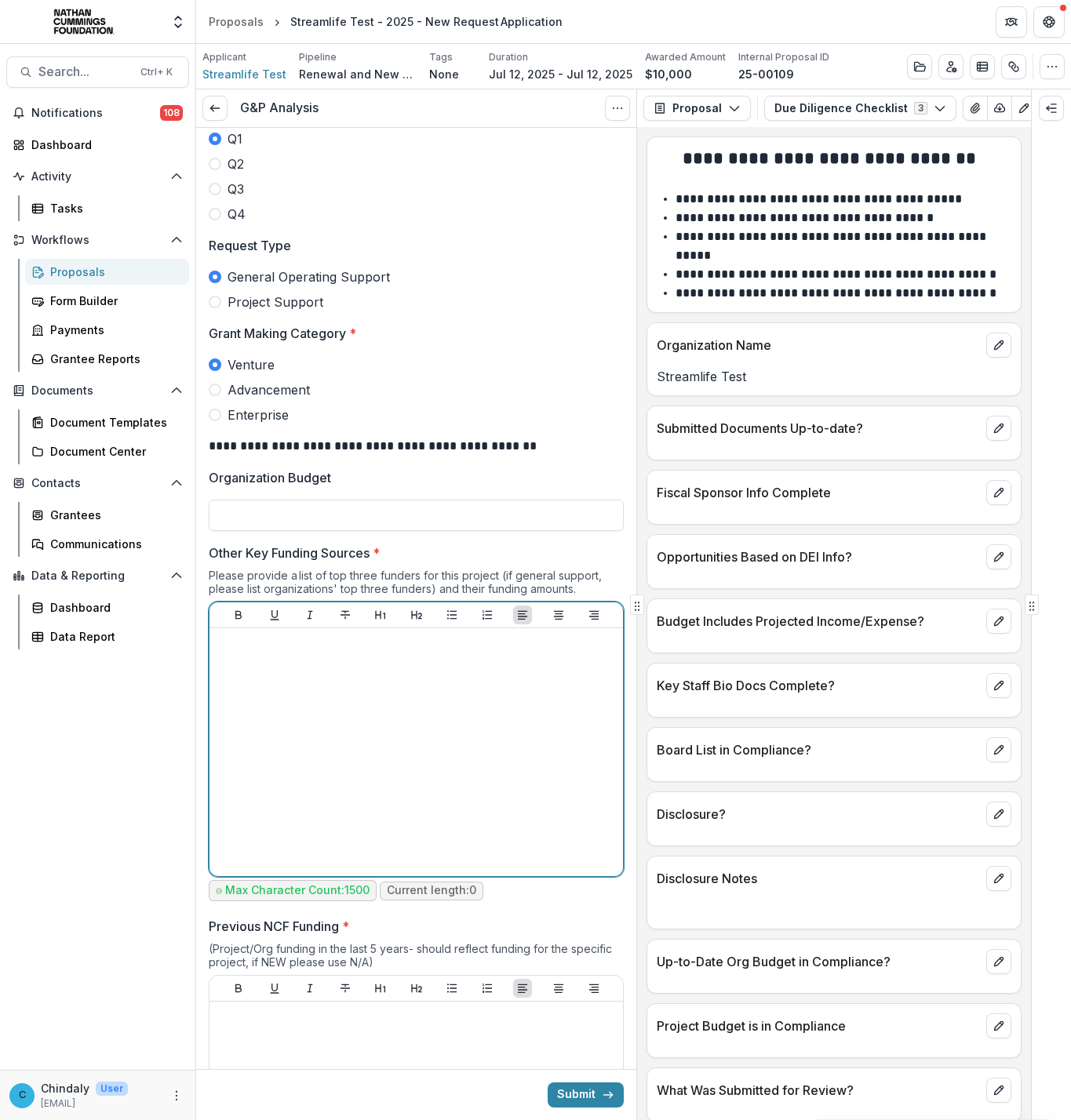 click at bounding box center [416, 752] 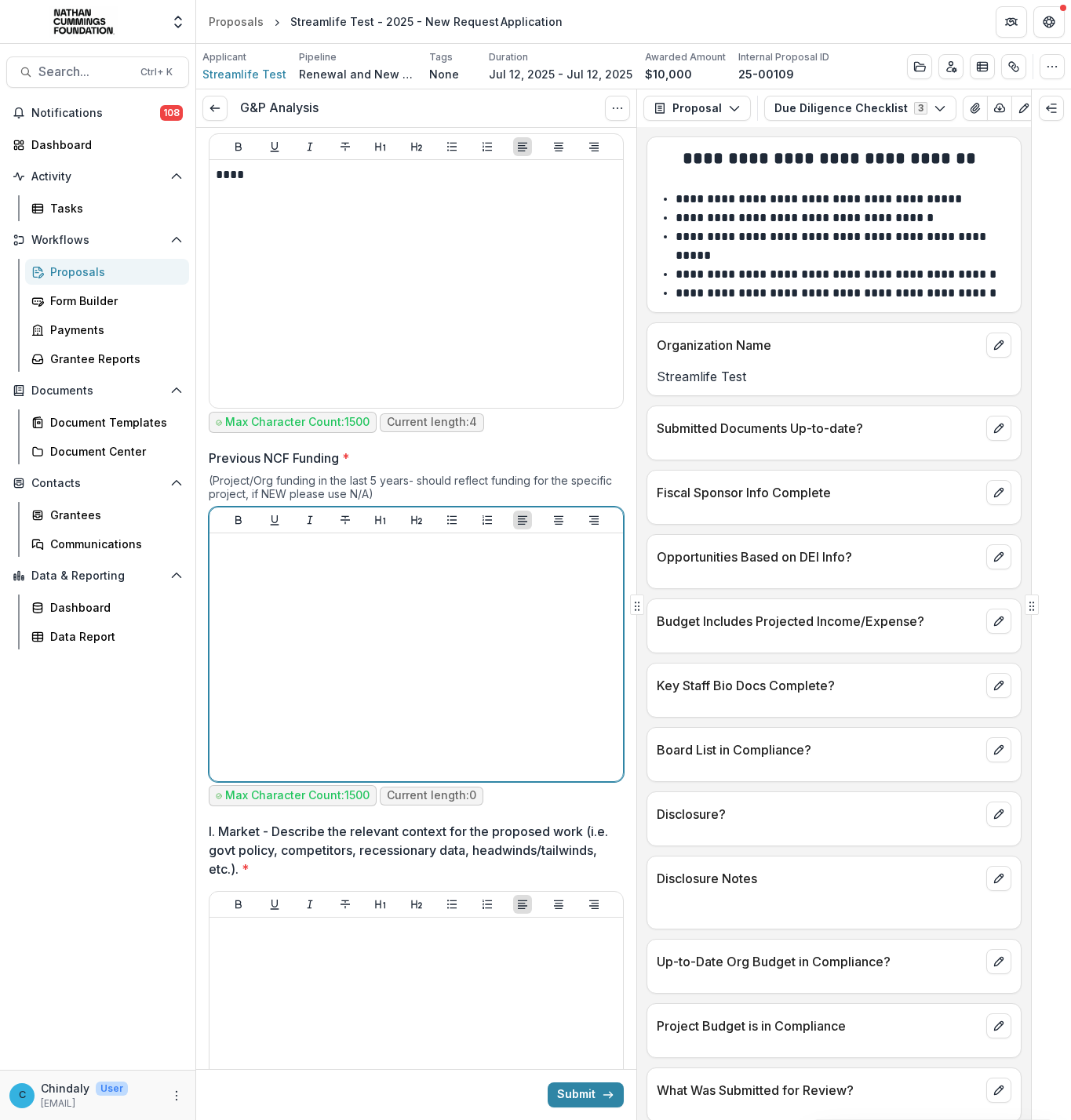 click at bounding box center [416, 657] 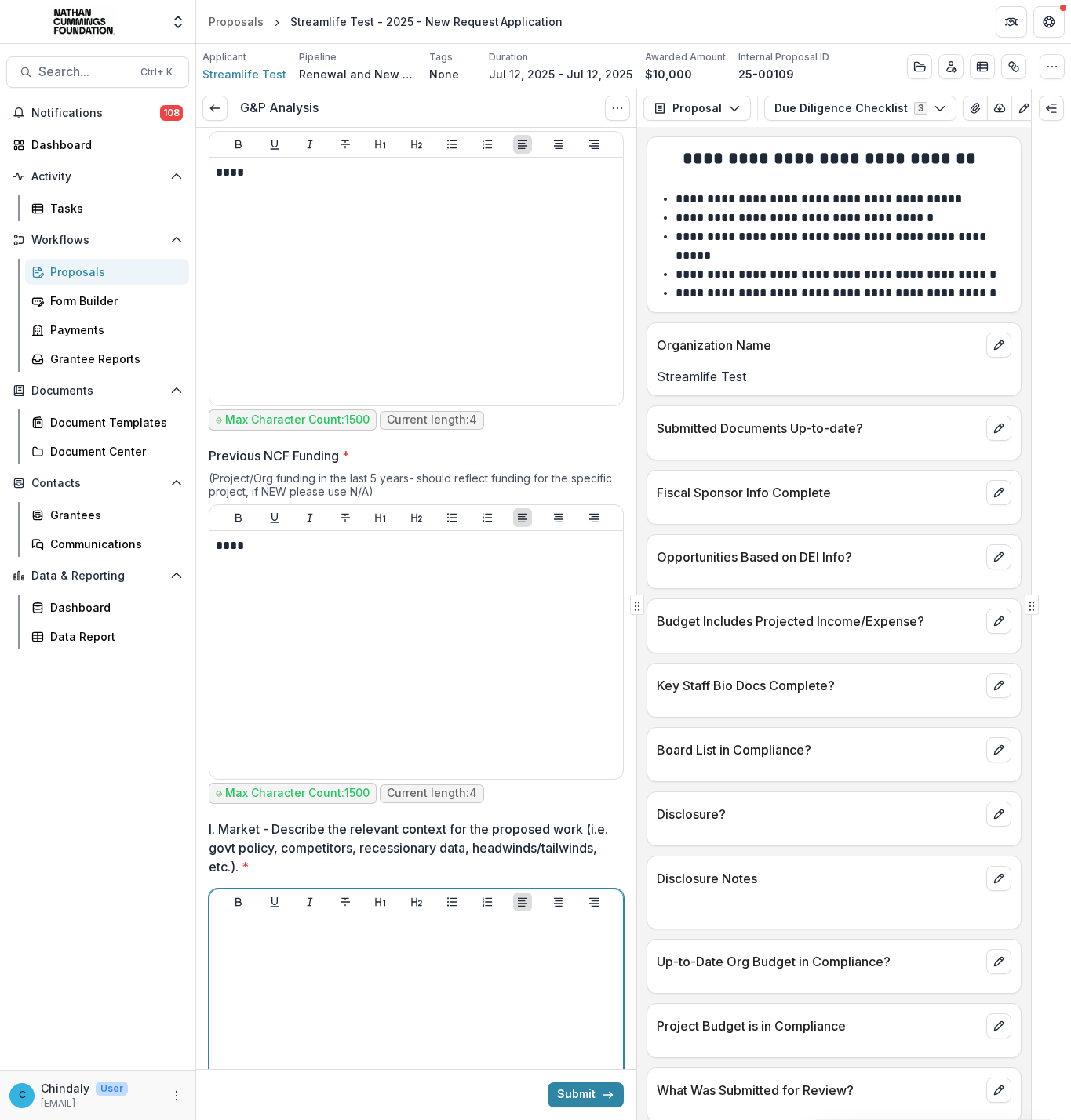 click at bounding box center (416, 1039) 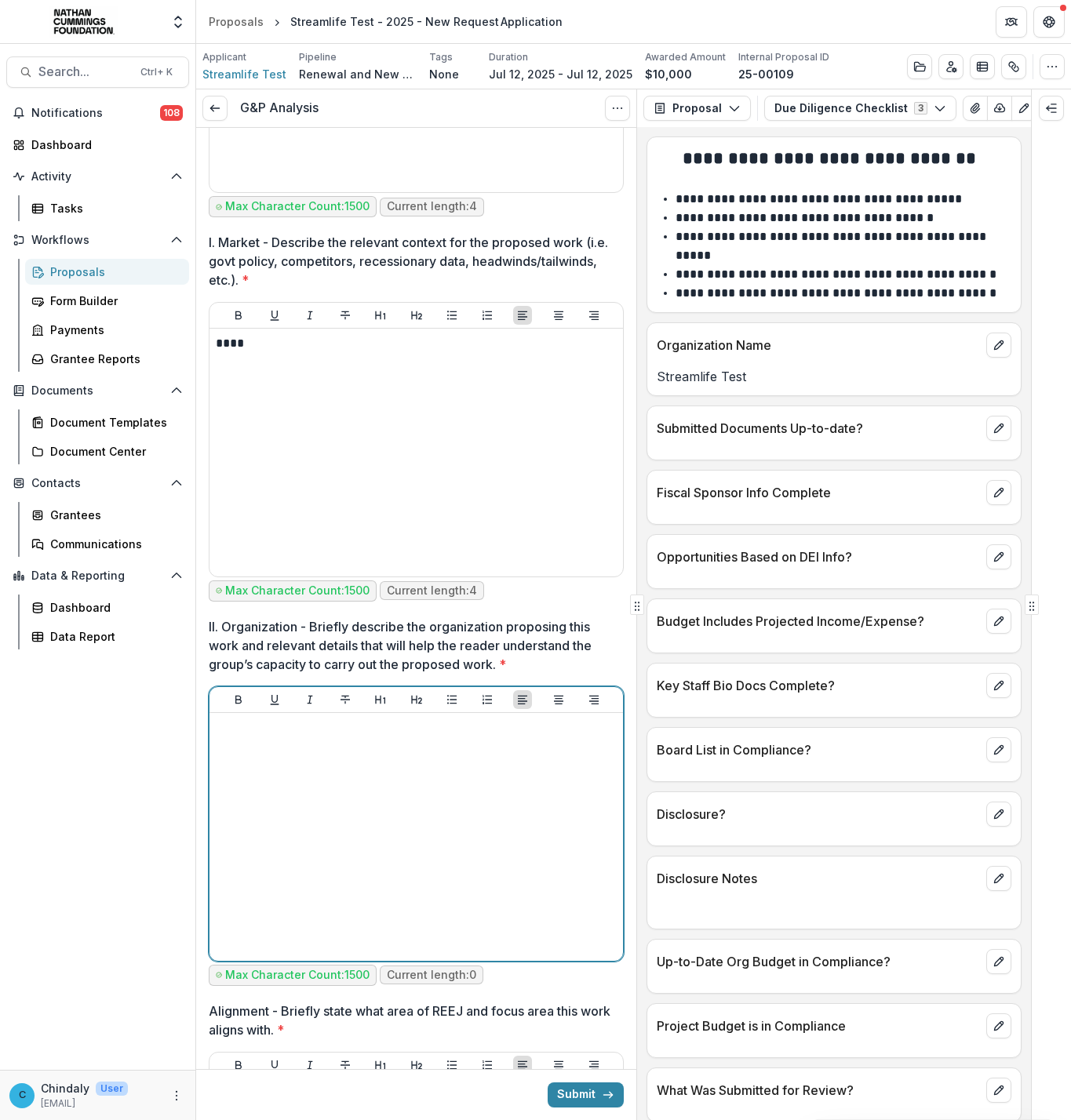 click at bounding box center [416, 837] 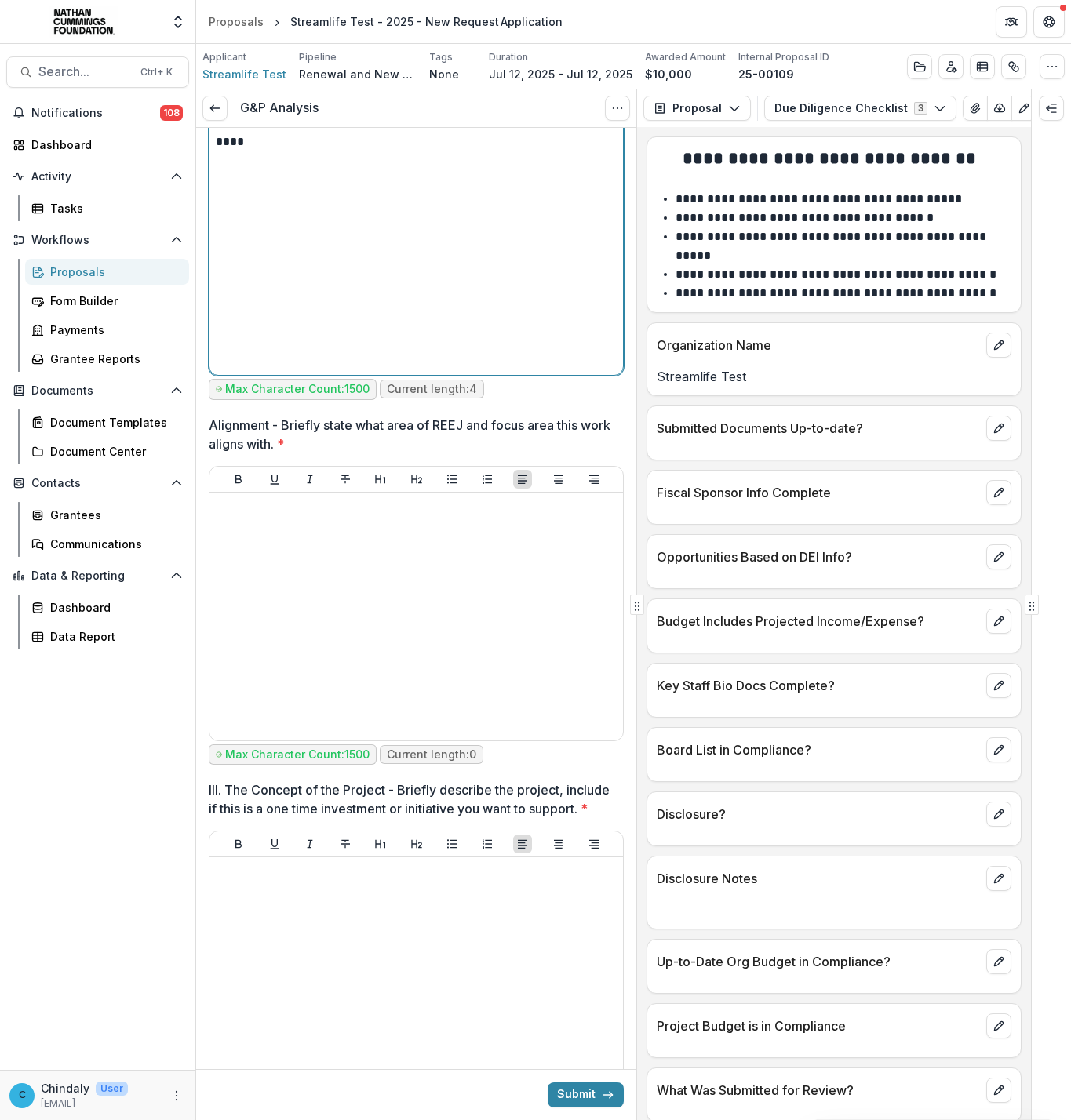 scroll, scrollTop: 2116, scrollLeft: 0, axis: vertical 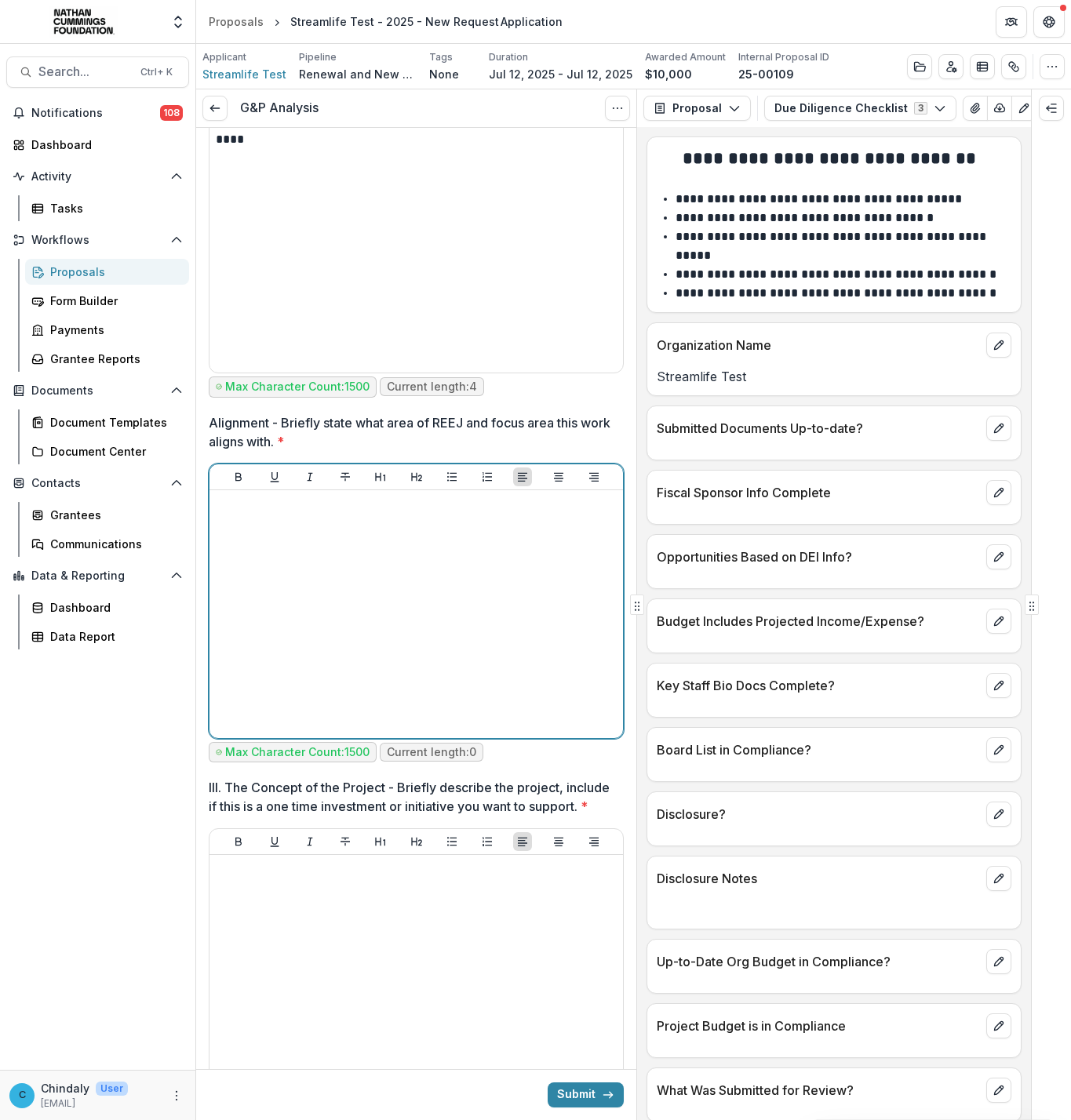 click at bounding box center [416, 614] 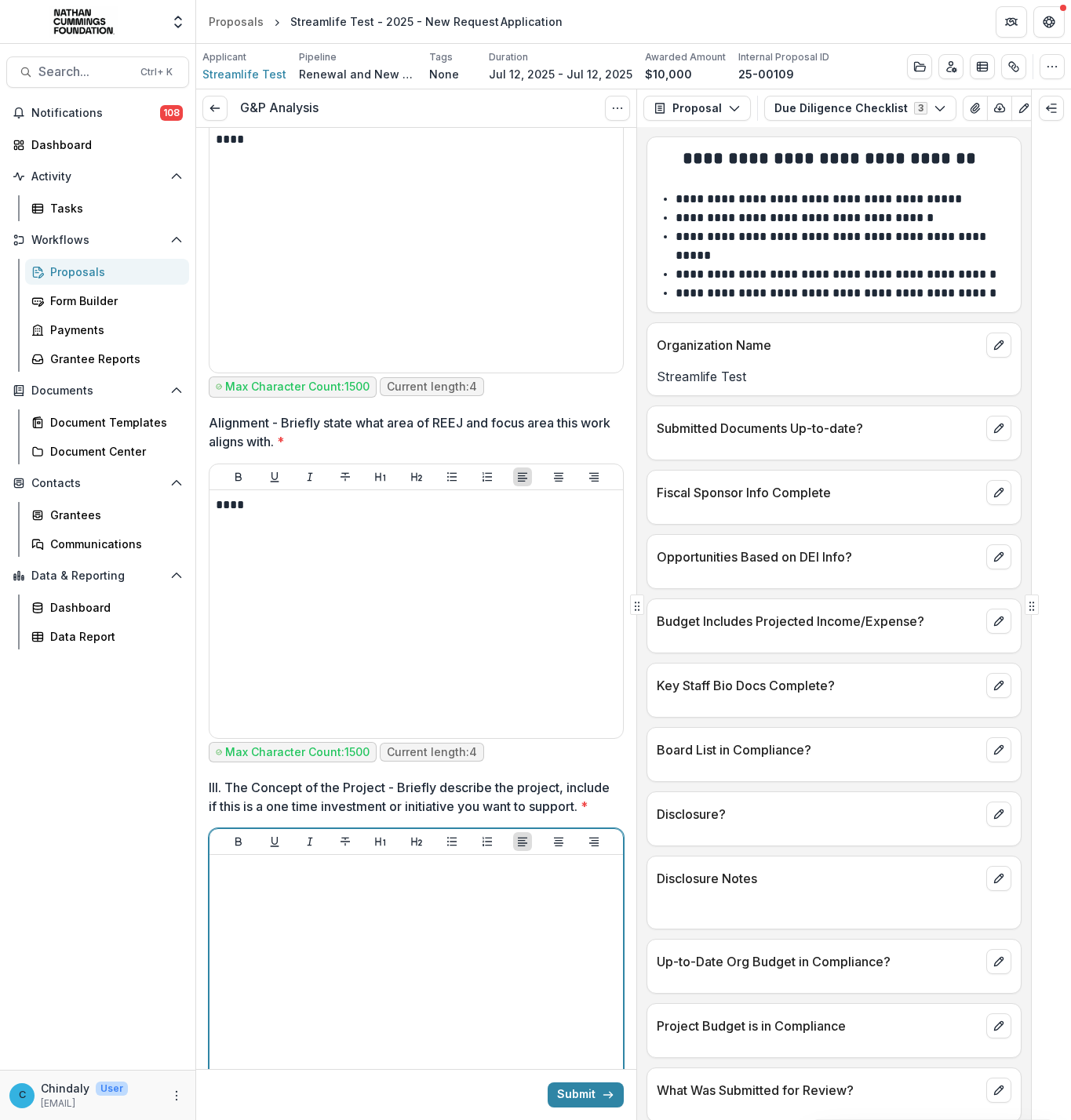 click at bounding box center (416, 979) 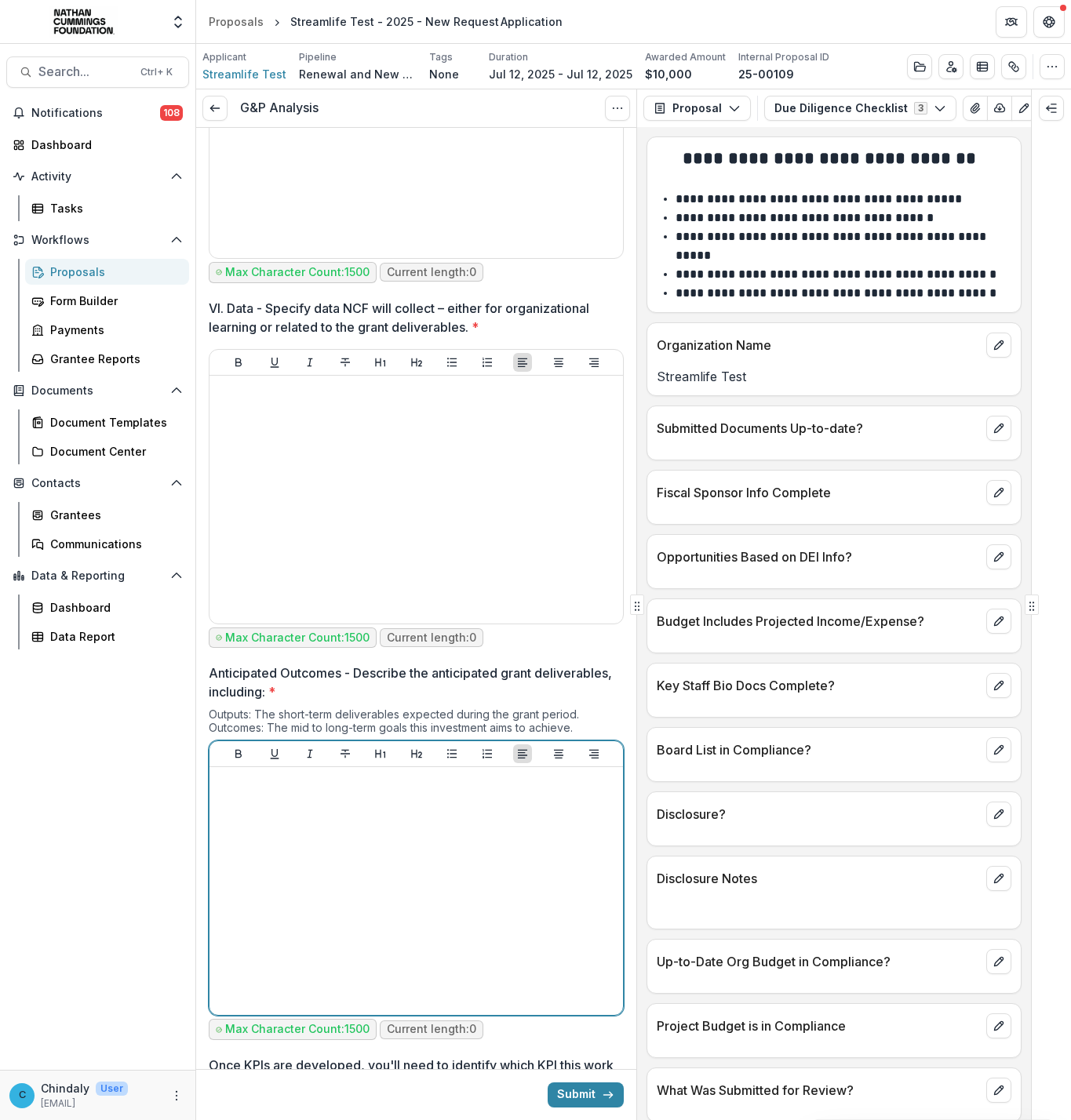scroll, scrollTop: 4115, scrollLeft: 0, axis: vertical 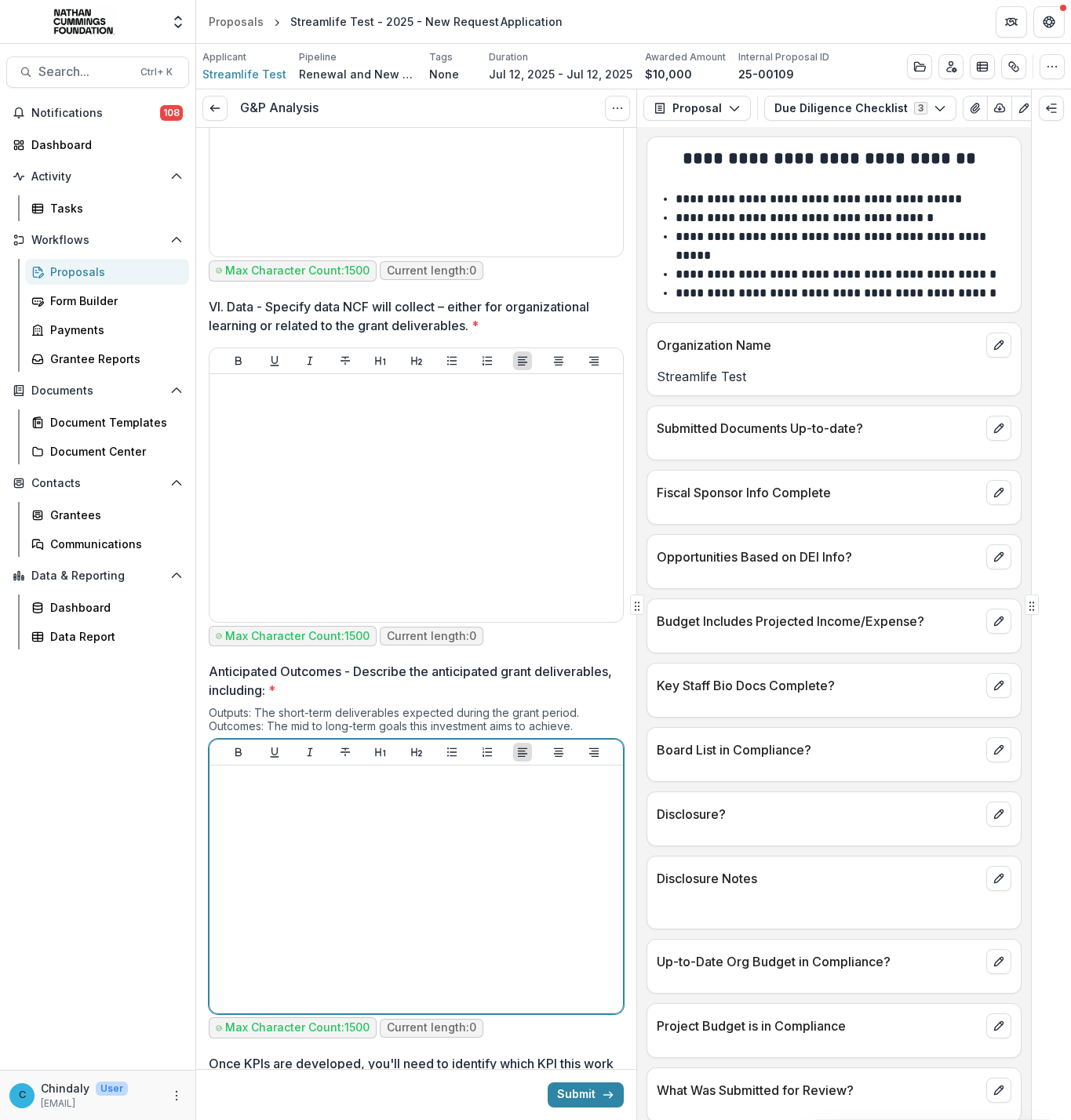 click at bounding box center (416, 889) 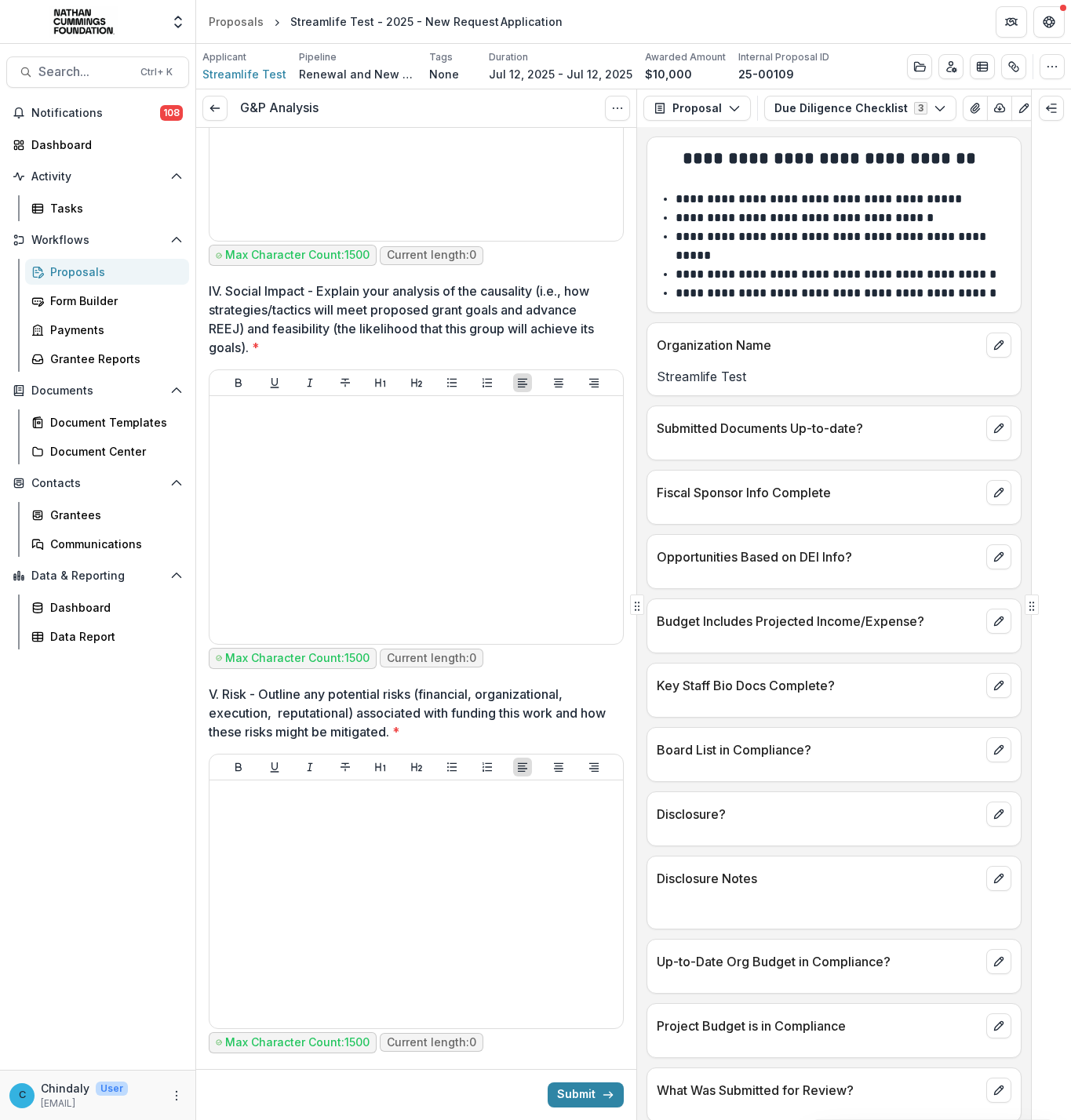 scroll, scrollTop: 3297, scrollLeft: 0, axis: vertical 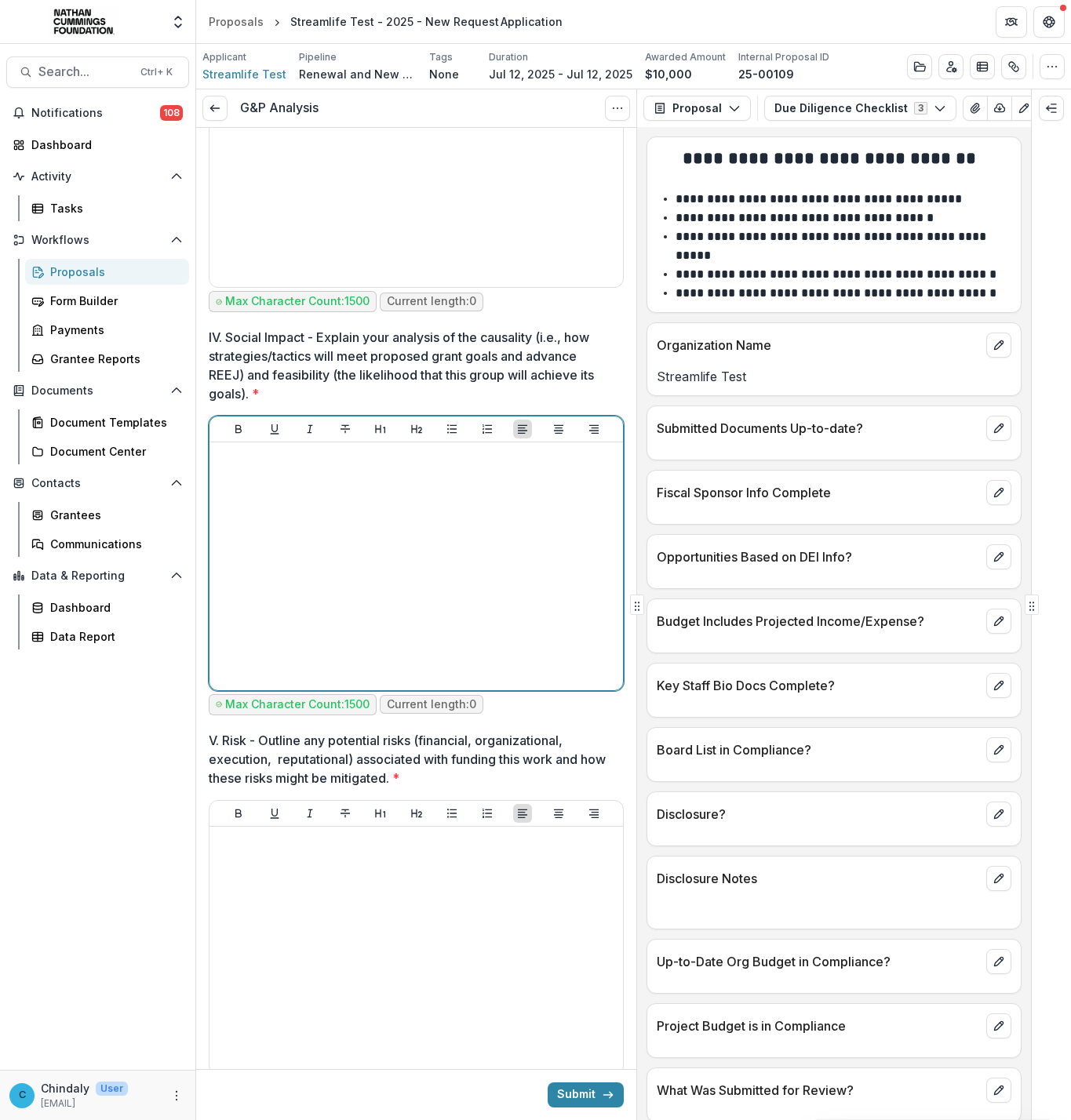 click at bounding box center (416, 566) 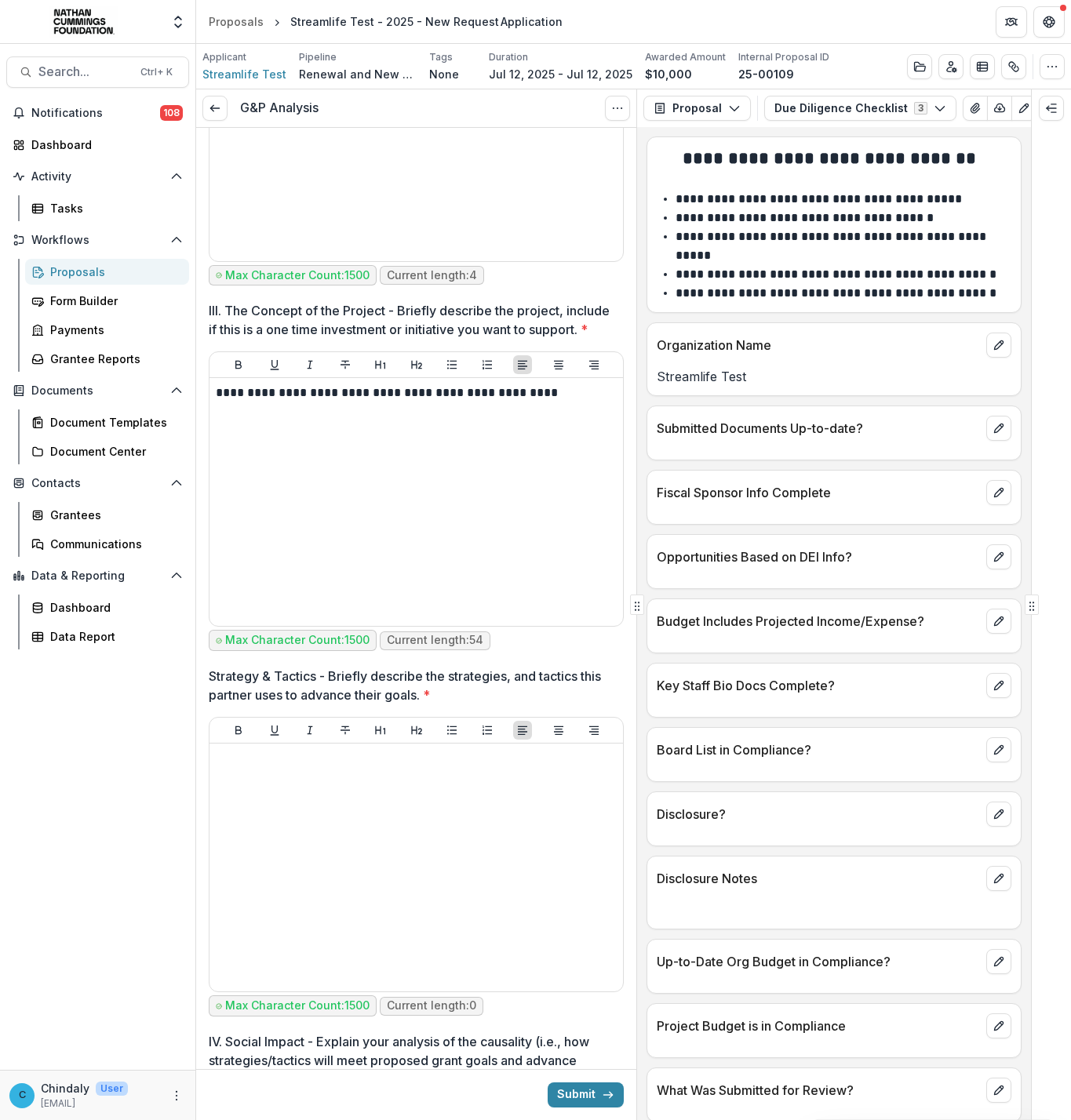 scroll, scrollTop: 2591, scrollLeft: 0, axis: vertical 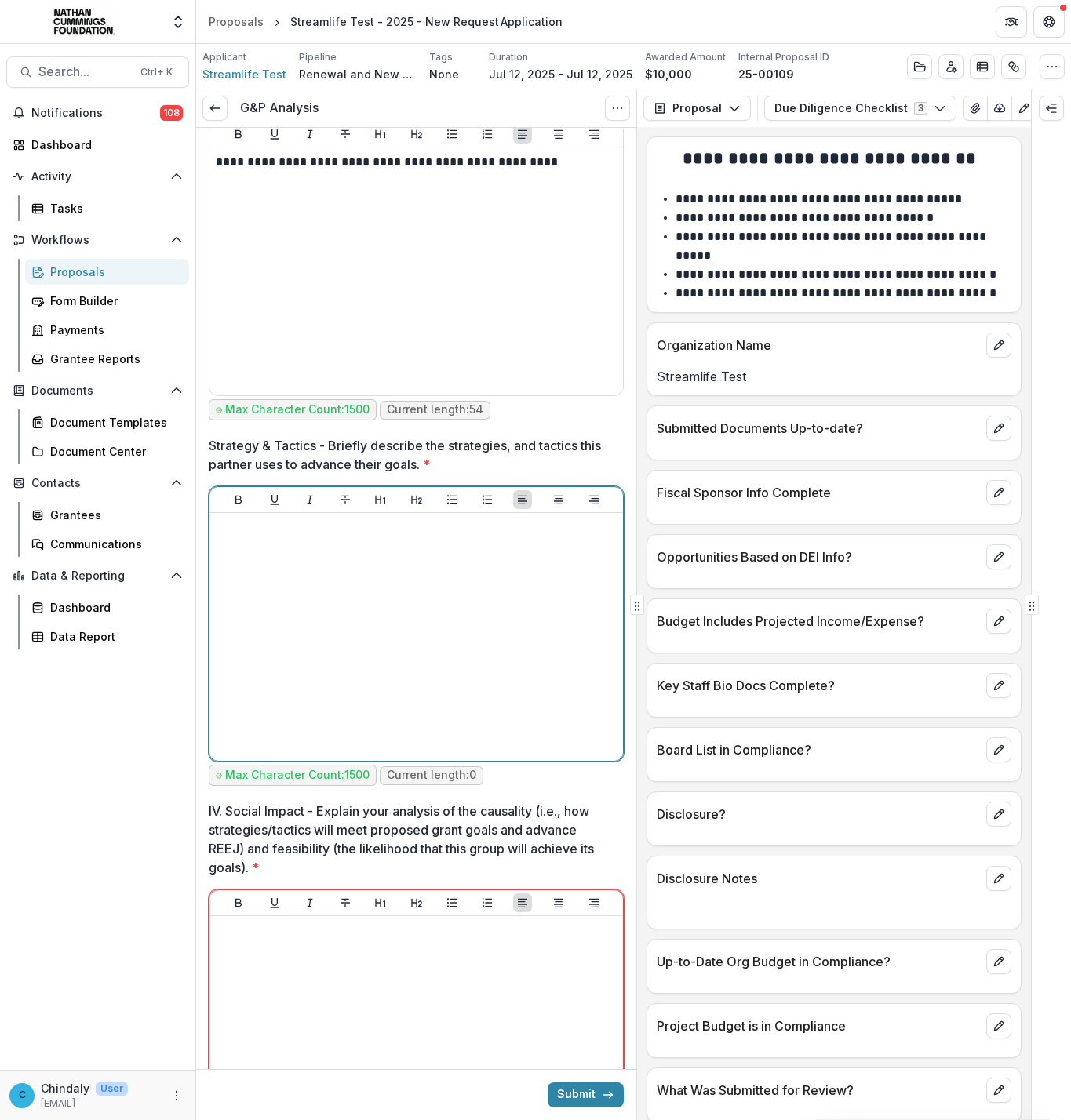 click at bounding box center (416, 637) 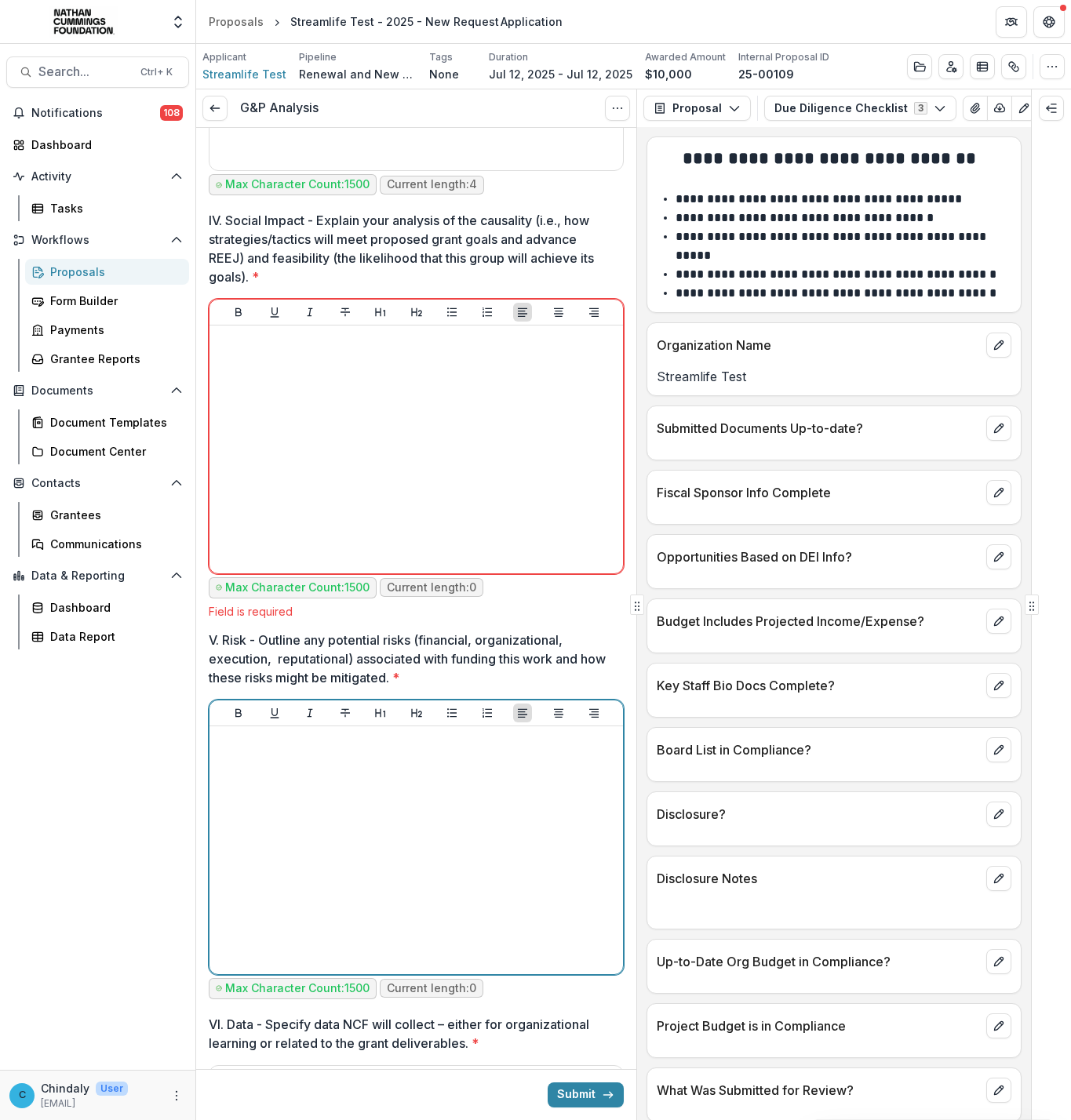 click at bounding box center [416, 850] 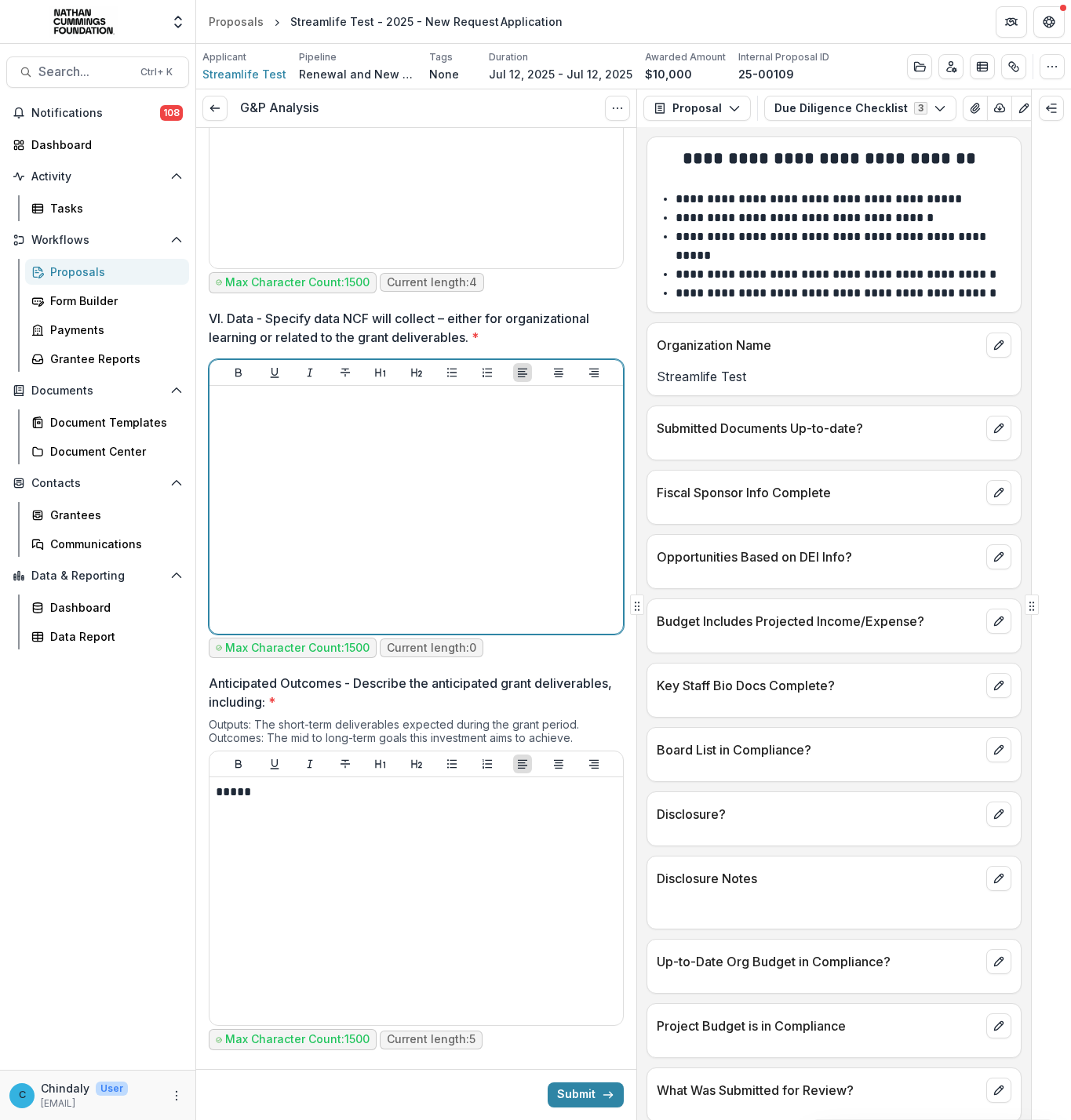 click at bounding box center [416, 510] 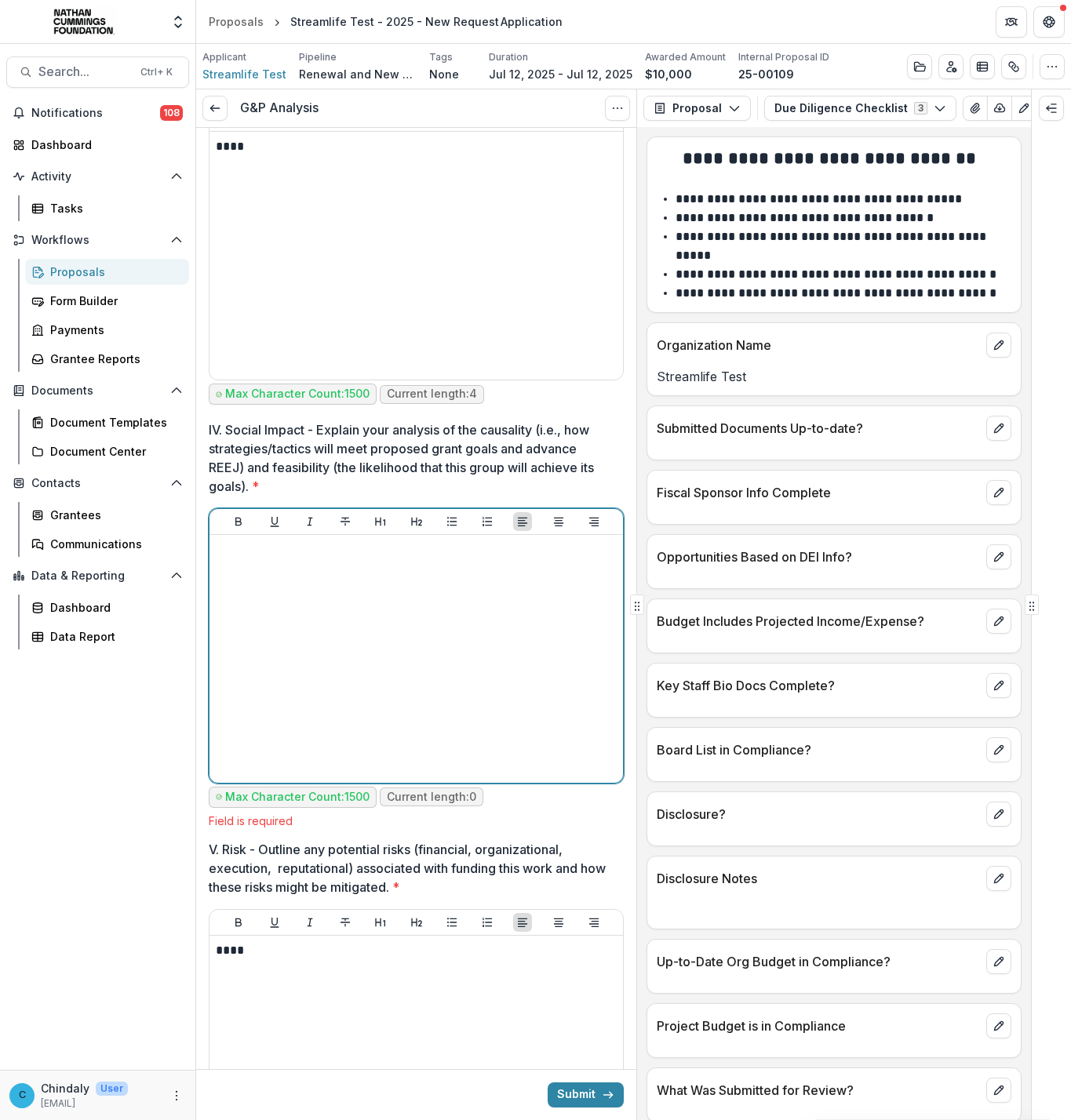 click at bounding box center [416, 659] 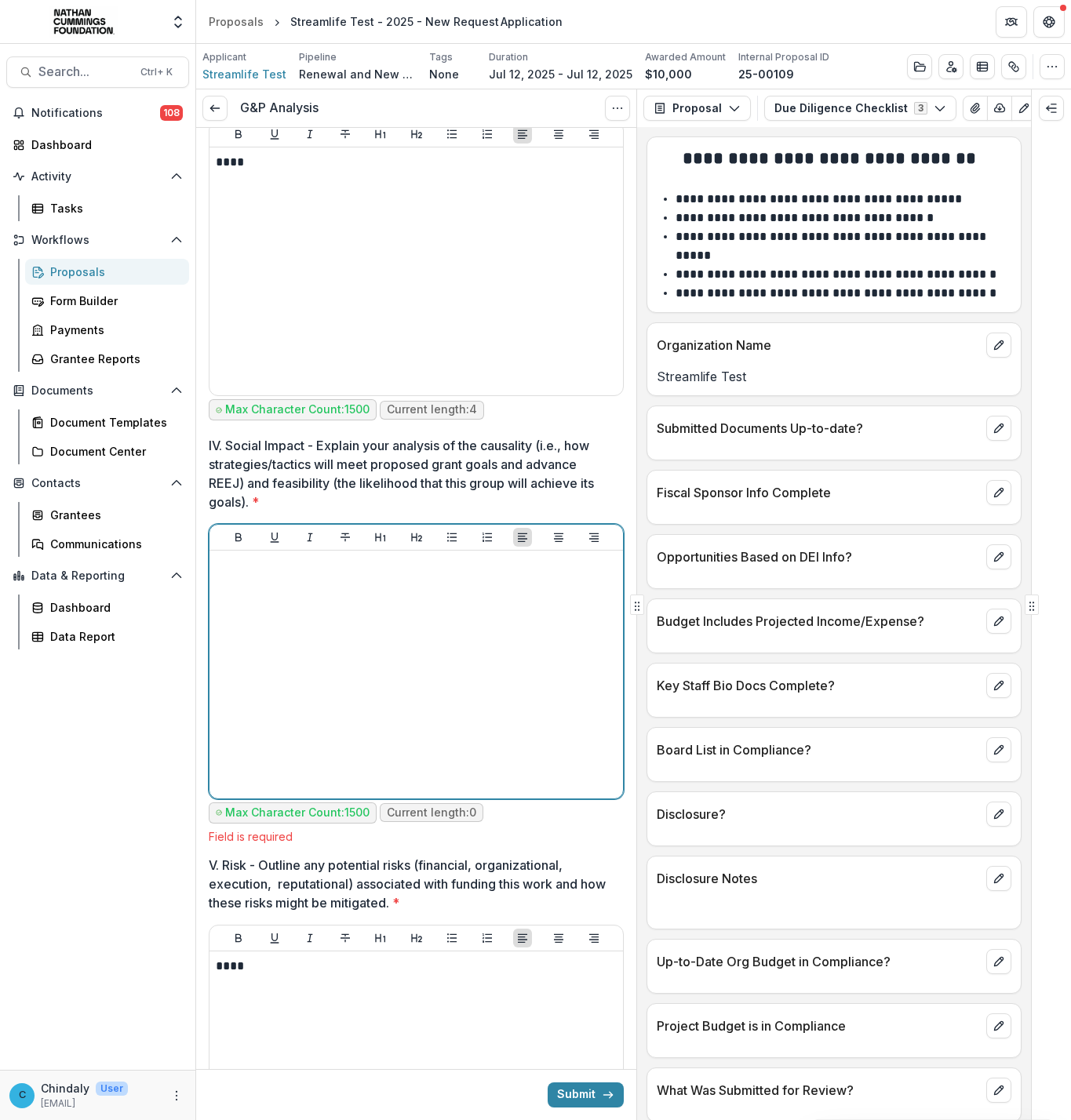 type 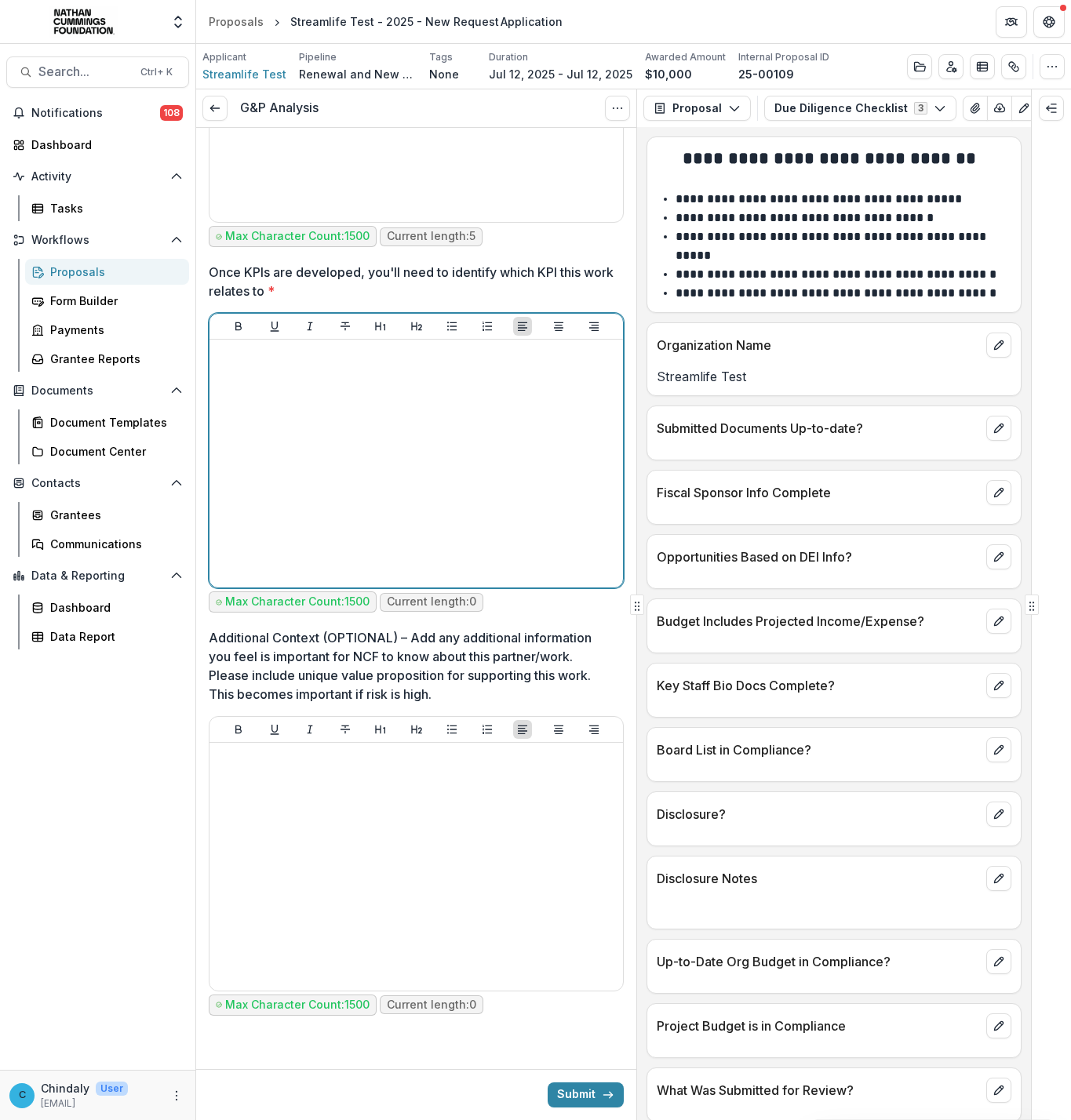 click at bounding box center [416, 464] 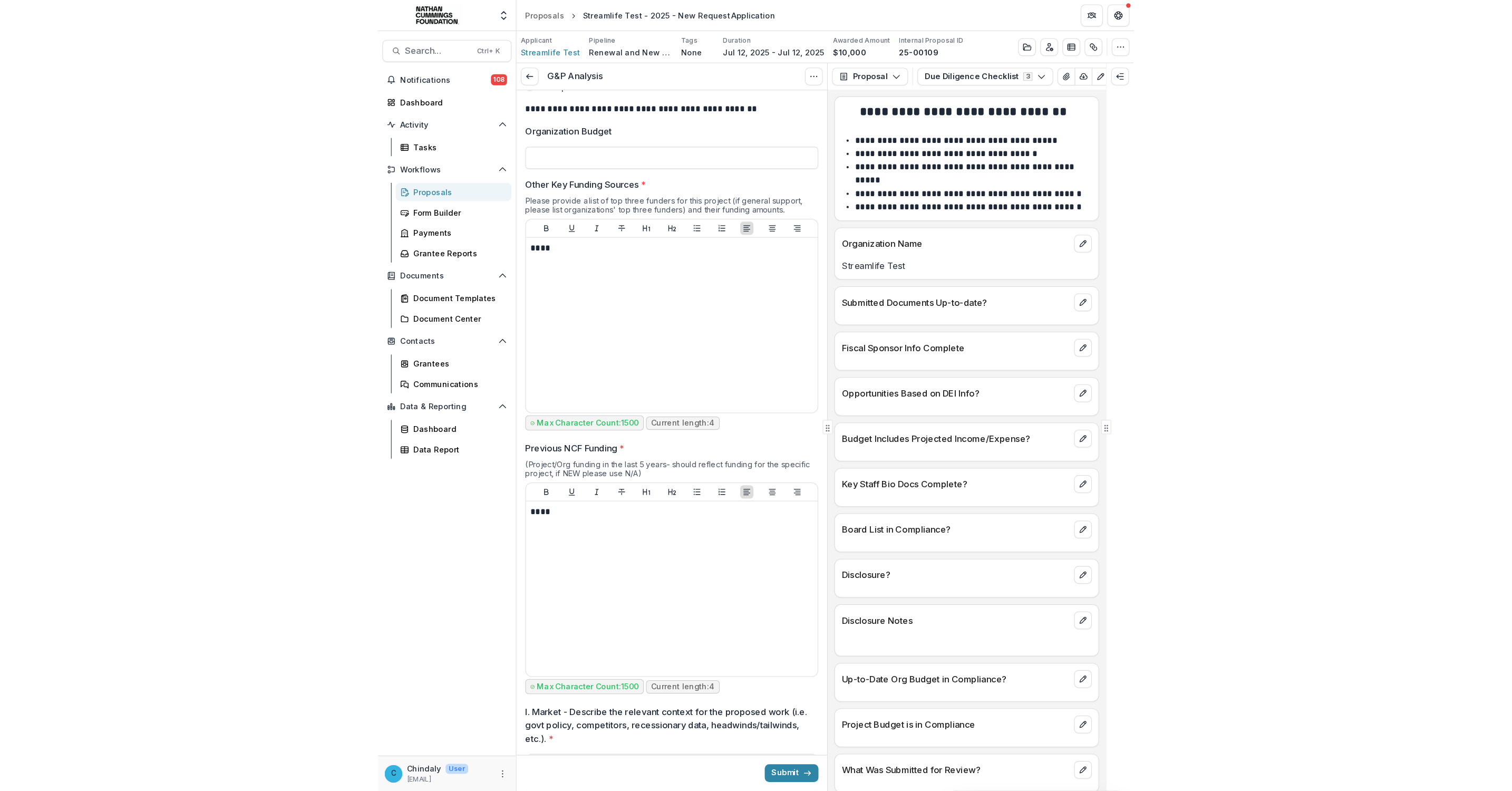 scroll, scrollTop: 0, scrollLeft: 0, axis: both 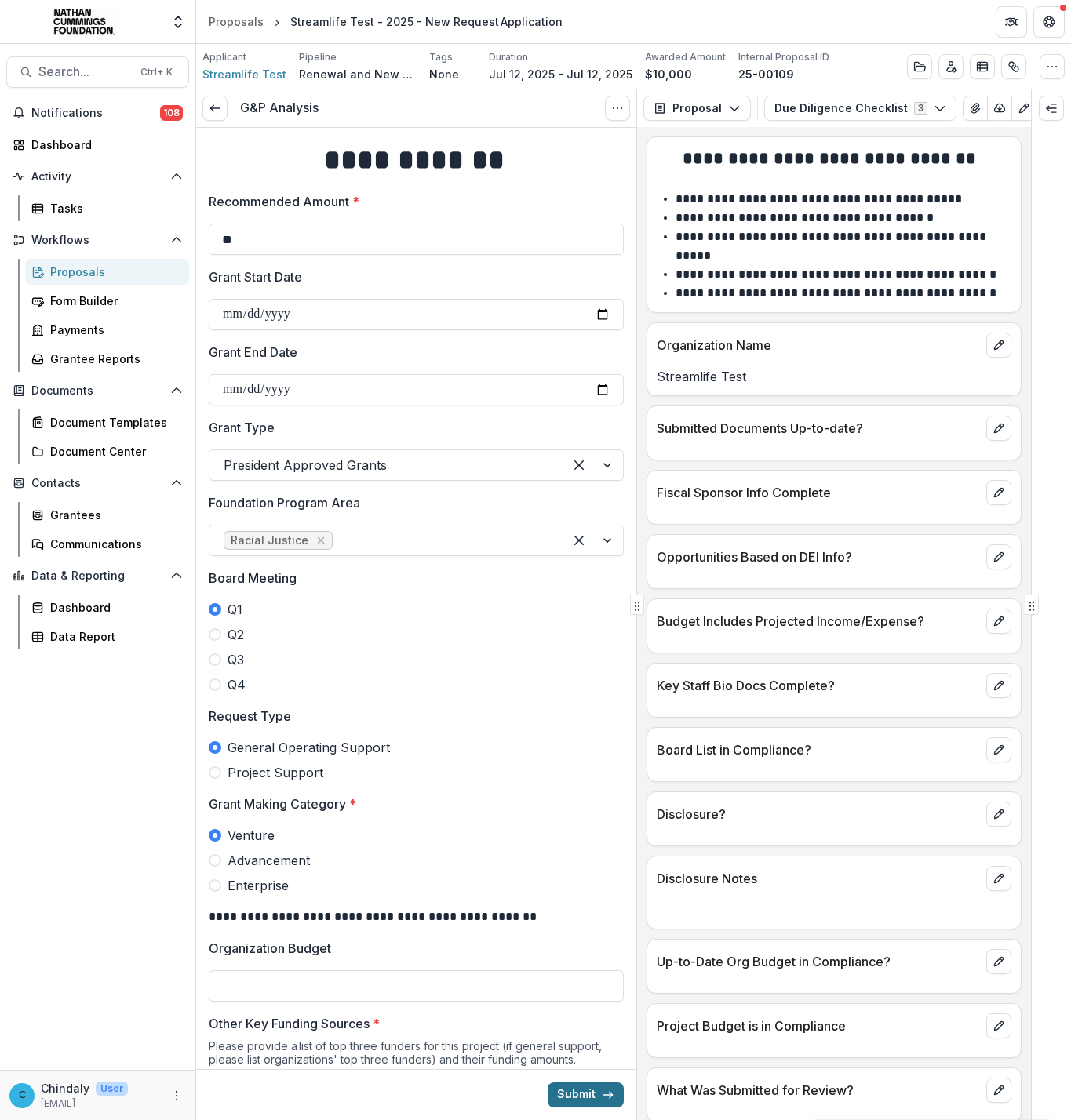 click on "Submit" at bounding box center [585, 1095] 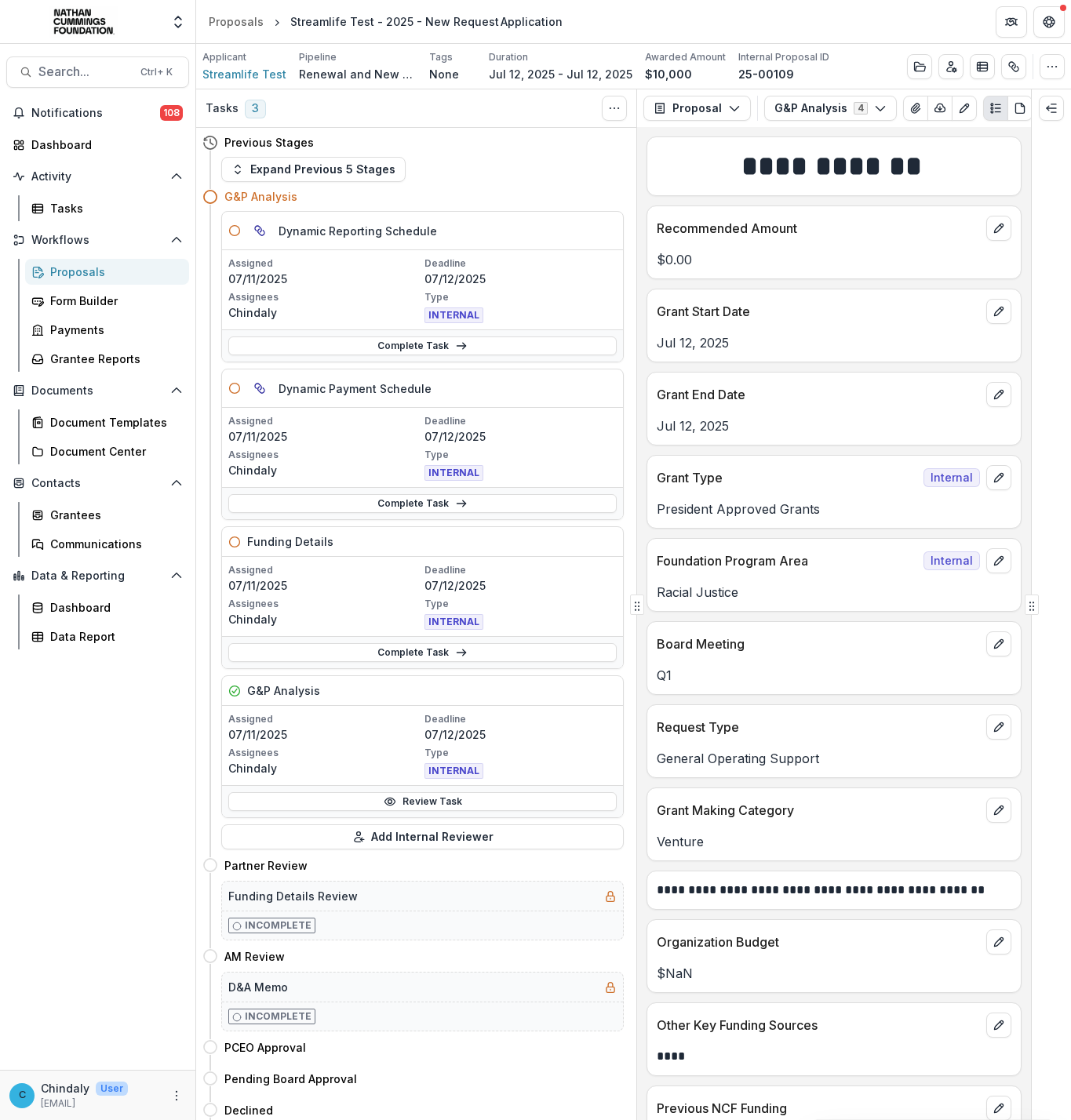drag, startPoint x: 954, startPoint y: 111, endPoint x: 967, endPoint y: 12, distance: 99.84989 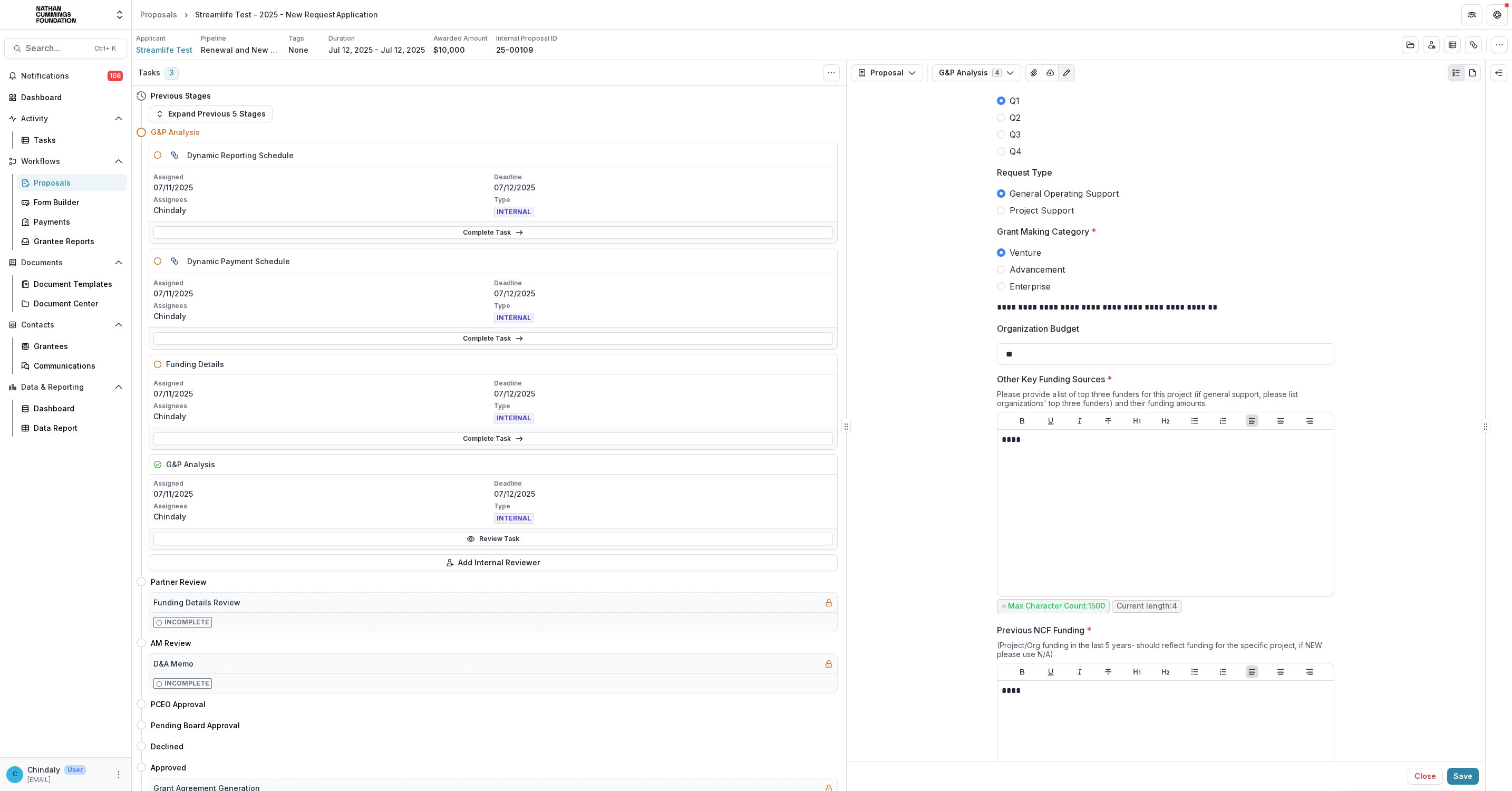 scroll, scrollTop: 315, scrollLeft: 0, axis: vertical 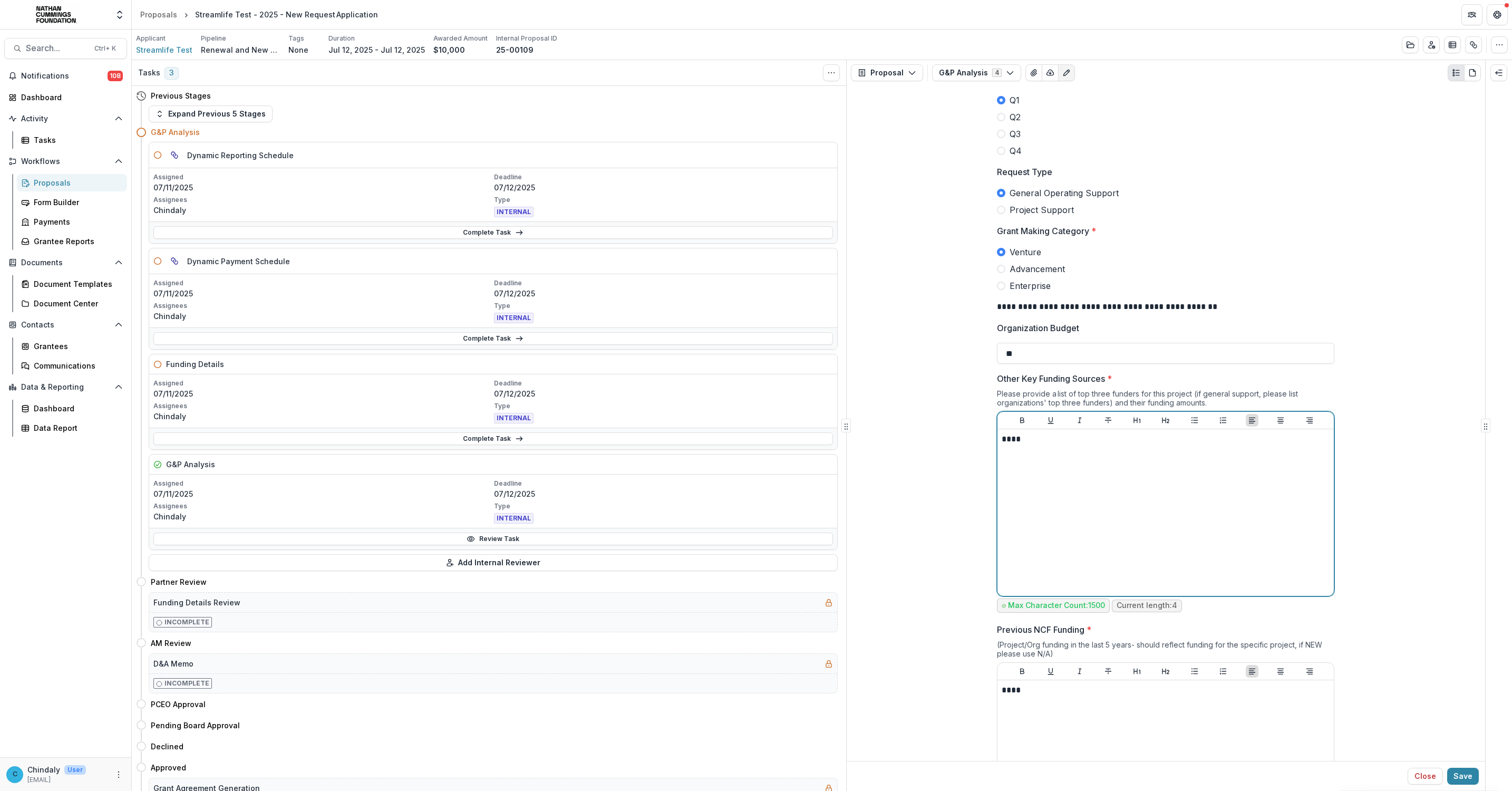 click on "****" at bounding box center [1165, 439] 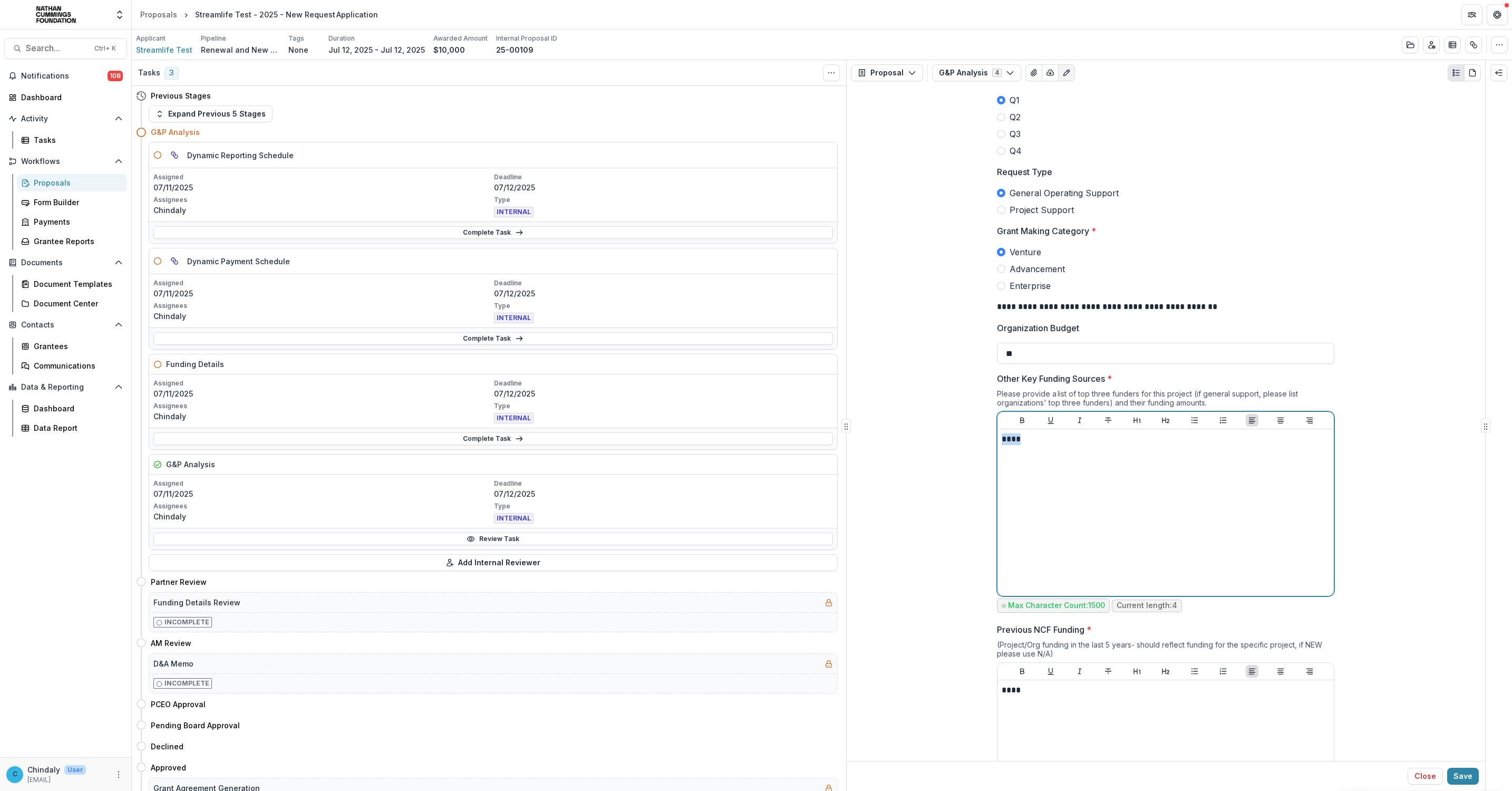 click on "****" at bounding box center (1165, 439) 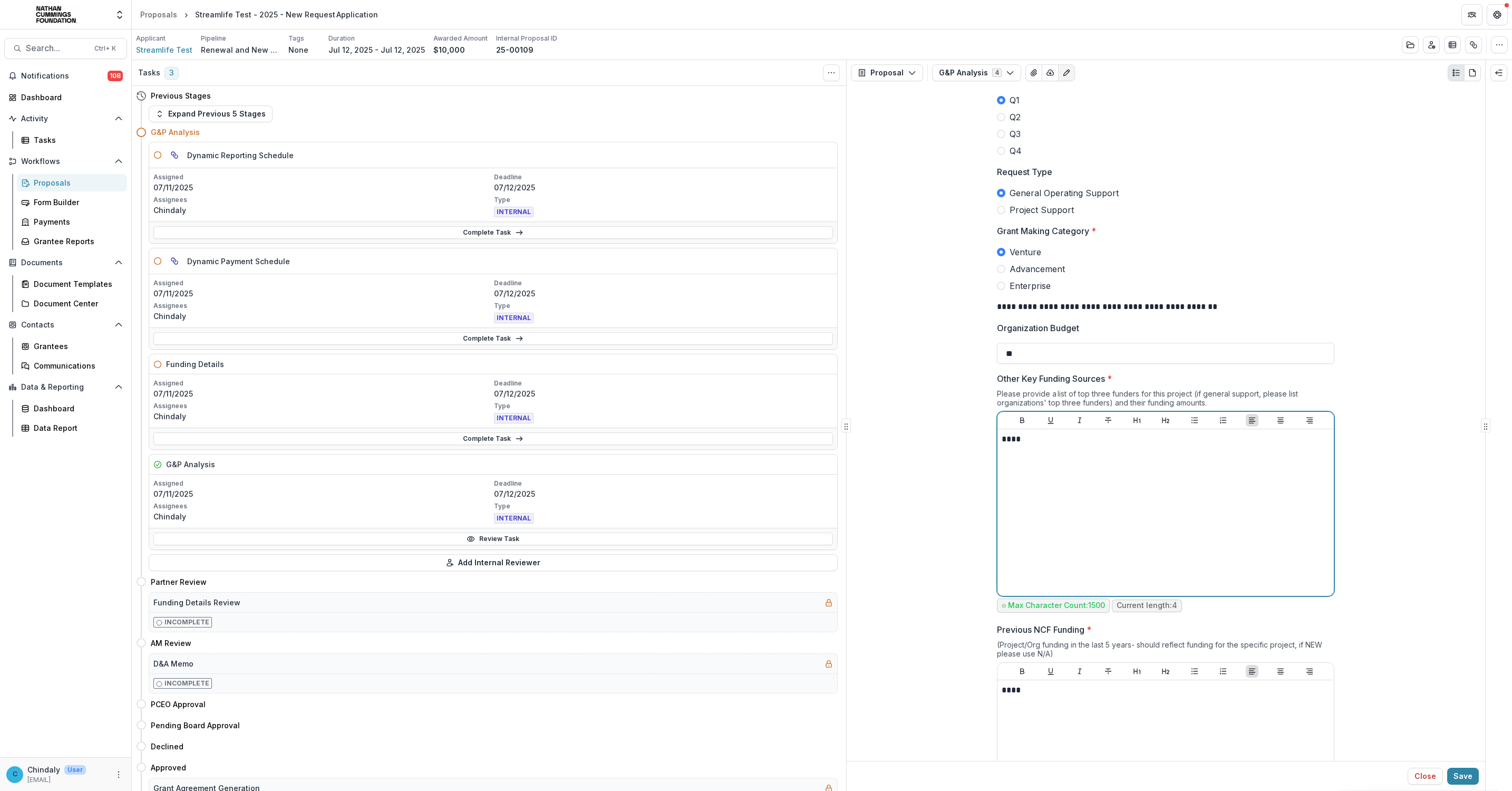 type 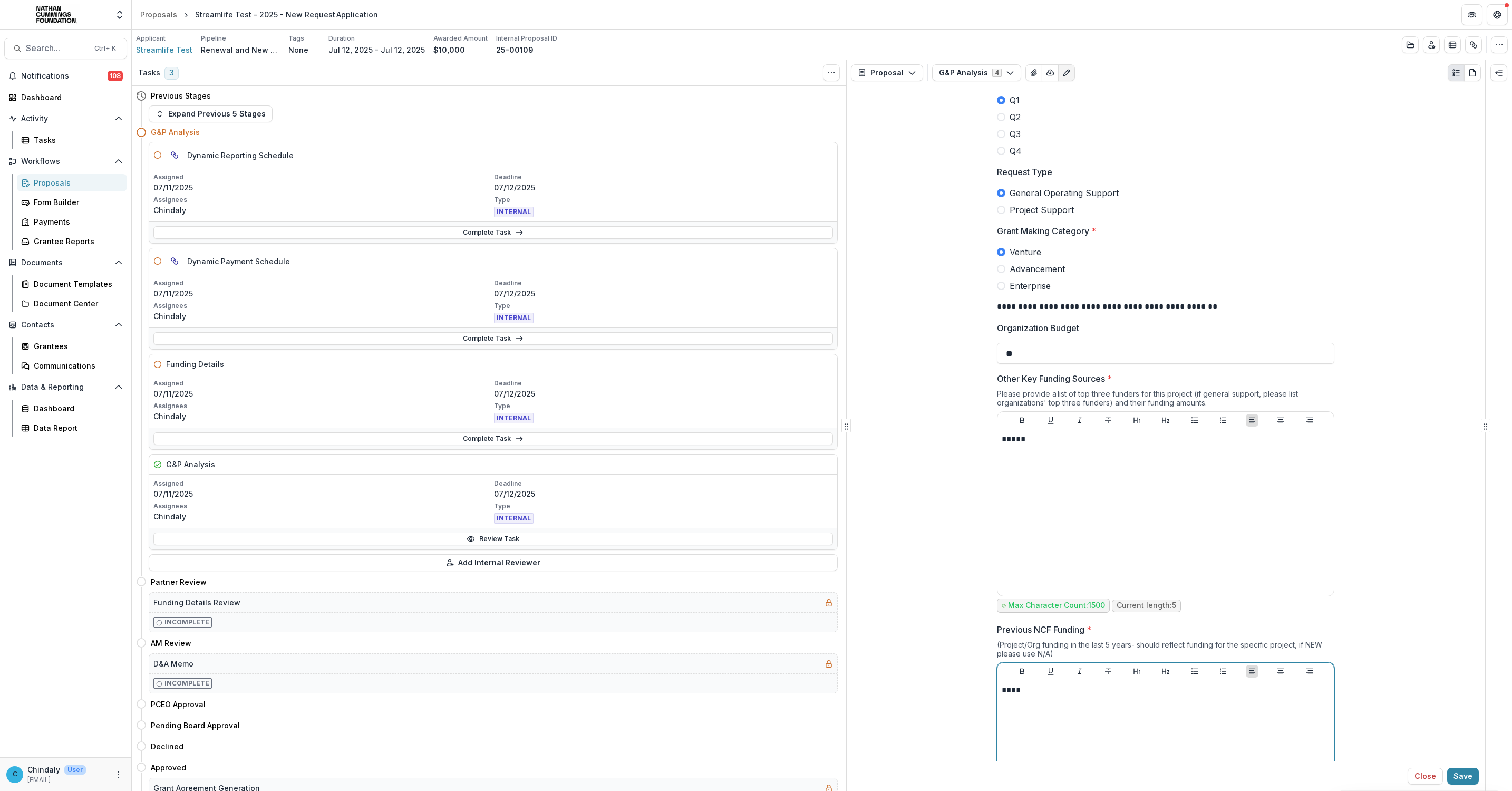 type 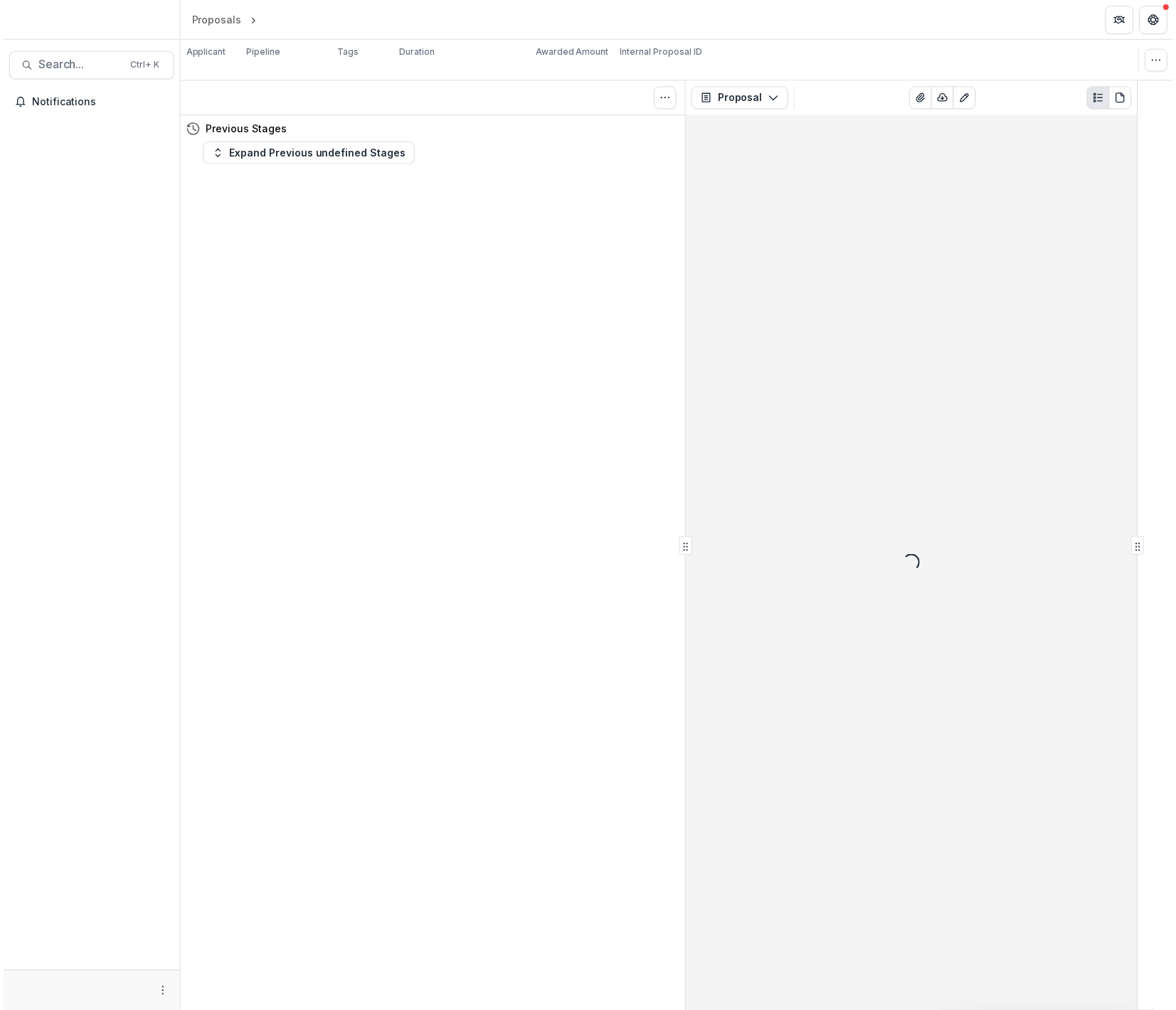 scroll, scrollTop: 0, scrollLeft: 0, axis: both 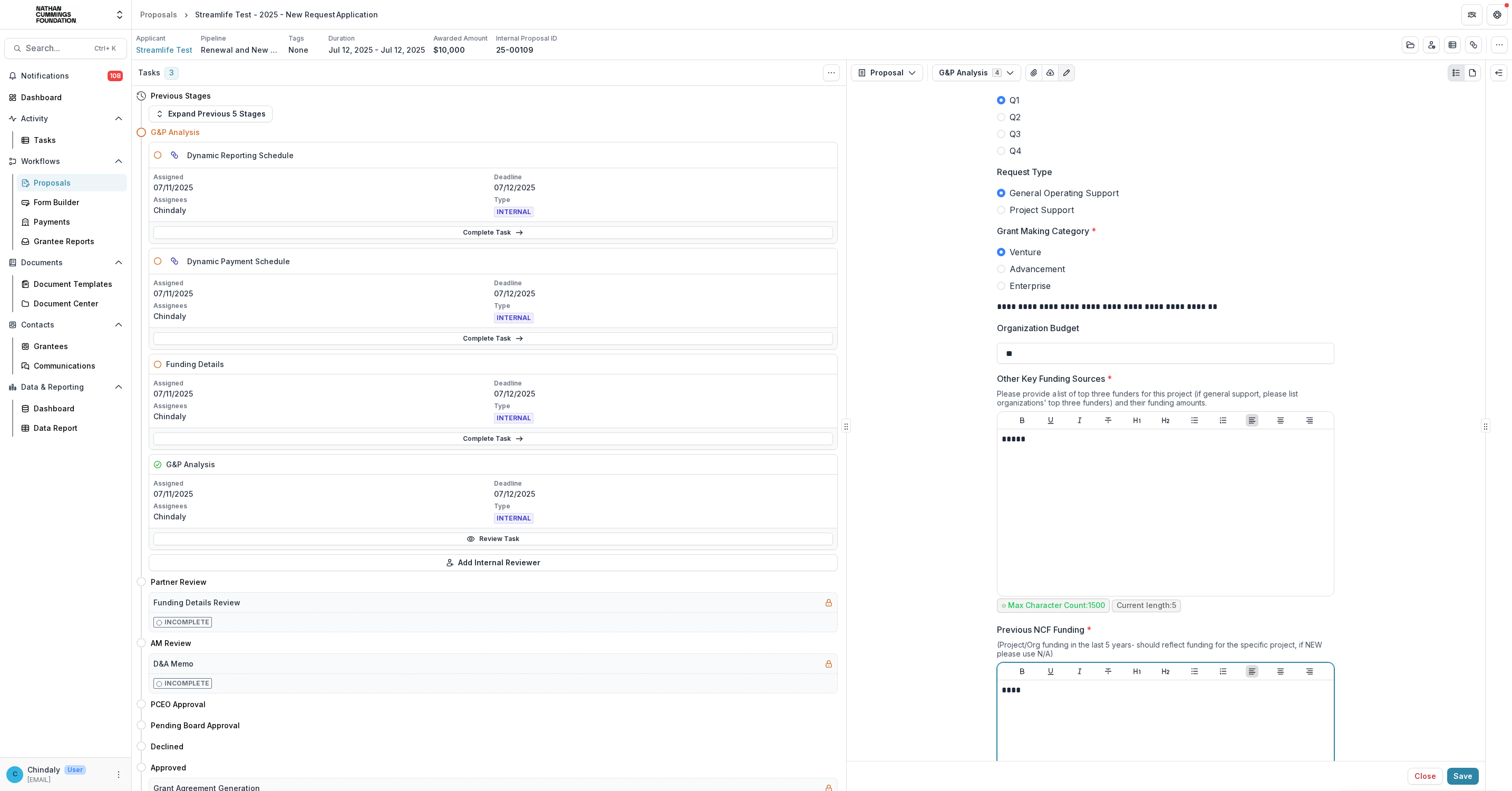 drag, startPoint x: 1155, startPoint y: 724, endPoint x: 1032, endPoint y: 706, distance: 124.3101 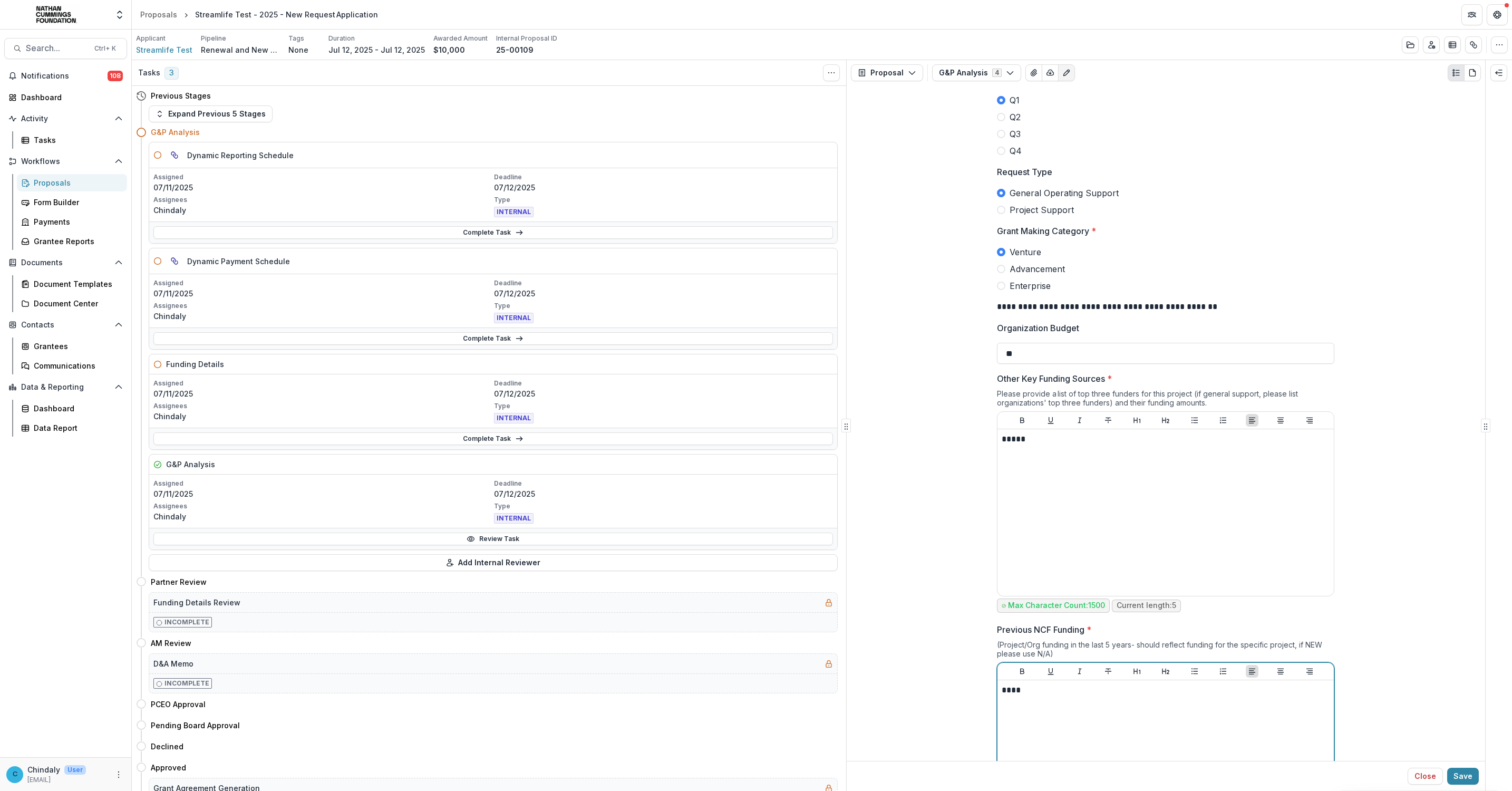 click on "****" at bounding box center (1165, 690) 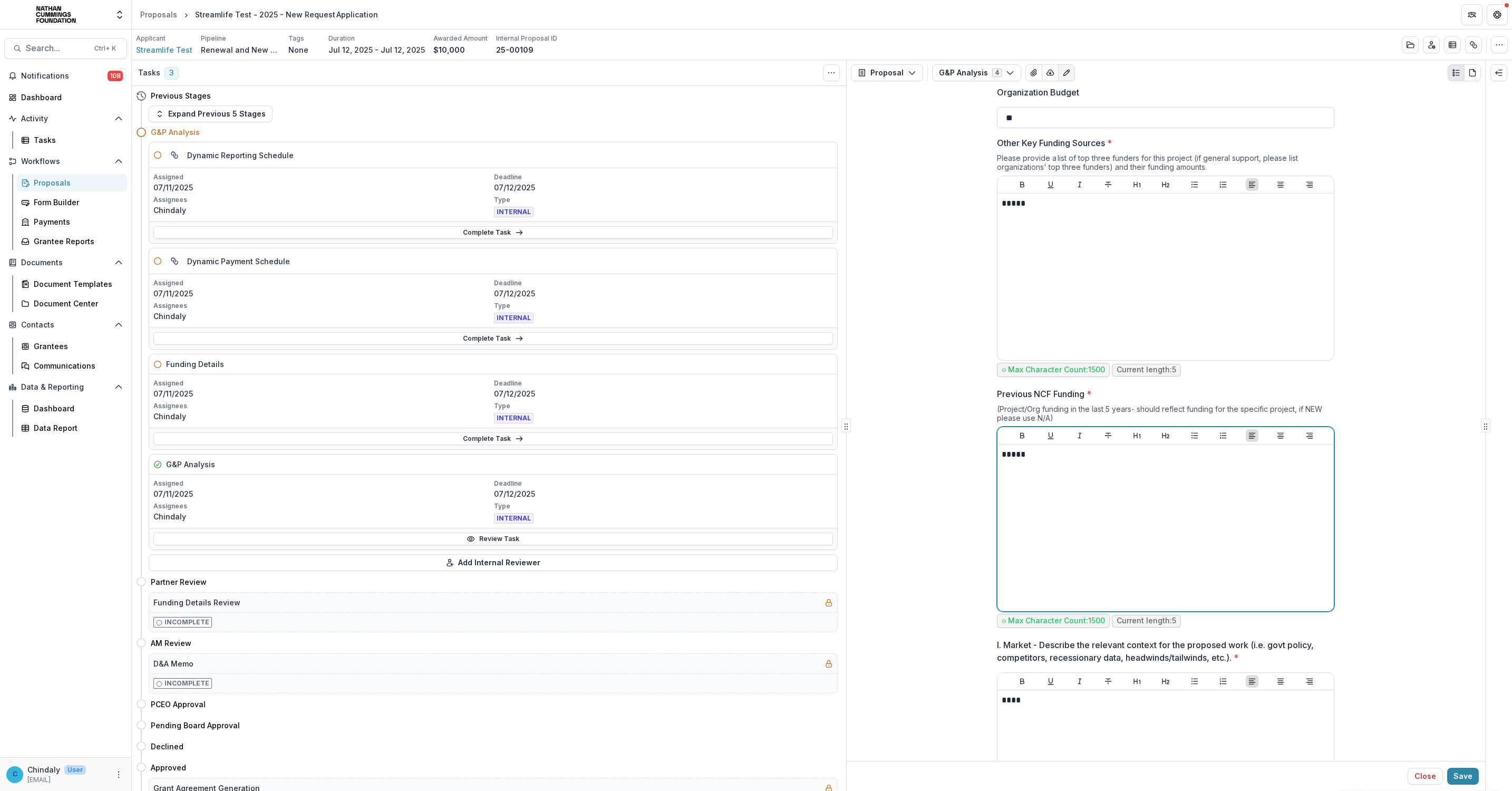 scroll, scrollTop: 553, scrollLeft: 0, axis: vertical 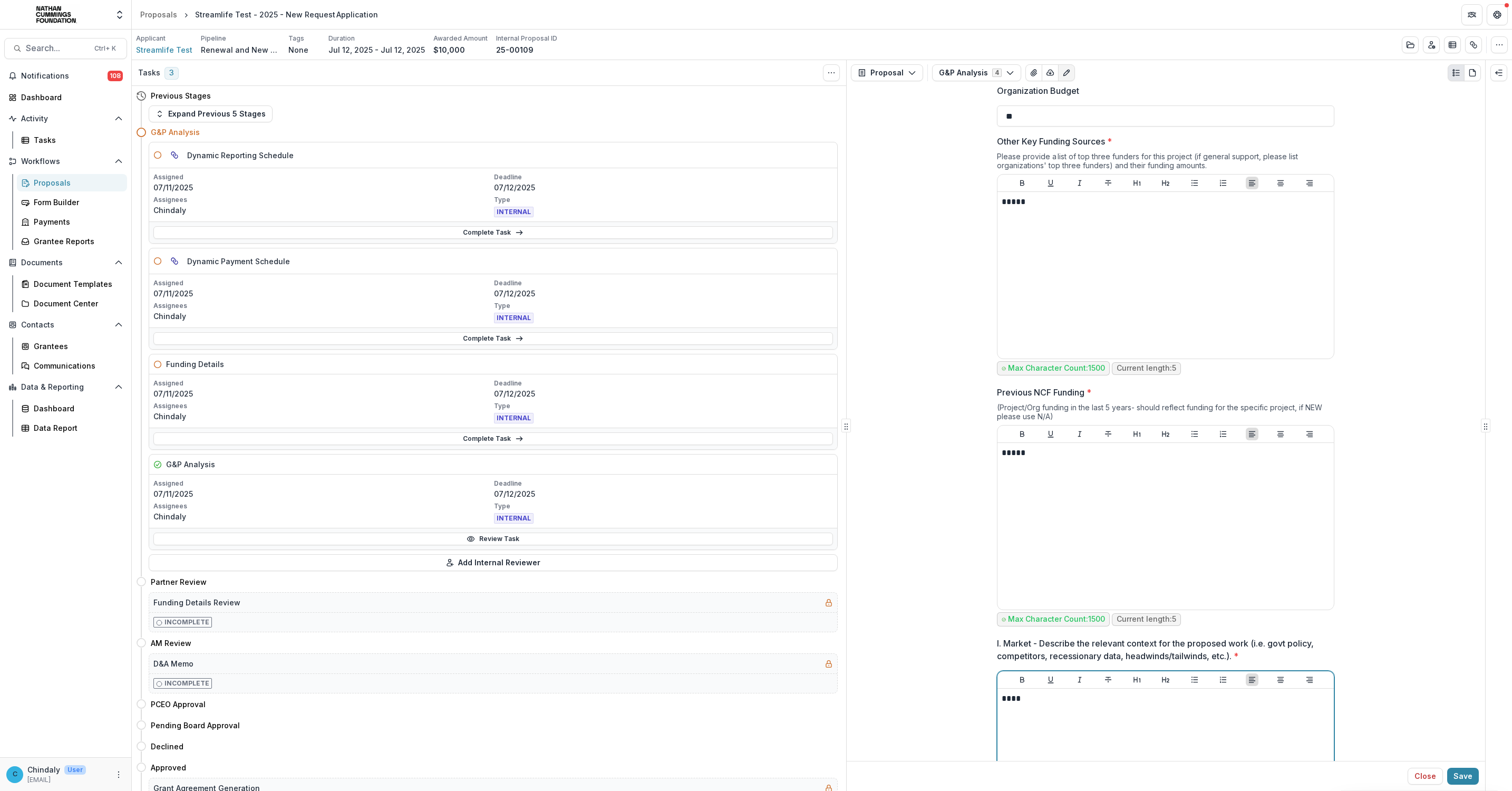 click on "****" at bounding box center [1166, 772] 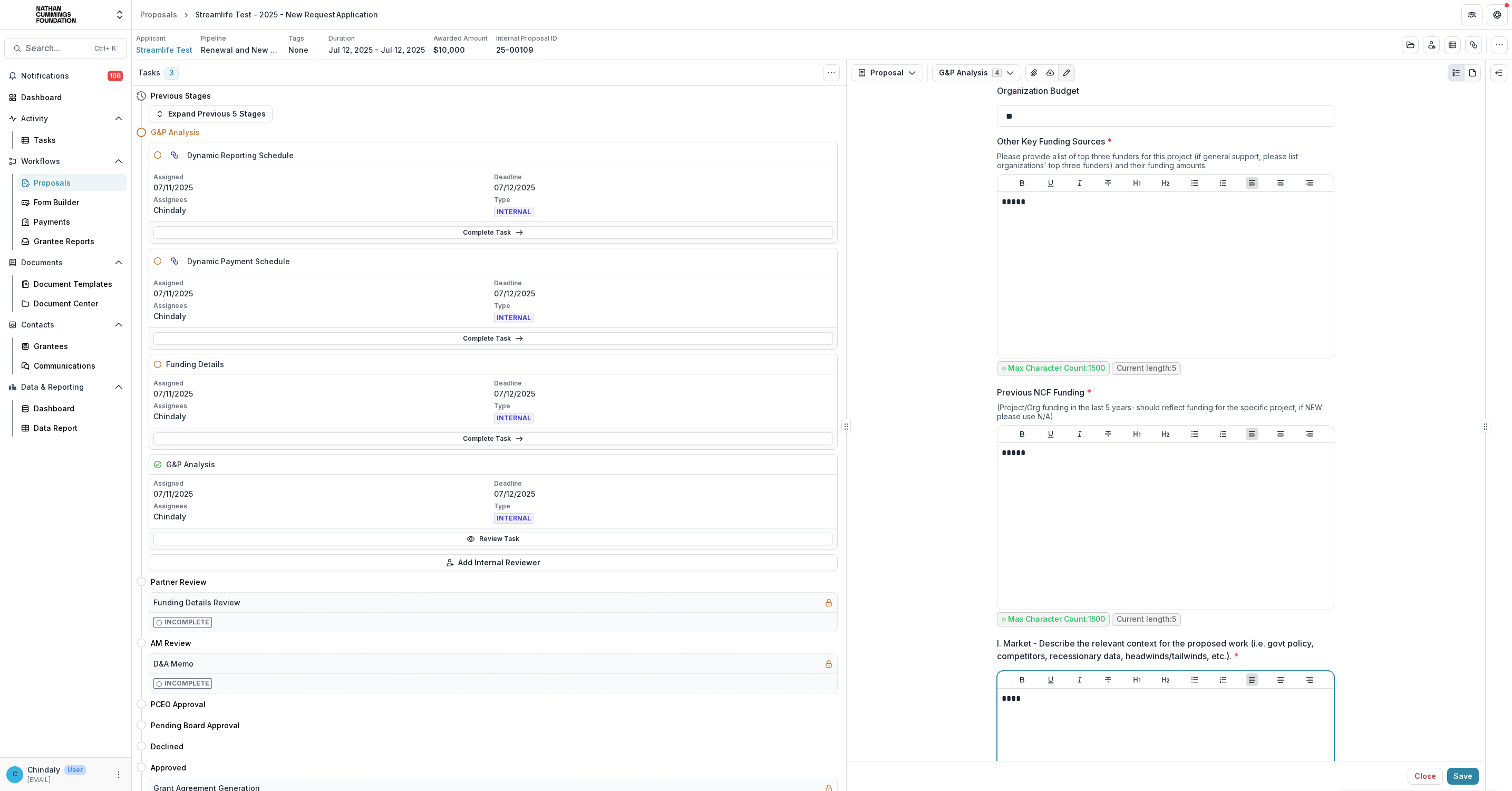 type 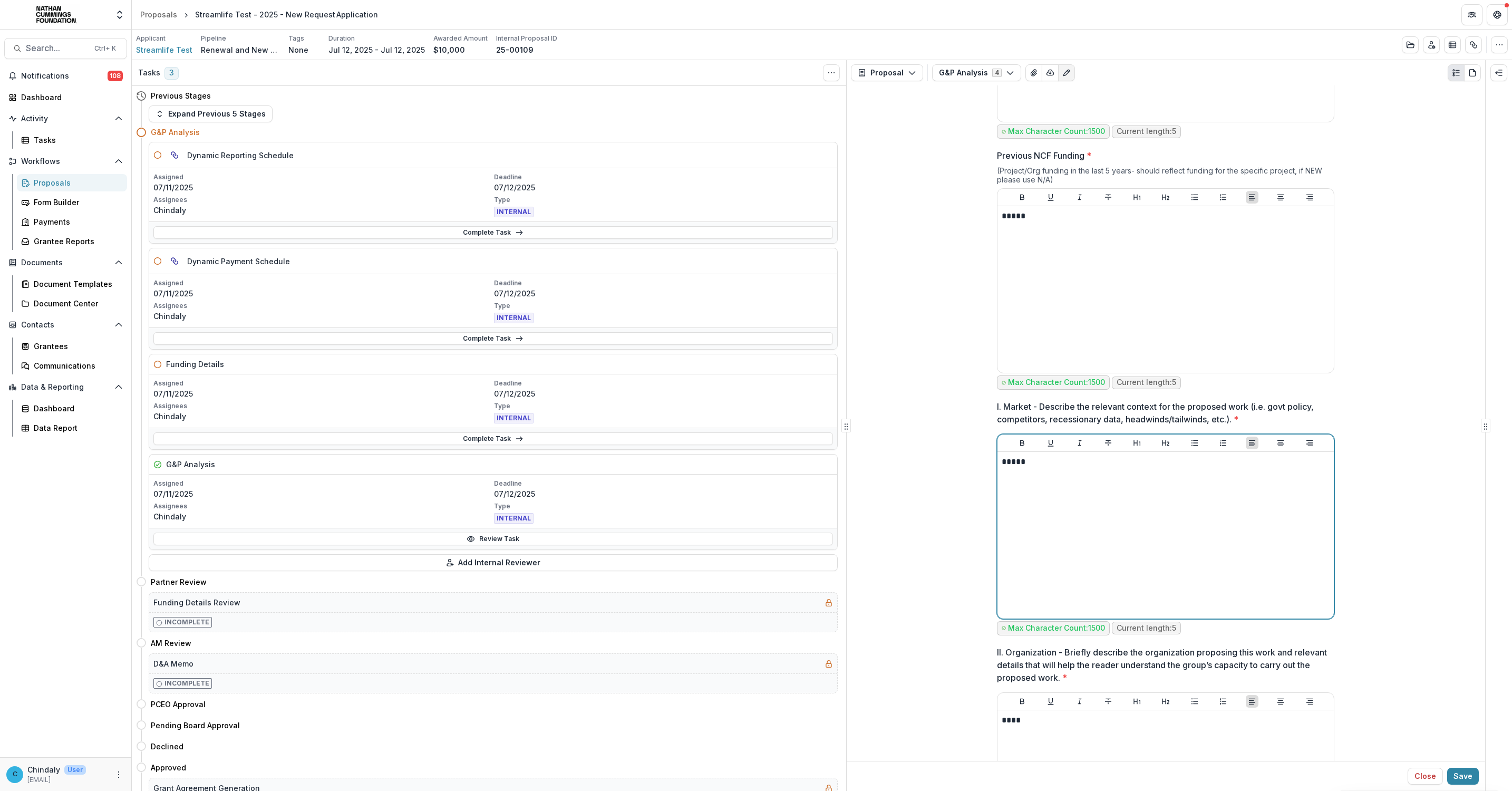 scroll, scrollTop: 790, scrollLeft: 0, axis: vertical 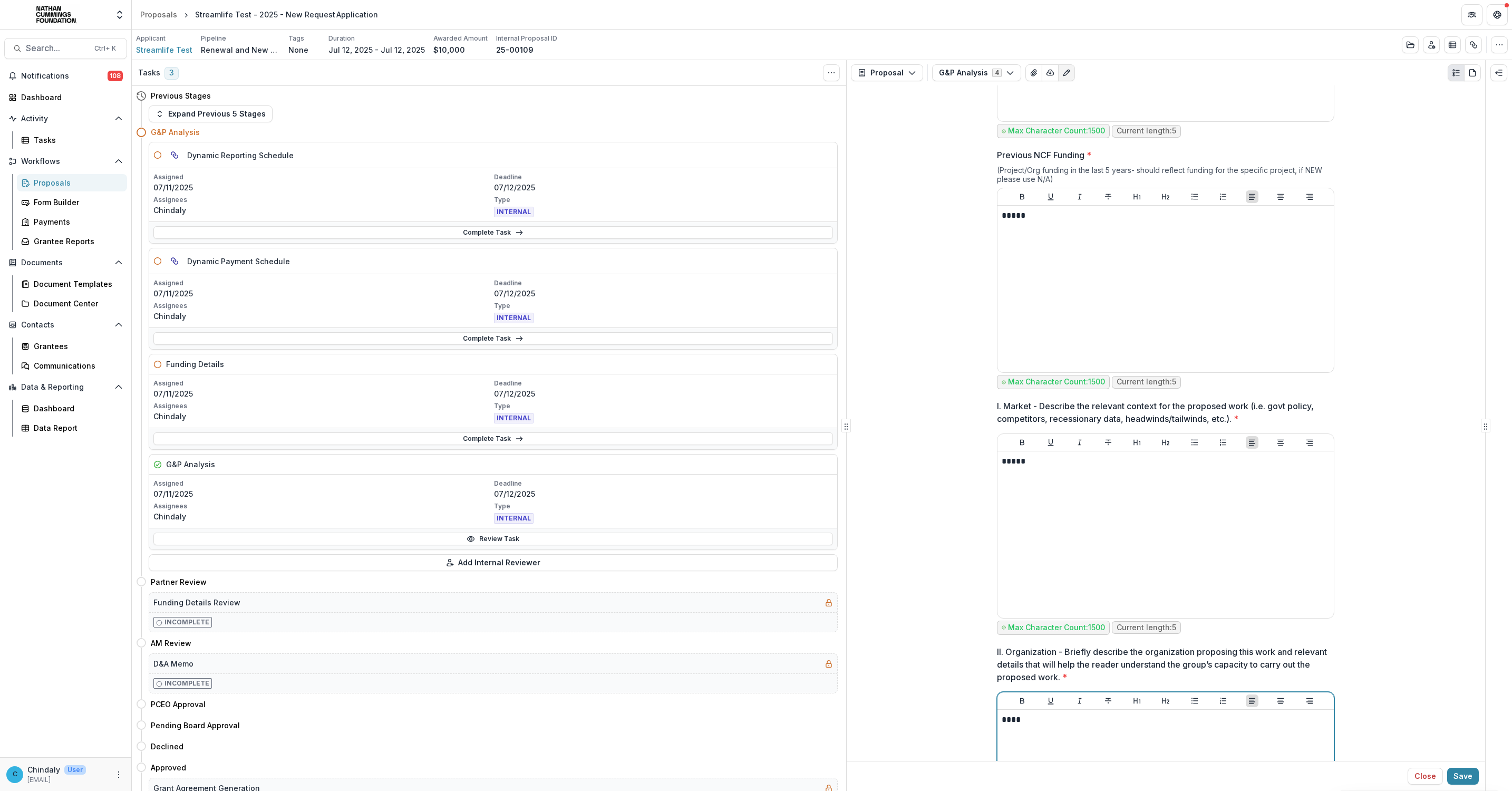 click on "****" at bounding box center (1166, 793) 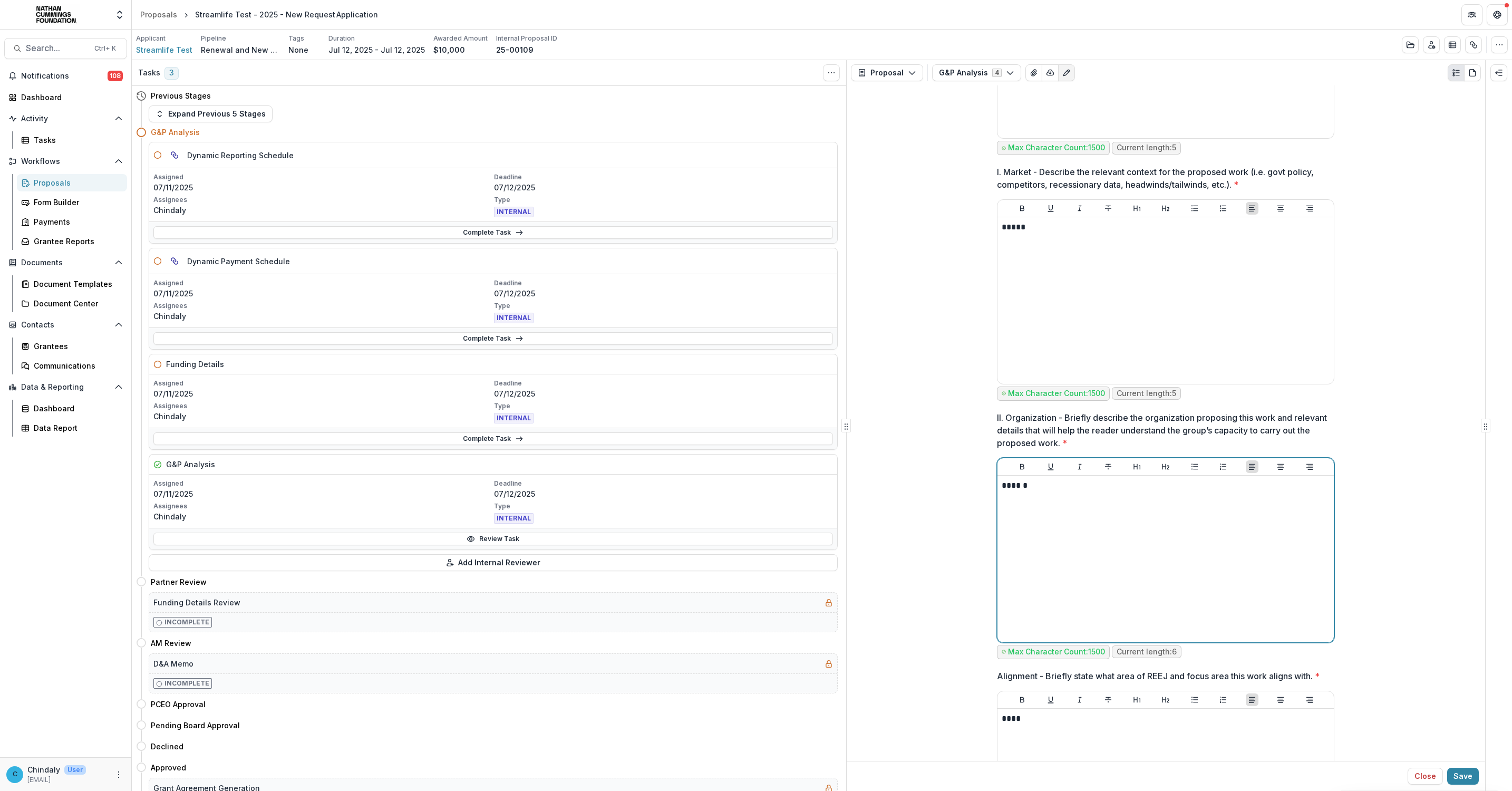 scroll, scrollTop: 1027, scrollLeft: 0, axis: vertical 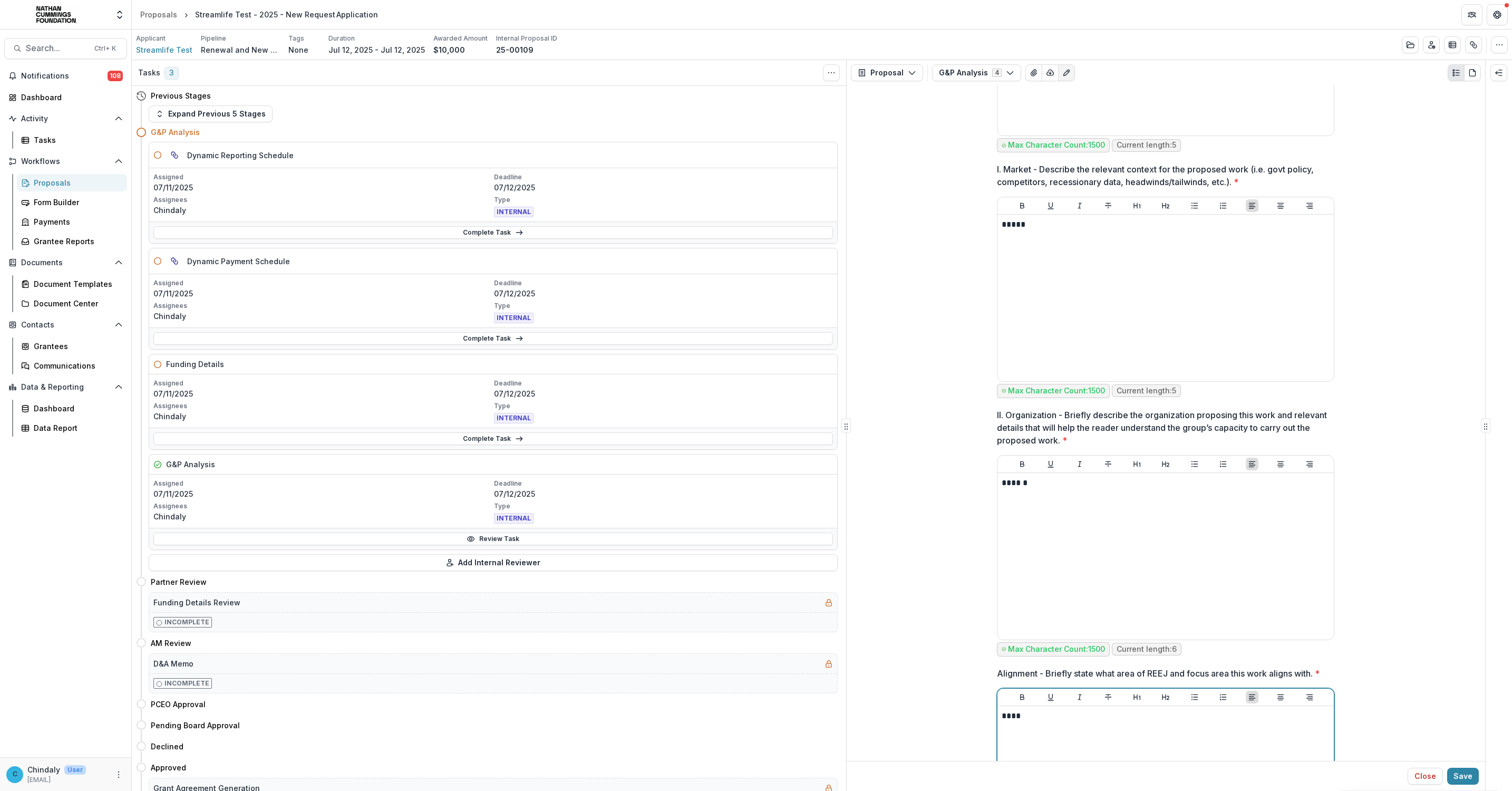 click on "****" at bounding box center [1165, 716] 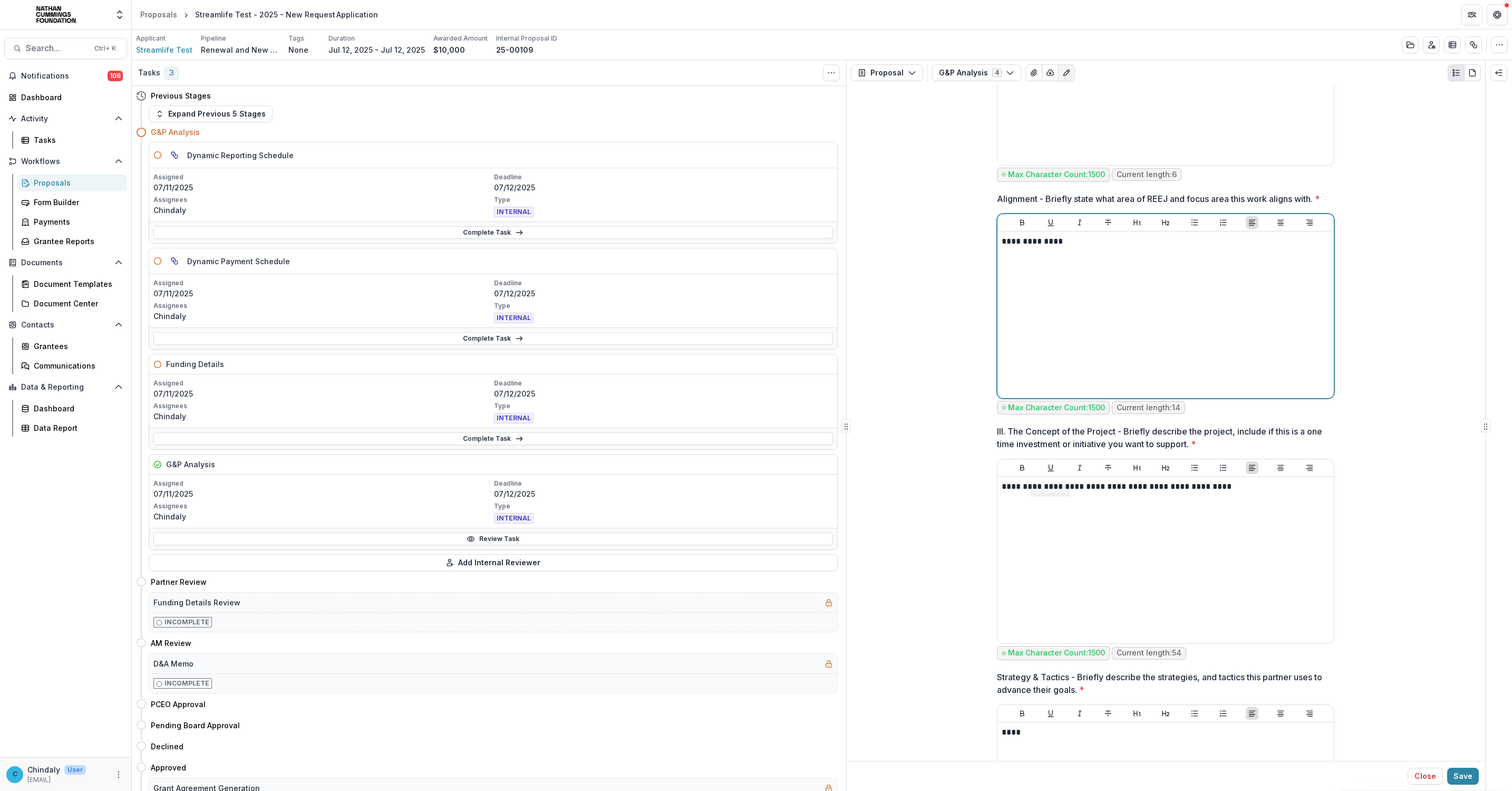 scroll, scrollTop: 1502, scrollLeft: 0, axis: vertical 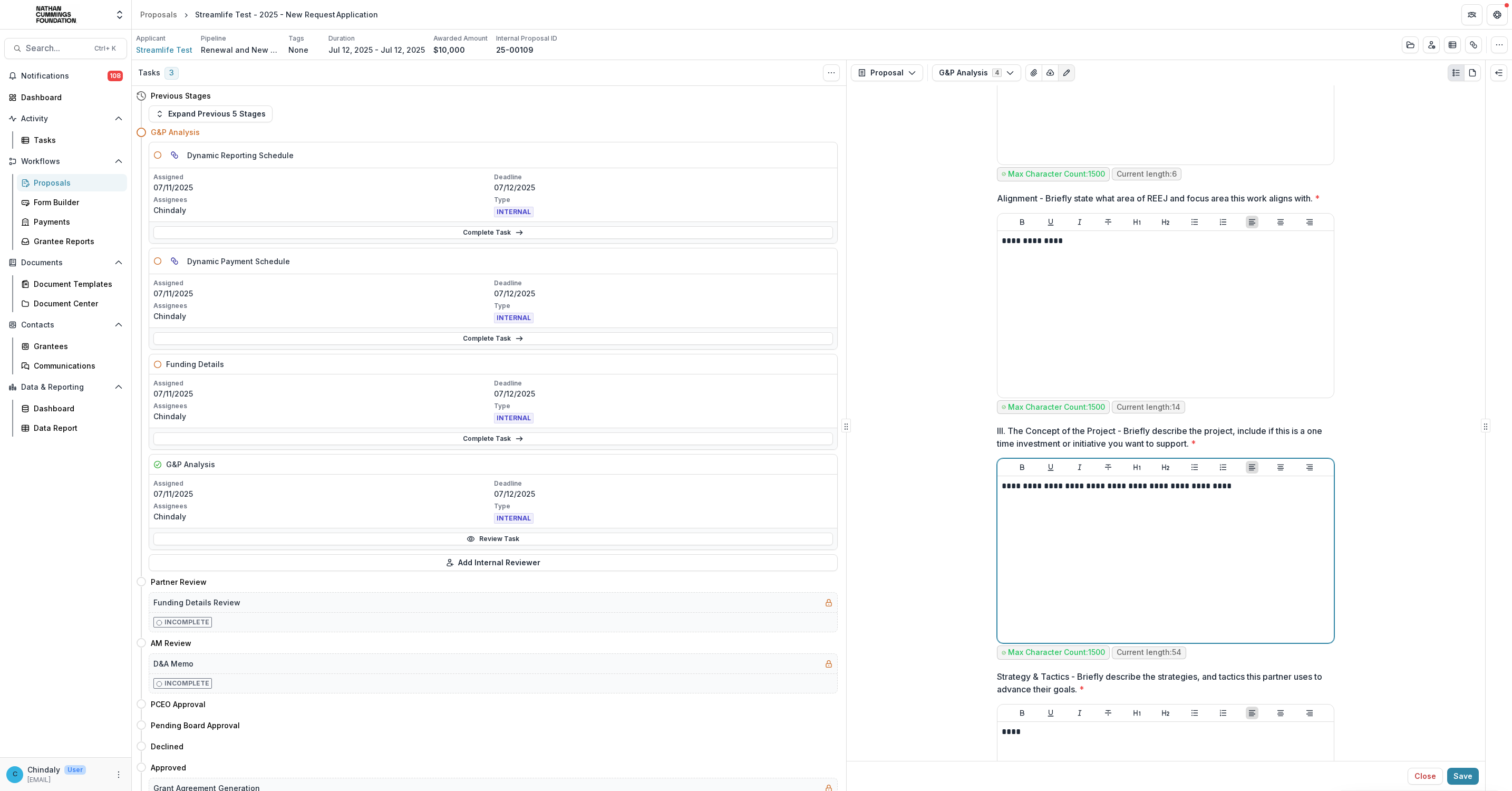 click on "**********" at bounding box center [1165, 486] 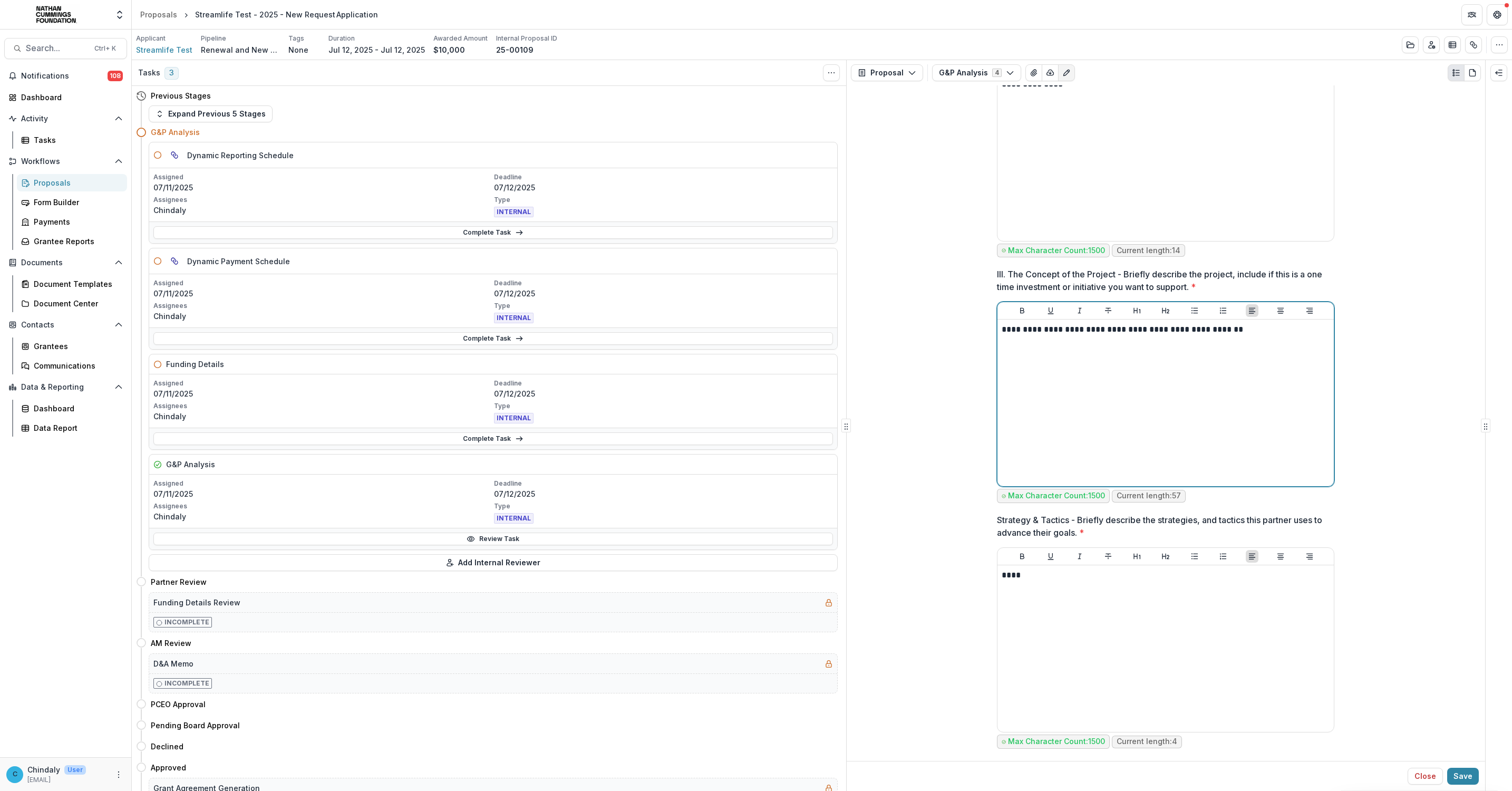 scroll, scrollTop: 1660, scrollLeft: 0, axis: vertical 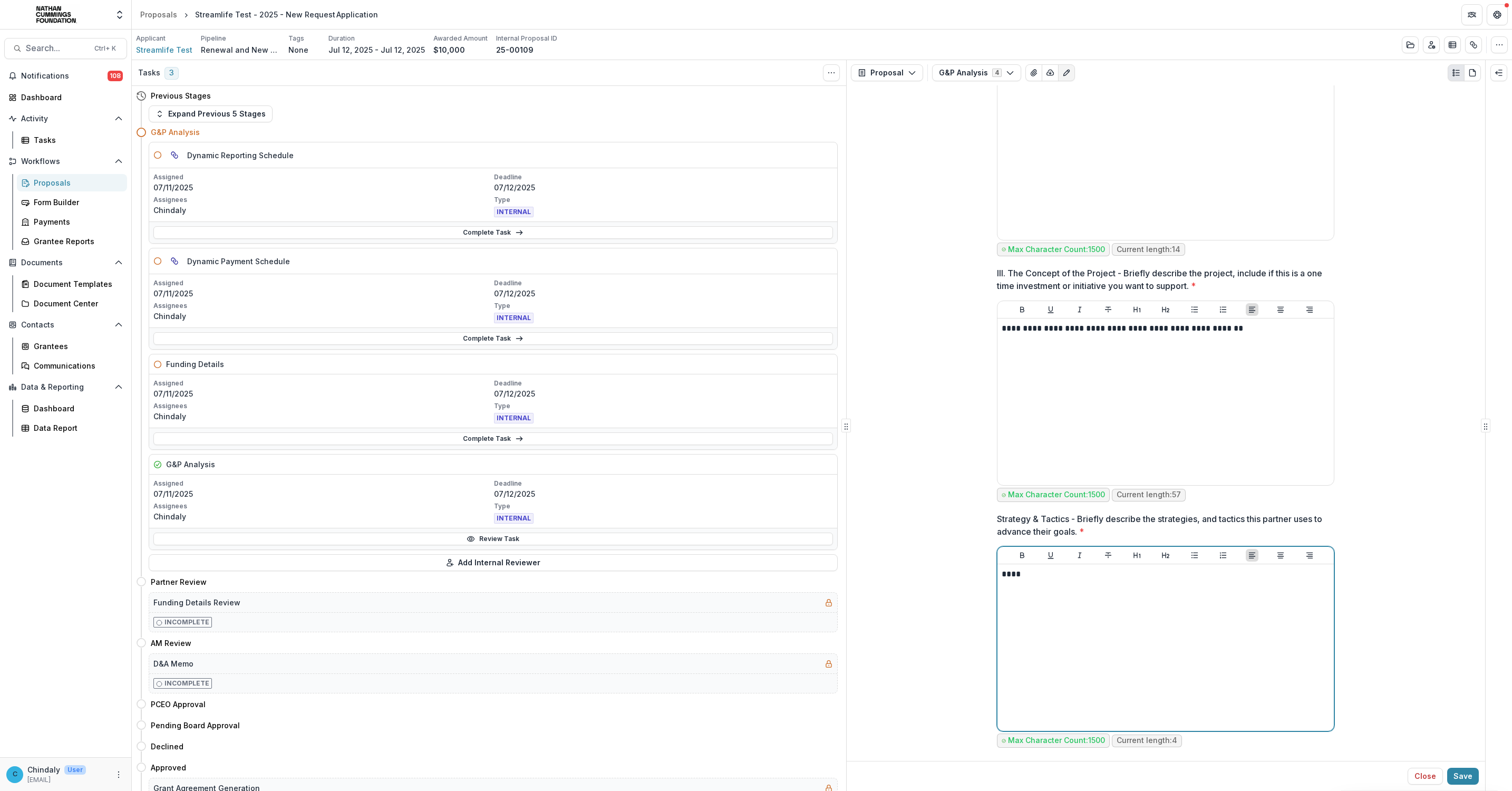 click on "****" at bounding box center [1165, 574] 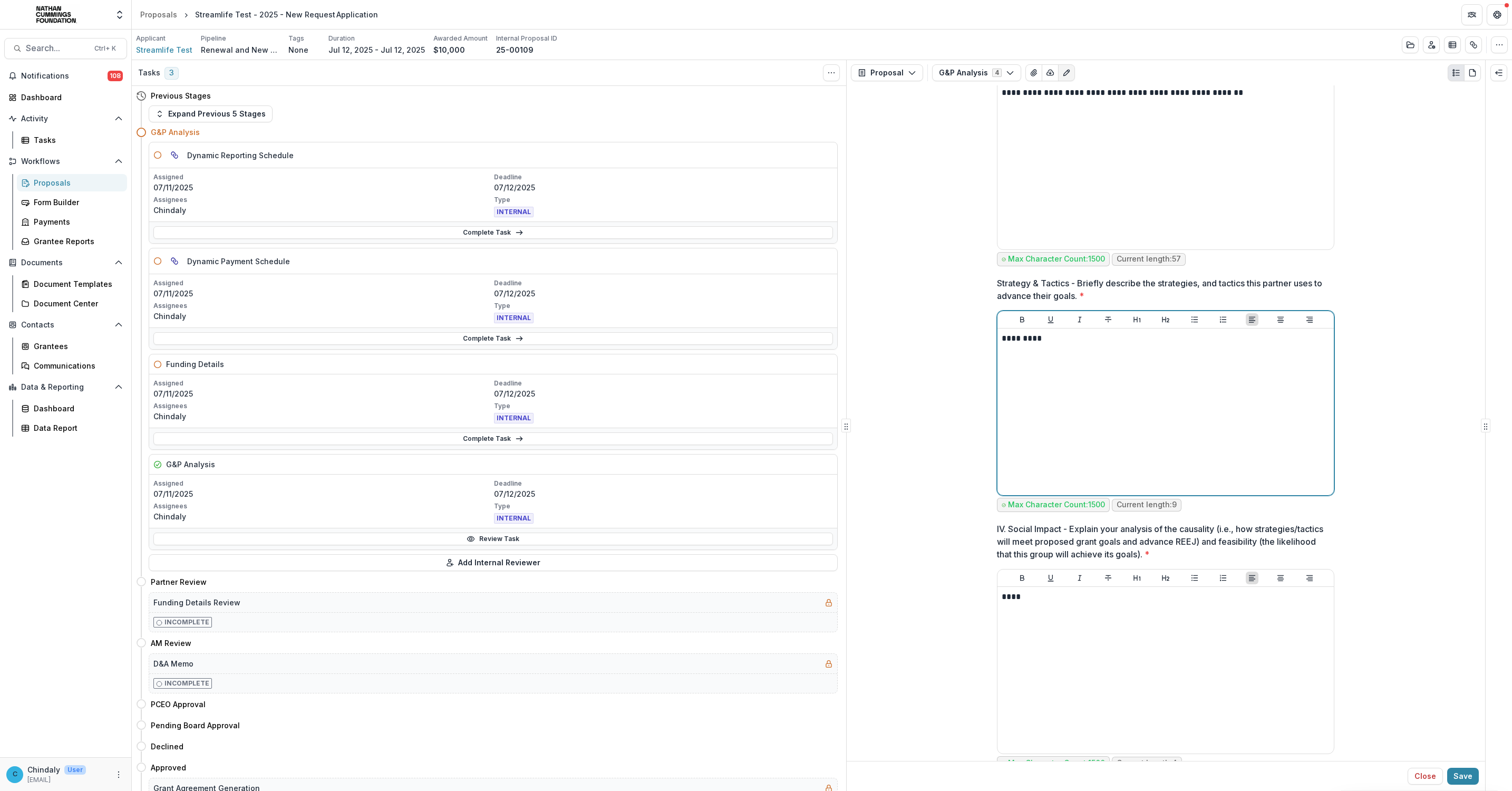 scroll, scrollTop: 1897, scrollLeft: 0, axis: vertical 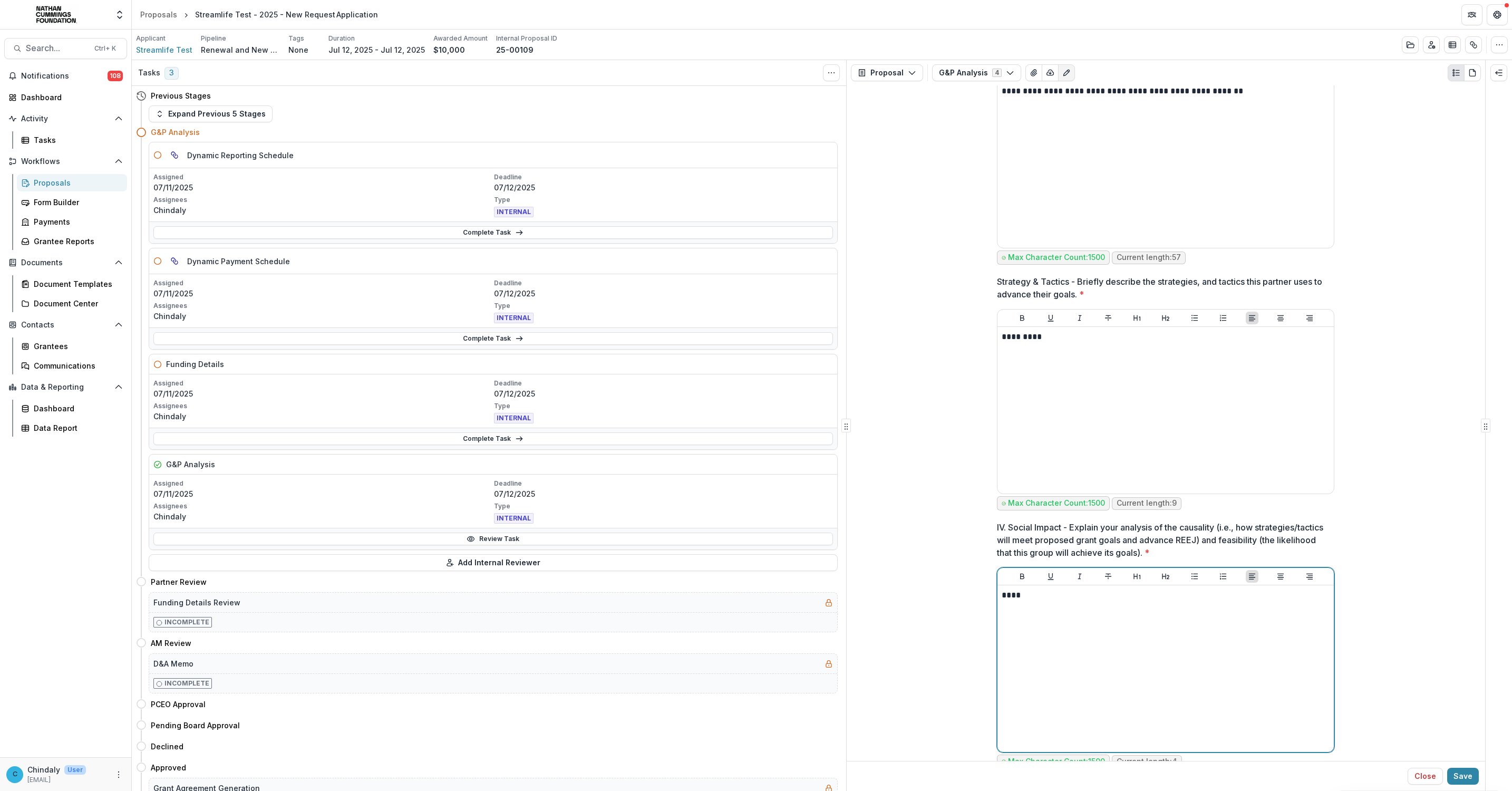 click on "****" at bounding box center (1165, 595) 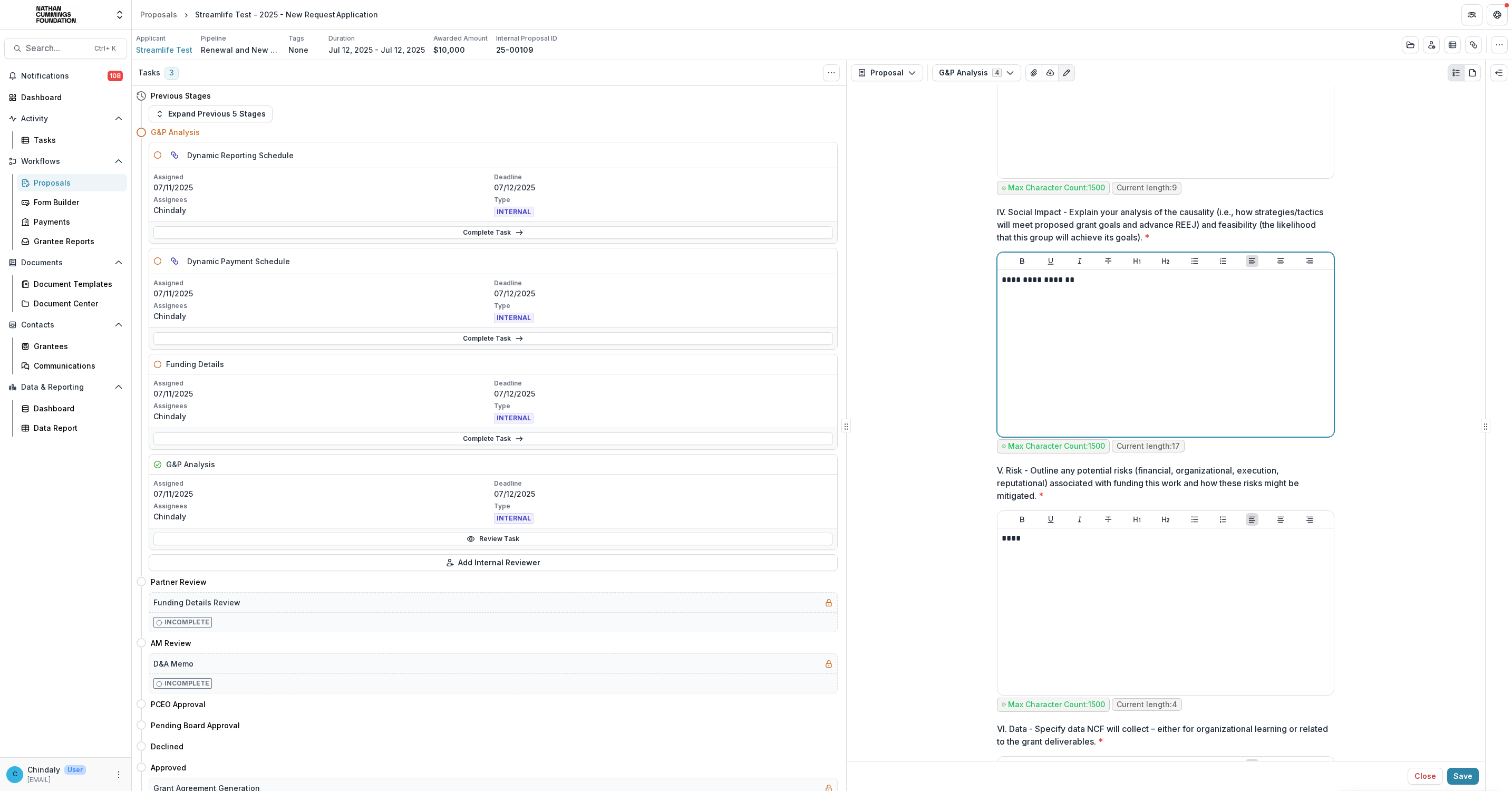 scroll, scrollTop: 2213, scrollLeft: 0, axis: vertical 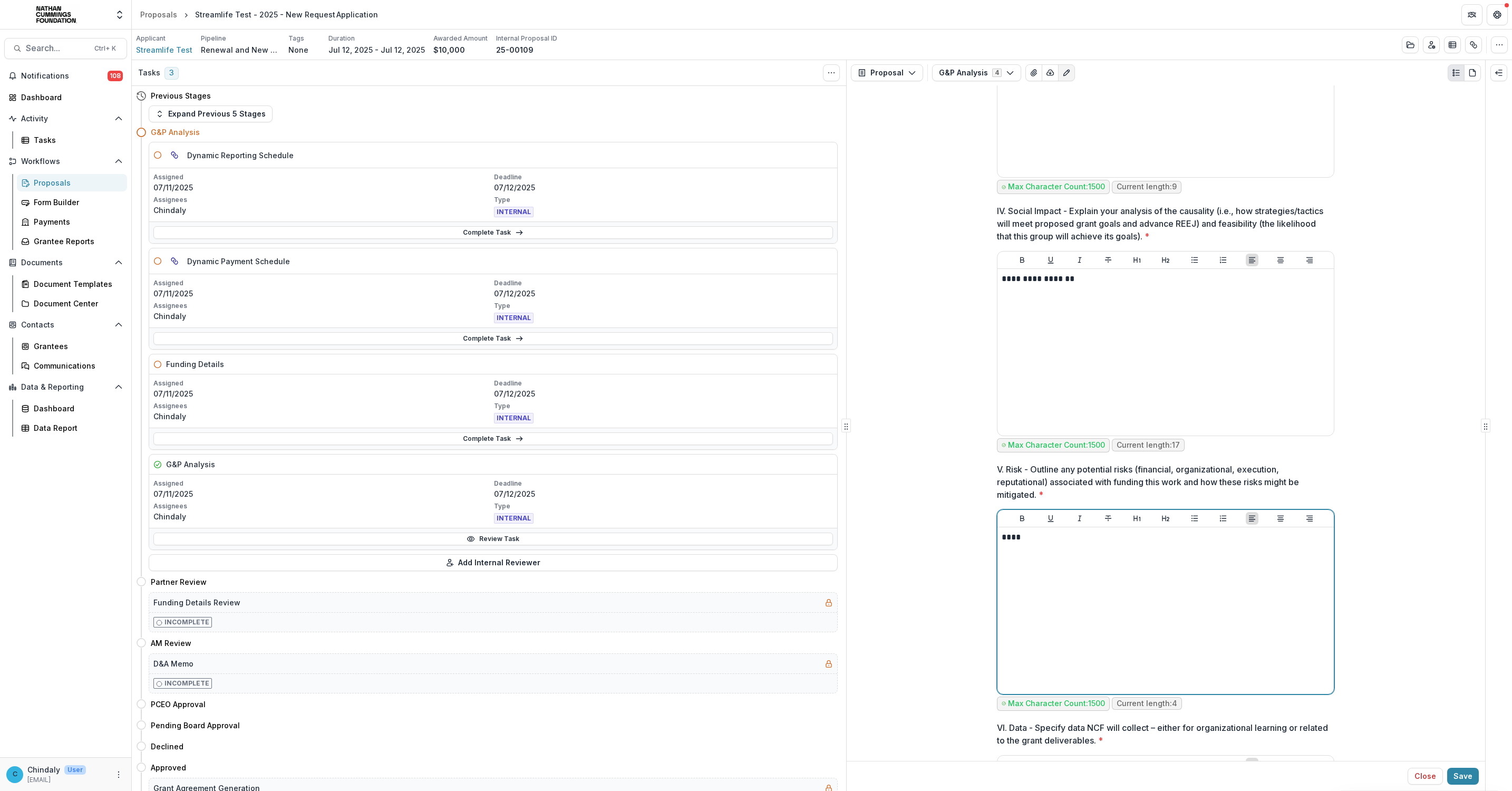 click on "****" at bounding box center [1165, 537] 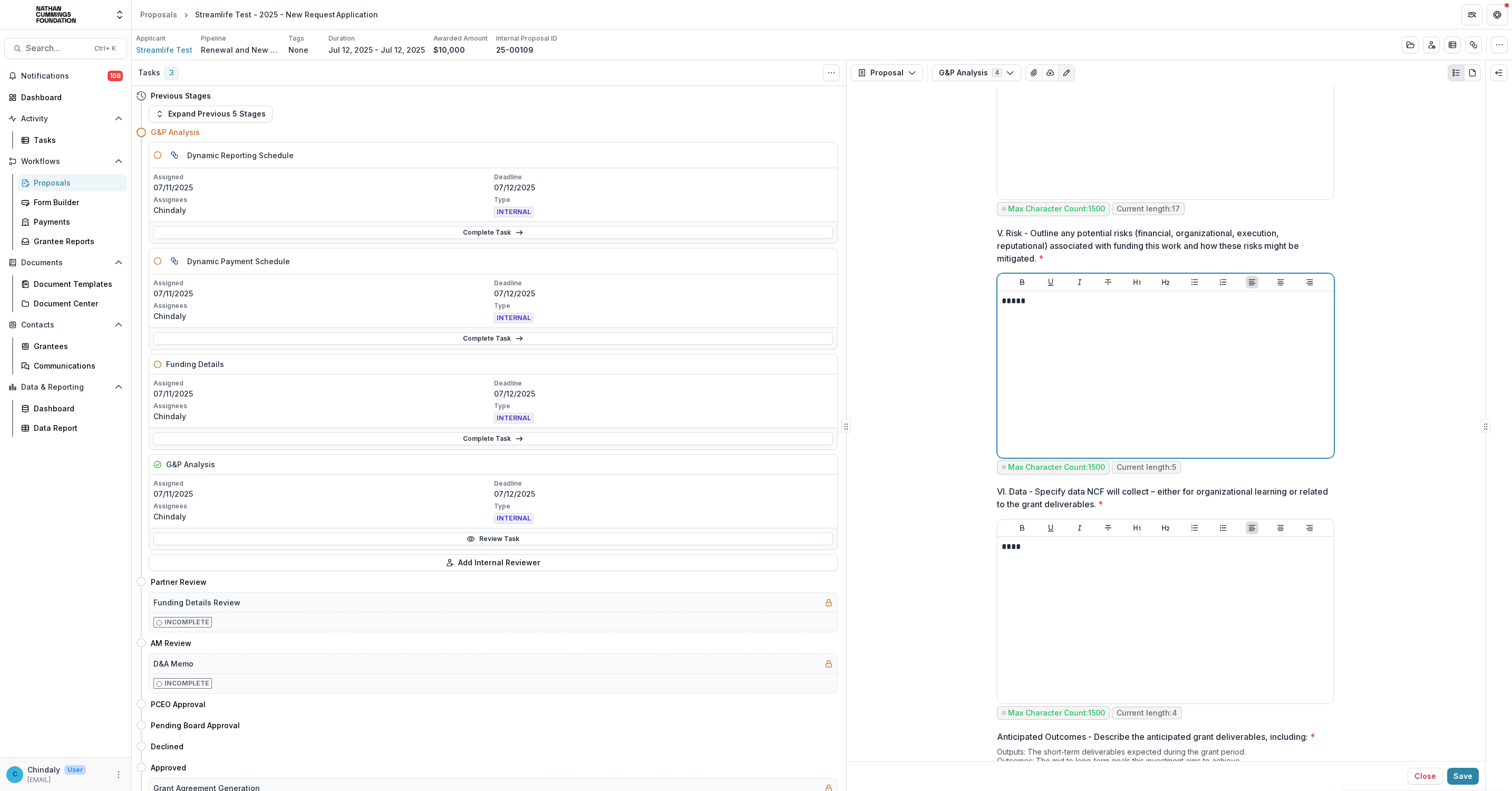 scroll, scrollTop: 2451, scrollLeft: 0, axis: vertical 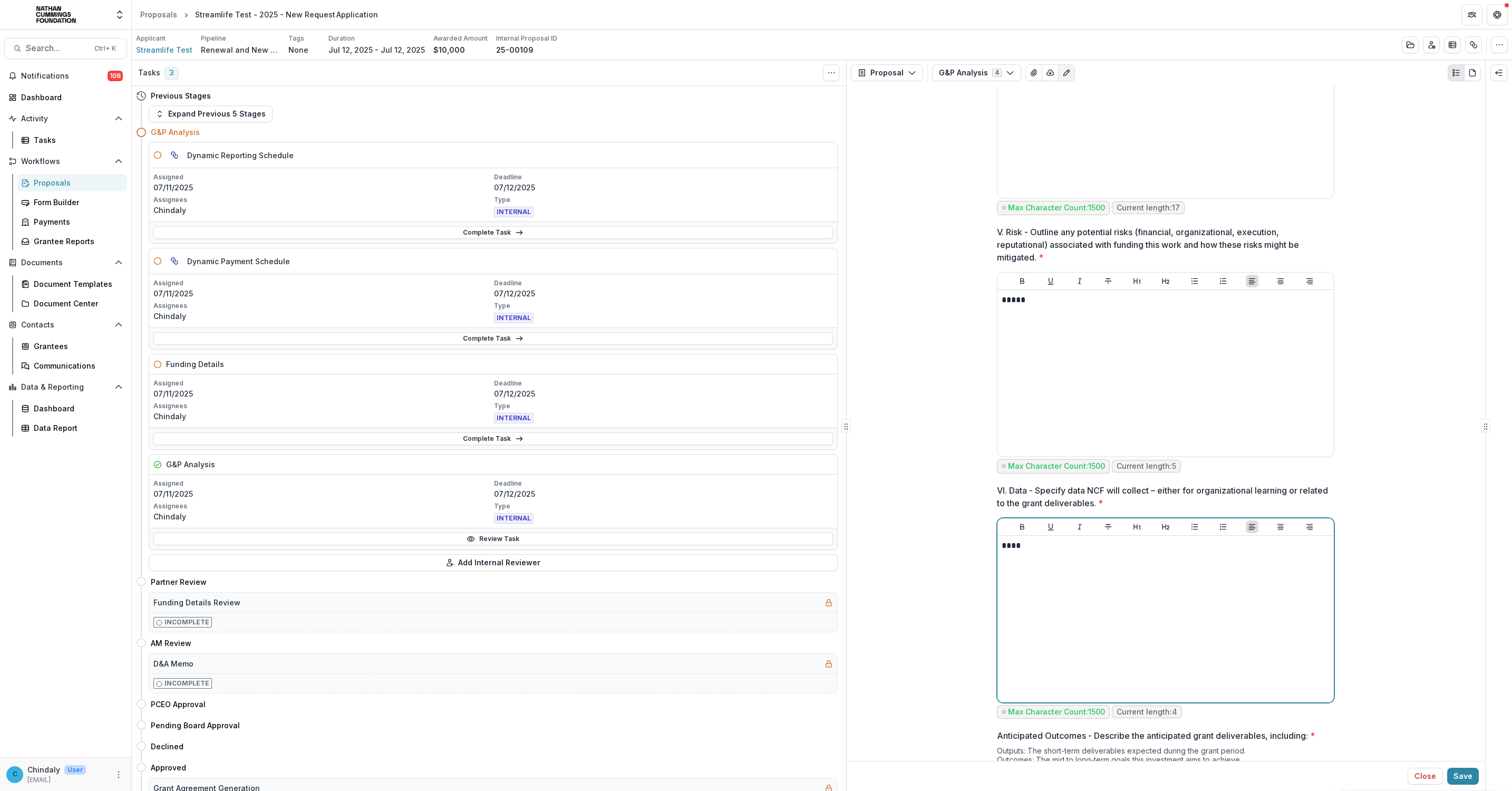 click on "****" at bounding box center [1166, 619] 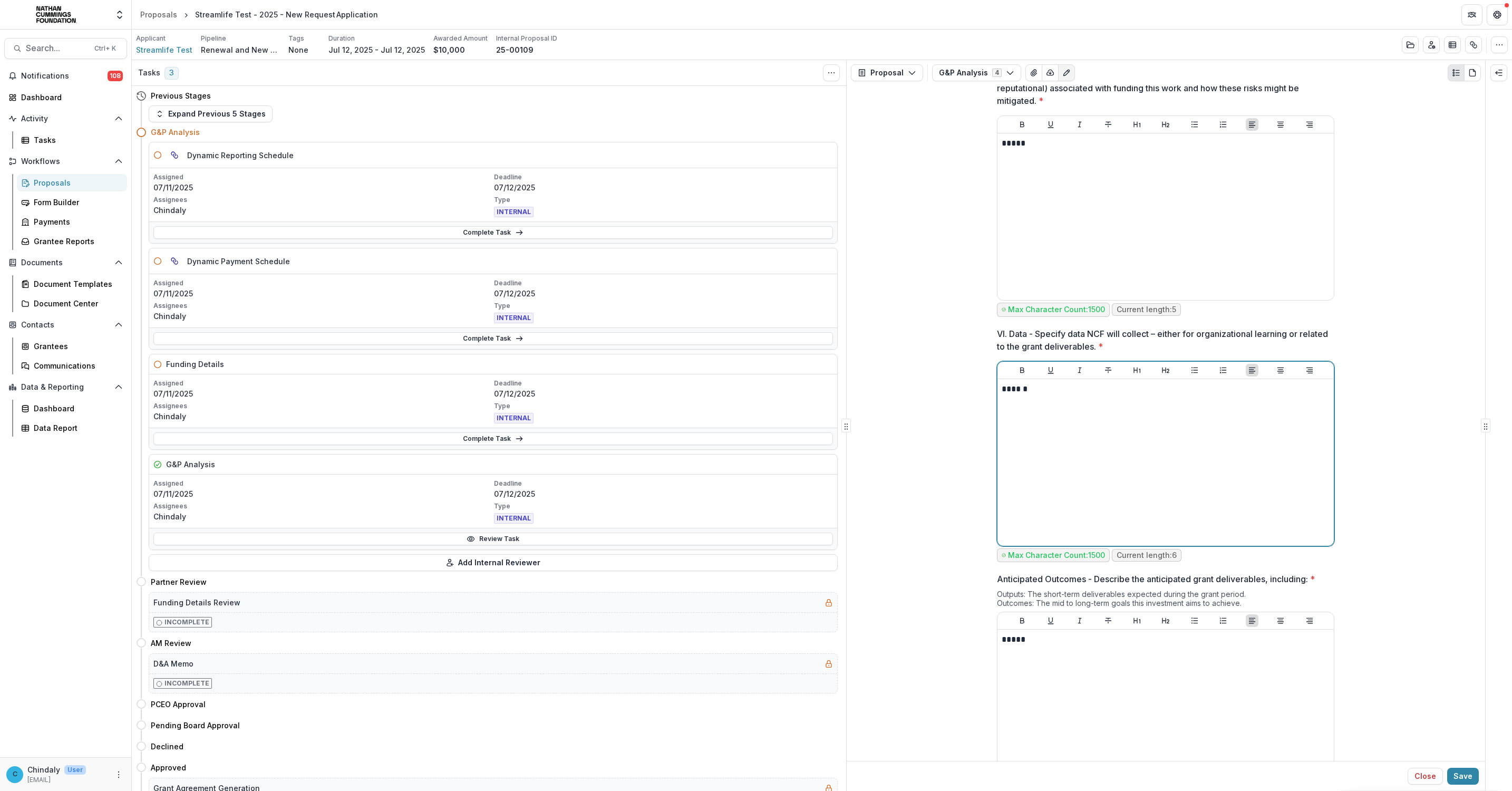 scroll, scrollTop: 2608, scrollLeft: 0, axis: vertical 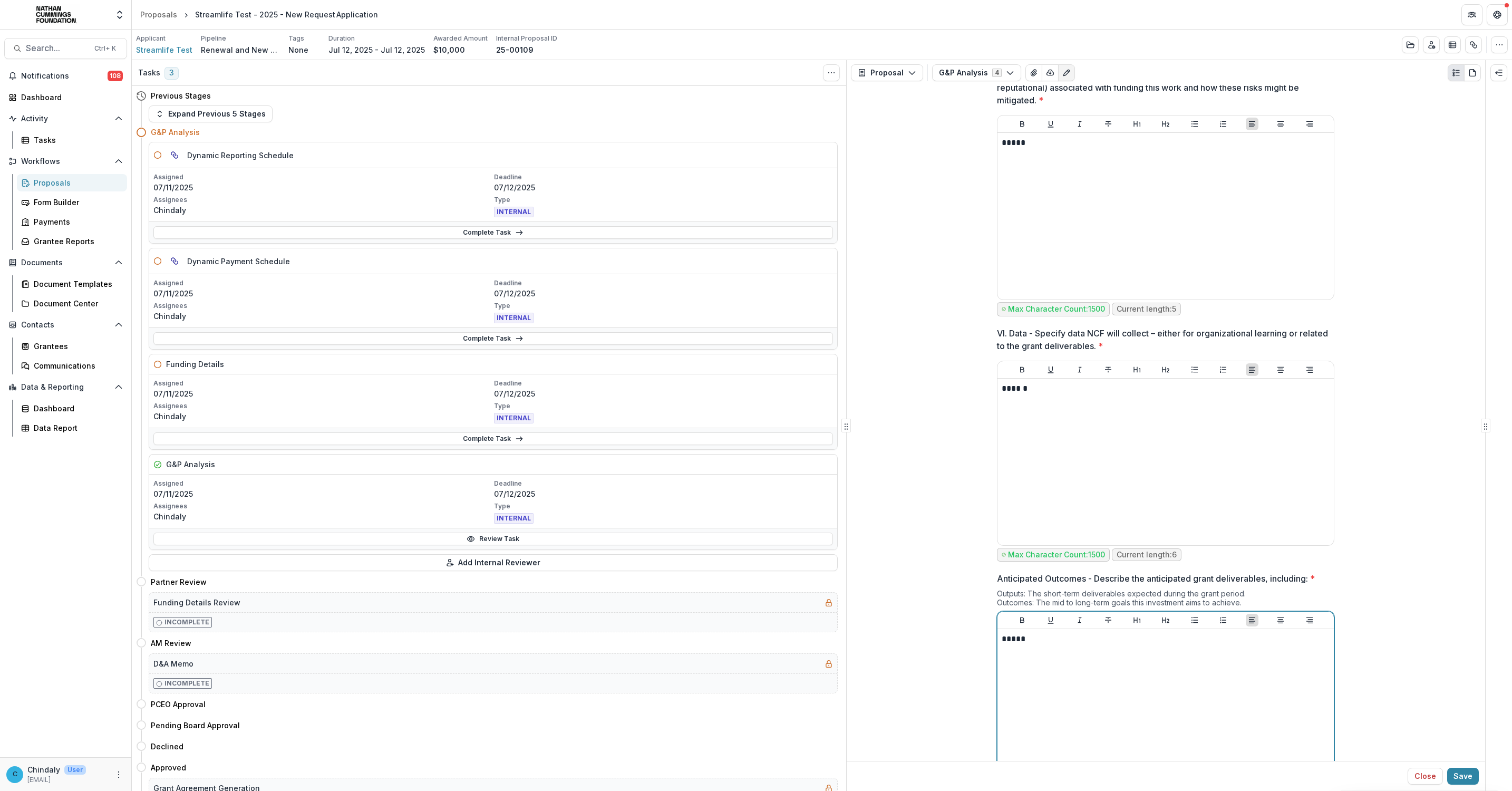 click on "*****" at bounding box center (1165, 639) 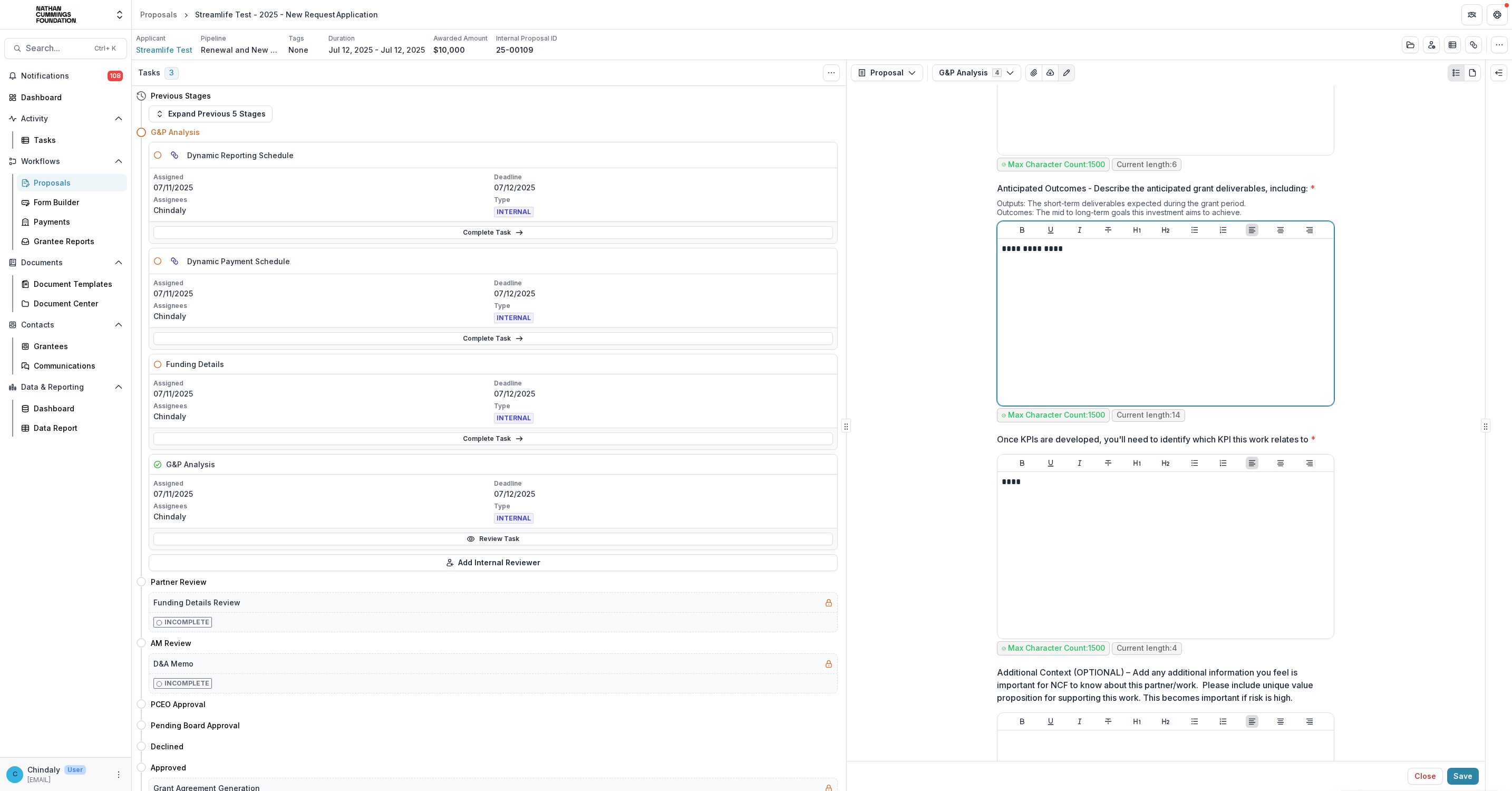 scroll, scrollTop: 3003, scrollLeft: 0, axis: vertical 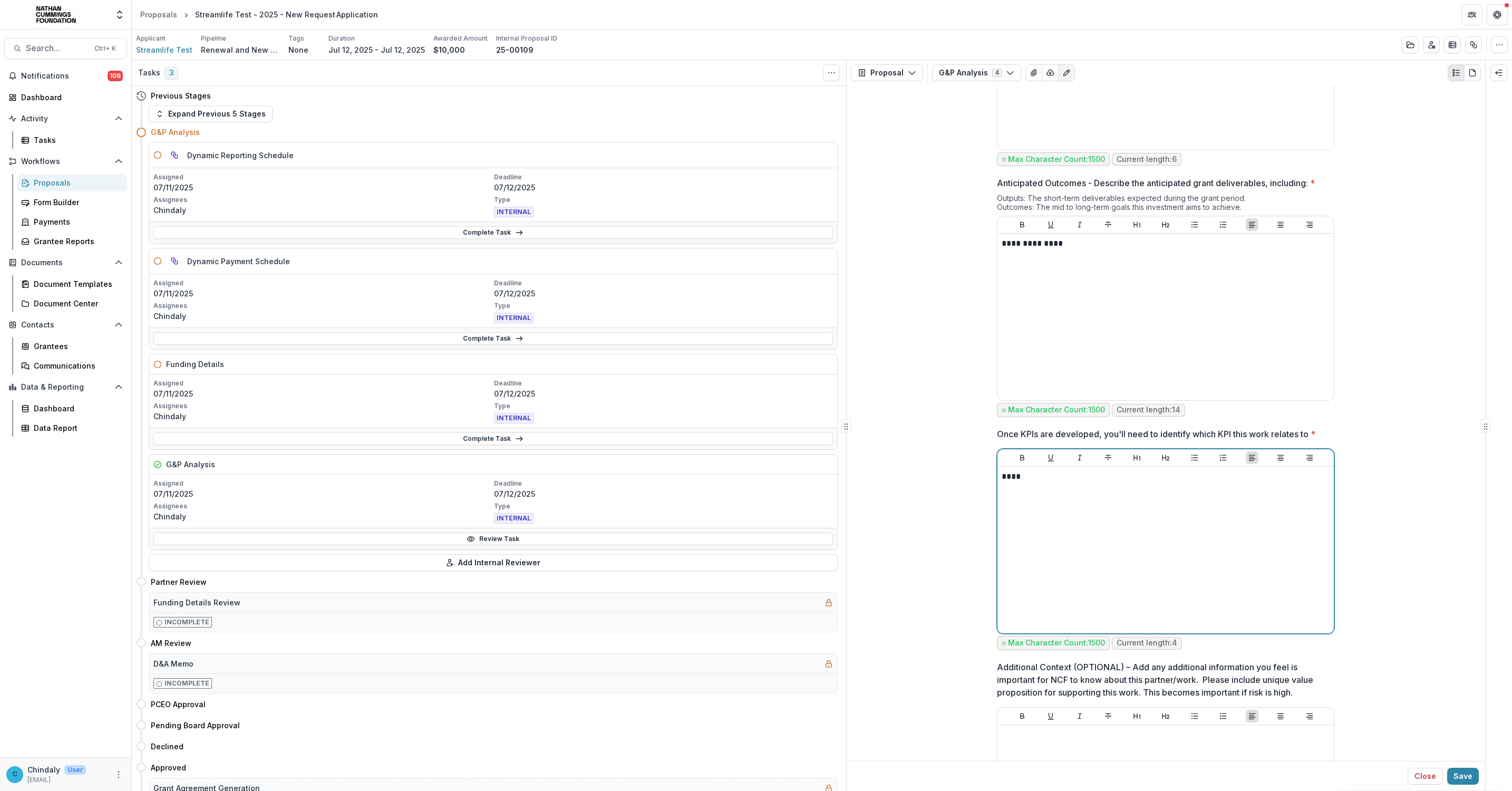 click on "****" at bounding box center [1165, 477] 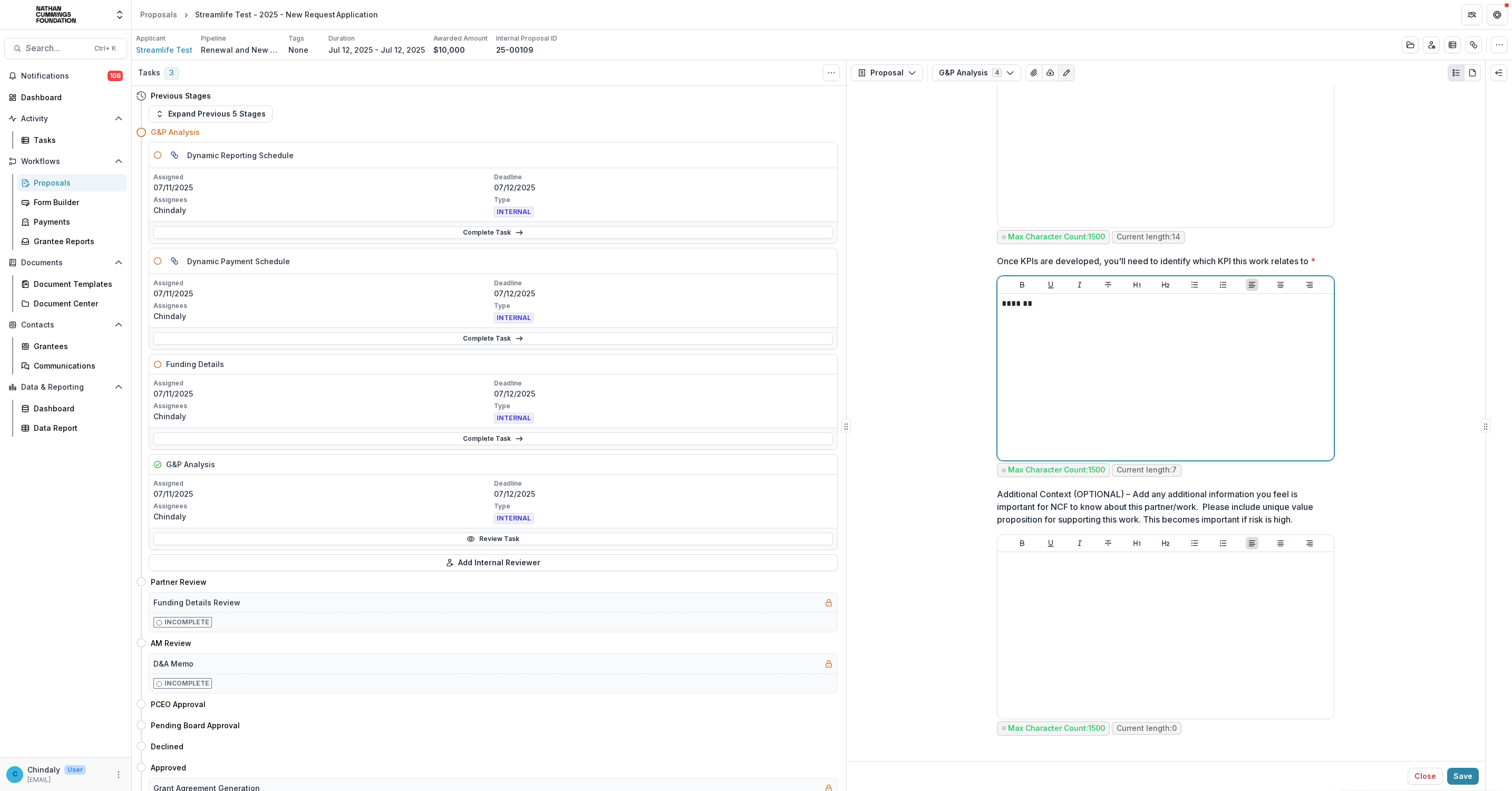 scroll, scrollTop: 3191, scrollLeft: 0, axis: vertical 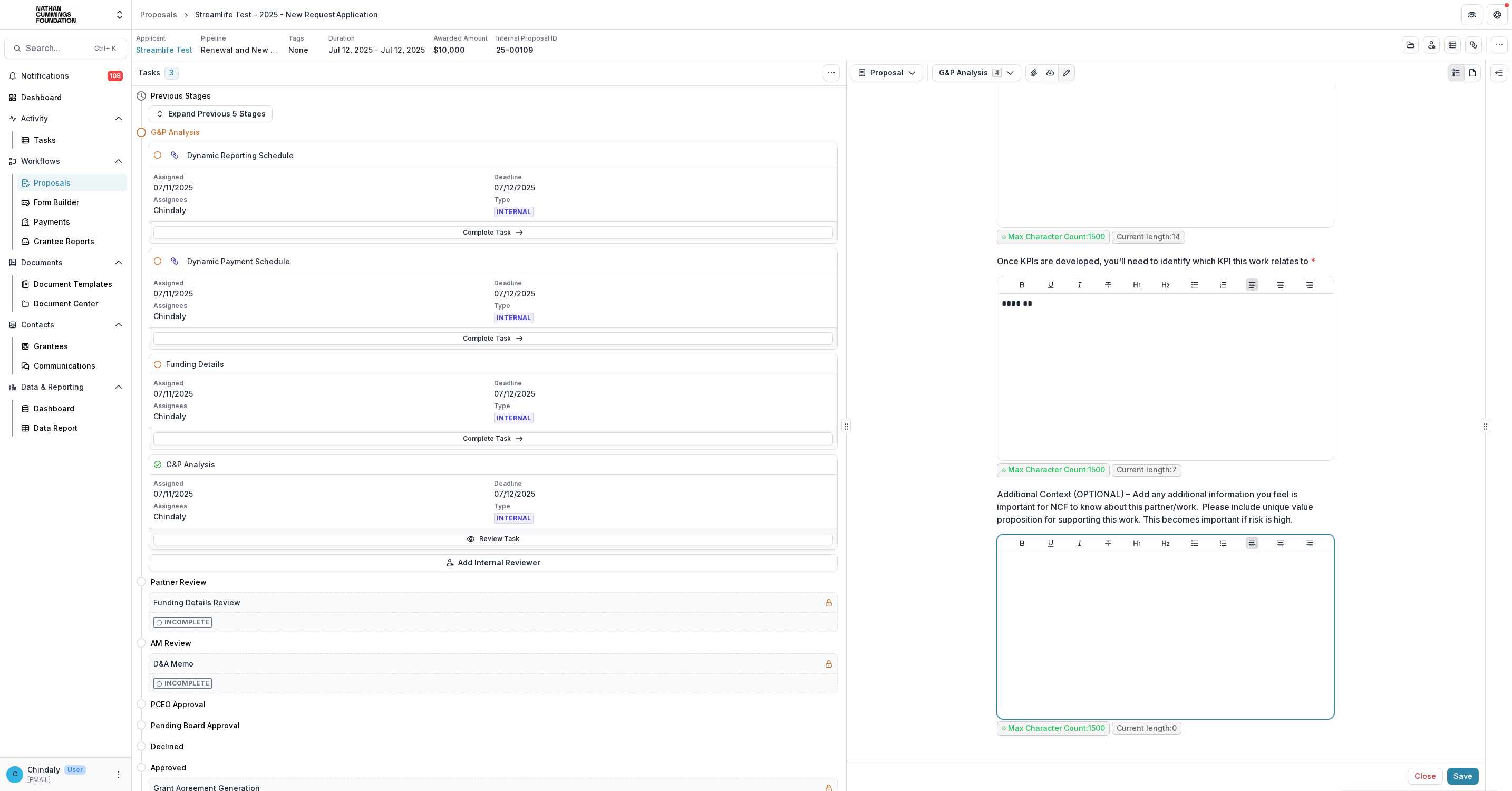 click at bounding box center [1166, 635] 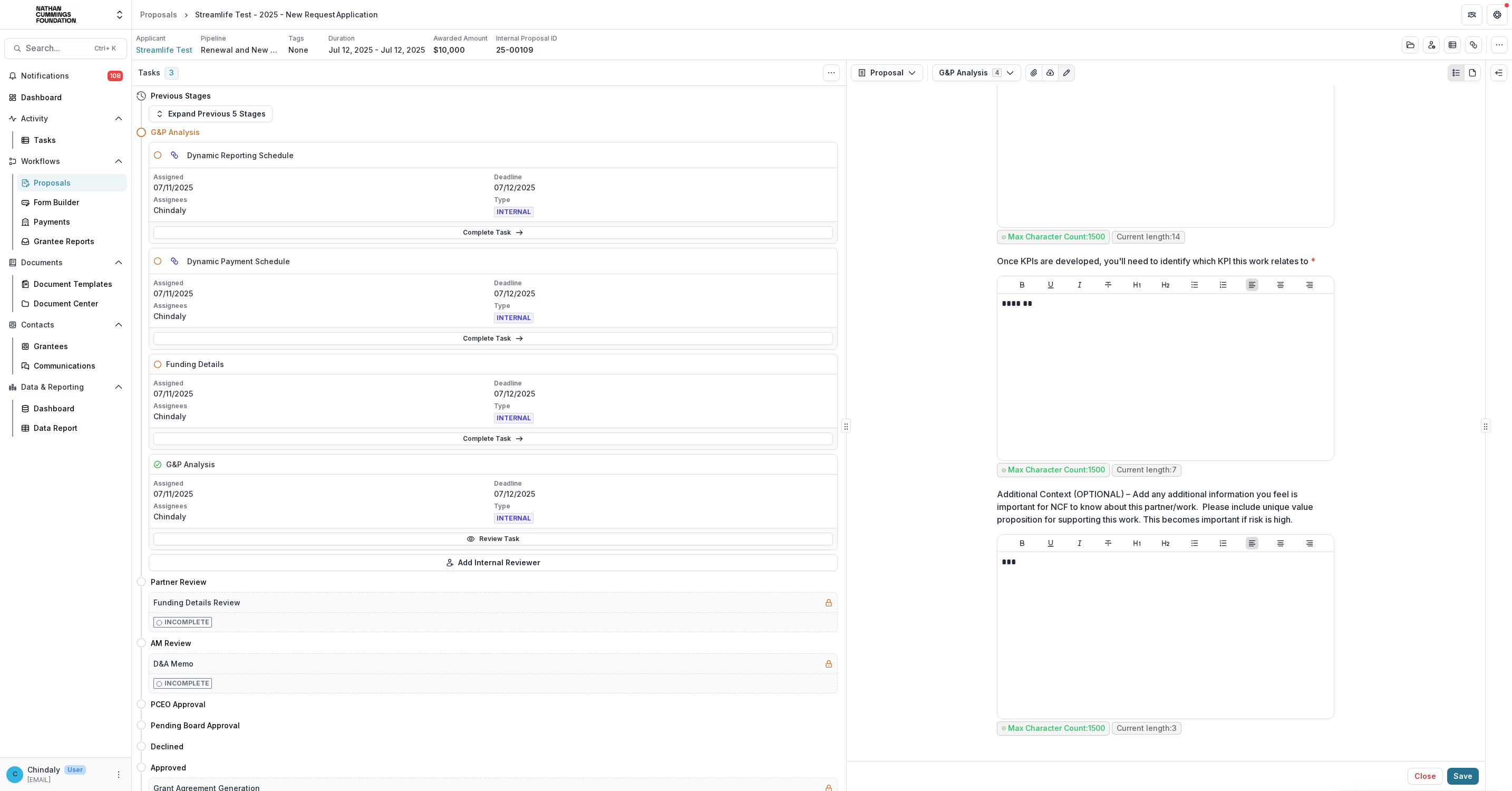 click on "Save" at bounding box center [1463, 776] 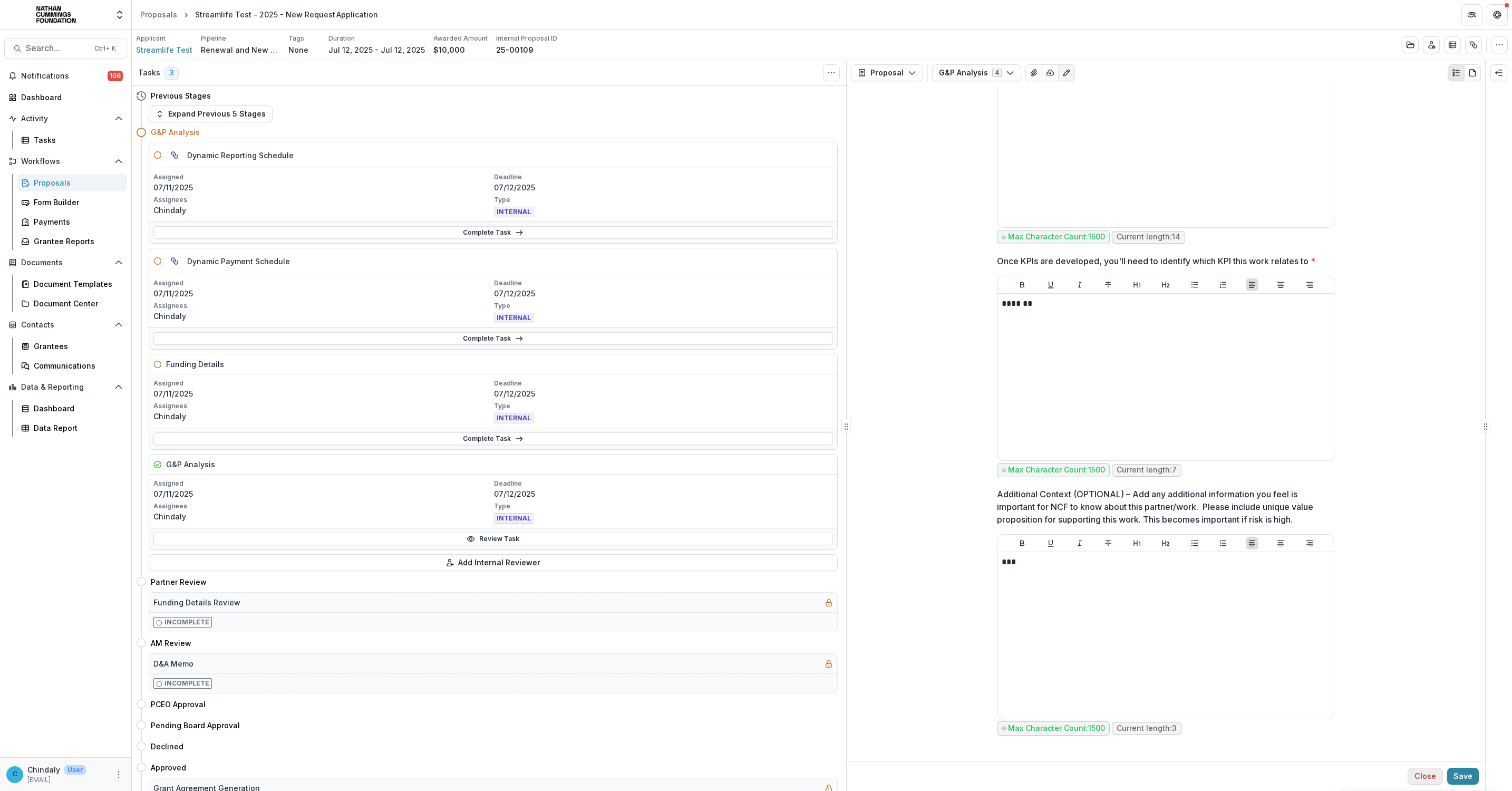 click on "Close" at bounding box center [1425, 776] 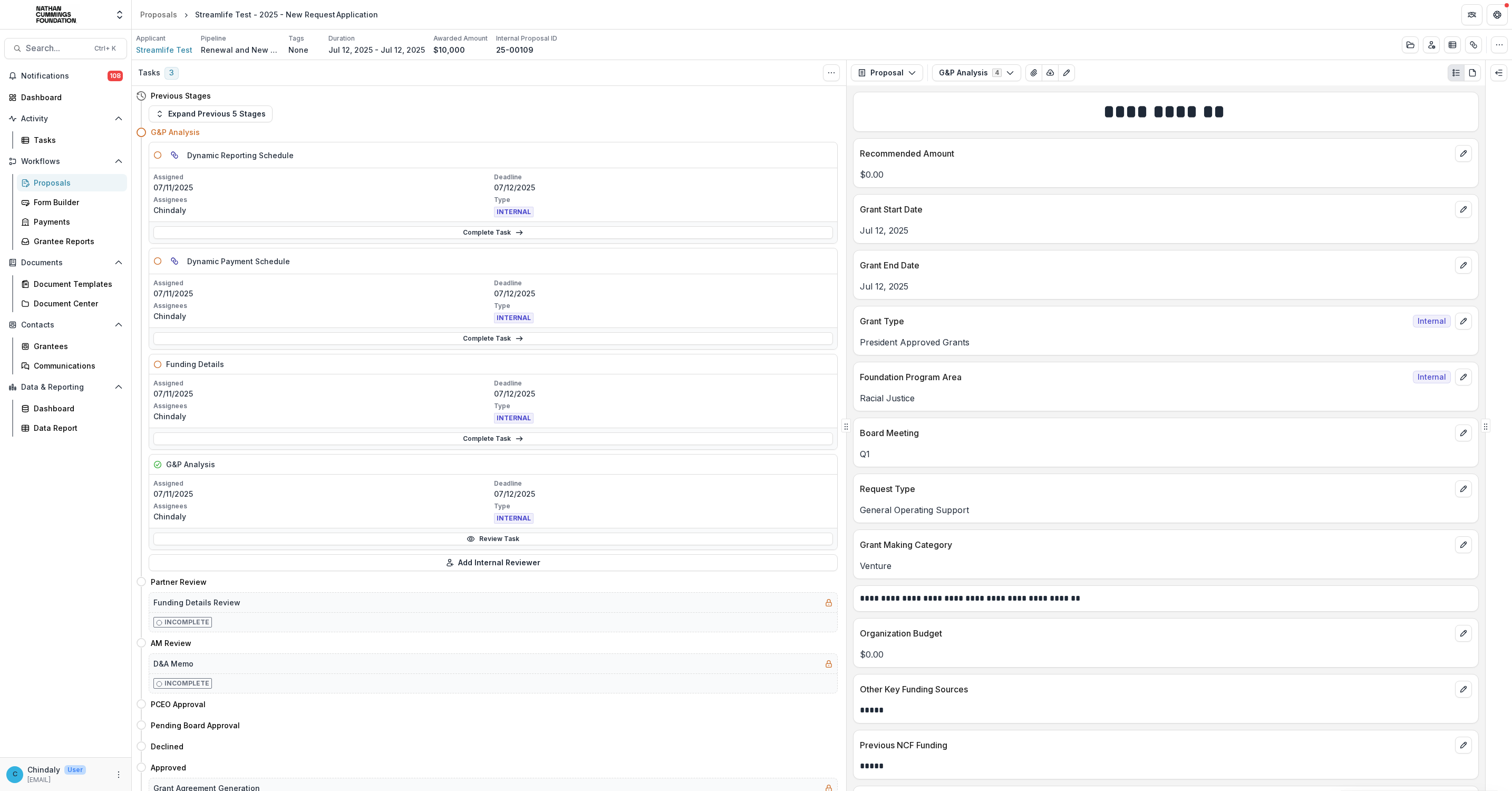 click on "Complete Task" at bounding box center [493, 438] 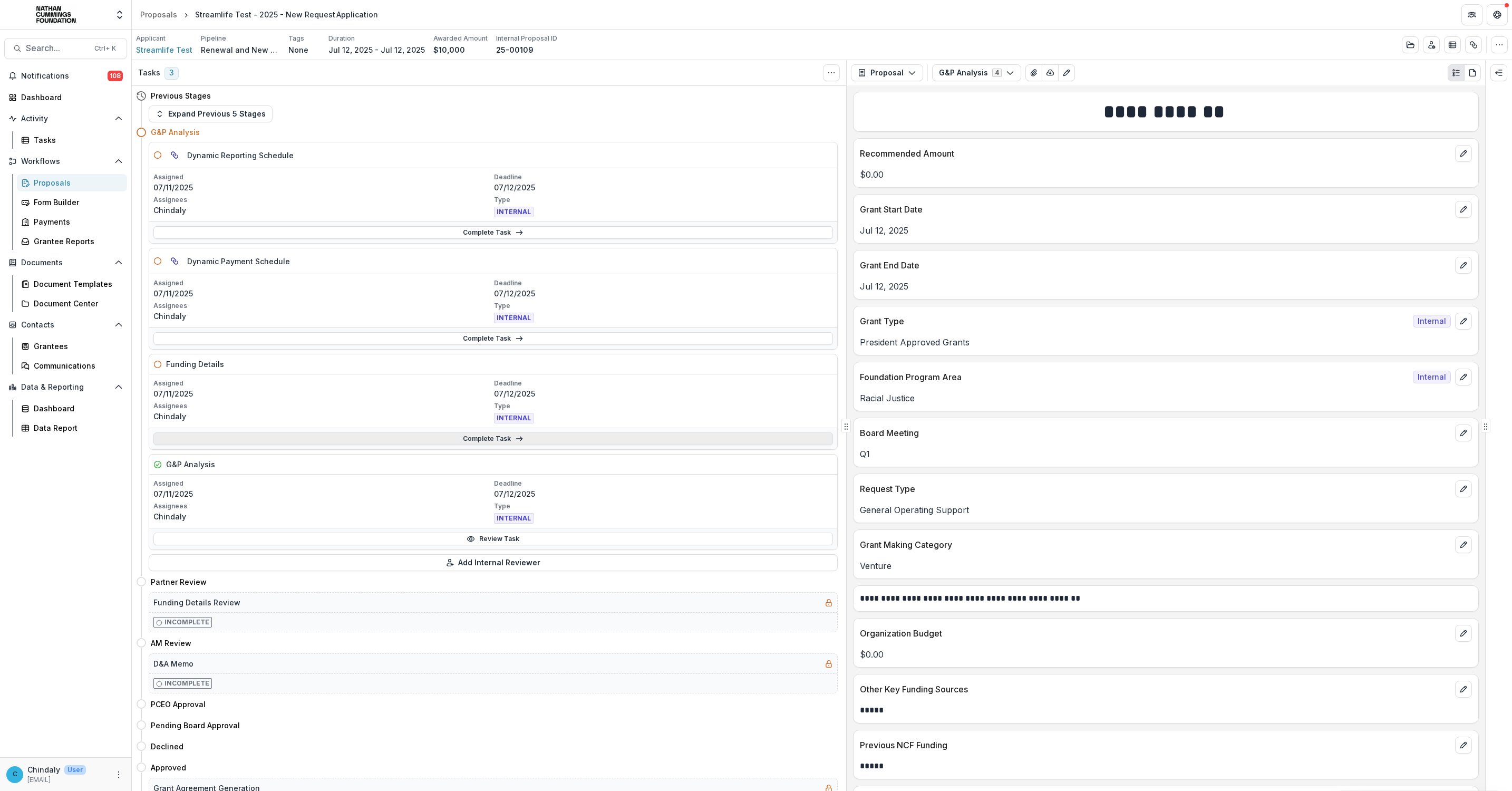 click on "Complete Task" at bounding box center (493, 439) 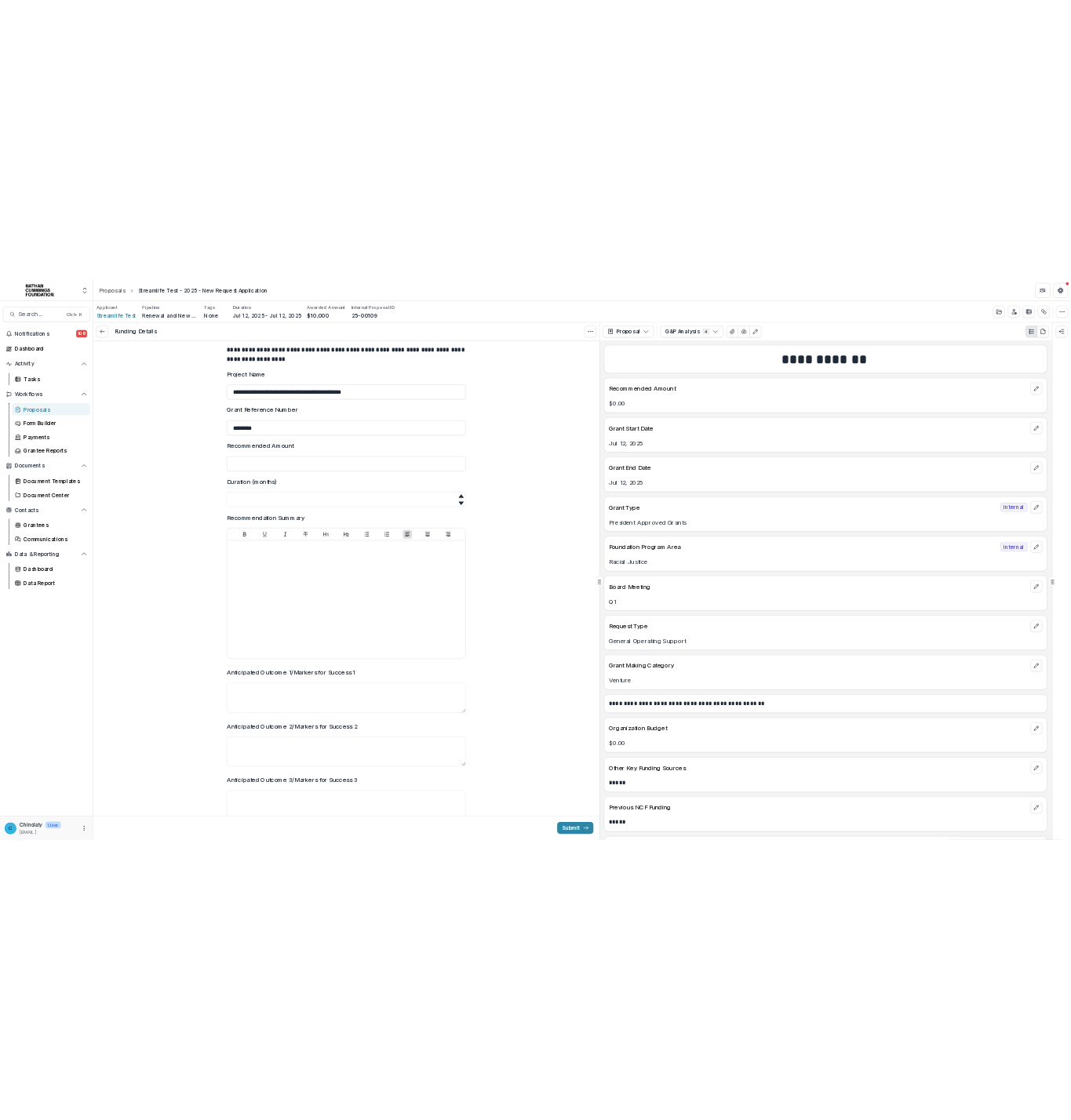 scroll, scrollTop: 0, scrollLeft: 0, axis: both 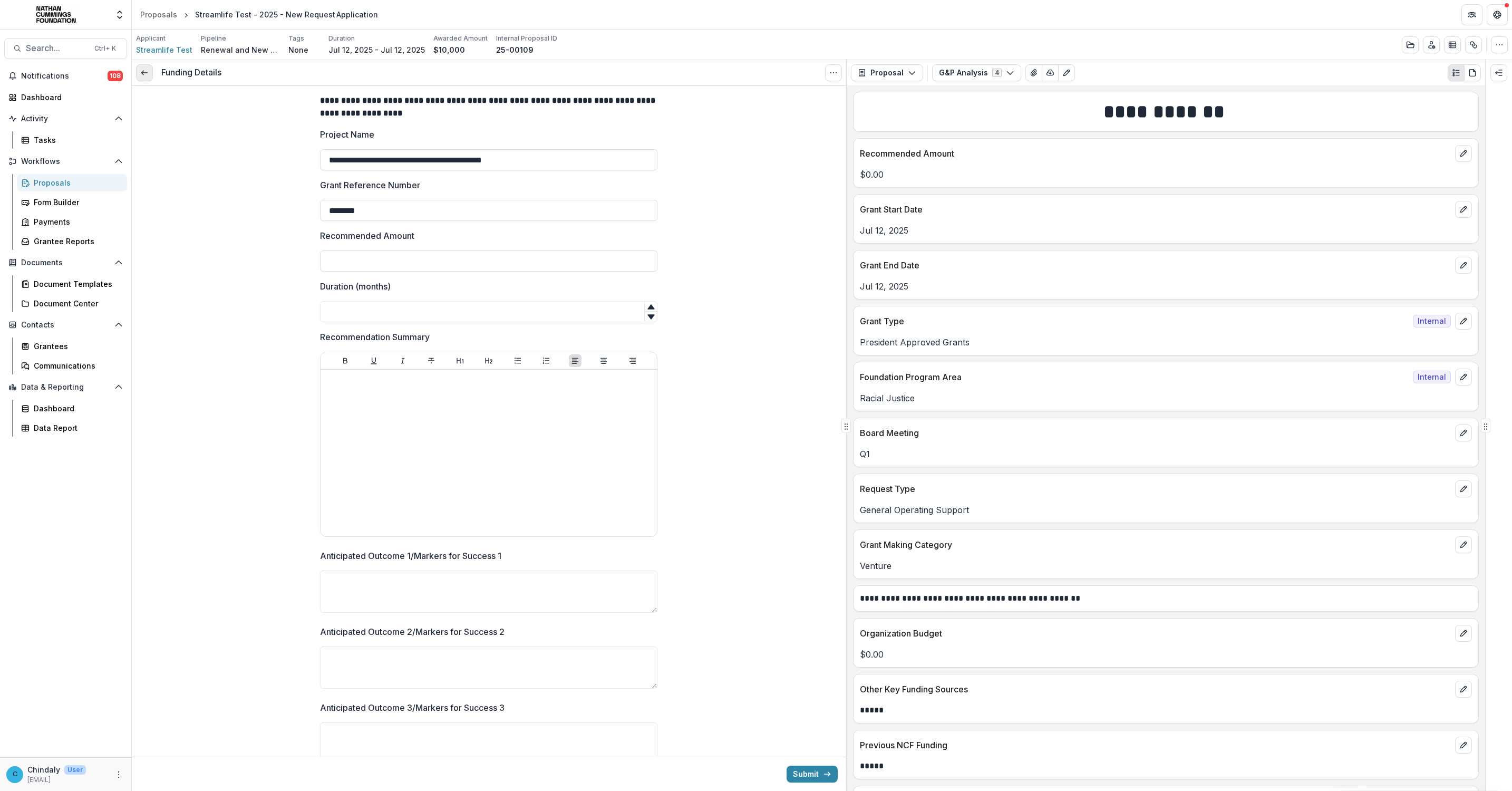 click 